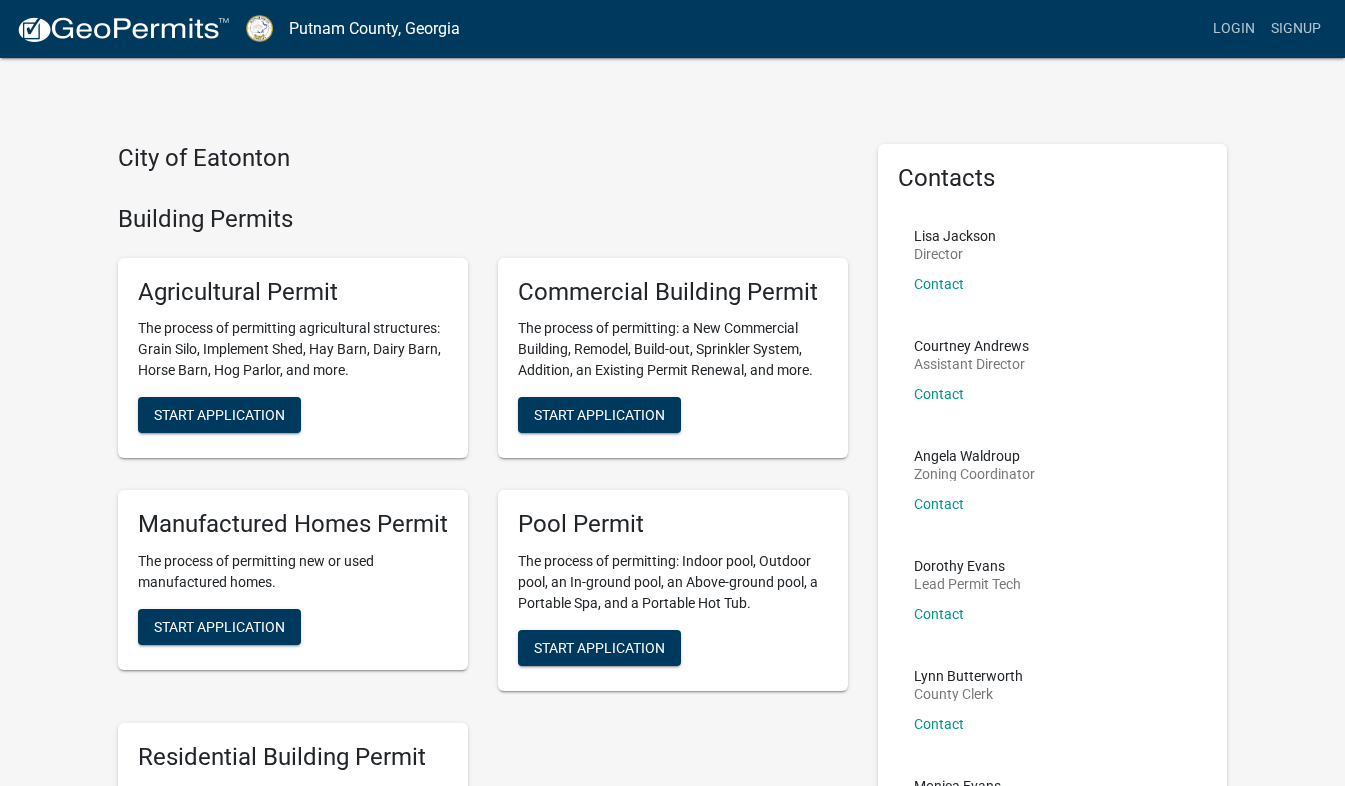 scroll, scrollTop: 0, scrollLeft: 0, axis: both 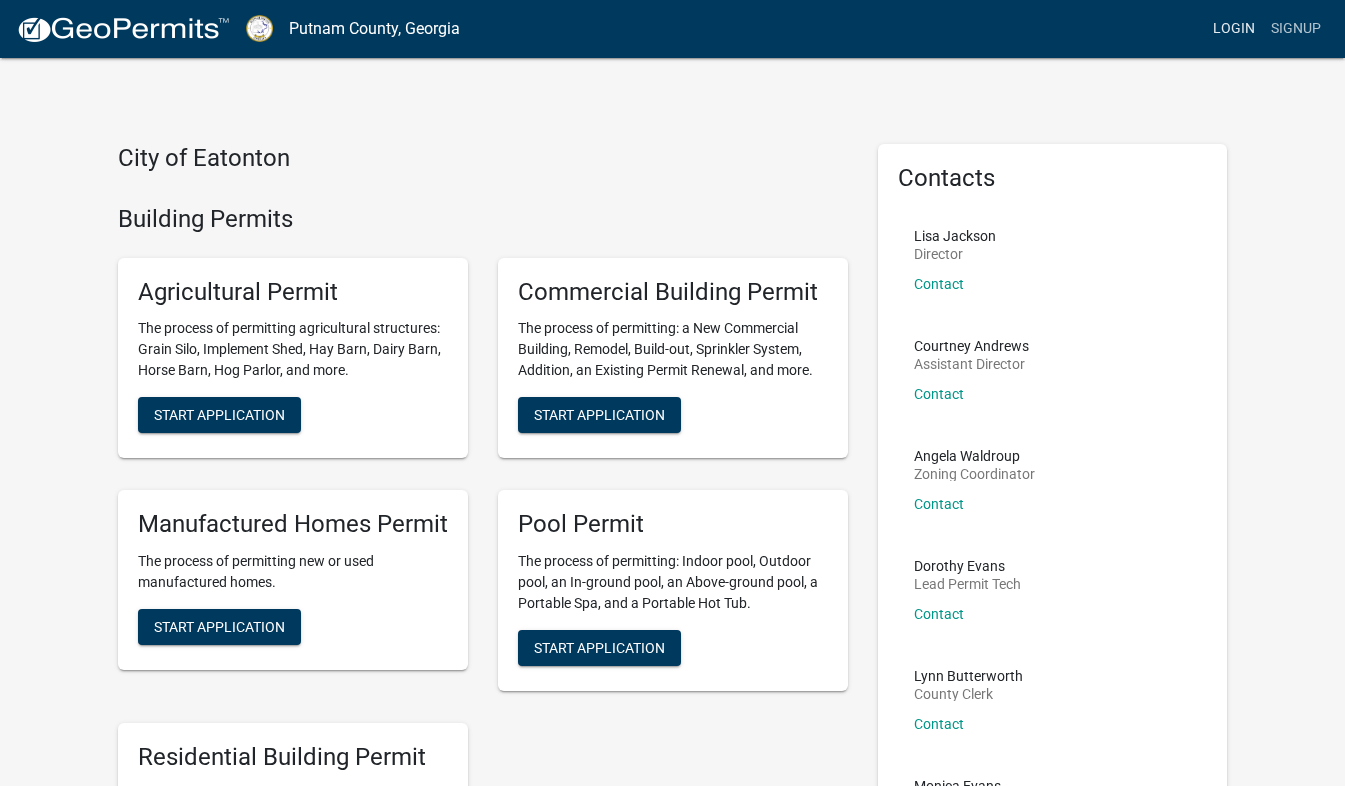 click on "Login" at bounding box center [1234, 29] 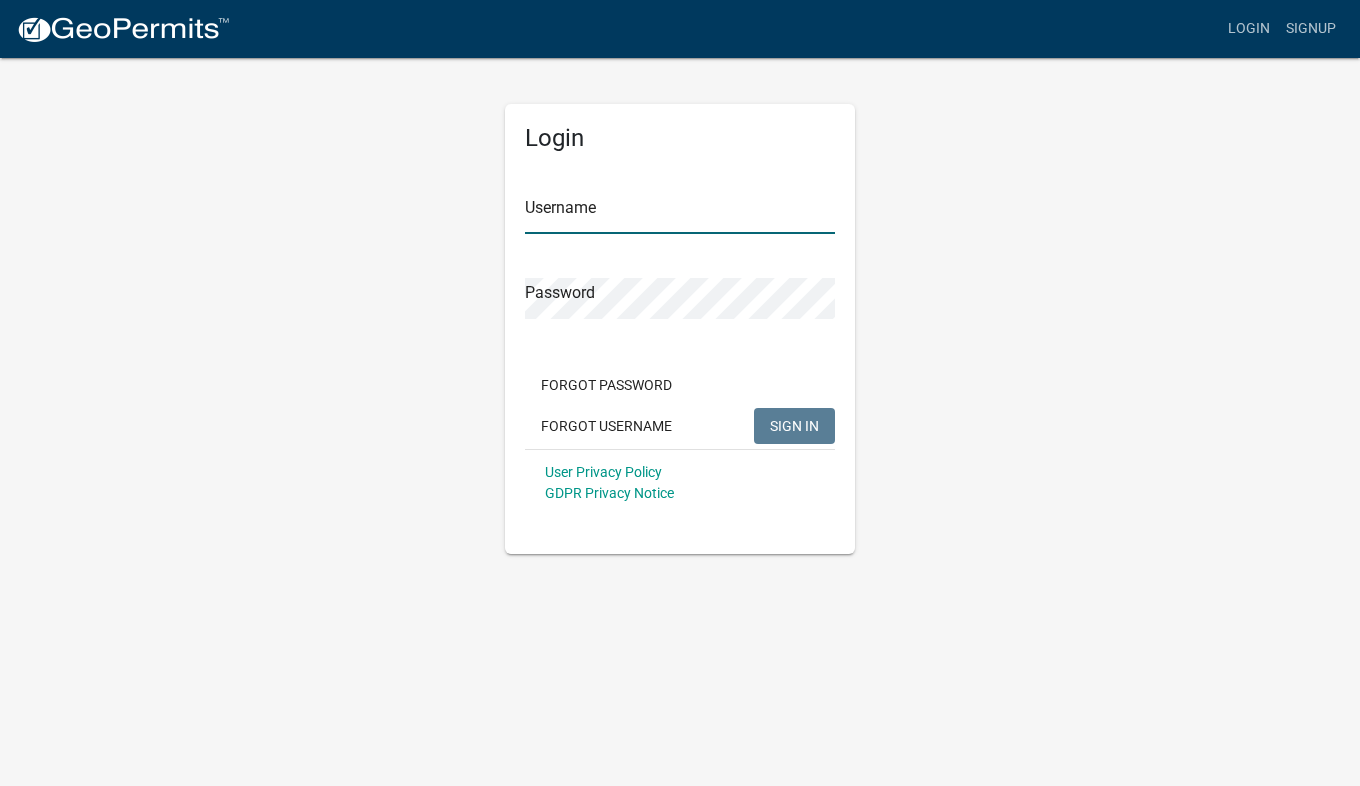 click on "Username" at bounding box center [680, 213] 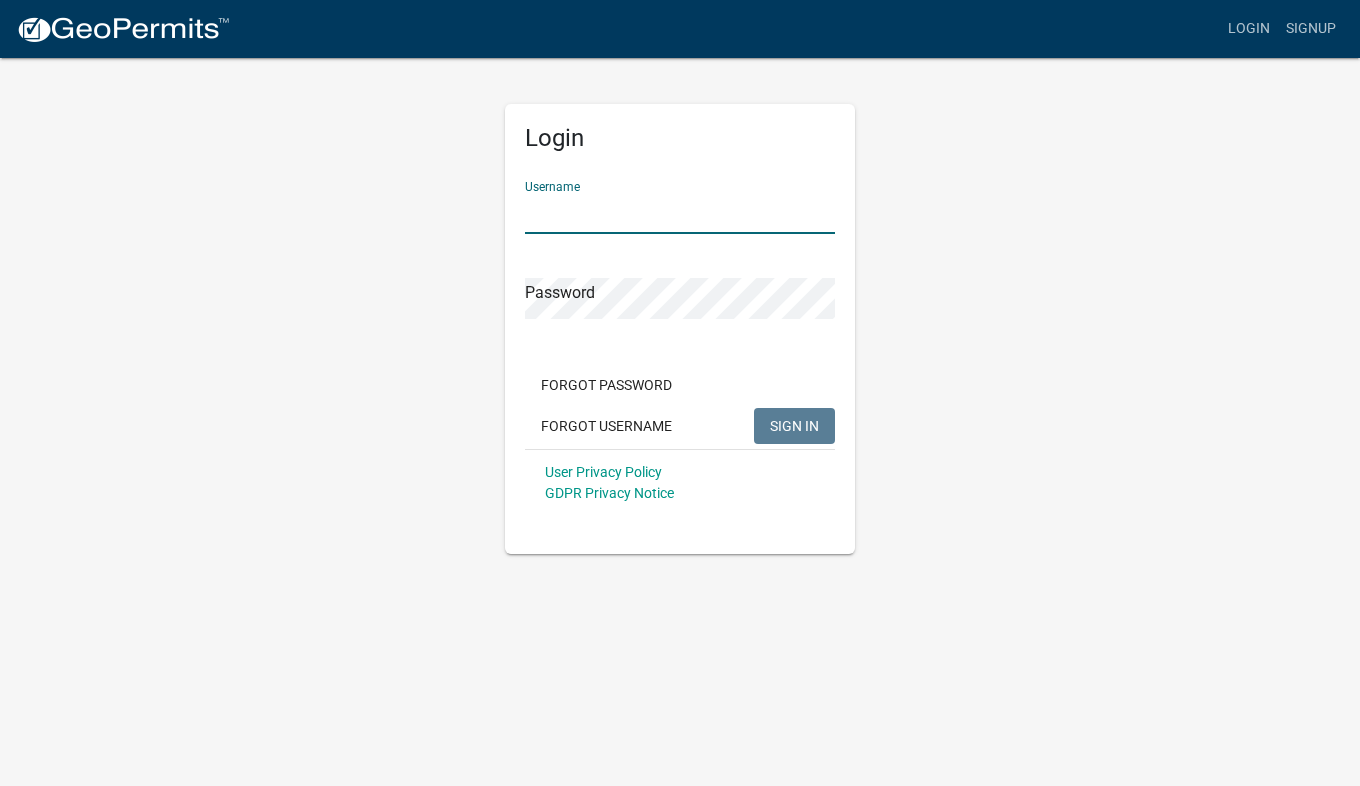 type on "[LAST]" 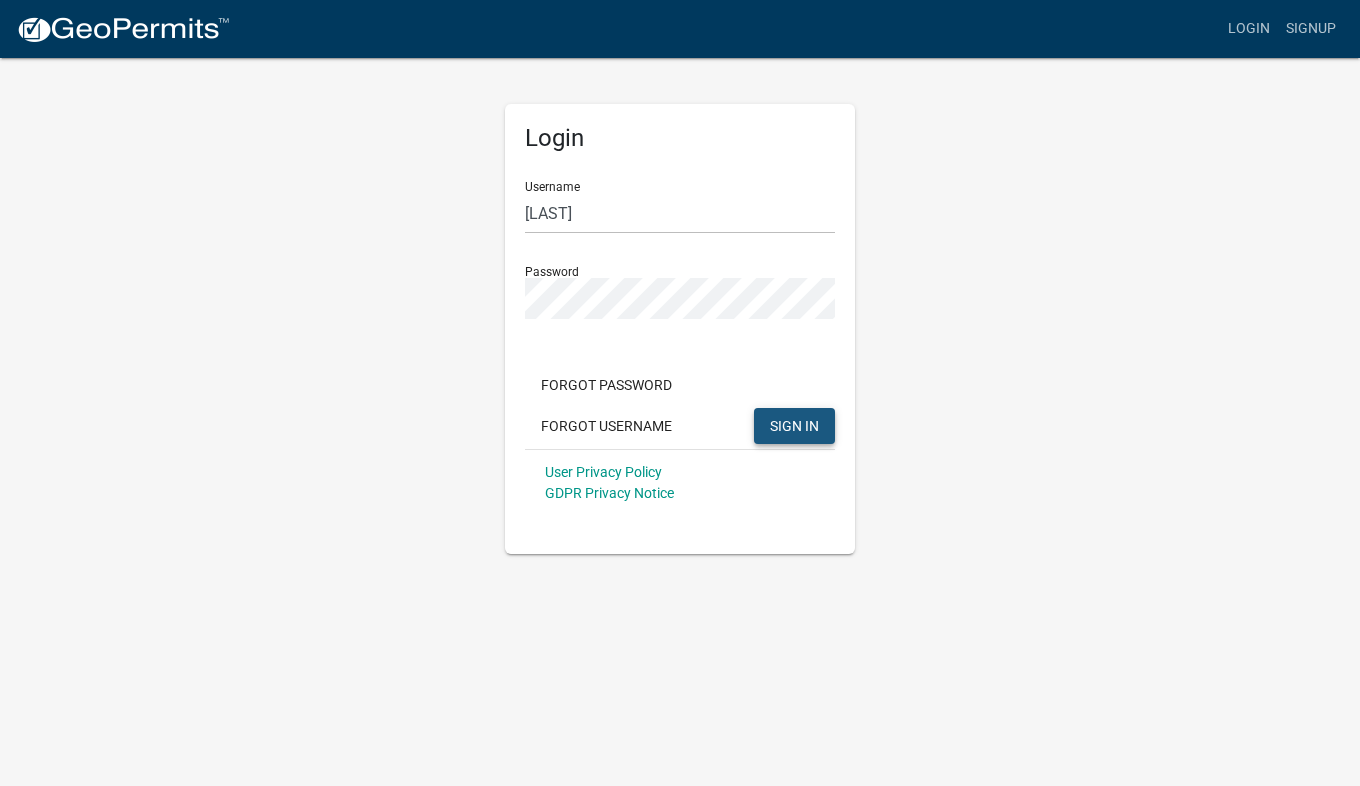 click on "SIGN IN" 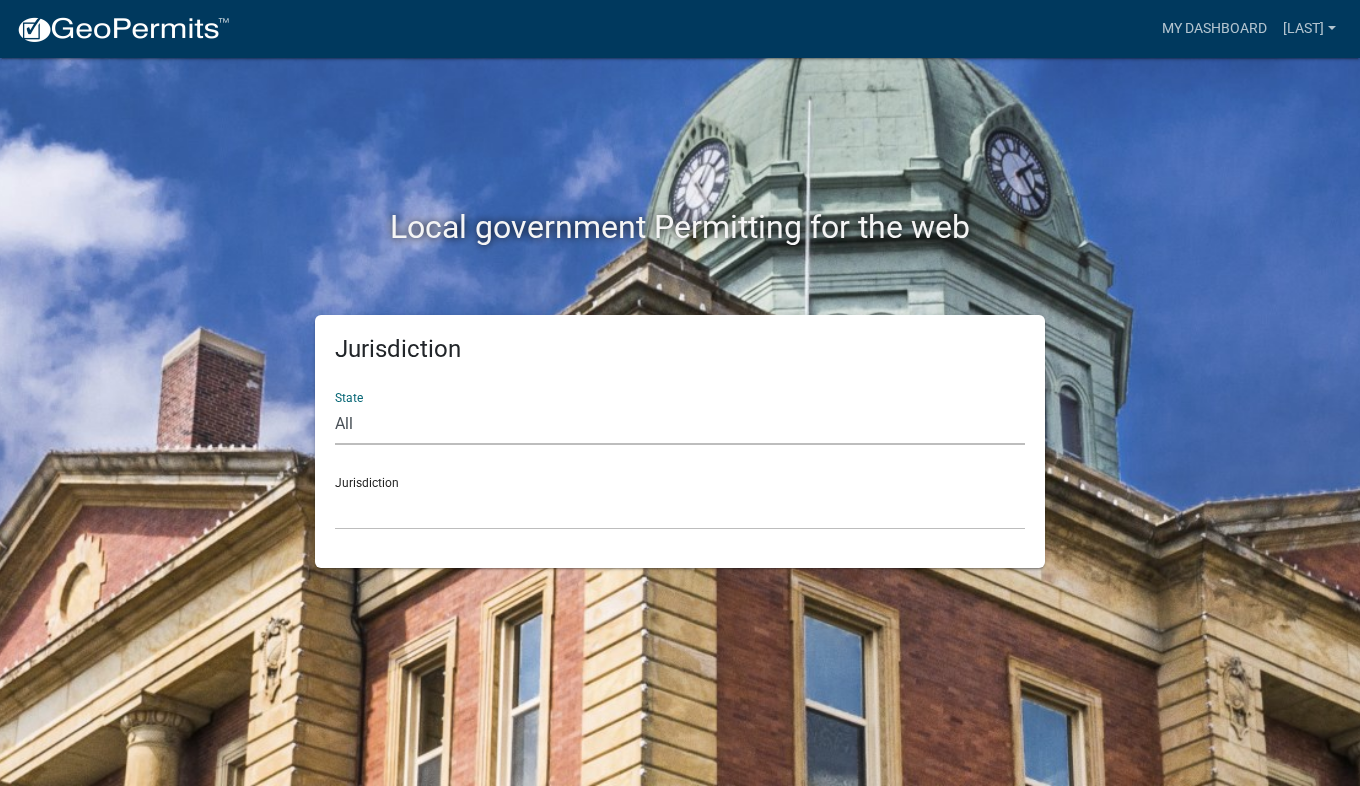 click on "All  Colorado   Georgia   Indiana   Iowa   Kansas   Minnesota   Ohio   South Carolina   Wisconsin" 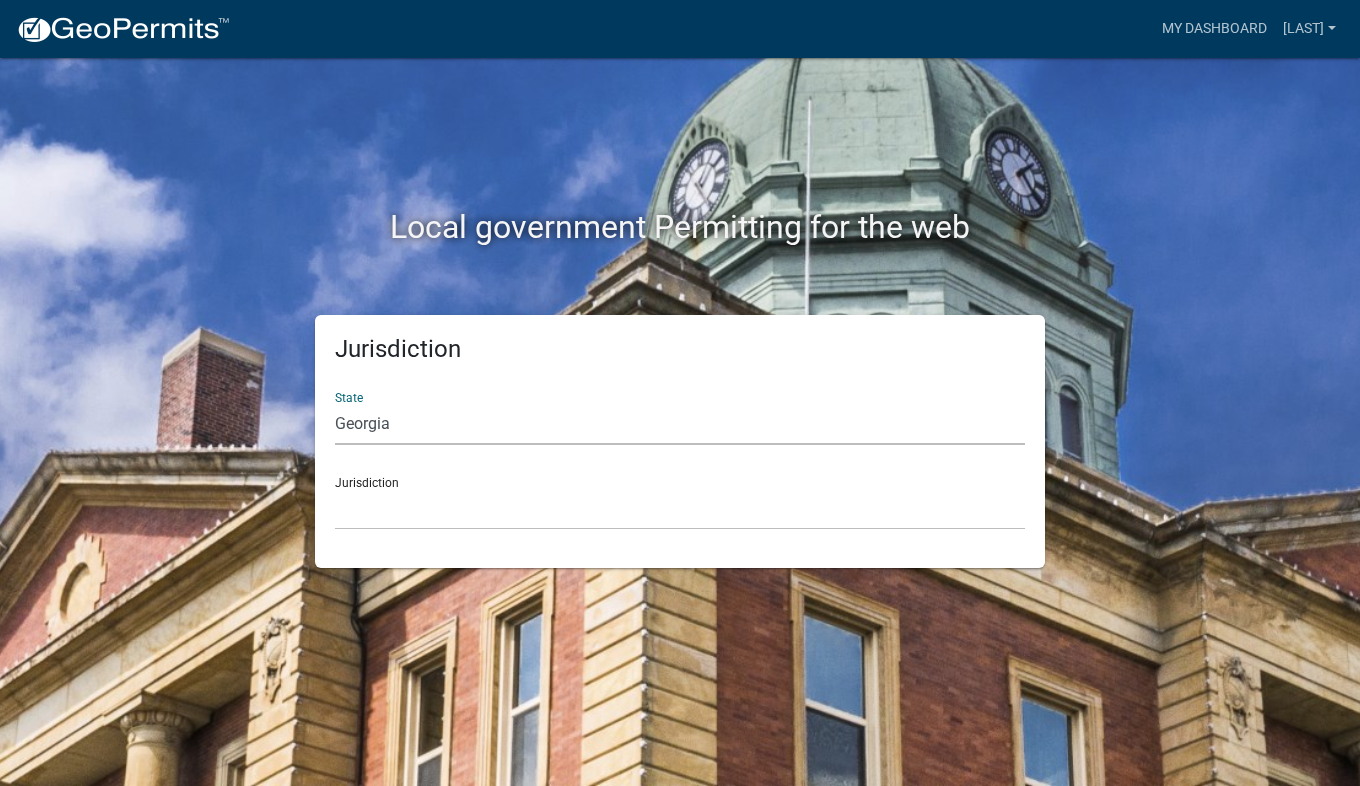 click on "All  Colorado   Georgia   Indiana   Iowa   Kansas   Minnesota   Ohio   South Carolina   Wisconsin" 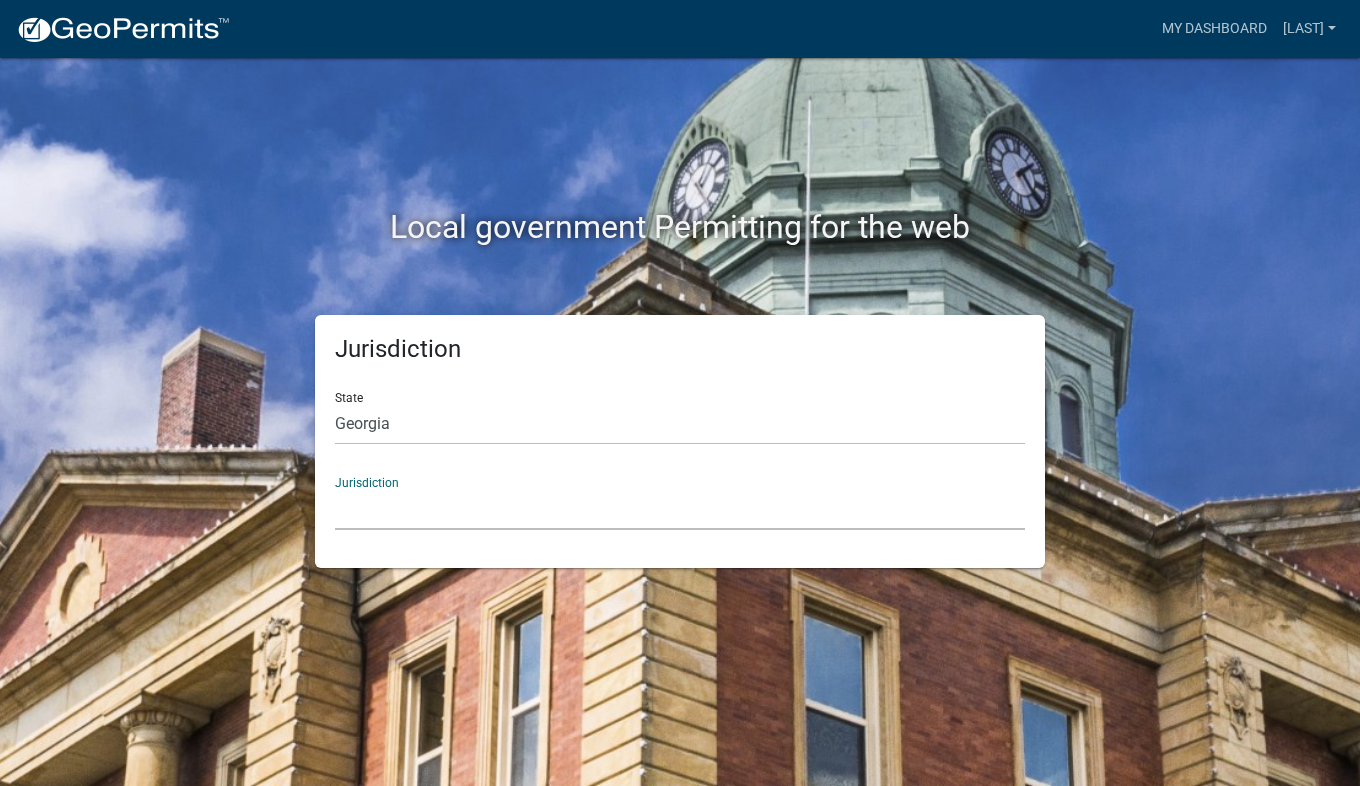 click on "City of Bainbridge, Georgia Cook County, Georgia Crawford County, Georgia Gilmer County, Georgia Haralson County, Georgia Jasper County, Georgia Madison County, Georgia Putnam County, Georgia Talbot County, Georgia Troup County, Georgia" 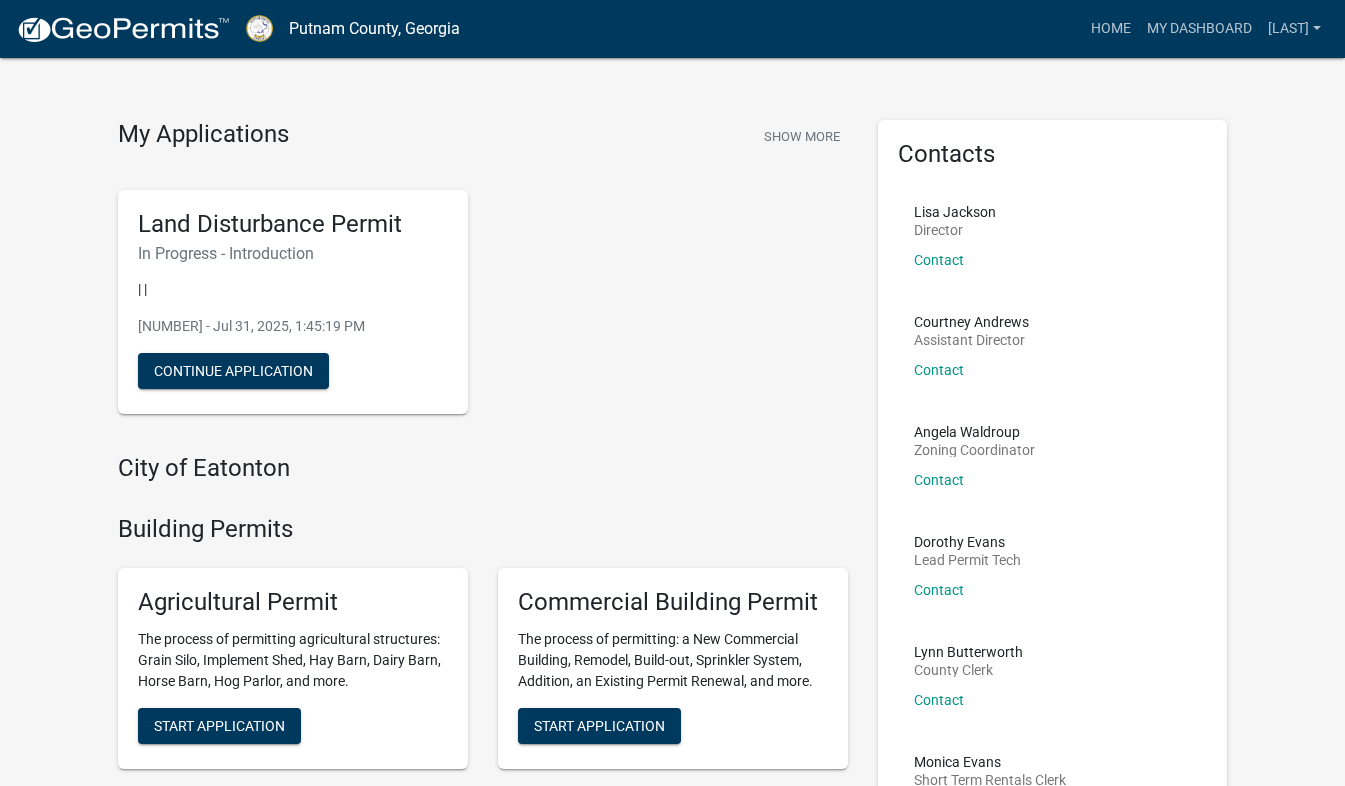 scroll, scrollTop: 0, scrollLeft: 0, axis: both 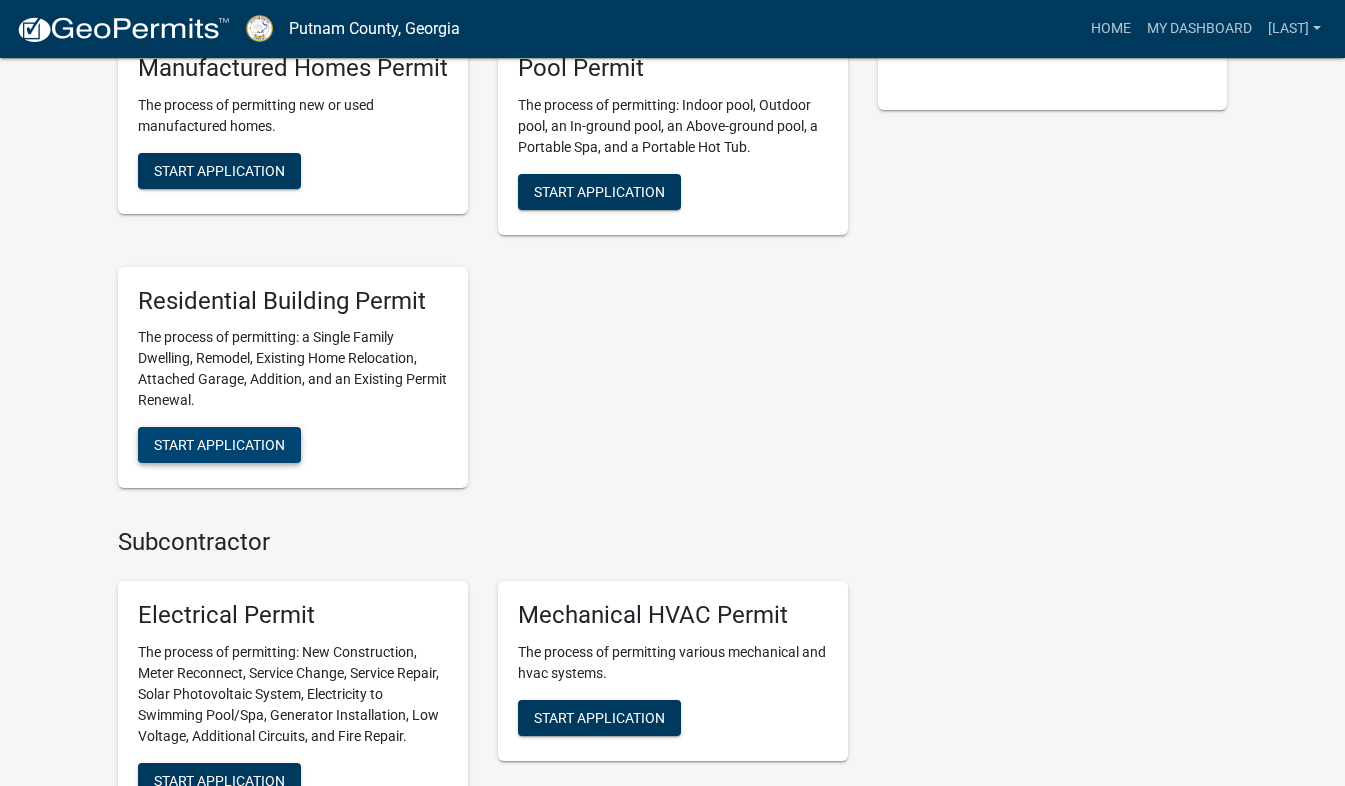 click on "Start Application" at bounding box center (219, 445) 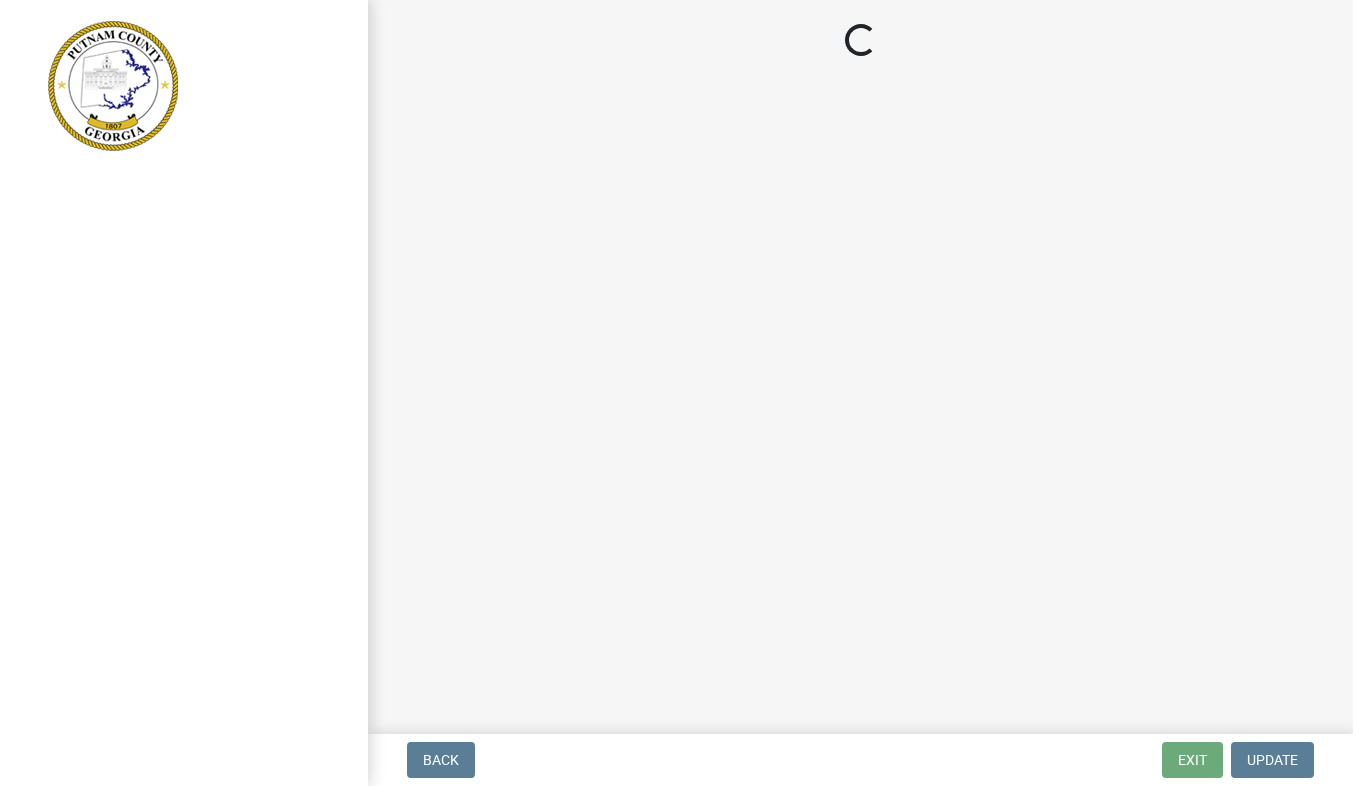 scroll, scrollTop: 0, scrollLeft: 0, axis: both 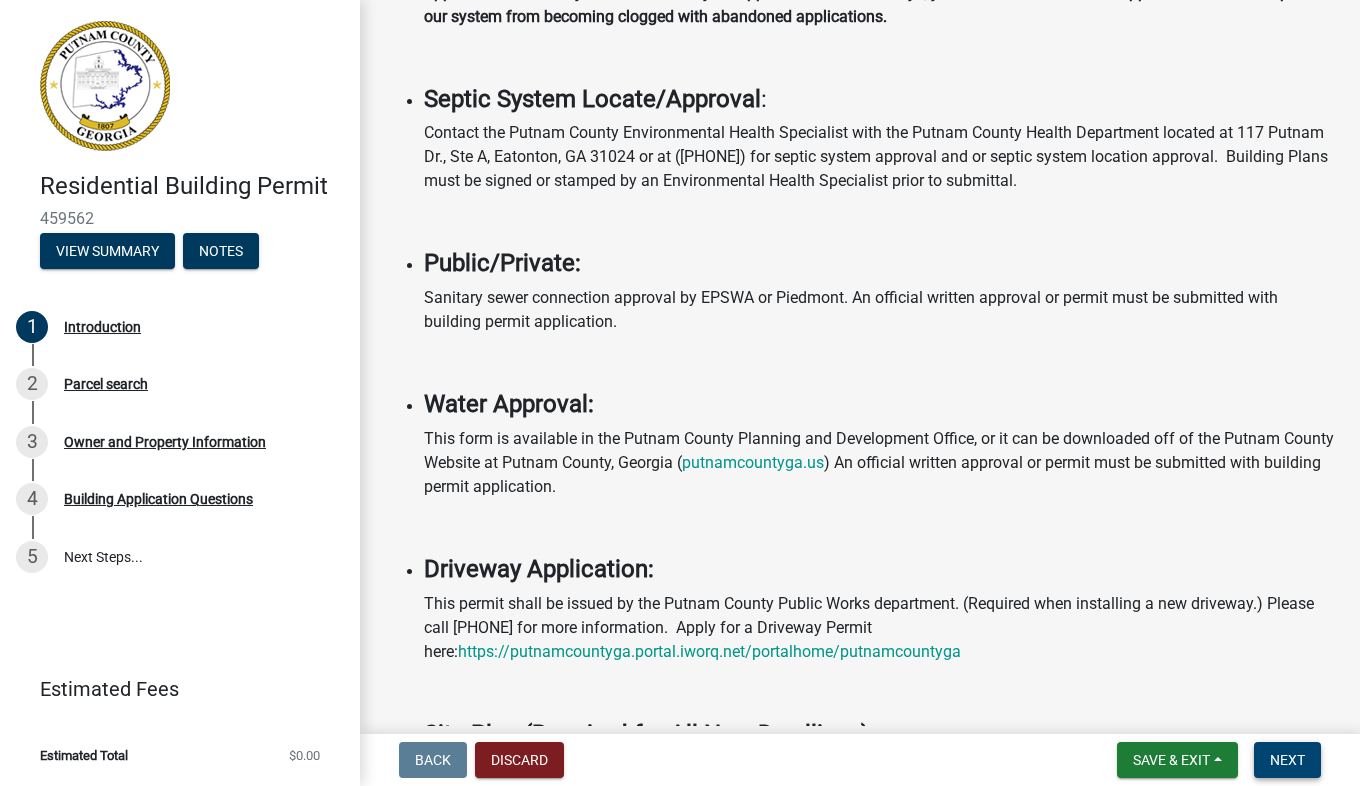 click on "Next" at bounding box center [1287, 760] 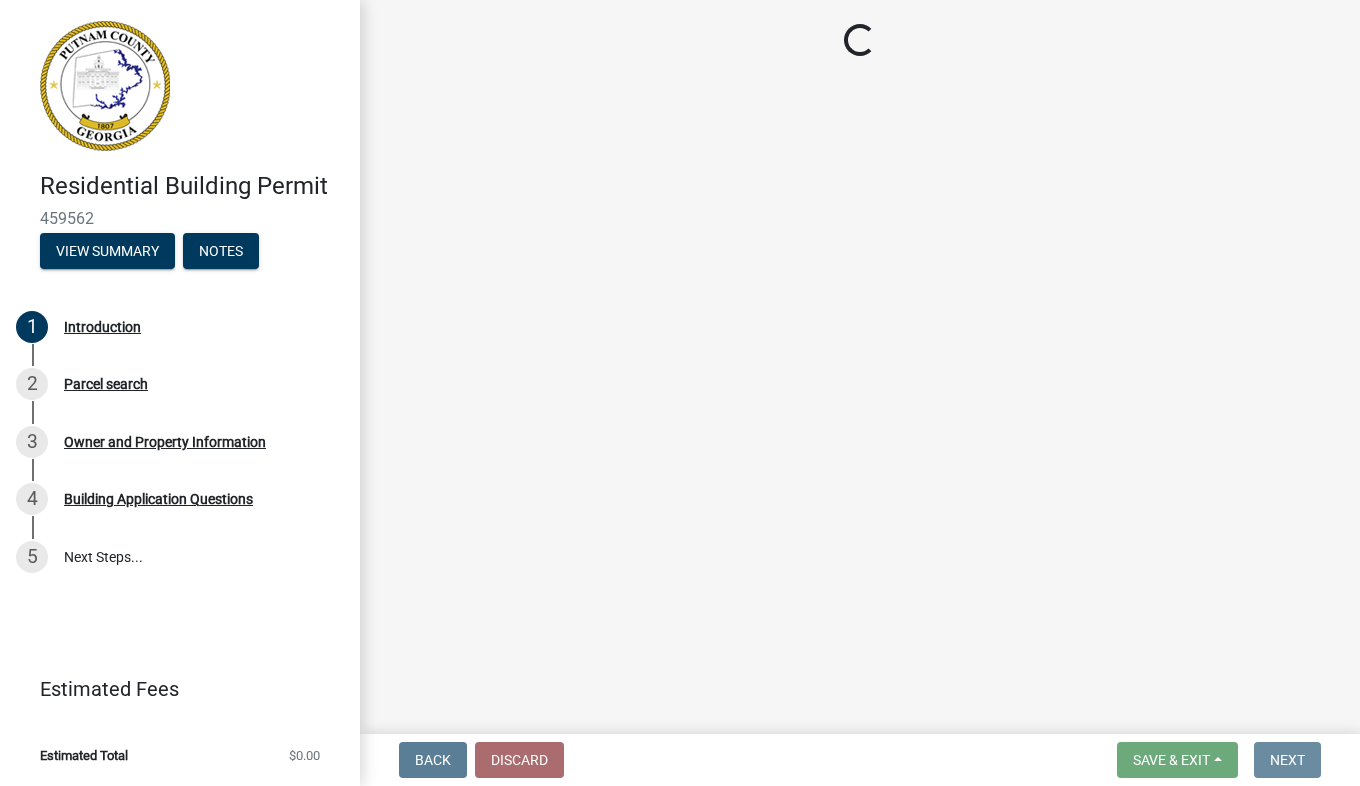 scroll, scrollTop: 0, scrollLeft: 0, axis: both 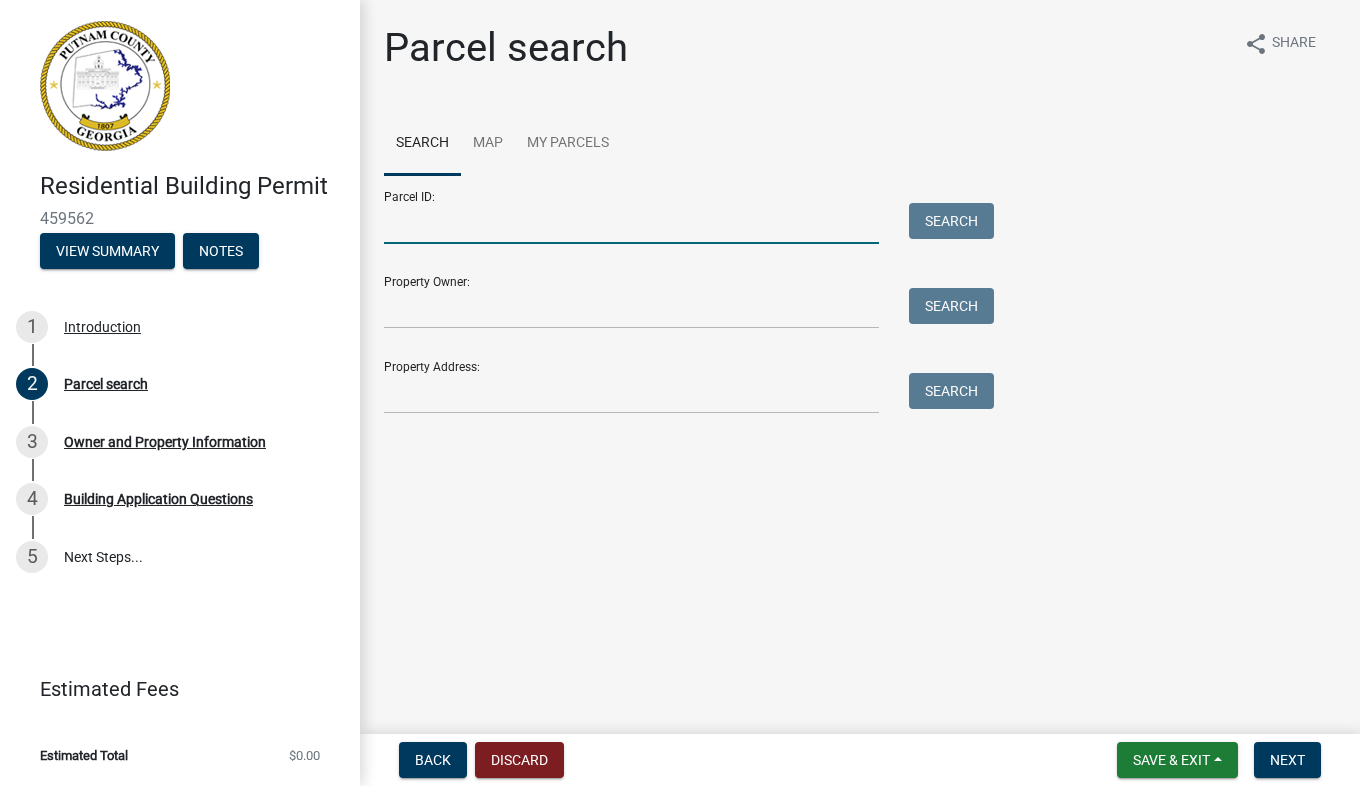 click on "Parcel ID:" at bounding box center (631, 223) 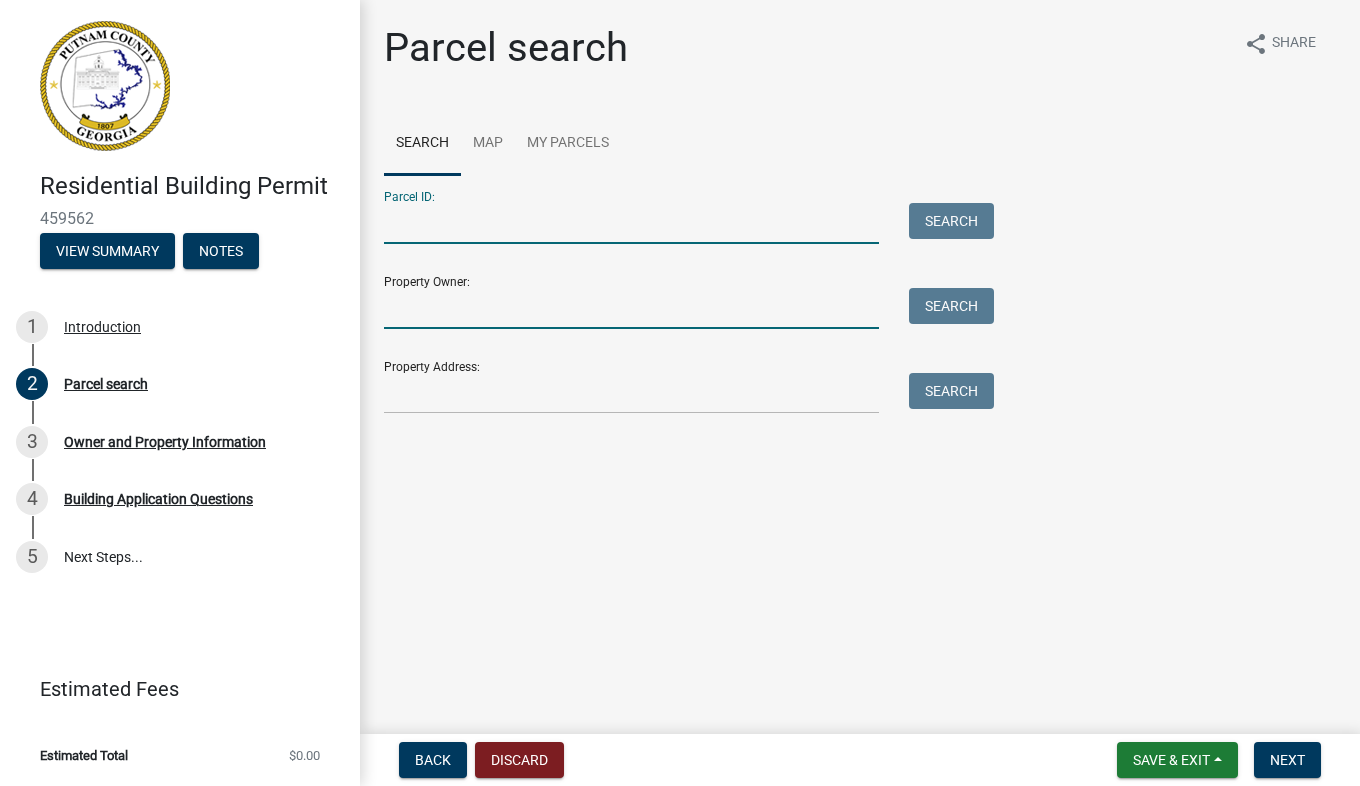click on "Property Owner:" at bounding box center [631, 308] 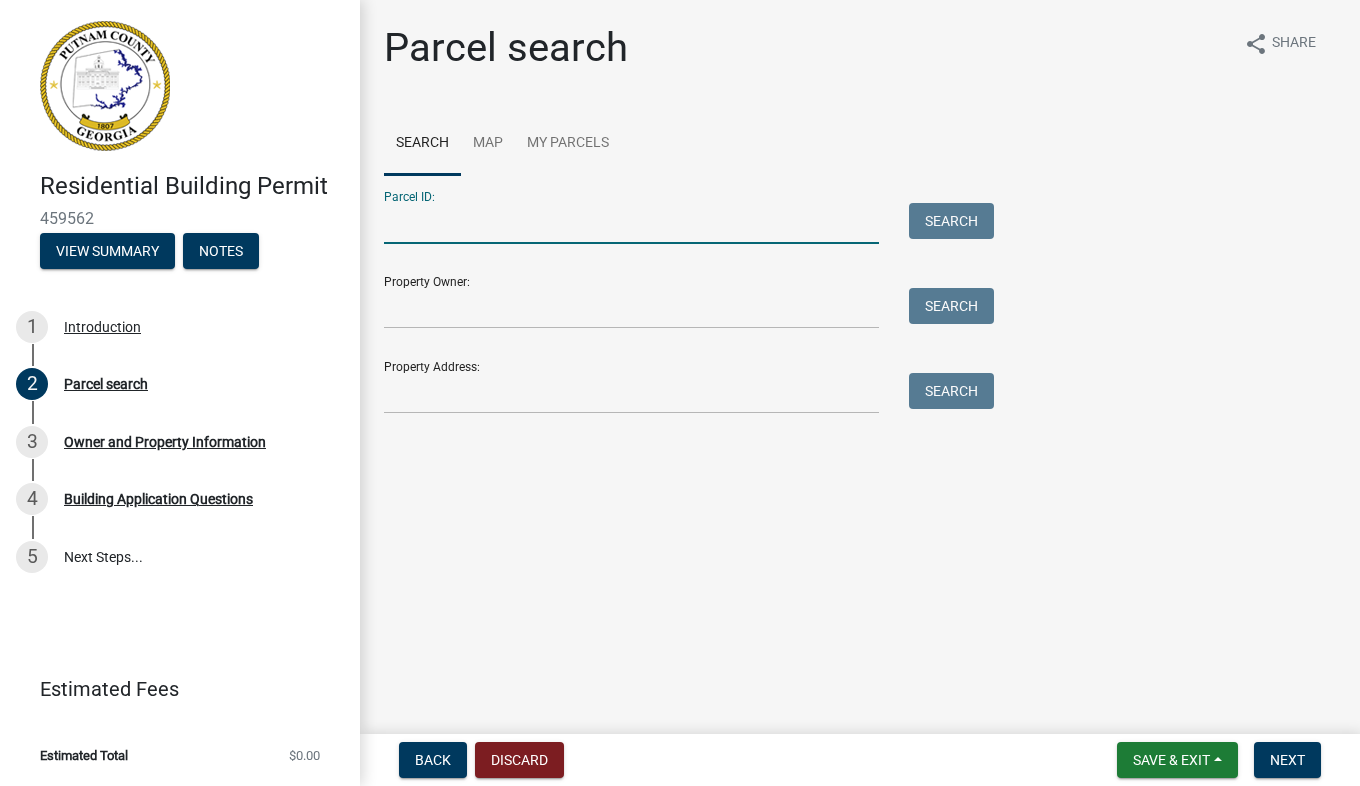 click on "Parcel ID:" at bounding box center (631, 223) 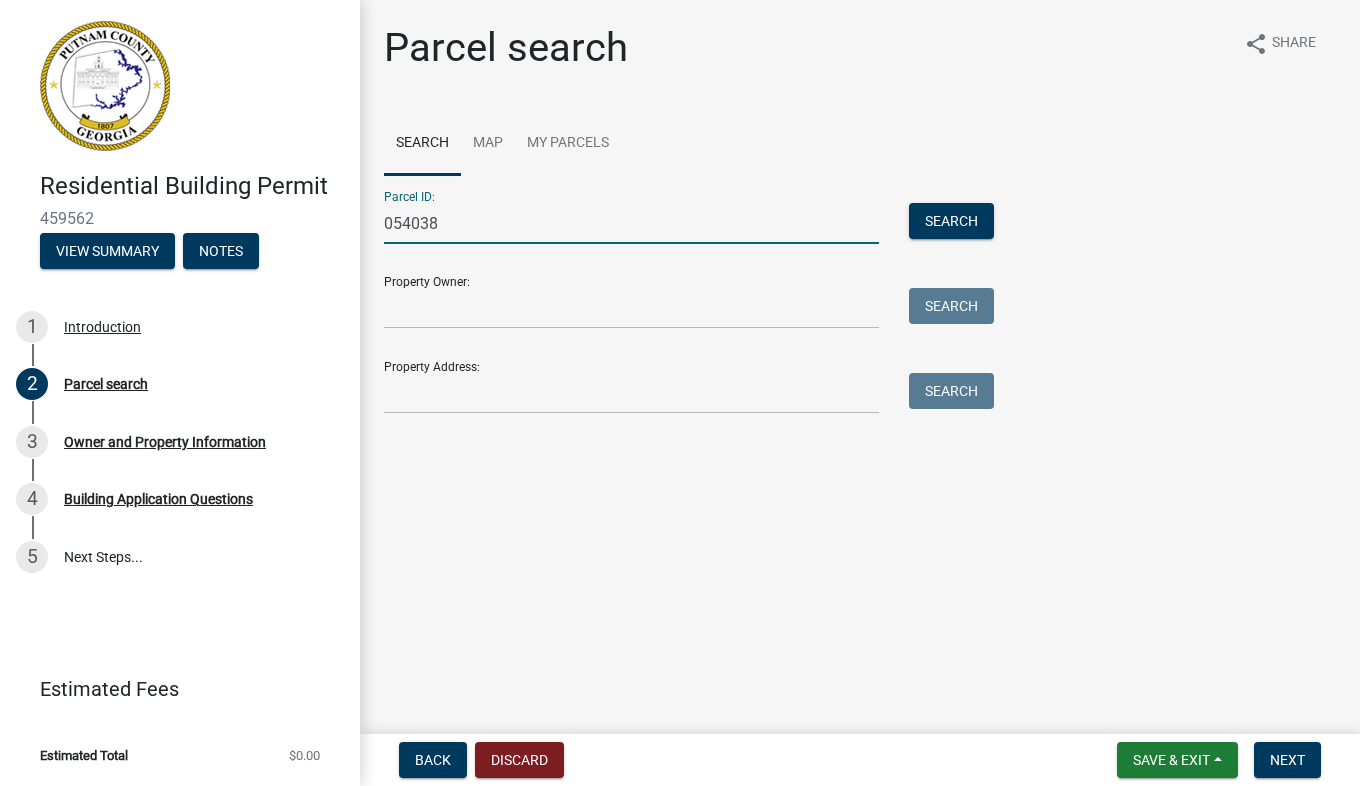 type on "054038" 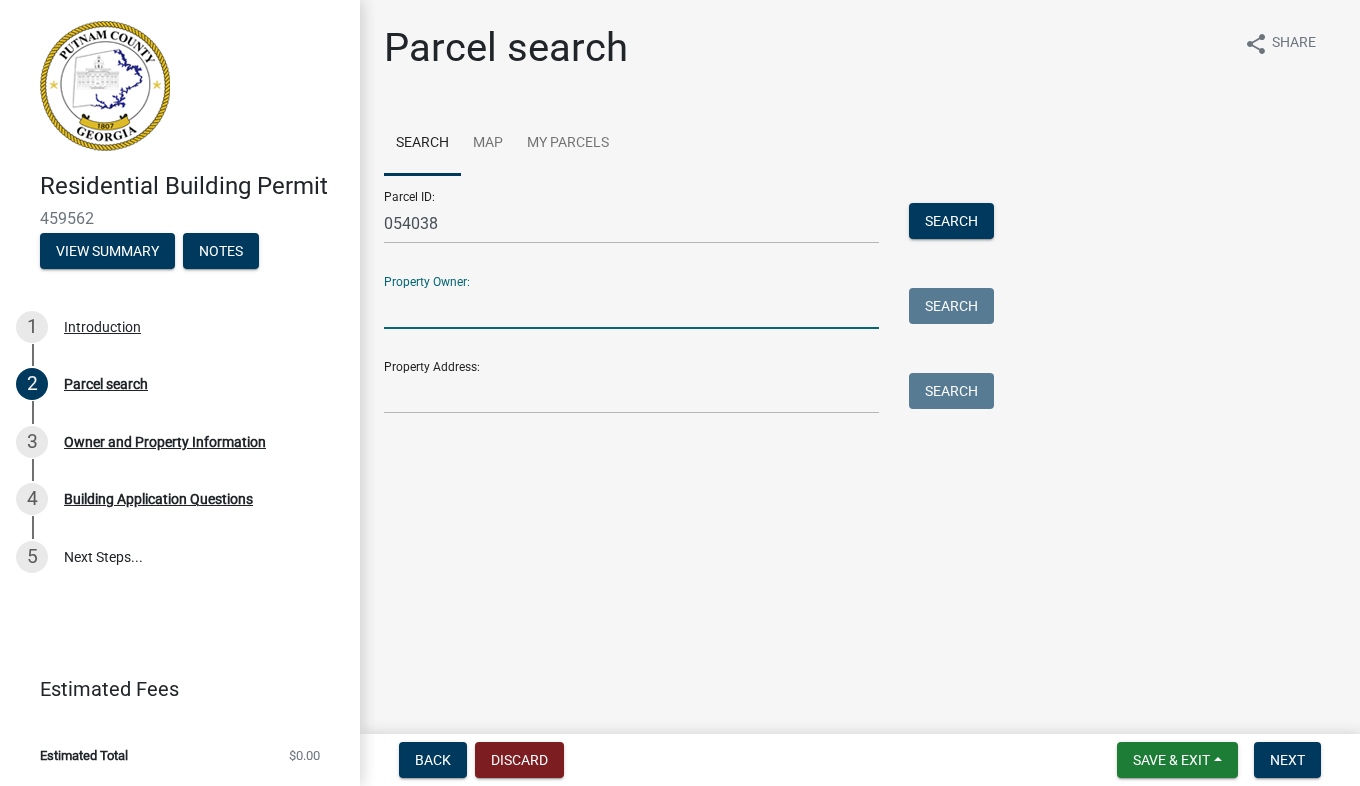 click on "Property Owner:" at bounding box center (631, 308) 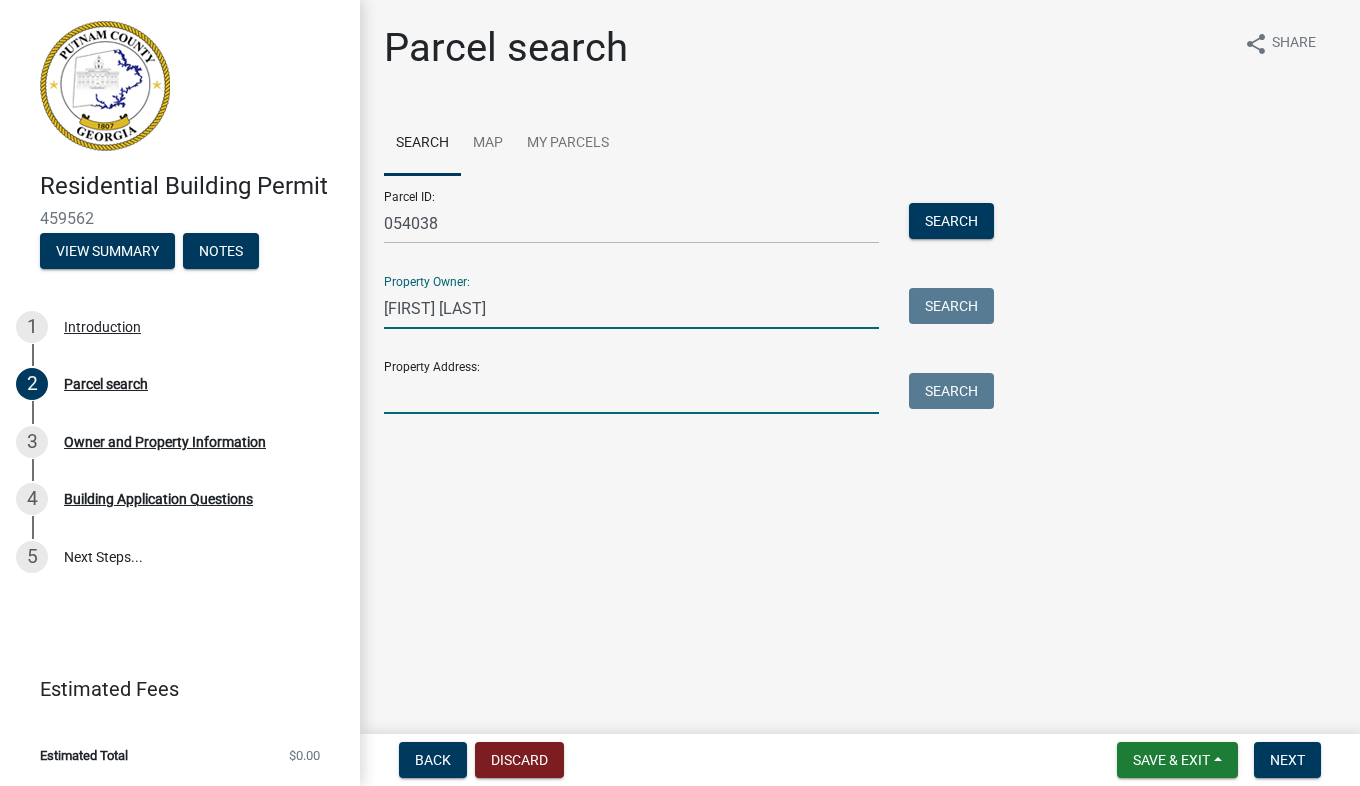 type on "158 [STREET]" 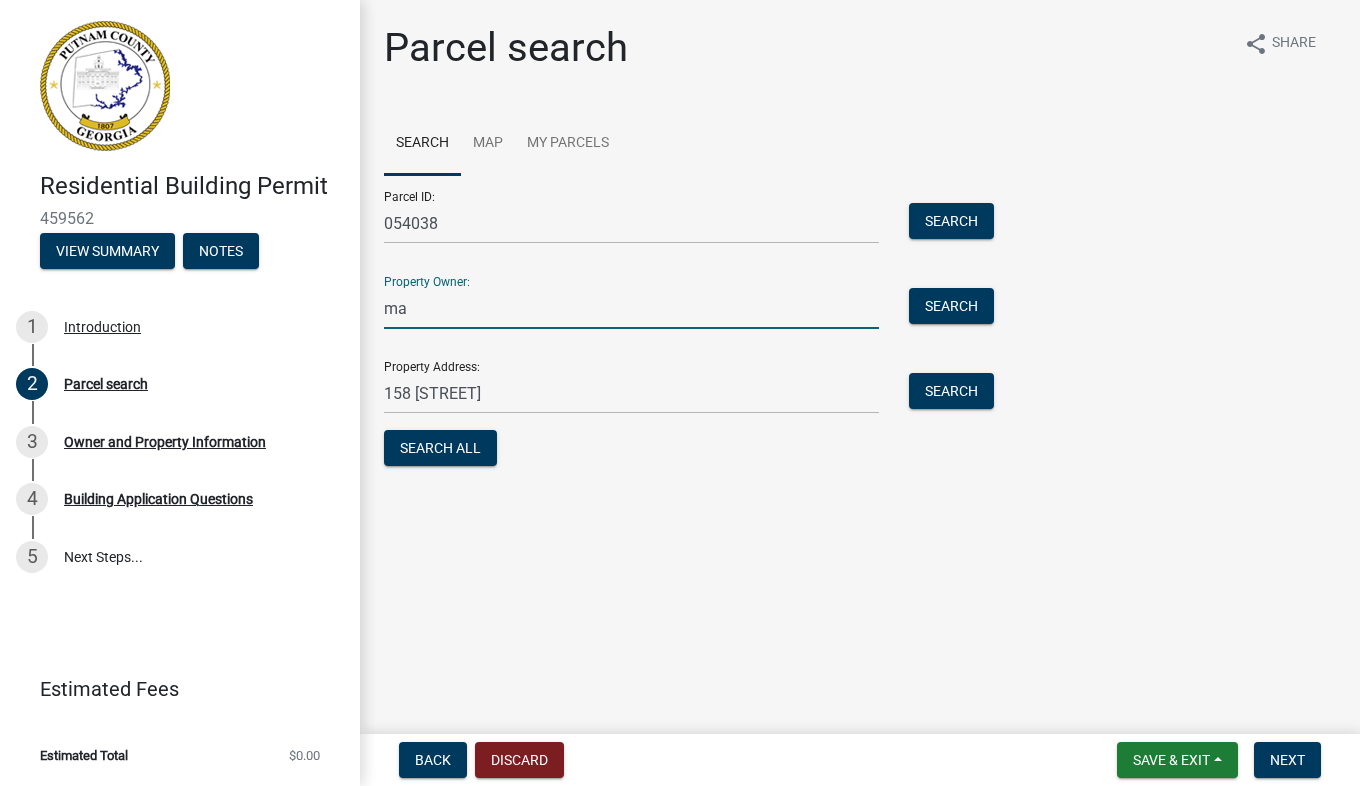 type on "m" 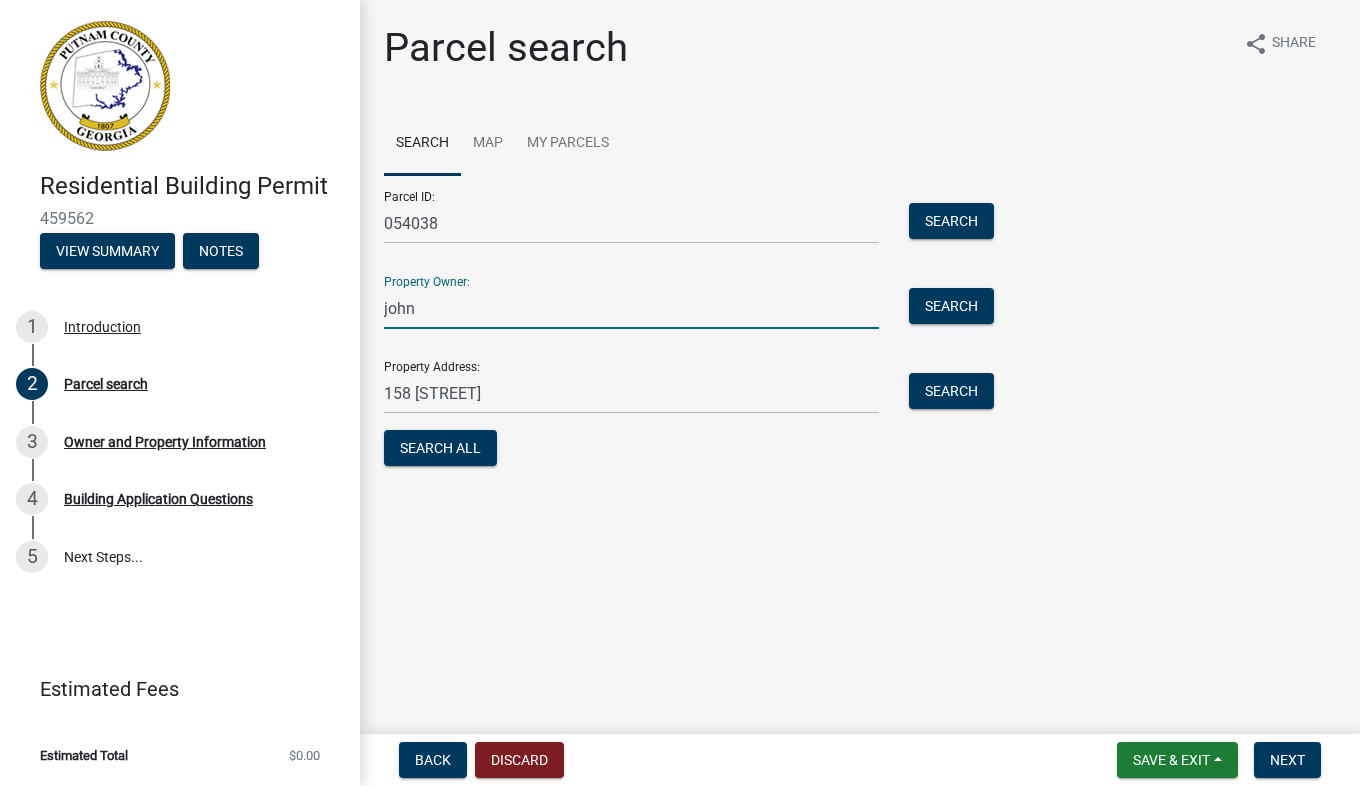 type on "[FIRST] [LAST]" 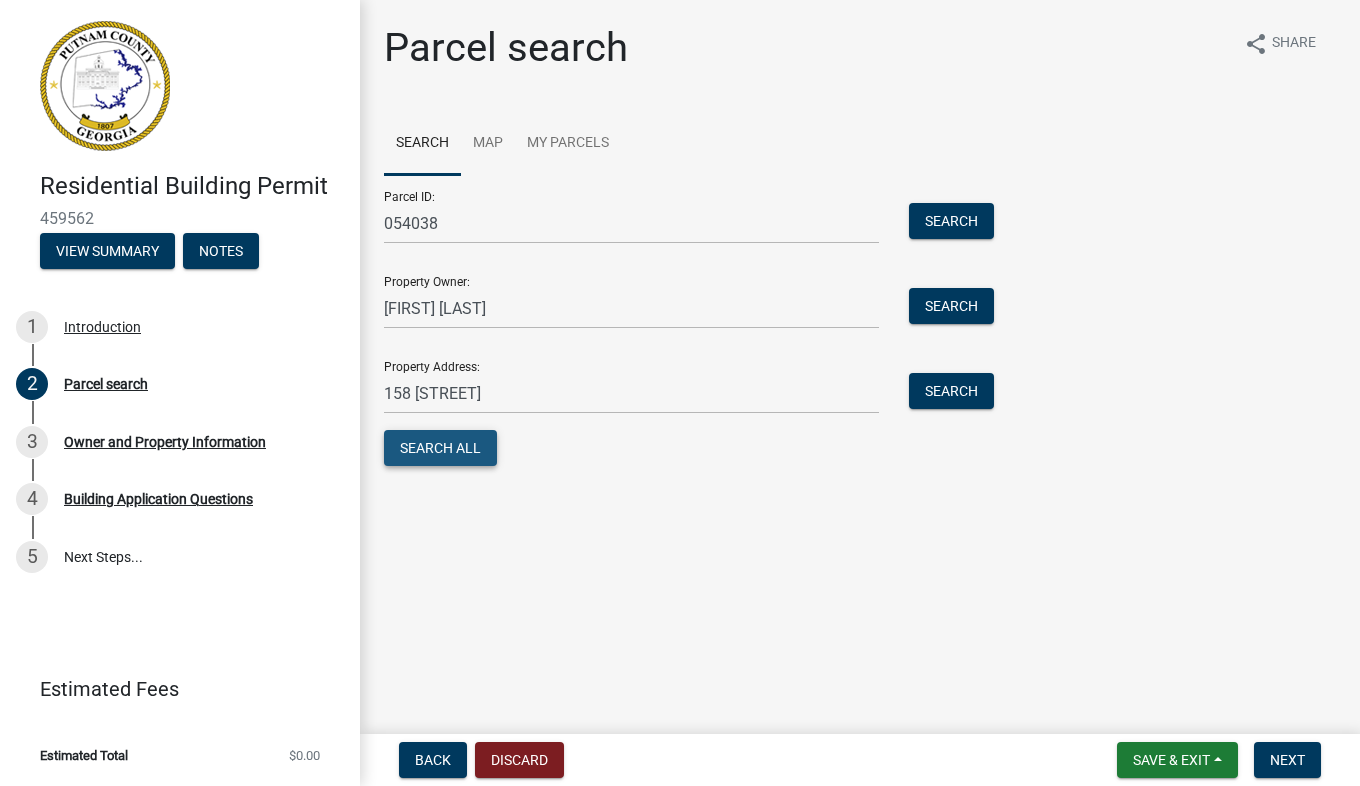 click on "Search All" at bounding box center [440, 448] 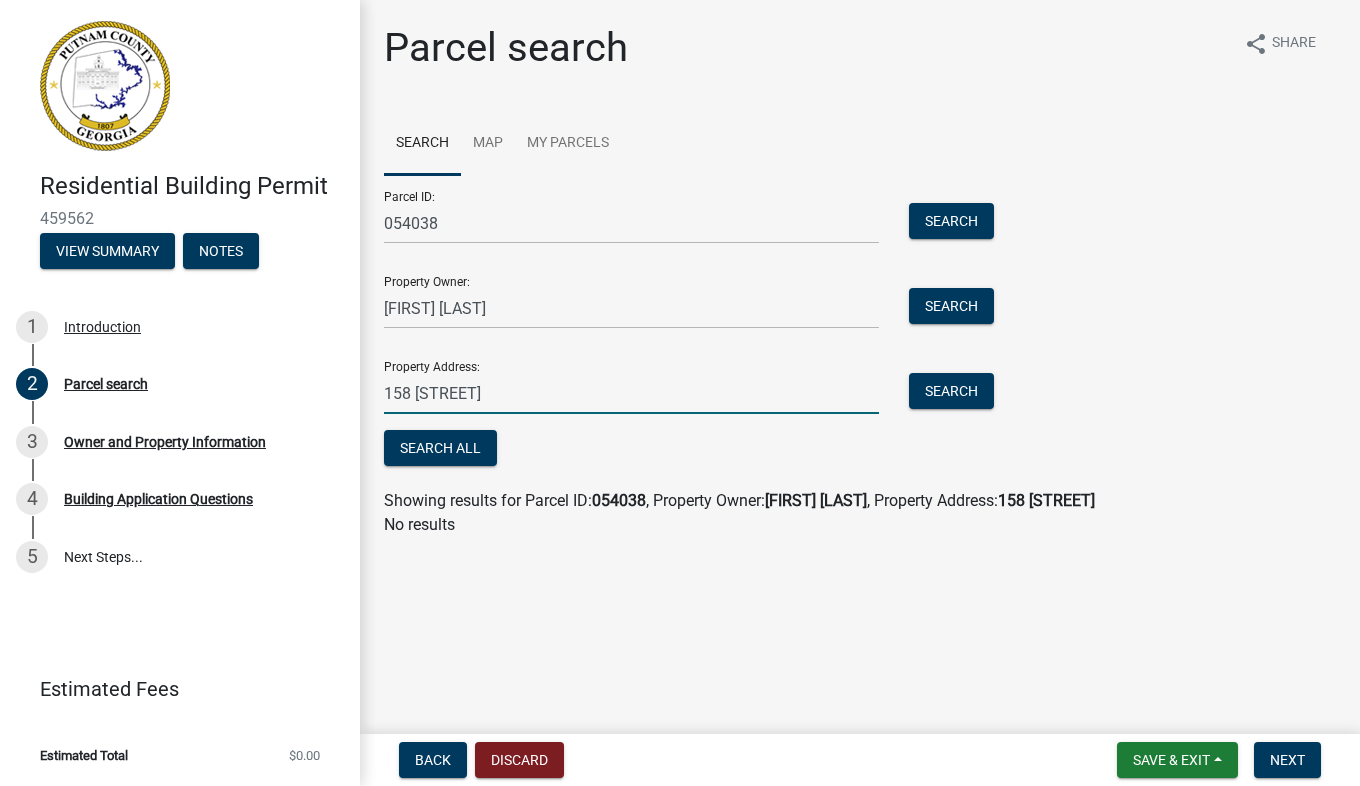 click on "158 [STREET]" at bounding box center [631, 393] 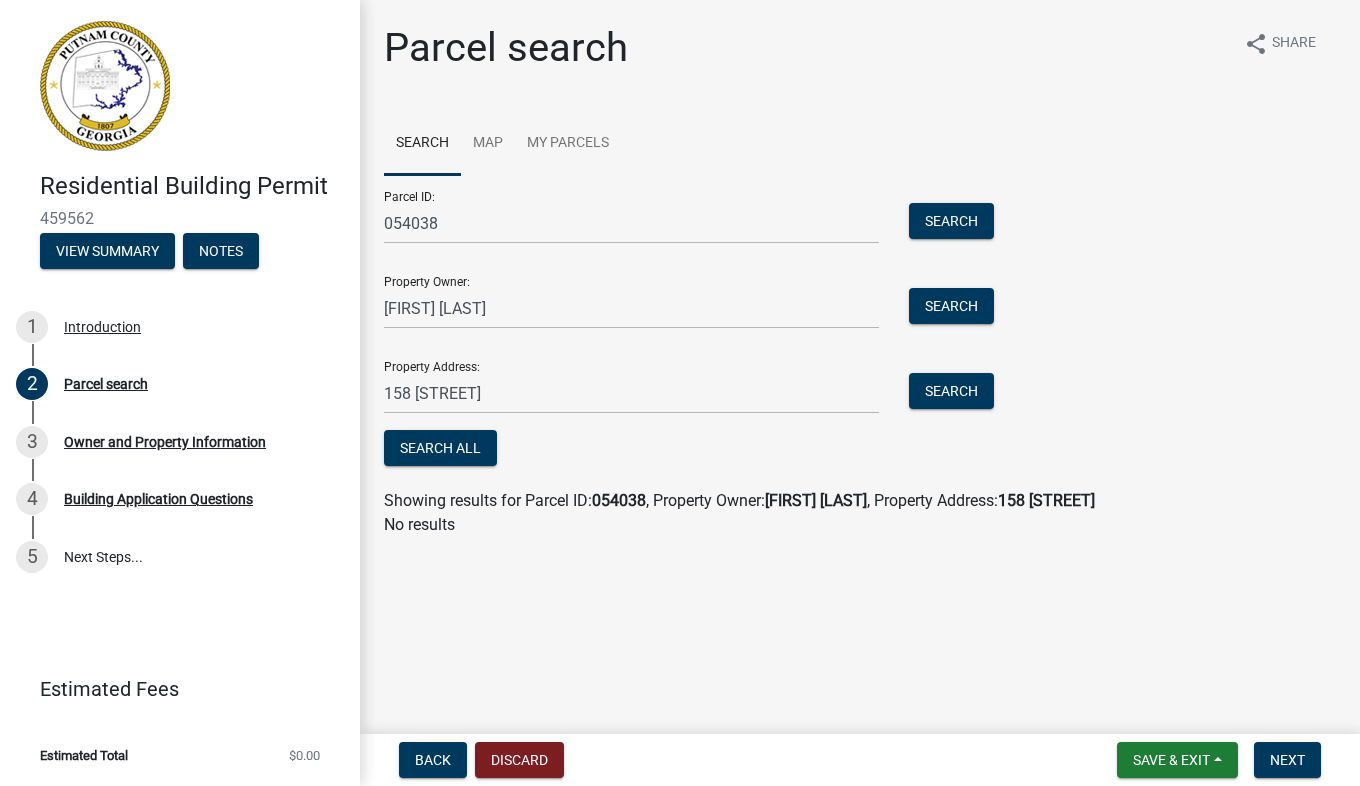 click on "Parcel search share Share Search Map My Parcels  Parcel ID:  054038  Search   Property Owner:  [FIRST] [LAST]  Search   Property Address:  158 Kinderhook Rd.  Search   Search All  Showing results for Parcel ID:  054038 , Property Owner:  [FIRST] [LAST] , Property Address:  158 Kinderhook Rd. No results" 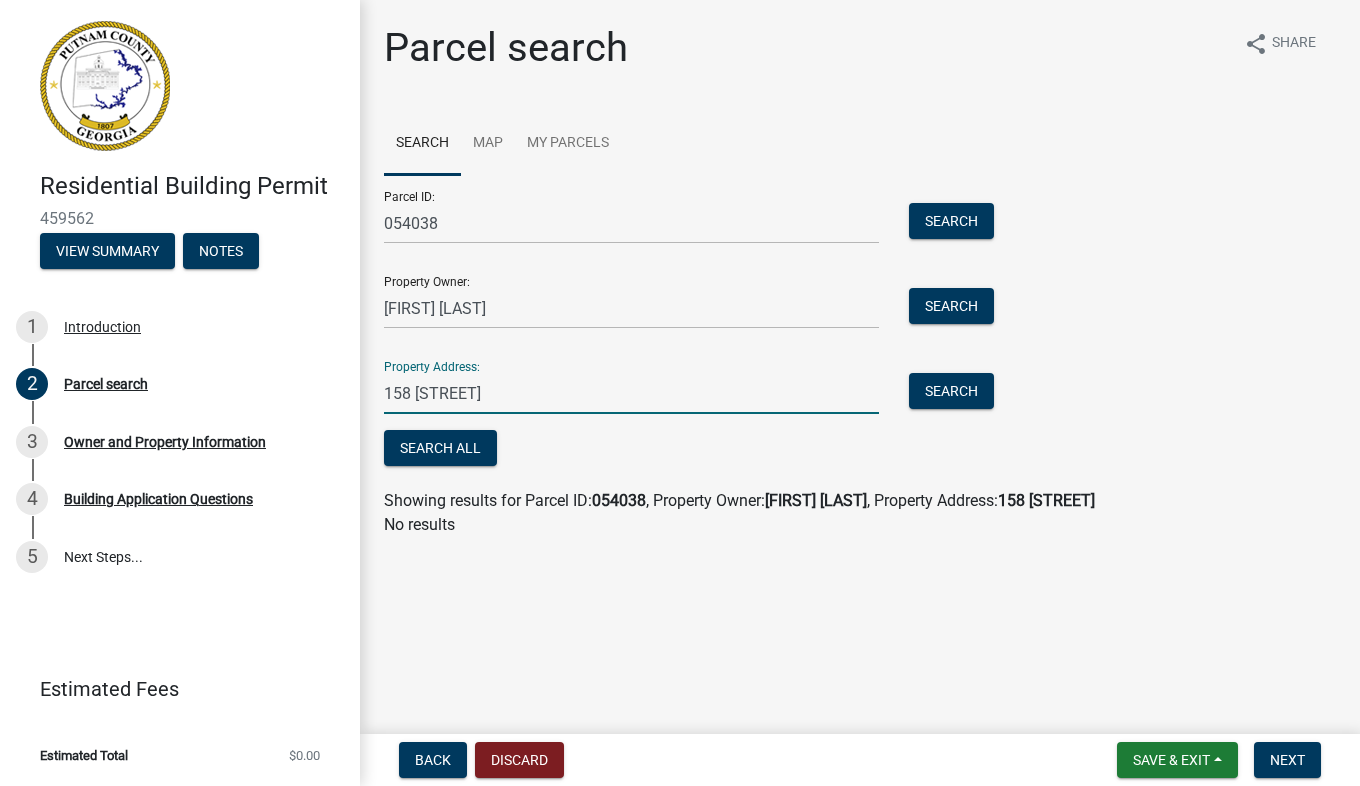 click on "158 [STREET]" at bounding box center (631, 393) 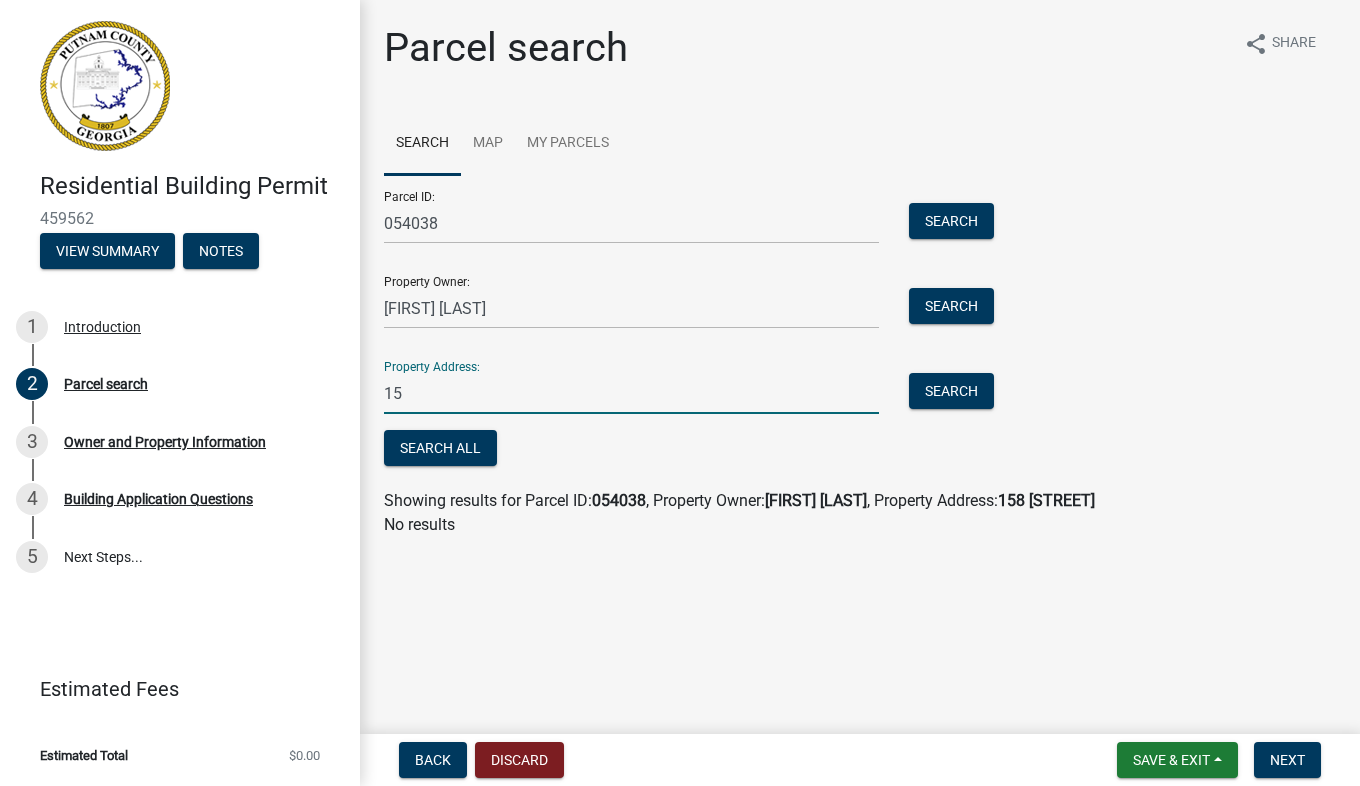 type on "1" 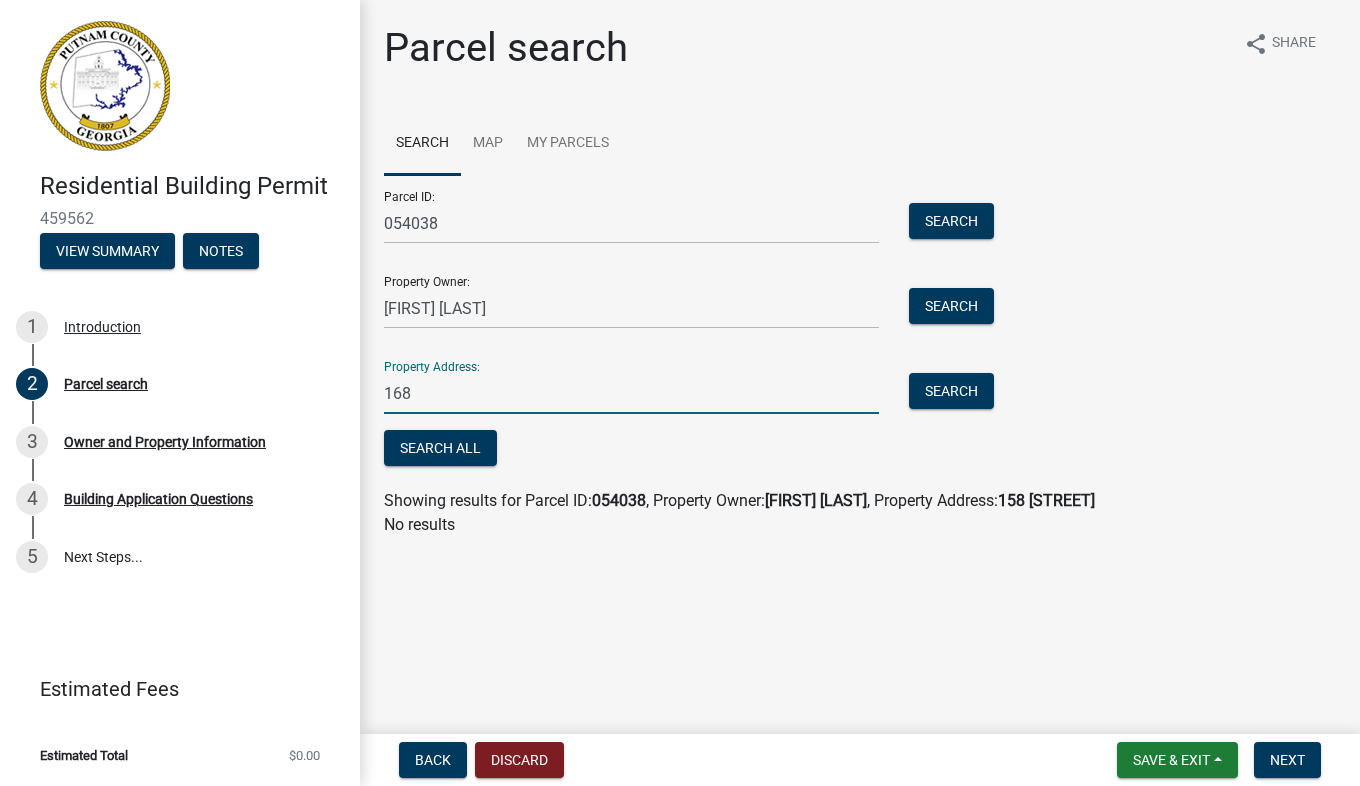 type on "168 HWY 212 SW" 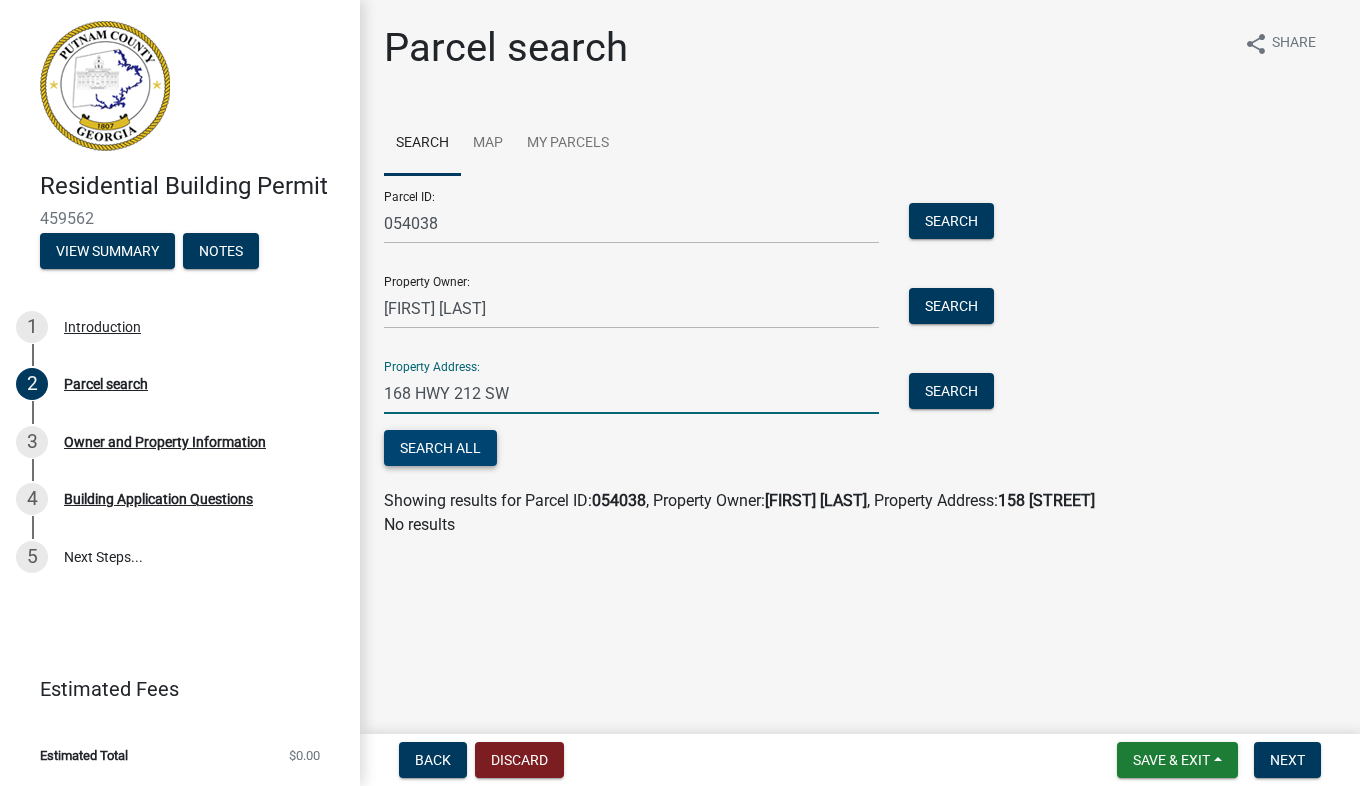 click on "Search All" at bounding box center [440, 448] 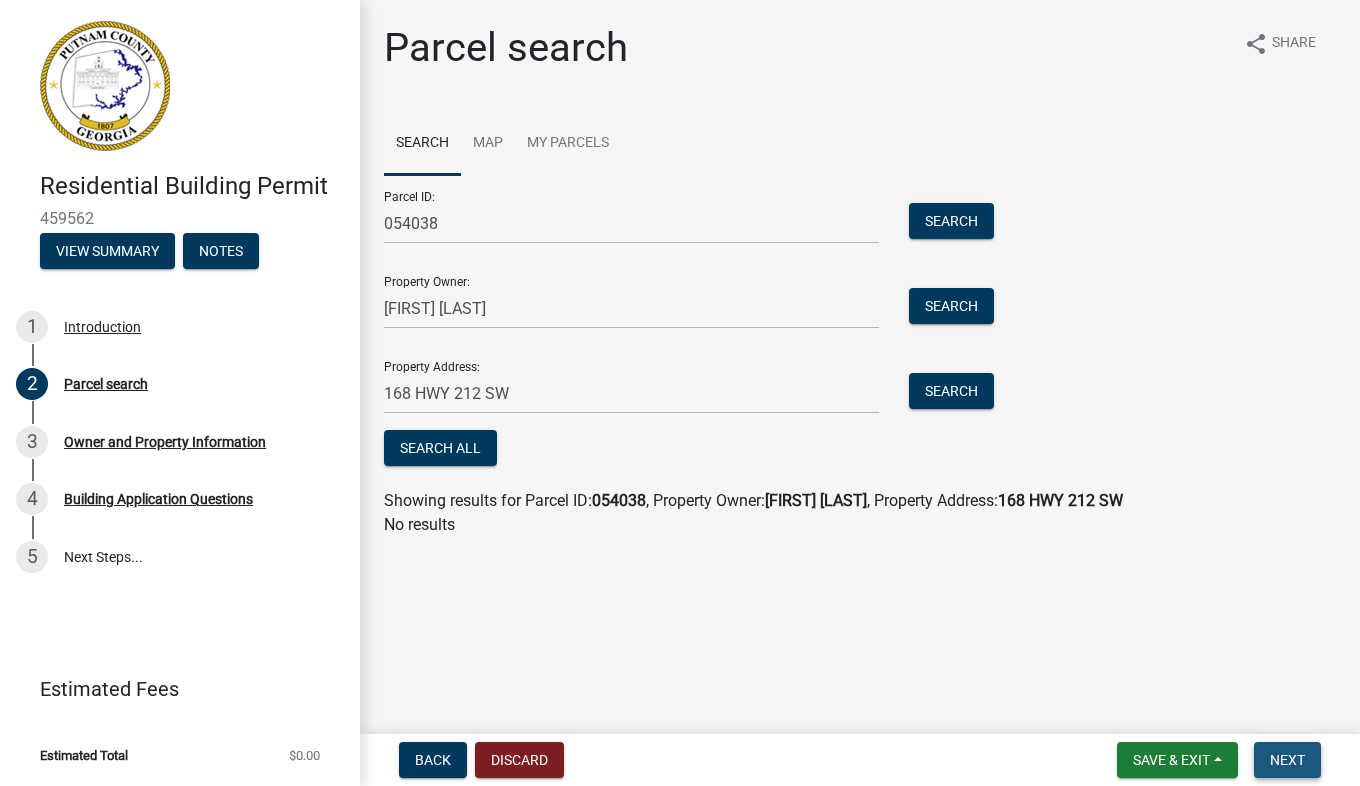 click on "Next" at bounding box center [1287, 760] 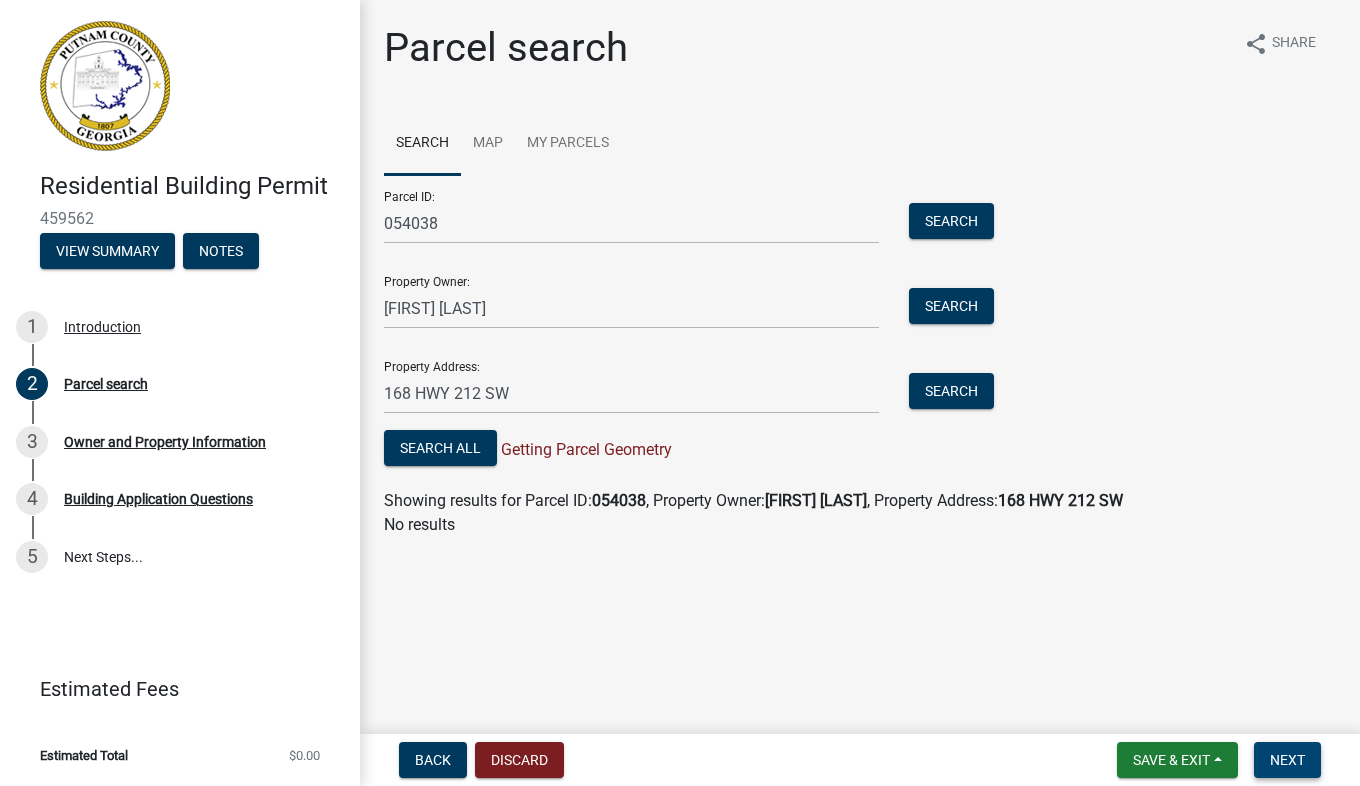 click on "Next" at bounding box center (1287, 760) 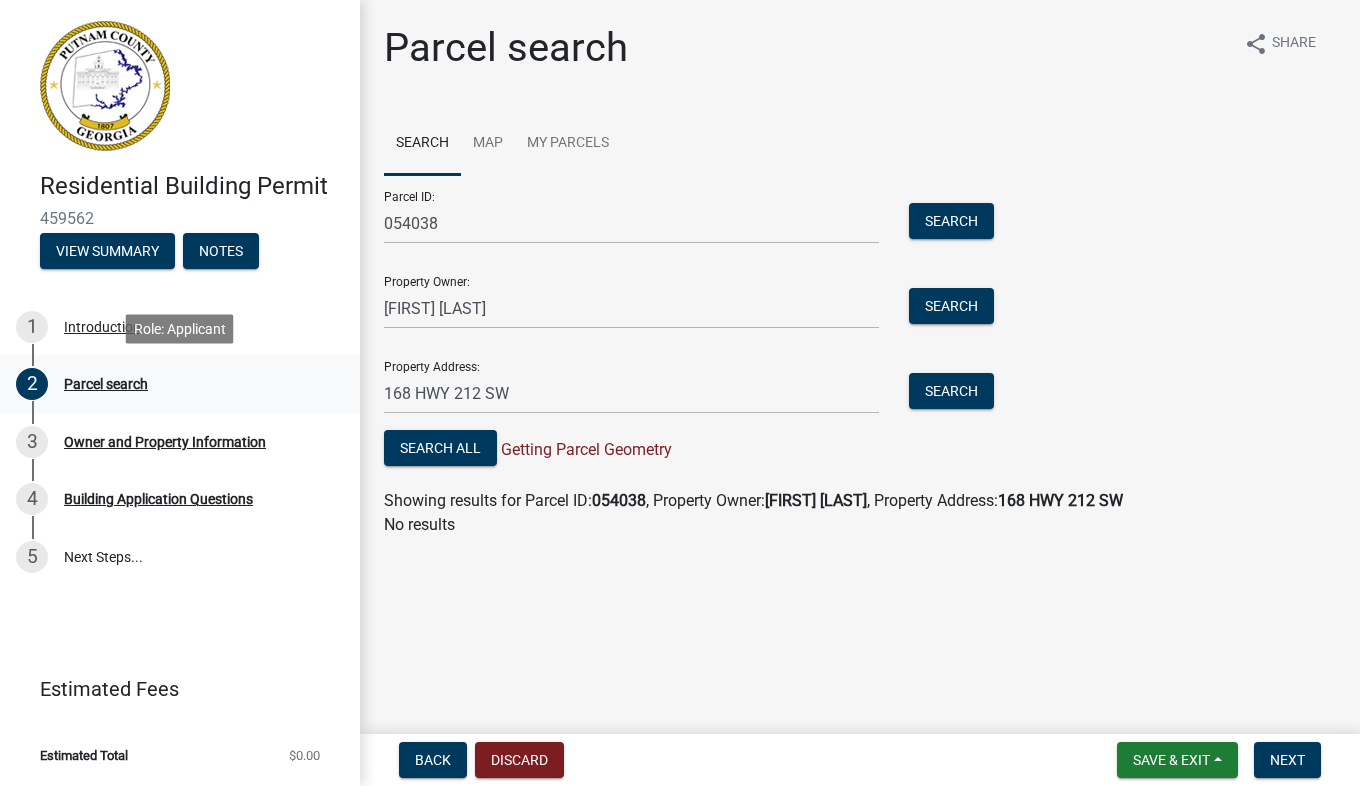 click on "Parcel search" at bounding box center [106, 384] 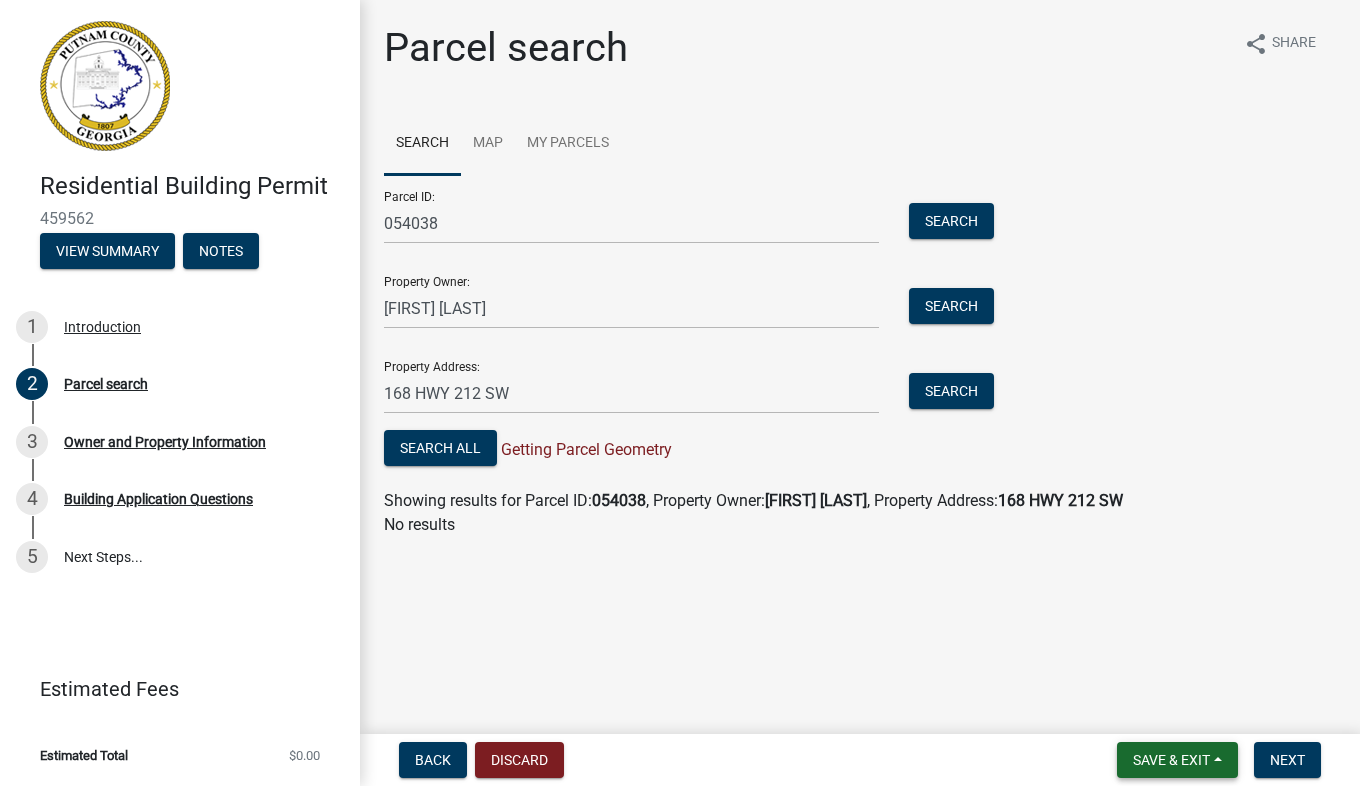 click on "Save & Exit" at bounding box center (1177, 760) 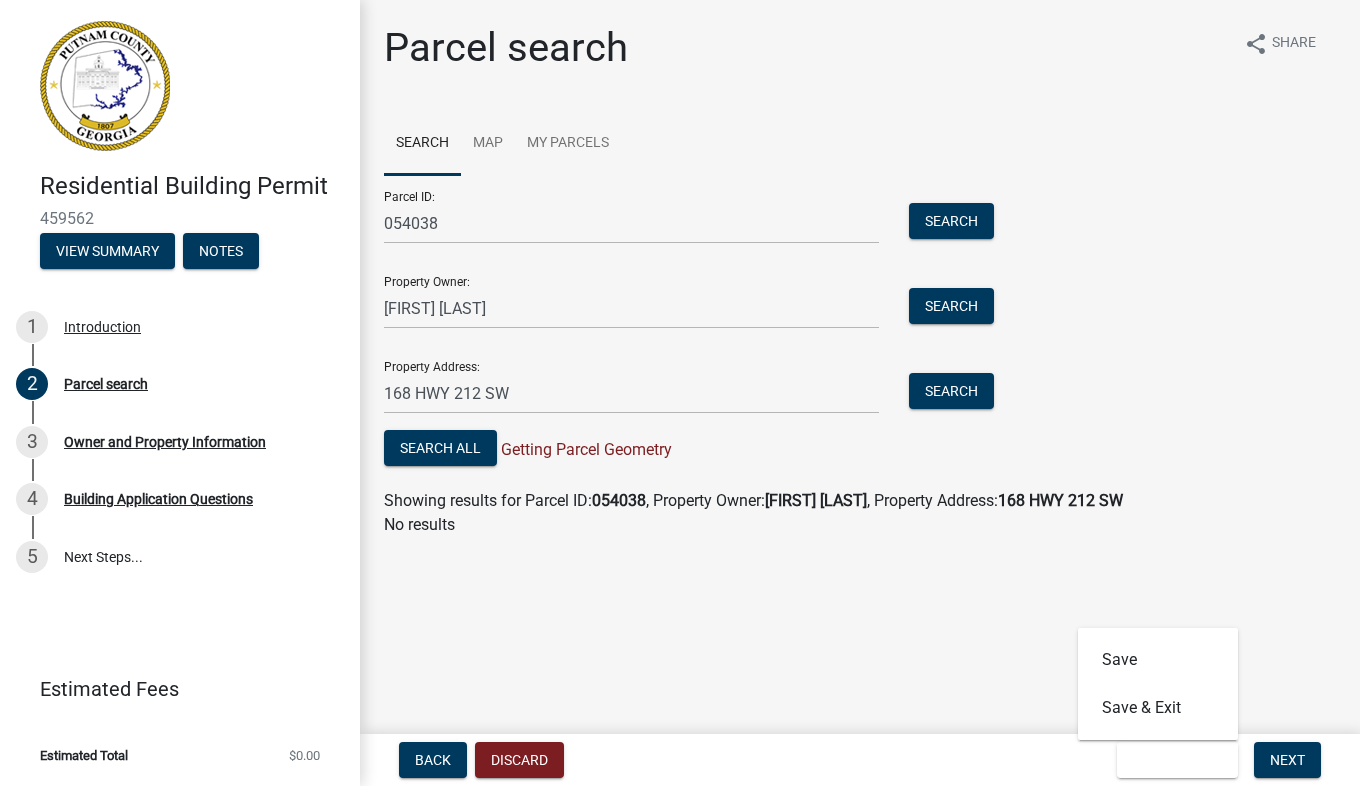 click on "Parcel search share Share Search Map My Parcels  Parcel ID:  054038  Search   Property Owner:  [FIRST] [LAST]  Search   Property Address:  168 HWY 212 SW  Search   Search All   Getting Parcel Geometry  Showing results for Parcel ID:  054038 , Property Owner:  [FIRST] [LAST] , Property Address:  168 HWY 212 SW No results" 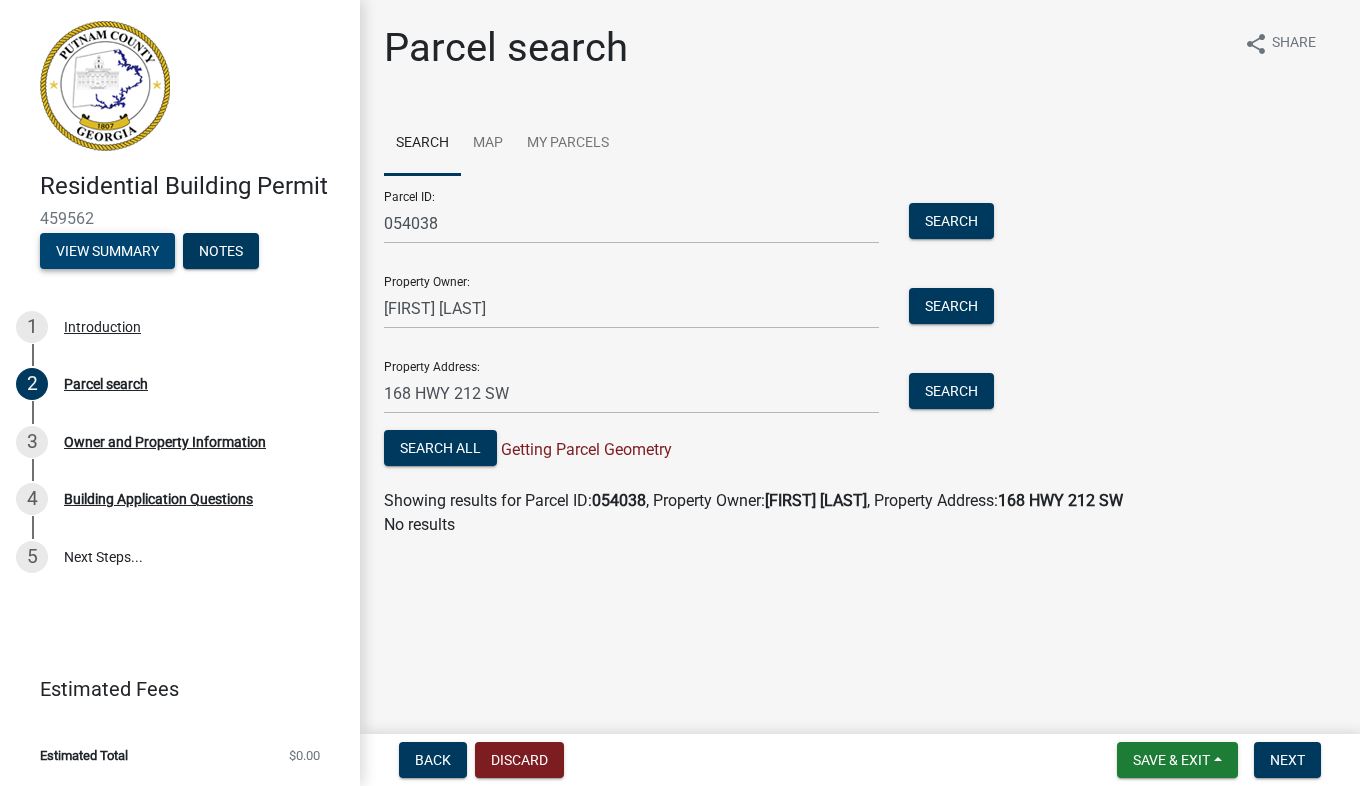 click on "View Summary" at bounding box center [107, 251] 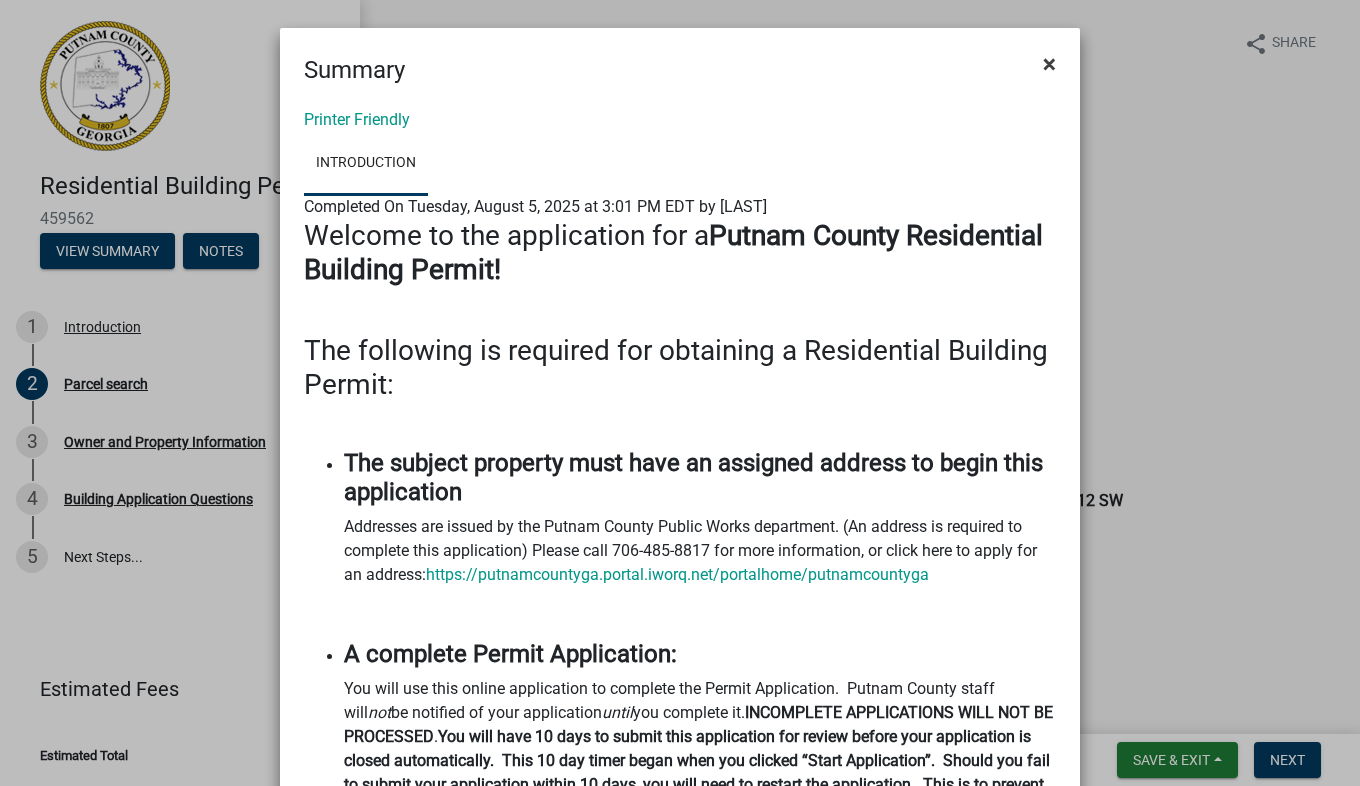click on "×" 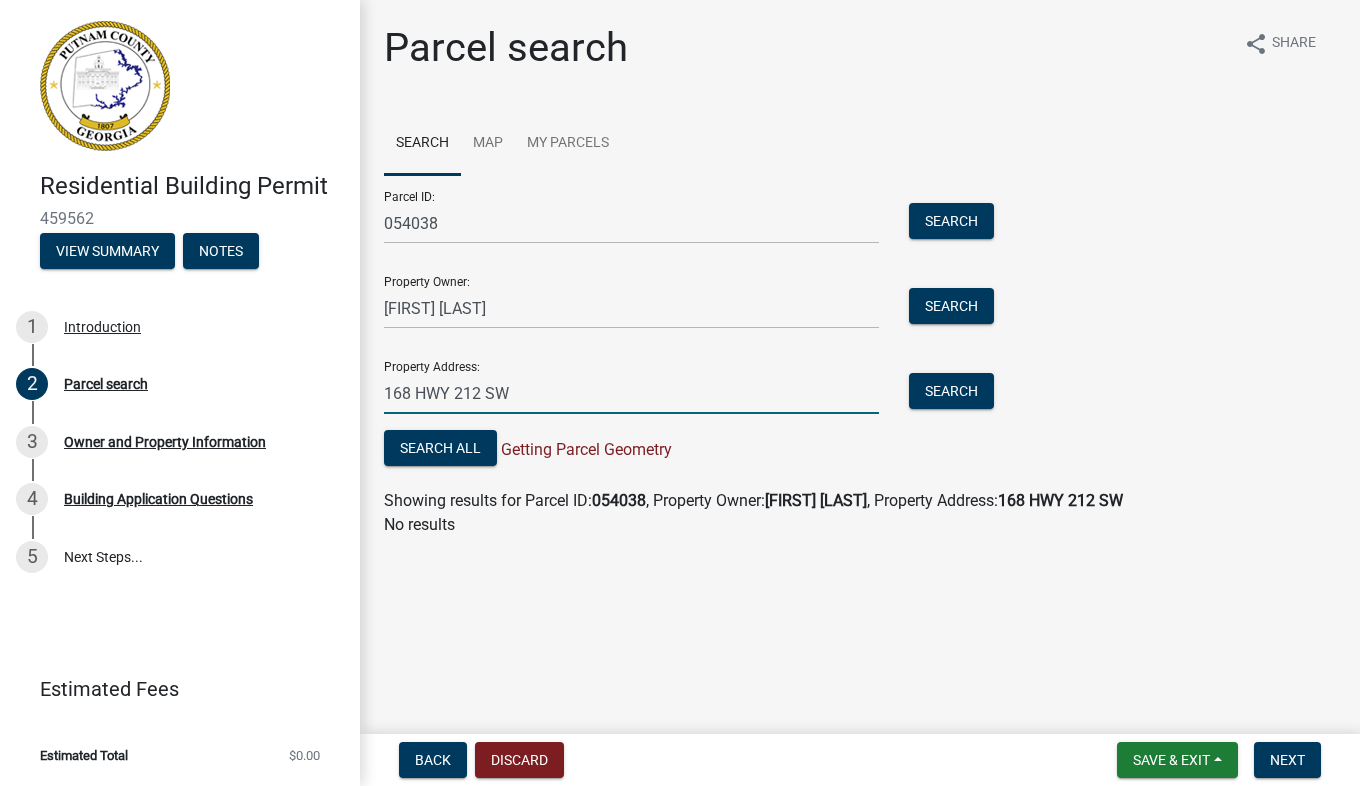 click on "168 HWY 212 SW" at bounding box center [631, 393] 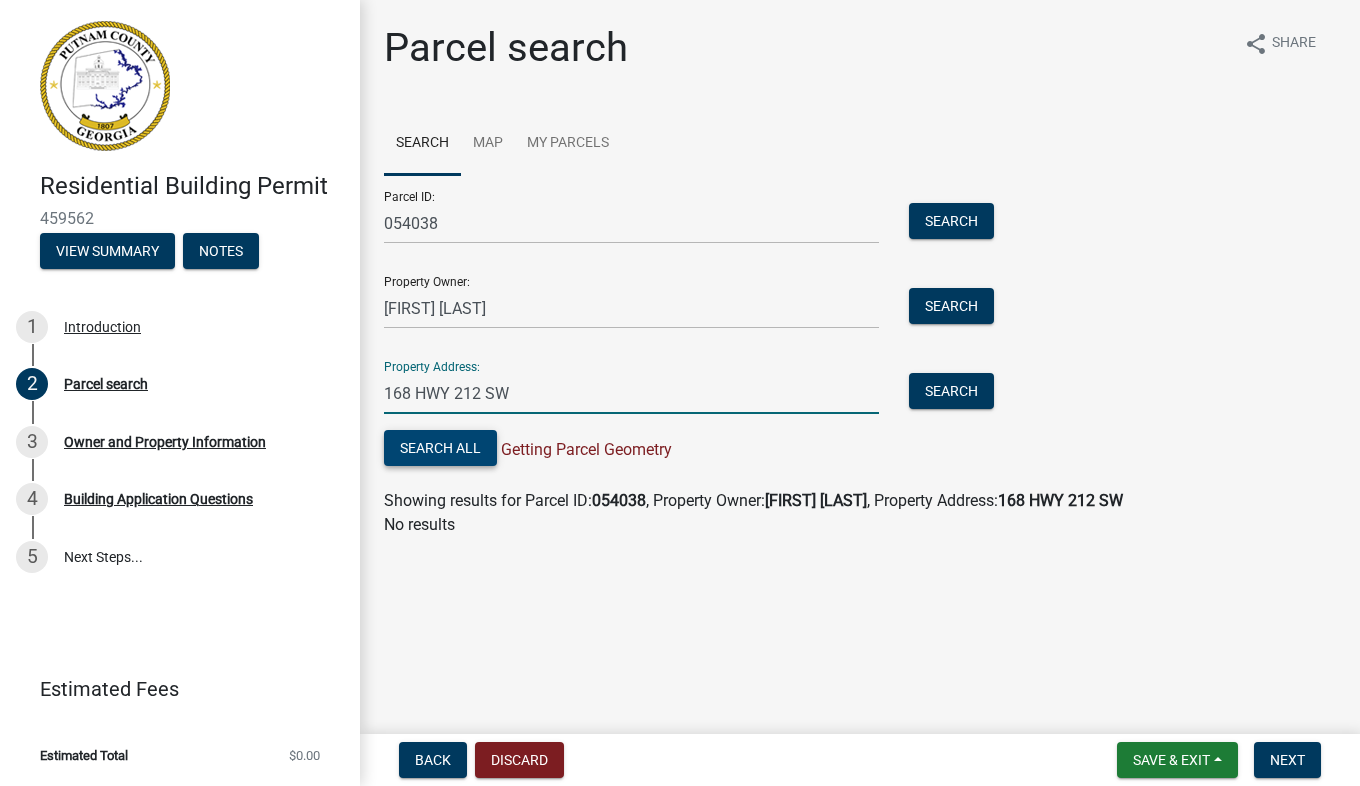 click on "Search All" at bounding box center [440, 448] 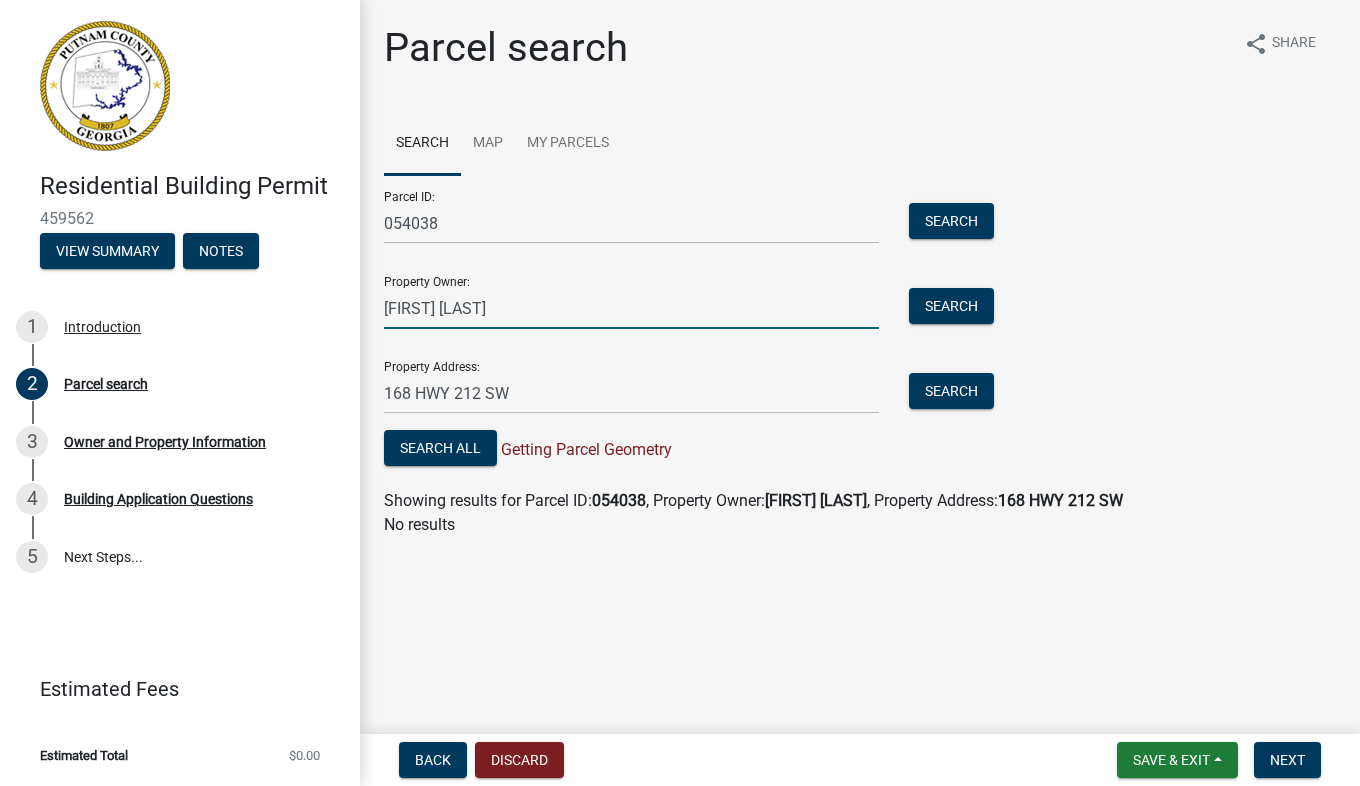 click on "[FIRST] [LAST]" at bounding box center (631, 308) 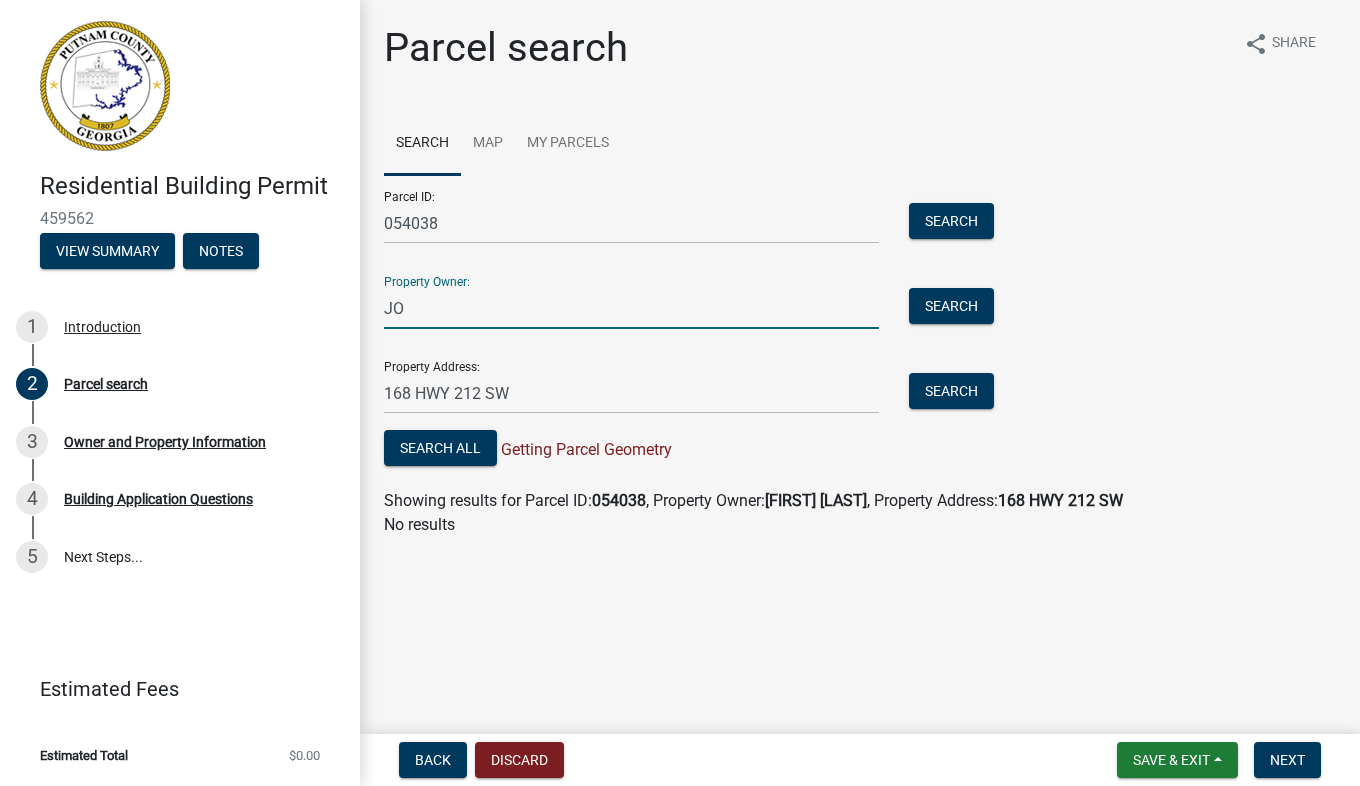 type on "J" 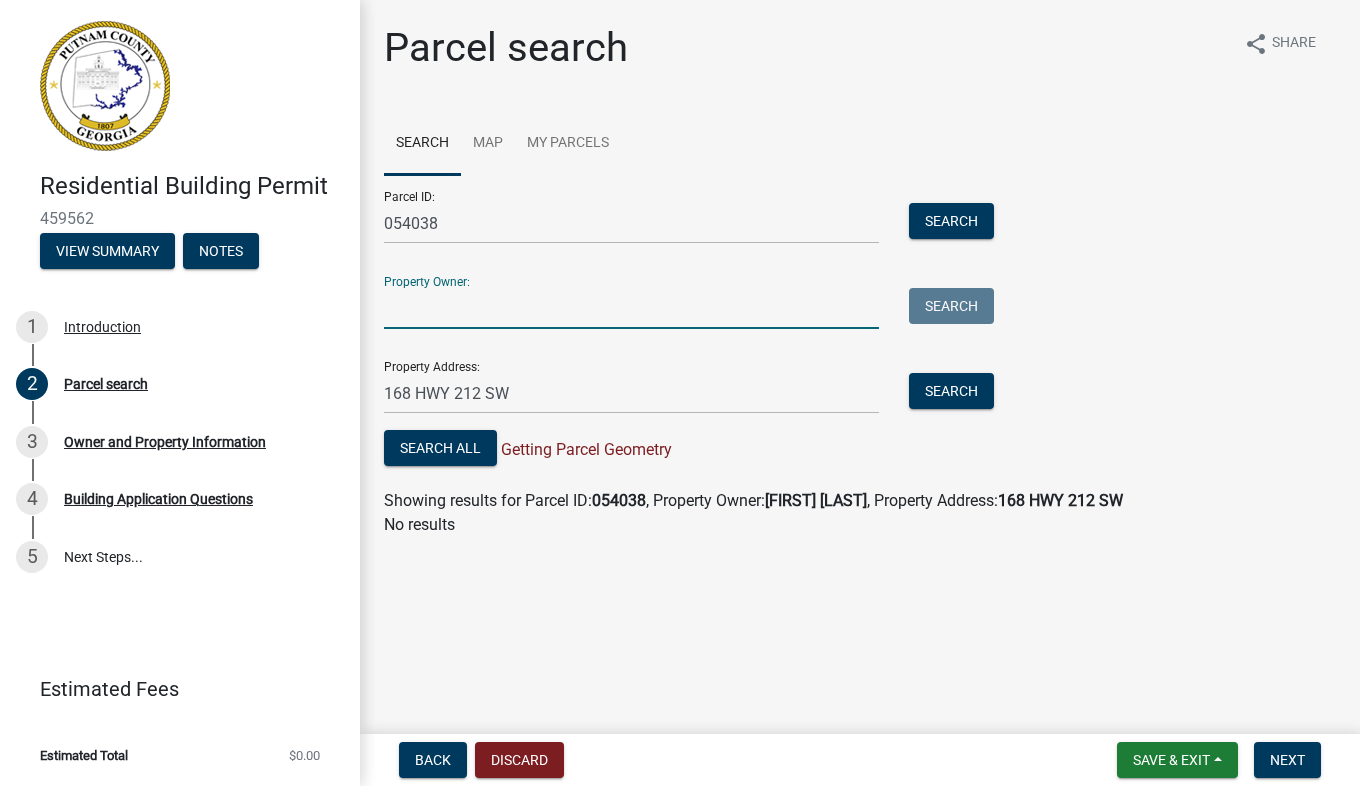 type on "f" 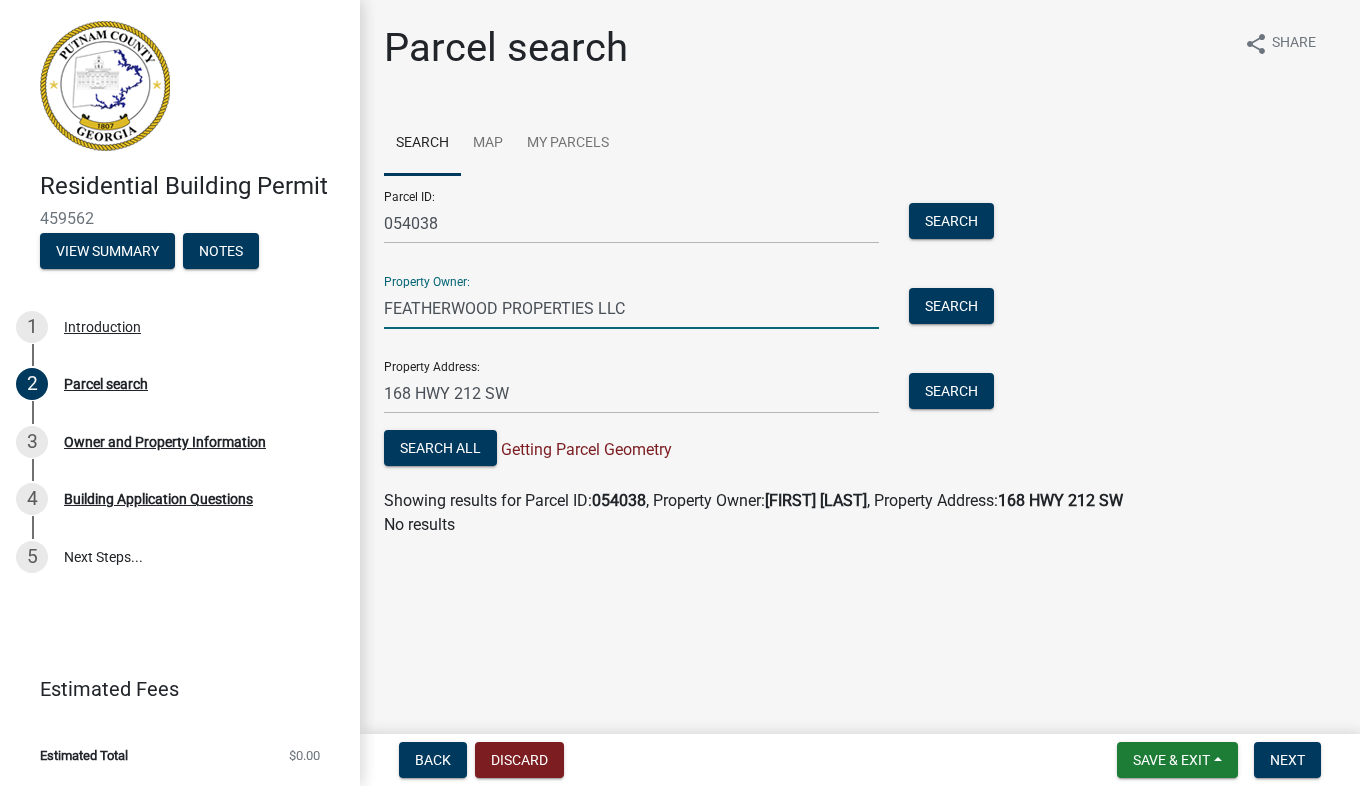 type on "FEATHERWOOD PROPERTIES LLC" 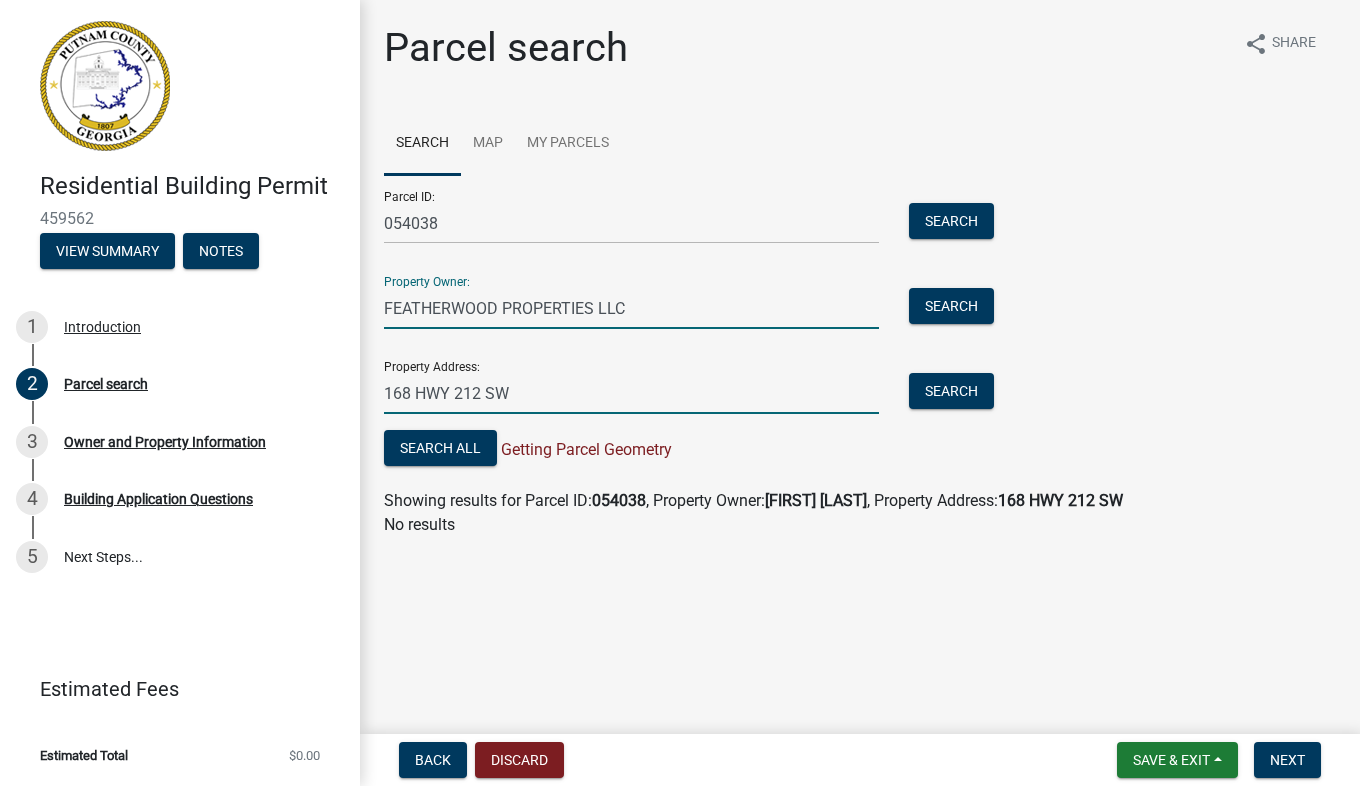 click on "168 HWY 212 SW" at bounding box center [631, 393] 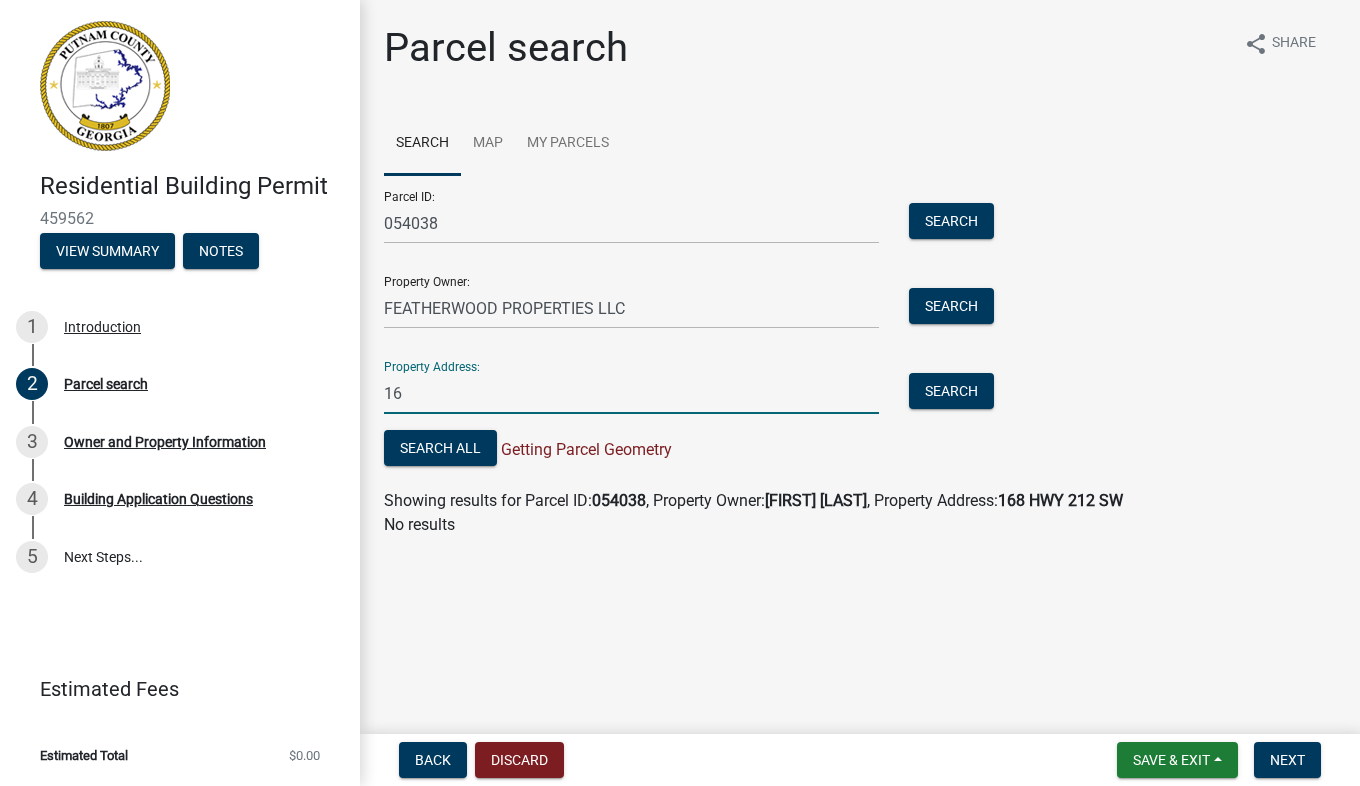 type on "1" 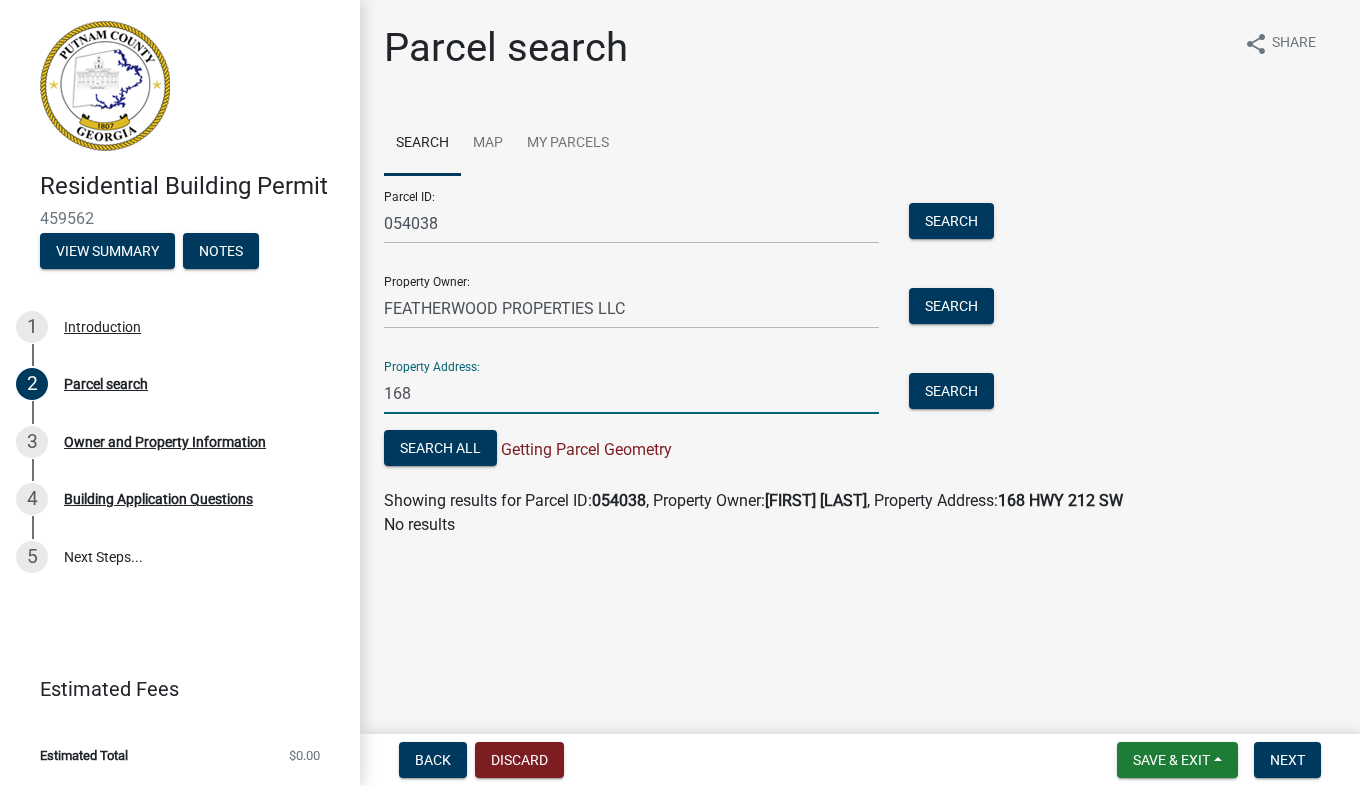 type on "168 HWY 212 SW" 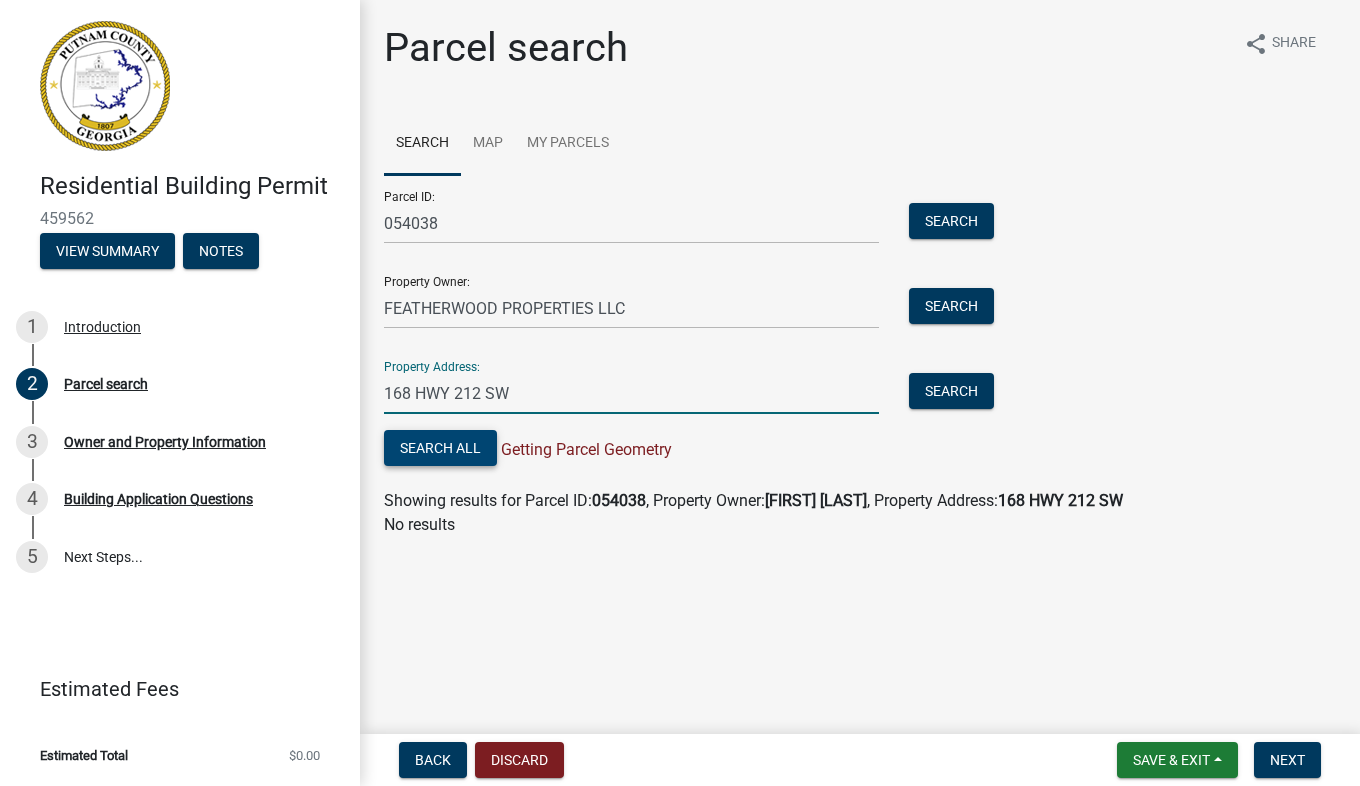 click on "Search All" at bounding box center (440, 448) 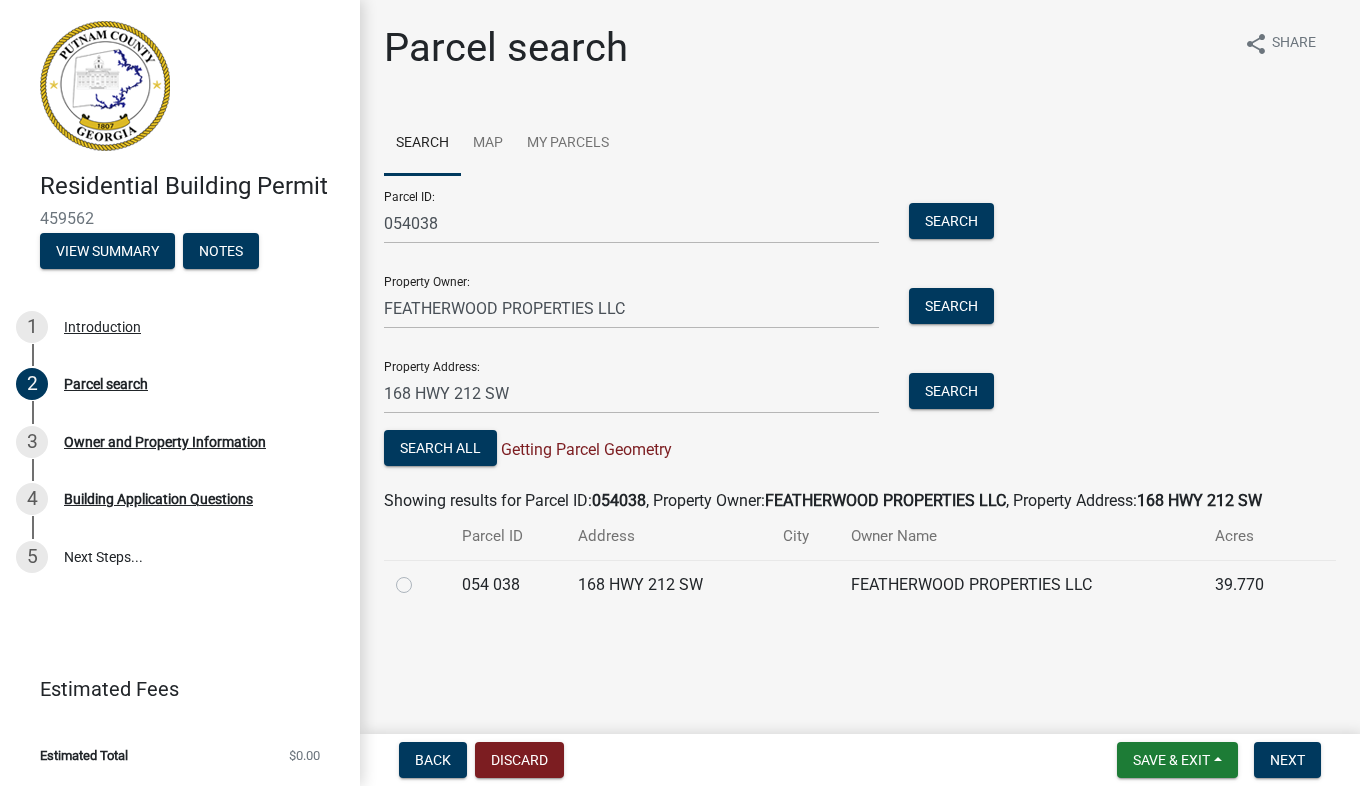 click 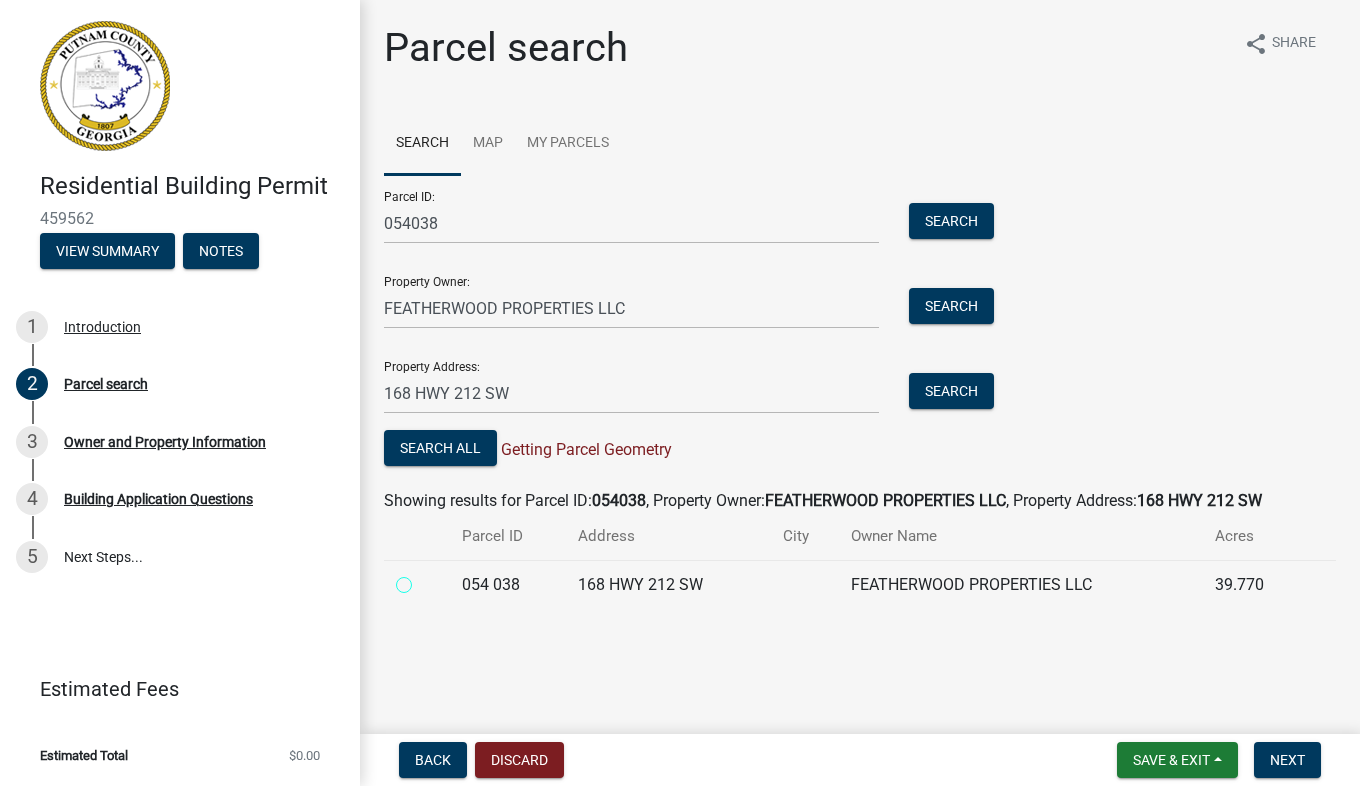 radio on "true" 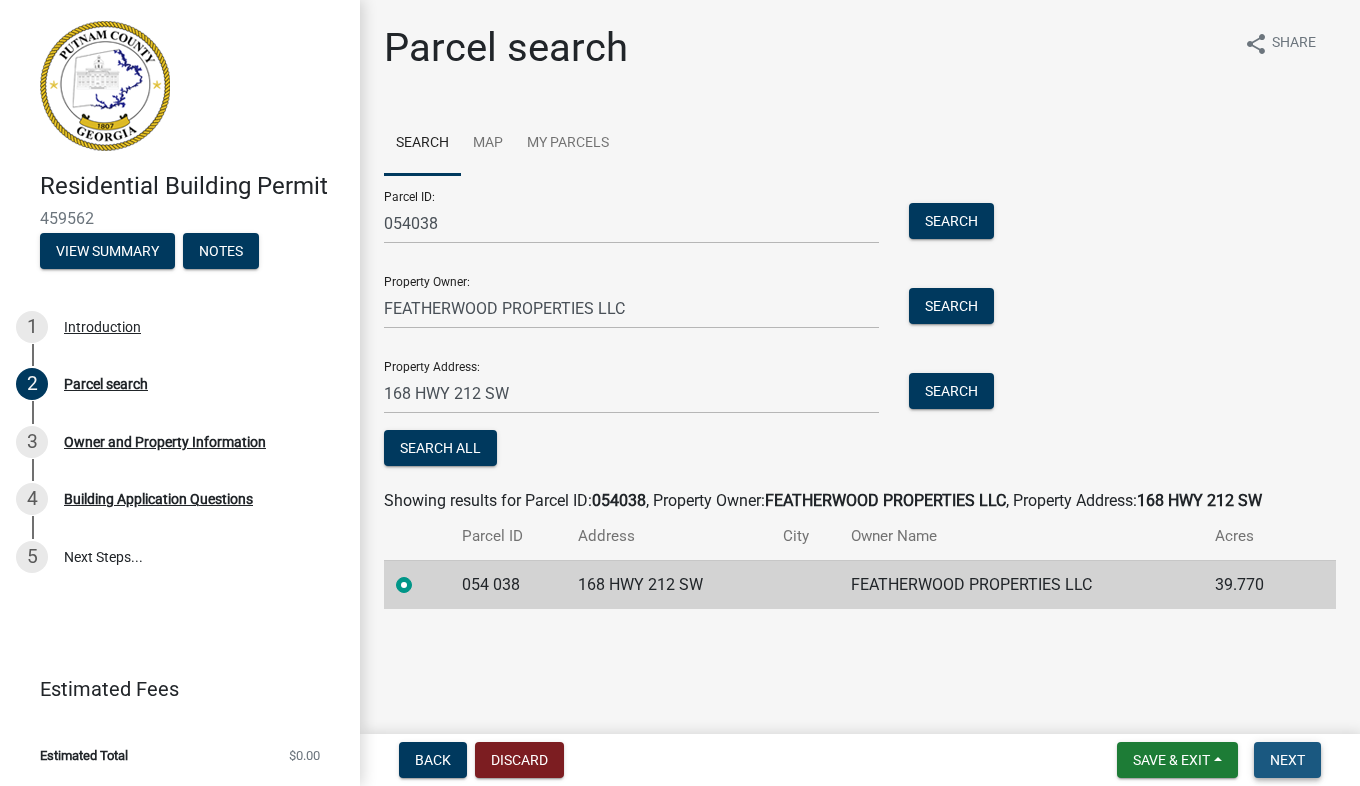 click on "Next" at bounding box center (1287, 760) 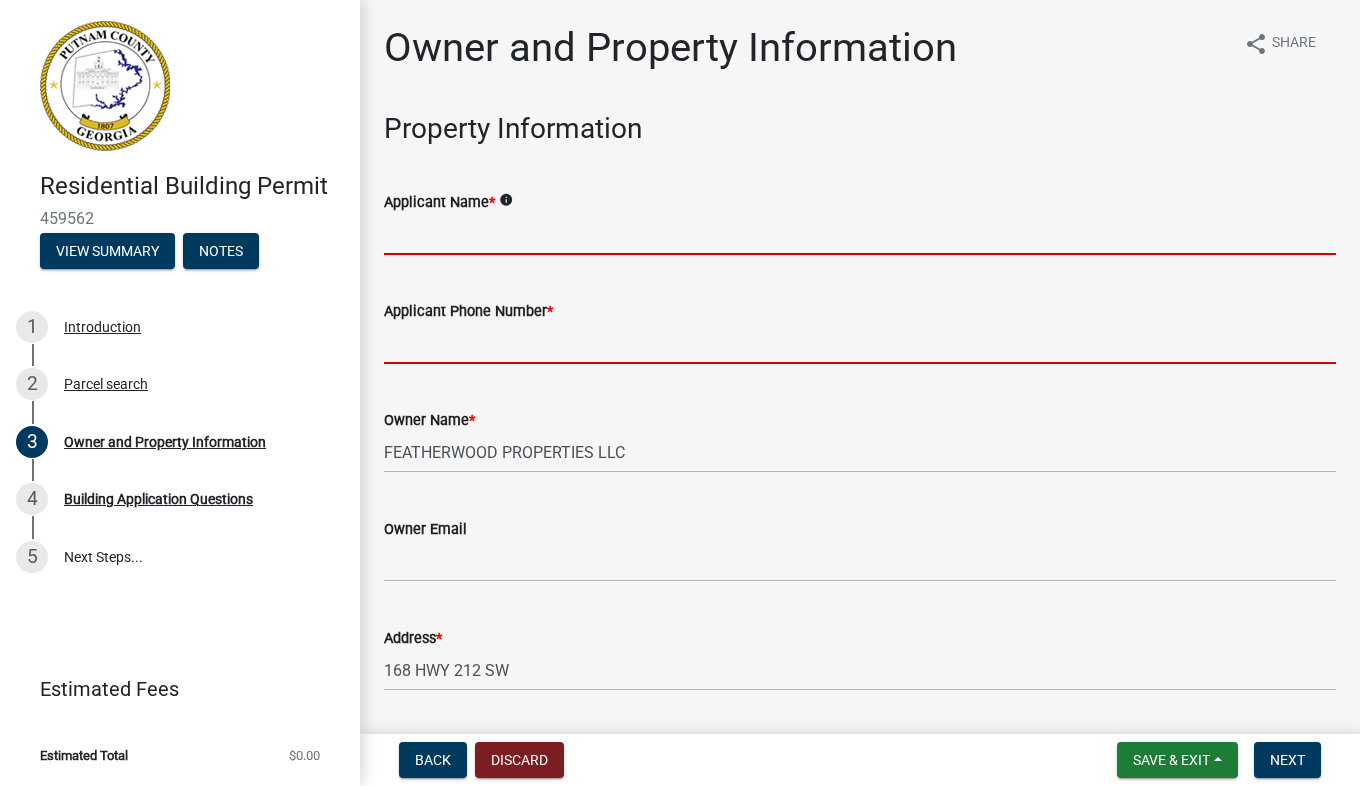 drag, startPoint x: 489, startPoint y: 232, endPoint x: 976, endPoint y: 346, distance: 500.16498 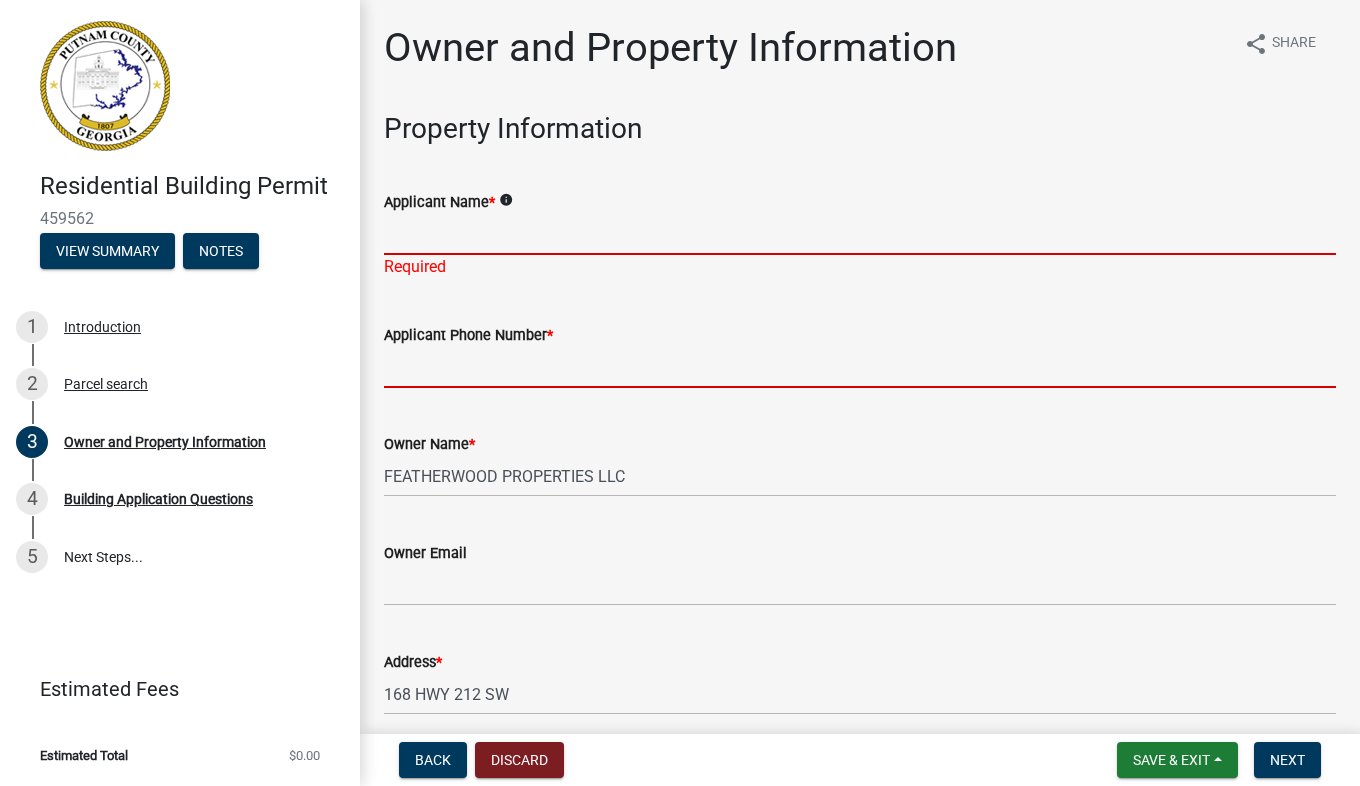 drag, startPoint x: 976, startPoint y: 346, endPoint x: 628, endPoint y: 228, distance: 367.46155 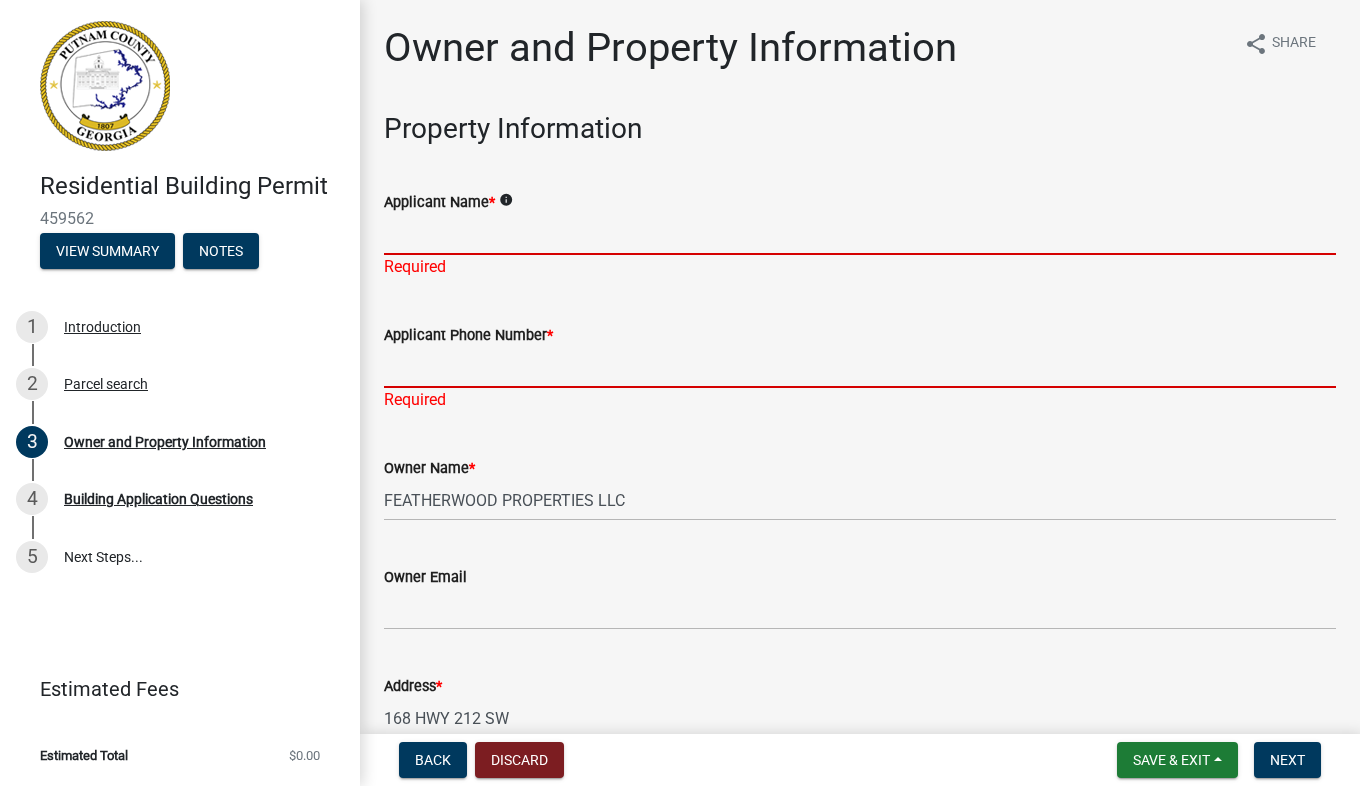 drag, startPoint x: 628, startPoint y: 228, endPoint x: 435, endPoint y: 375, distance: 242.60667 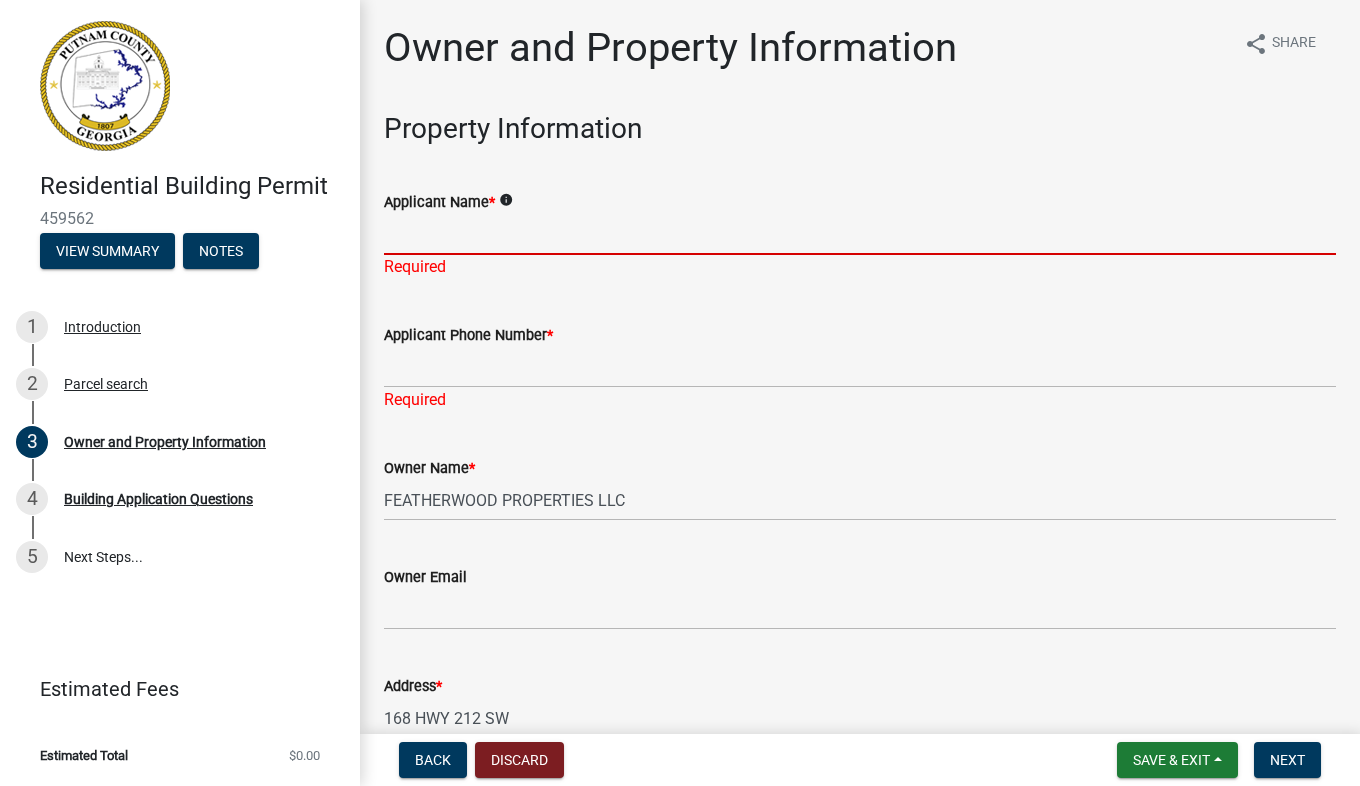 drag, startPoint x: 434, startPoint y: 228, endPoint x: 418, endPoint y: 241, distance: 20.615528 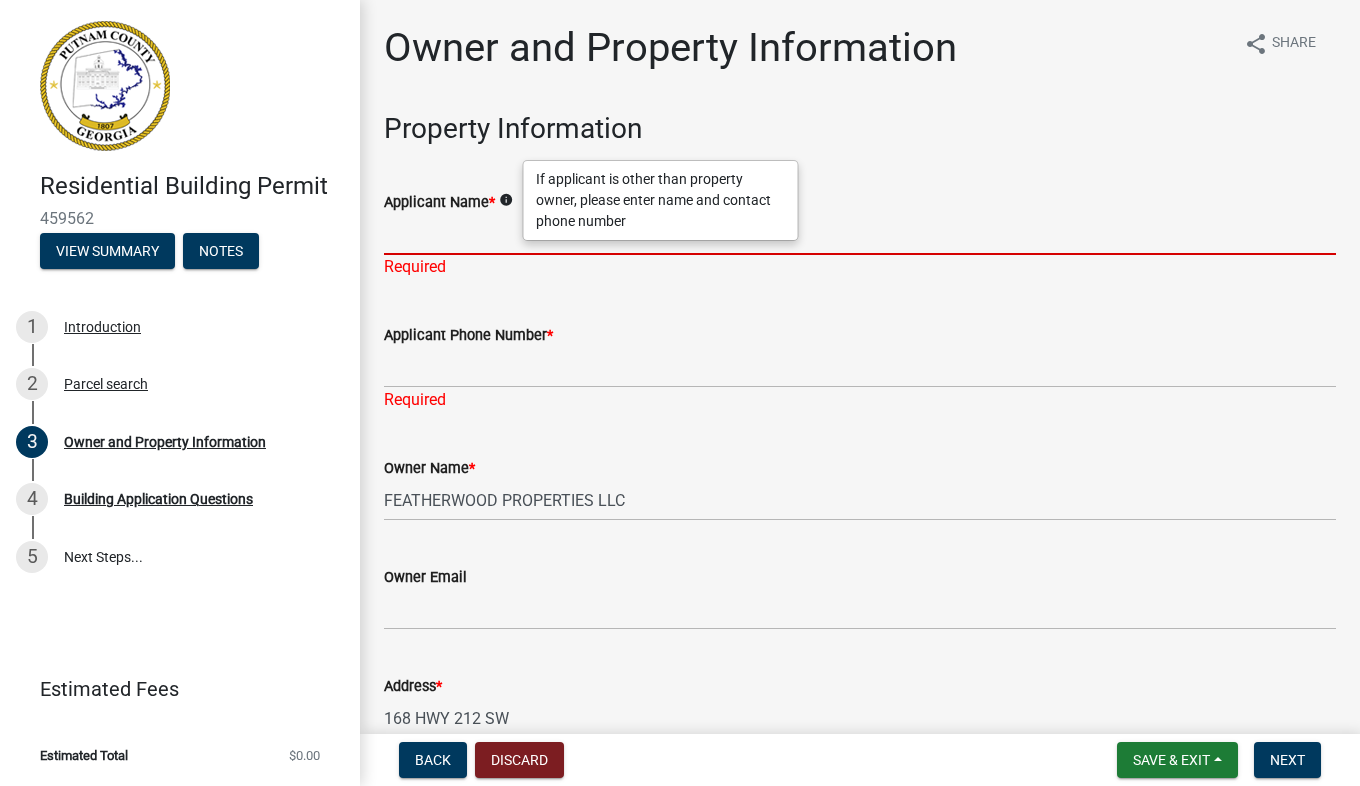 click on "Applicant Name  *" at bounding box center (860, 234) 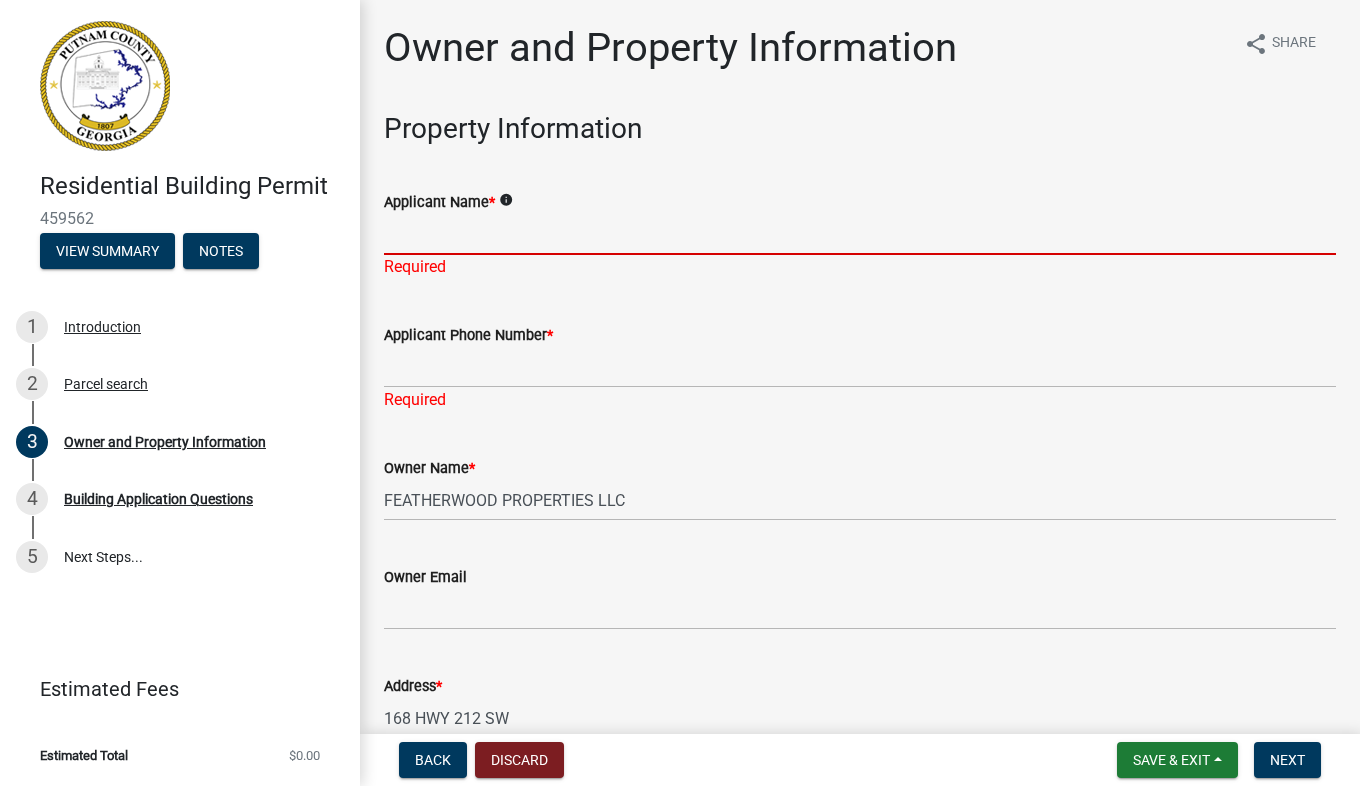 type on "[FIRST] [LAST]" 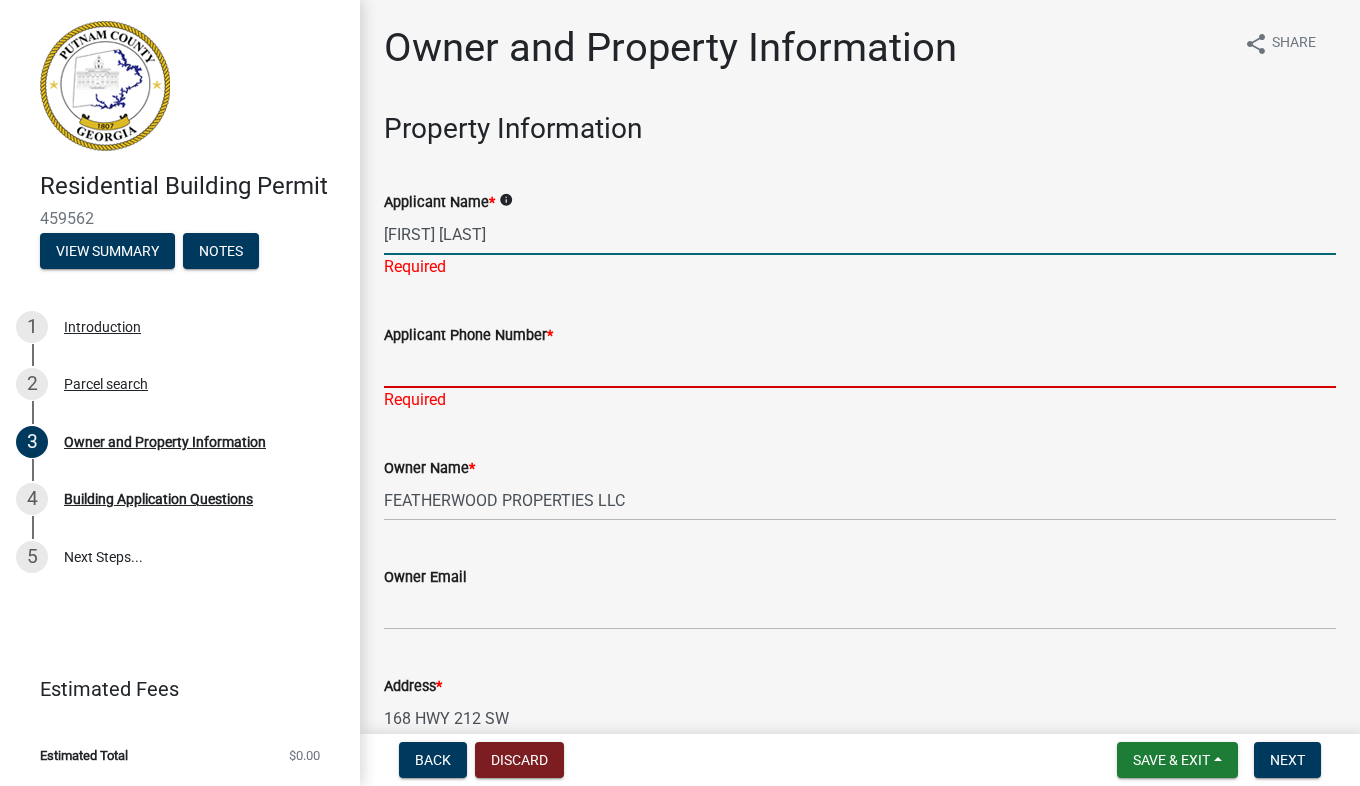 click on "Applicant Phone Number  * Required" 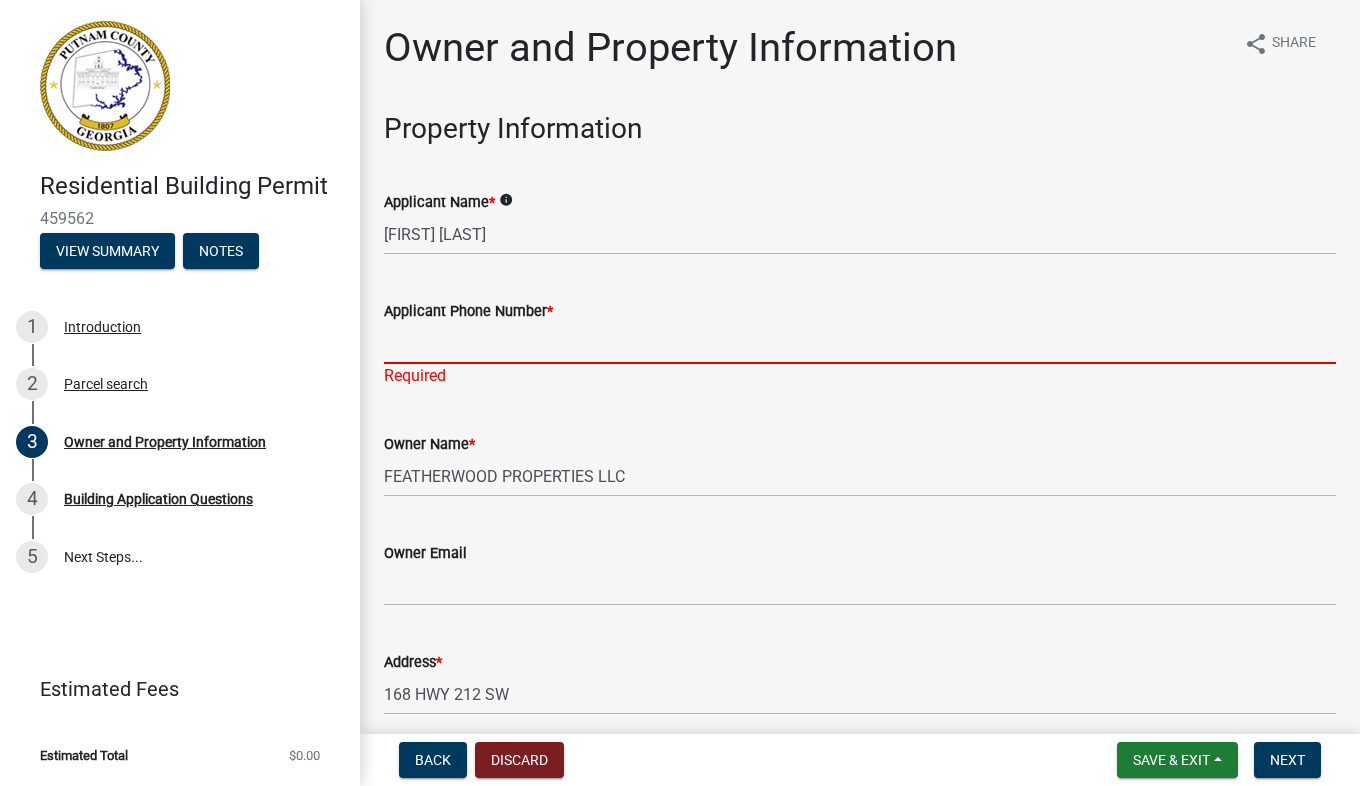type on "770-827-2454" 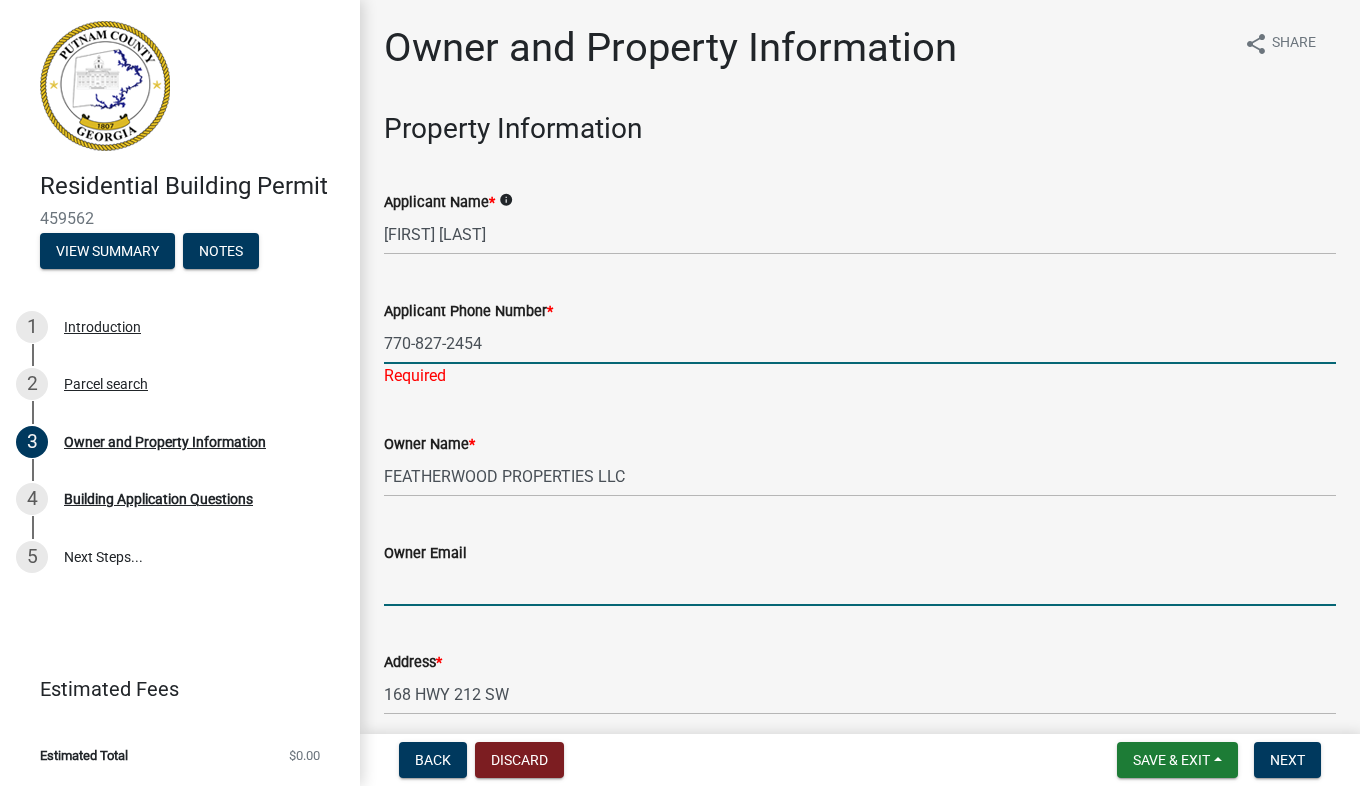 type on "[FIRST].[LAST]@[DOMAIN]" 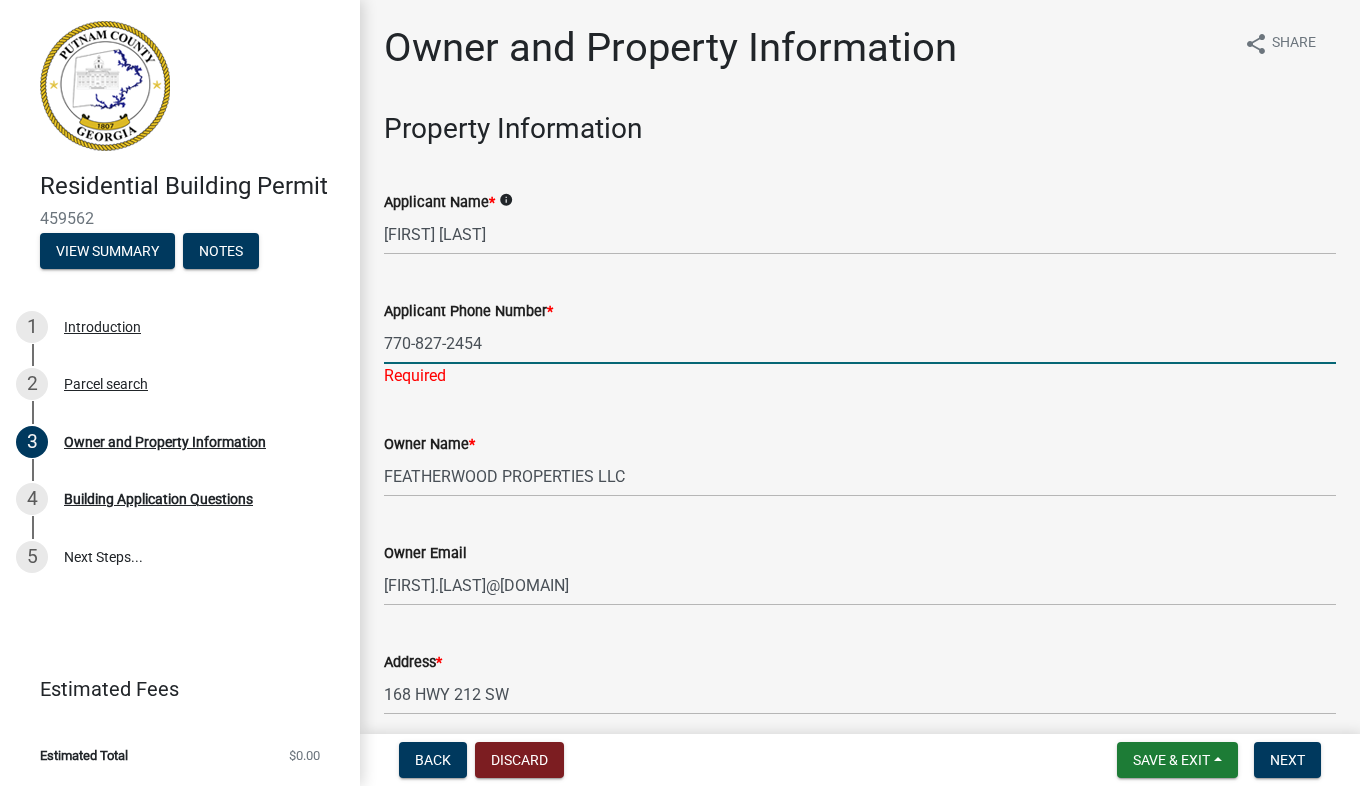 type on "Eatonton" 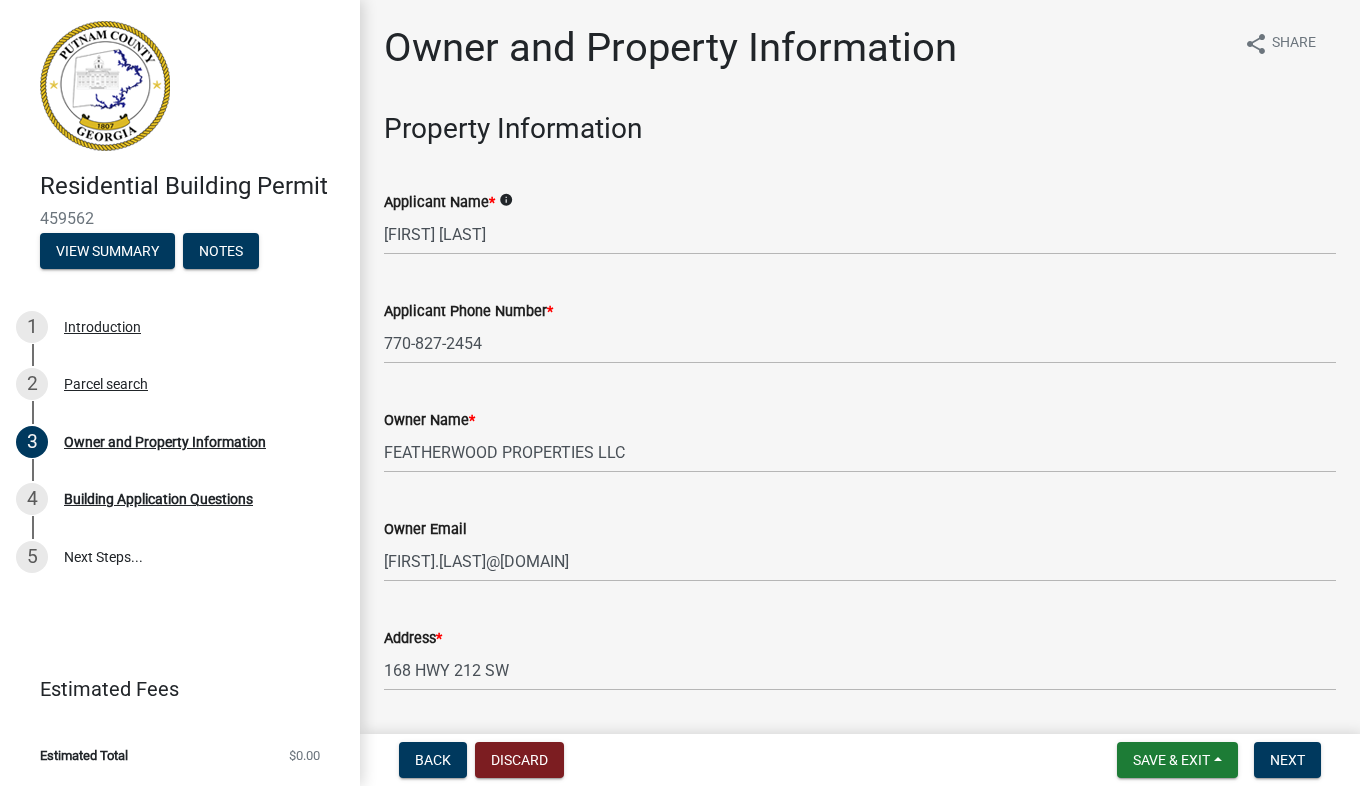 scroll, scrollTop: 2321, scrollLeft: 0, axis: vertical 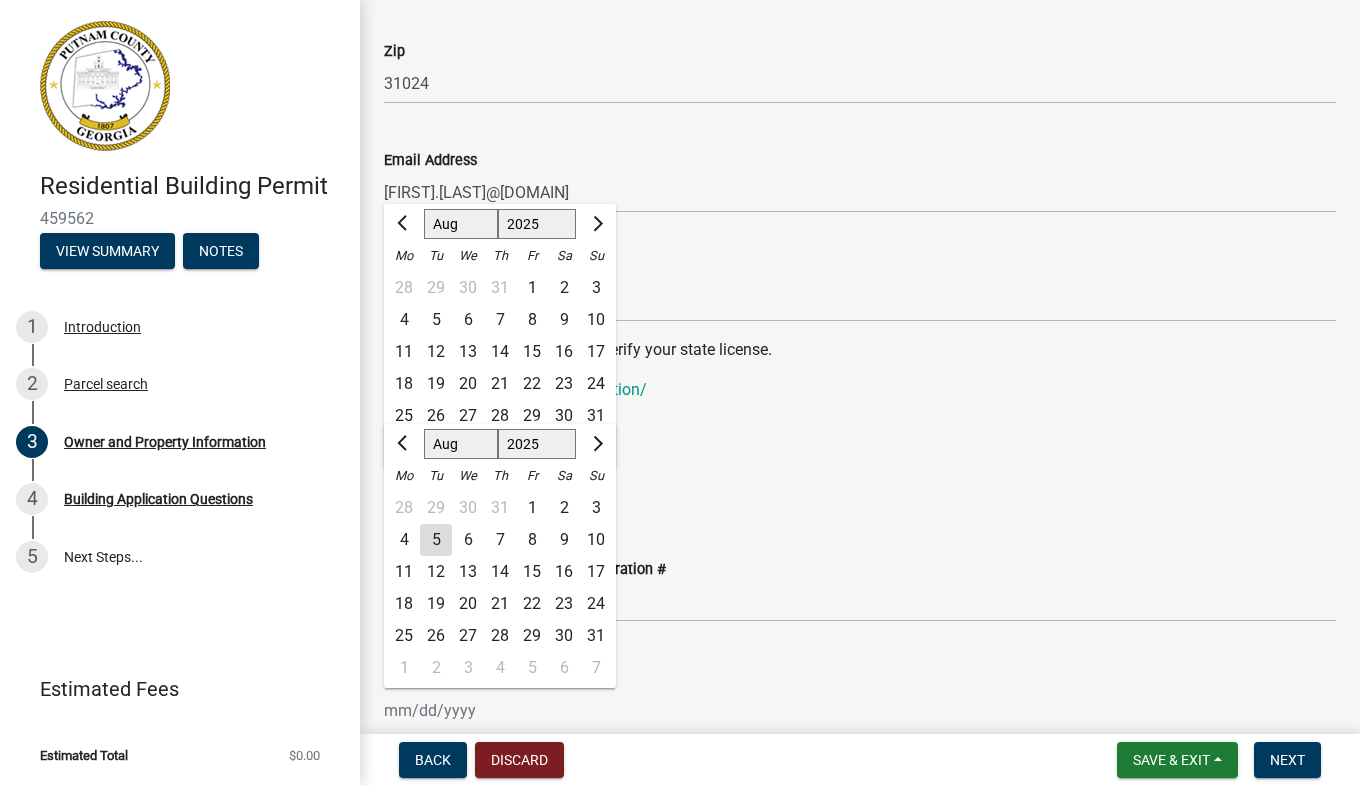 click on "State Certification #" 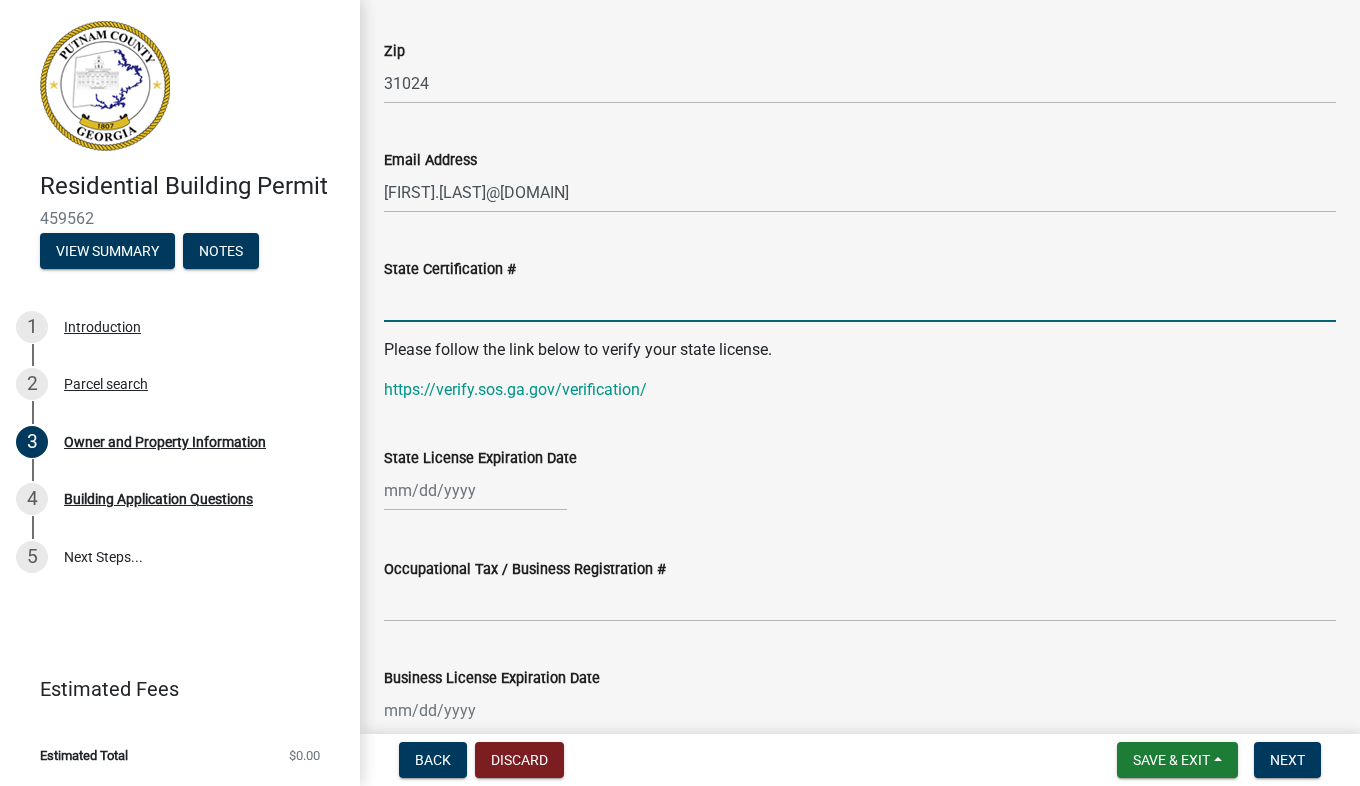 click on "State Certification #" at bounding box center (860, 301) 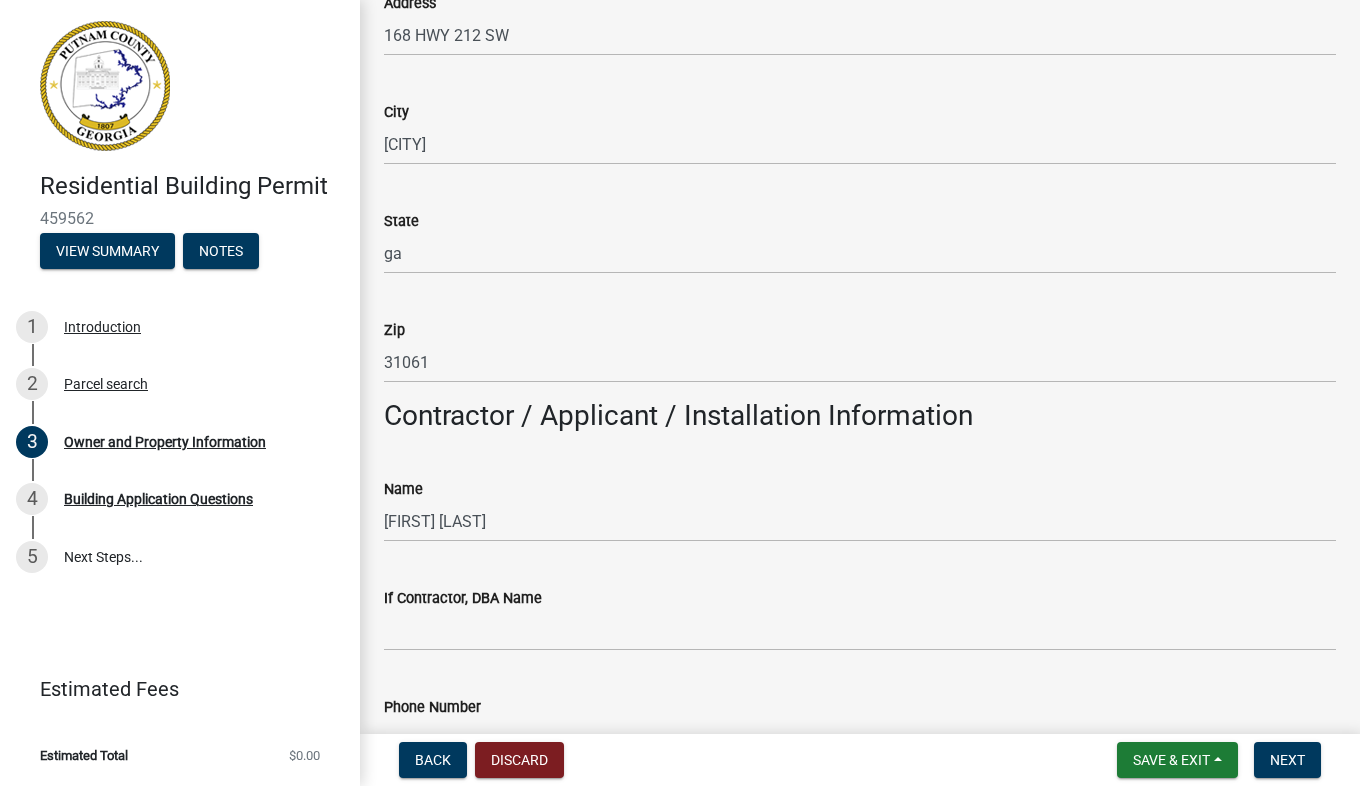 scroll, scrollTop: 1180, scrollLeft: 0, axis: vertical 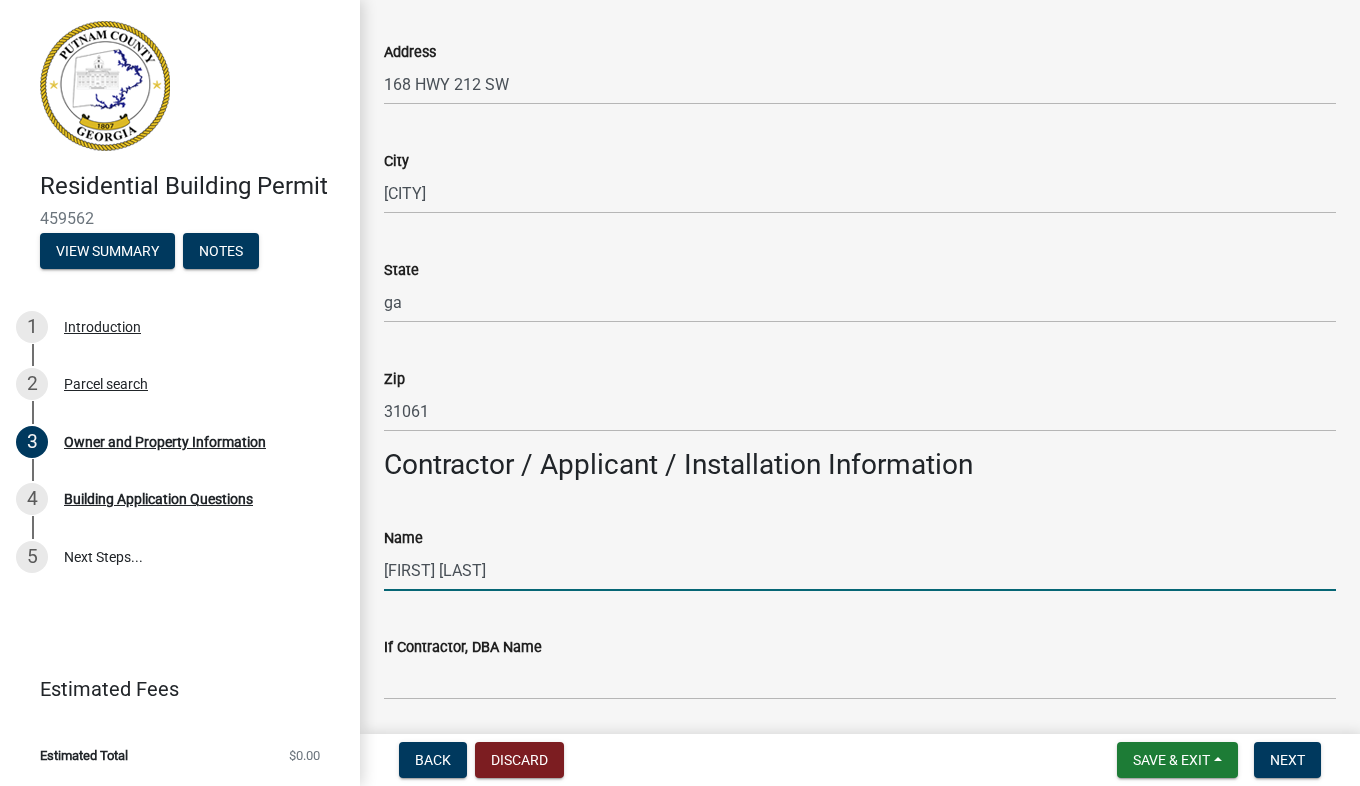 click on "[FIRST] [LAST]" at bounding box center (860, 570) 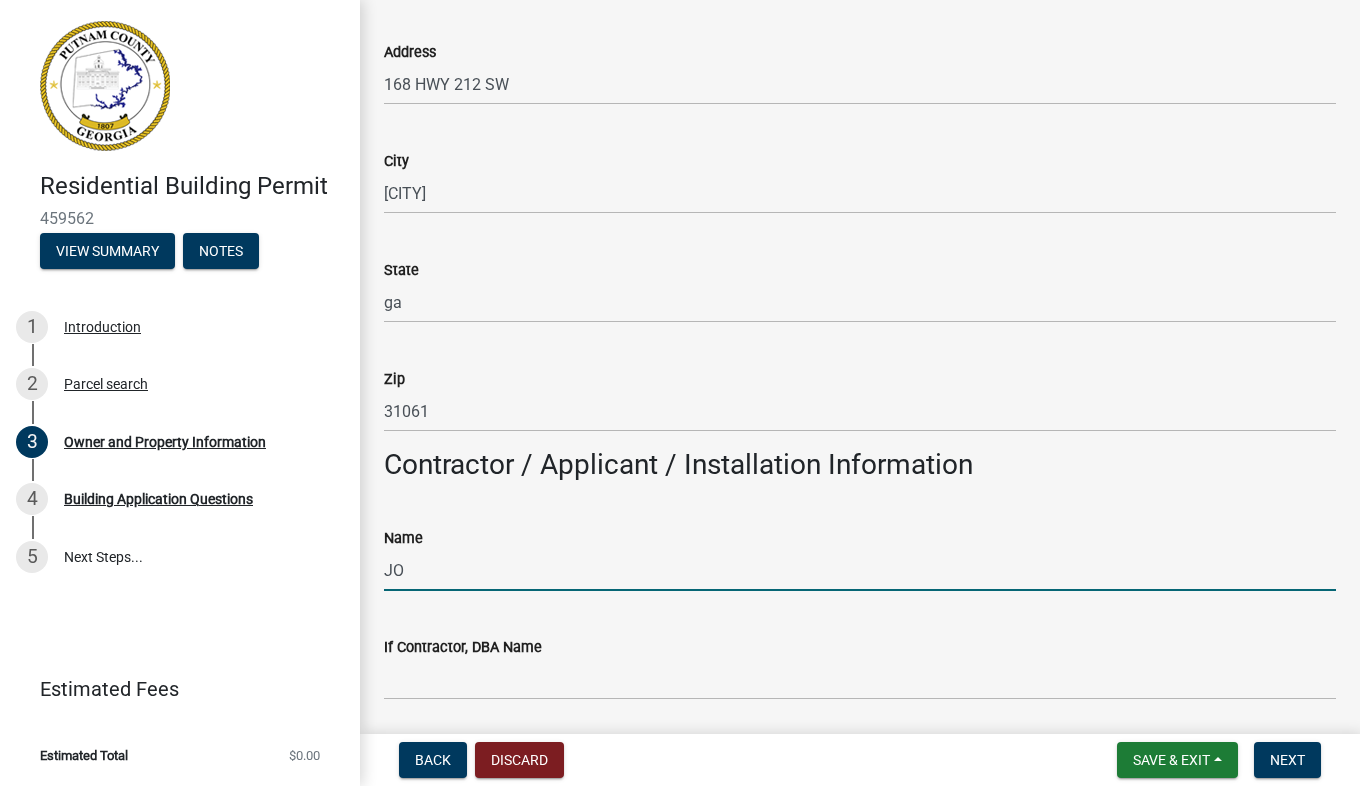 type on "J" 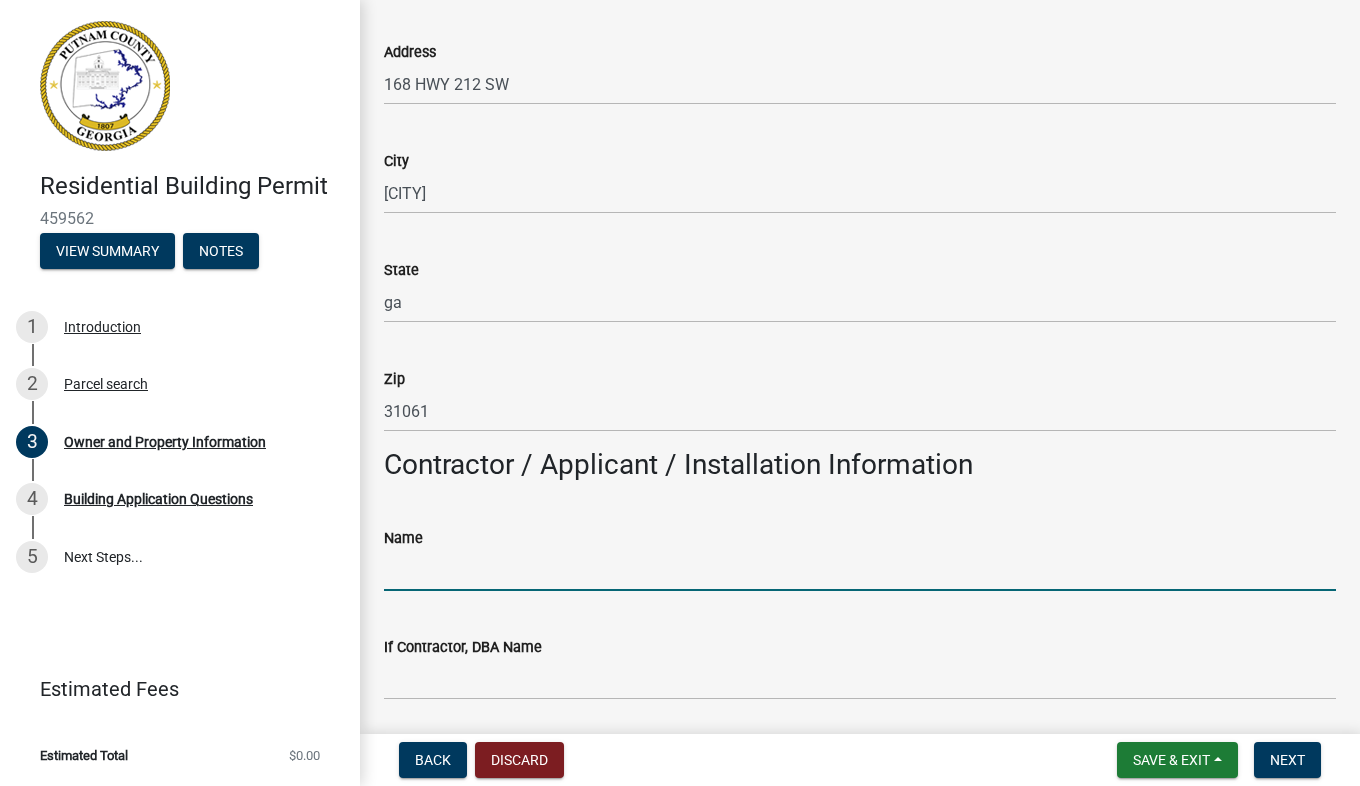 type on "B" 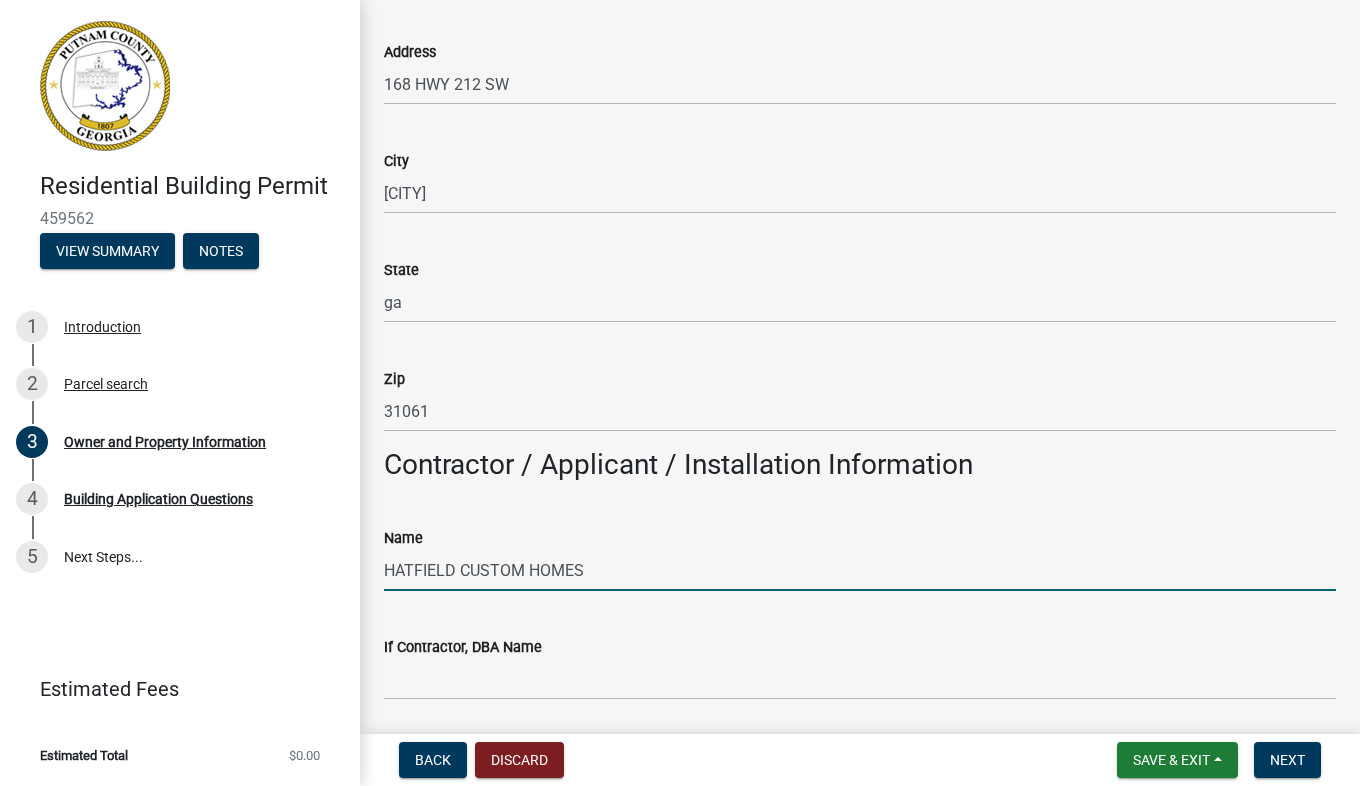 click on "HATFIELD CUSTOM HOMES" at bounding box center (860, 570) 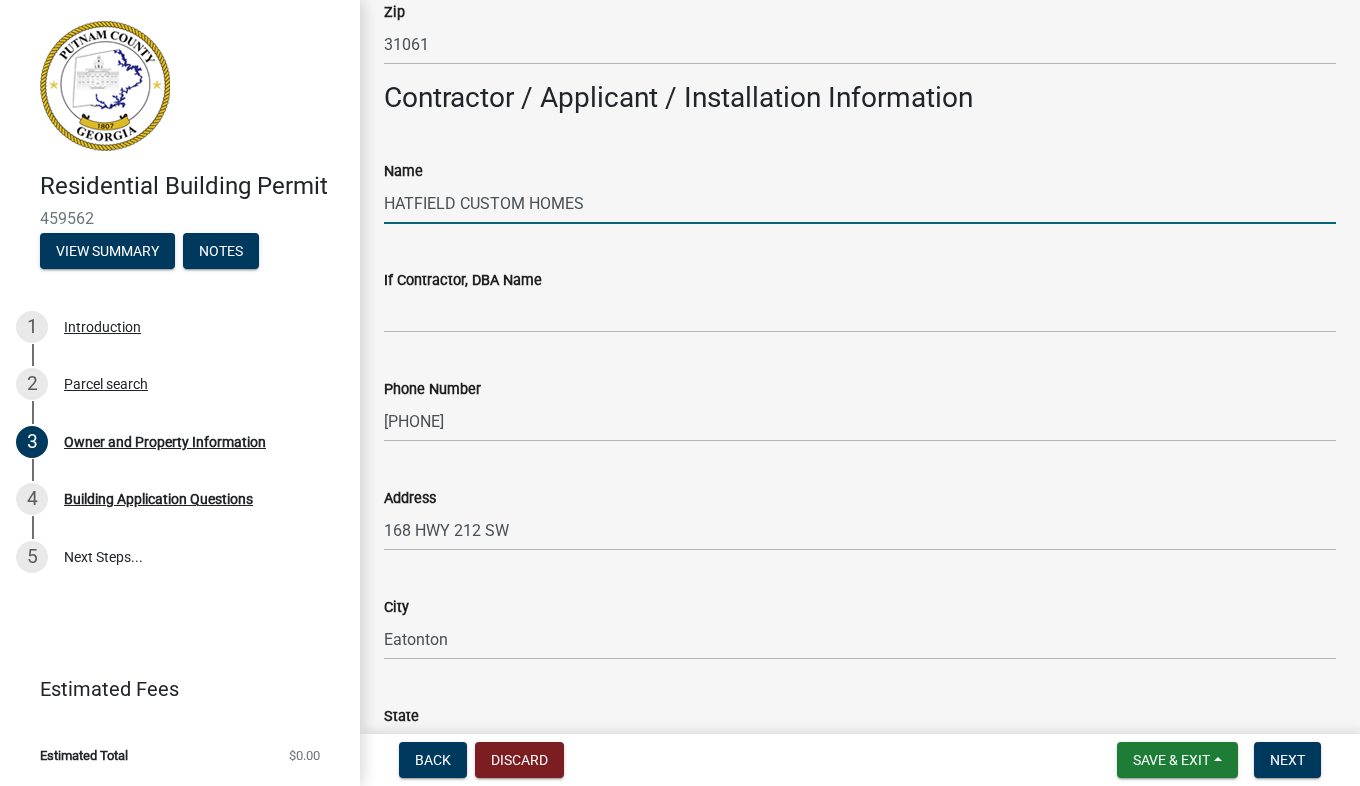 type on "HATFIELD CUSTOM HOMES" 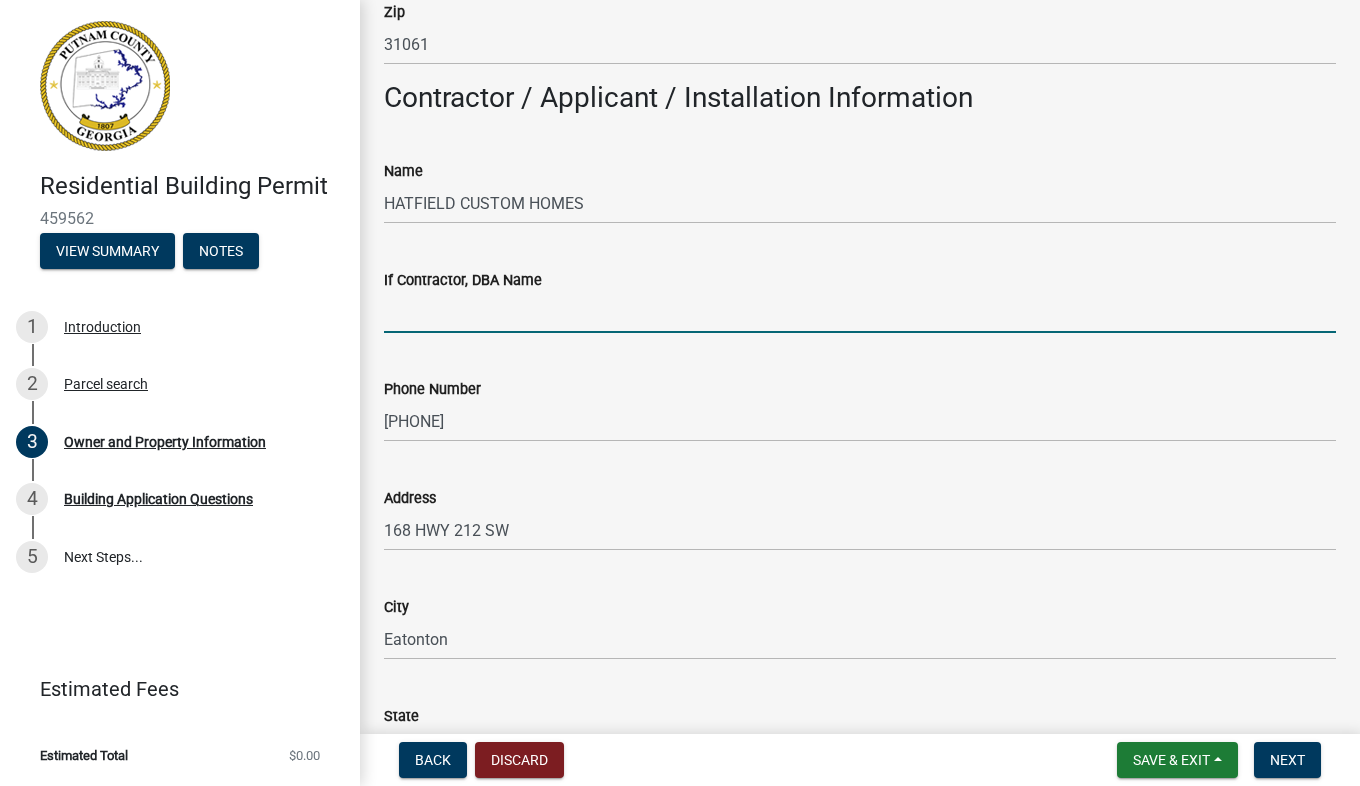 click on "If Contractor, DBA Name" at bounding box center [860, 312] 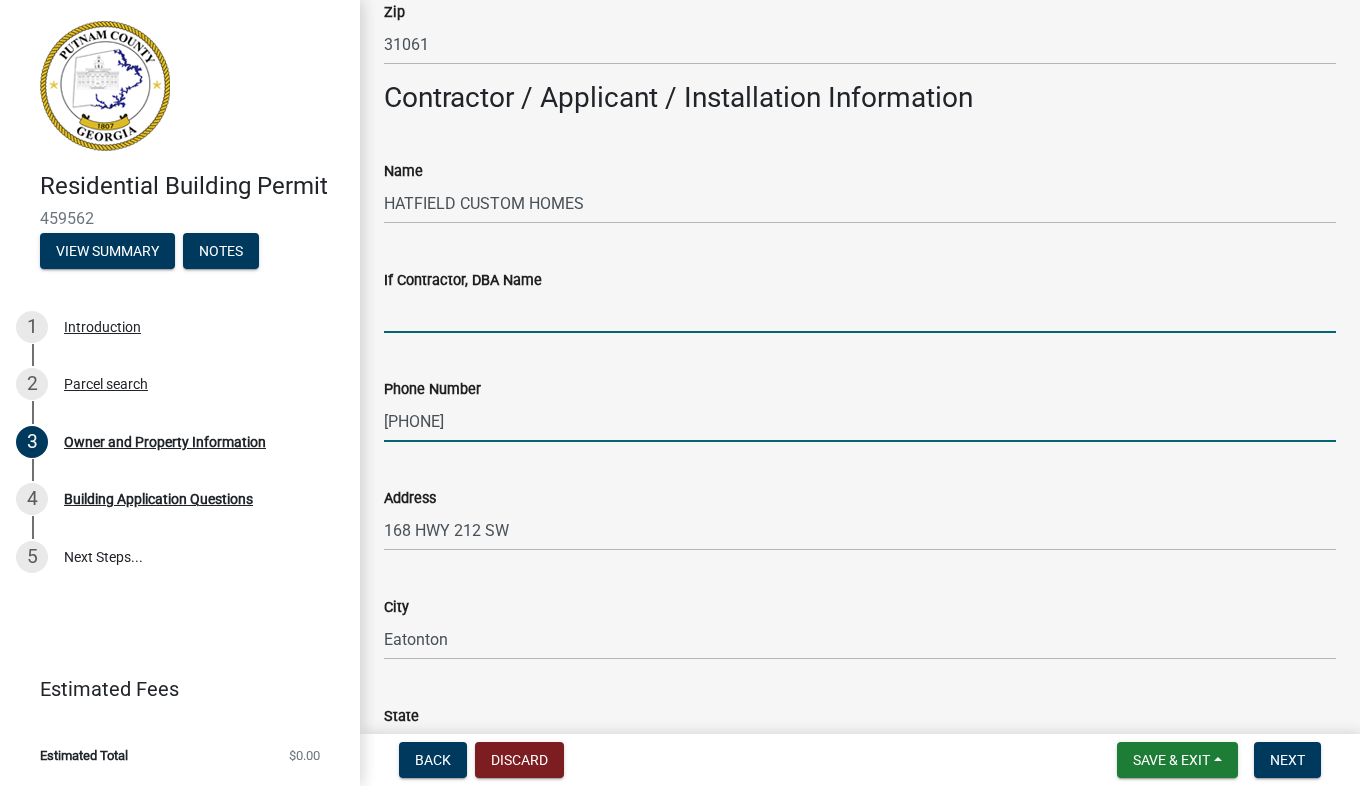 click on "[PHONE]" at bounding box center (860, 421) 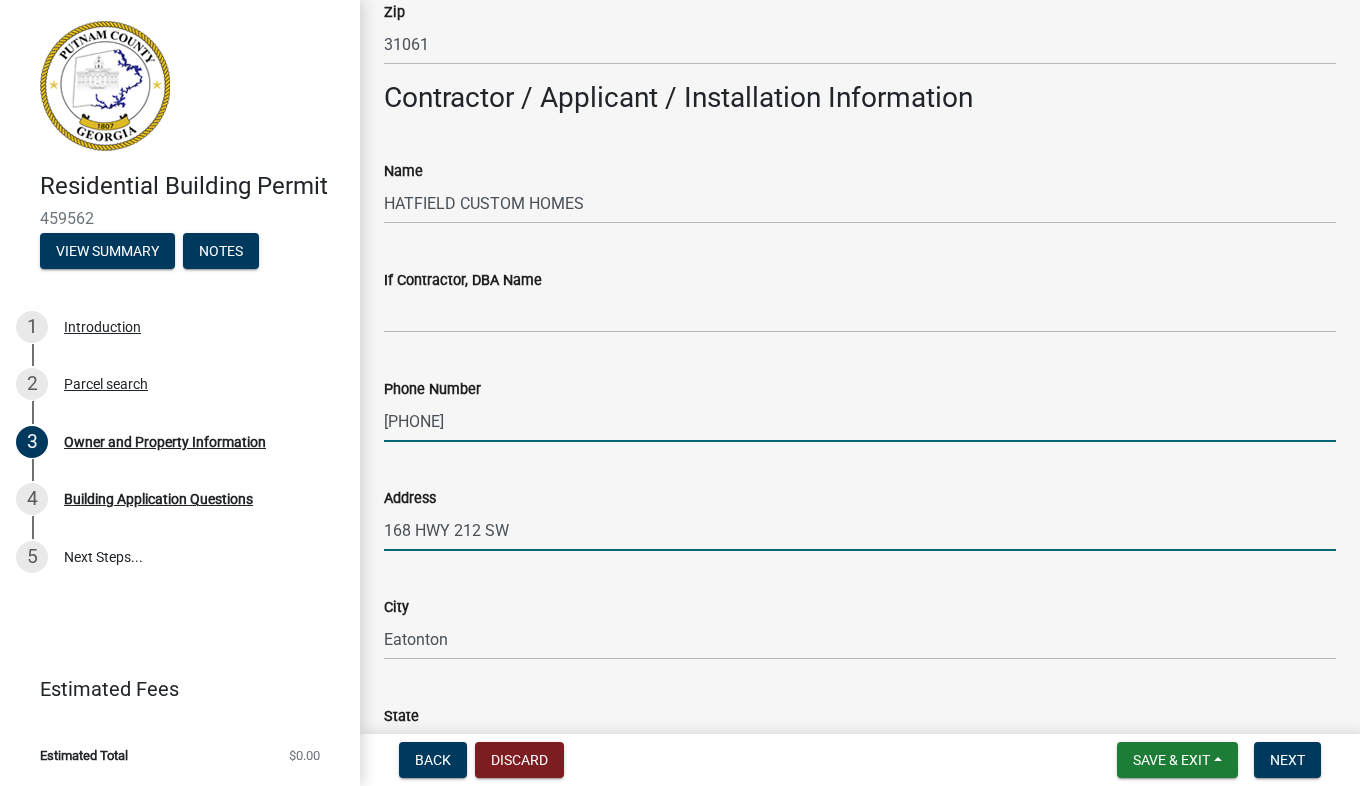 click on "168 HWY 212 SW" at bounding box center [860, 530] 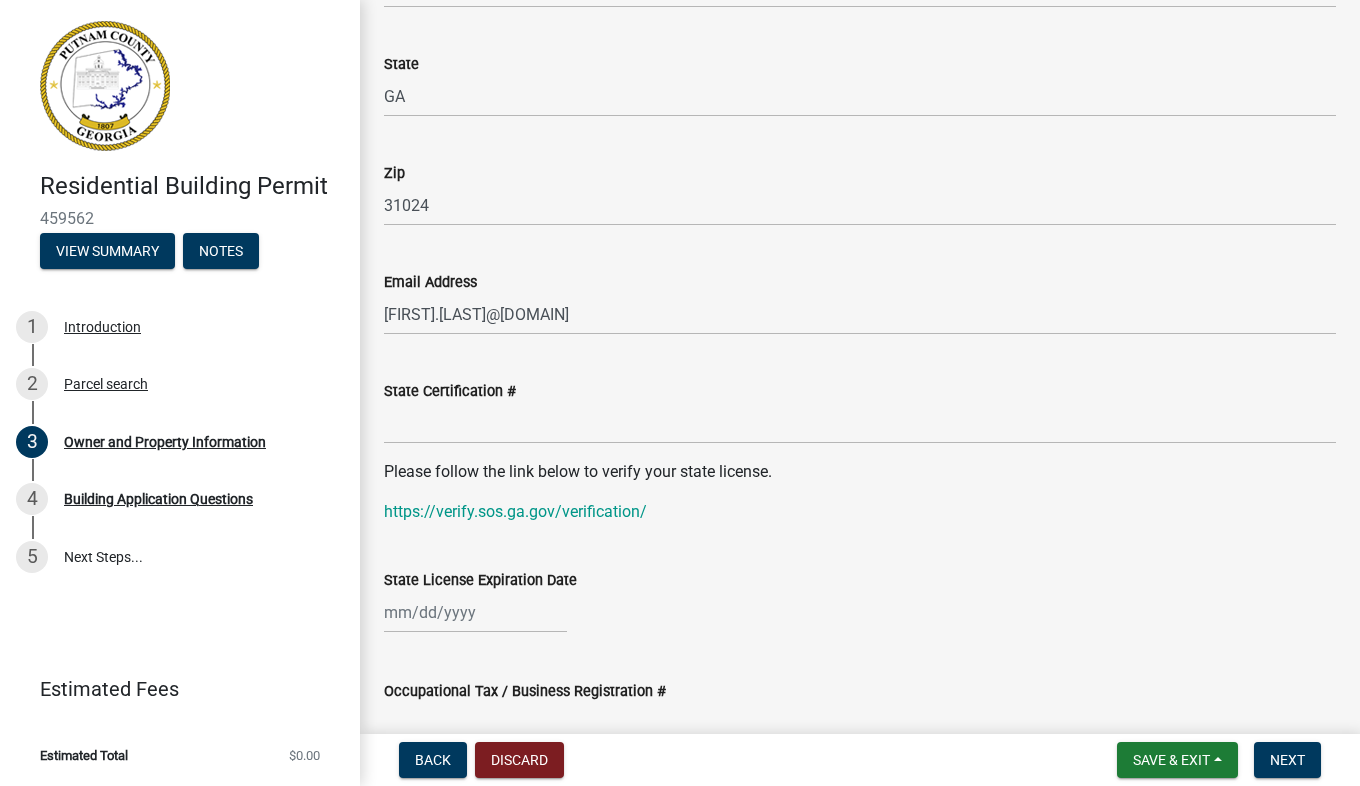 scroll, scrollTop: 2202, scrollLeft: 0, axis: vertical 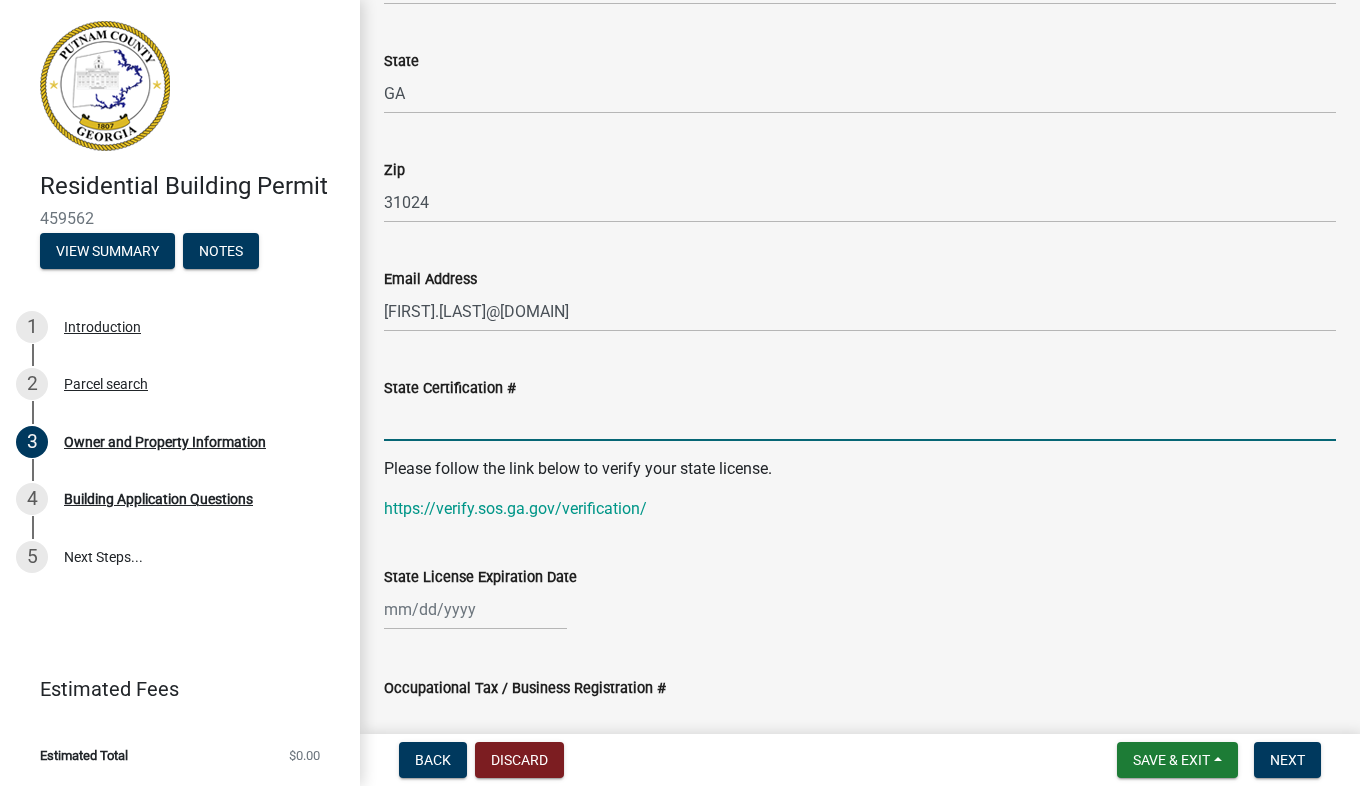 click on "State Certification #" at bounding box center (860, 420) 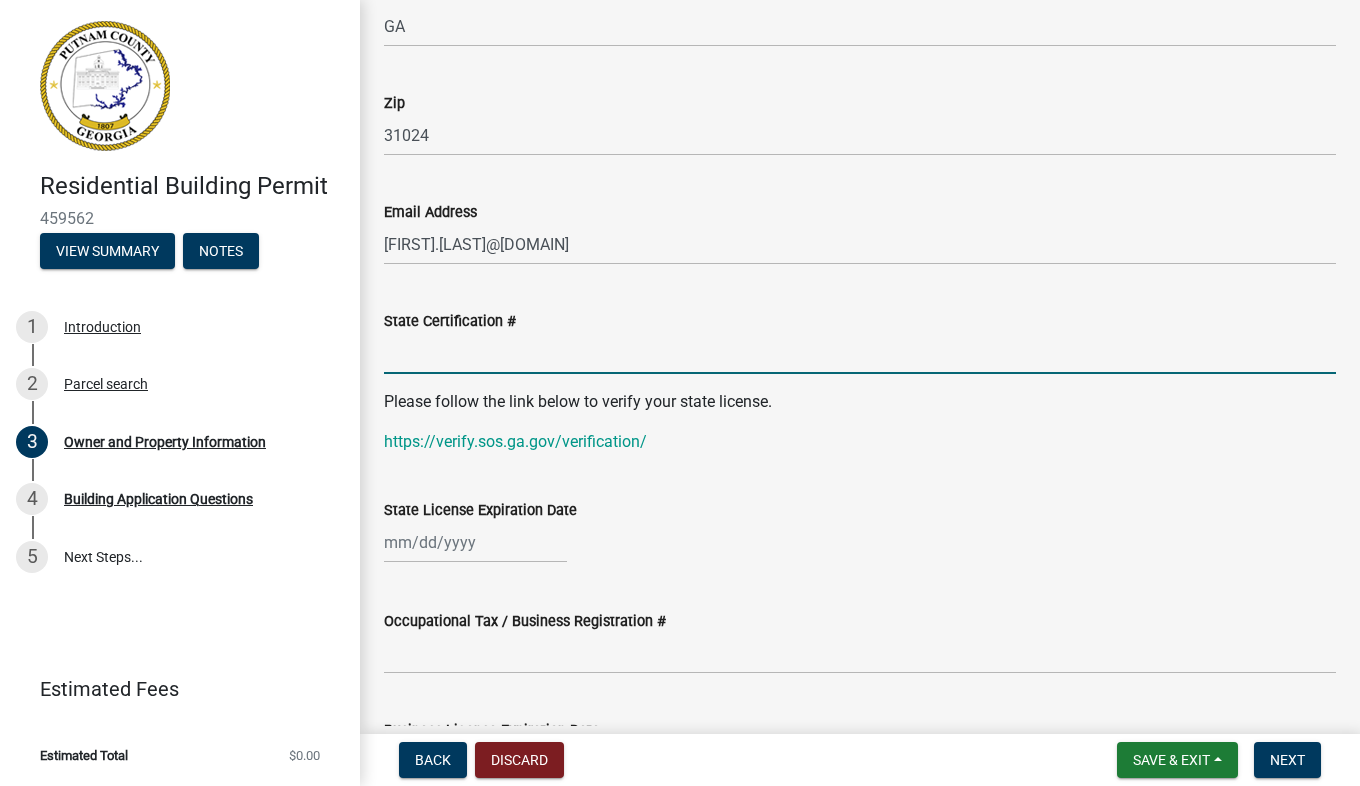 scroll, scrollTop: 2266, scrollLeft: 0, axis: vertical 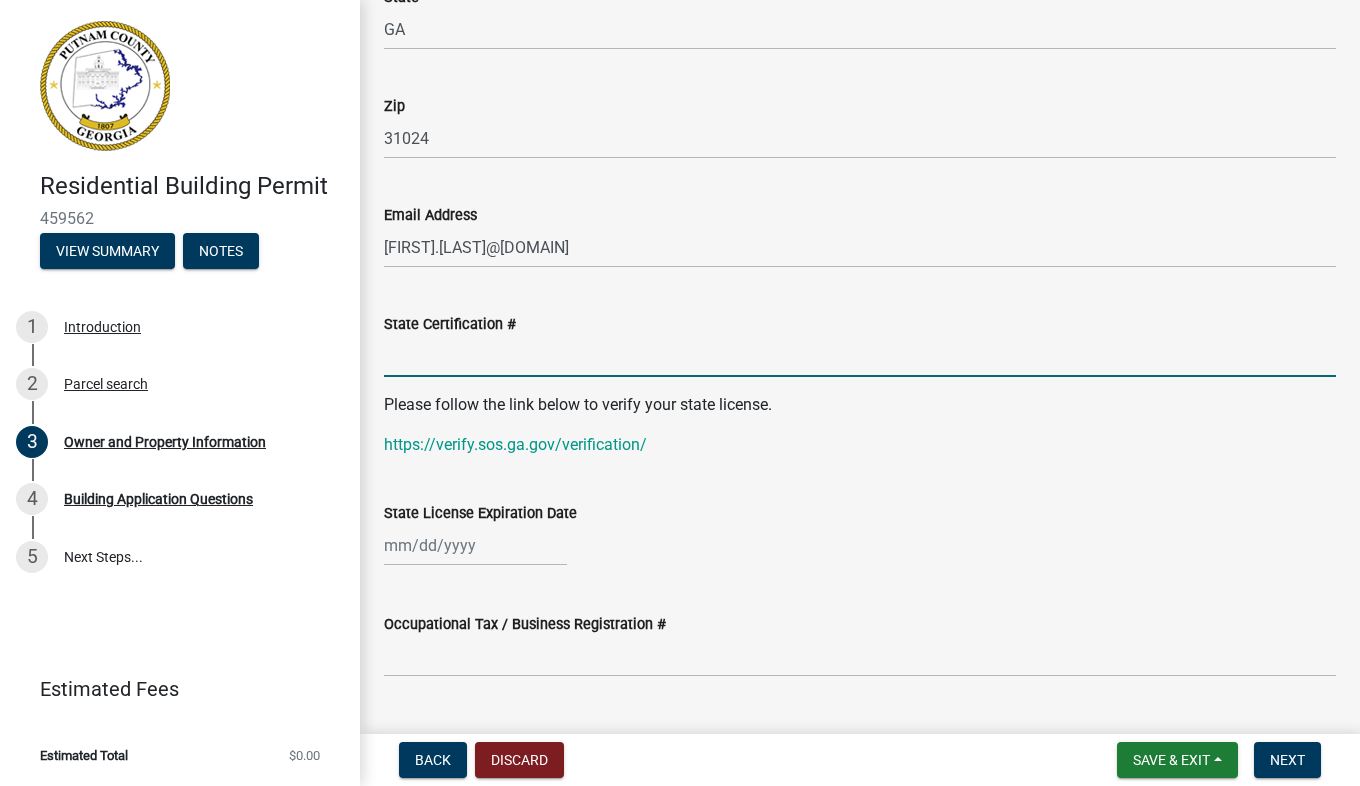 click 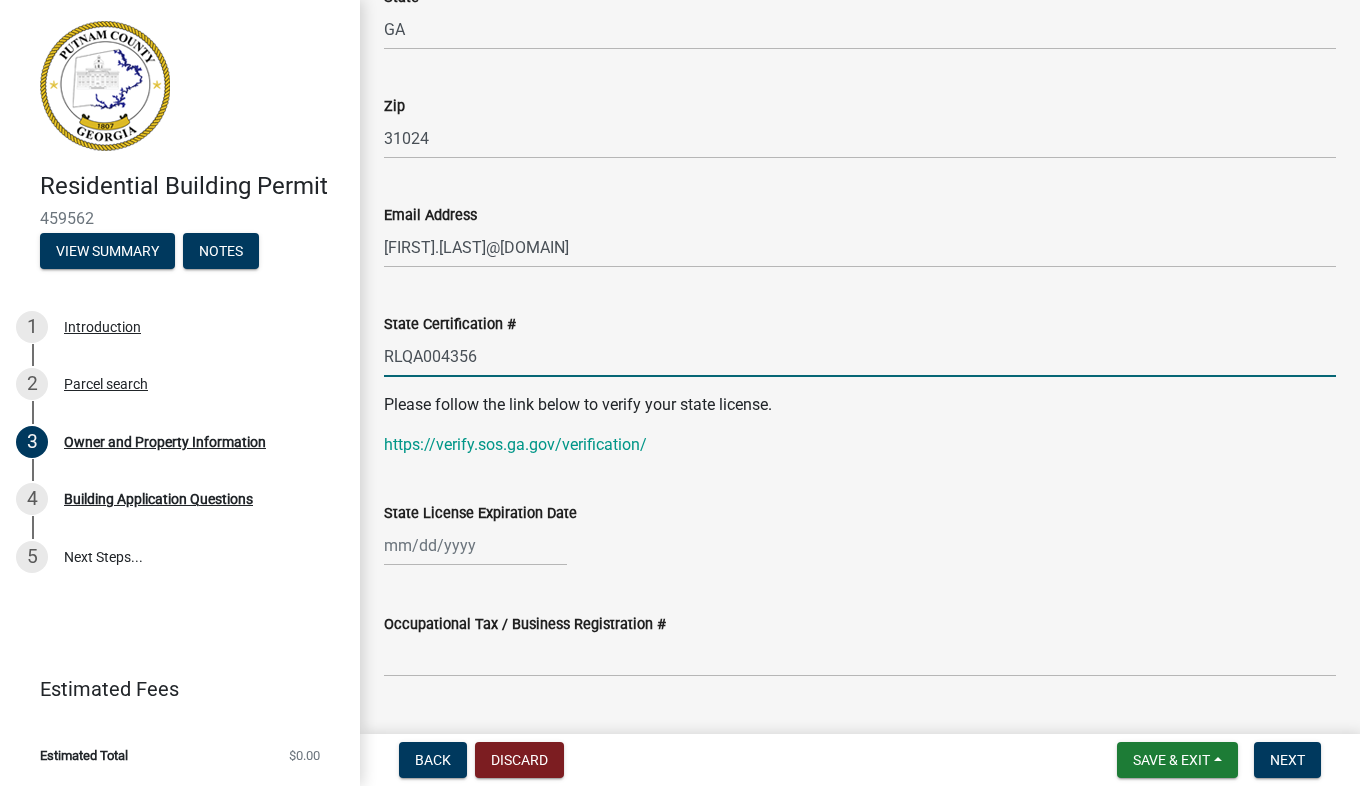 type on "RLQA004356" 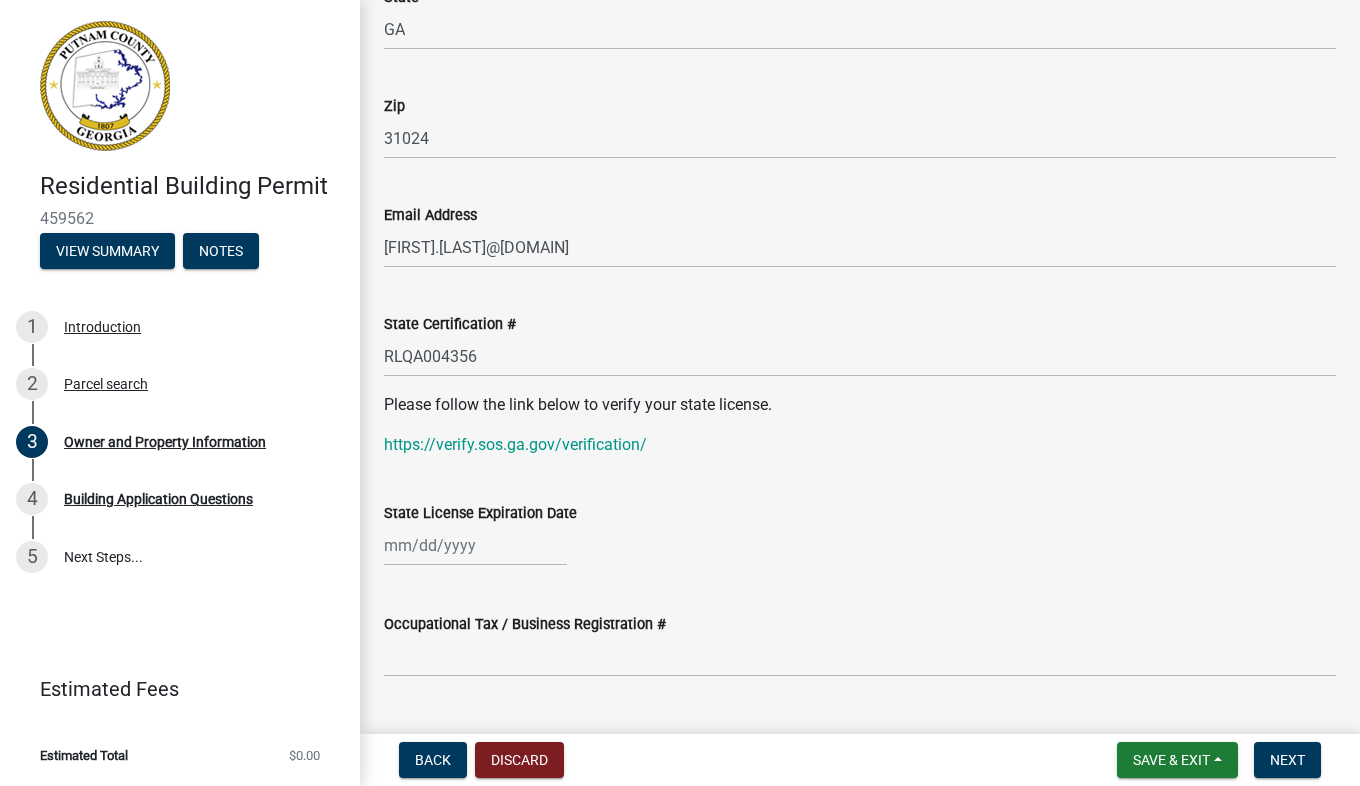 click on "State License Expiration Date" 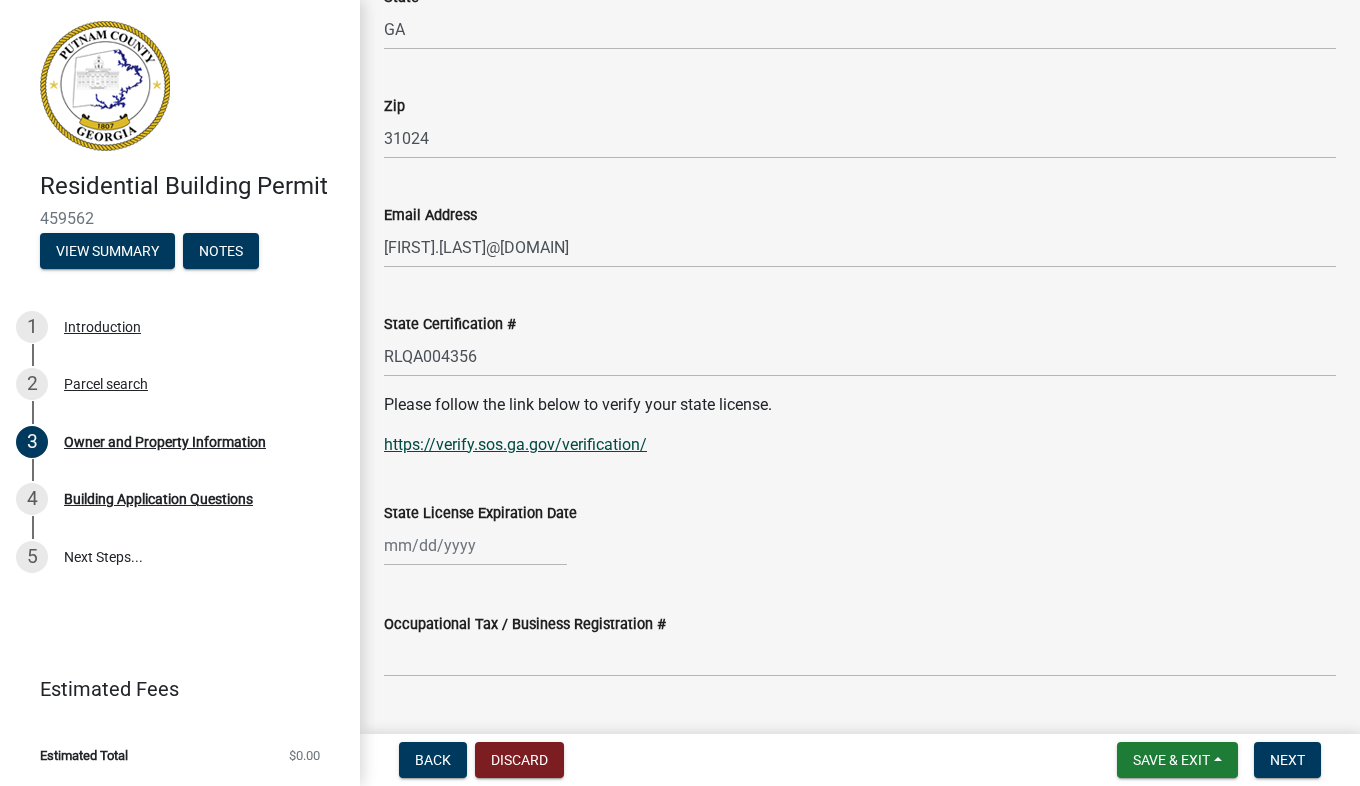 click on "https://verify.sos.ga.gov/verification/" 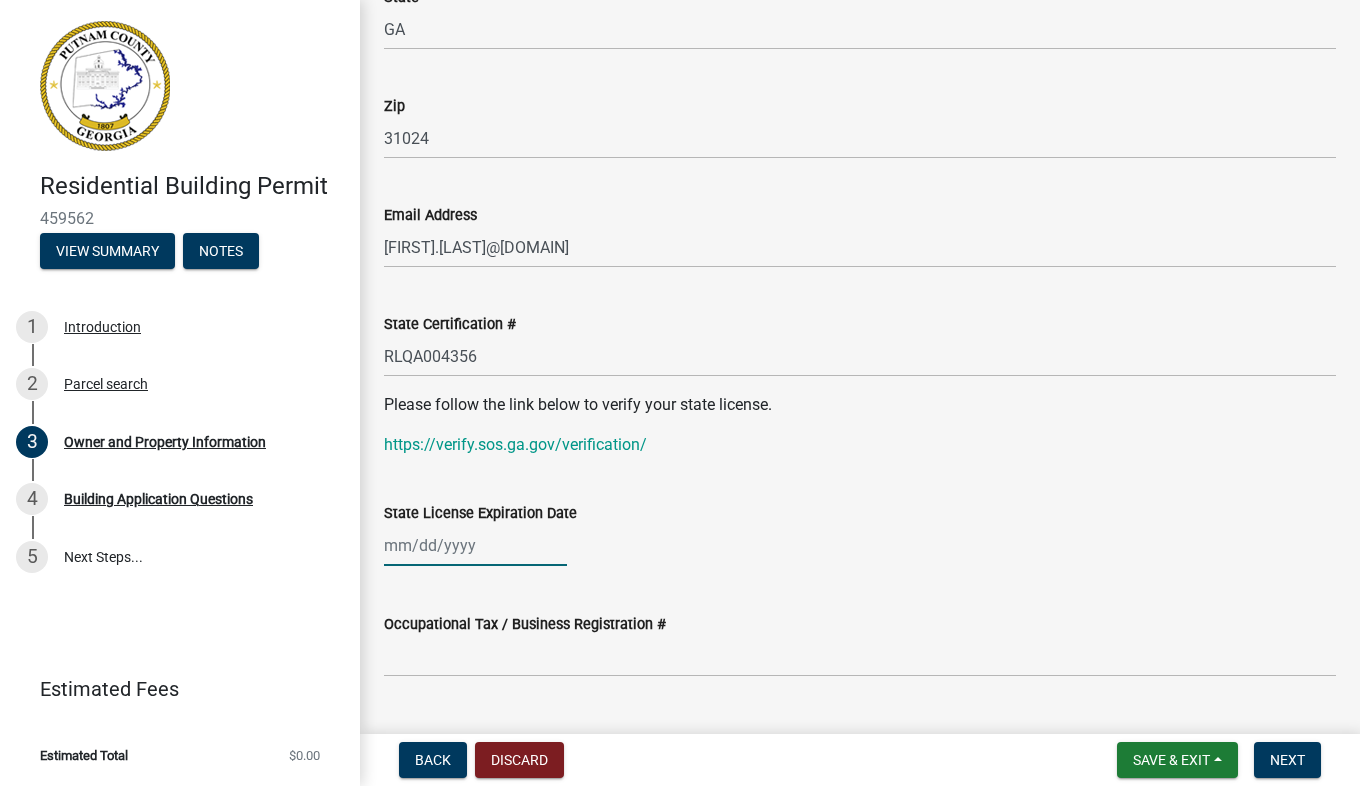 click 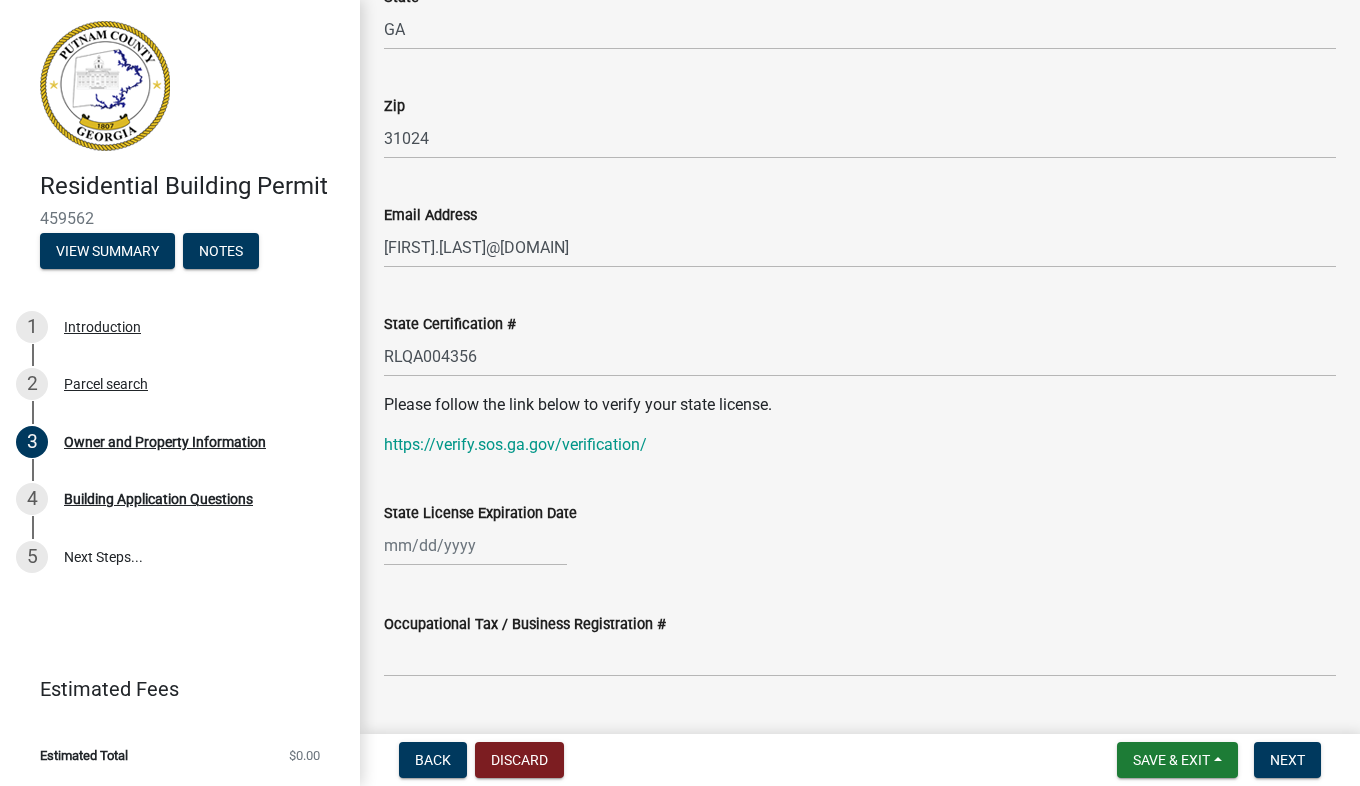 select on "8" 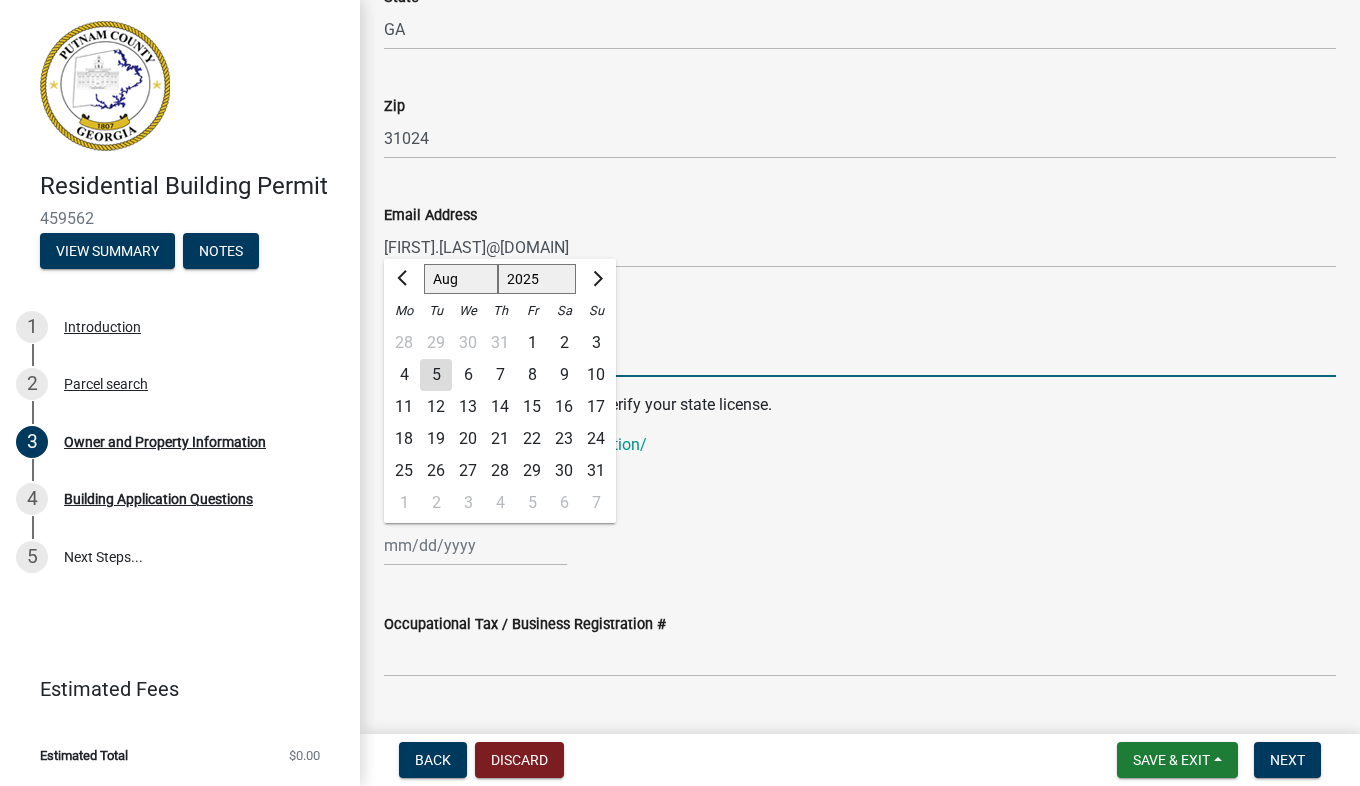 click on "RLQA004356" at bounding box center [860, 356] 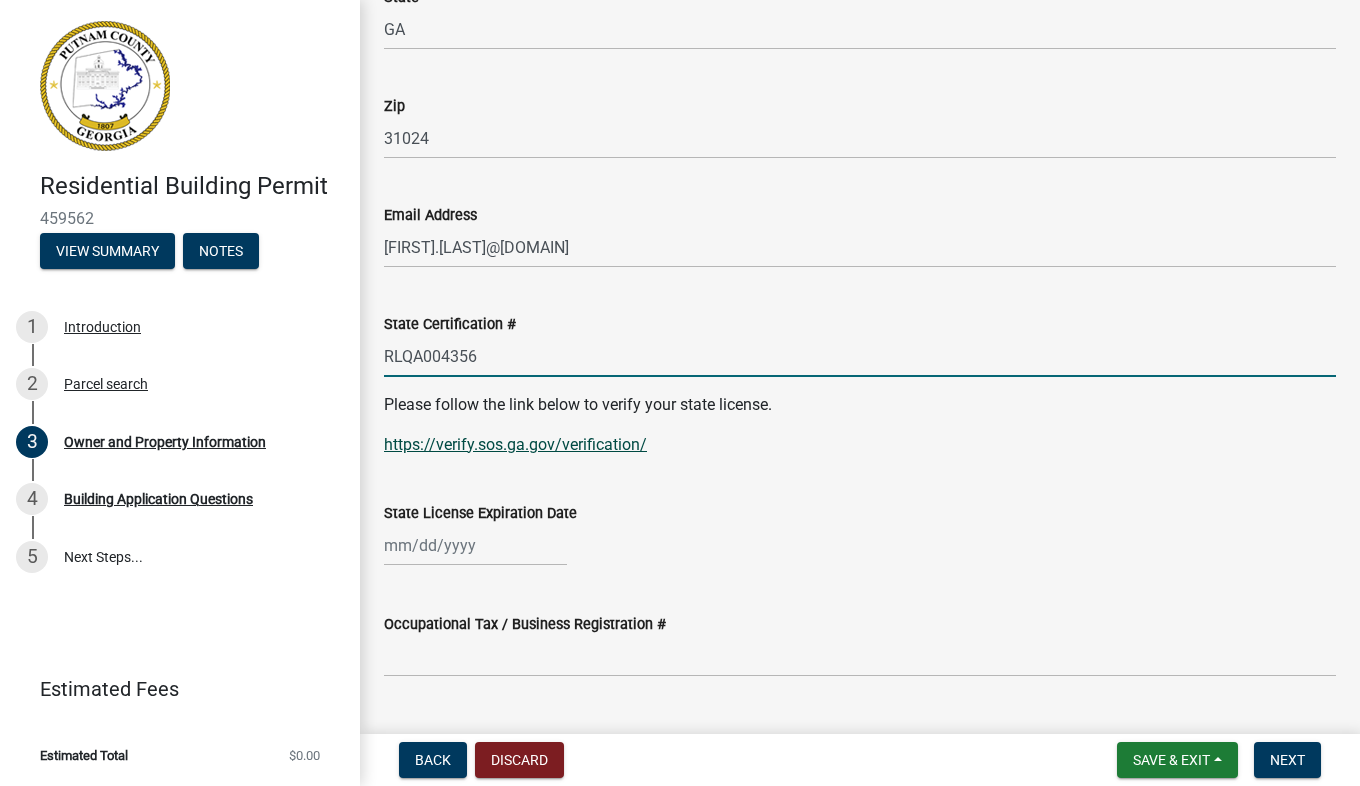 click on "https://verify.sos.ga.gov/verification/" 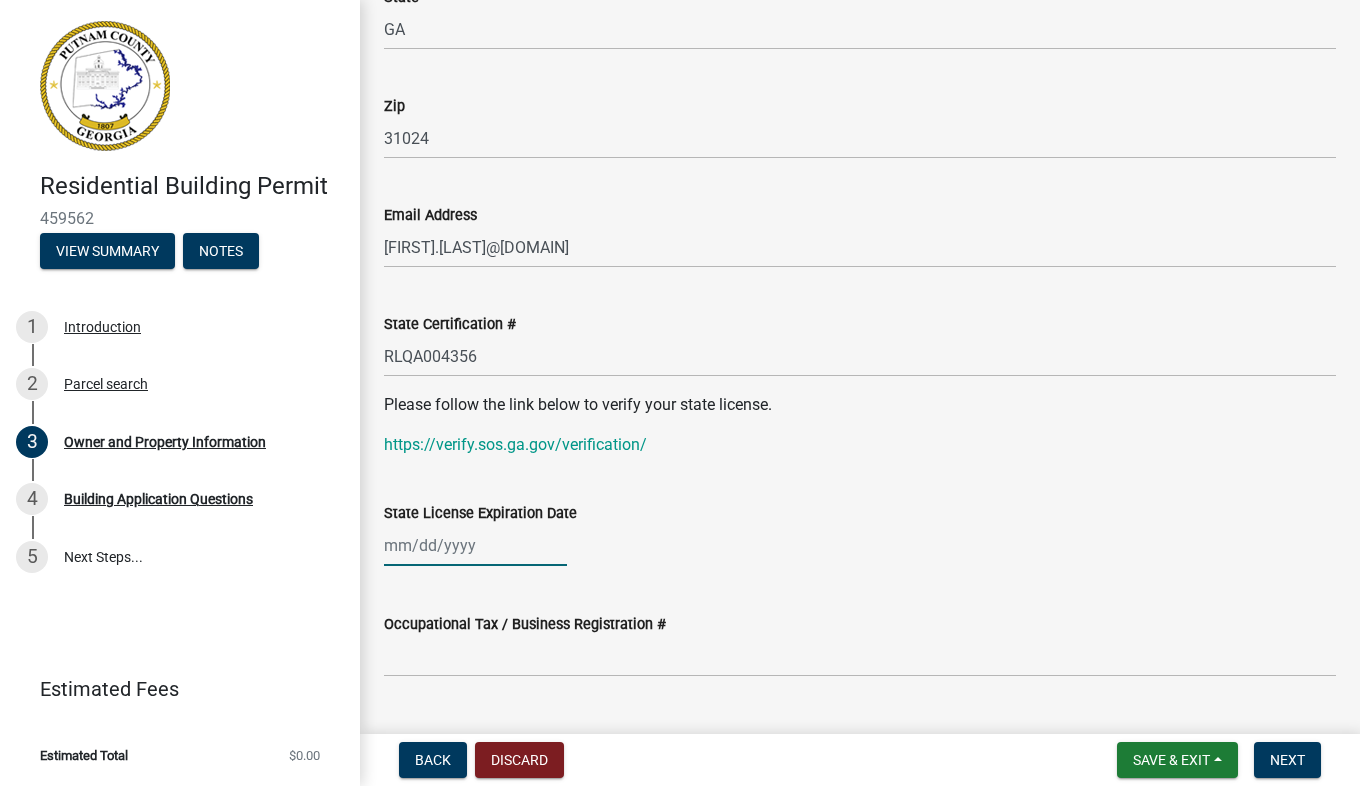 click 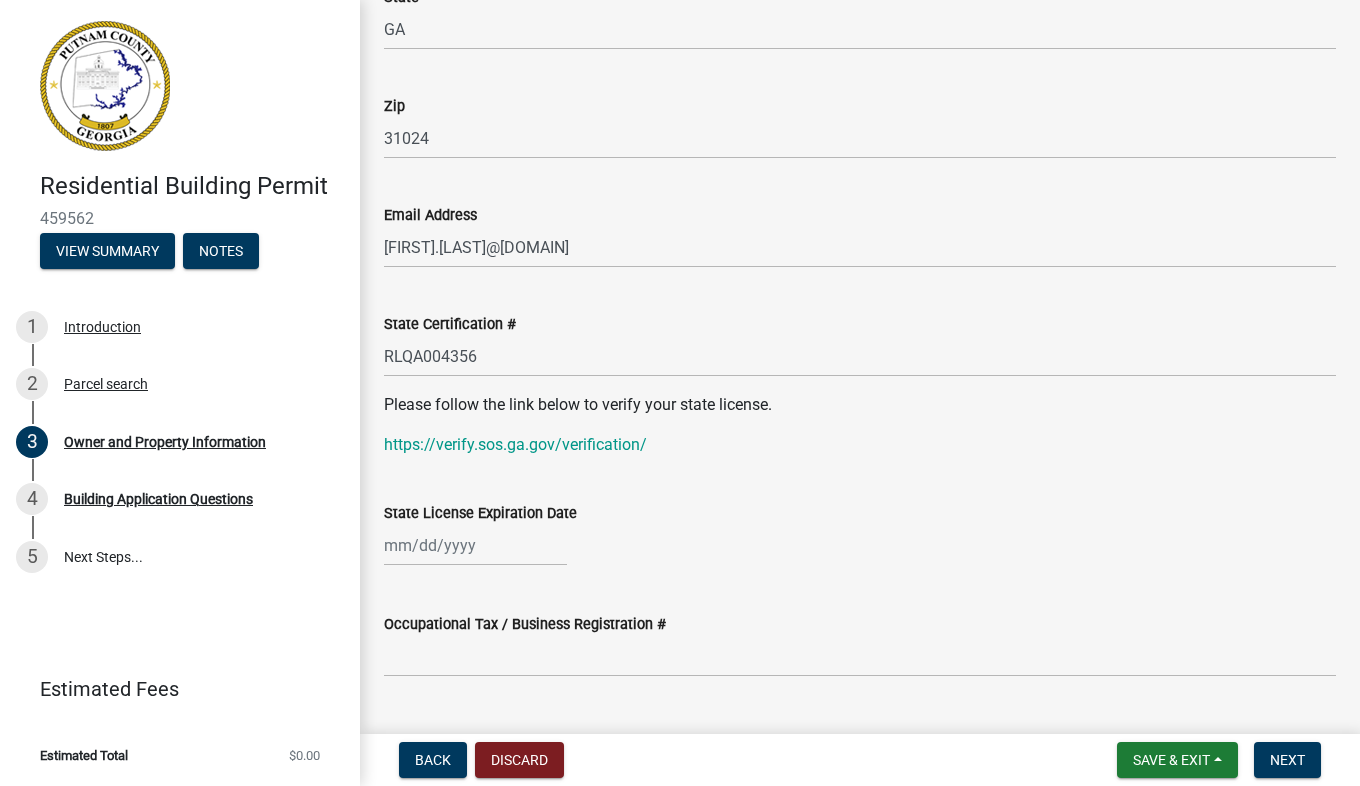 select on "8" 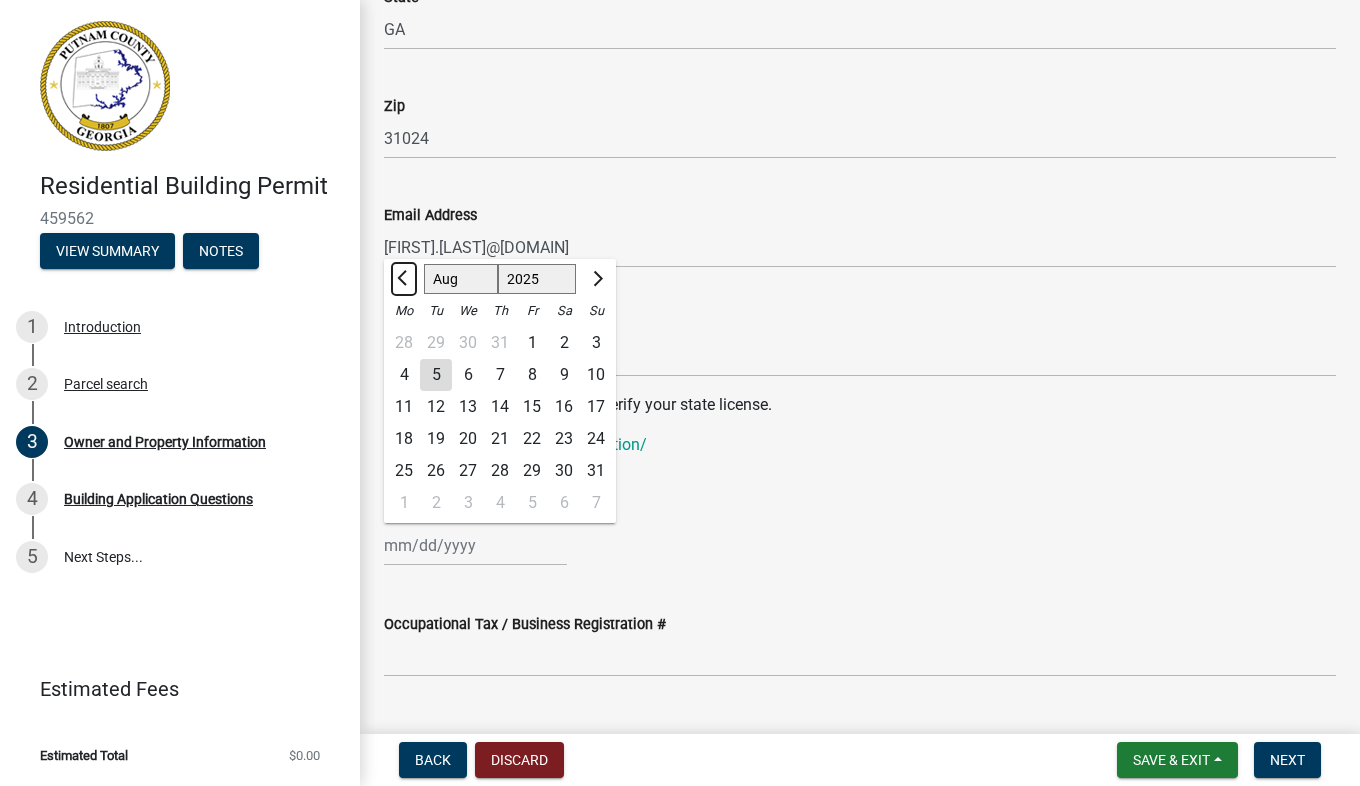 click 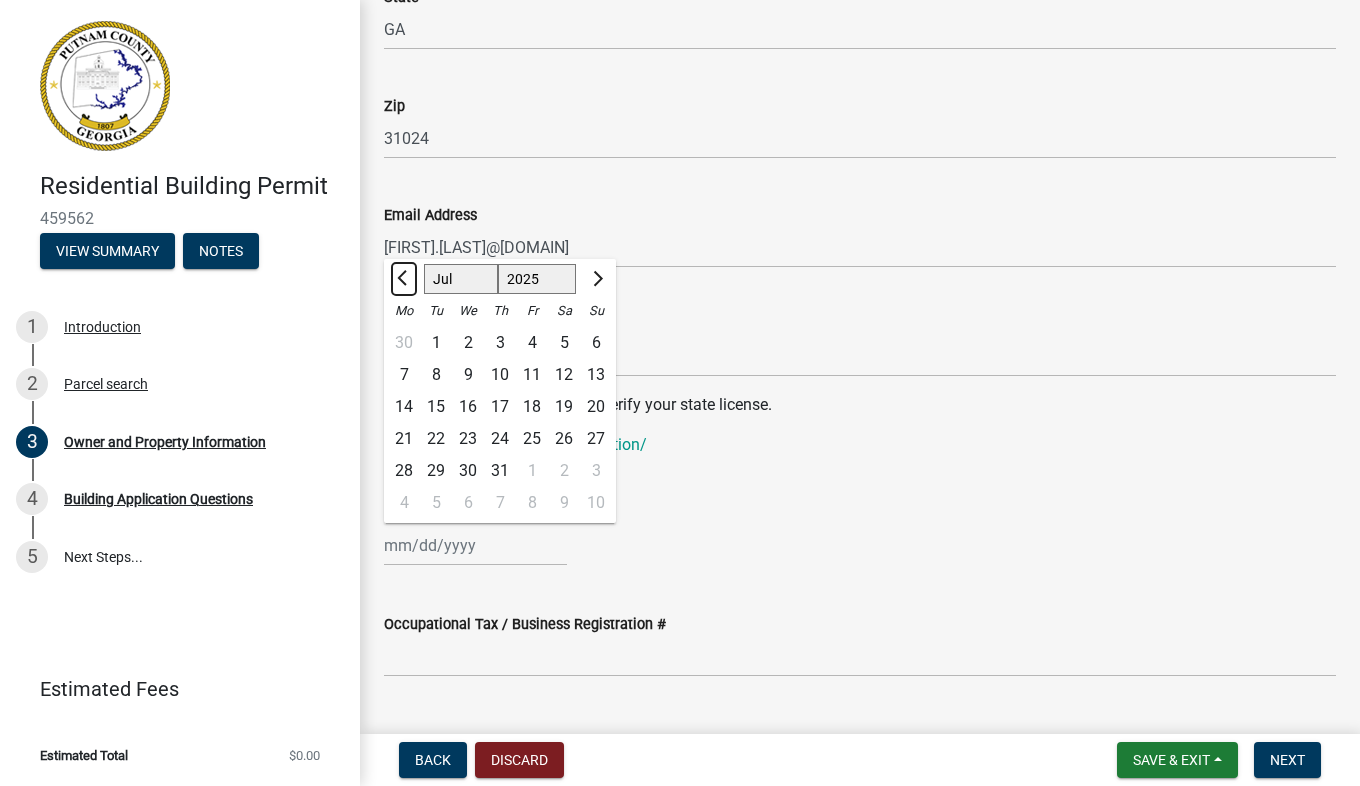 click 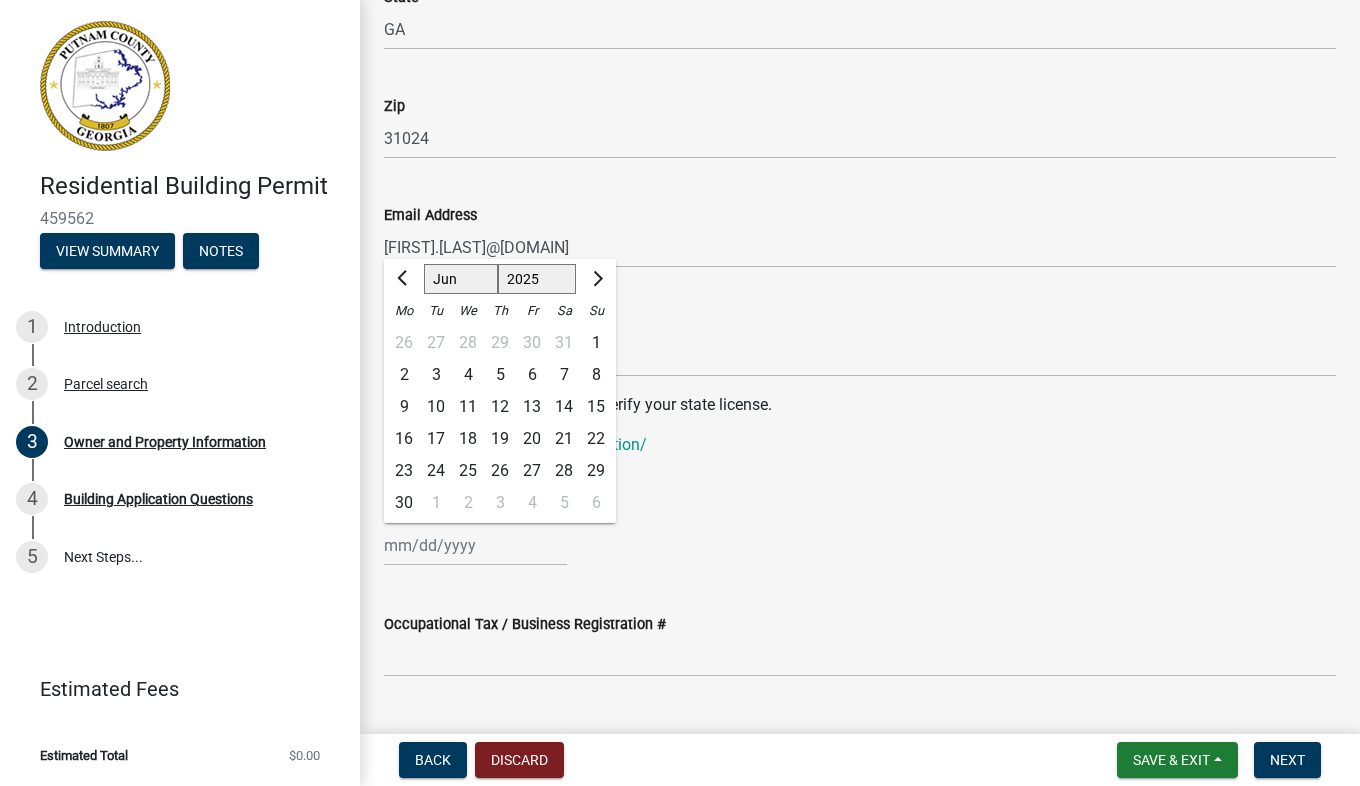 click on "6" 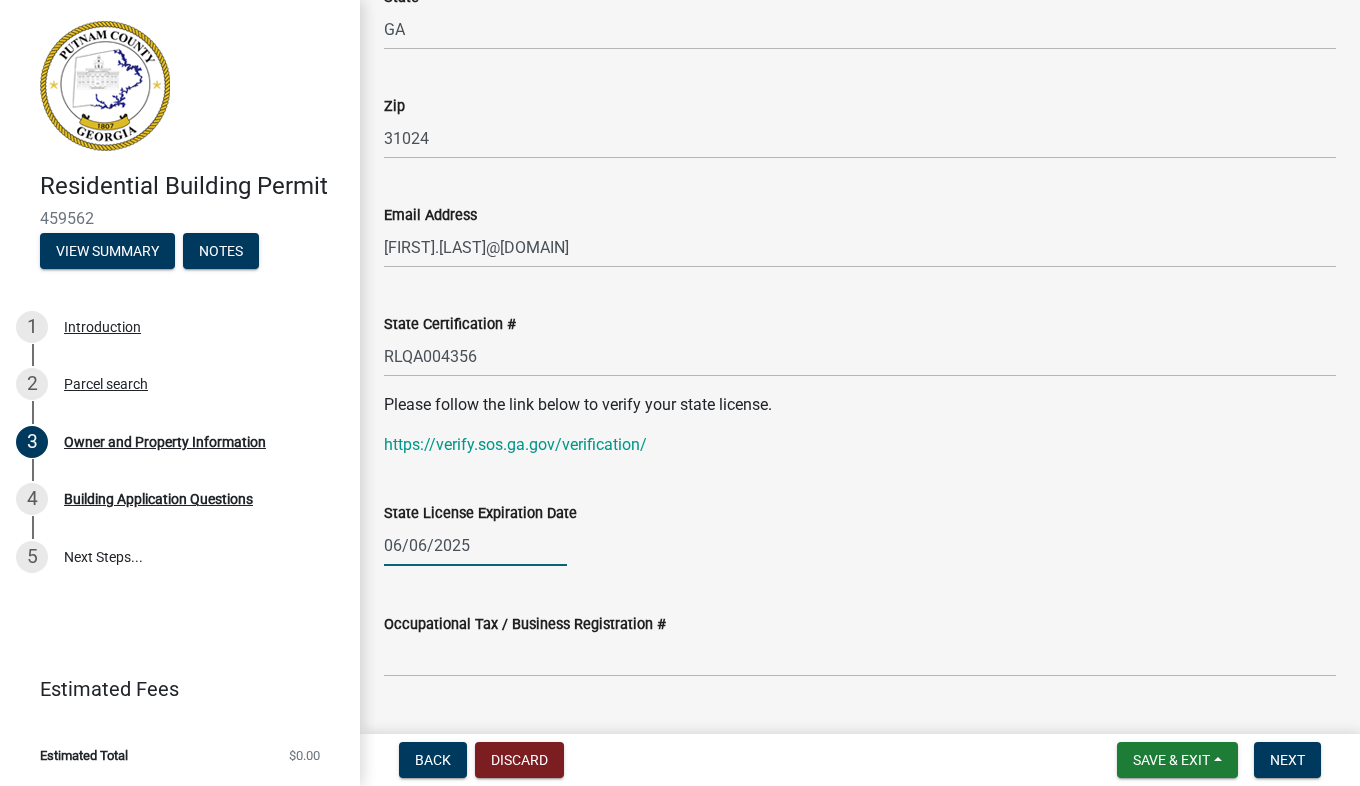 click on "06/06/2025" 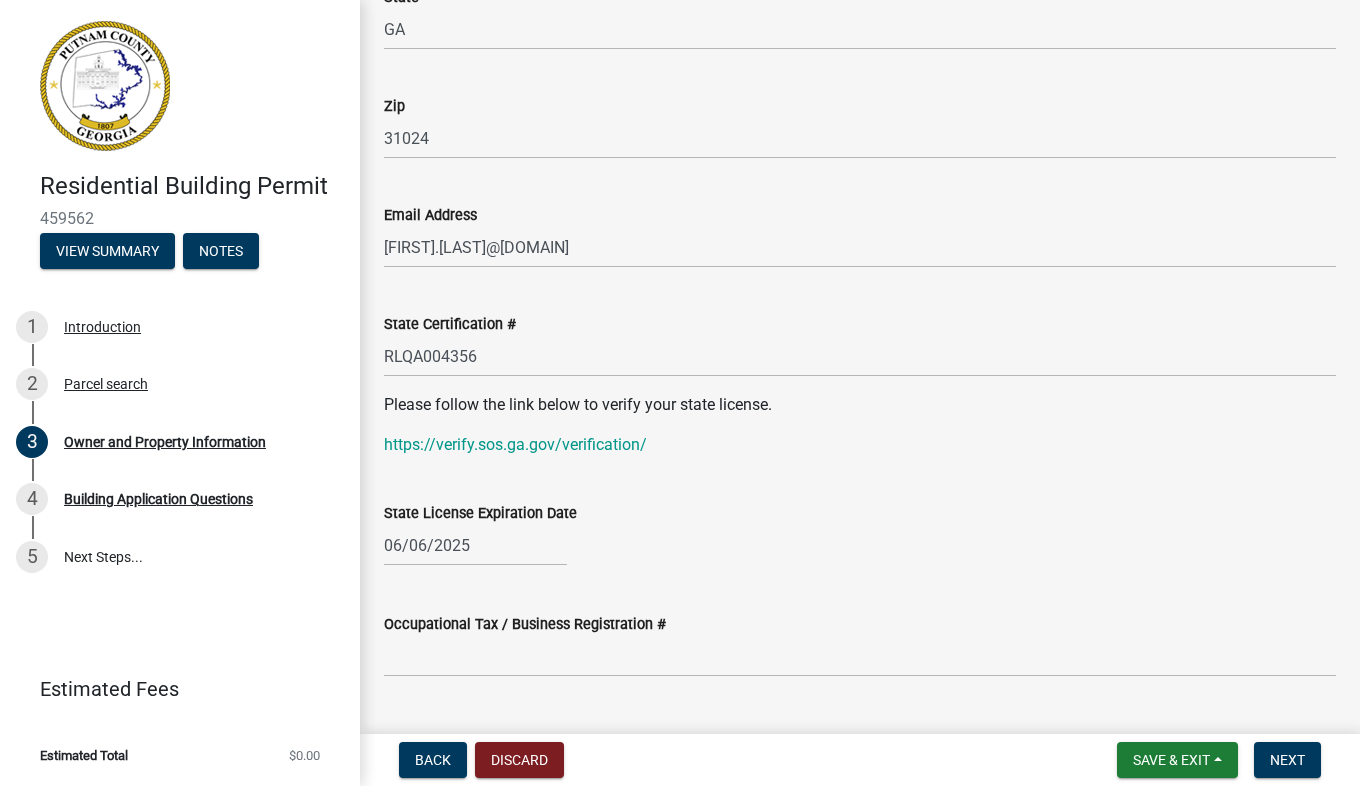 select on "6" 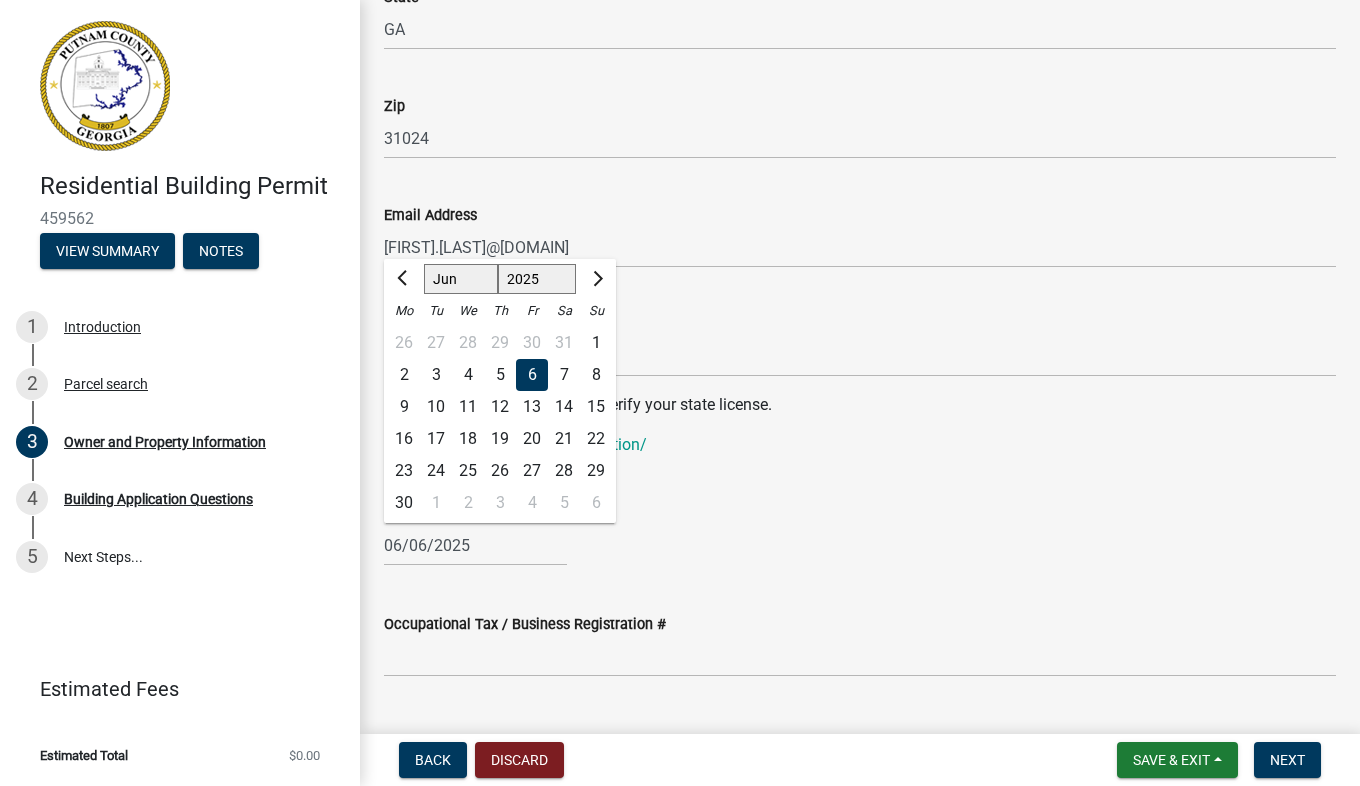 click on "30" 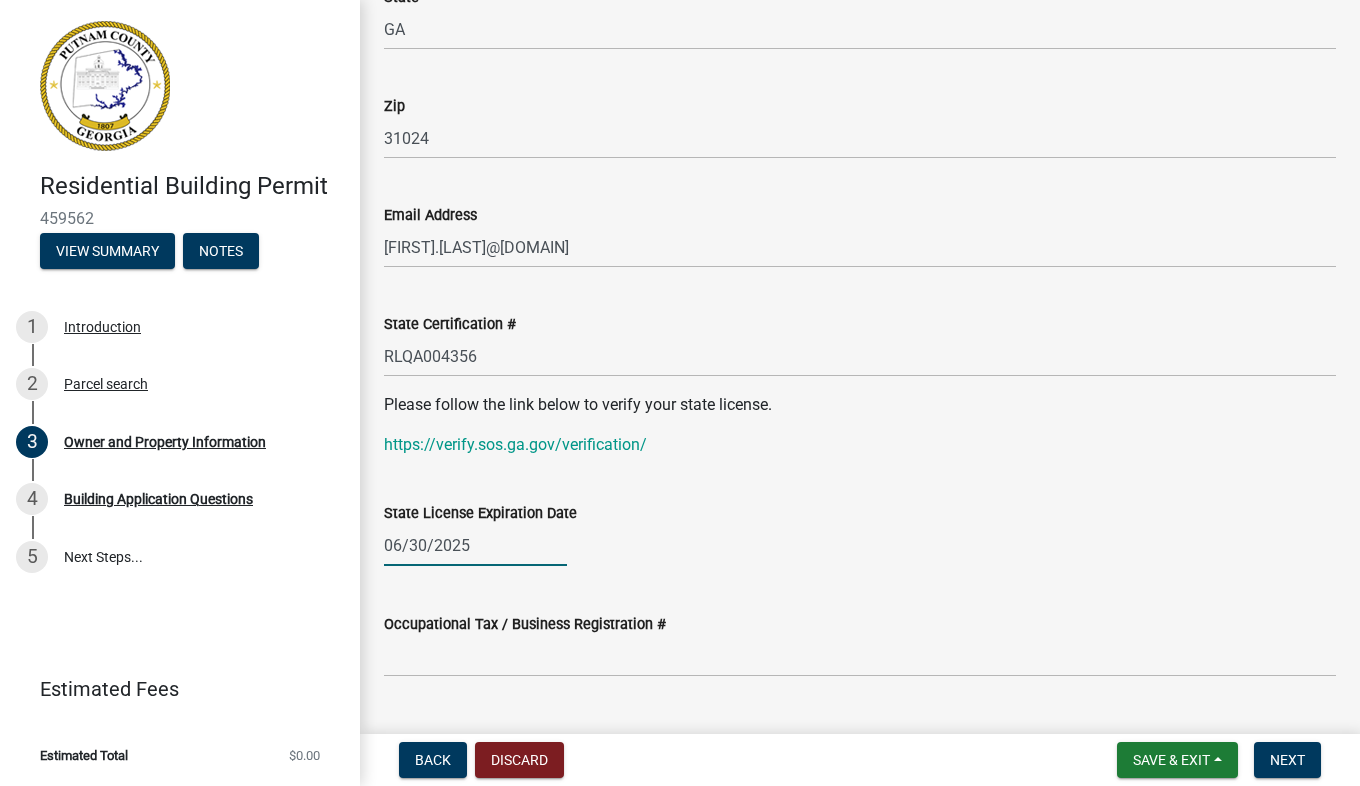 click on "06/30/2025" 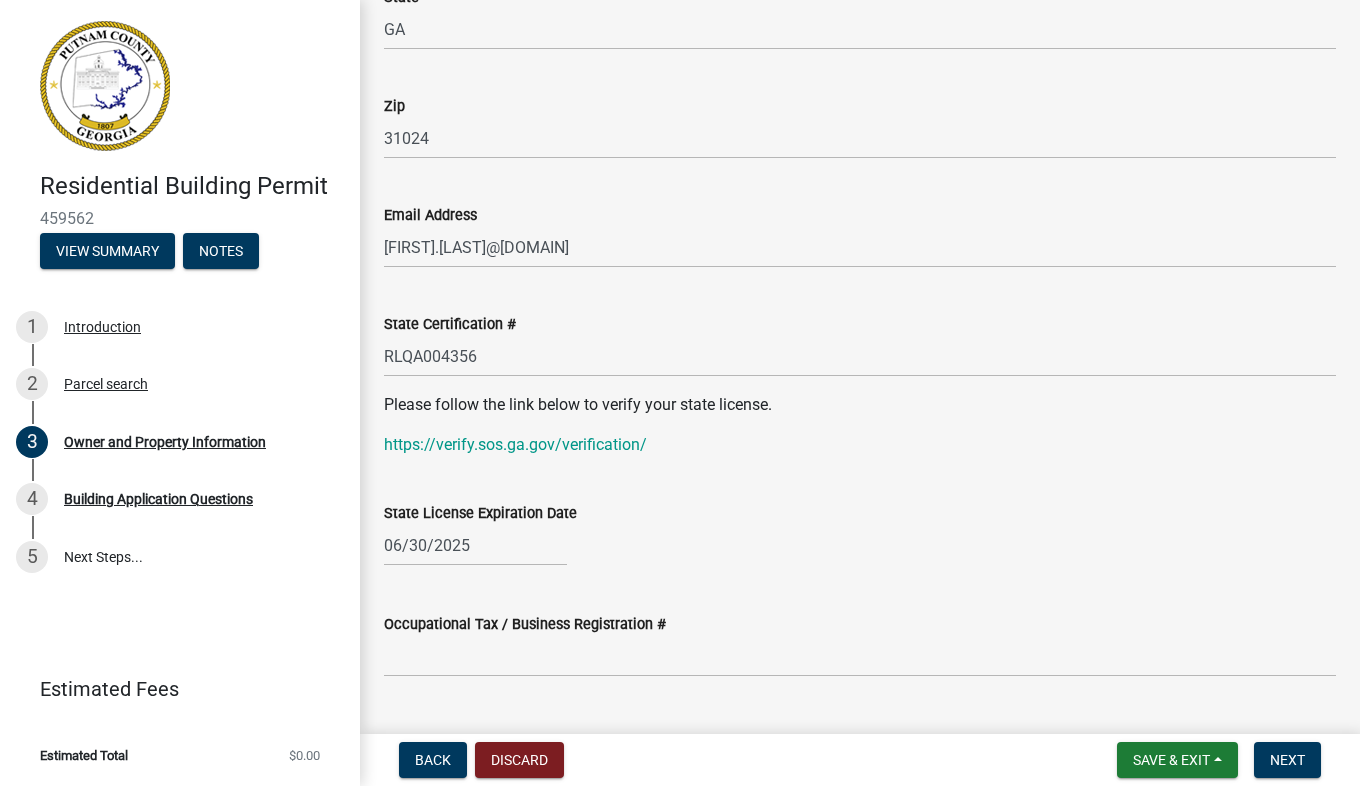 select on "6" 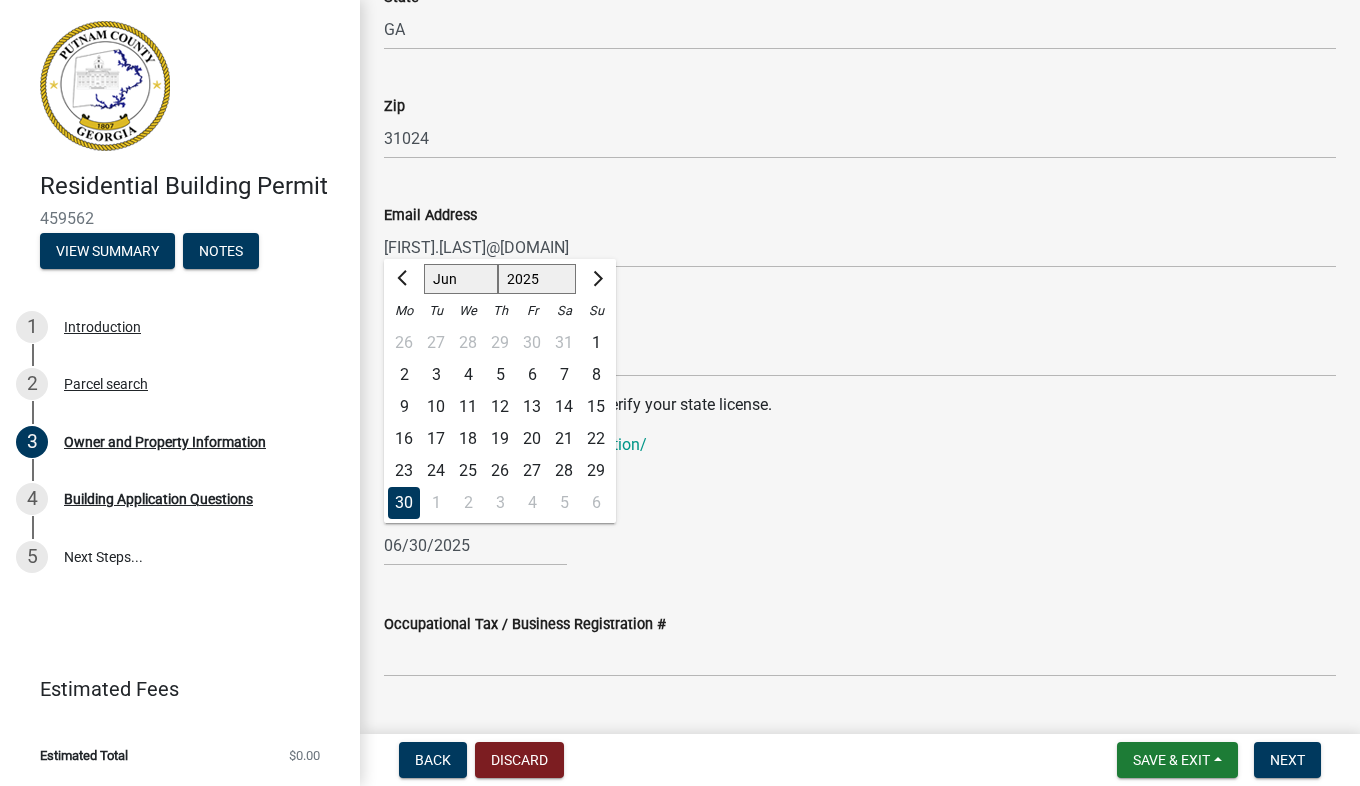 click on "1525 1526 1527 1528 1529 1530 1531 1532 1533 1534 1535 1536 1537 1538 1539 1540 1541 1542 1543 1544 1545 1546 1547 1548 1549 1550 1551 1552 1553 1554 1555 1556 1557 1558 1559 1560 1561 1562 1563 1564 1565 1566 1567 1568 1569 1570 1571 1572 1573 1574 1575 1576 1577 1578 1579 1580 1581 1582 1583 1584 1585 1586 1587 1588 1589 1590 1591 1592 1593 1594 1595 1596 1597 1598 1599 1600 1601 1602 1603 1604 1605 1606 1607 1608 1609 1610 1611 1612 1613 1614 1615 1616 1617 1618 1619 1620 1621 1622 1623 1624 1625 1626 1627 1628 1629 1630 1631 1632 1633 1634 1635 1636 1637 1638 1639 1640 1641 1642 1643 1644 1645 1646 1647 1648 1649 1650 1651 1652 1653 1654 1655 1656 1657 1658 1659 1660 1661 1662 1663 1664 1665 1666 1667 1668 1669 1670 1671 1672 1673 1674 1675 1676 1677 1678 1679 1680 1681 1682 1683 1684 1685 1686 1687 1688 1689 1690 1691 1692 1693 1694 1695 1696 1697 1698 1699 1700 1701 1702 1703 1704 1705 1706 1707 1708 1709 1710 1711 1712 1713 1714 1715 1716 1717 1718 1719 1720 1721 1722 1723 1724 1725 1726 1727 1728 1729" 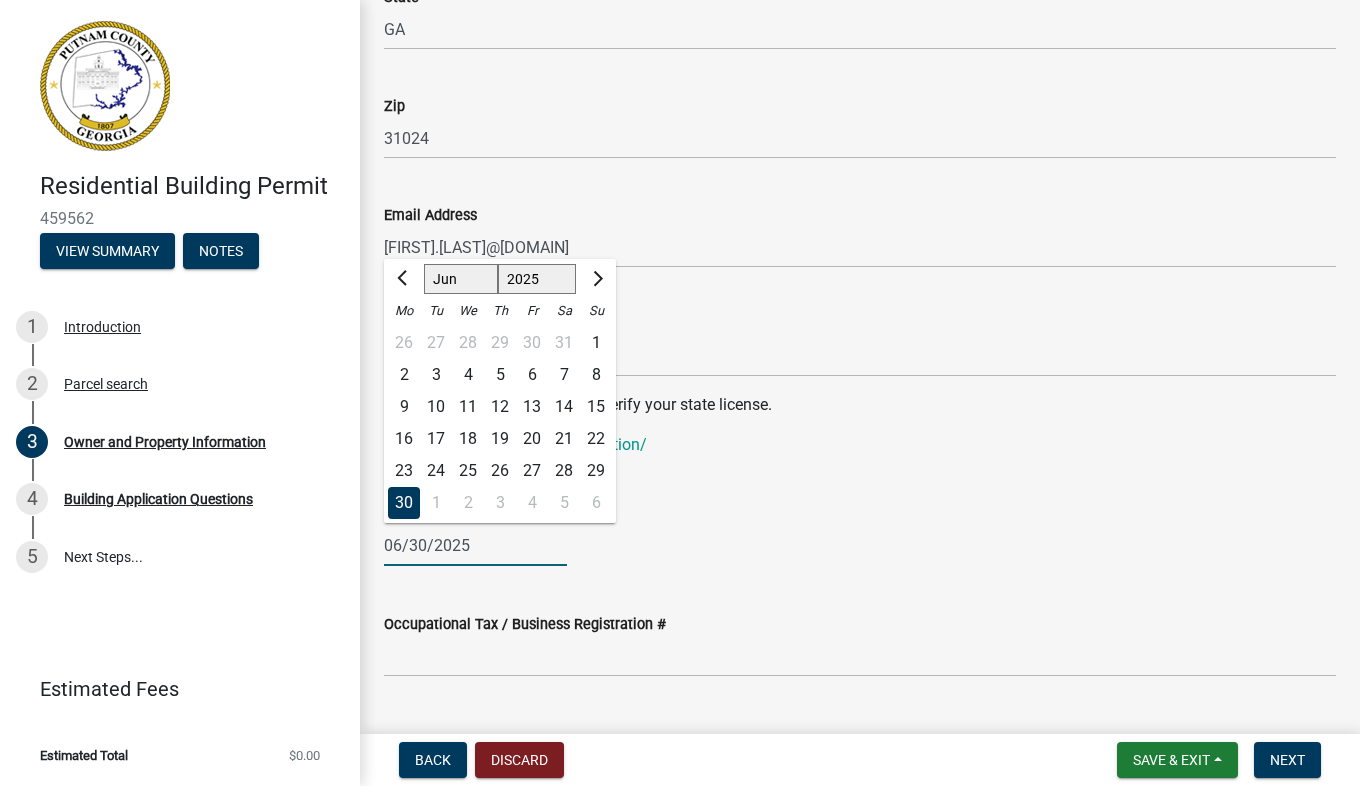 click on "1525 1526 1527 1528 1529 1530 1531 1532 1533 1534 1535 1536 1537 1538 1539 1540 1541 1542 1543 1544 1545 1546 1547 1548 1549 1550 1551 1552 1553 1554 1555 1556 1557 1558 1559 1560 1561 1562 1563 1564 1565 1566 1567 1568 1569 1570 1571 1572 1573 1574 1575 1576 1577 1578 1579 1580 1581 1582 1583 1584 1585 1586 1587 1588 1589 1590 1591 1592 1593 1594 1595 1596 1597 1598 1599 1600 1601 1602 1603 1604 1605 1606 1607 1608 1609 1610 1611 1612 1613 1614 1615 1616 1617 1618 1619 1620 1621 1622 1623 1624 1625 1626 1627 1628 1629 1630 1631 1632 1633 1634 1635 1636 1637 1638 1639 1640 1641 1642 1643 1644 1645 1646 1647 1648 1649 1650 1651 1652 1653 1654 1655 1656 1657 1658 1659 1660 1661 1662 1663 1664 1665 1666 1667 1668 1669 1670 1671 1672 1673 1674 1675 1676 1677 1678 1679 1680 1681 1682 1683 1684 1685 1686 1687 1688 1689 1690 1691 1692 1693 1694 1695 1696 1697 1698 1699 1700 1701 1702 1703 1704 1705 1706 1707 1708 1709 1710 1711 1712 1713 1714 1715 1716 1717 1718 1719 1720 1721 1722 1723 1724 1725 1726 1727 1728 1729" 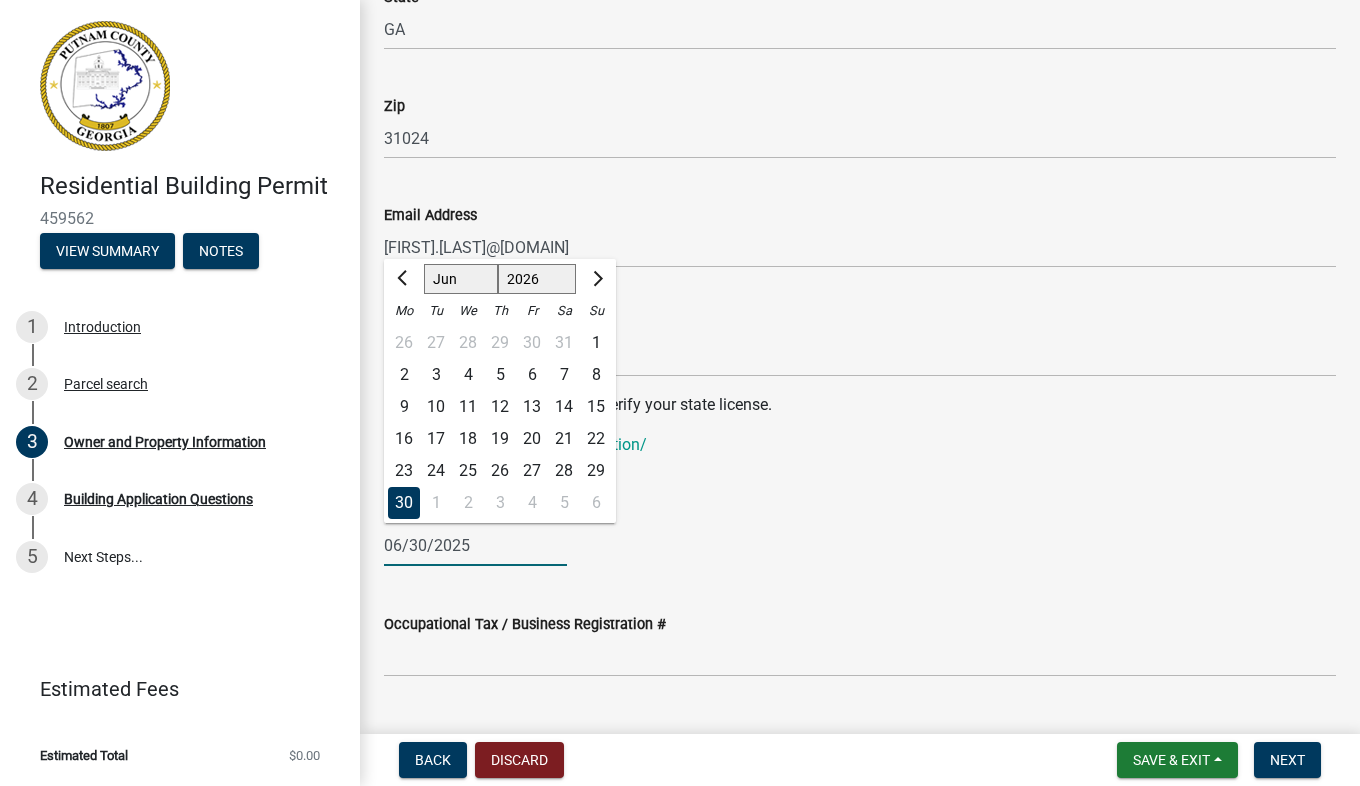 click on "1525 1526 1527 1528 1529 1530 1531 1532 1533 1534 1535 1536 1537 1538 1539 1540 1541 1542 1543 1544 1545 1546 1547 1548 1549 1550 1551 1552 1553 1554 1555 1556 1557 1558 1559 1560 1561 1562 1563 1564 1565 1566 1567 1568 1569 1570 1571 1572 1573 1574 1575 1576 1577 1578 1579 1580 1581 1582 1583 1584 1585 1586 1587 1588 1589 1590 1591 1592 1593 1594 1595 1596 1597 1598 1599 1600 1601 1602 1603 1604 1605 1606 1607 1608 1609 1610 1611 1612 1613 1614 1615 1616 1617 1618 1619 1620 1621 1622 1623 1624 1625 1626 1627 1628 1629 1630 1631 1632 1633 1634 1635 1636 1637 1638 1639 1640 1641 1642 1643 1644 1645 1646 1647 1648 1649 1650 1651 1652 1653 1654 1655 1656 1657 1658 1659 1660 1661 1662 1663 1664 1665 1666 1667 1668 1669 1670 1671 1672 1673 1674 1675 1676 1677 1678 1679 1680 1681 1682 1683 1684 1685 1686 1687 1688 1689 1690 1691 1692 1693 1694 1695 1696 1697 1698 1699 1700 1701 1702 1703 1704 1705 1706 1707 1708 1709 1710 1711 1712 1713 1714 1715 1716 1717 1718 1719 1720 1721 1722 1723 1724 1725 1726 1727 1728 1729" 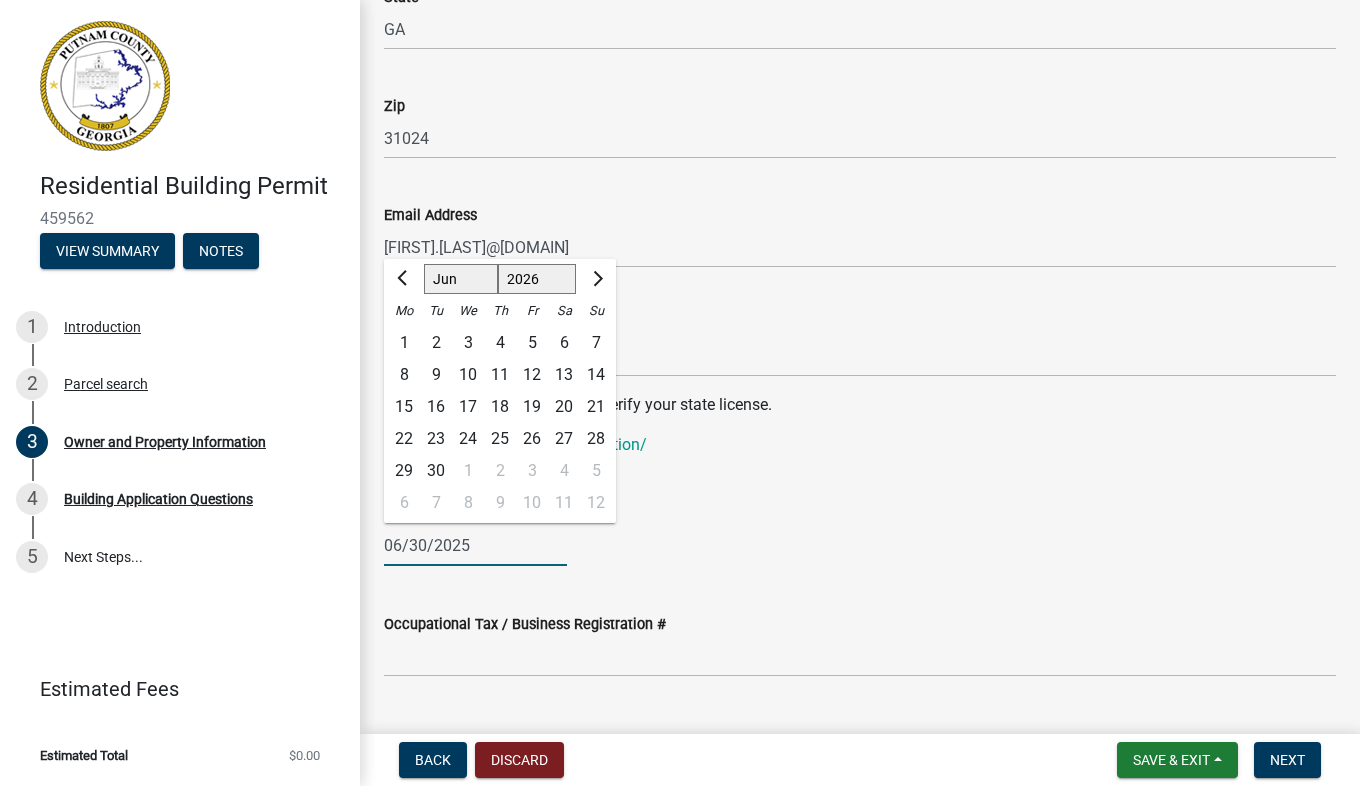 click on "State License Expiration Date  06/30/2025 Jan Feb Mar Apr May Jun Jul Aug Sep Oct Nov Dec 1526 1527 1528 1529 1530 1531 1532 1533 1534 1535 1536 1537 1538 1539 1540 1541 1542 1543 1544 1545 1546 1547 1548 1549 1550 1551 1552 1553 1554 1555 1556 1557 1558 1559 1560 1561 1562 1563 1564 1565 1566 1567 1568 1569 1570 1571 1572 1573 1574 1575 1576 1577 1578 1579 1580 1581 1582 1583 1584 1585 1586 1587 1588 1589 1590 1591 1592 1593 1594 1595 1596 1597 1598 1599 1600 1601 1602 1603 1604 1605 1606 1607 1608 1609 1610 1611 1612 1613 1614 1615 1616 1617 1618 1619 1620 1621 1622 1623 1624 1625 1626 1627 1628 1629 1630 1631 1632 1633 1634 1635 1636 1637 1638 1639 1640 1641 1642 1643 1644 1645 1646 1647 1648 1649 1650 1651 1652 1653 1654 1655 1656 1657 1658 1659 1660 1661 1662 1663 1664 1665 1666 1667 1668 1669 1670 1671 1672 1673 1674 1675 1676 1677 1678 1679 1680 1681 1682 1683 1684 1685 1686 1687 1688 1689 1690 1691 1692 1693 1694 1695 1696 1697 1698 1699 1700 1701 1702 1703 1704 1705 1706 1707 1708 1709 1710 1711 Mo" 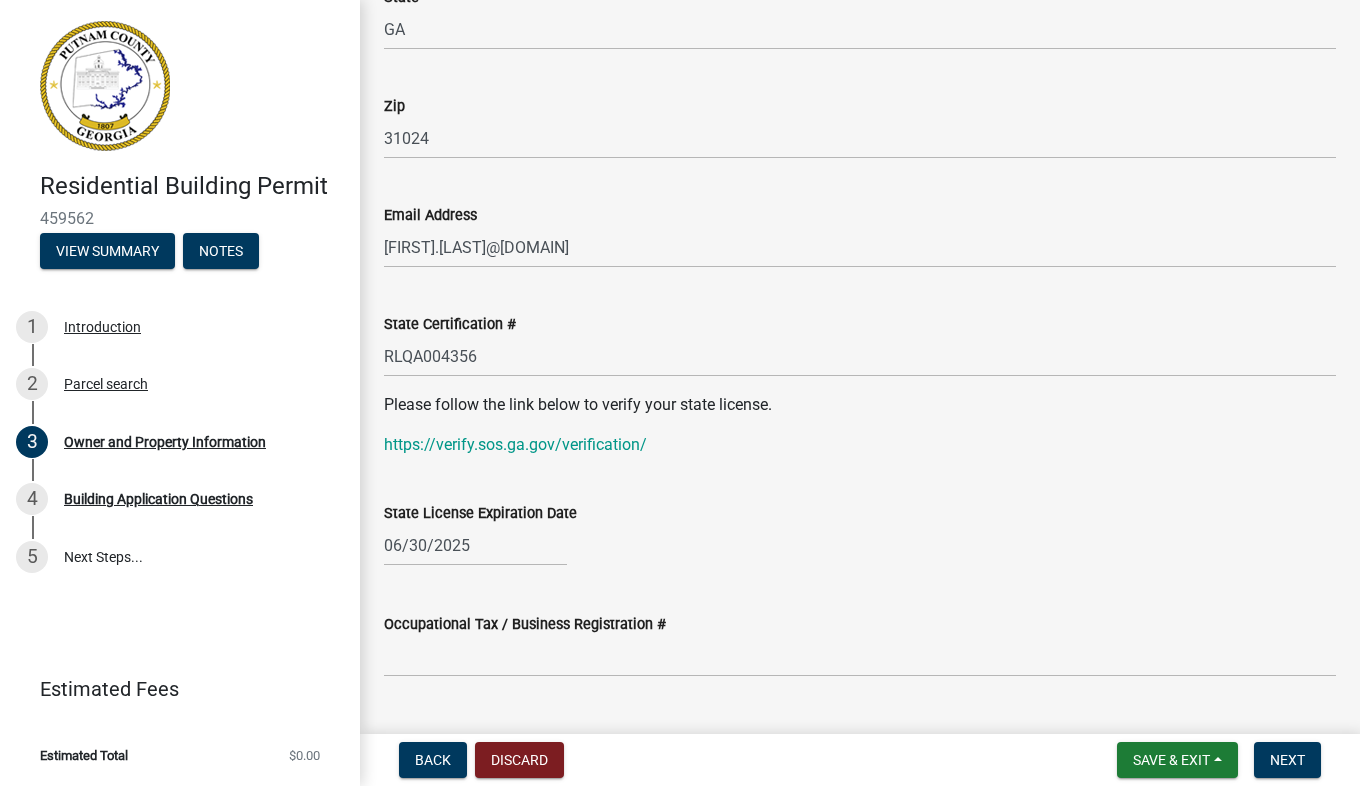 click on "06/30/2025" 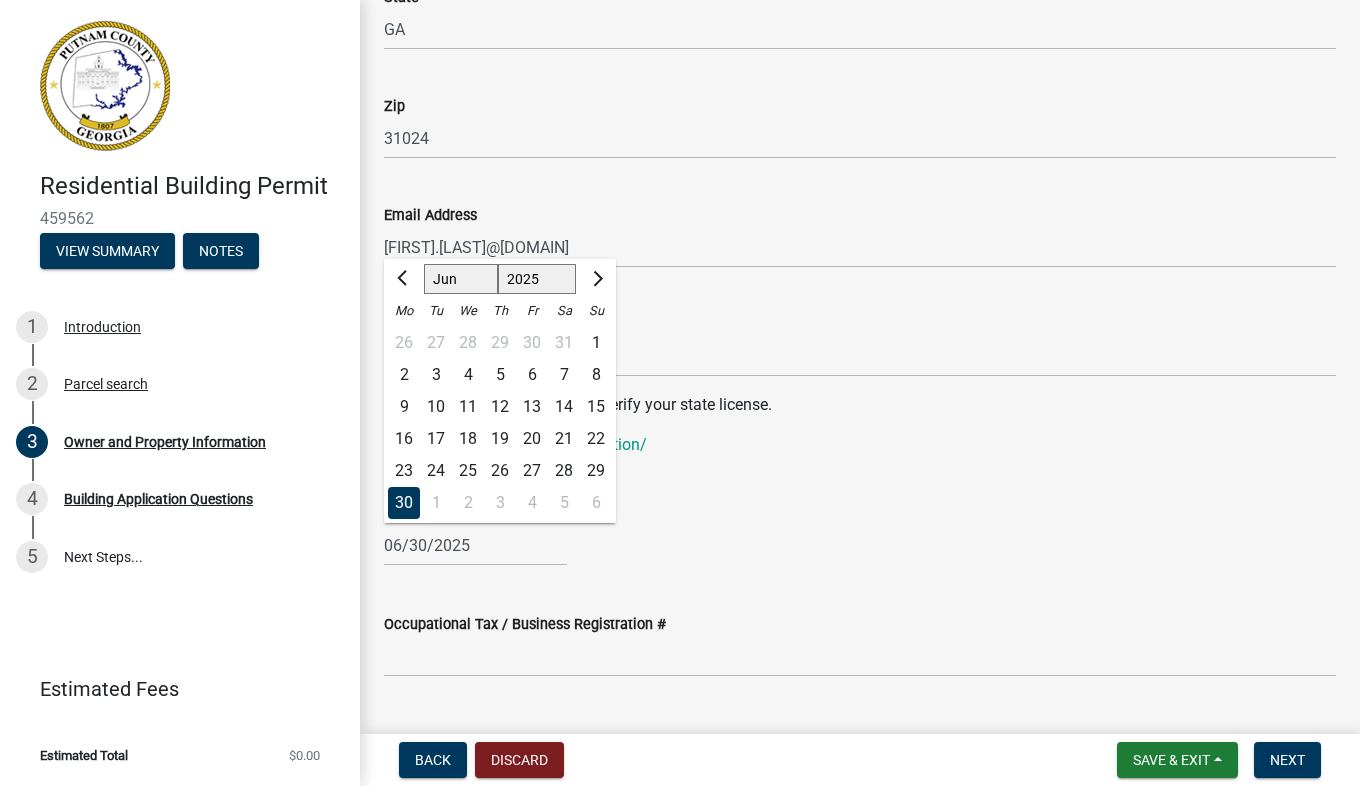 click on "1525 1526 1527 1528 1529 1530 1531 1532 1533 1534 1535 1536 1537 1538 1539 1540 1541 1542 1543 1544 1545 1546 1547 1548 1549 1550 1551 1552 1553 1554 1555 1556 1557 1558 1559 1560 1561 1562 1563 1564 1565 1566 1567 1568 1569 1570 1571 1572 1573 1574 1575 1576 1577 1578 1579 1580 1581 1582 1583 1584 1585 1586 1587 1588 1589 1590 1591 1592 1593 1594 1595 1596 1597 1598 1599 1600 1601 1602 1603 1604 1605 1606 1607 1608 1609 1610 1611 1612 1613 1614 1615 1616 1617 1618 1619 1620 1621 1622 1623 1624 1625 1626 1627 1628 1629 1630 1631 1632 1633 1634 1635 1636 1637 1638 1639 1640 1641 1642 1643 1644 1645 1646 1647 1648 1649 1650 1651 1652 1653 1654 1655 1656 1657 1658 1659 1660 1661 1662 1663 1664 1665 1666 1667 1668 1669 1670 1671 1672 1673 1674 1675 1676 1677 1678 1679 1680 1681 1682 1683 1684 1685 1686 1687 1688 1689 1690 1691 1692 1693 1694 1695 1696 1697 1698 1699 1700 1701 1702 1703 1704 1705 1706 1707 1708 1709 1710 1711 1712 1713 1714 1715 1716 1717 1718 1719 1720 1721 1722 1723 1724 1725 1726 1727 1728 1729" 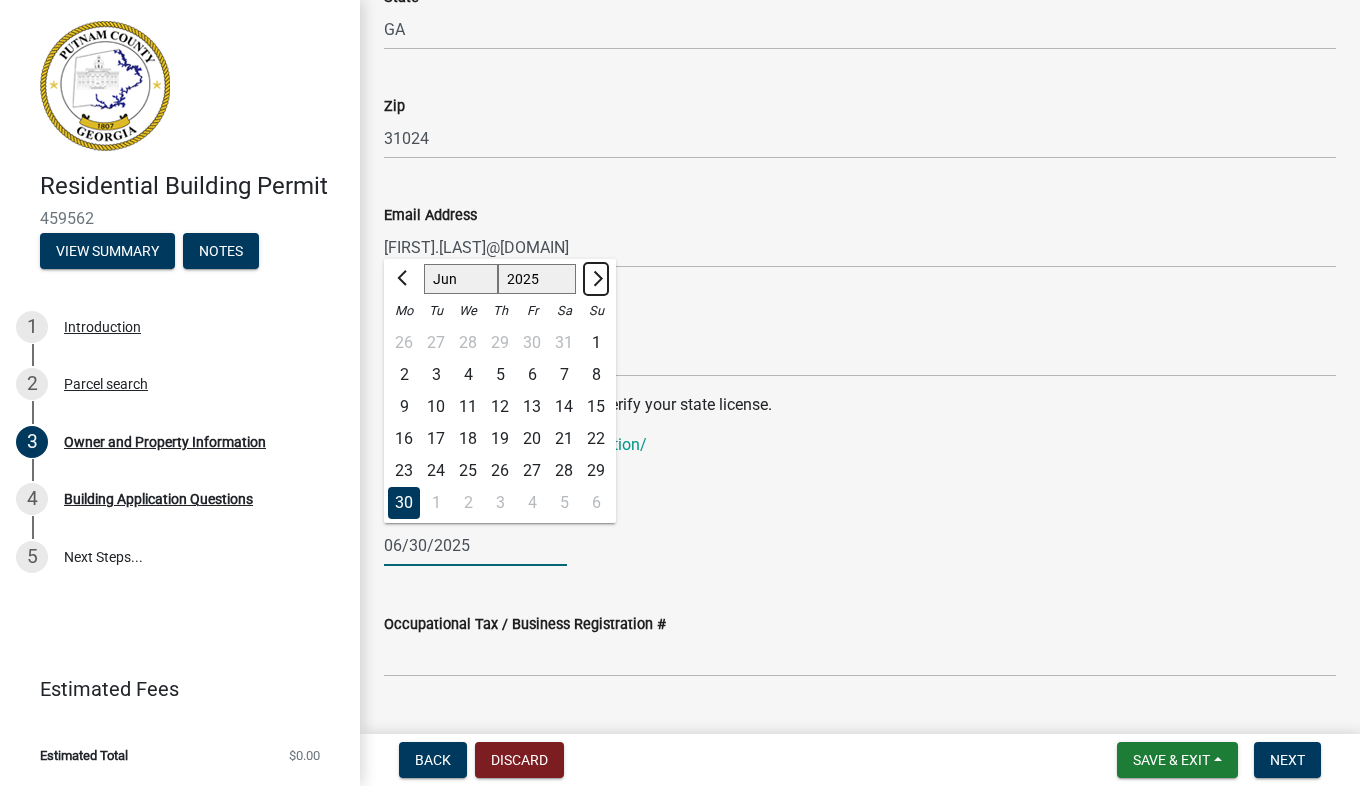 click 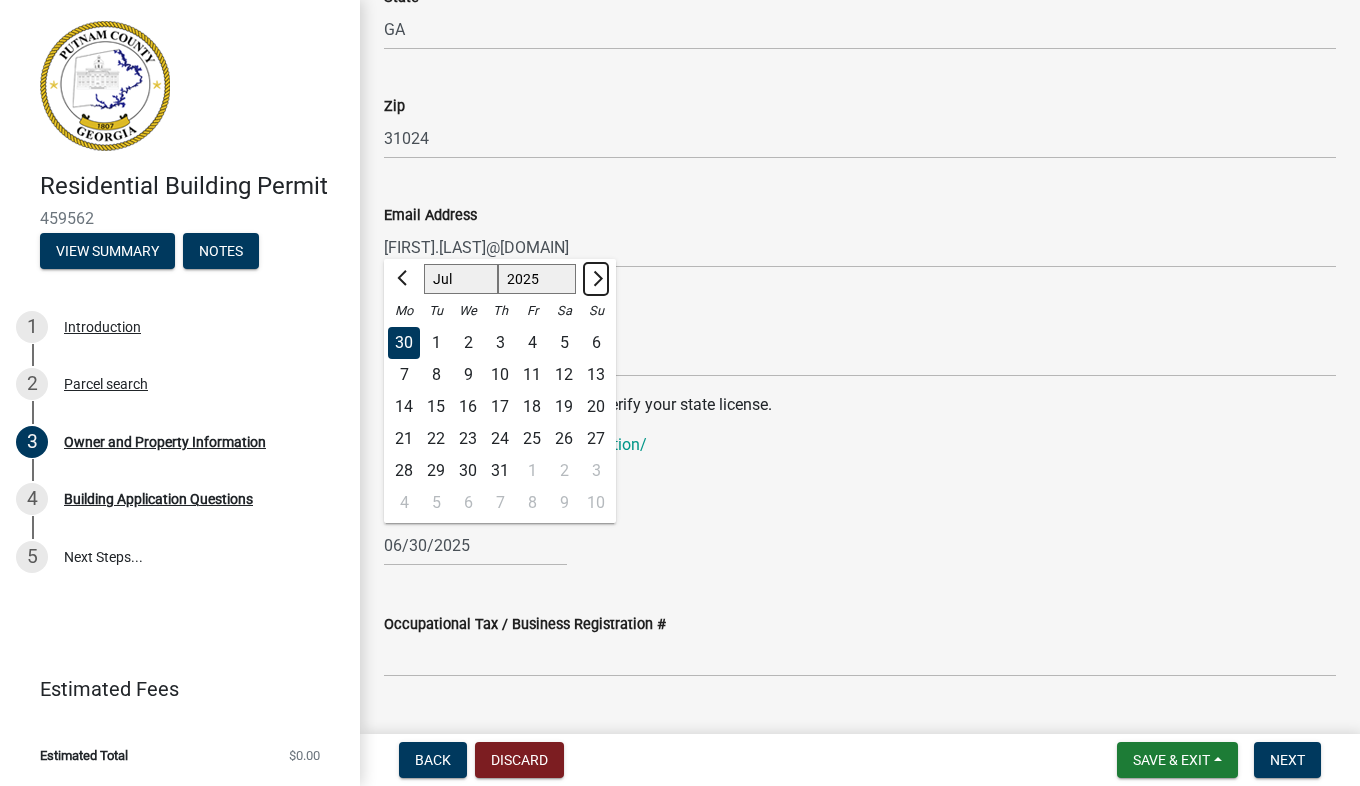 click 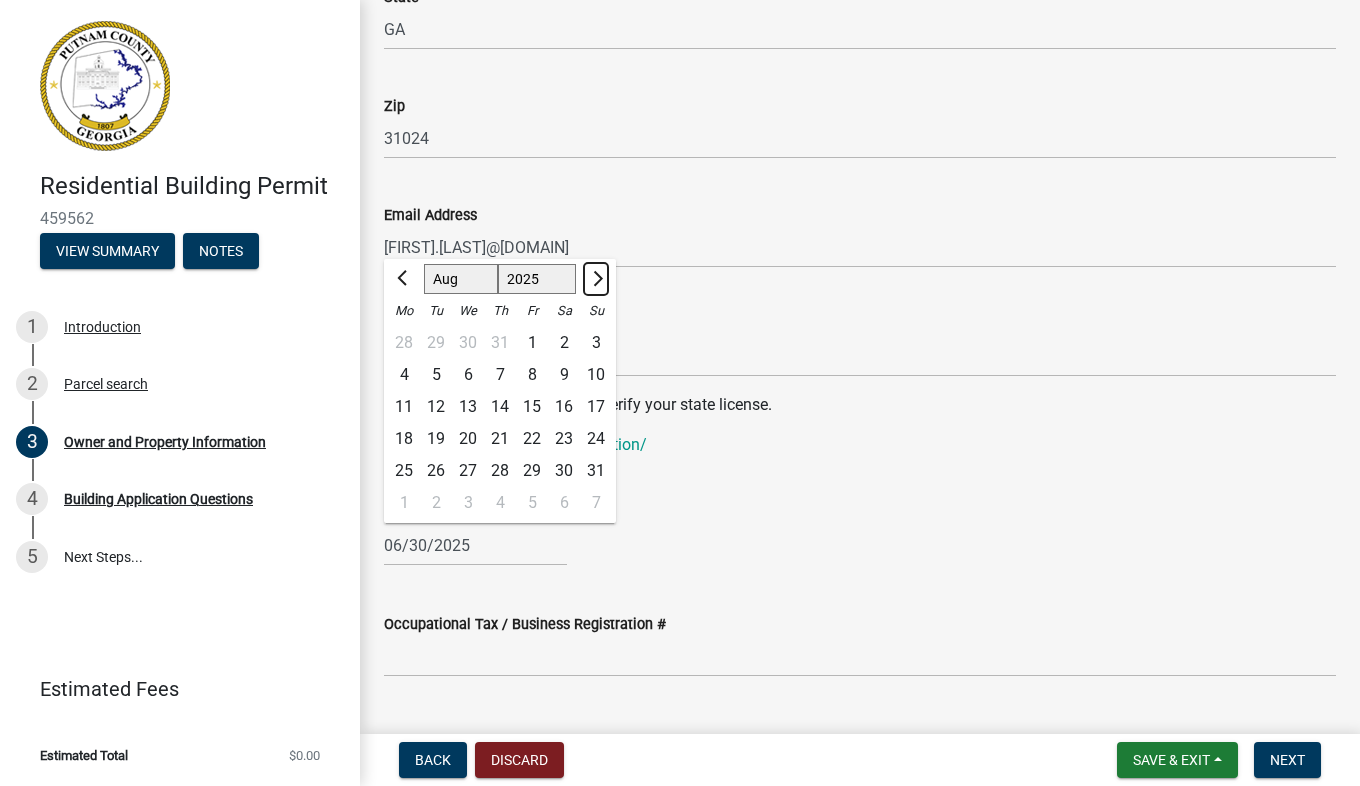 click 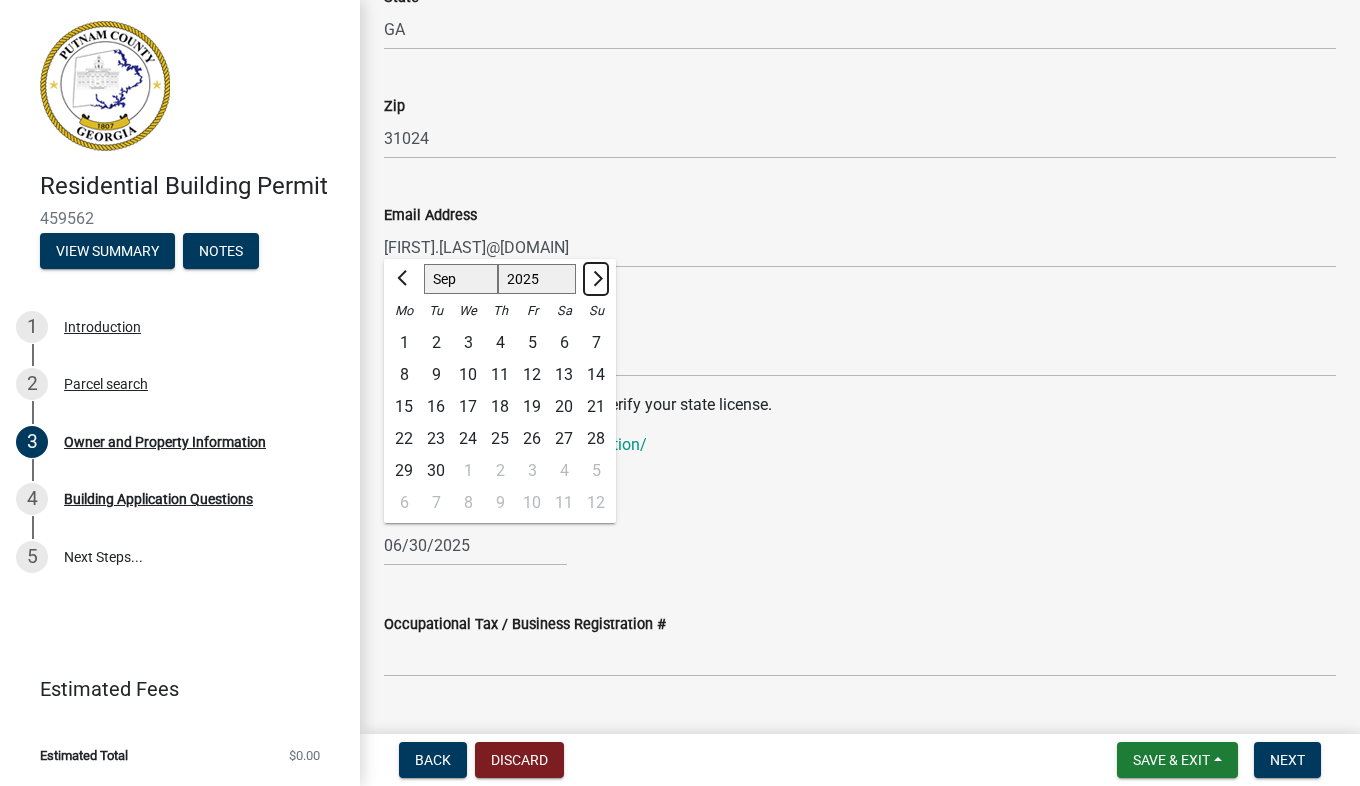 click 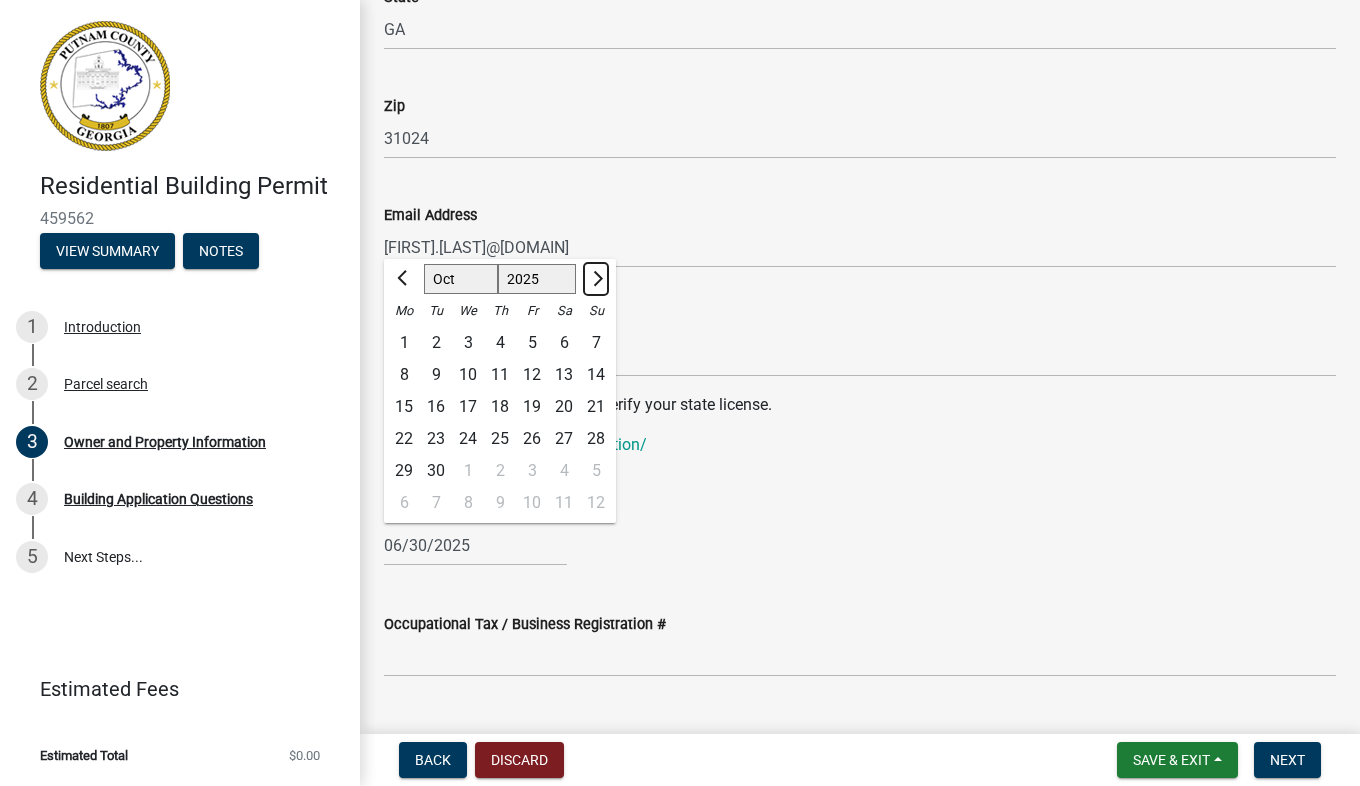 click 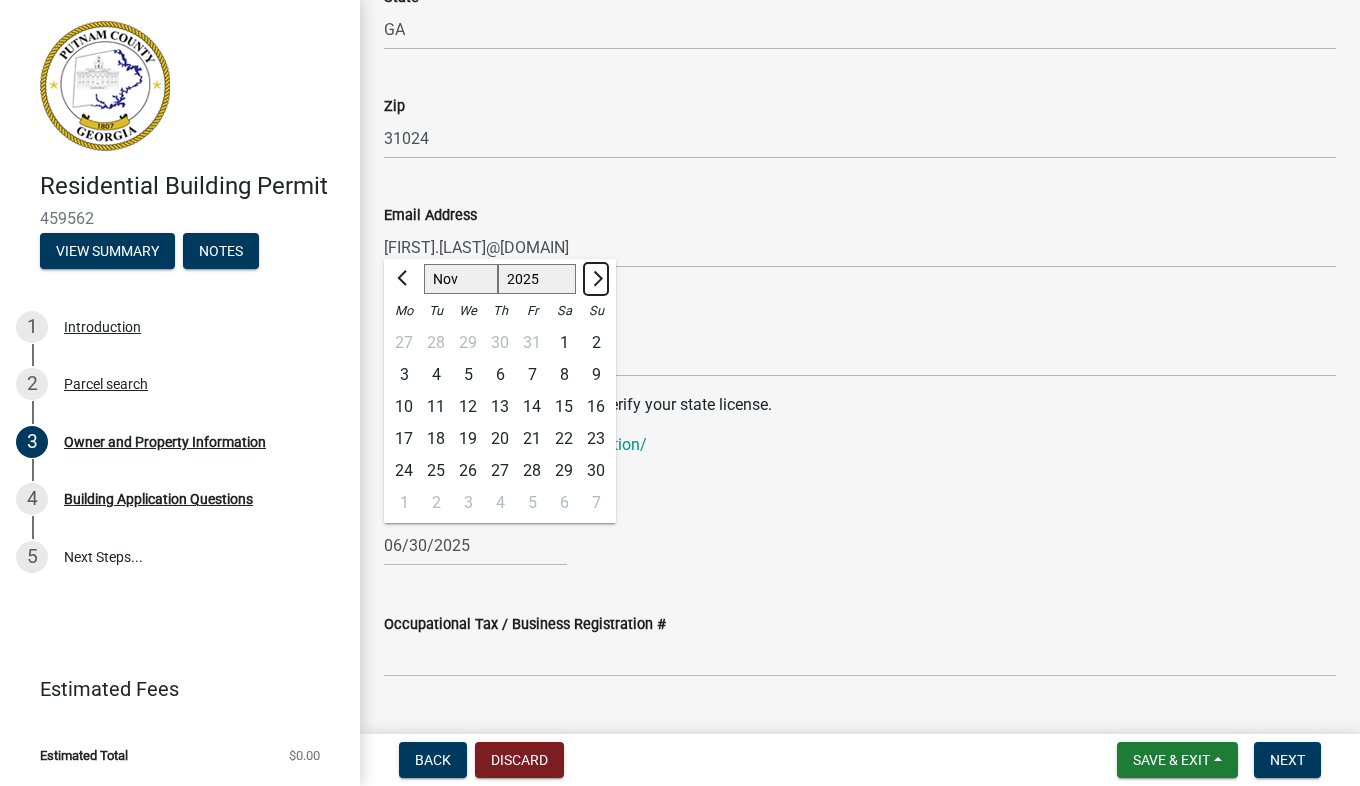 click 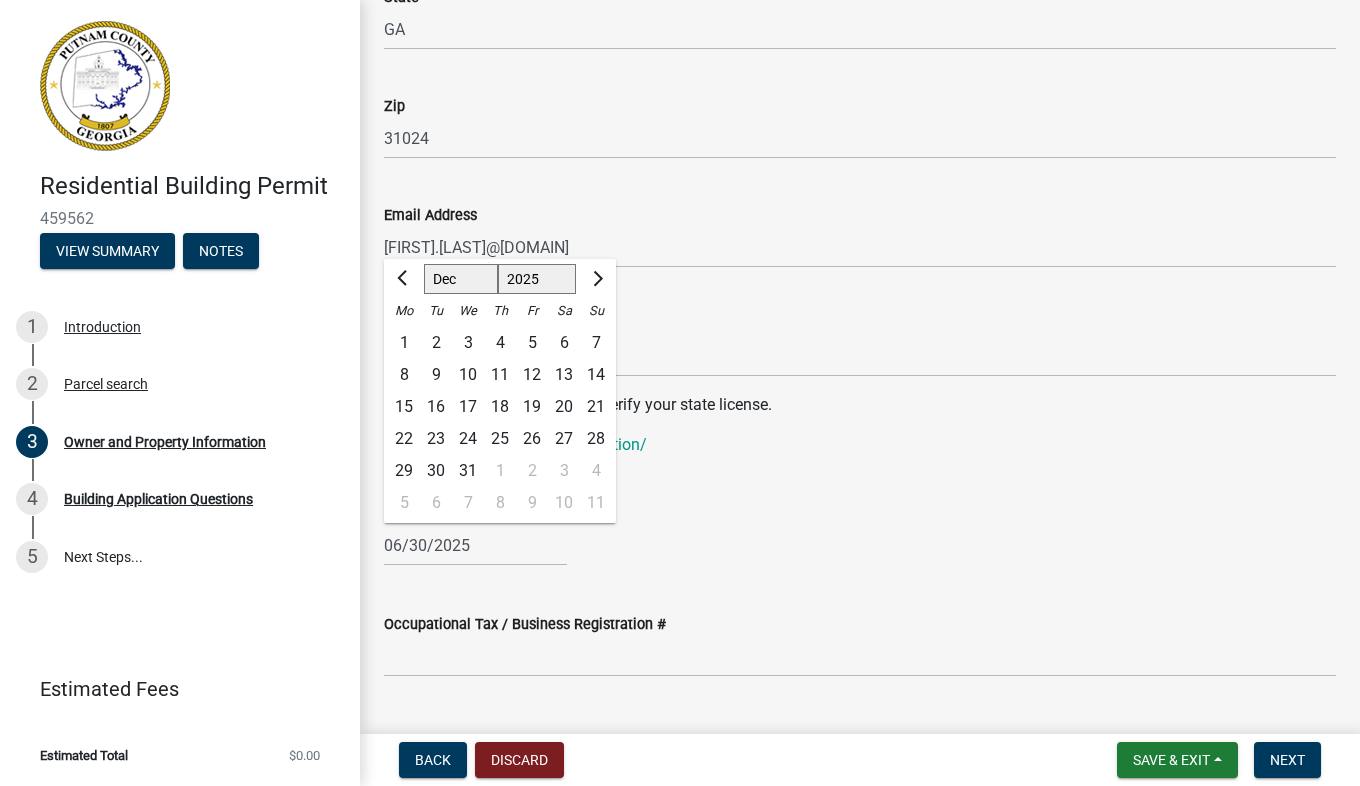 click on "1525 1526 1527 1528 1529 1530 1531 1532 1533 1534 1535 1536 1537 1538 1539 1540 1541 1542 1543 1544 1545 1546 1547 1548 1549 1550 1551 1552 1553 1554 1555 1556 1557 1558 1559 1560 1561 1562 1563 1564 1565 1566 1567 1568 1569 1570 1571 1572 1573 1574 1575 1576 1577 1578 1579 1580 1581 1582 1583 1584 1585 1586 1587 1588 1589 1590 1591 1592 1593 1594 1595 1596 1597 1598 1599 1600 1601 1602 1603 1604 1605 1606 1607 1608 1609 1610 1611 1612 1613 1614 1615 1616 1617 1618 1619 1620 1621 1622 1623 1624 1625 1626 1627 1628 1629 1630 1631 1632 1633 1634 1635 1636 1637 1638 1639 1640 1641 1642 1643 1644 1645 1646 1647 1648 1649 1650 1651 1652 1653 1654 1655 1656 1657 1658 1659 1660 1661 1662 1663 1664 1665 1666 1667 1668 1669 1670 1671 1672 1673 1674 1675 1676 1677 1678 1679 1680 1681 1682 1683 1684 1685 1686 1687 1688 1689 1690 1691 1692 1693 1694 1695 1696 1697 1698 1699 1700 1701 1702 1703 1704 1705 1706 1707 1708 1709 1710 1711 1712 1713 1714 1715 1716 1717 1718 1719 1720 1721 1722 1723 1724 1725 1726 1727 1728 1729" 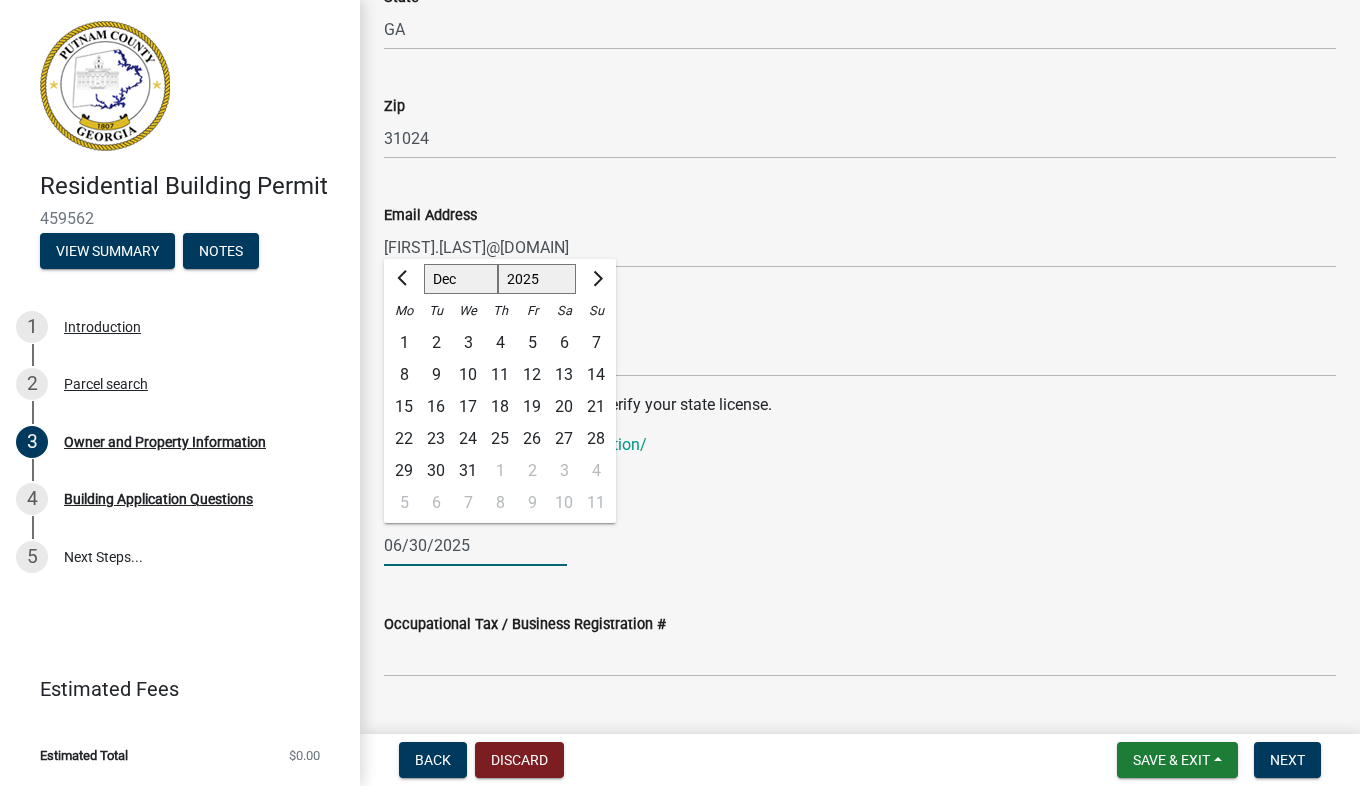 select on "2026" 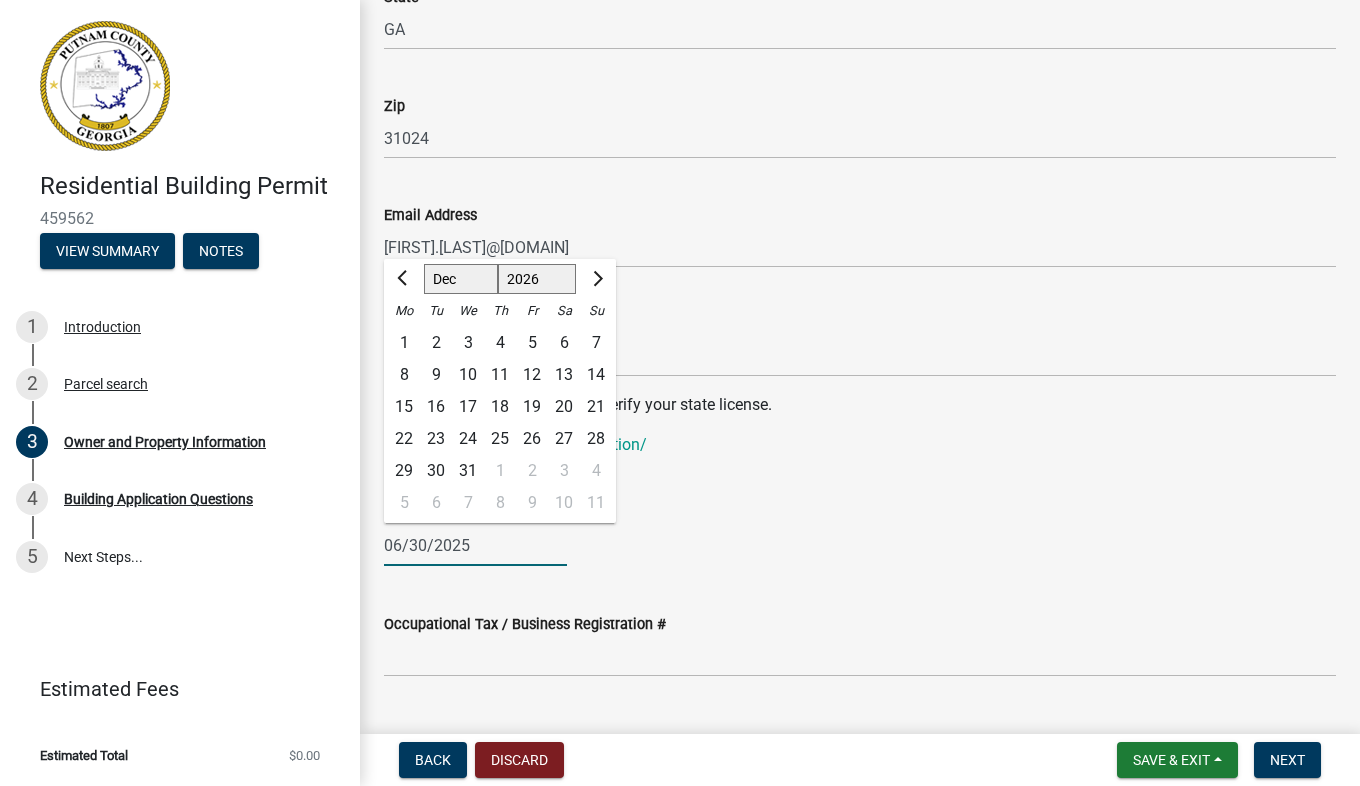 click on "1525 1526 1527 1528 1529 1530 1531 1532 1533 1534 1535 1536 1537 1538 1539 1540 1541 1542 1543 1544 1545 1546 1547 1548 1549 1550 1551 1552 1553 1554 1555 1556 1557 1558 1559 1560 1561 1562 1563 1564 1565 1566 1567 1568 1569 1570 1571 1572 1573 1574 1575 1576 1577 1578 1579 1580 1581 1582 1583 1584 1585 1586 1587 1588 1589 1590 1591 1592 1593 1594 1595 1596 1597 1598 1599 1600 1601 1602 1603 1604 1605 1606 1607 1608 1609 1610 1611 1612 1613 1614 1615 1616 1617 1618 1619 1620 1621 1622 1623 1624 1625 1626 1627 1628 1629 1630 1631 1632 1633 1634 1635 1636 1637 1638 1639 1640 1641 1642 1643 1644 1645 1646 1647 1648 1649 1650 1651 1652 1653 1654 1655 1656 1657 1658 1659 1660 1661 1662 1663 1664 1665 1666 1667 1668 1669 1670 1671 1672 1673 1674 1675 1676 1677 1678 1679 1680 1681 1682 1683 1684 1685 1686 1687 1688 1689 1690 1691 1692 1693 1694 1695 1696 1697 1698 1699 1700 1701 1702 1703 1704 1705 1706 1707 1708 1709 1710 1711 1712 1713 1714 1715 1716 1717 1718 1719 1720 1721 1722 1723 1724 1725 1726 1727 1728 1729" 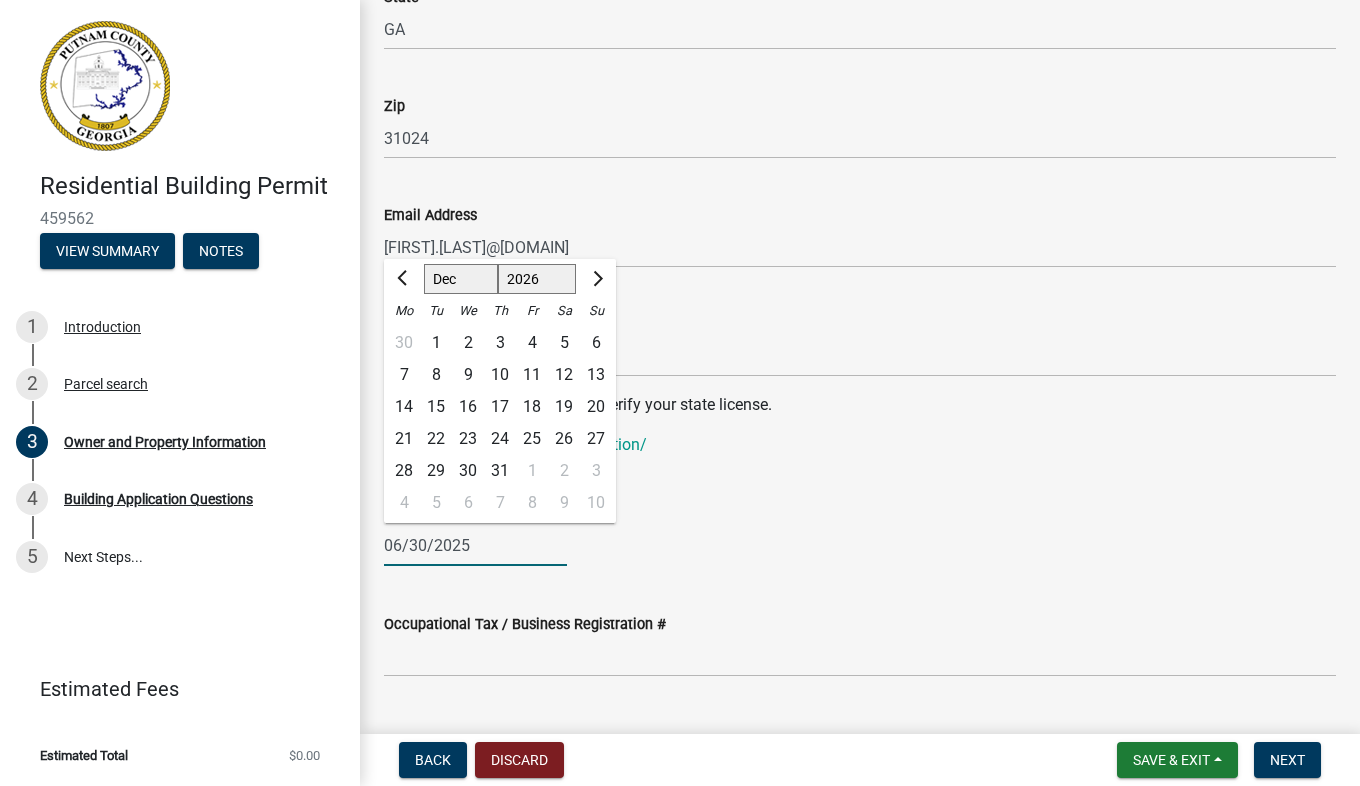 click on "State License Expiration Date  06/30/2025 Jan Feb Mar Apr May Jun Jul Aug Sep Oct Nov Dec 1526 1527 1528 1529 1530 1531 1532 1533 1534 1535 1536 1537 1538 1539 1540 1541 1542 1543 1544 1545 1546 1547 1548 1549 1550 1551 1552 1553 1554 1555 1556 1557 1558 1559 1560 1561 1562 1563 1564 1565 1566 1567 1568 1569 1570 1571 1572 1573 1574 1575 1576 1577 1578 1579 1580 1581 1582 1583 1584 1585 1586 1587 1588 1589 1590 1591 1592 1593 1594 1595 1596 1597 1598 1599 1600 1601 1602 1603 1604 1605 1606 1607 1608 1609 1610 1611 1612 1613 1614 1615 1616 1617 1618 1619 1620 1621 1622 1623 1624 1625 1626 1627 1628 1629 1630 1631 1632 1633 1634 1635 1636 1637 1638 1639 1640 1641 1642 1643 1644 1645 1646 1647 1648 1649 1650 1651 1652 1653 1654 1655 1656 1657 1658 1659 1660 1661 1662 1663 1664 1665 1666 1667 1668 1669 1670 1671 1672 1673 1674 1675 1676 1677 1678 1679 1680 1681 1682 1683 1684 1685 1686 1687 1688 1689 1690 1691 1692 1693 1694 1695 1696 1697 1698 1699 1700 1701 1702 1703 1704 1705 1706 1707 1708 1709 1710 1711 Mo" 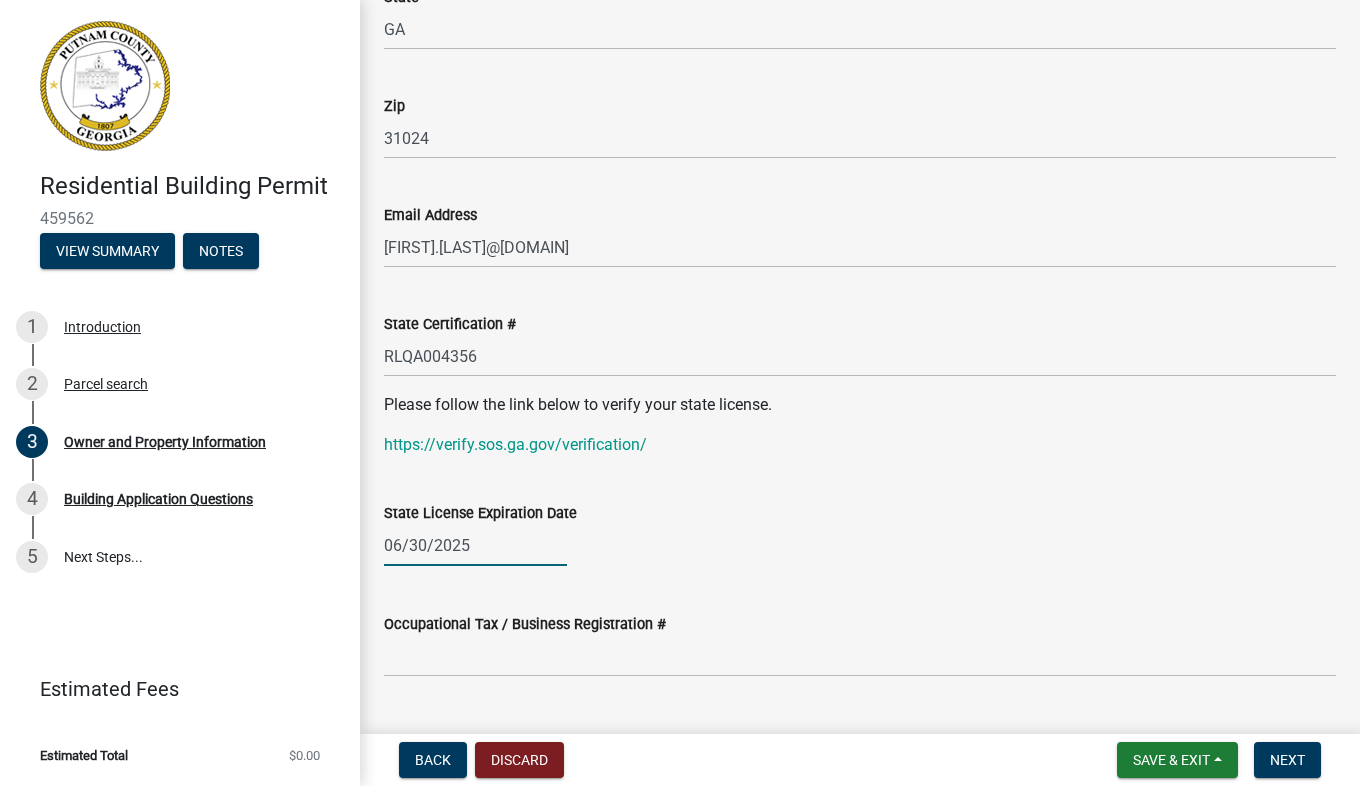 click on "06/30/2025" 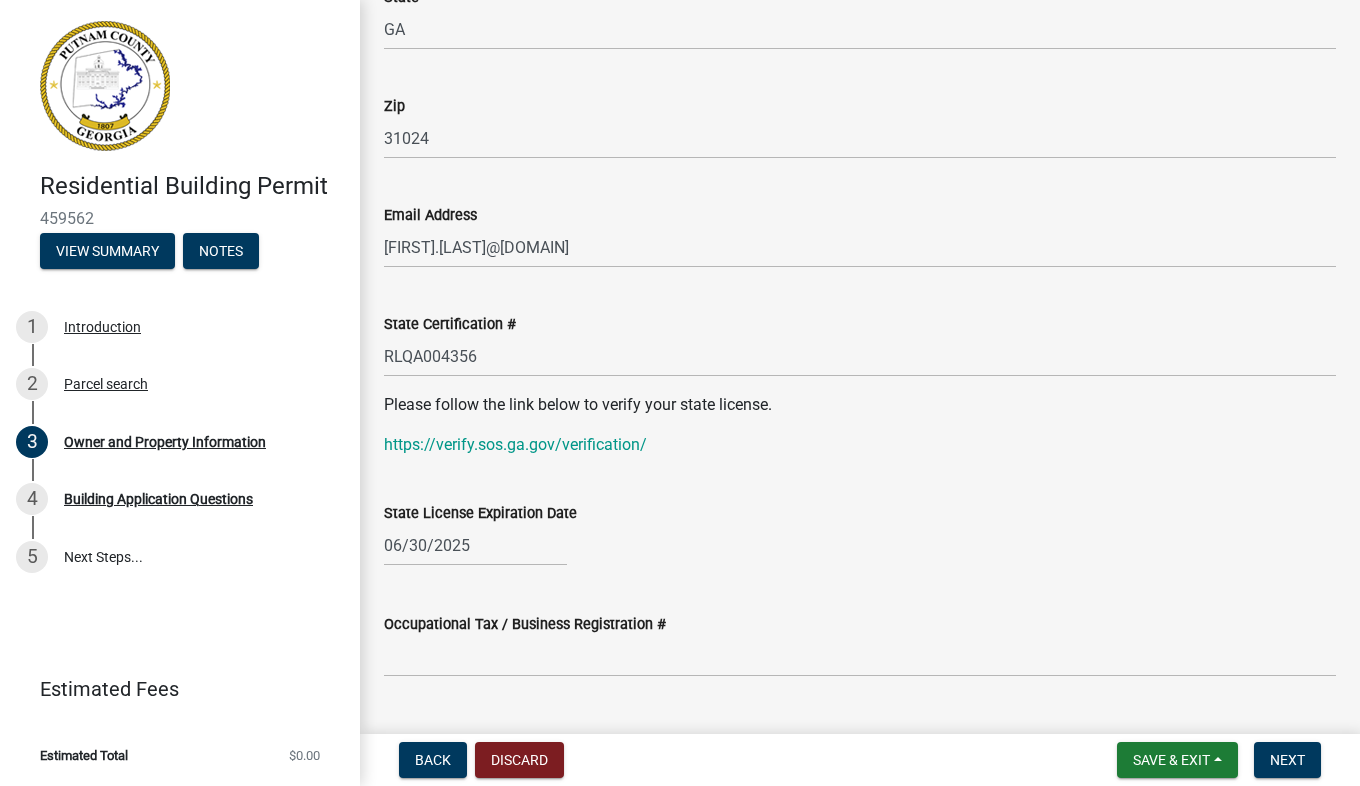 select on "6" 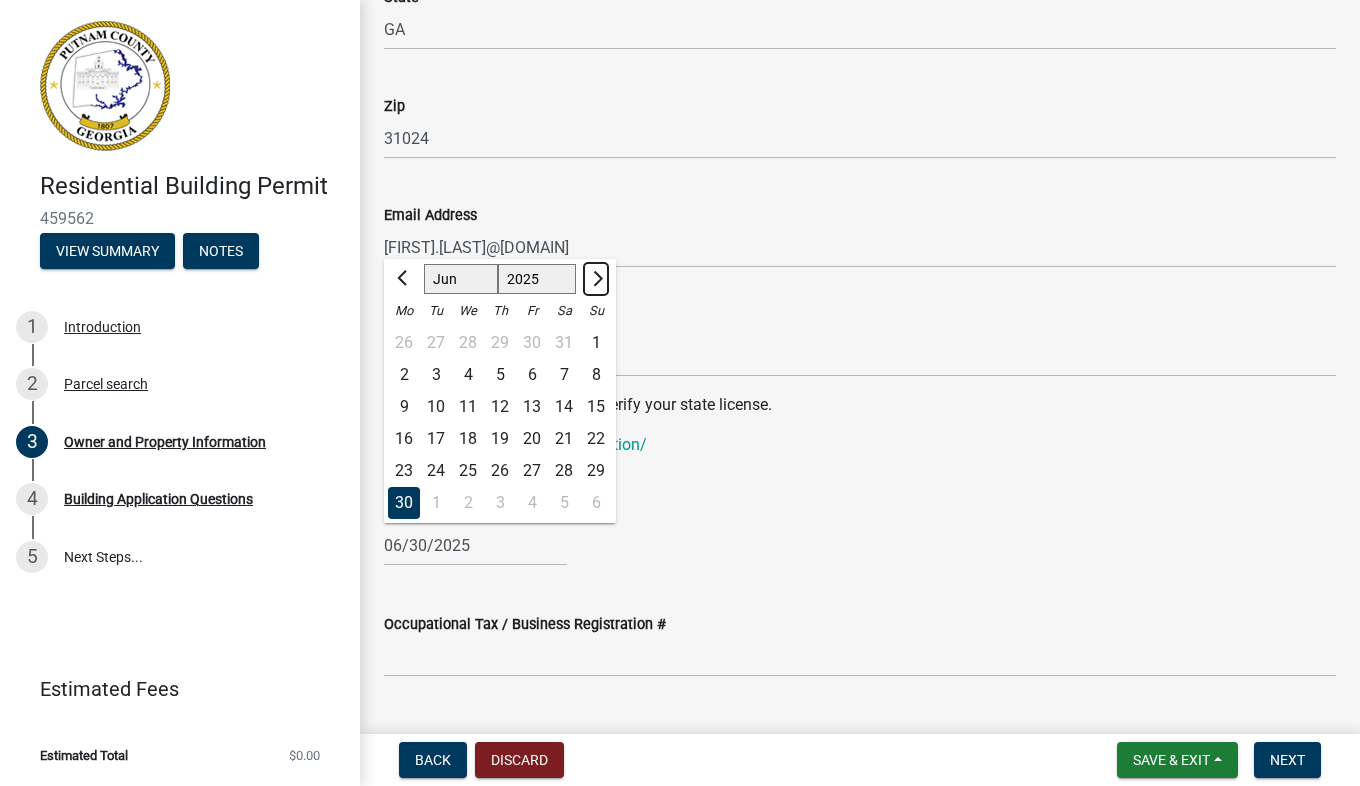 click 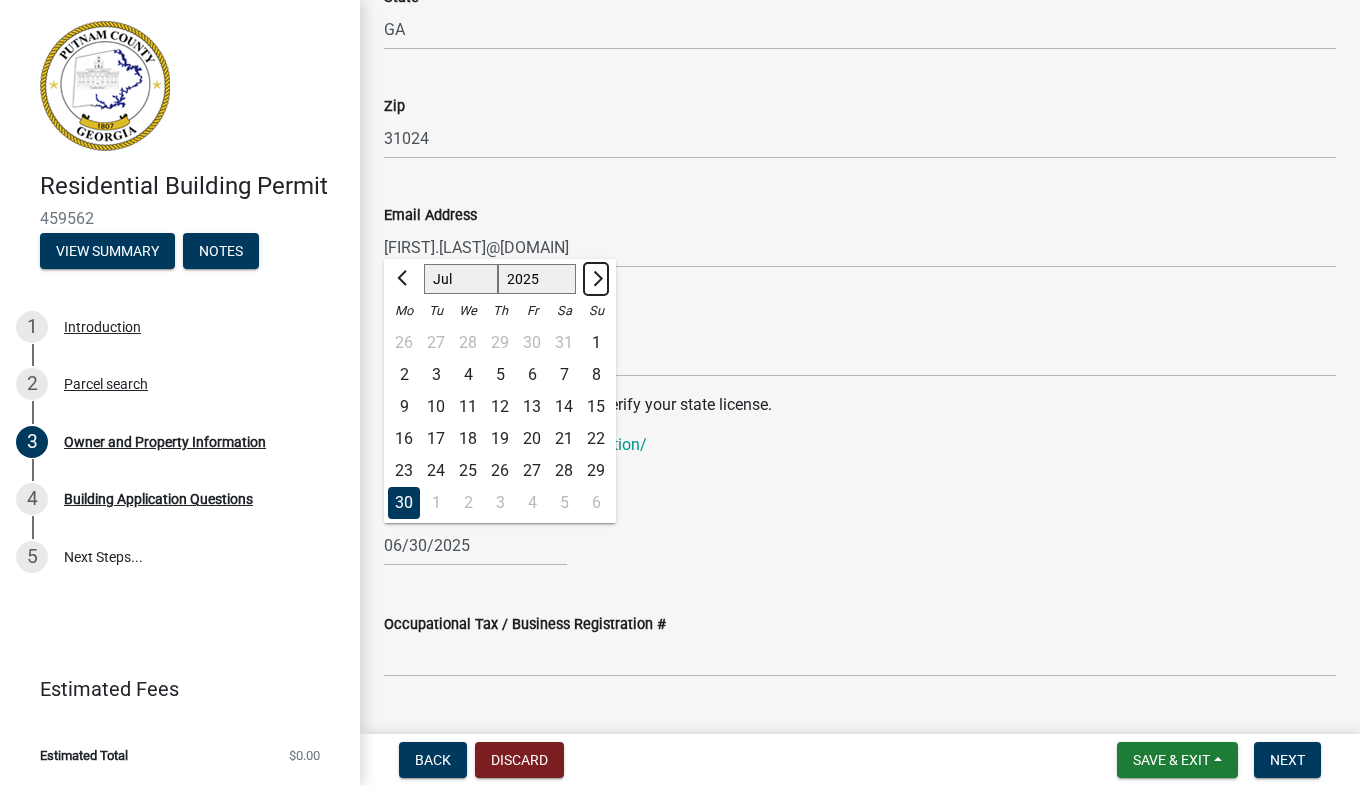 click 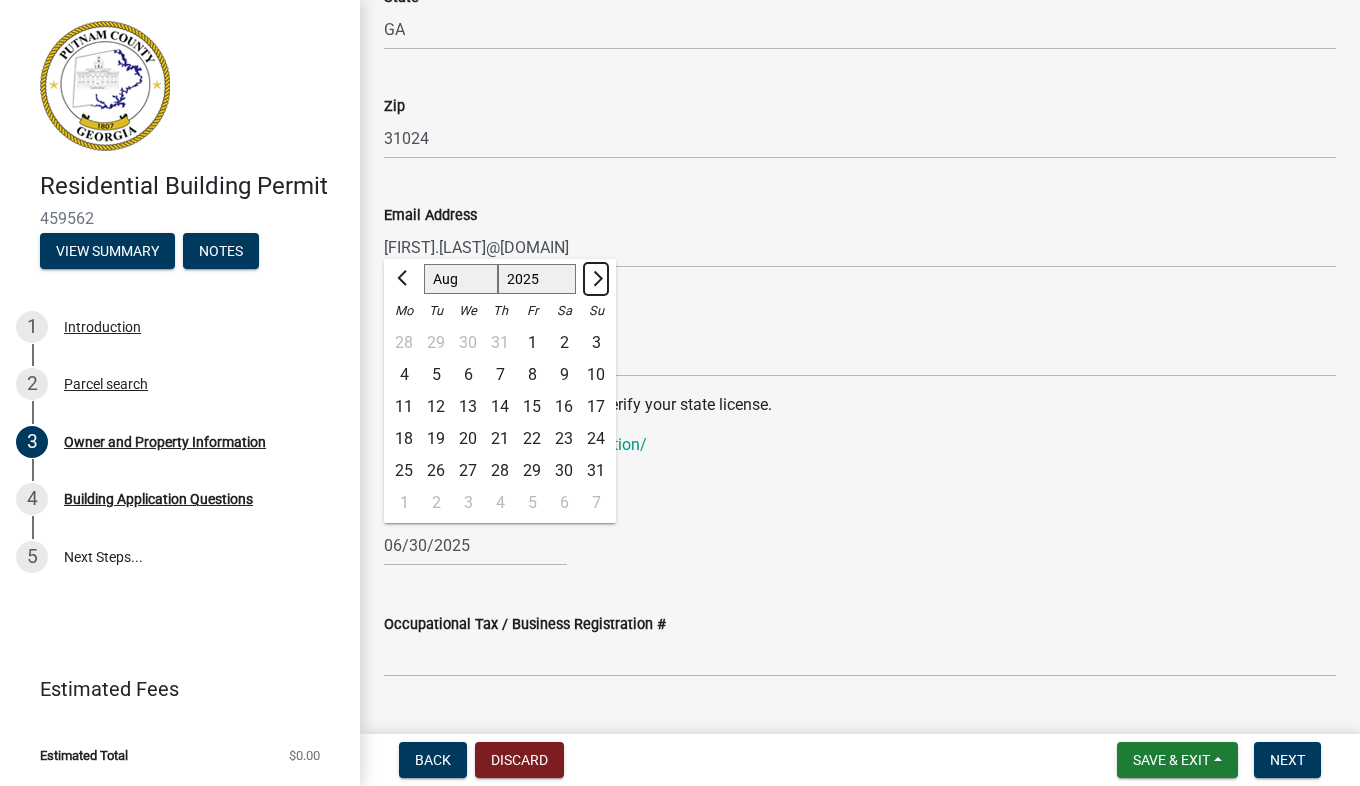 click 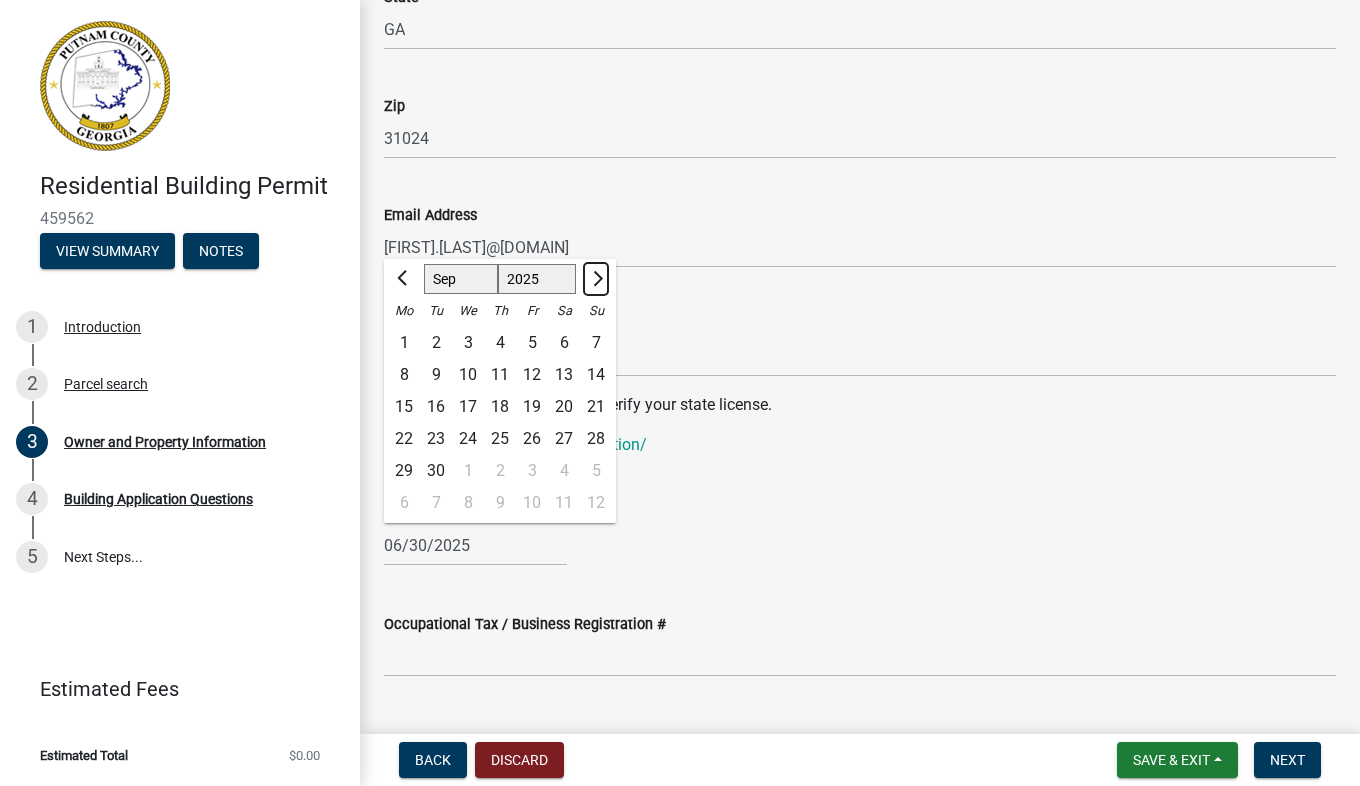 click 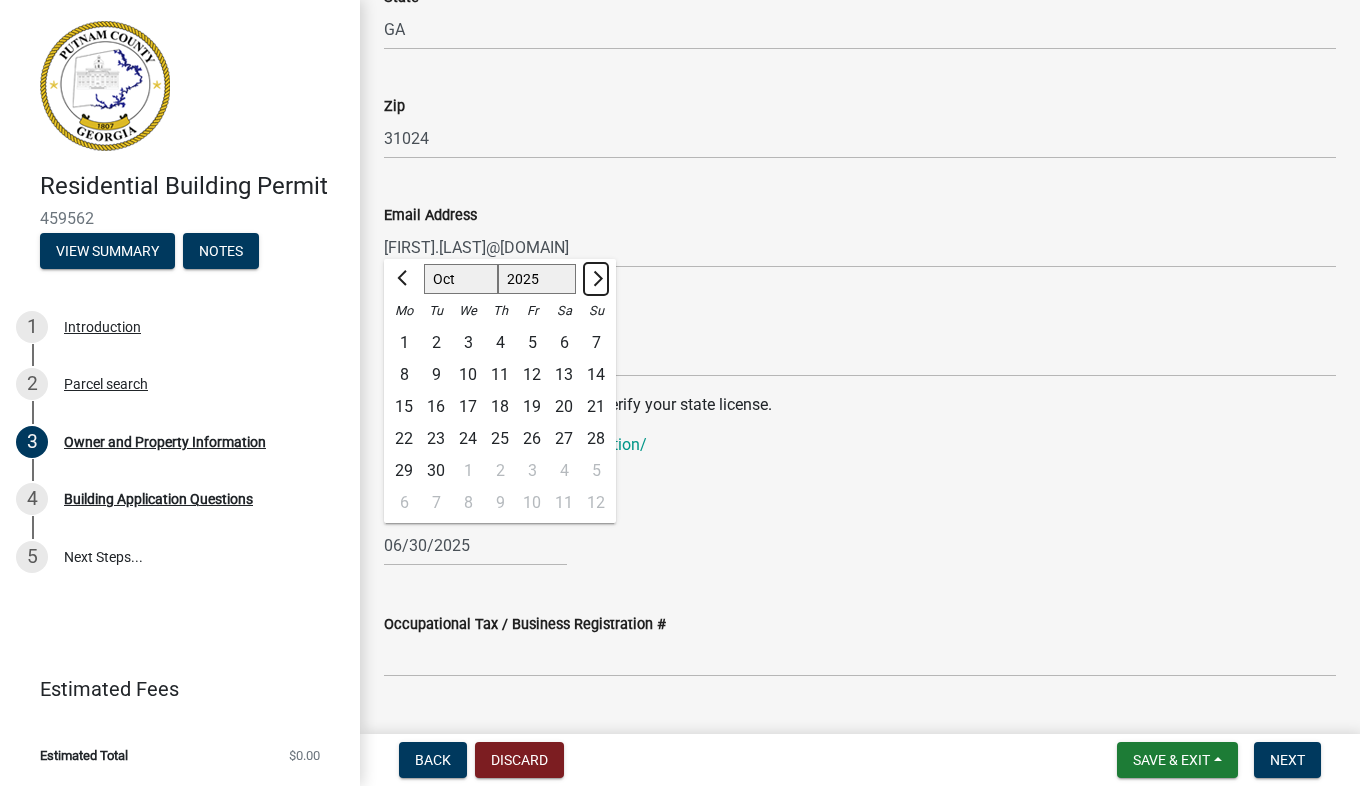 click 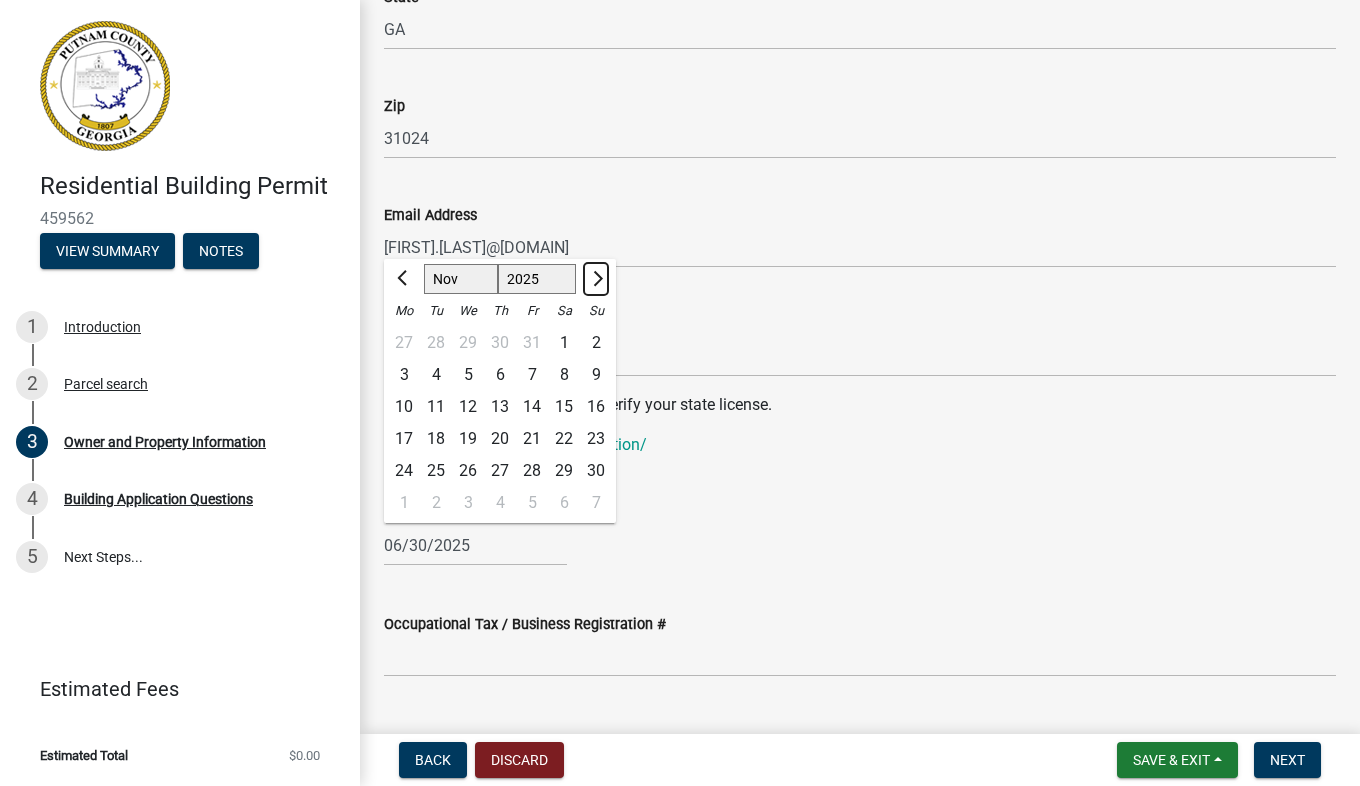 click 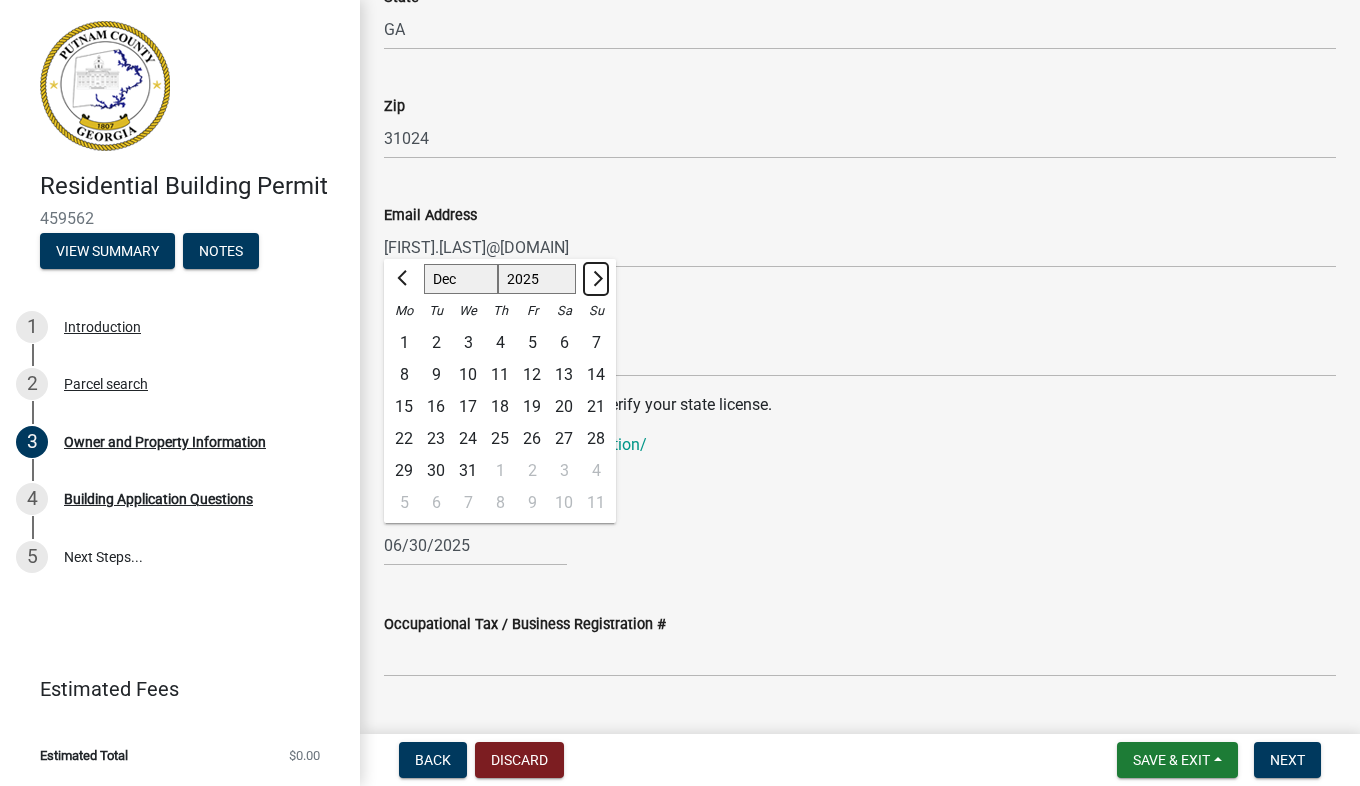 click 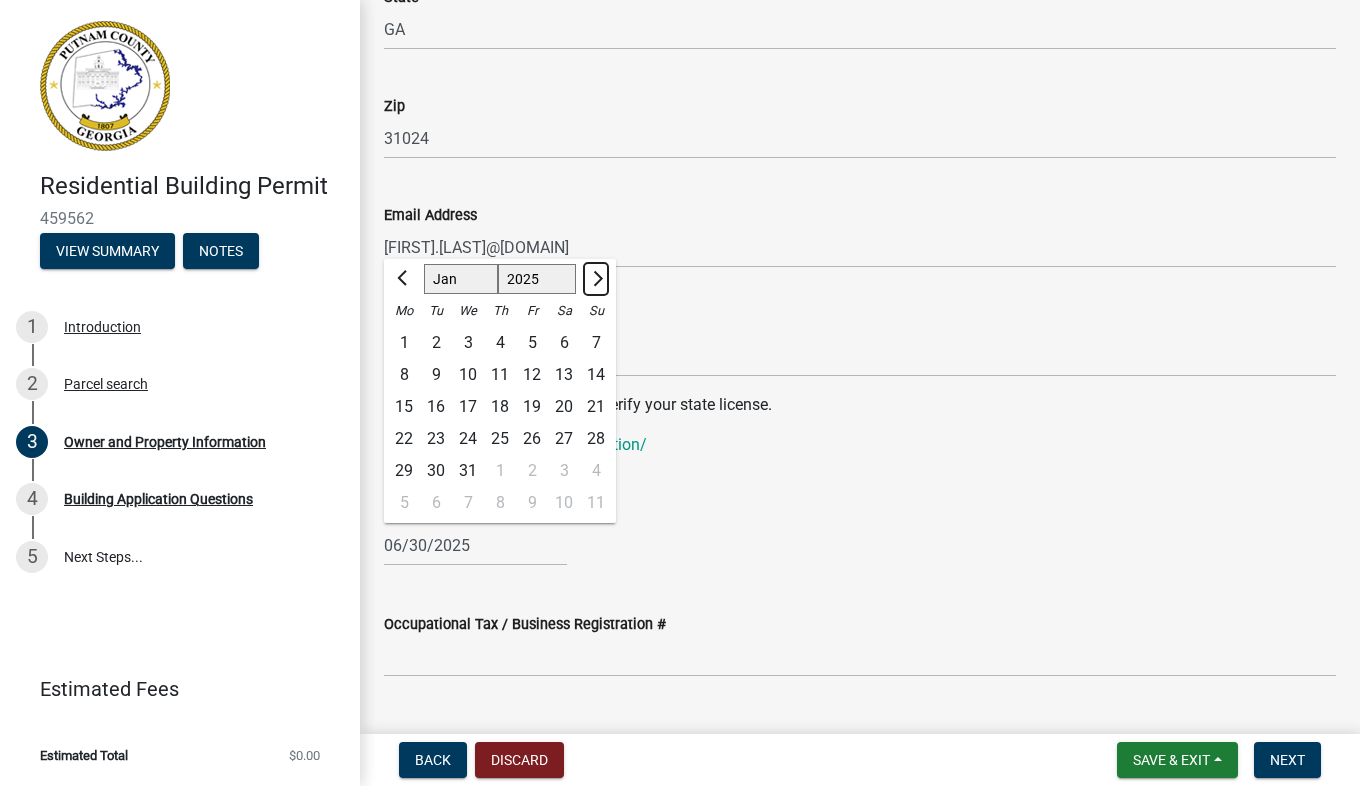 click 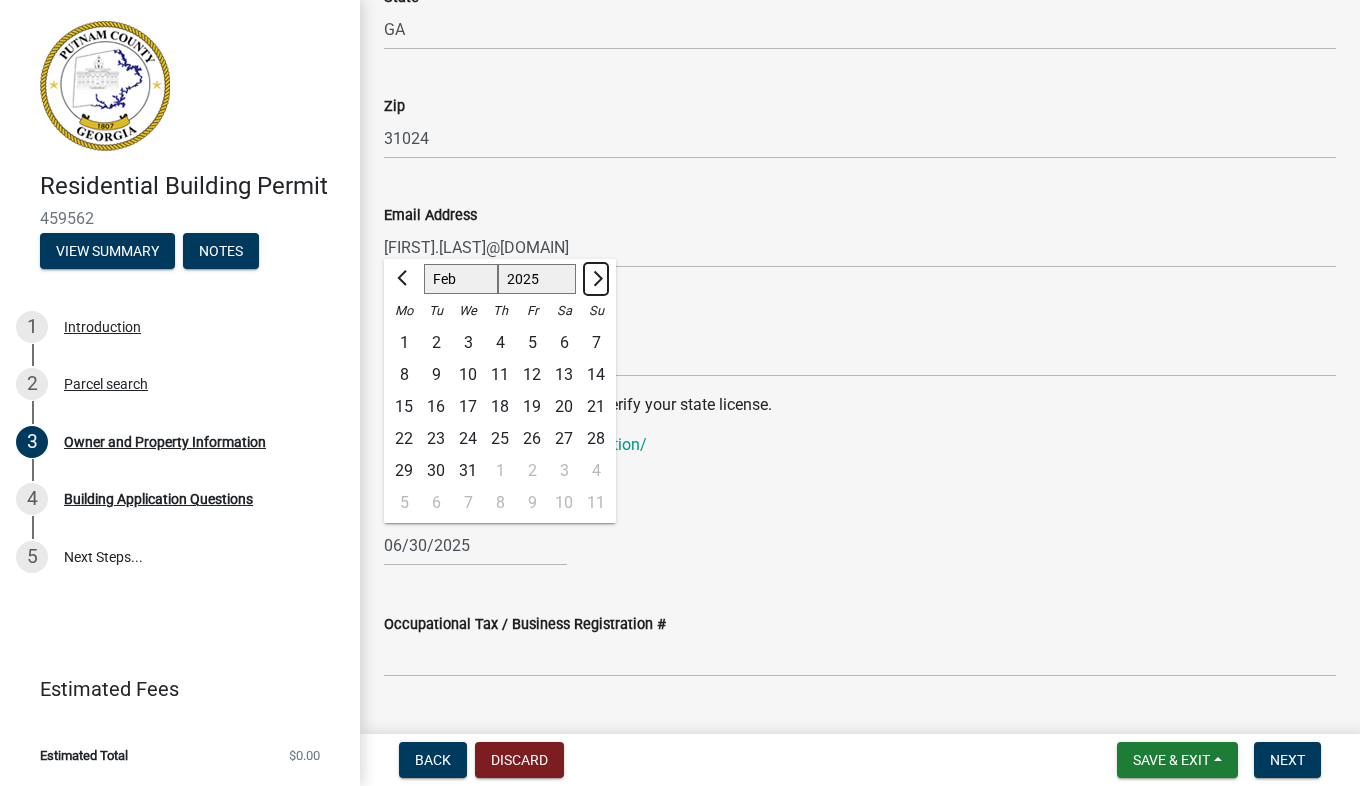 select on "2026" 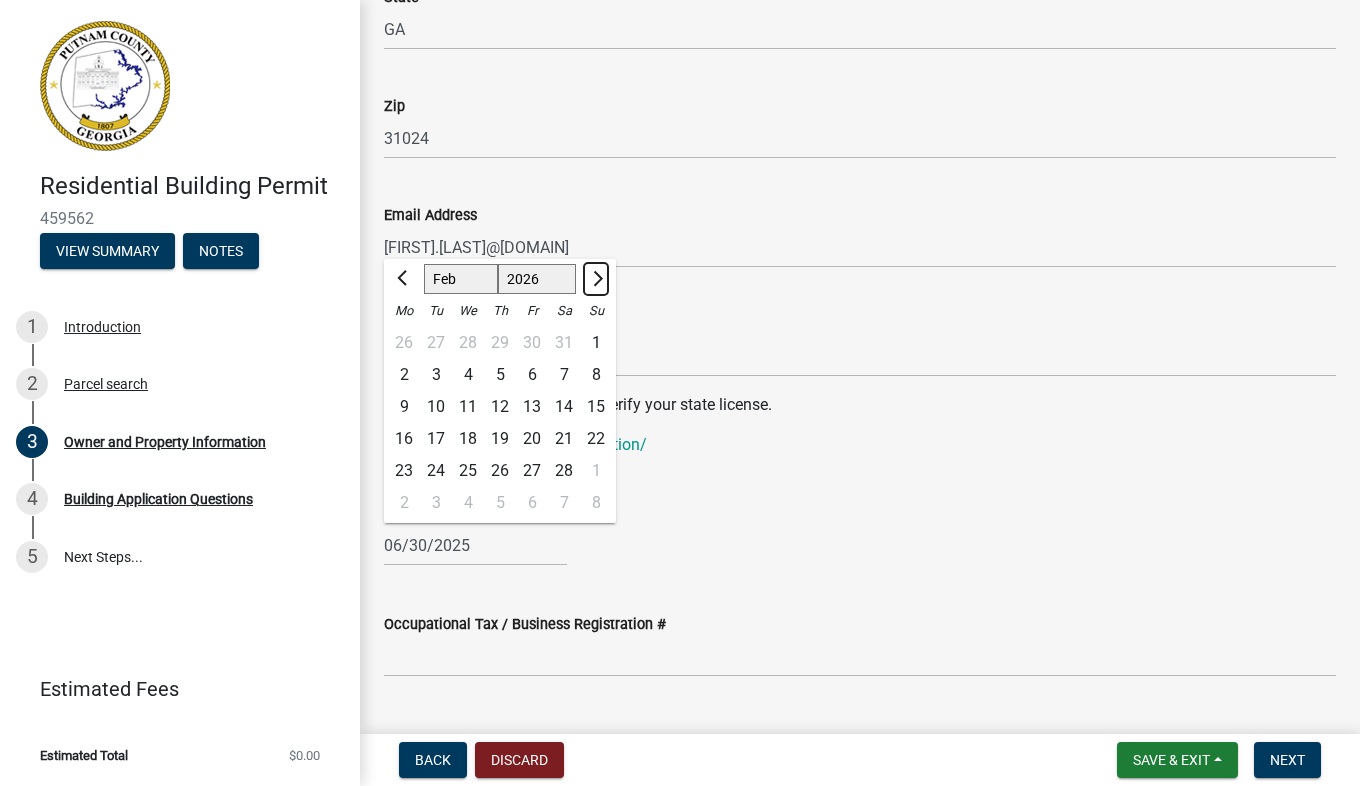 click 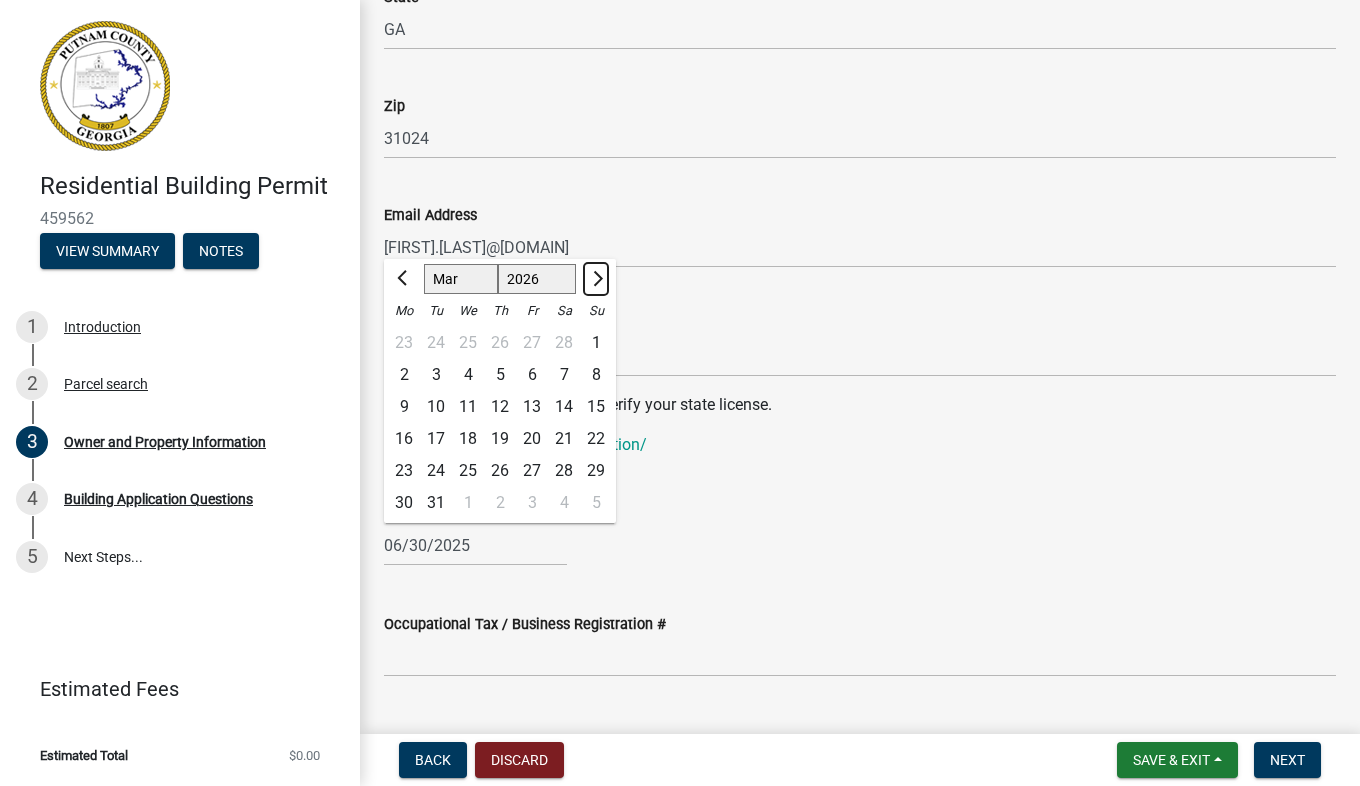click 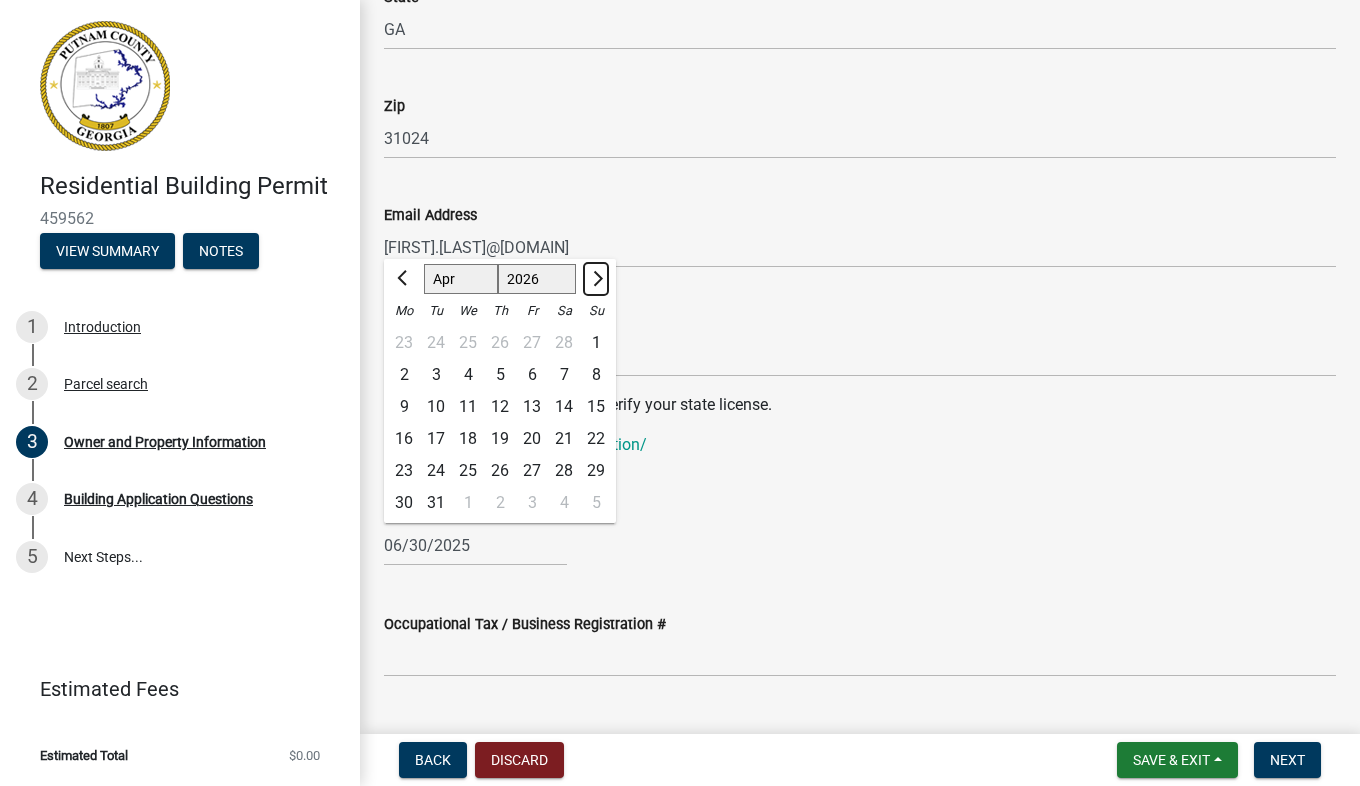 click 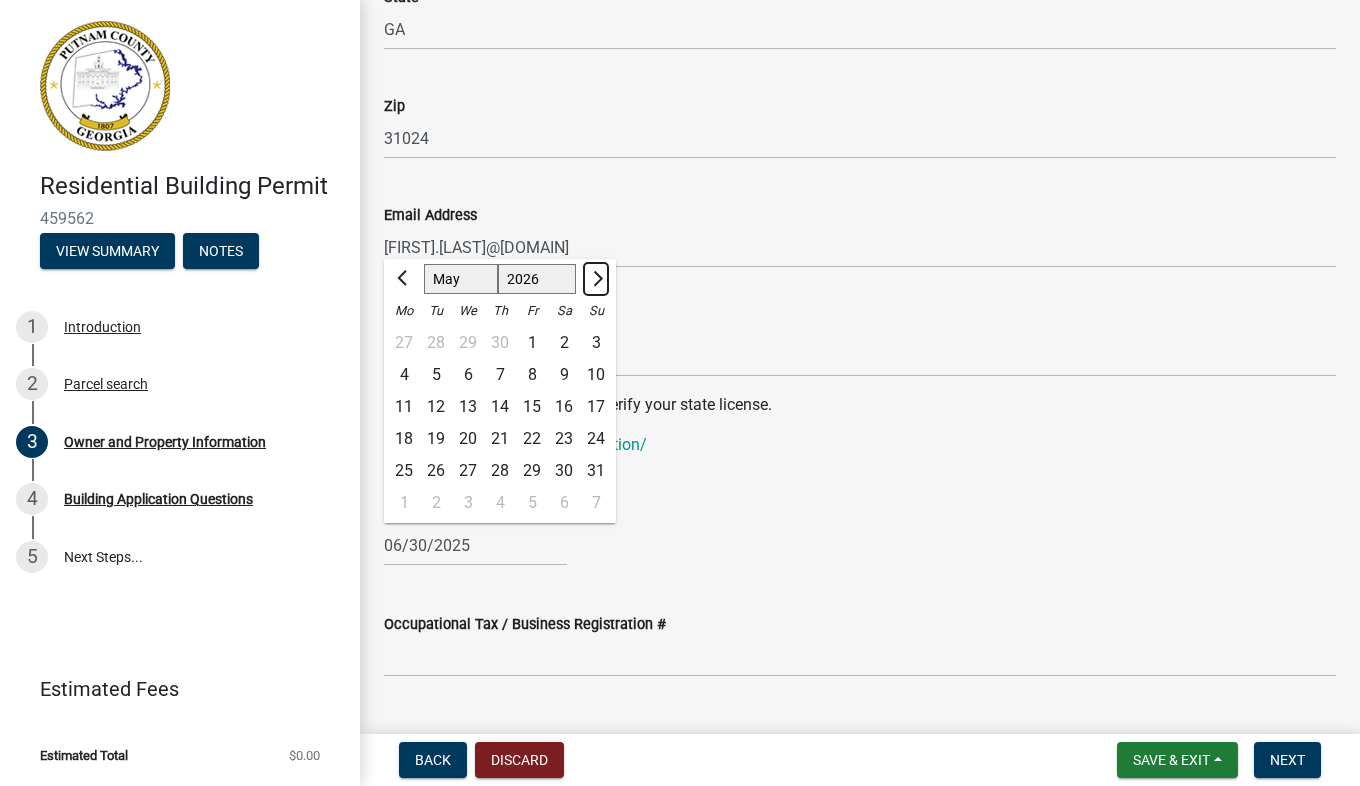 click 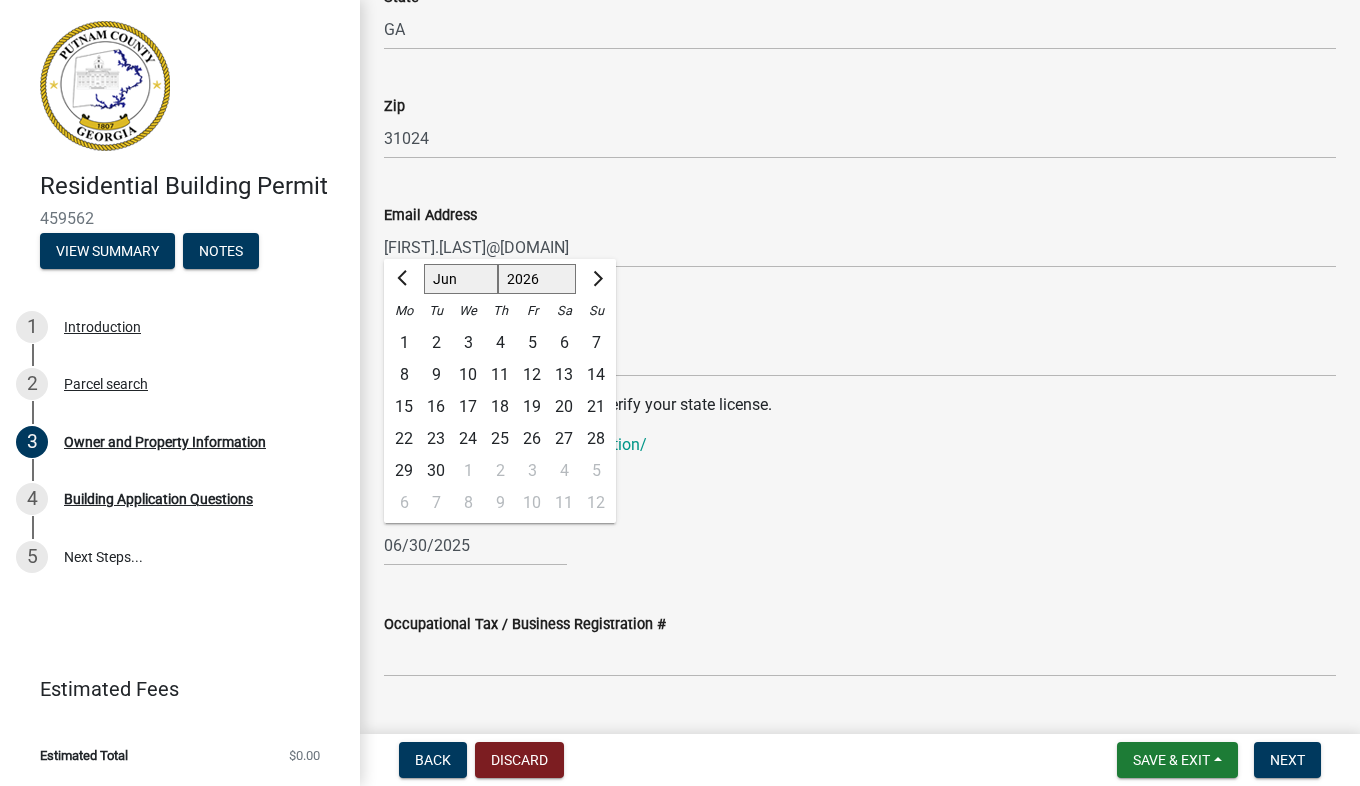 click on "30" 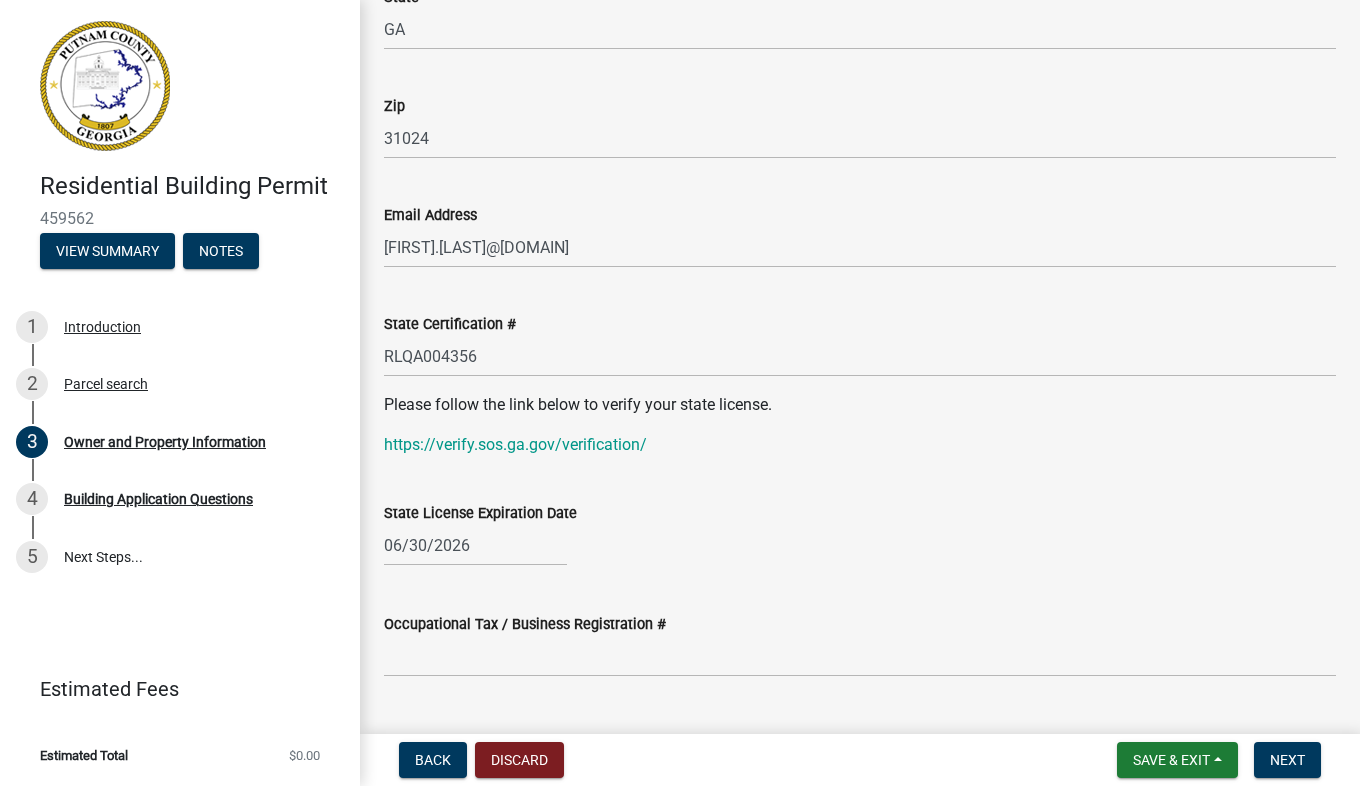 click on "State License Expiration Date" 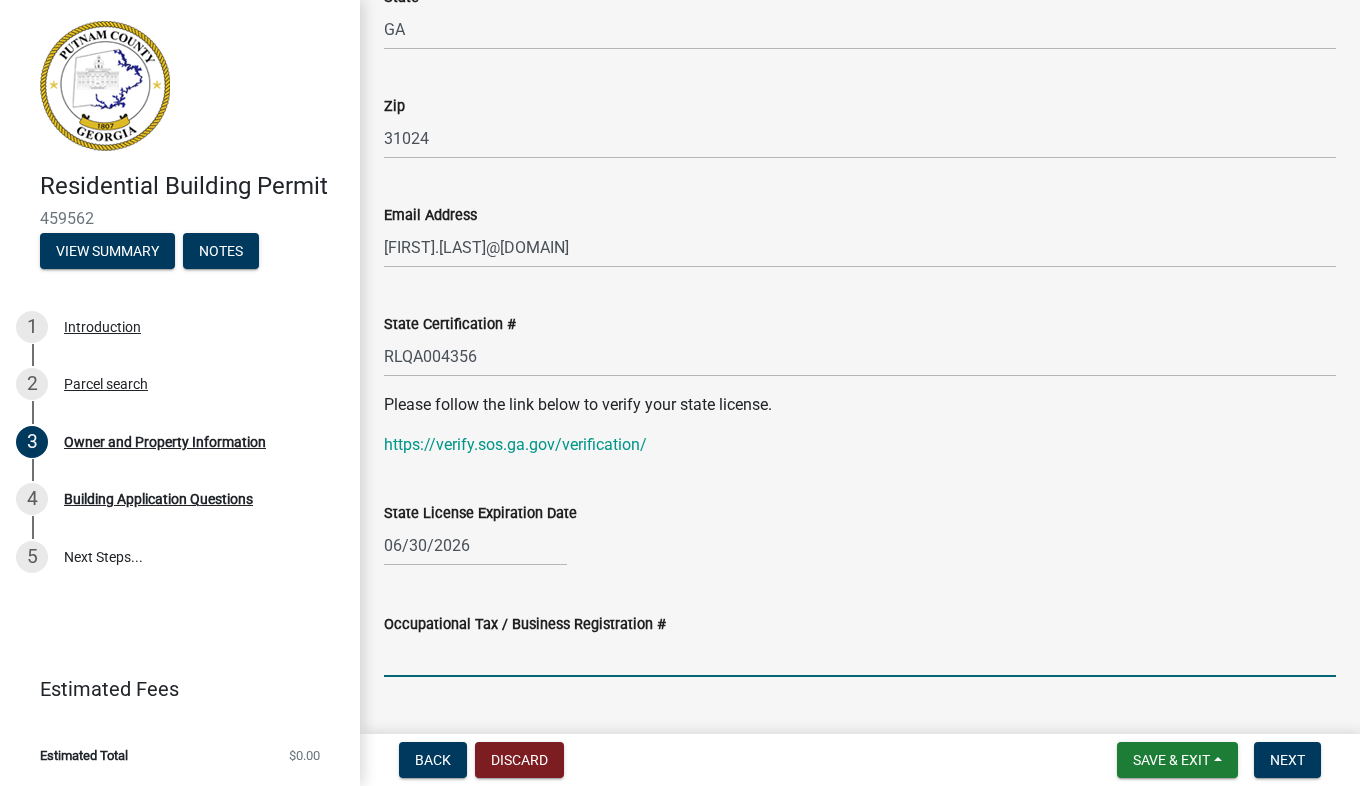 click on "Occupational Tax / Business Registration #" at bounding box center (860, 656) 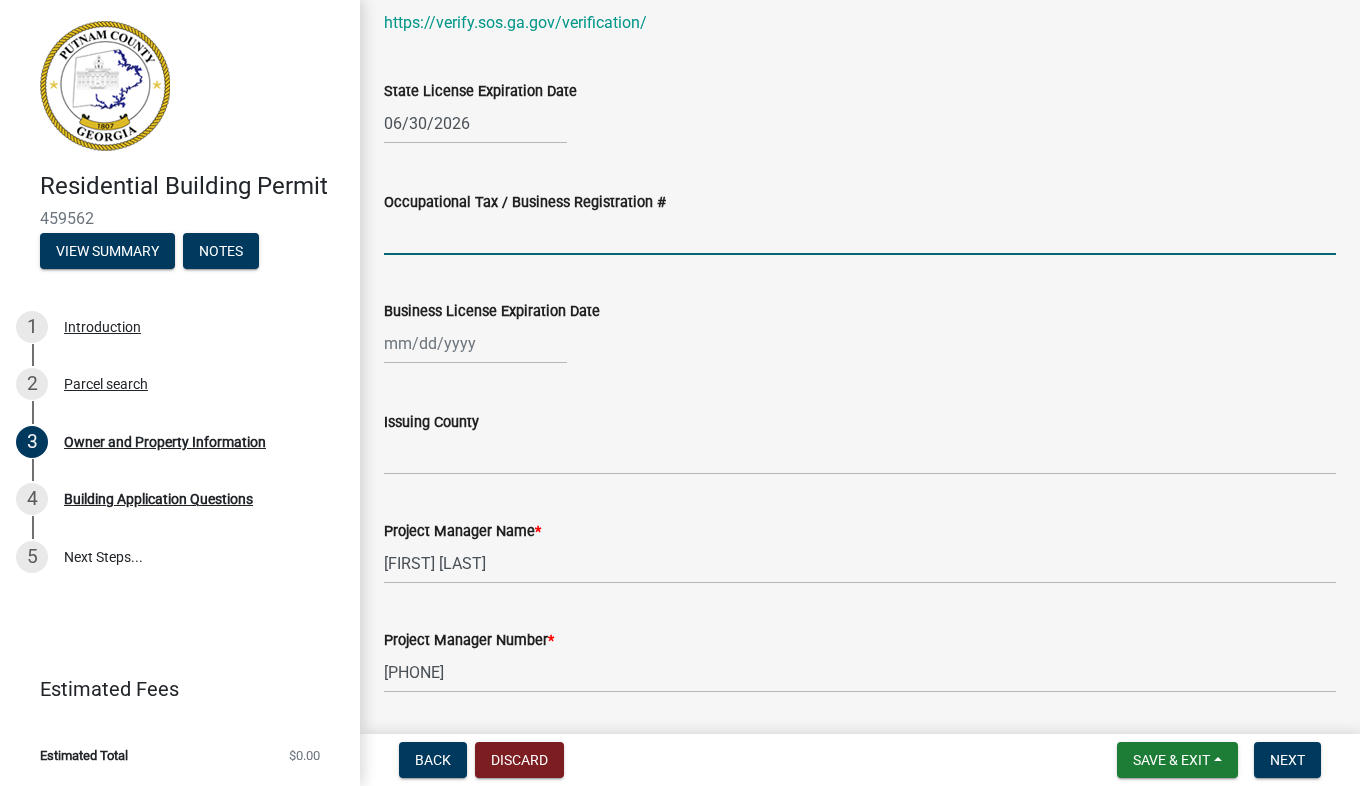 scroll, scrollTop: 2667, scrollLeft: 0, axis: vertical 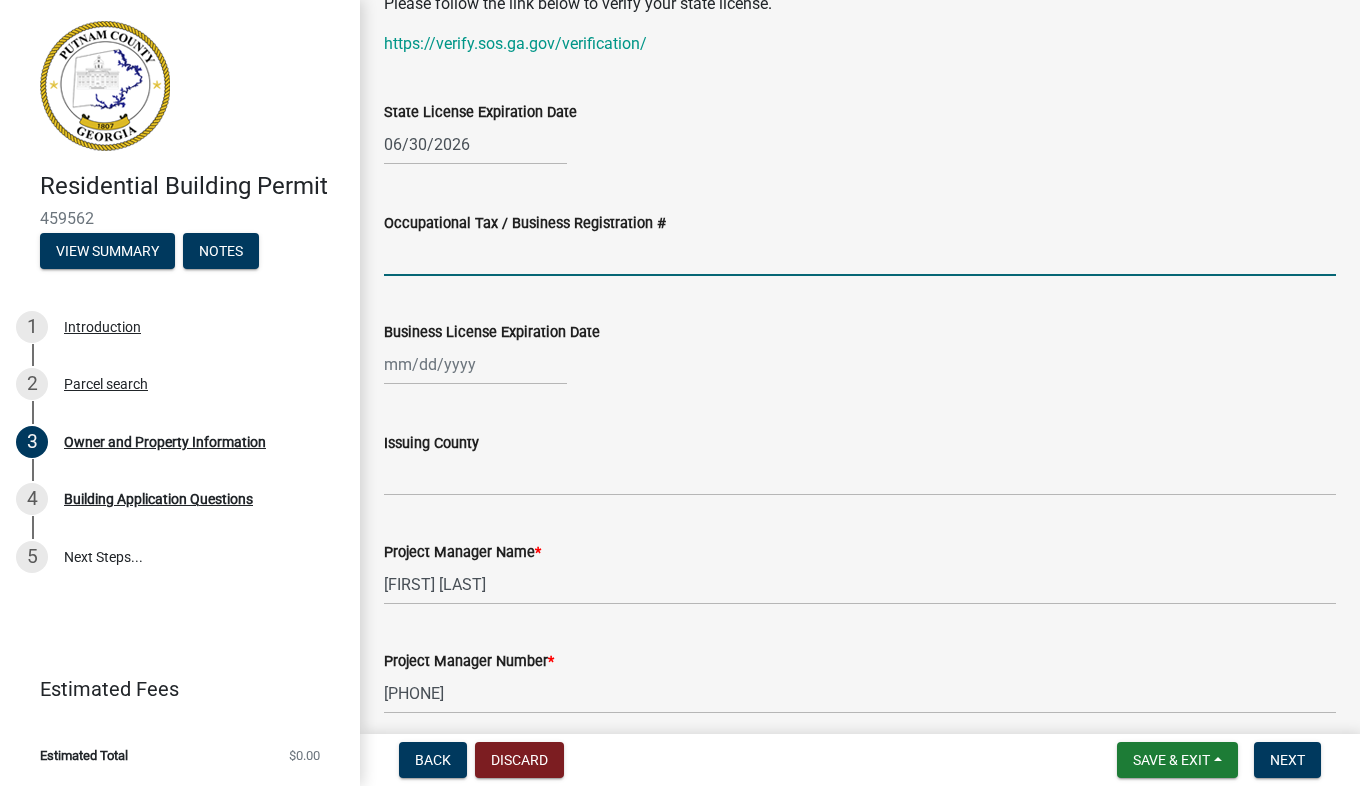 click on "Occupational Tax / Business Registration #" at bounding box center [860, 255] 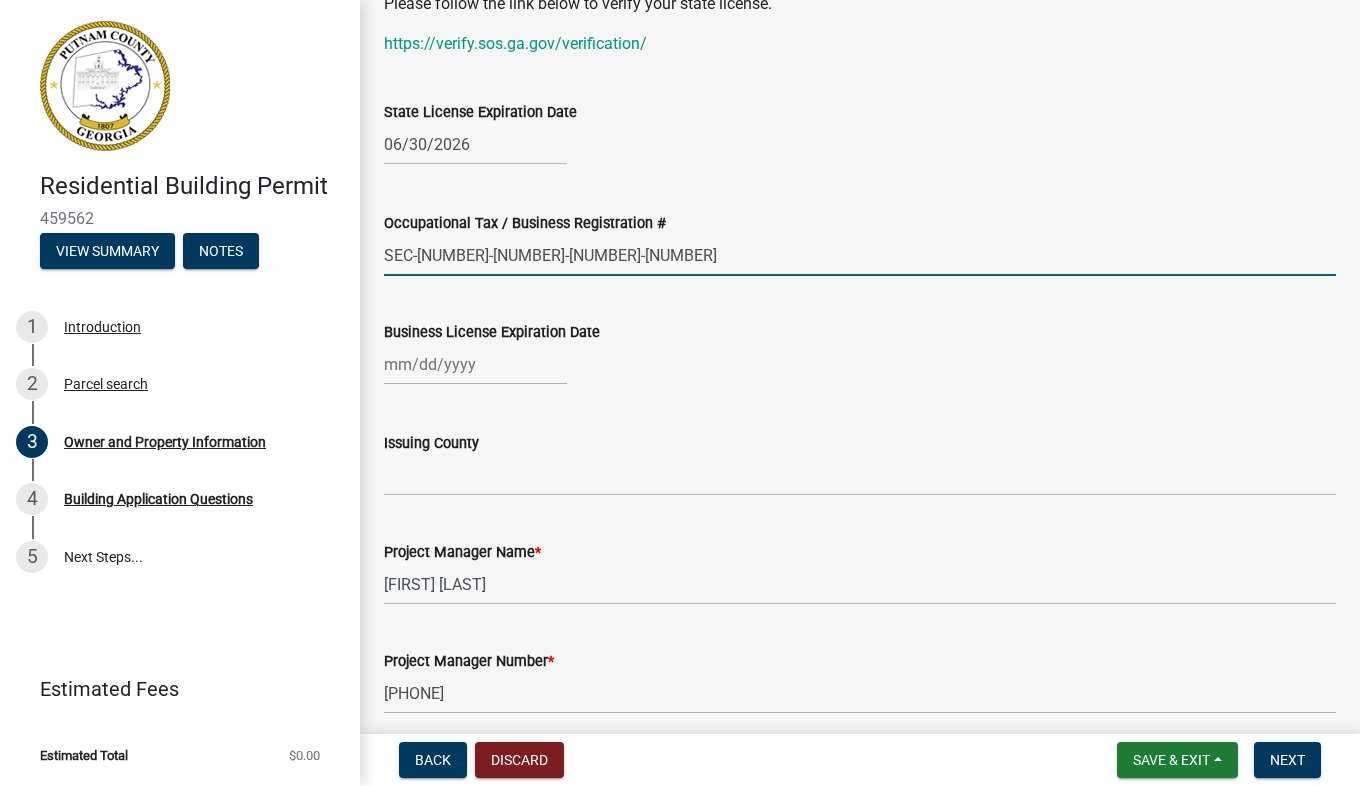 type on "SEC-[NUMBER]-[NUMBER]-[NUMBER]-[NUMBER]" 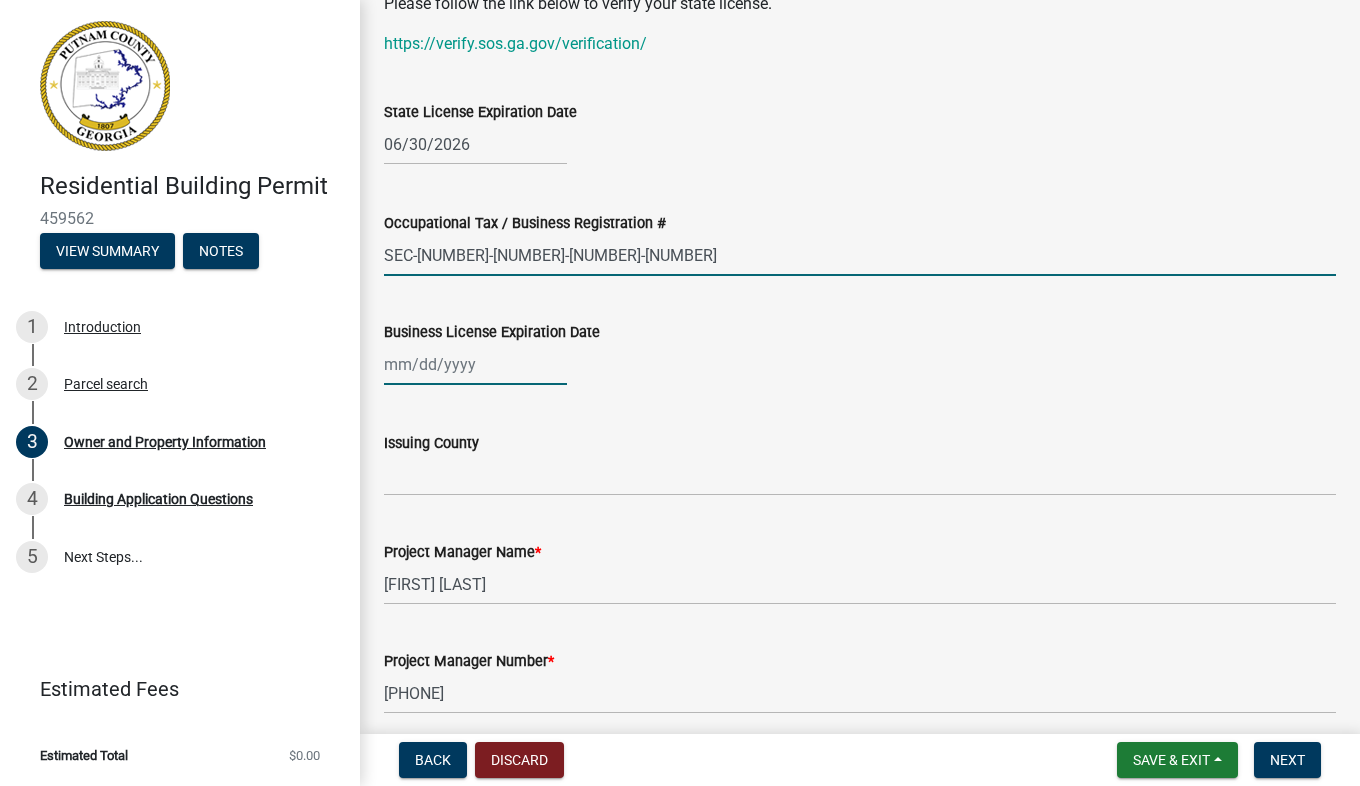 click 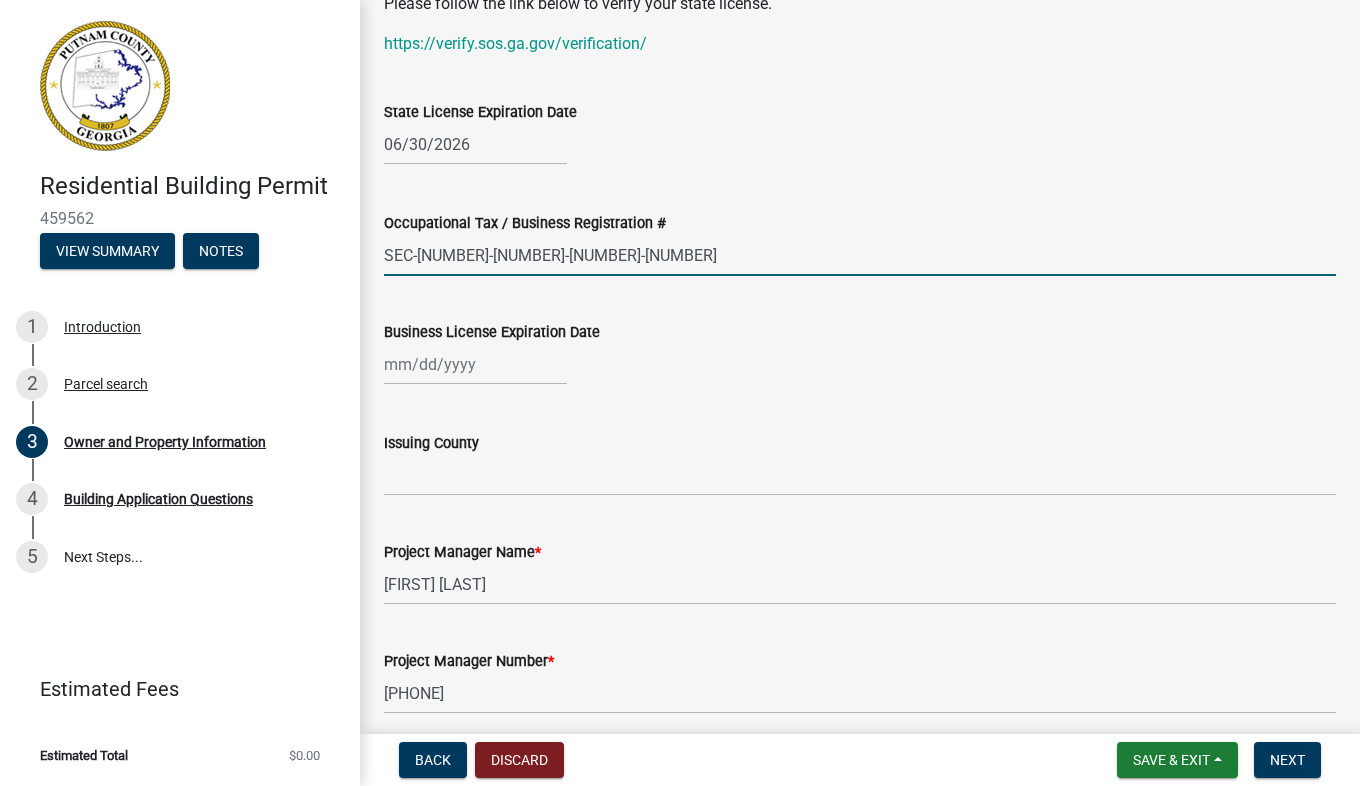 select on "8" 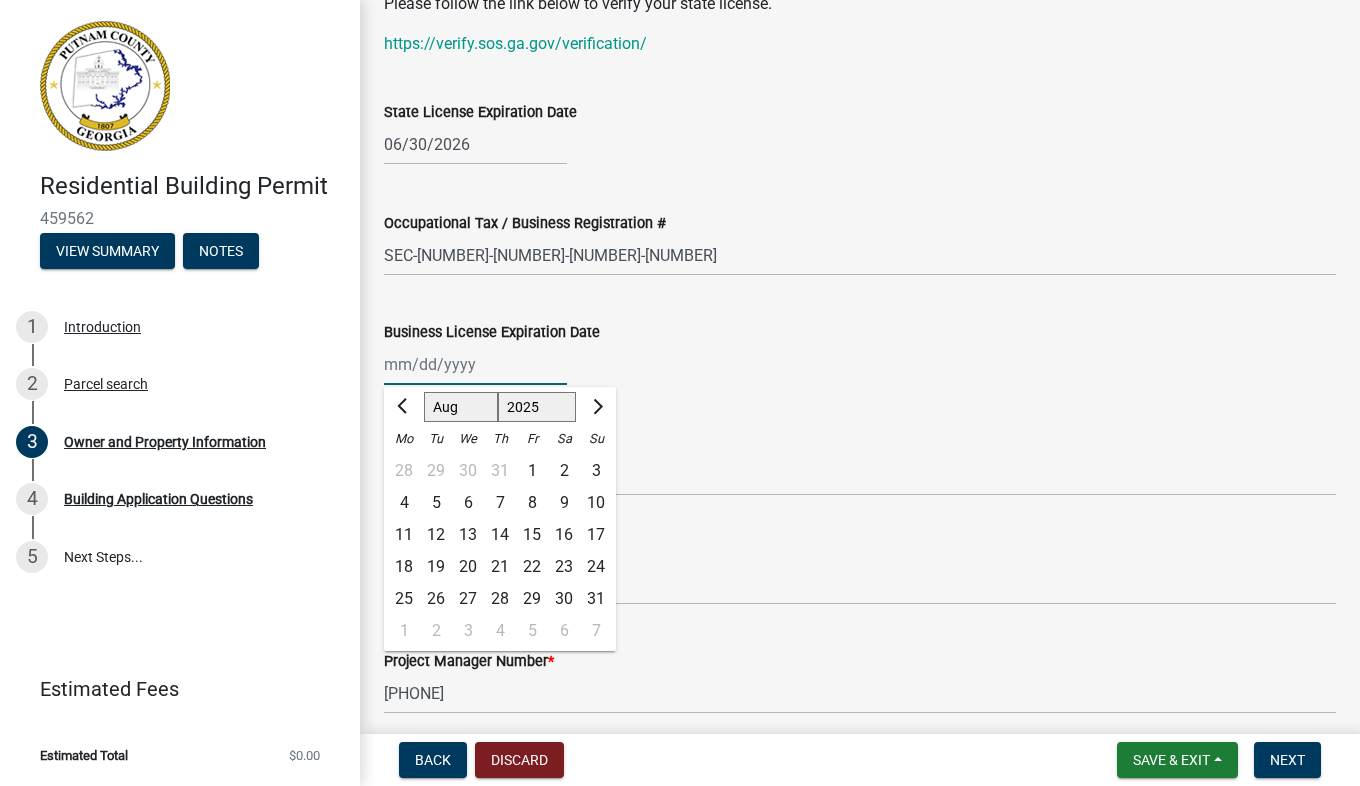 click on "Business License Expiration Date" at bounding box center [475, 364] 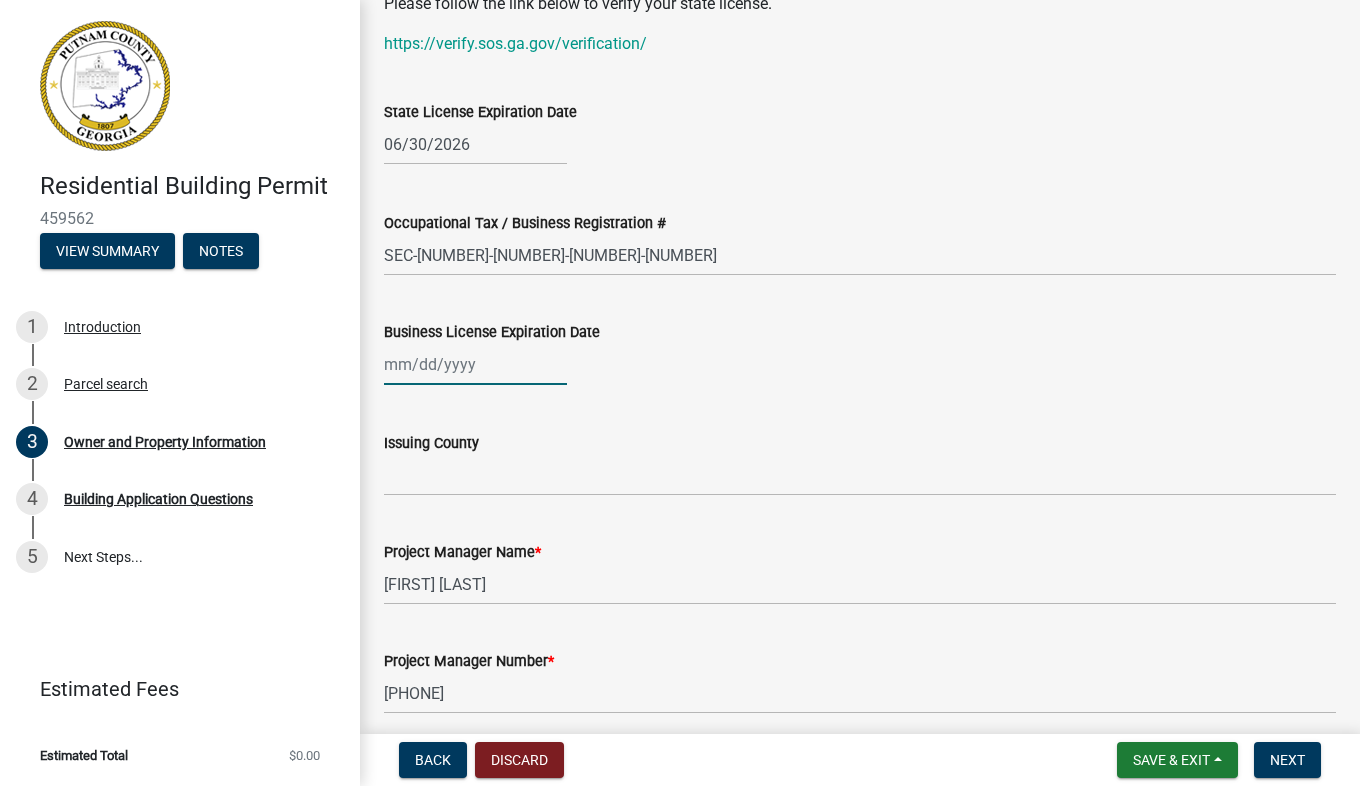 click 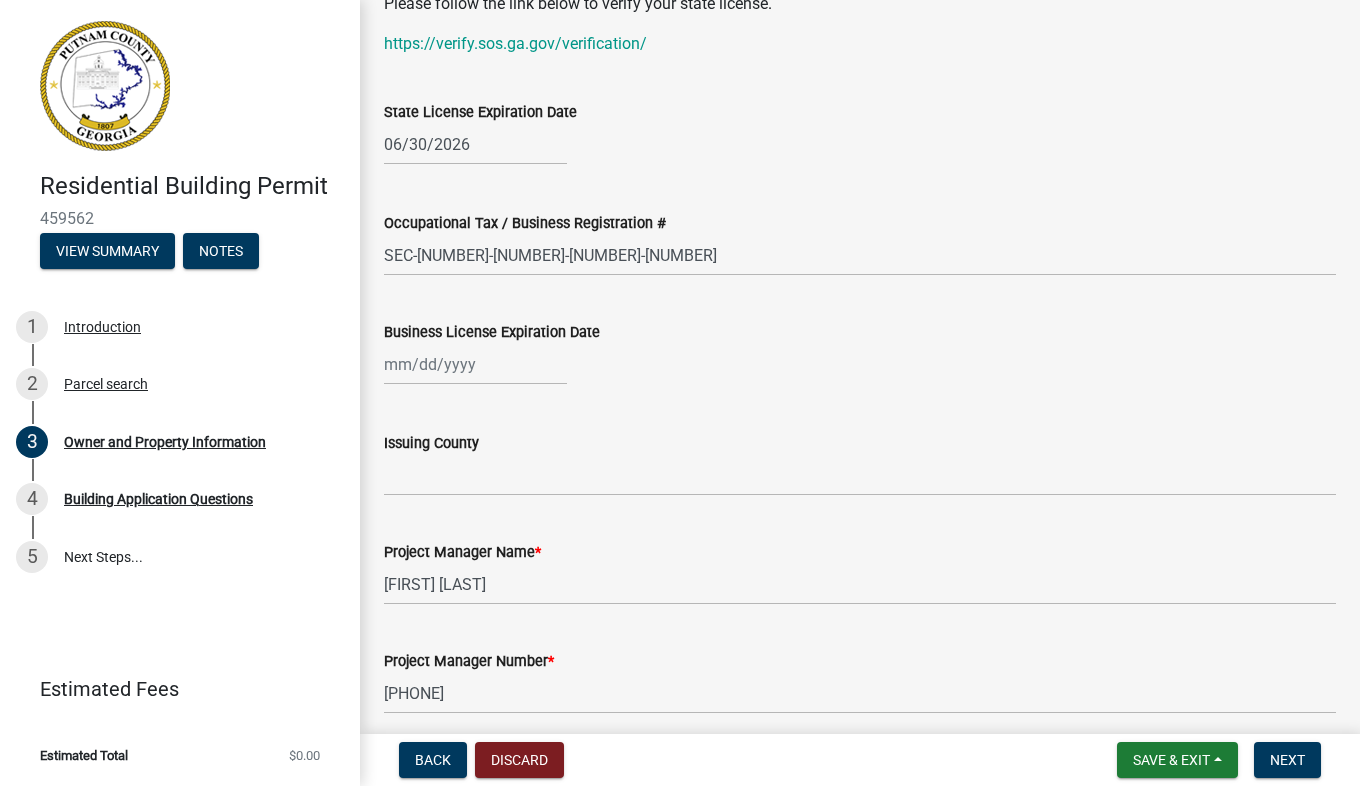 select on "8" 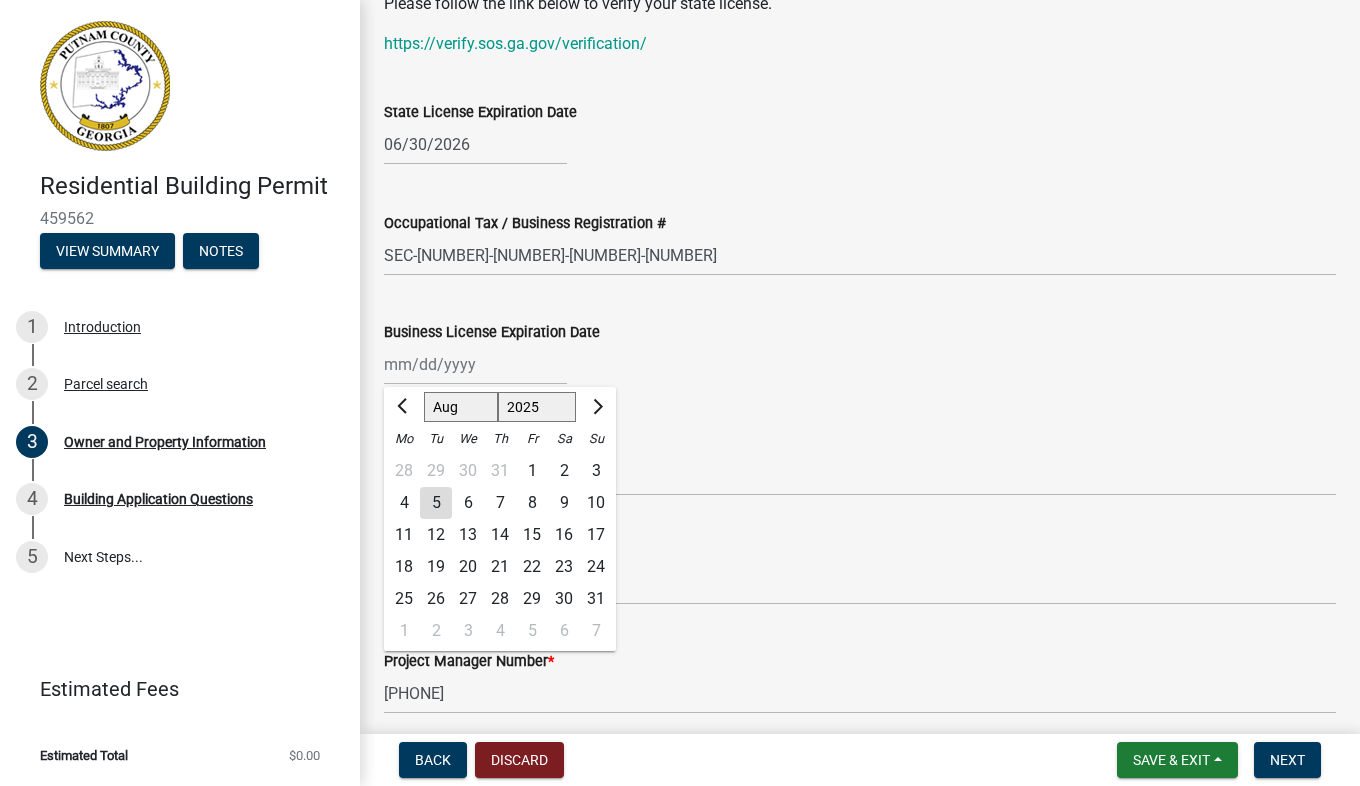 click on "Jan Feb Mar Apr May Jun Jul Aug Sep Oct Nov Dec 1525 1526 1527 1528 1529 1530 1531 1532 1533 1534 1535 1536 1537 1538 1539 1540 1541 1542 1543 1544 1545 1546 1547 1548 1549 1550 1551 1552 1553 1554 1555 1556 1557 1558 1559 1560 1561 1562 1563 1564 1565 1566 1567 1568 1569 1570 1571 1572 1573 1574 1575 1576 1577 1578 1579 1580 1581 1582 1583 1584 1585 1586 1587 1588 1589 1590 1591 1592 1593 1594 1595 1596 1597 1598 1599 1600 1601 1602 1603 1604 1605 1606 1607 1608 1609 1610 1611 1612 1613 1614 1615 1616 1617 1618 1619 1620 1621 1622 1623 1624 1625 1626 1627 1628 1629 1630 1631 1632 1633 1634 1635 1636 1637 1638 1639 1640 1641 1642 1643 1644 1645 1646 1647 1648 1649 1650 1651 1652 1653 1654 1655 1656 1657 1658 1659 1660 1661 1662 1663 1664 1665 1666 1667 1668 1669 1670 1671 1672 1673 1674 1675 1676 1677 1678 1679 1680 1681 1682 1683 1684 1685 1686 1687 1688 1689 1690 1691 1692 1693 1694 1695 1696 1697 1698 1699 1700 1701 1702 1703 1704 1705 1706 1707 1708 1709 1710 1711 1712 1713 1714 1715 1716 1717 1718 1719 1" 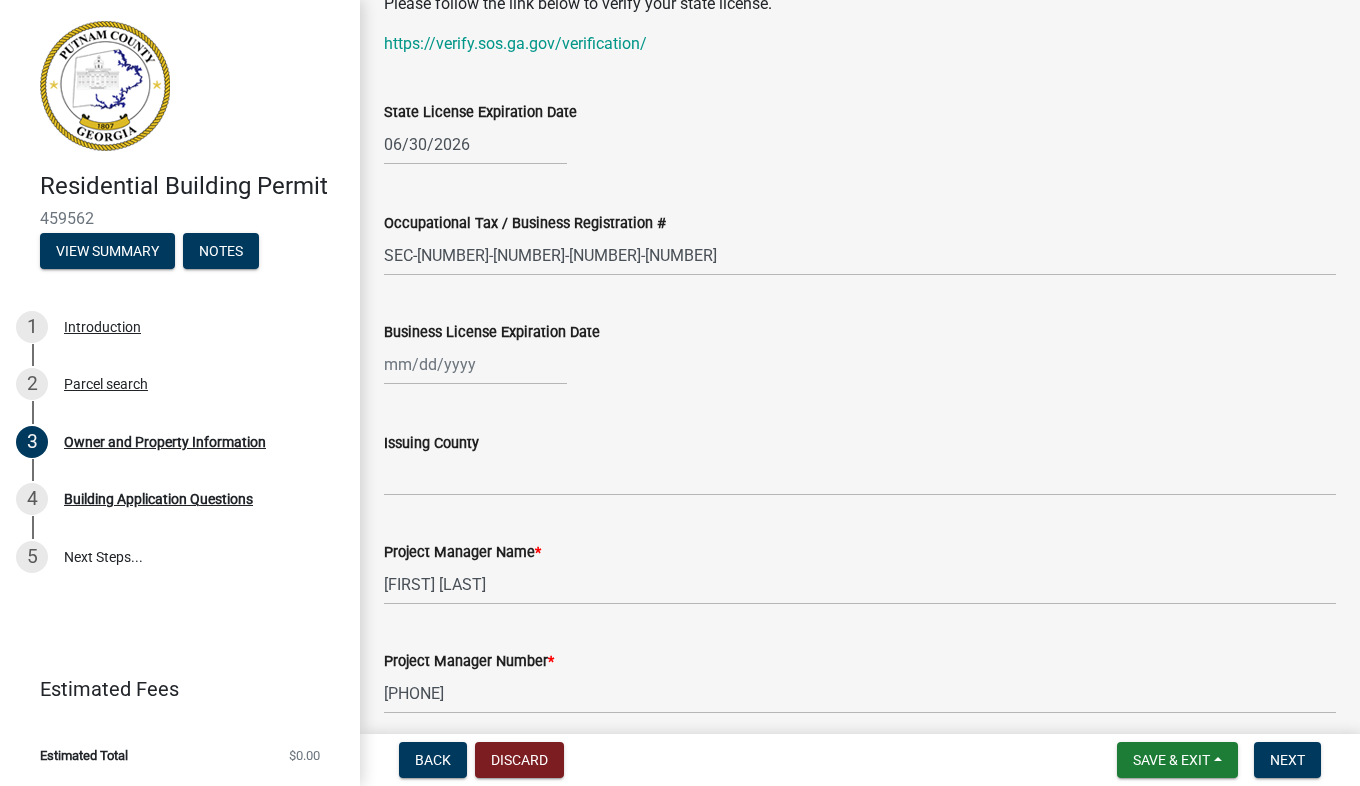 click 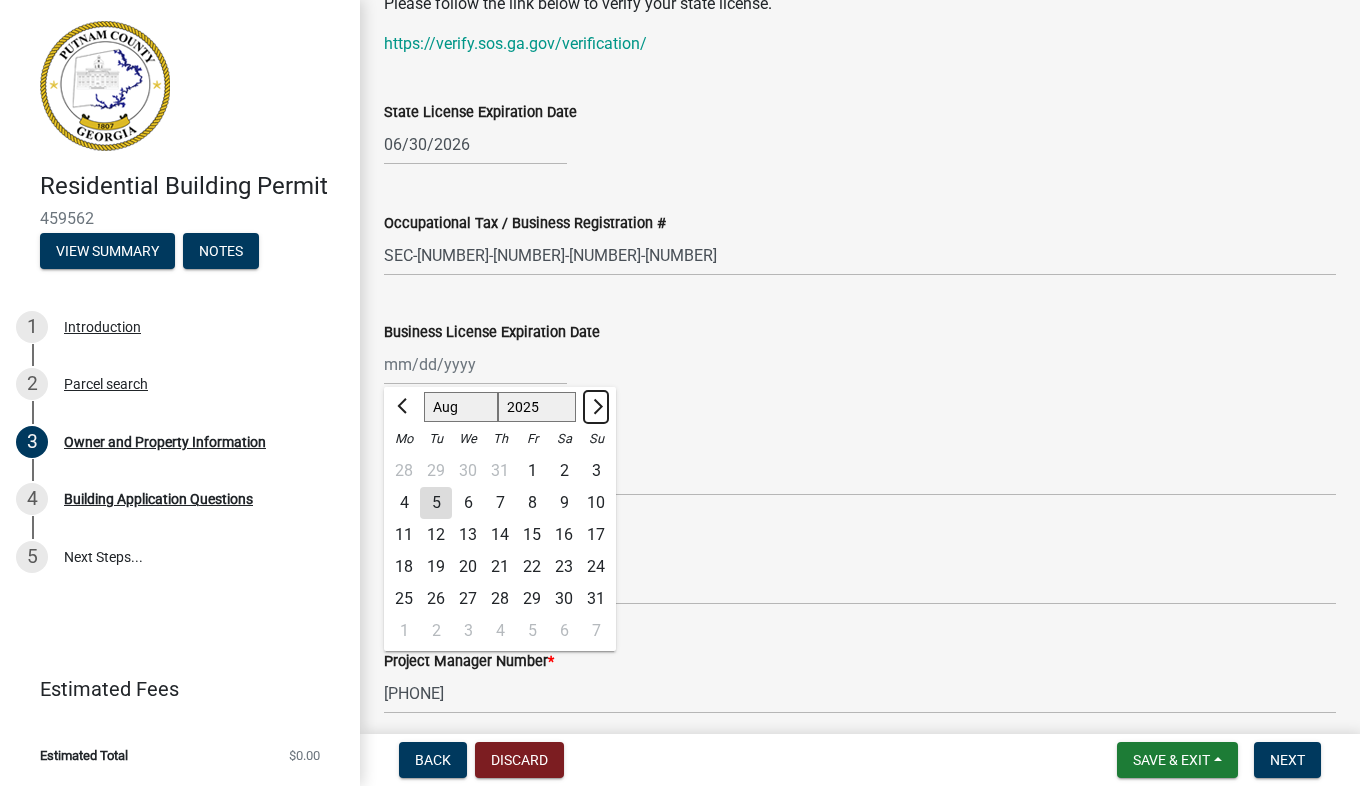 click 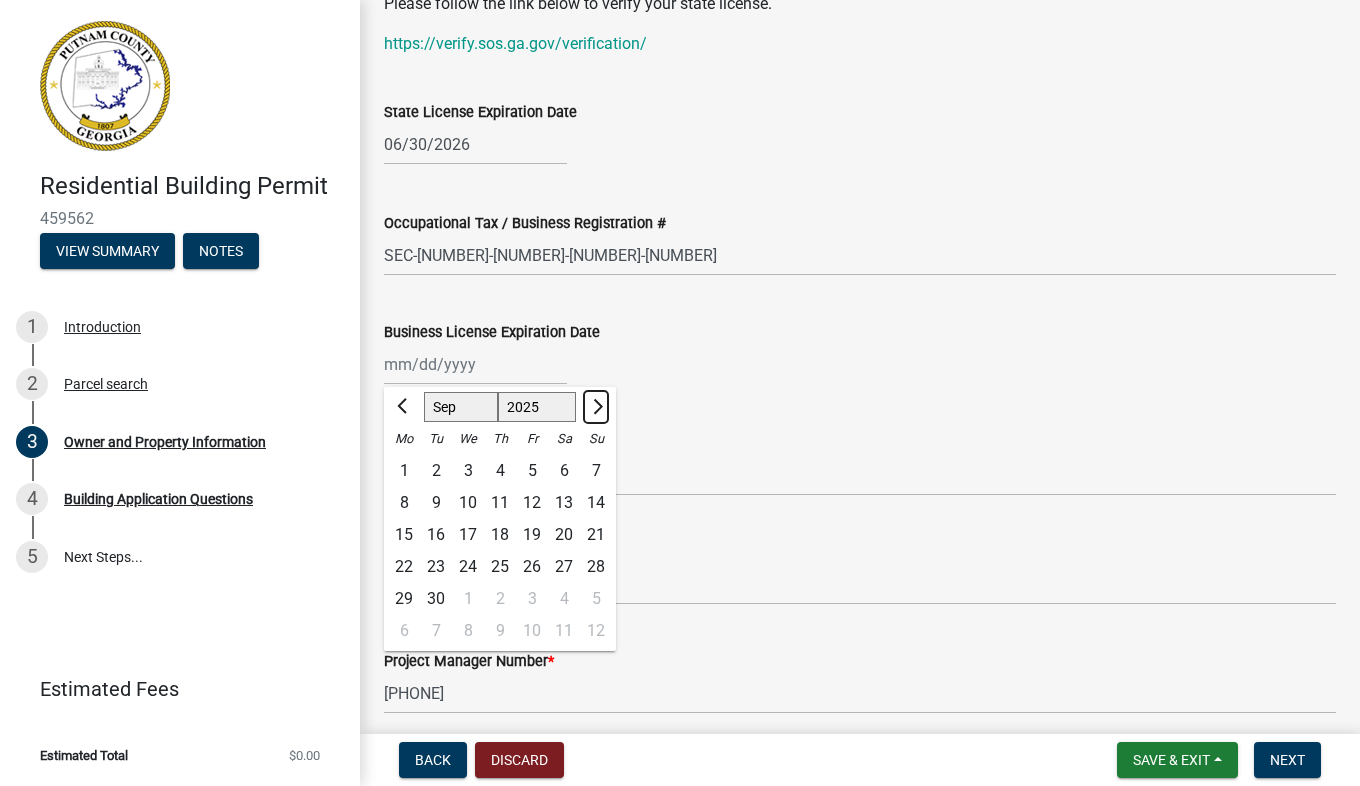 click 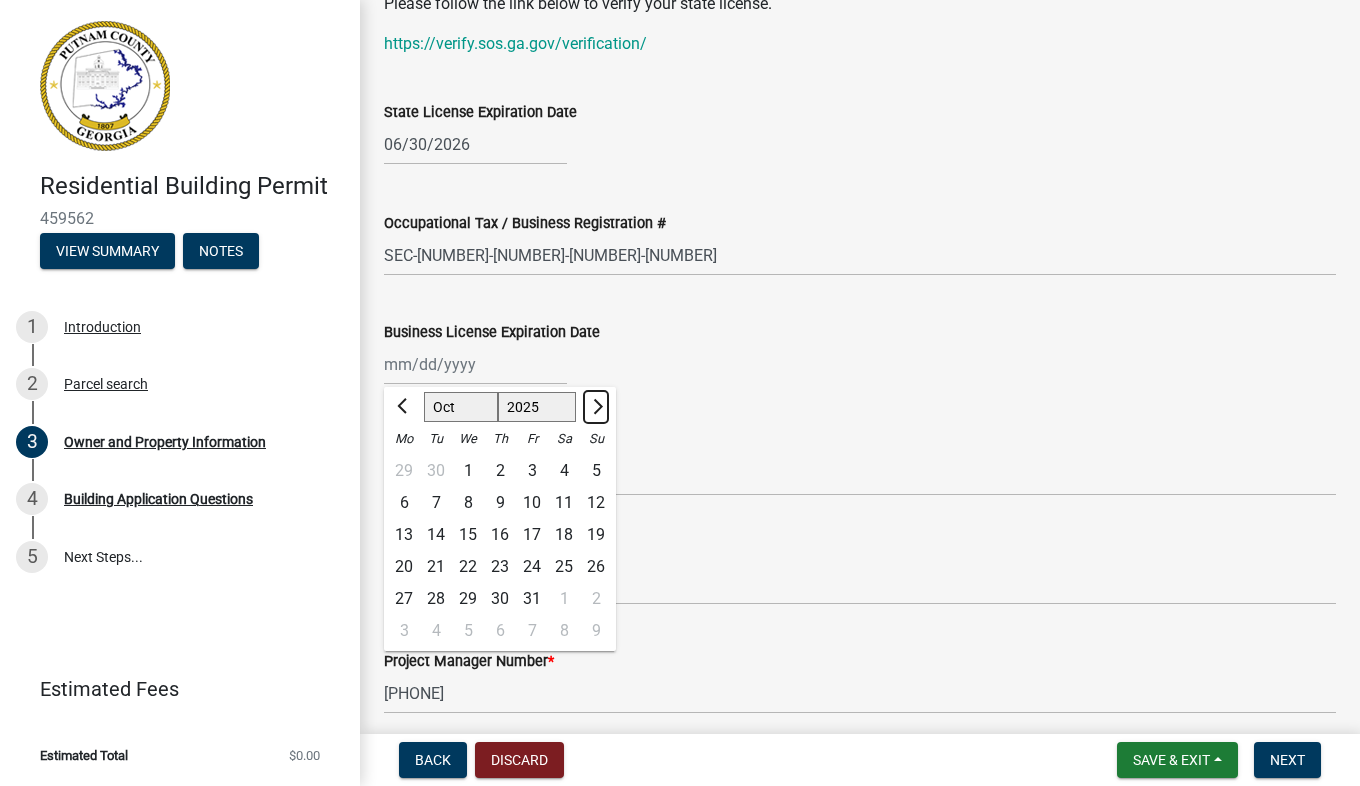 click 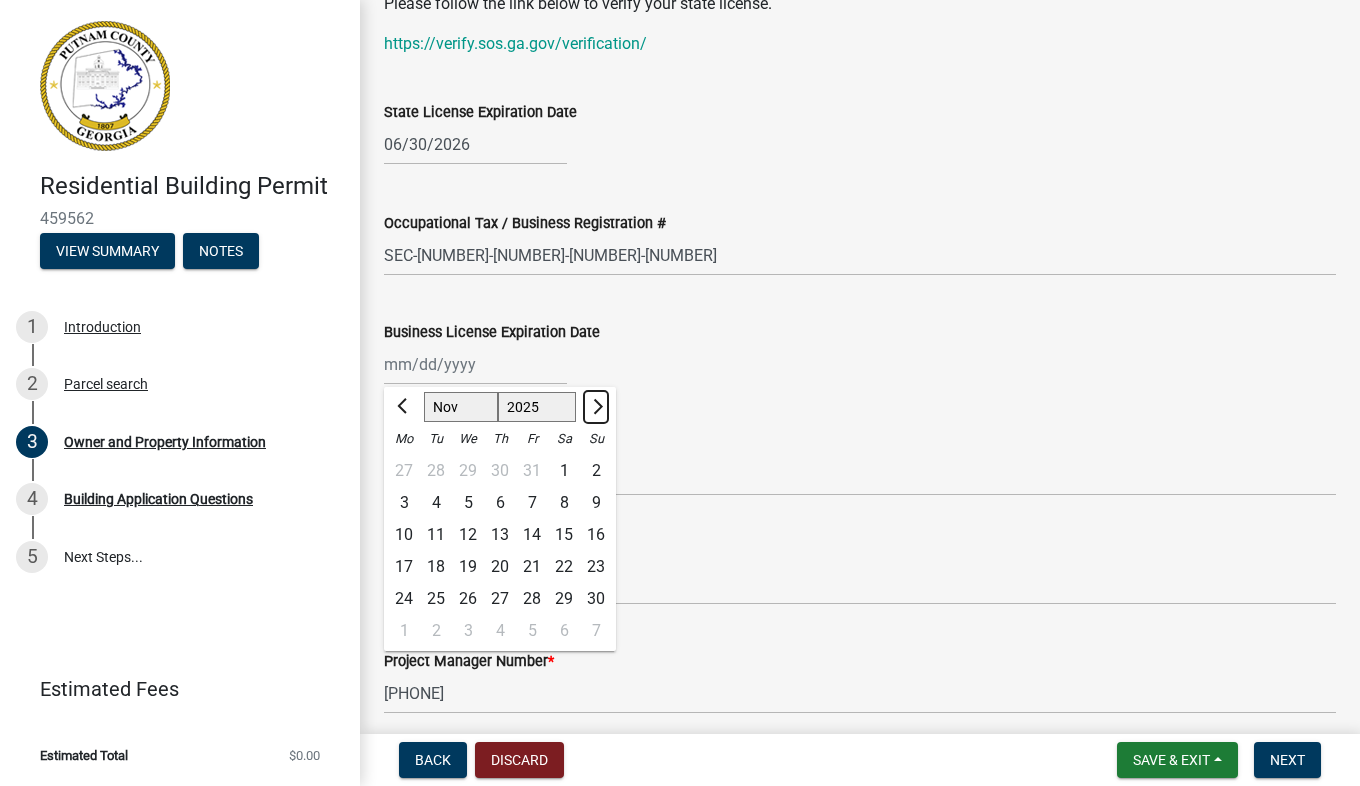 click 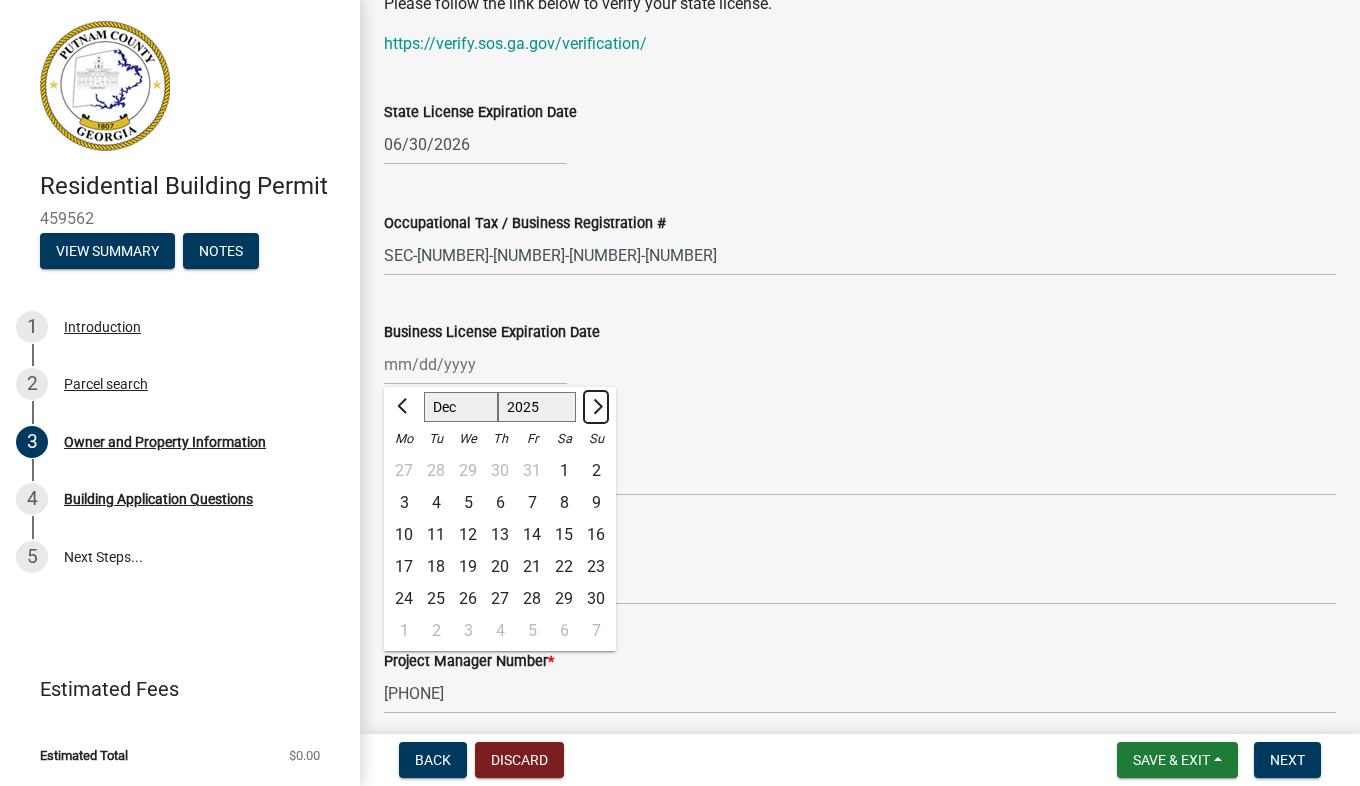 click 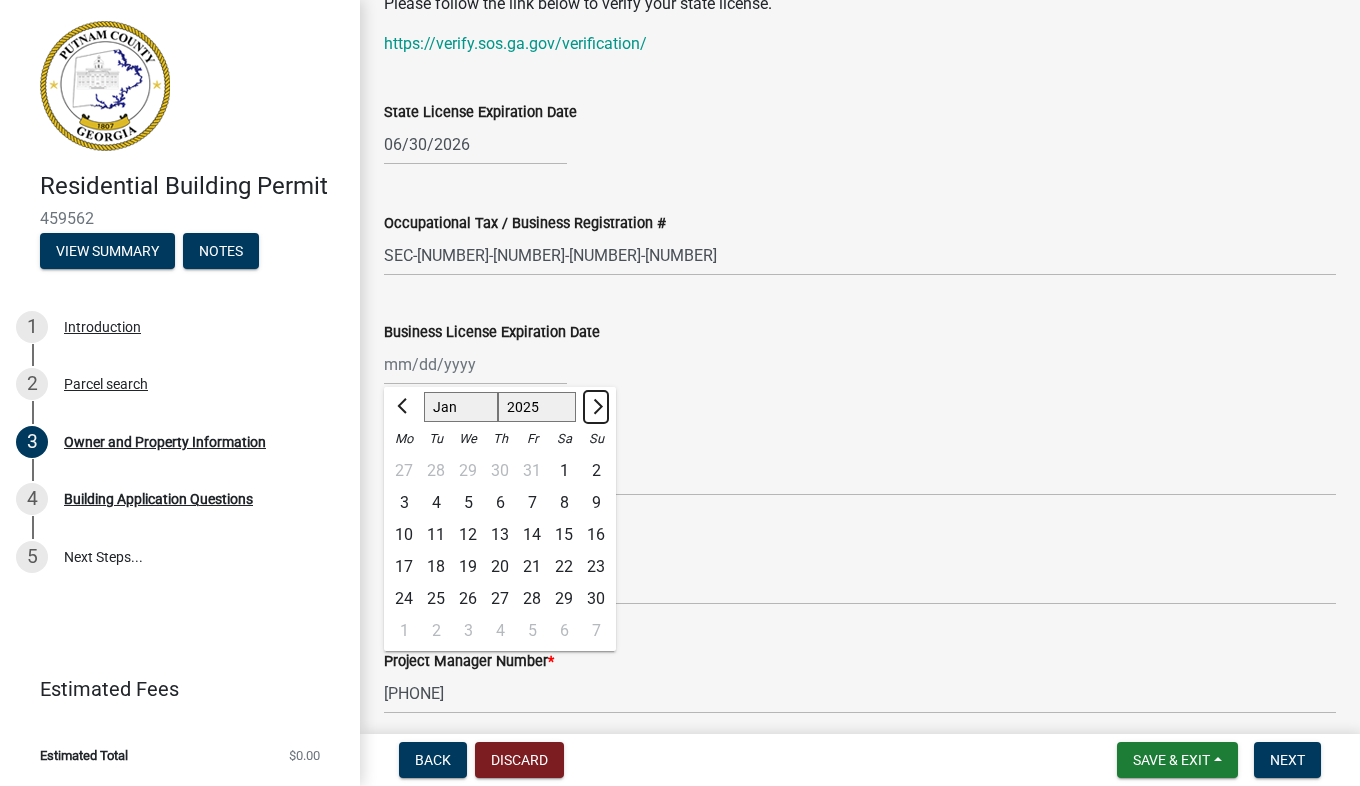 select on "2026" 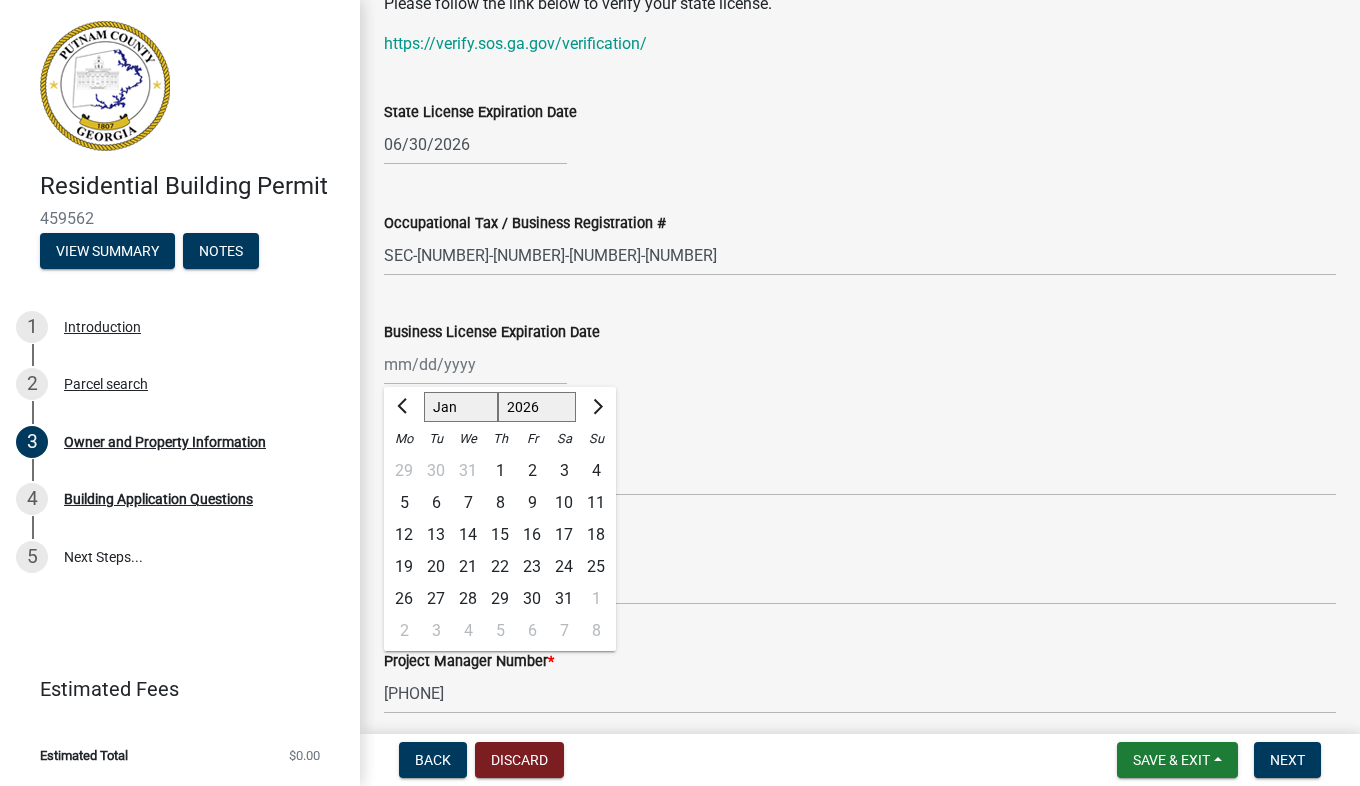 click on "1" 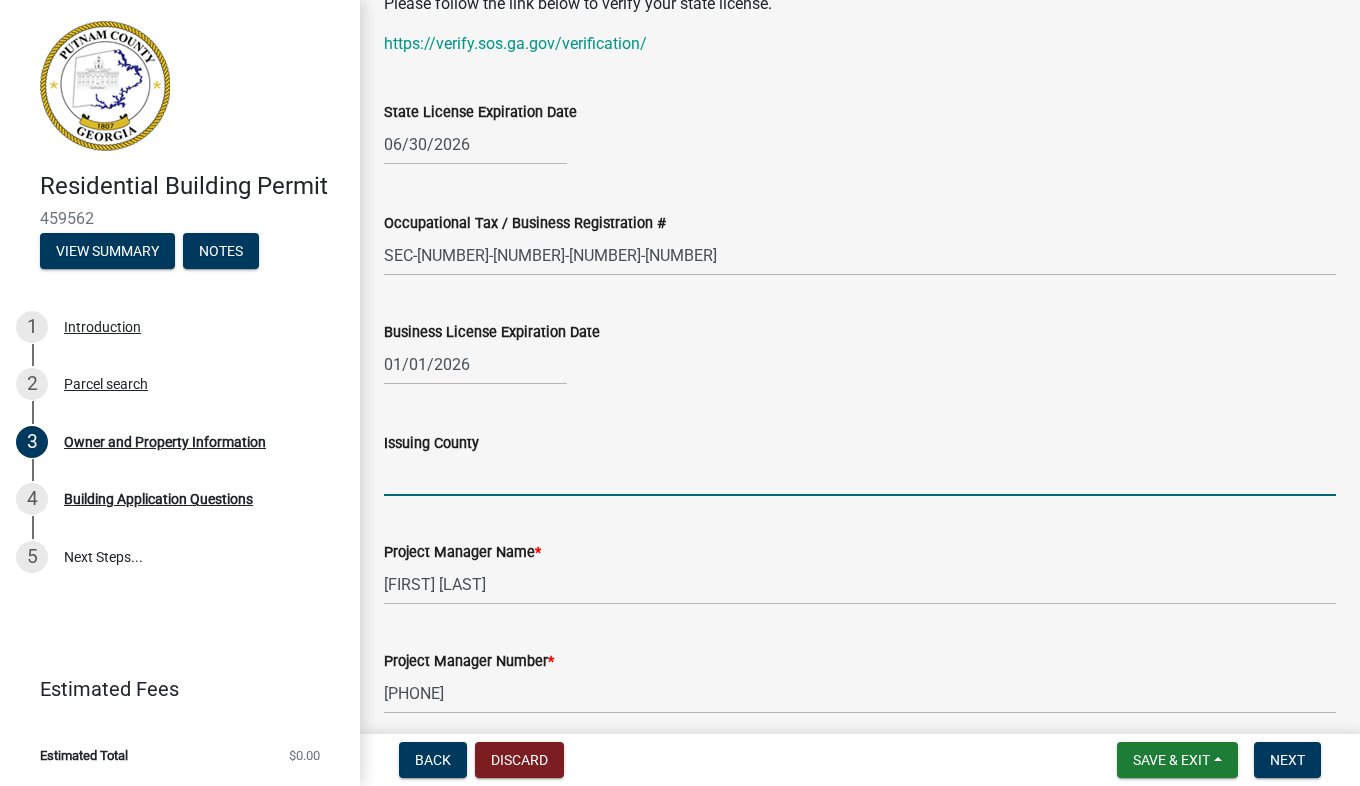 click on "Issuing County" at bounding box center [860, 475] 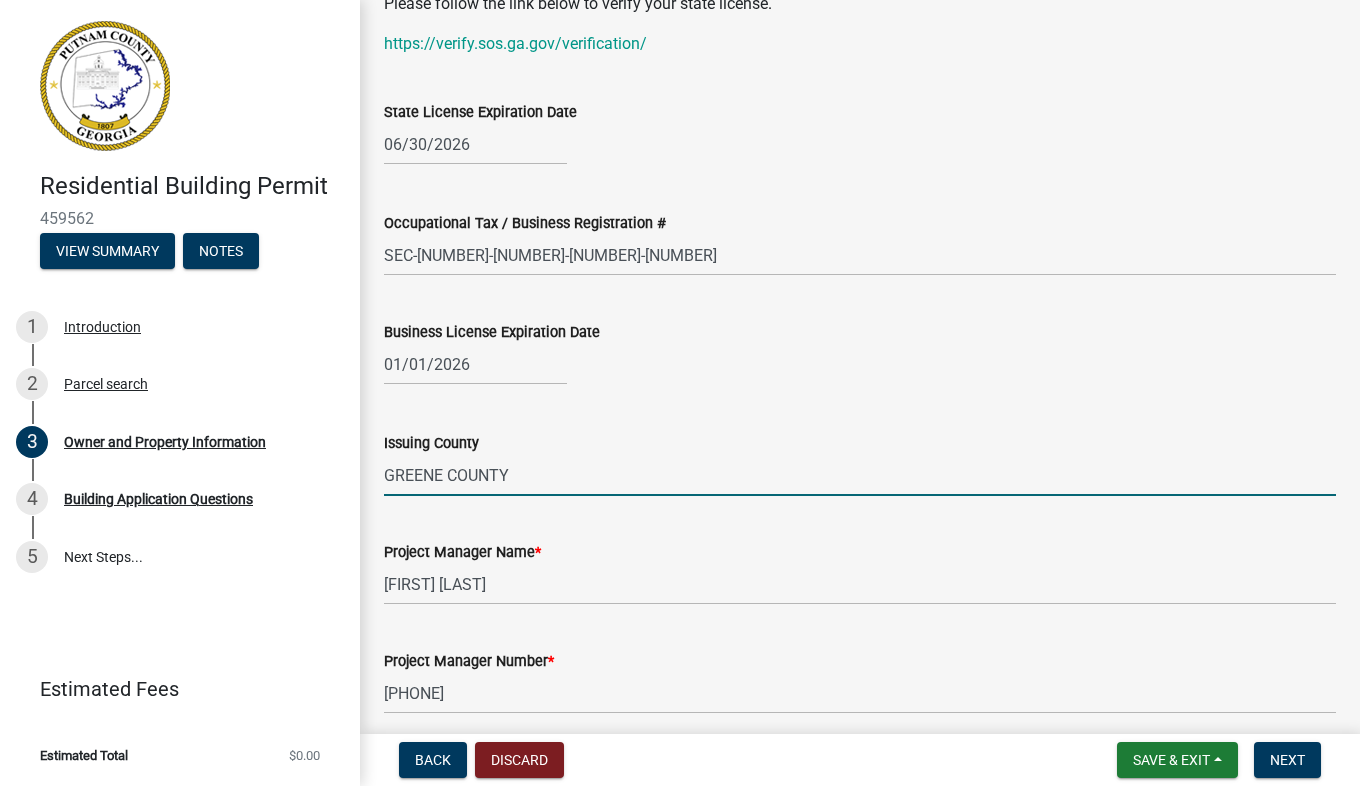 type on "GREENE COUNTY" 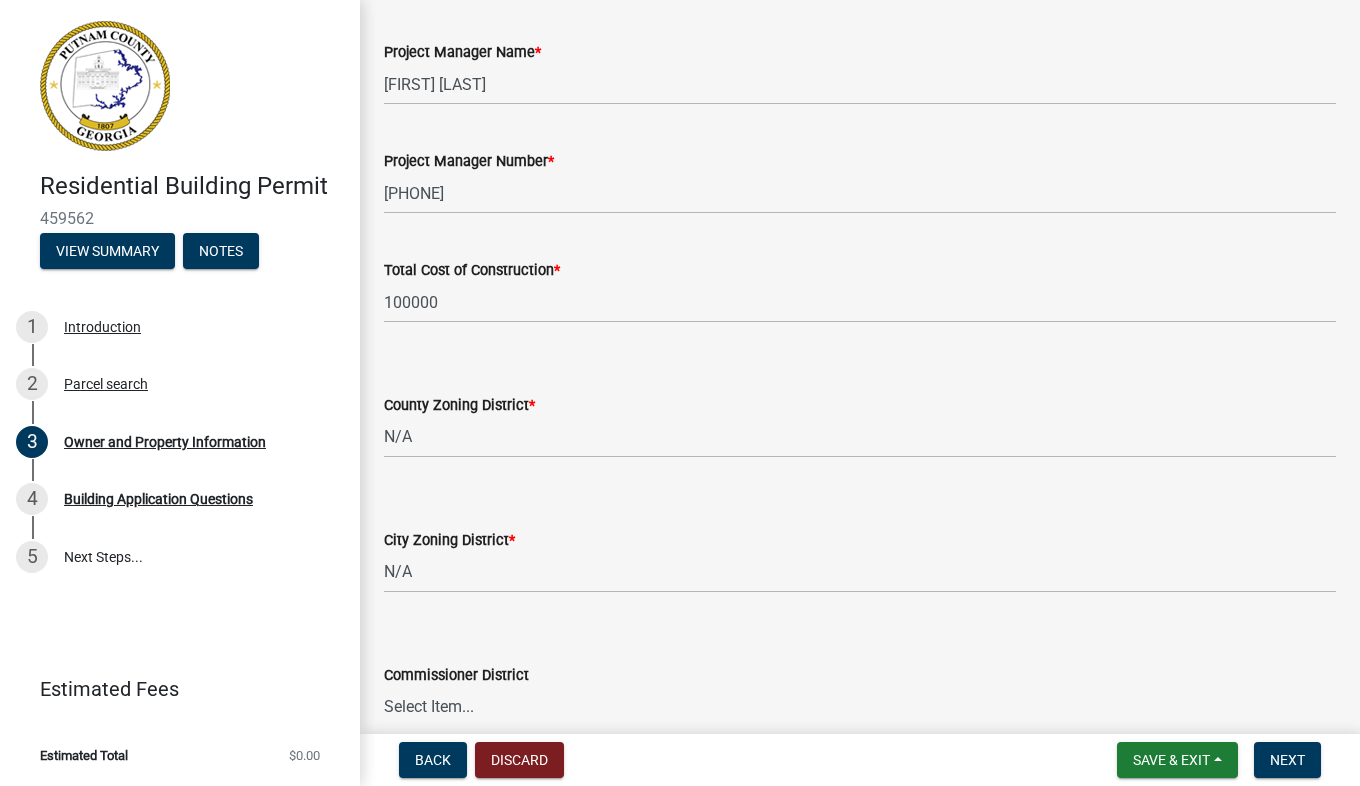 scroll, scrollTop: 3182, scrollLeft: 0, axis: vertical 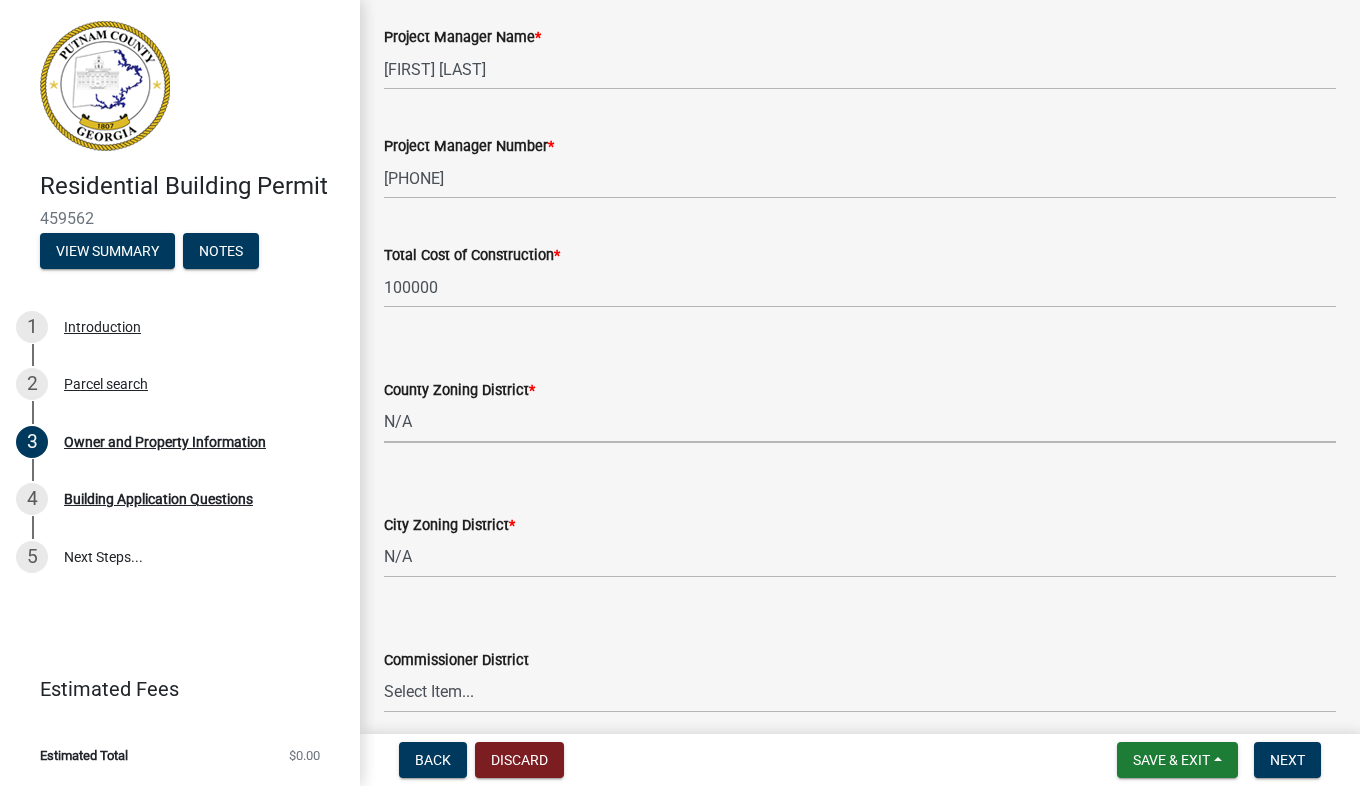 click on "Select Item...   AG-1   R-1R   R-1   R-2   MHP   RM-1   RM-3   C-1   C-2   I-M   PUD   N/A" at bounding box center [860, 422] 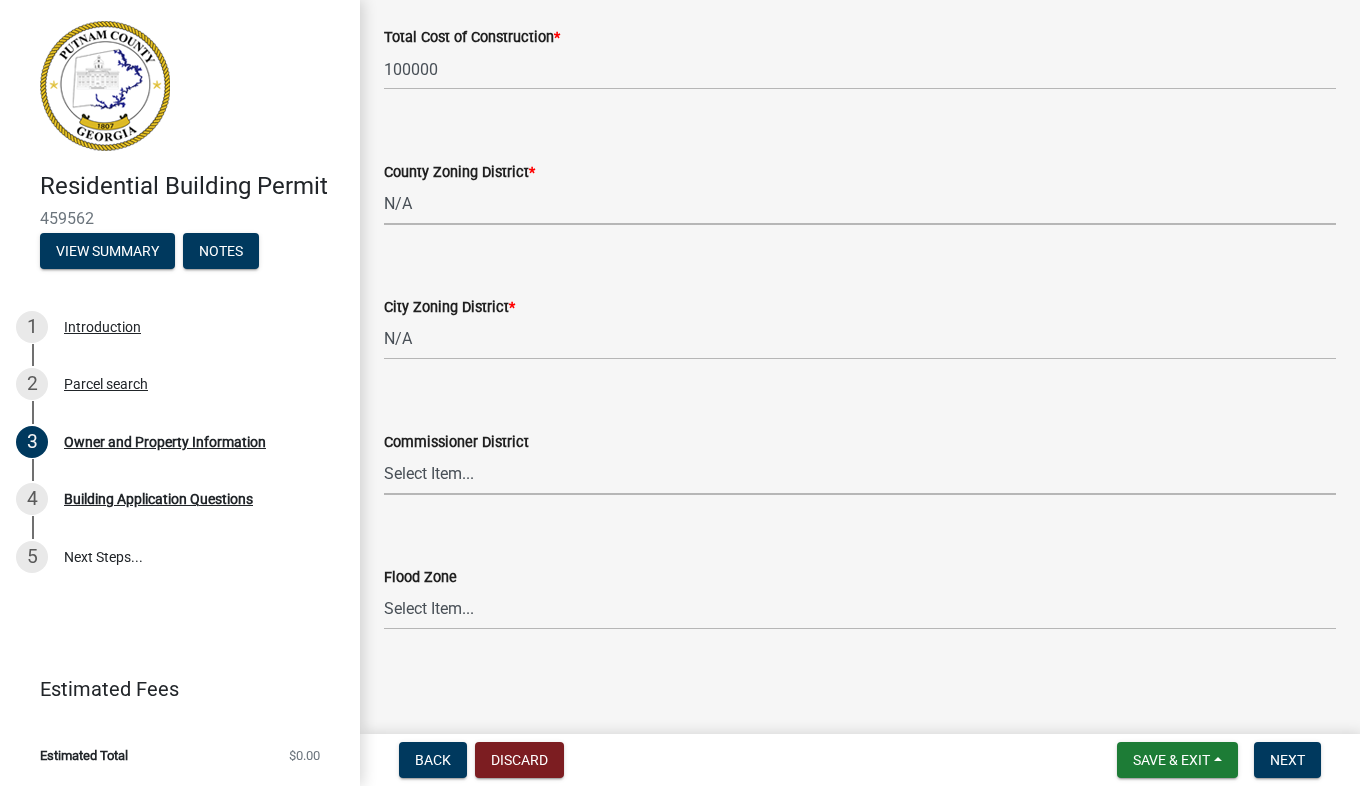 click on "Select Item...   District 1   District 2   District 3   District 4" at bounding box center [860, 474] 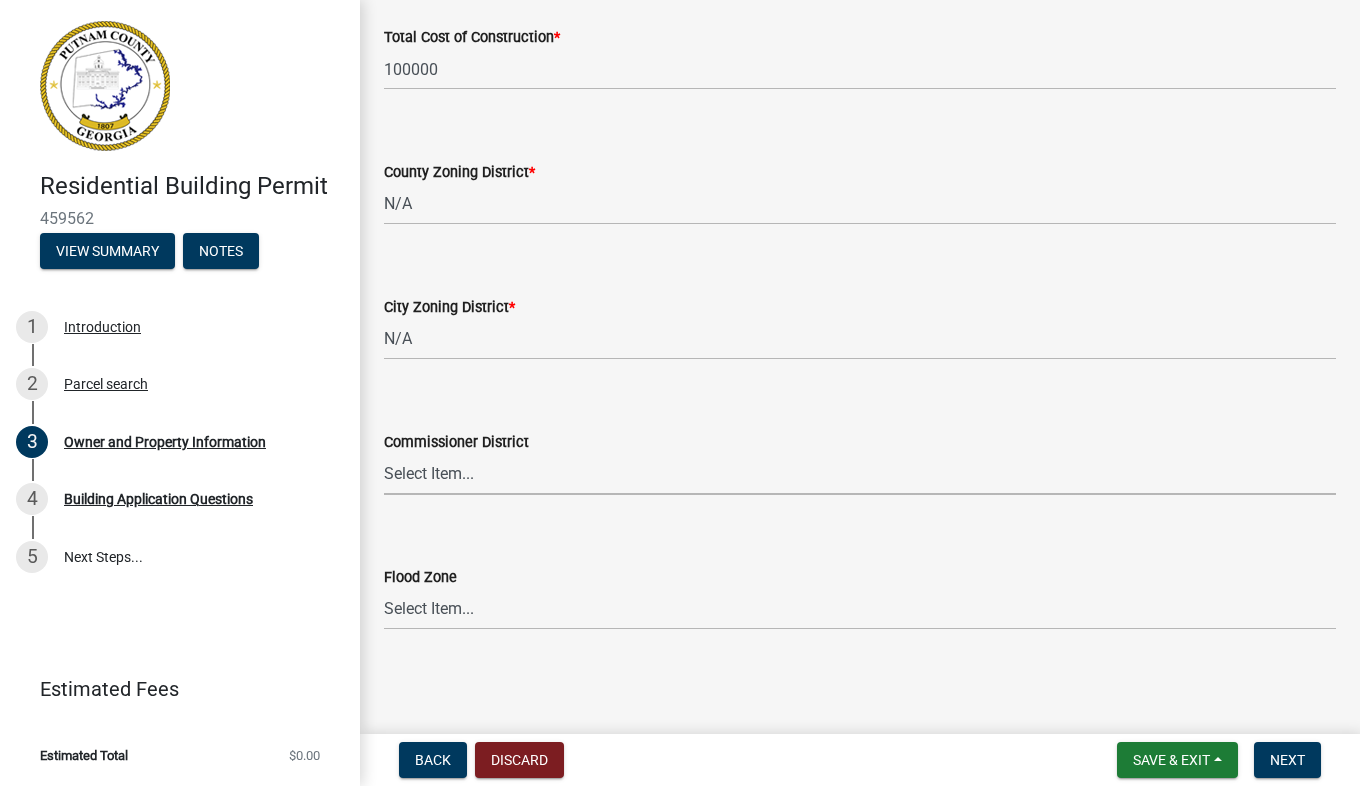 click on "Select Item...   District 1   District 2   District 3   District 4" at bounding box center (860, 474) 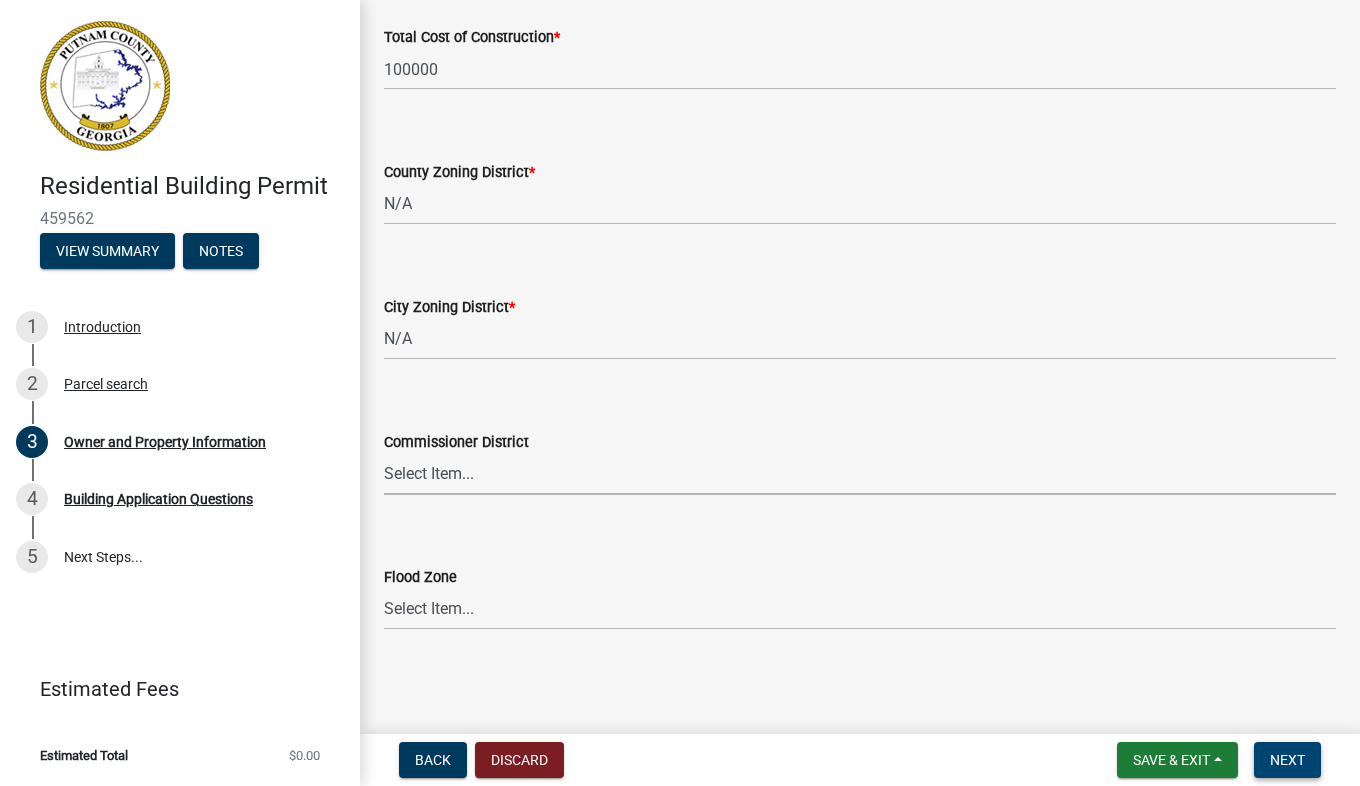 click on "Next" at bounding box center (1287, 760) 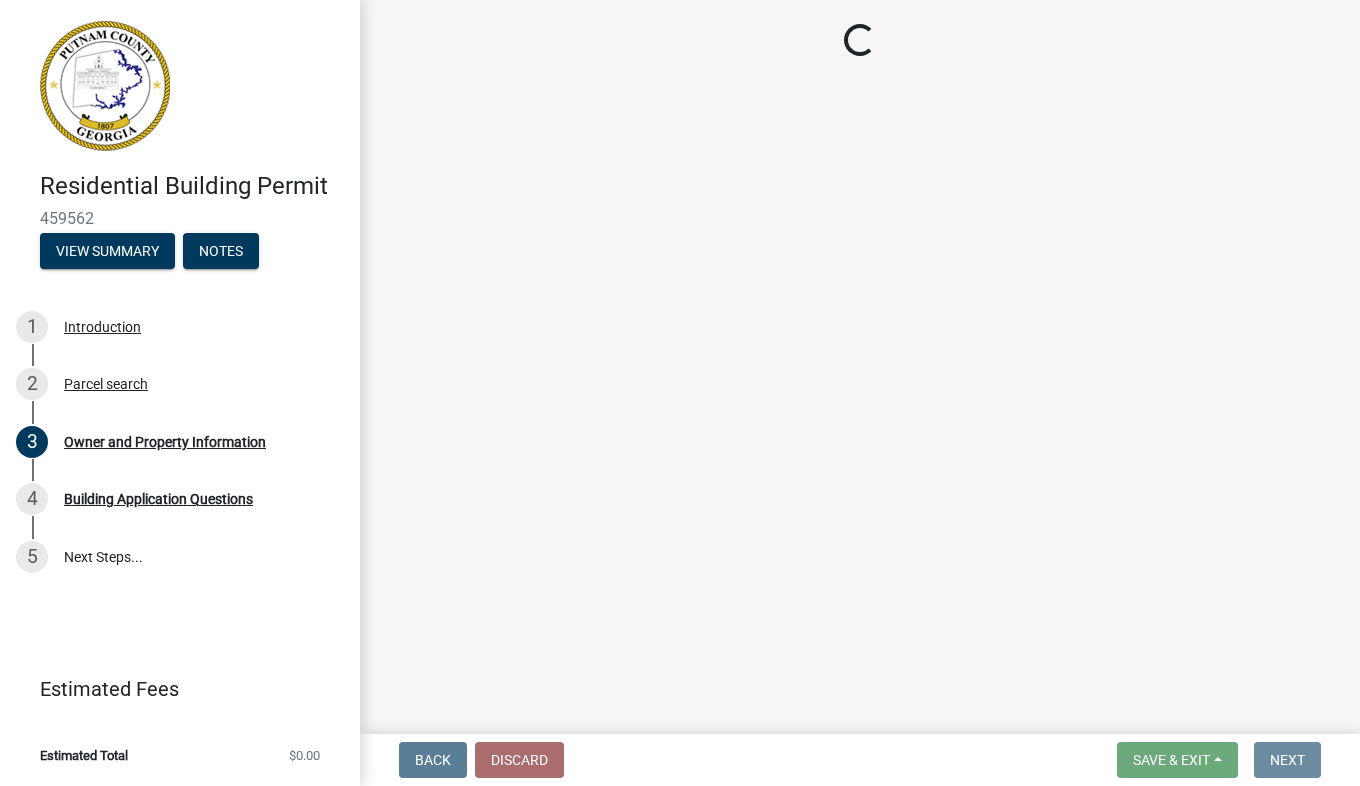 scroll, scrollTop: 0, scrollLeft: 0, axis: both 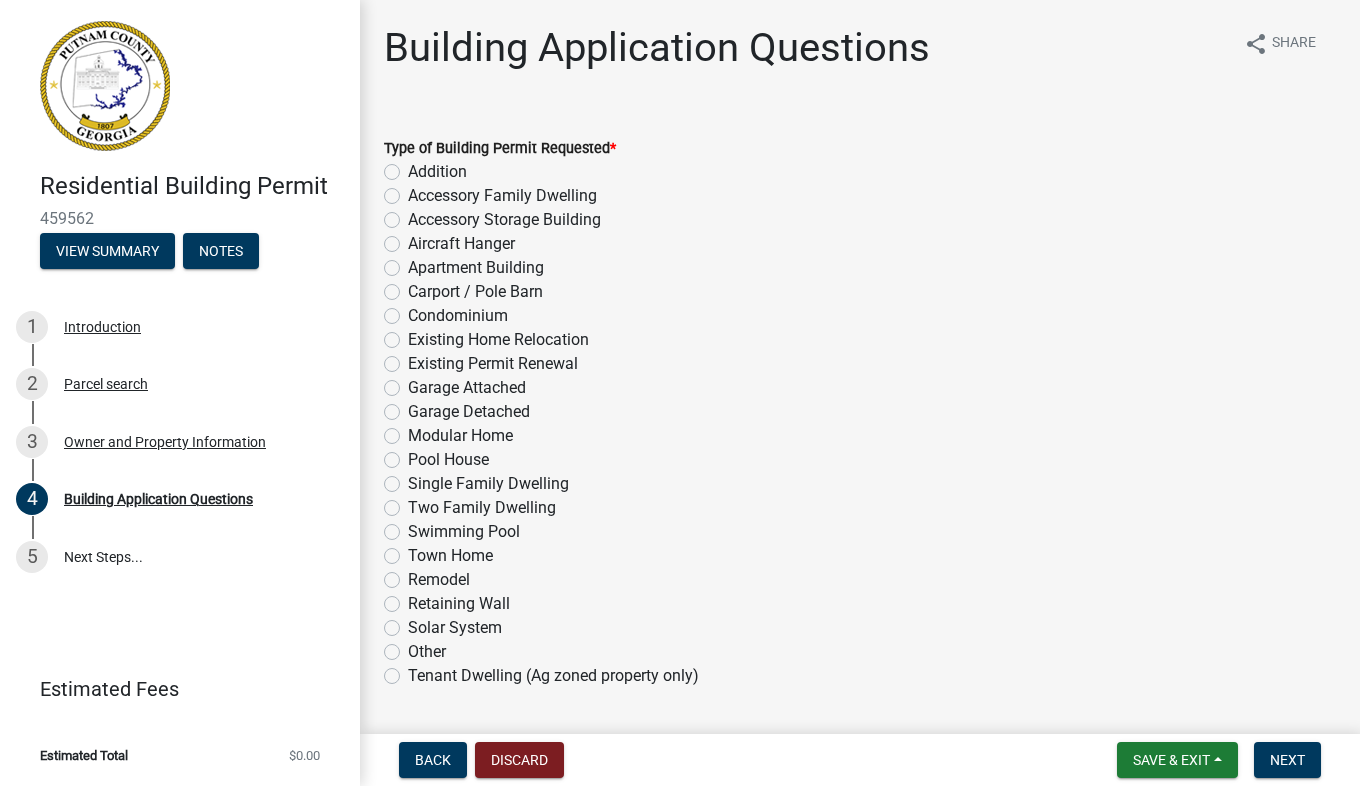 click on "Remodel" 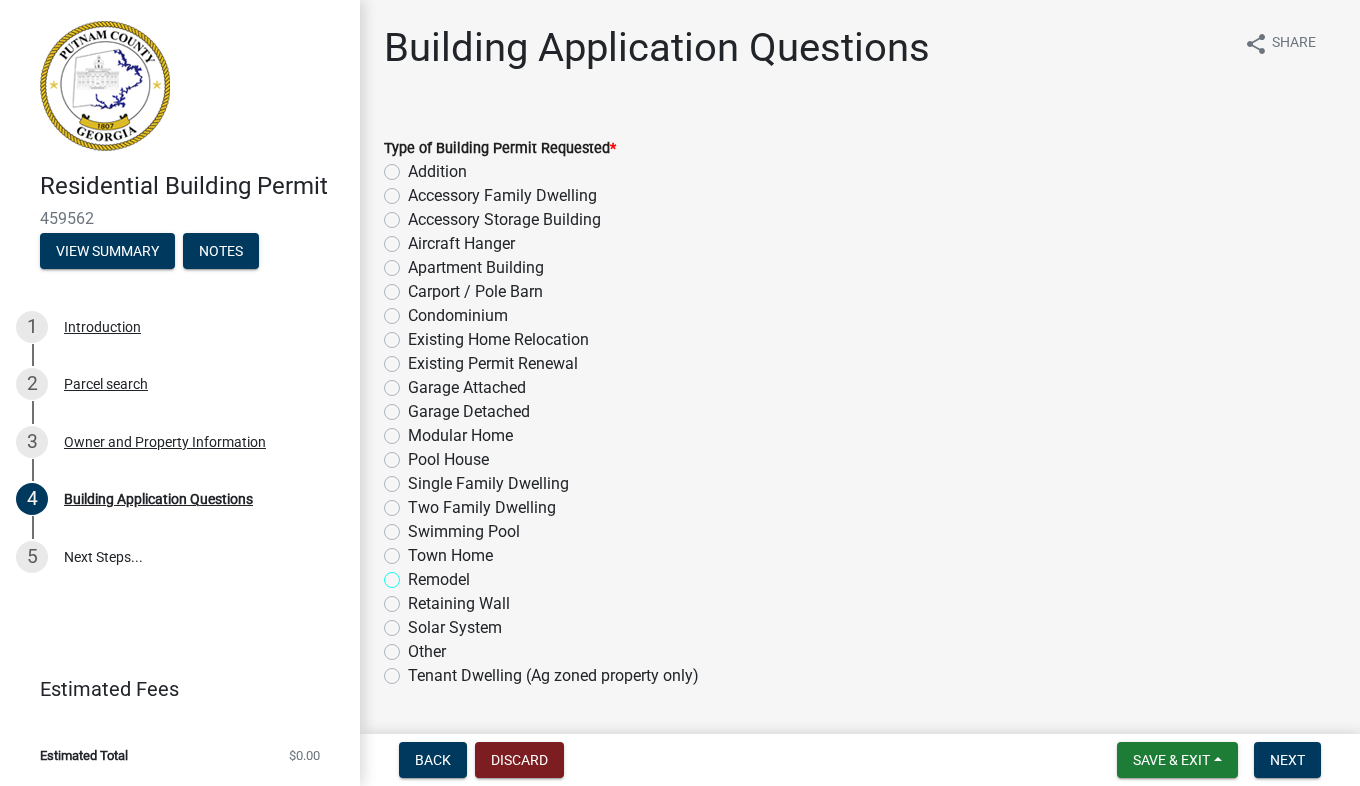 click on "Remodel" at bounding box center (414, 574) 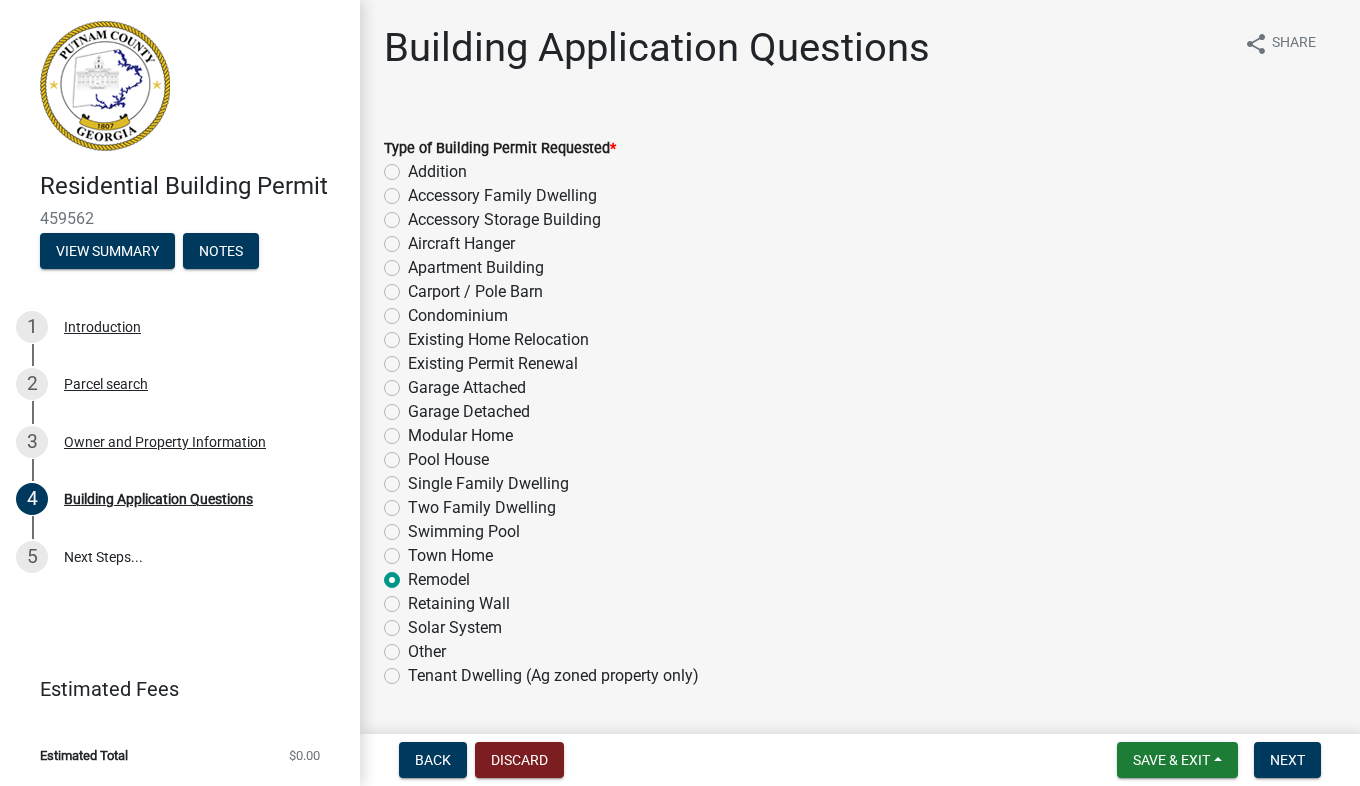 radio on "true" 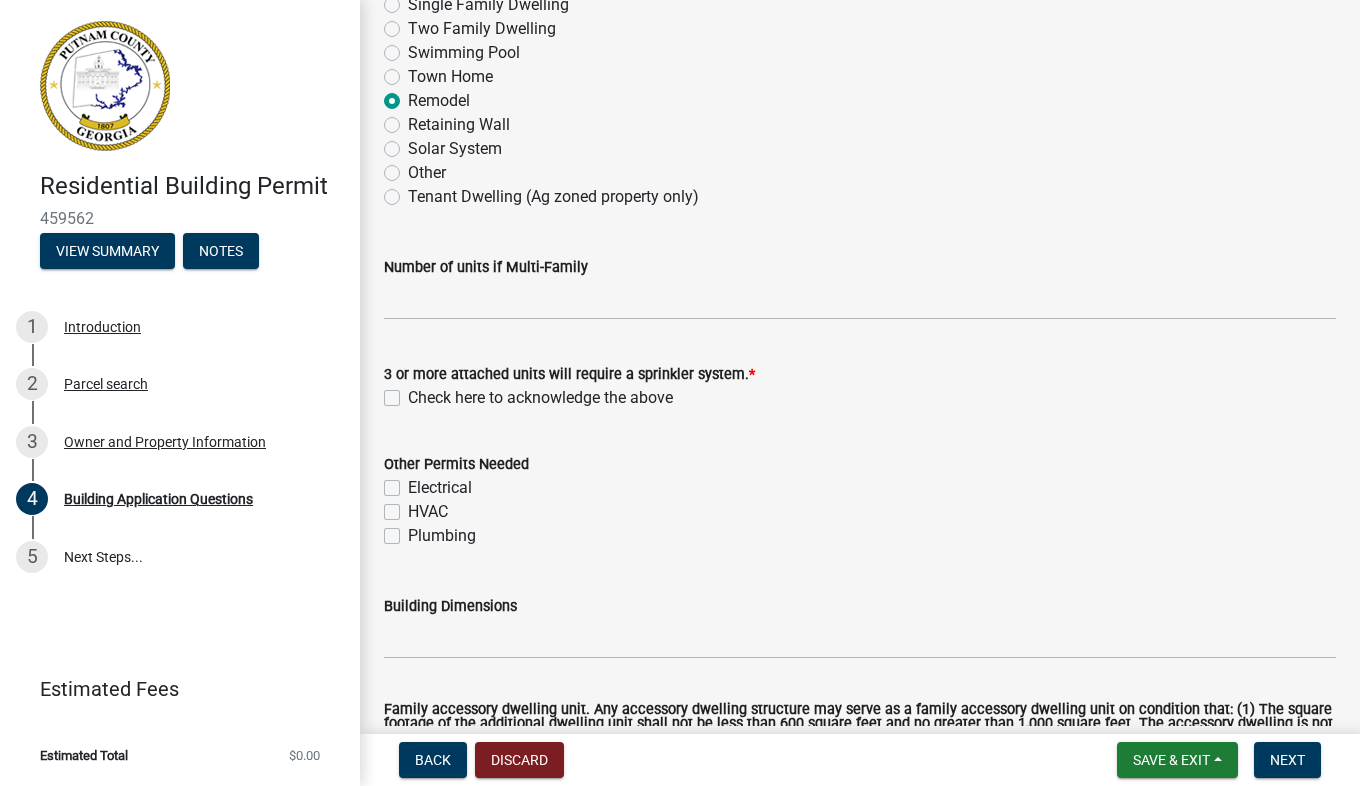 scroll, scrollTop: 486, scrollLeft: 0, axis: vertical 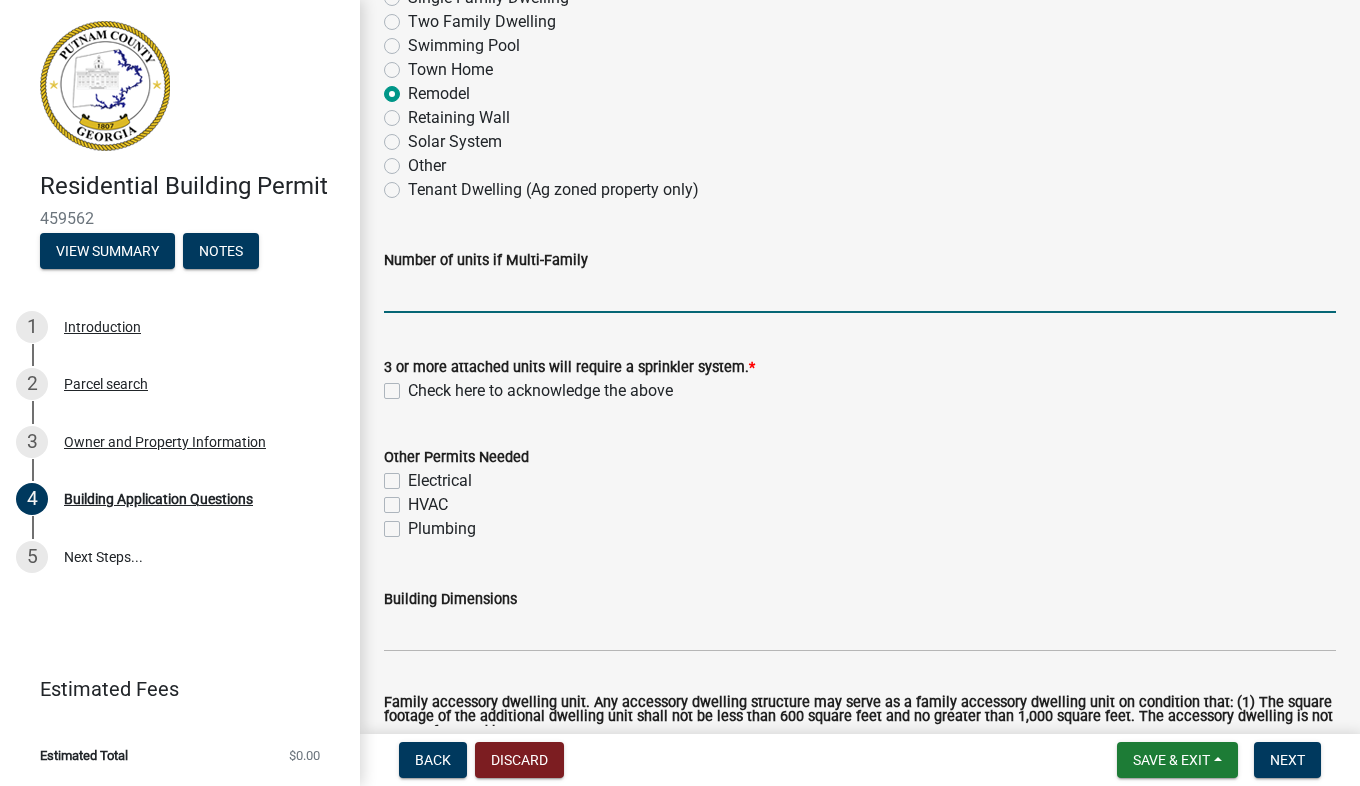 click 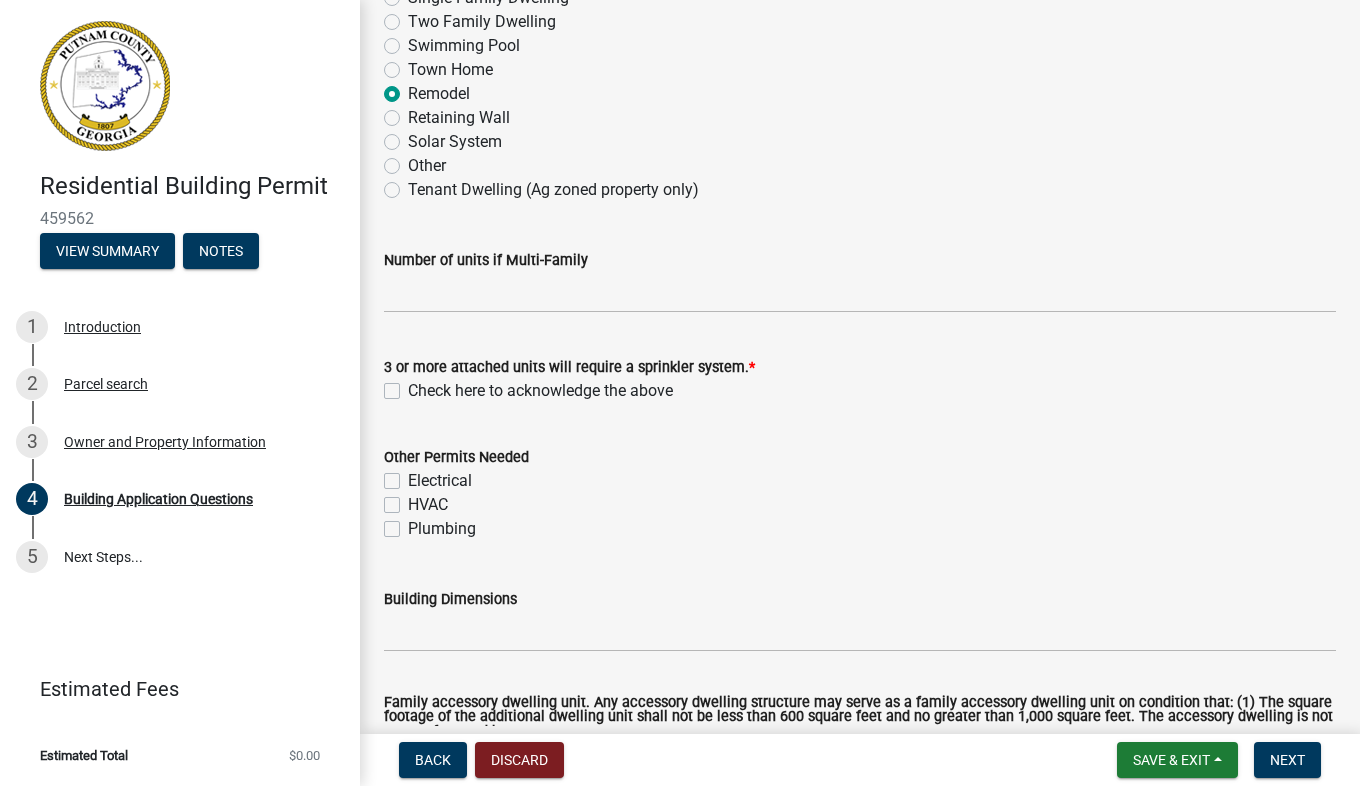click on "Check here to acknowledge the above" 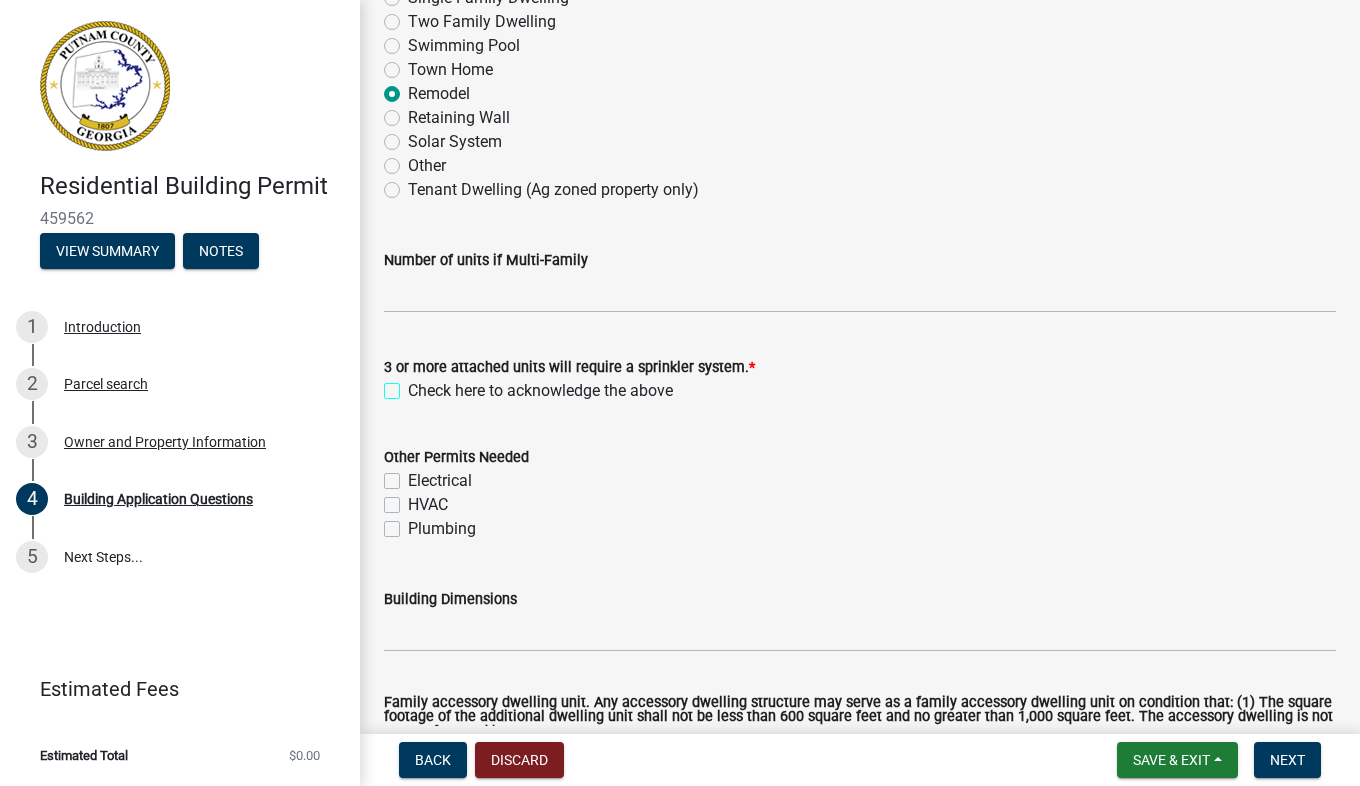 click on "Check here to acknowledge the above" at bounding box center [414, 385] 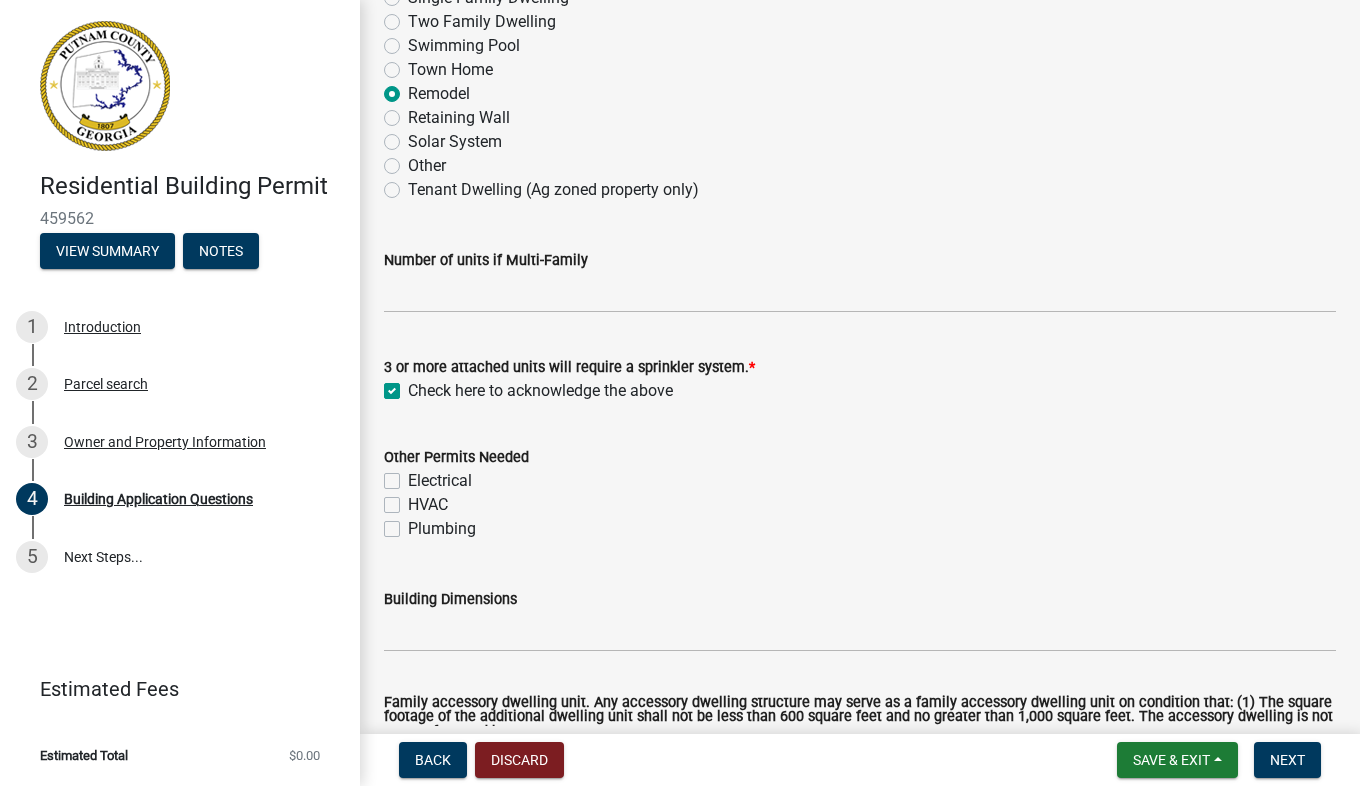 checkbox on "true" 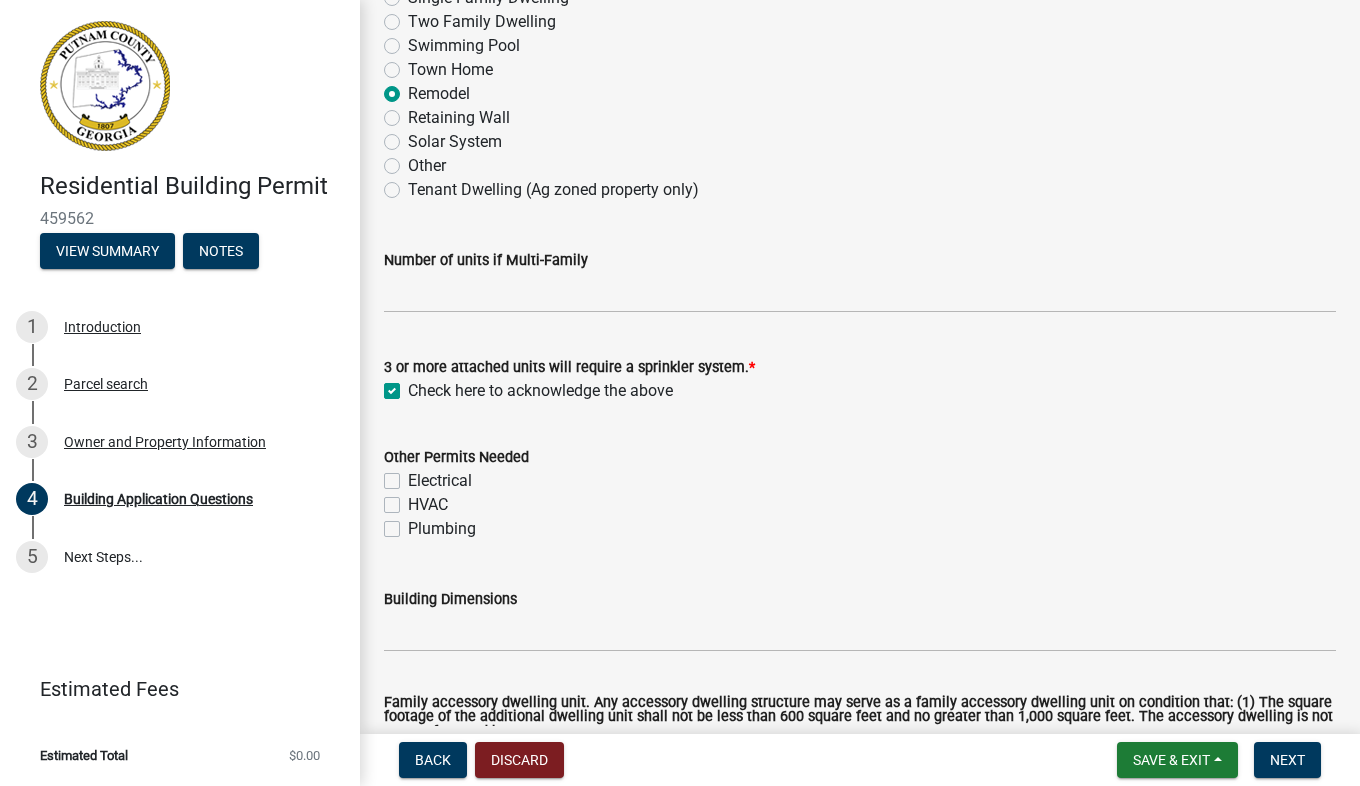 click on "Electrical" 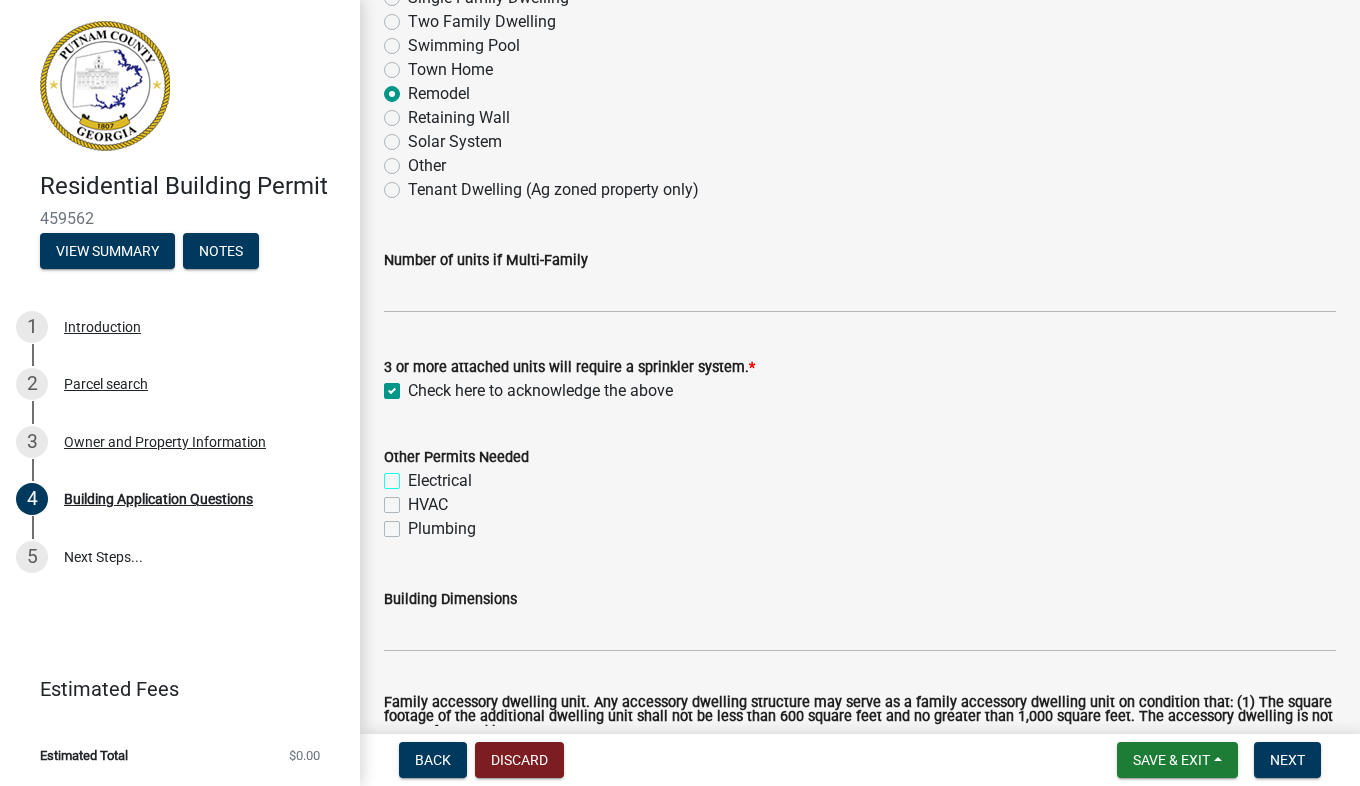click on "Electrical" at bounding box center [414, 475] 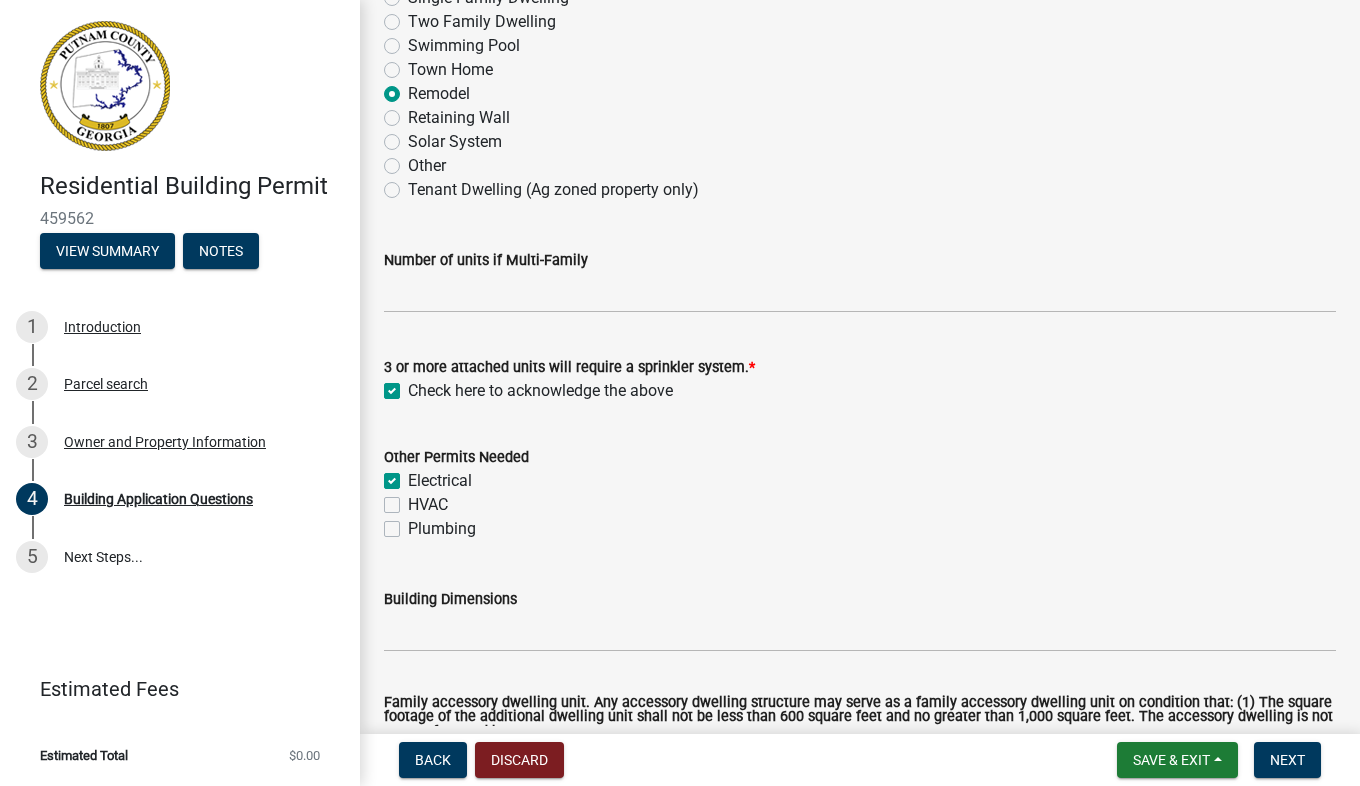checkbox on "true" 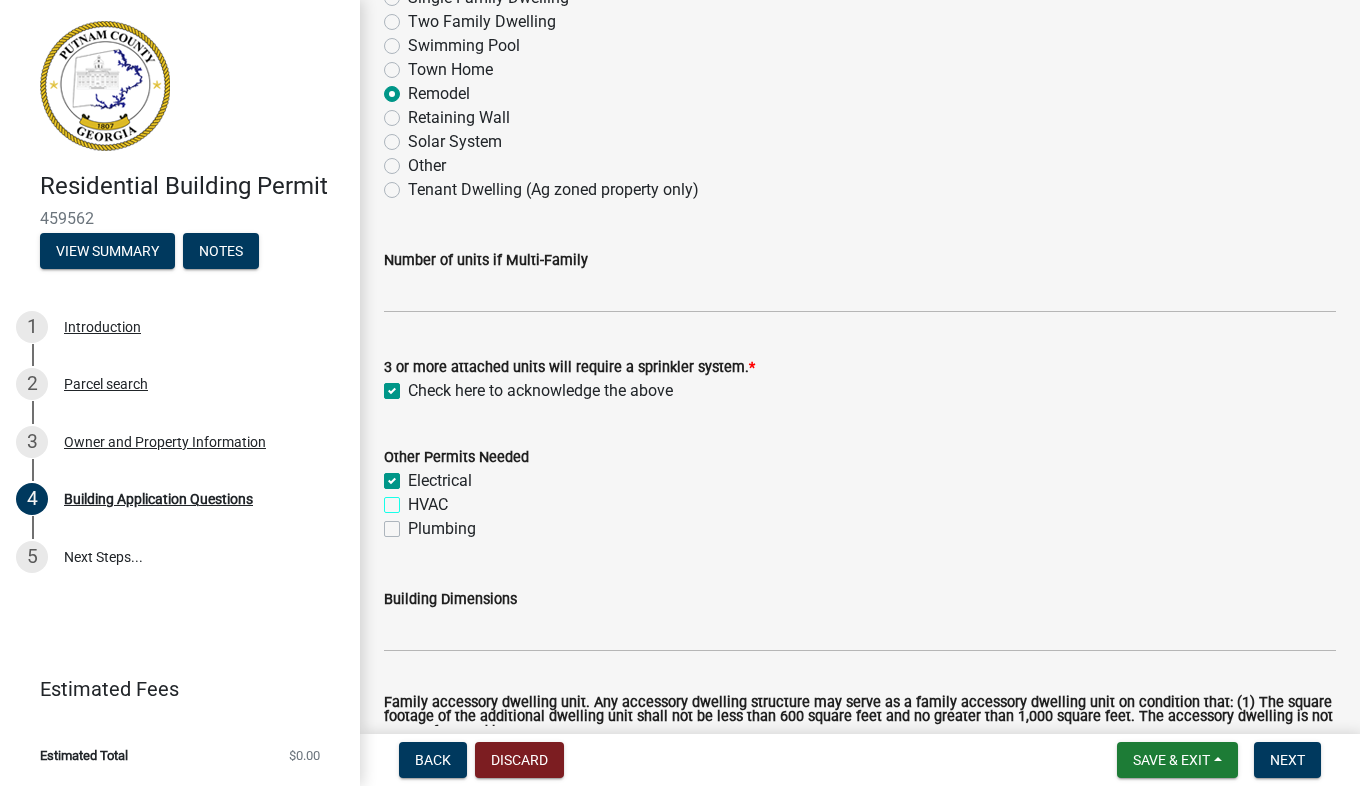 click on "HVAC" at bounding box center (414, 499) 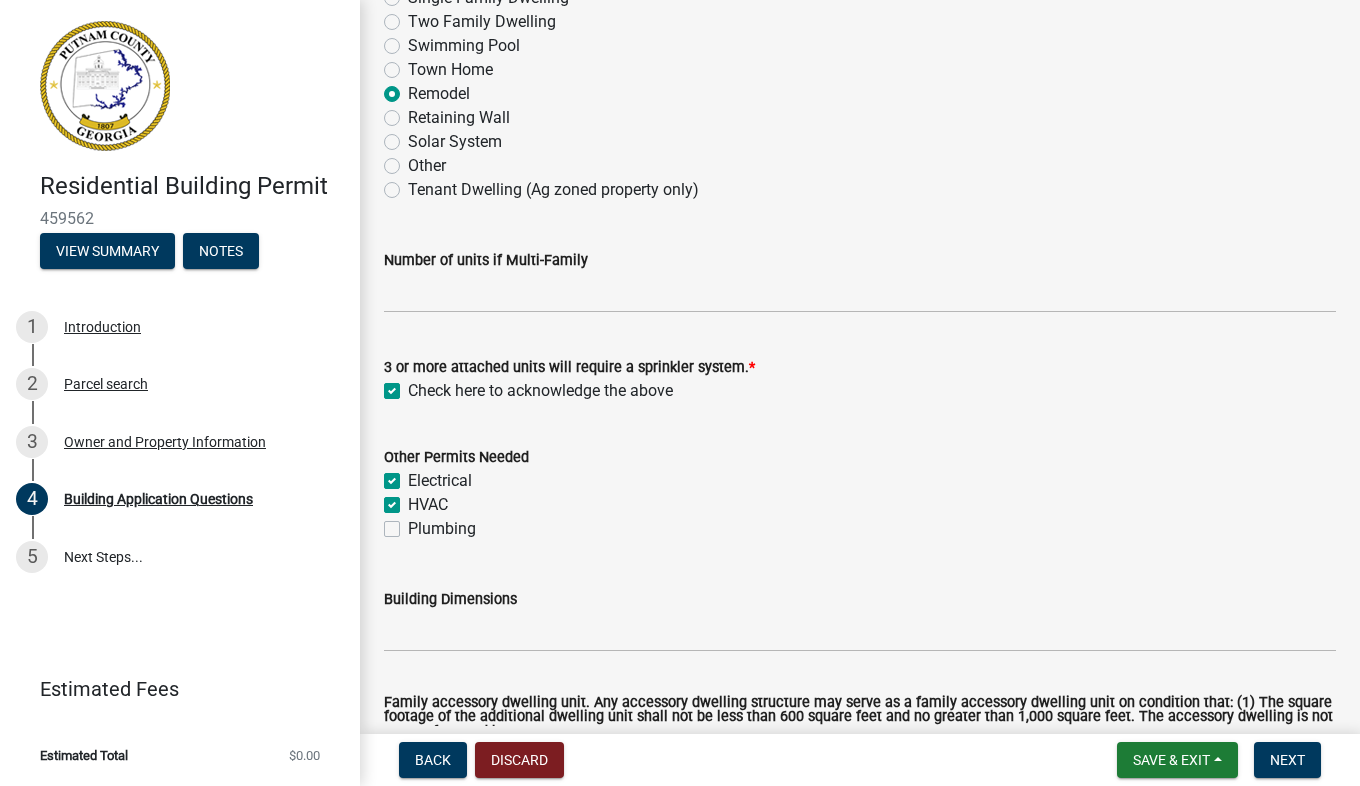 checkbox on "true" 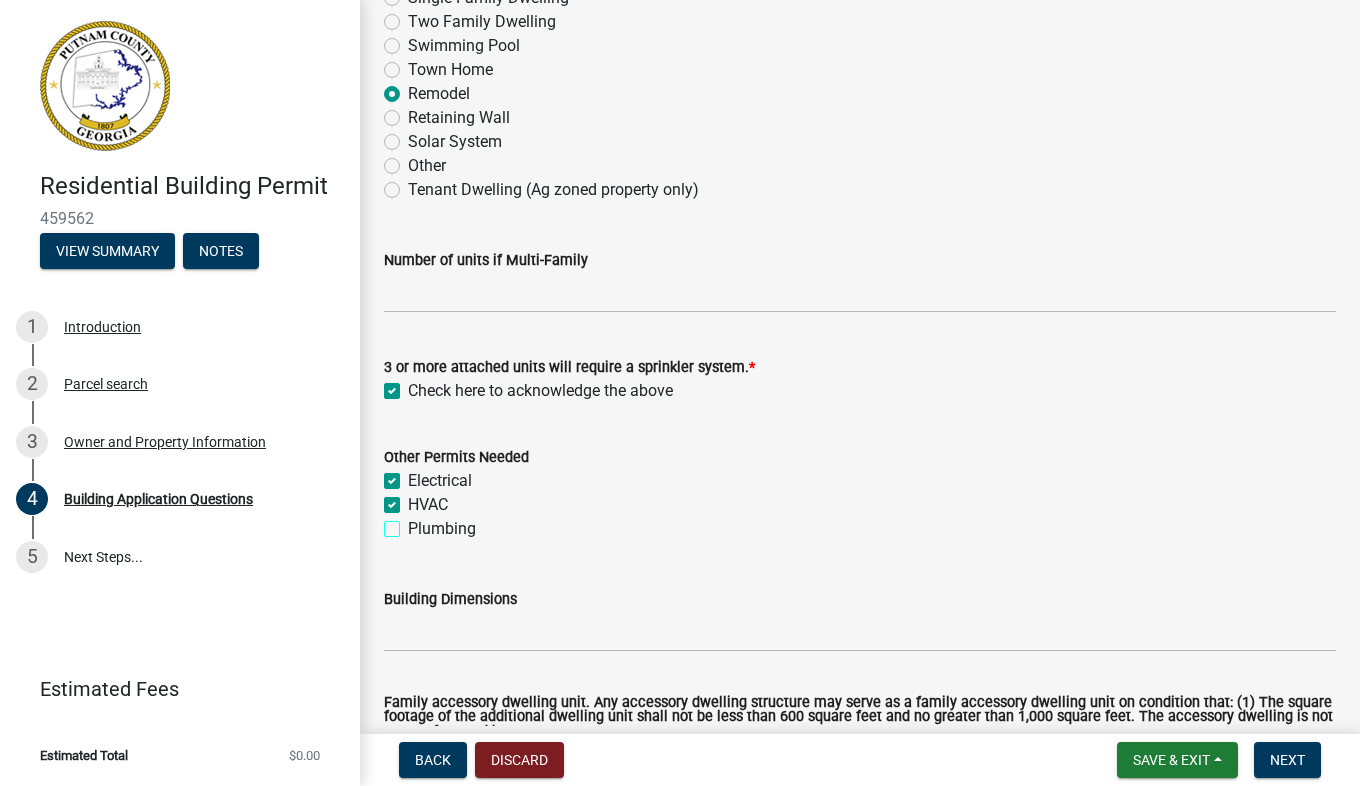 click on "Plumbing" at bounding box center (414, 523) 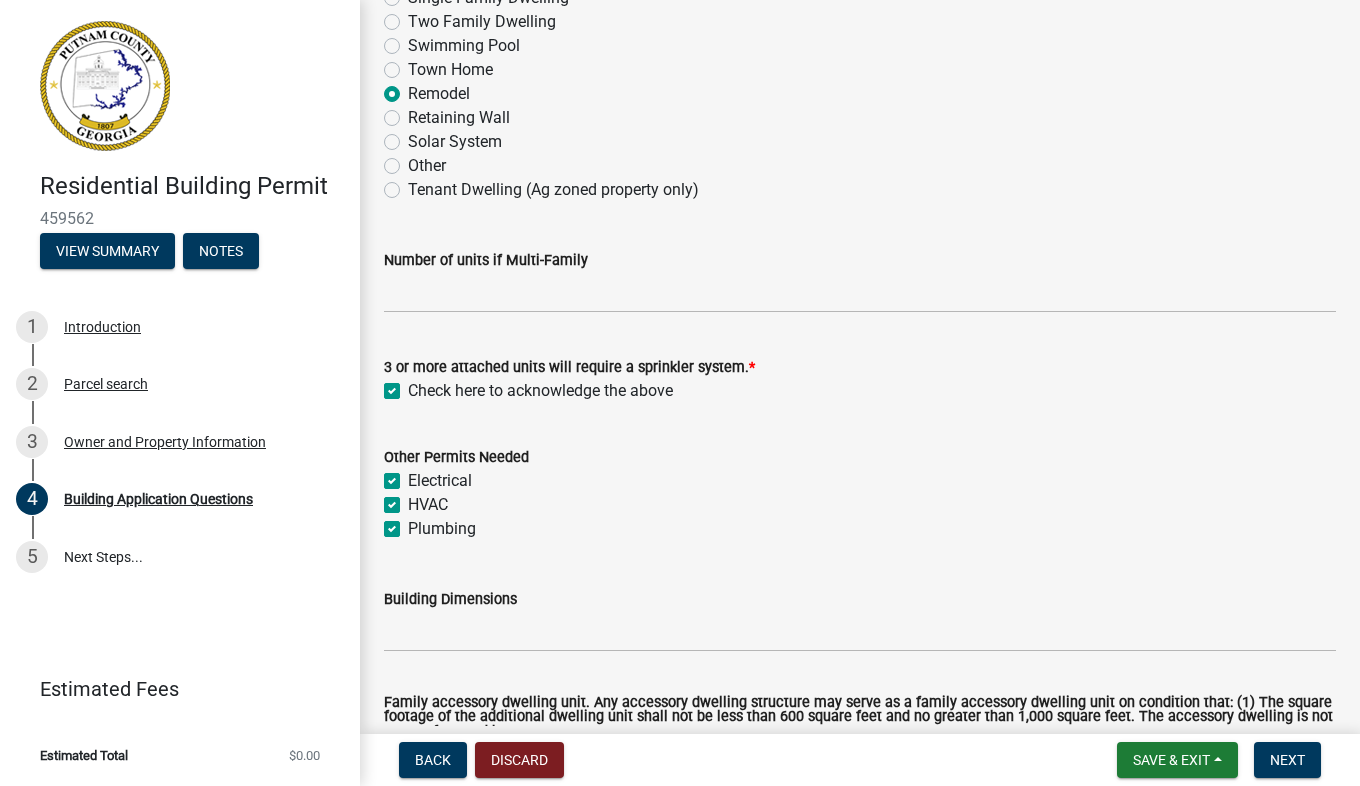 checkbox on "true" 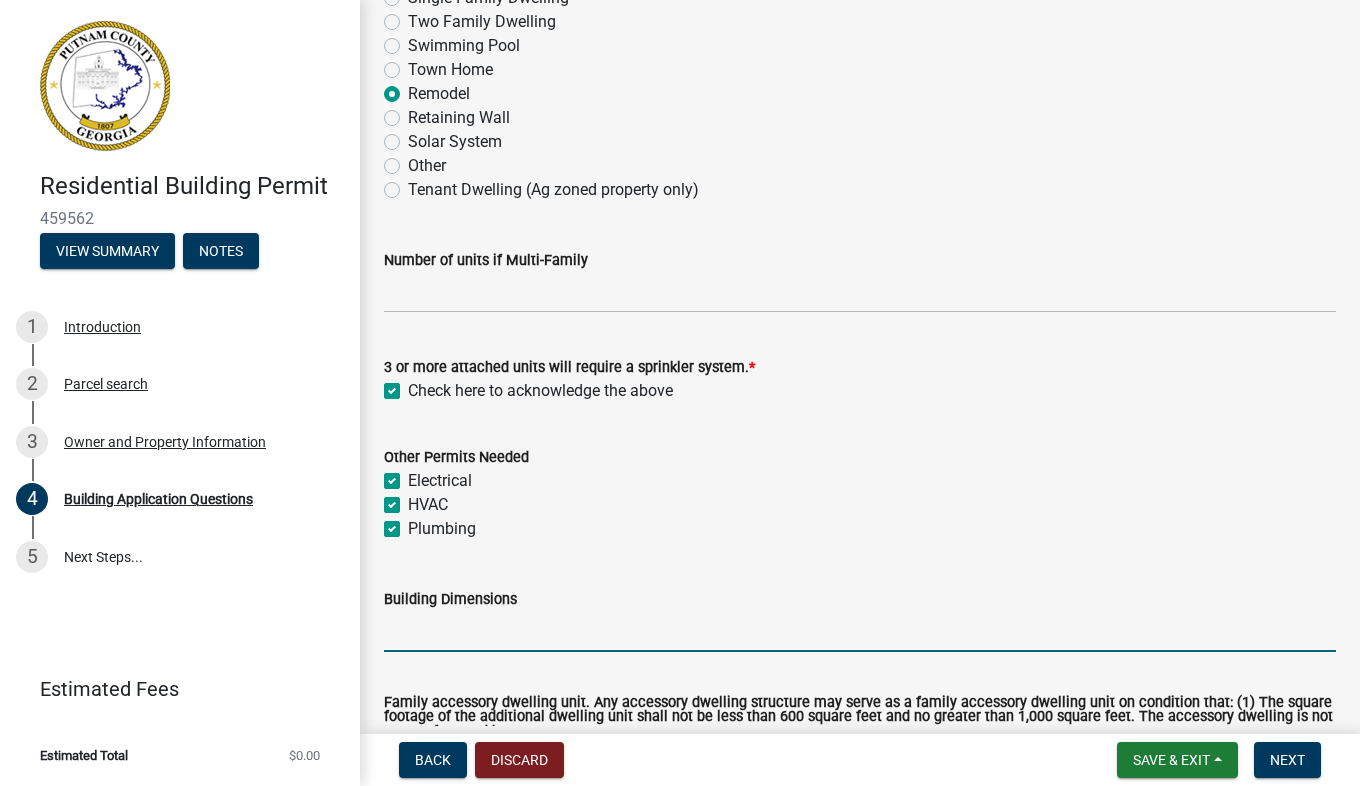 click on "Building Dimensions" at bounding box center (860, 631) 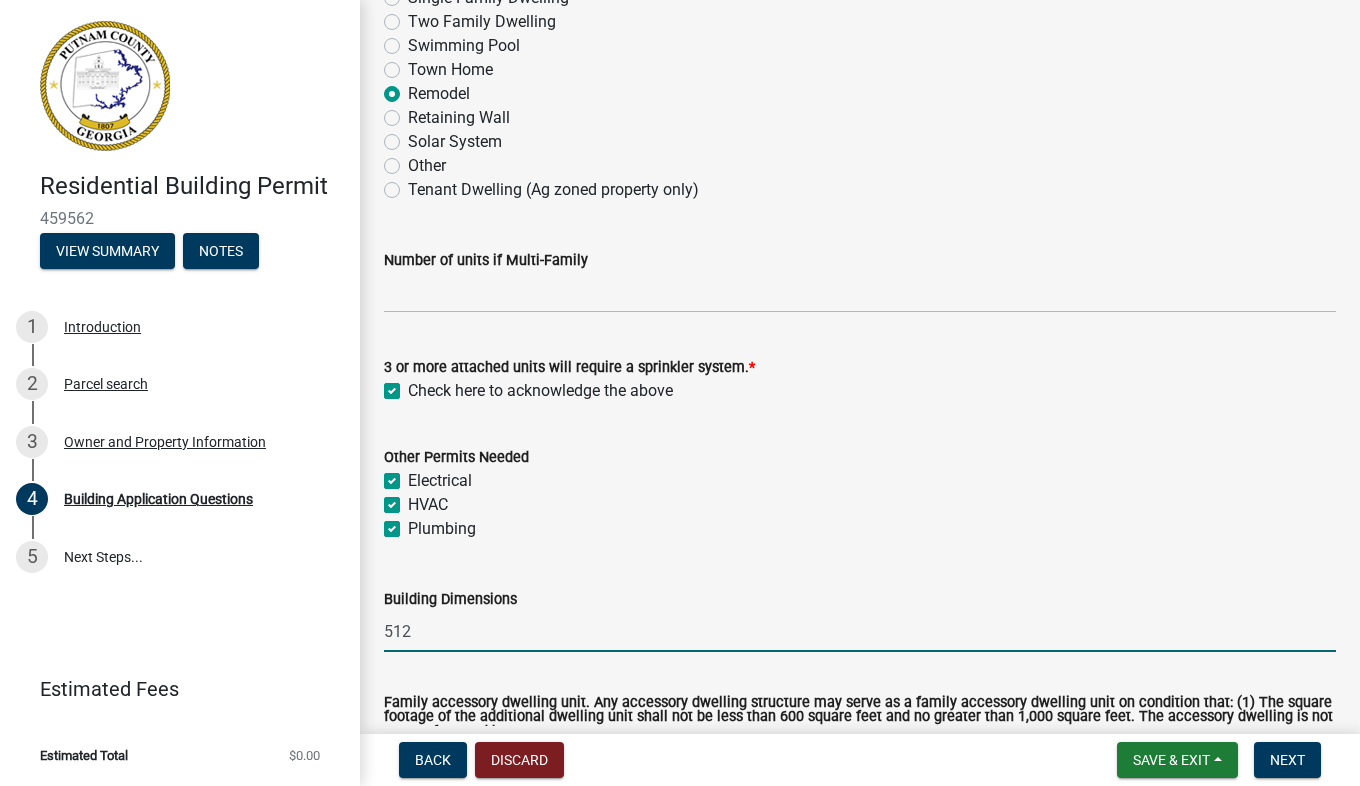 type on "512" 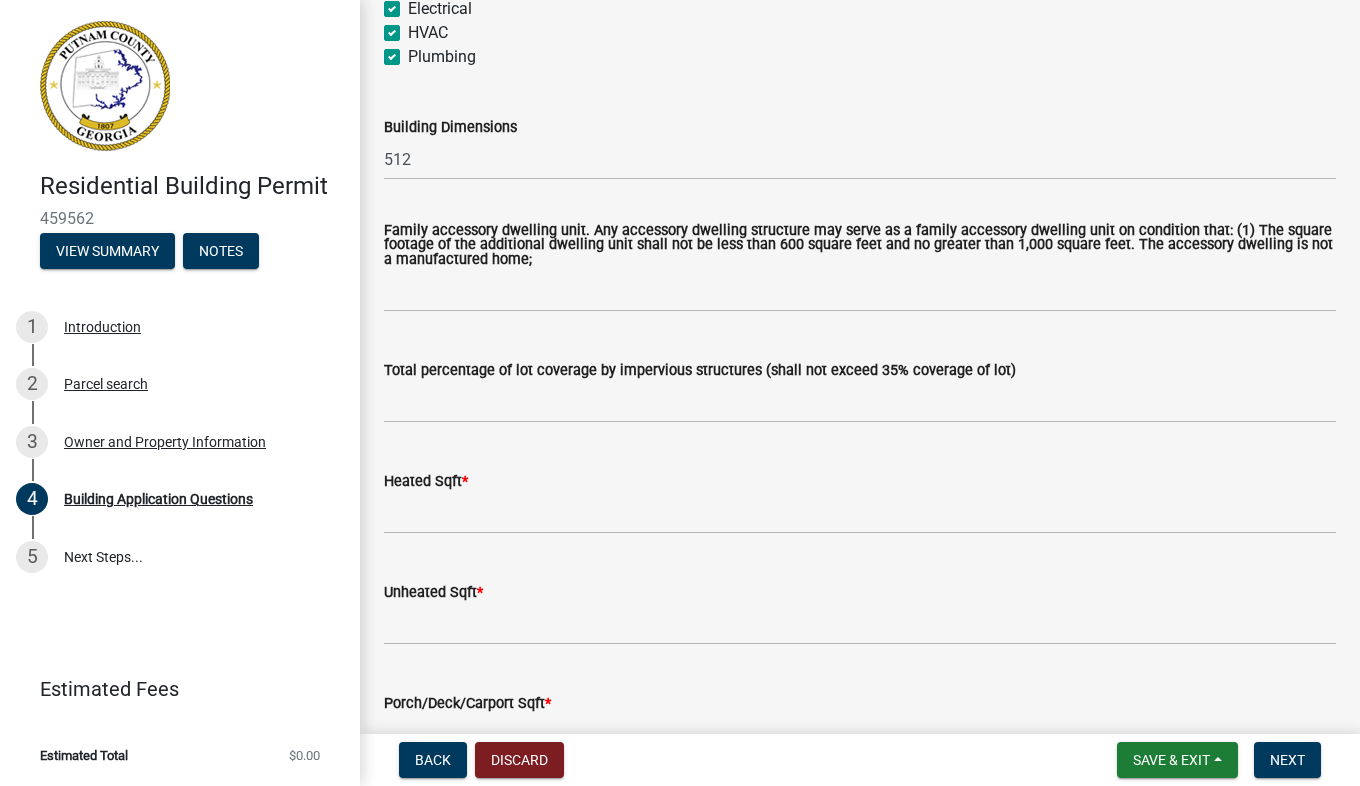 scroll, scrollTop: 952, scrollLeft: 0, axis: vertical 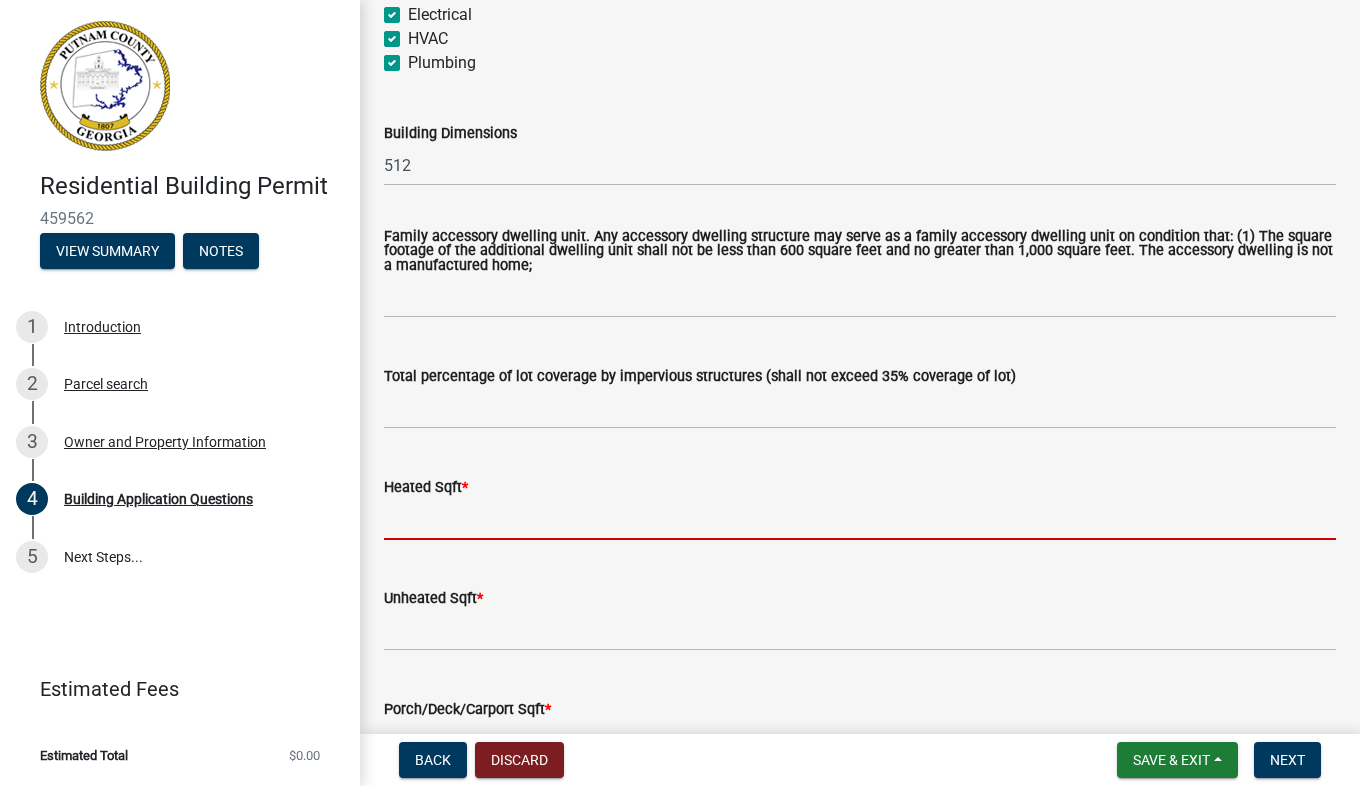 click 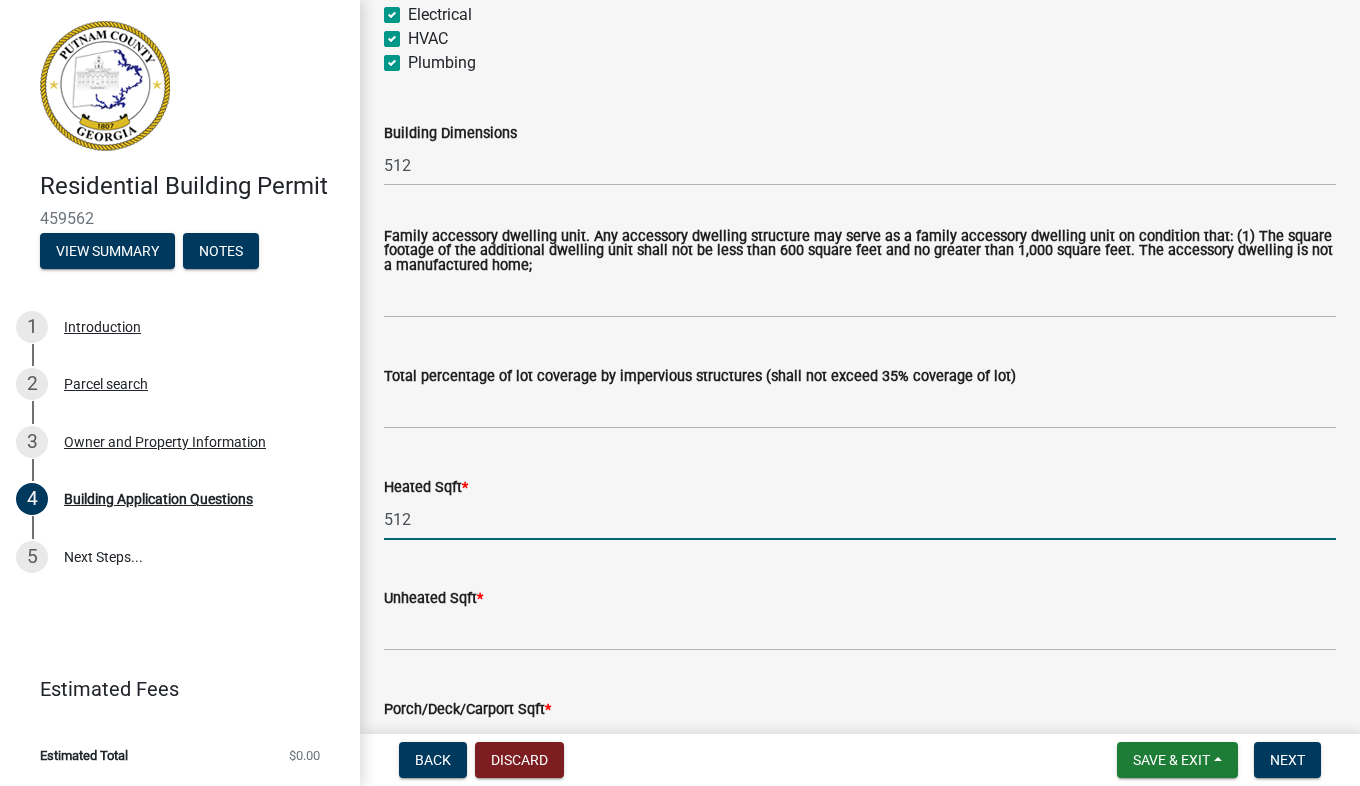 type on "512" 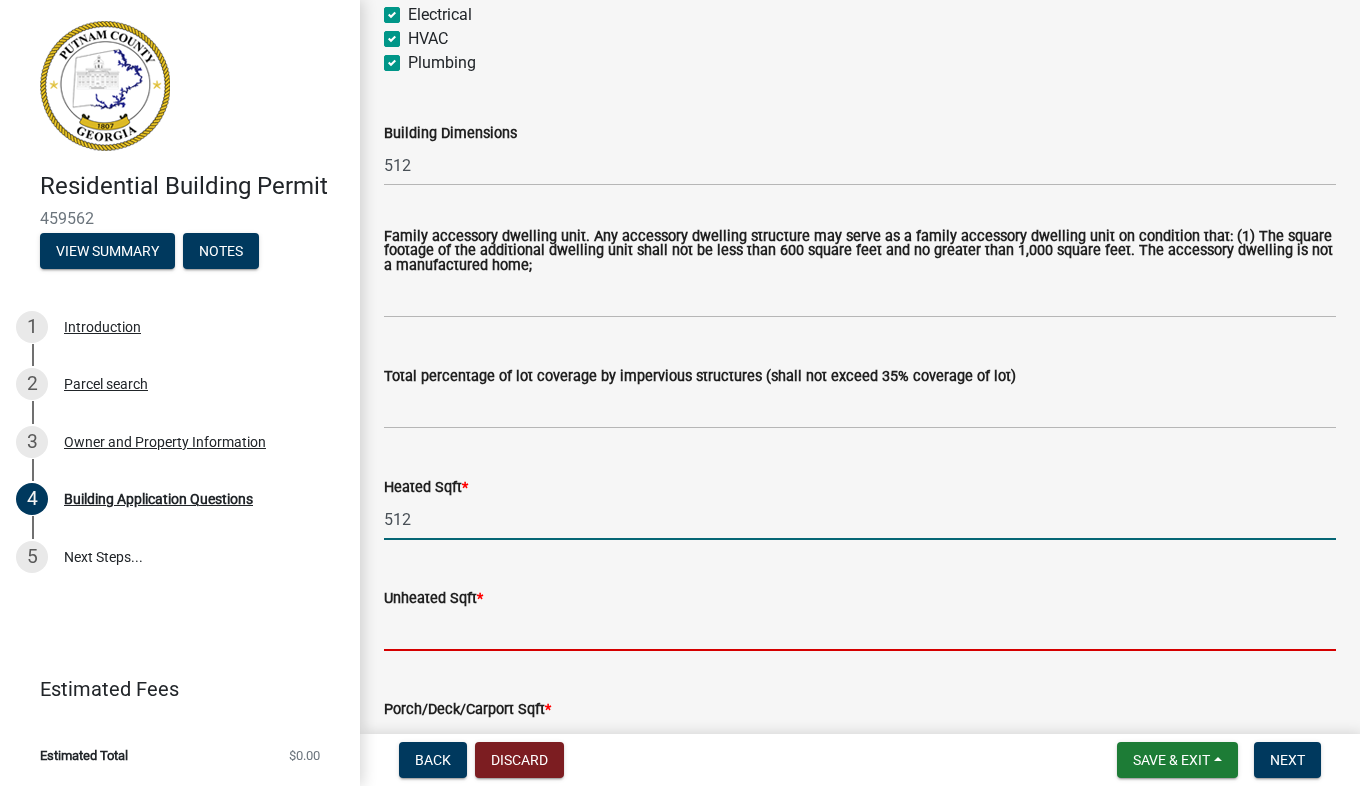 click 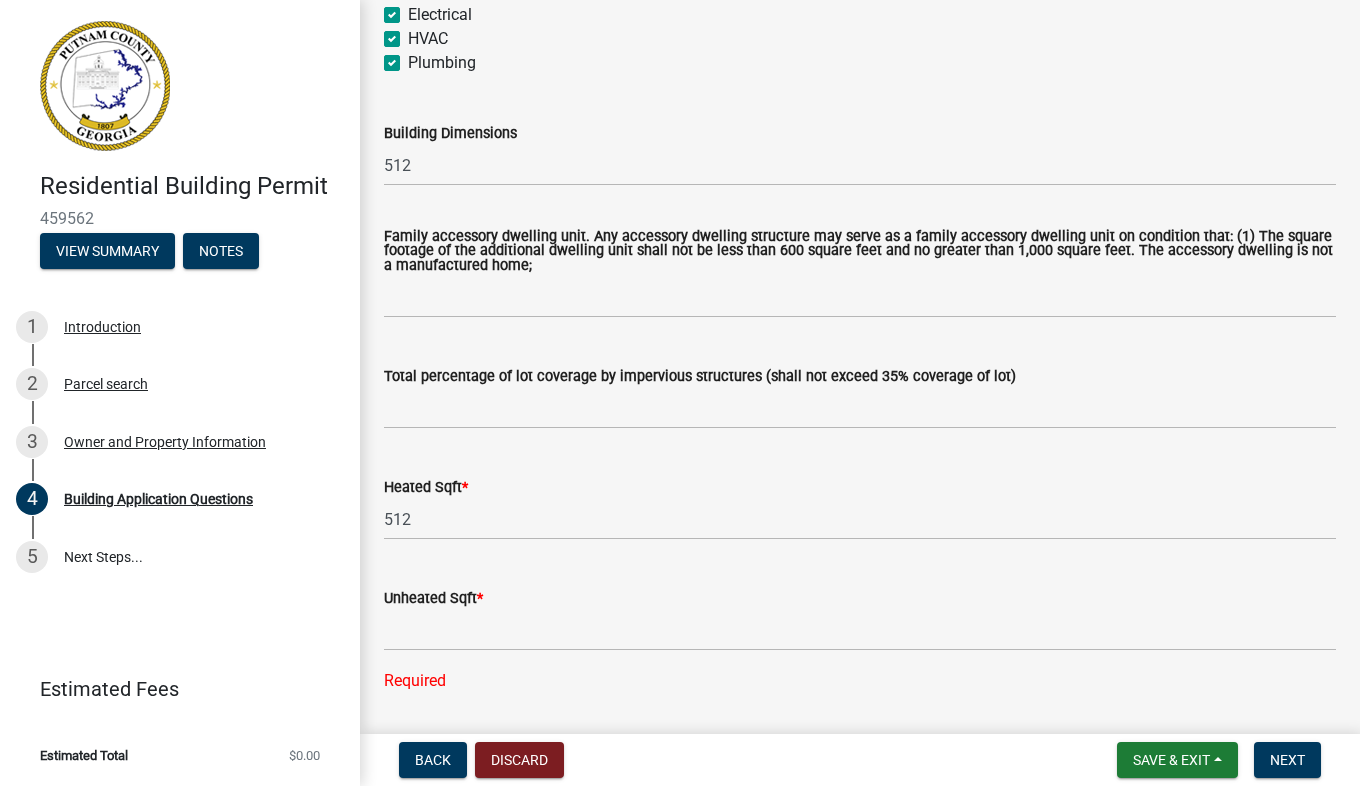 click on "Unheated Sqft  * Required" 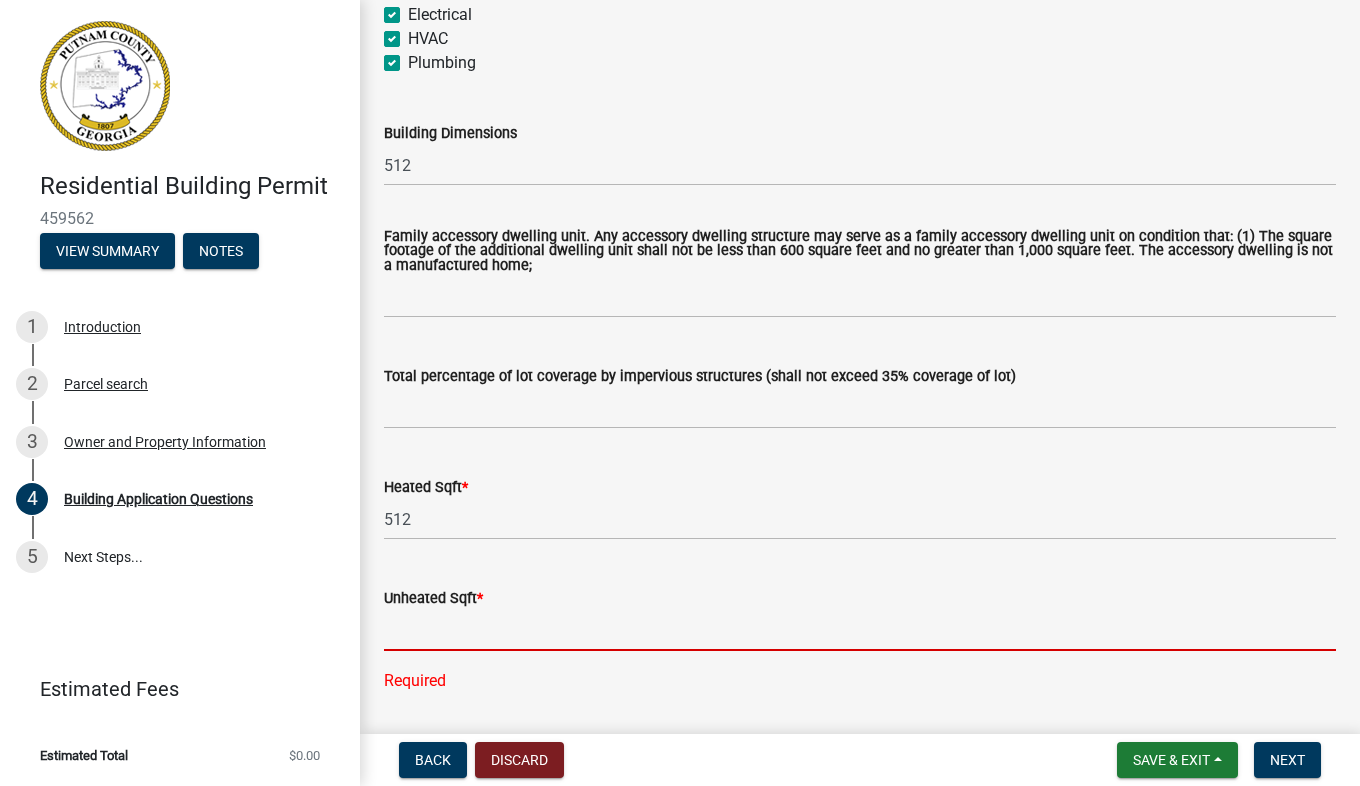 click 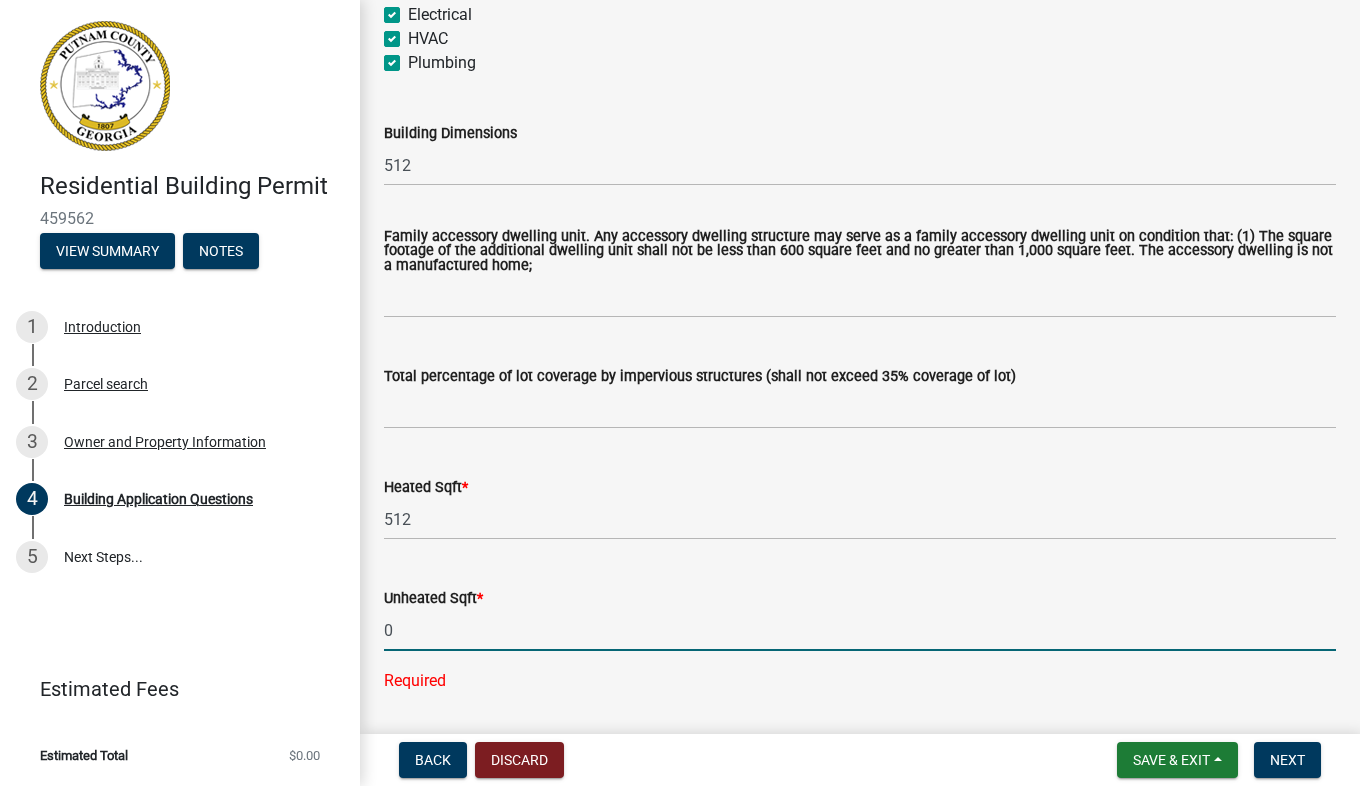 type on "0" 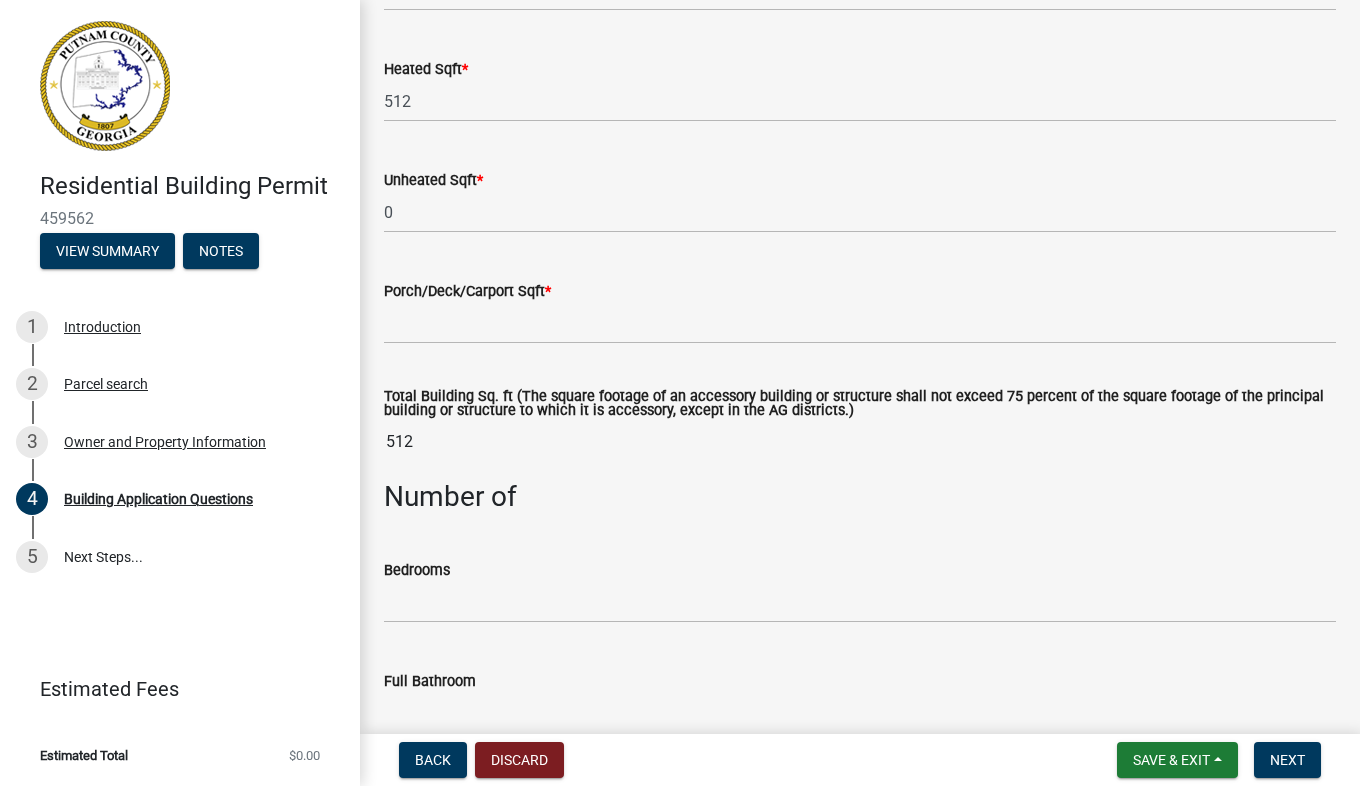 scroll, scrollTop: 1559, scrollLeft: 0, axis: vertical 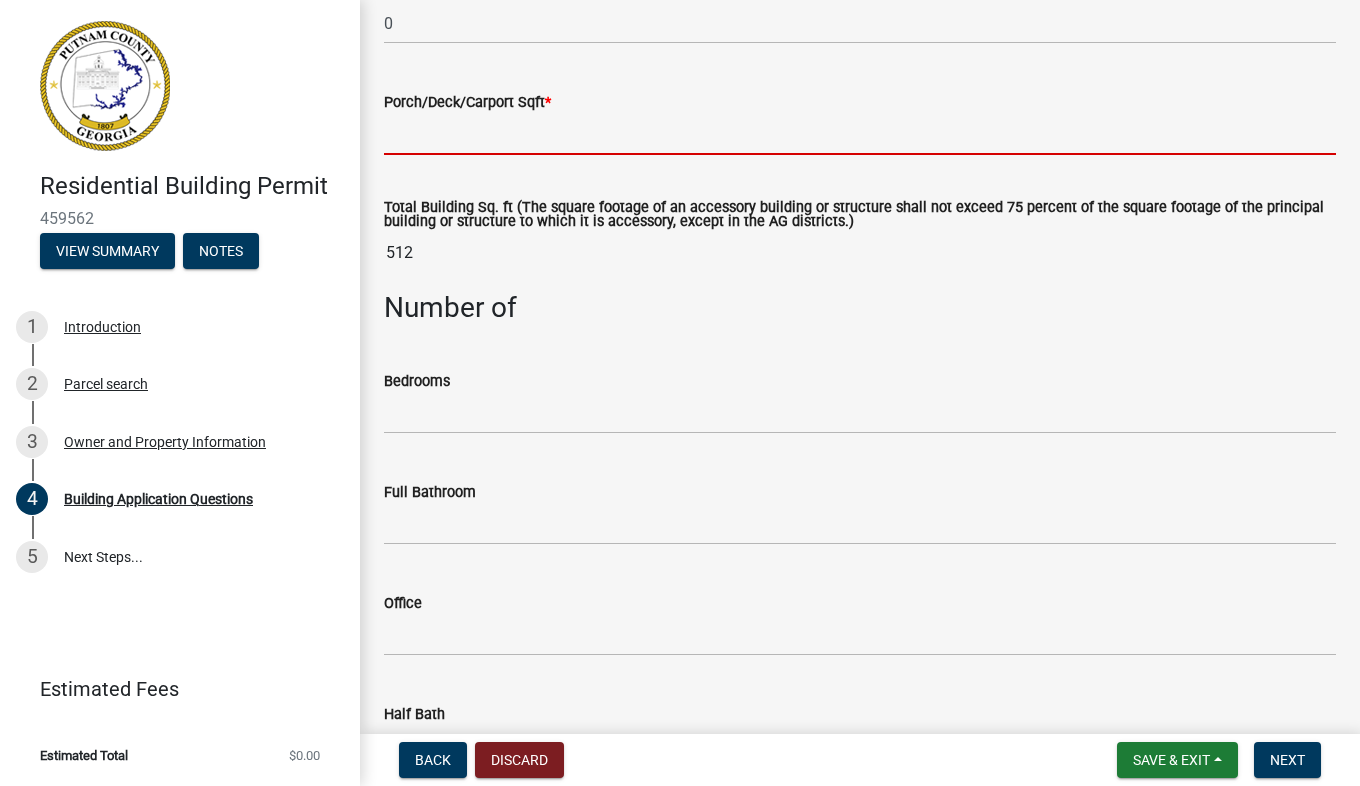 click 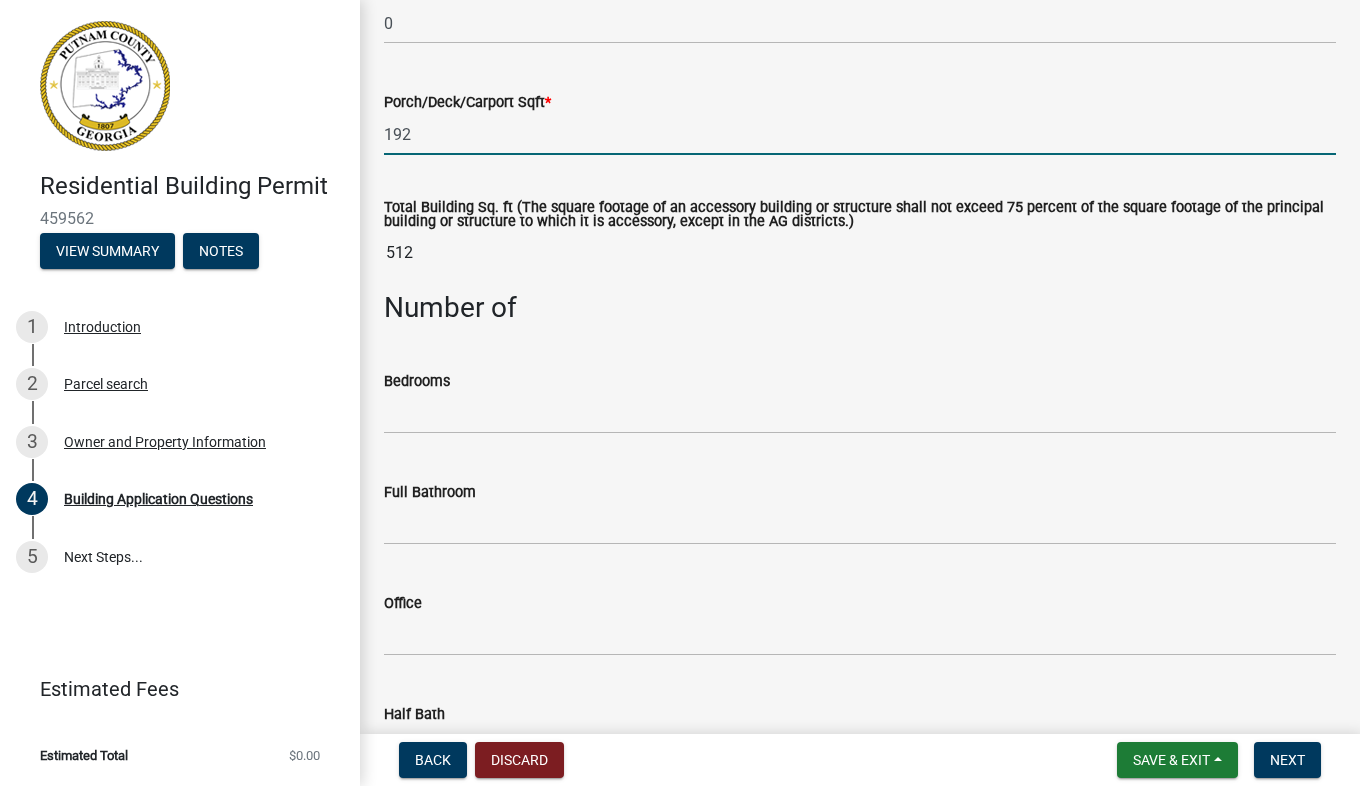 type on "192" 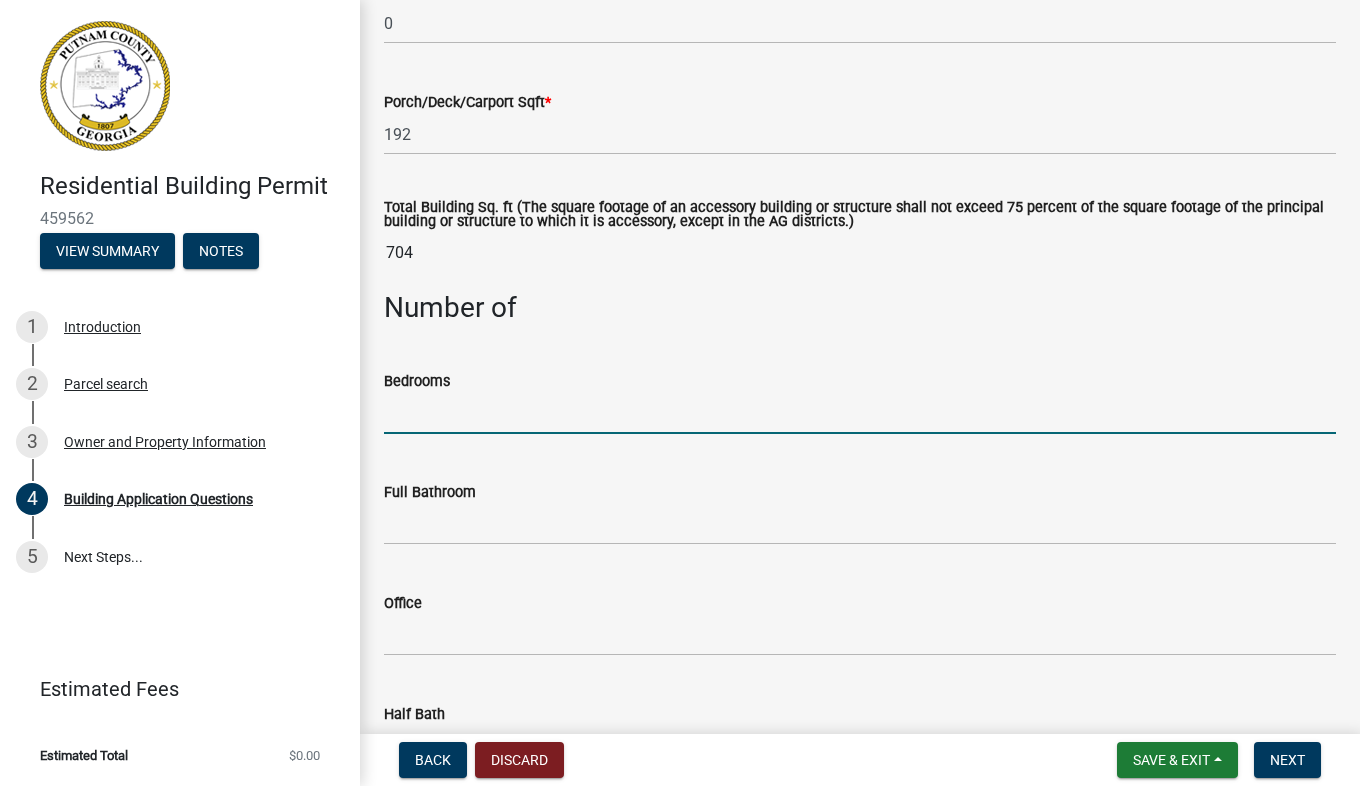 click 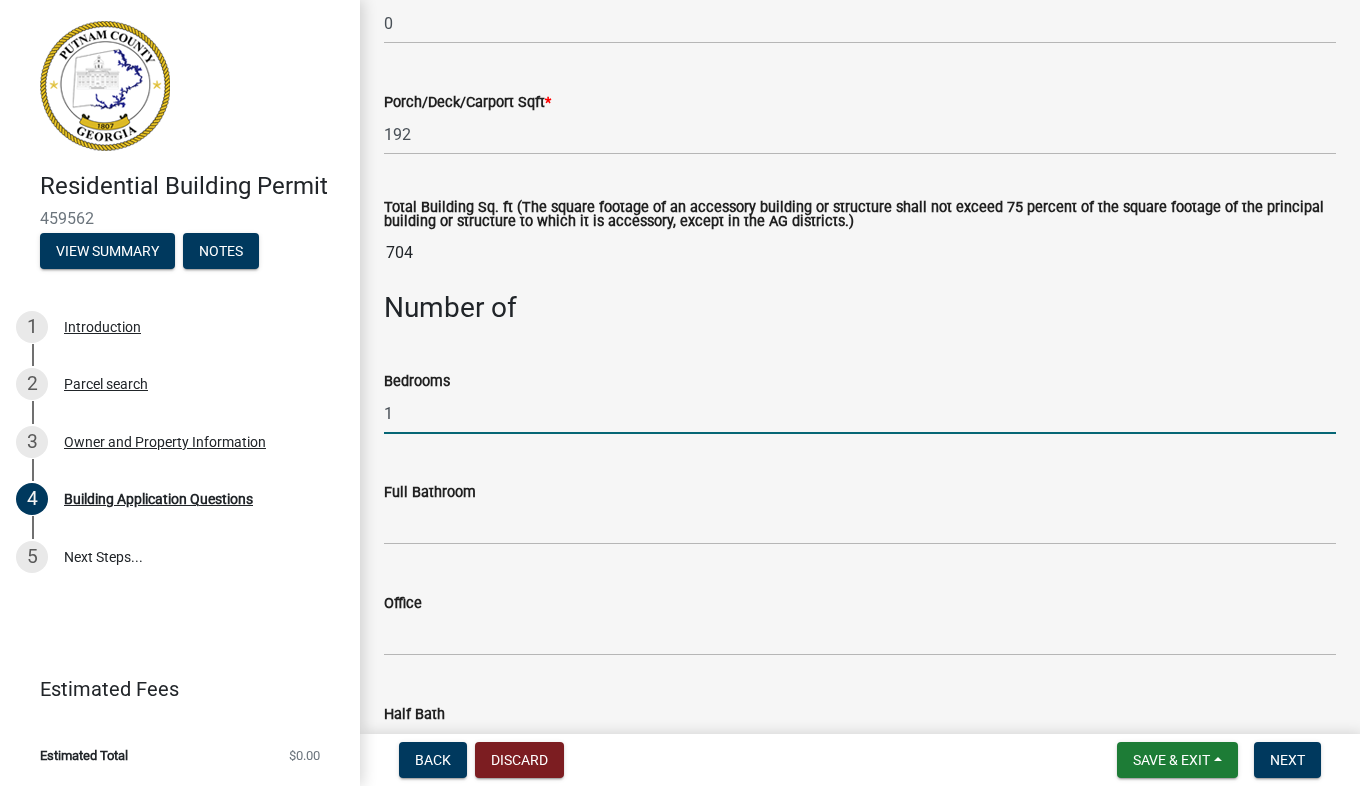 type on "1" 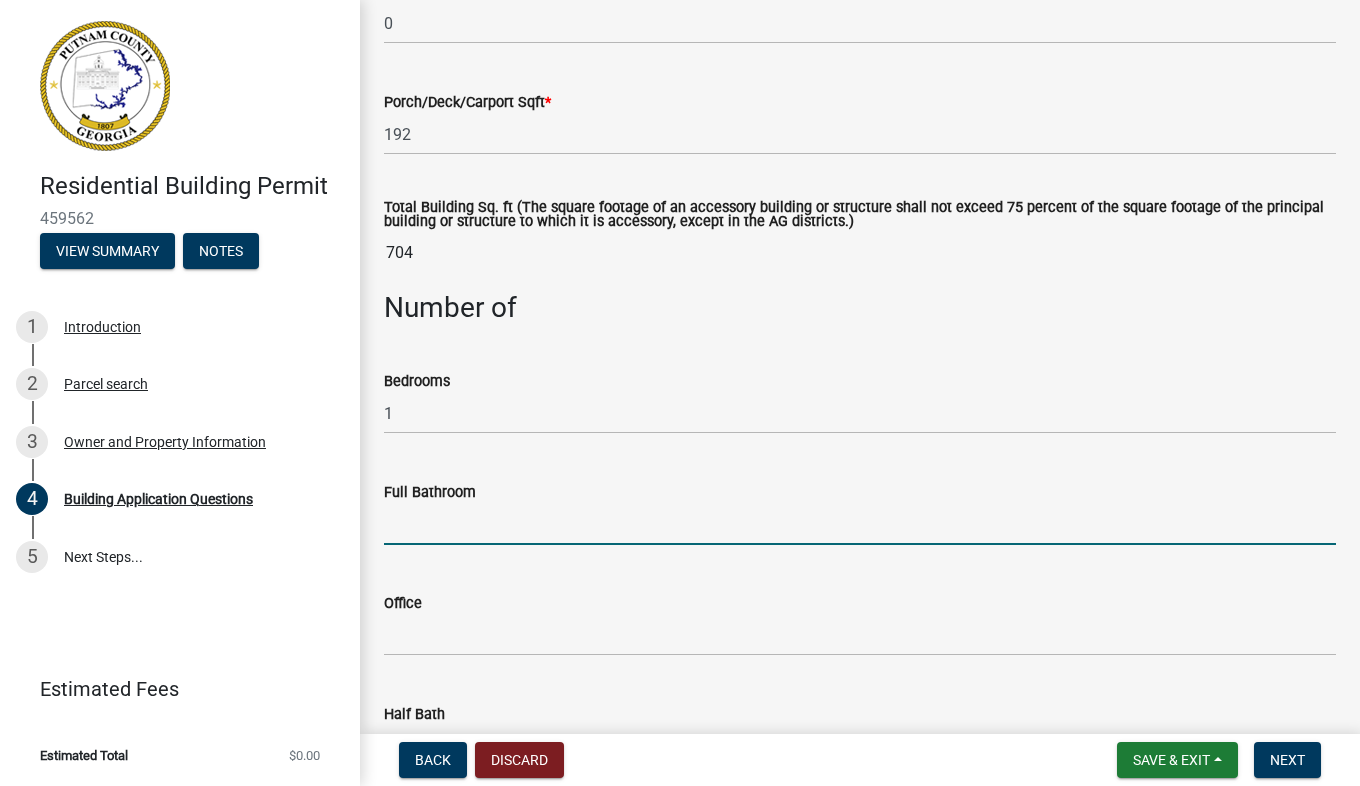 click 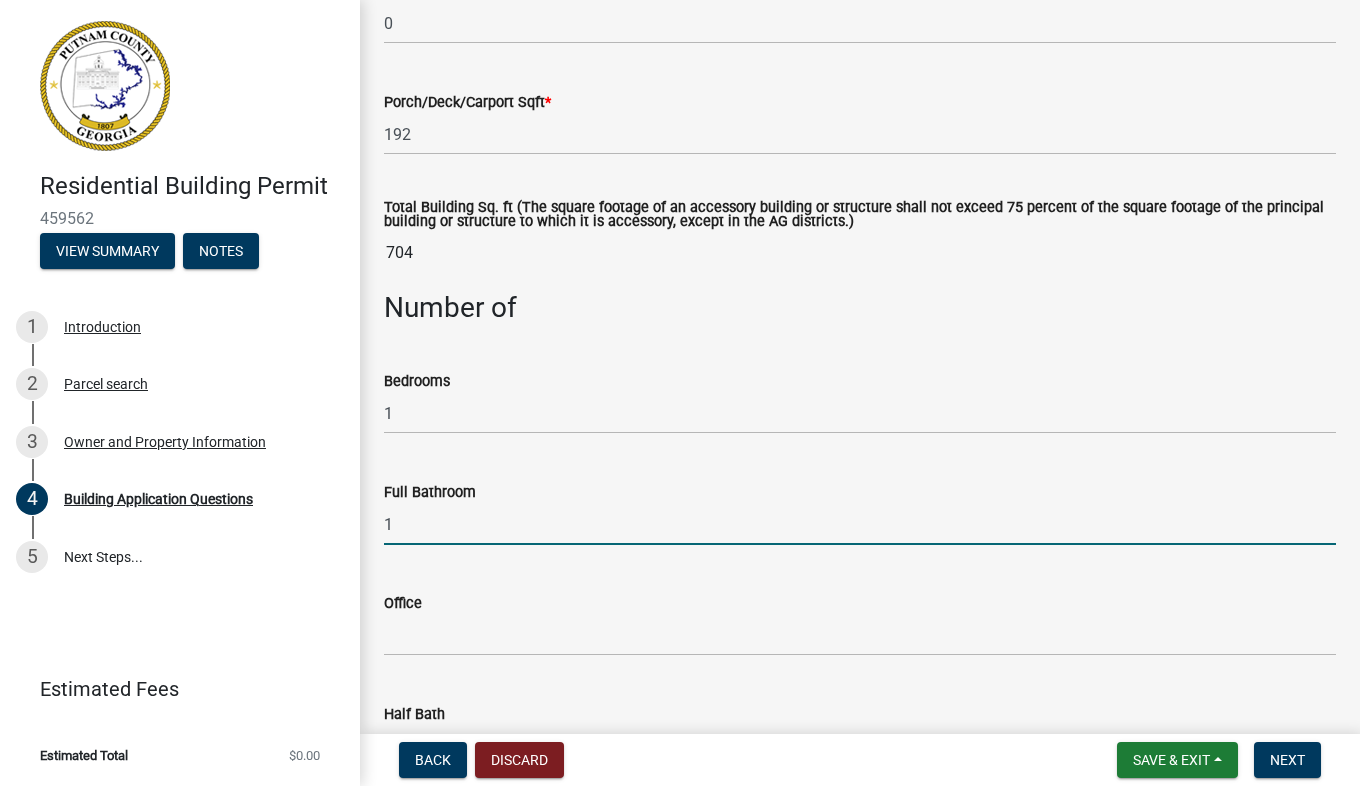 type on "1" 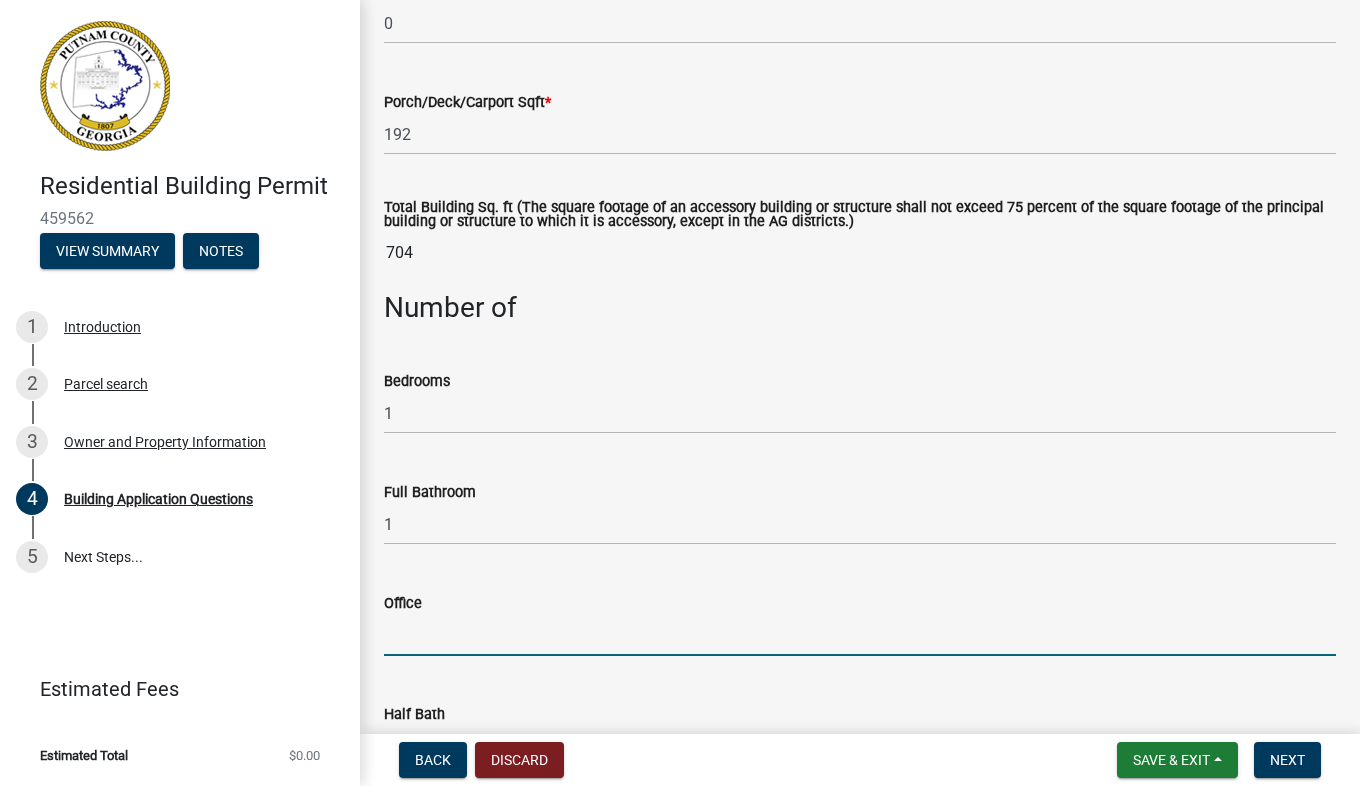 click 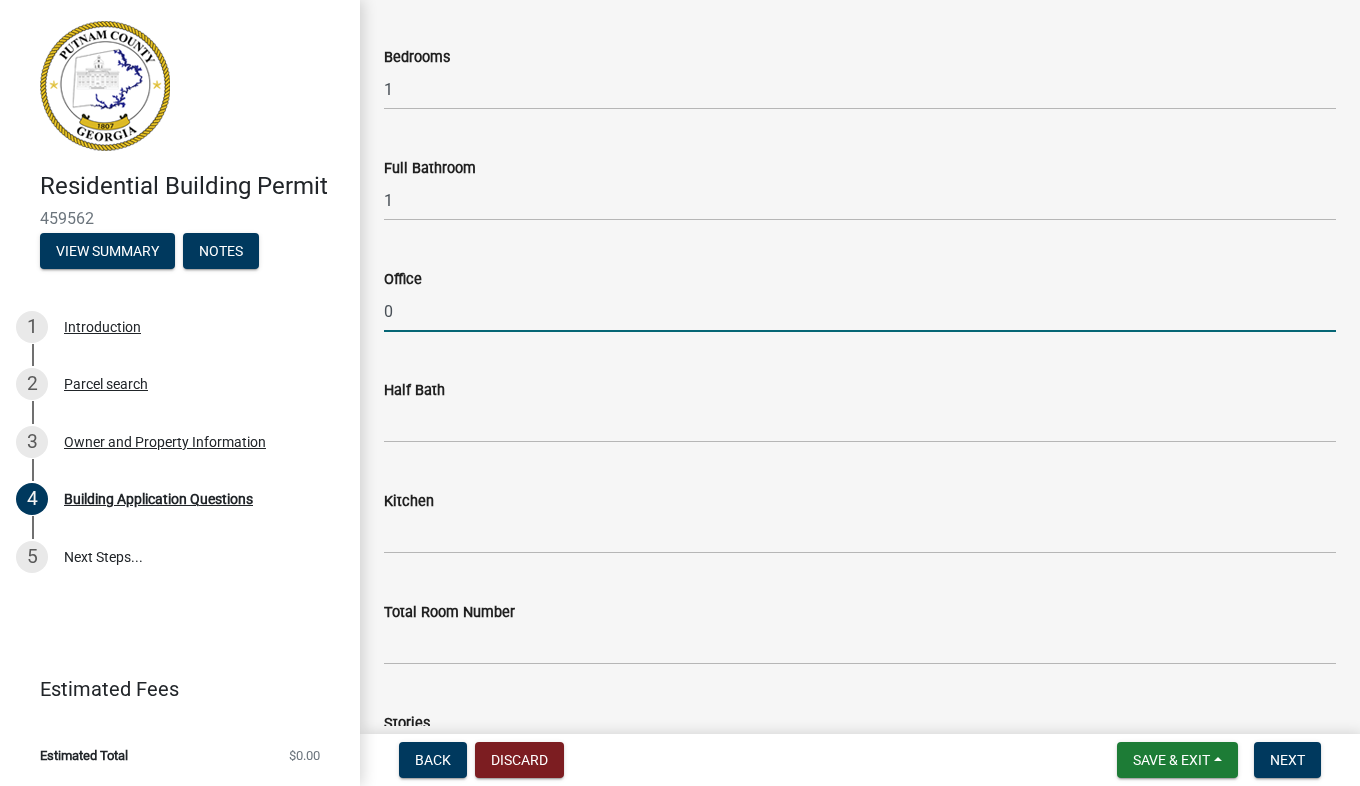 scroll, scrollTop: 1890, scrollLeft: 0, axis: vertical 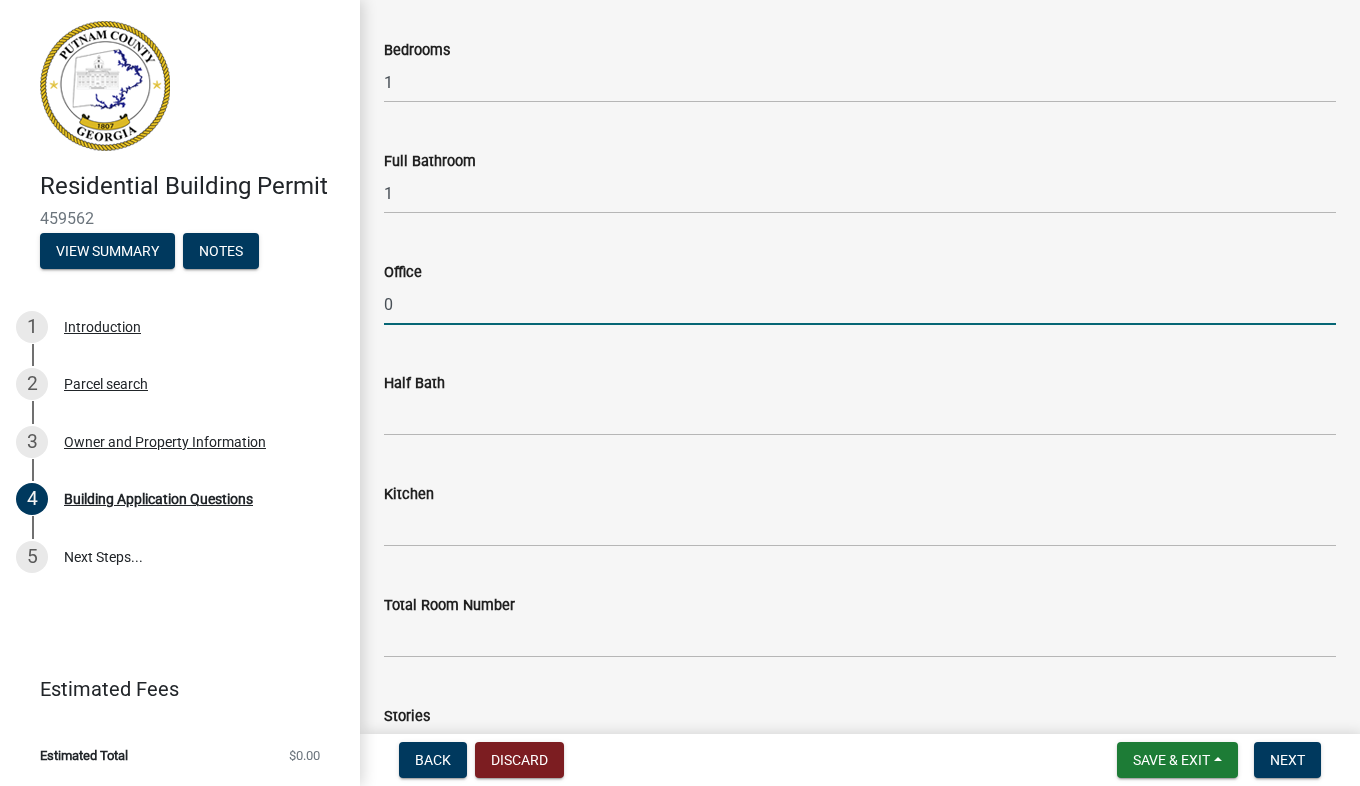 type on "0" 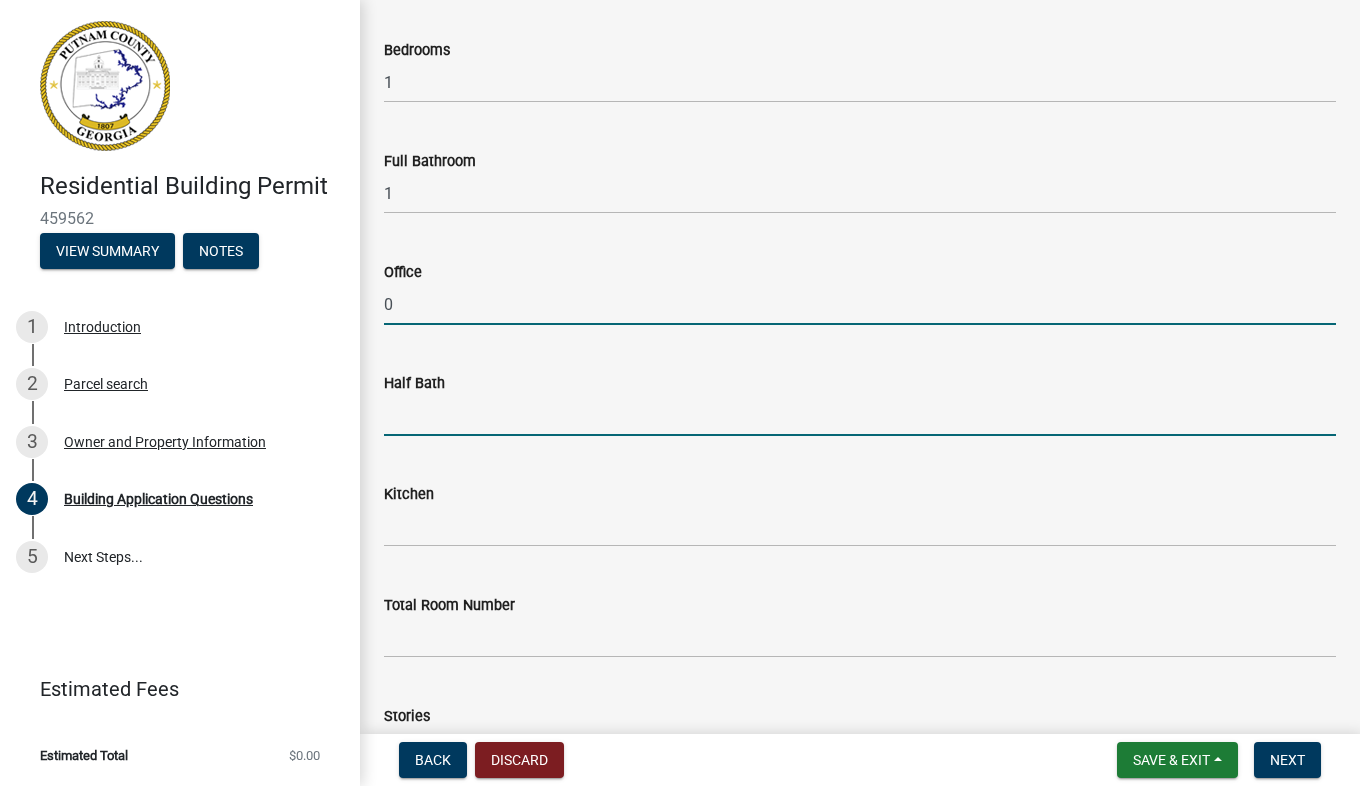 click 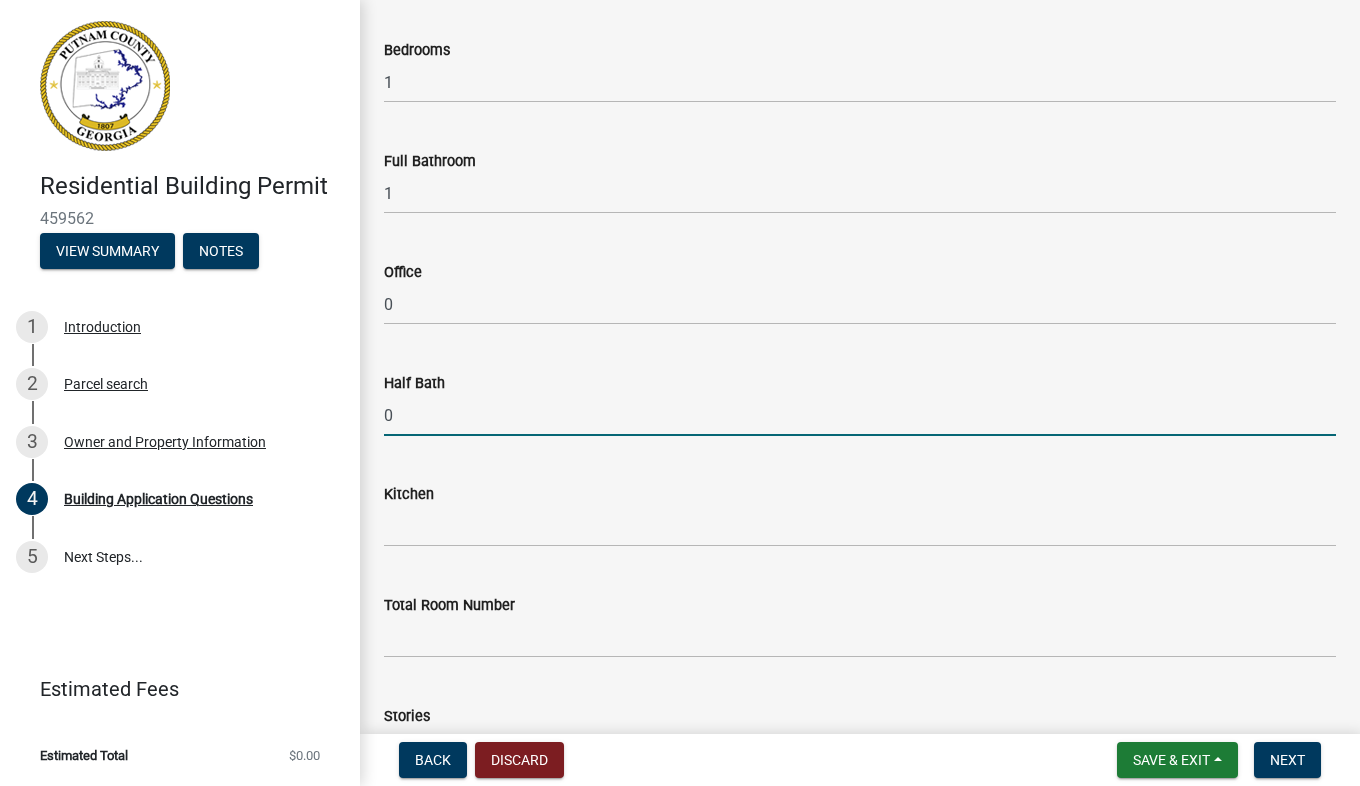 type on "0" 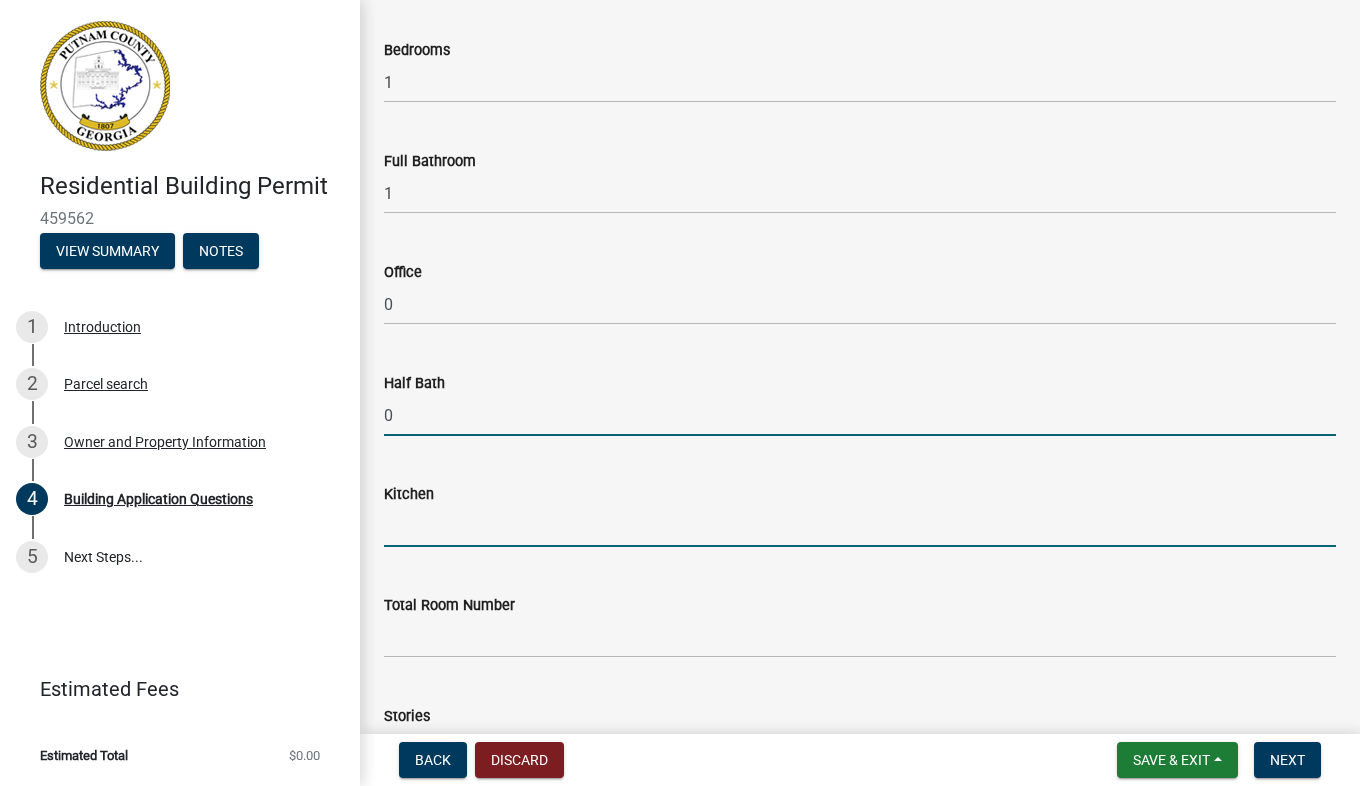 click 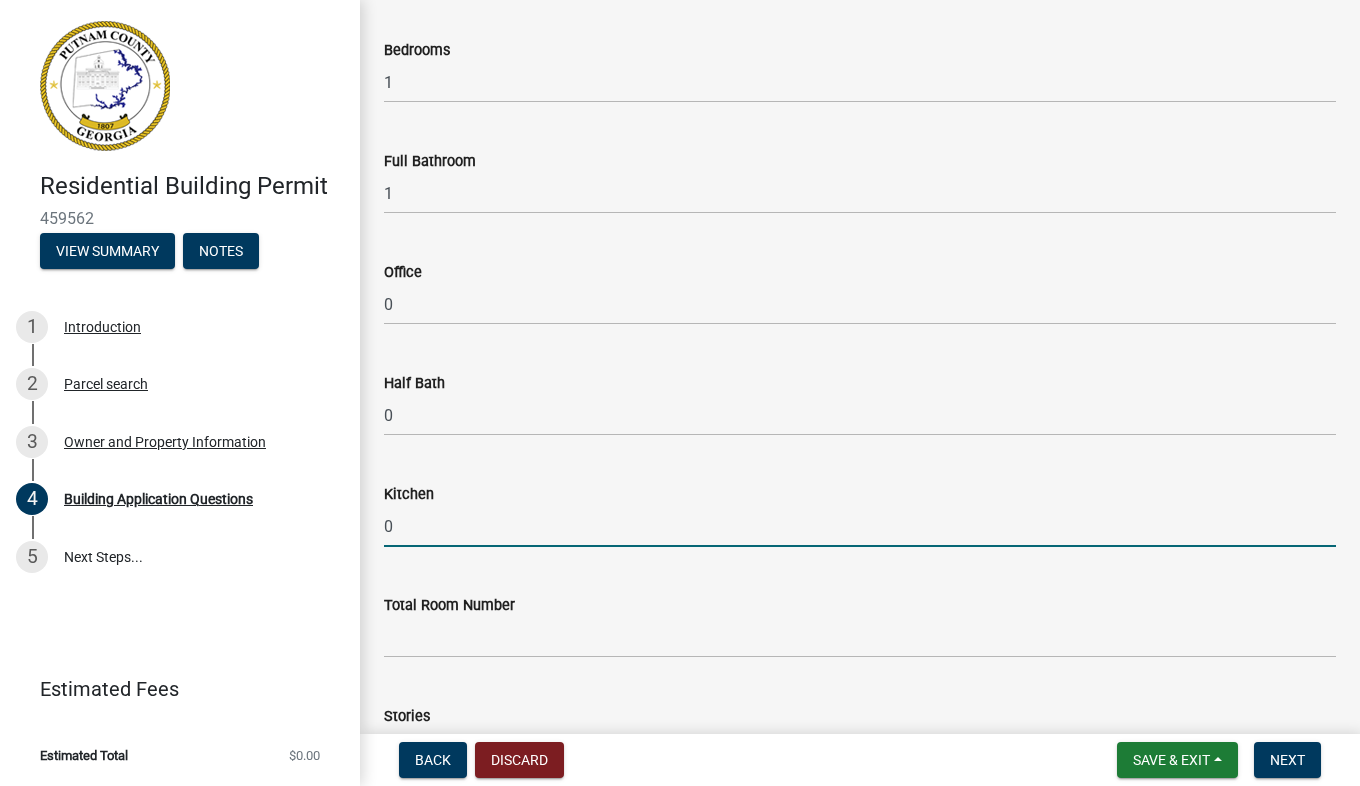 type on "0" 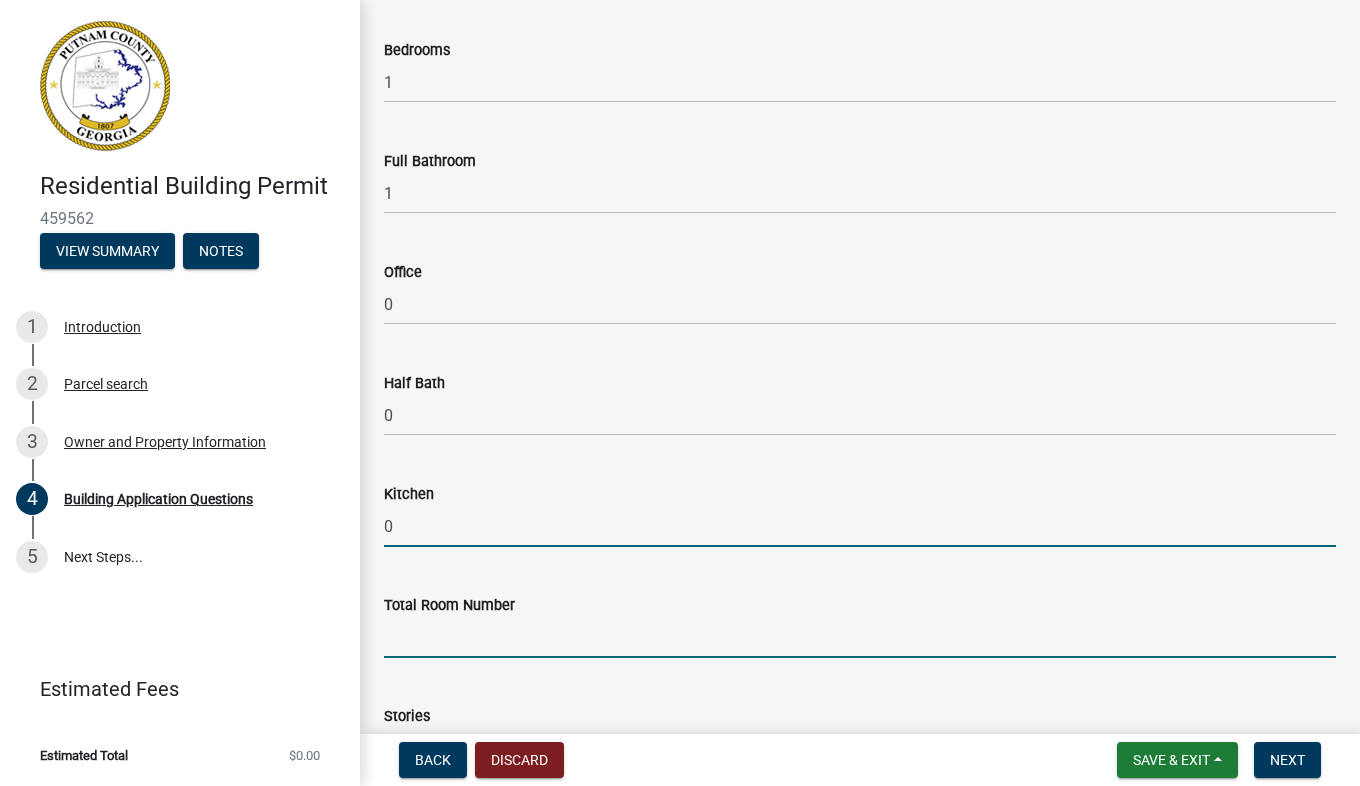 click 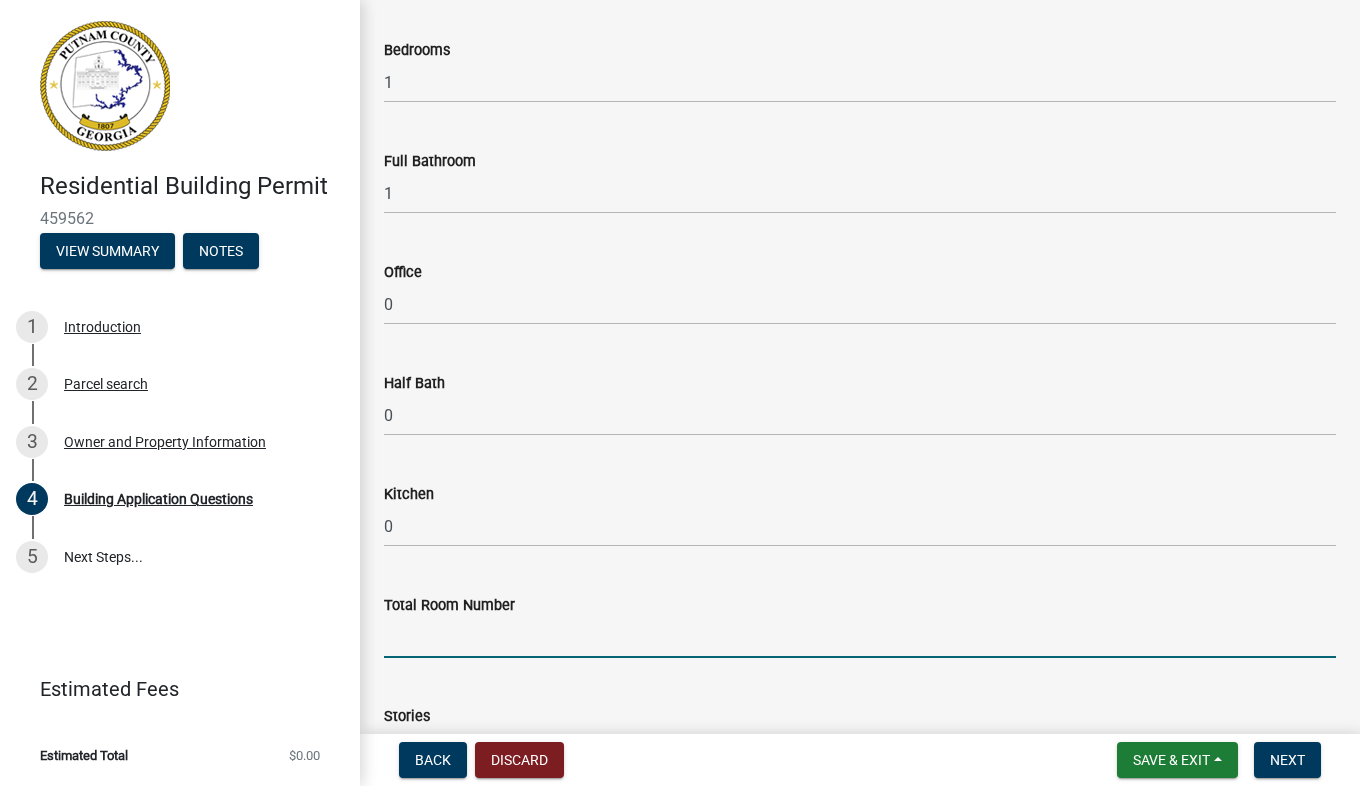 type on "1" 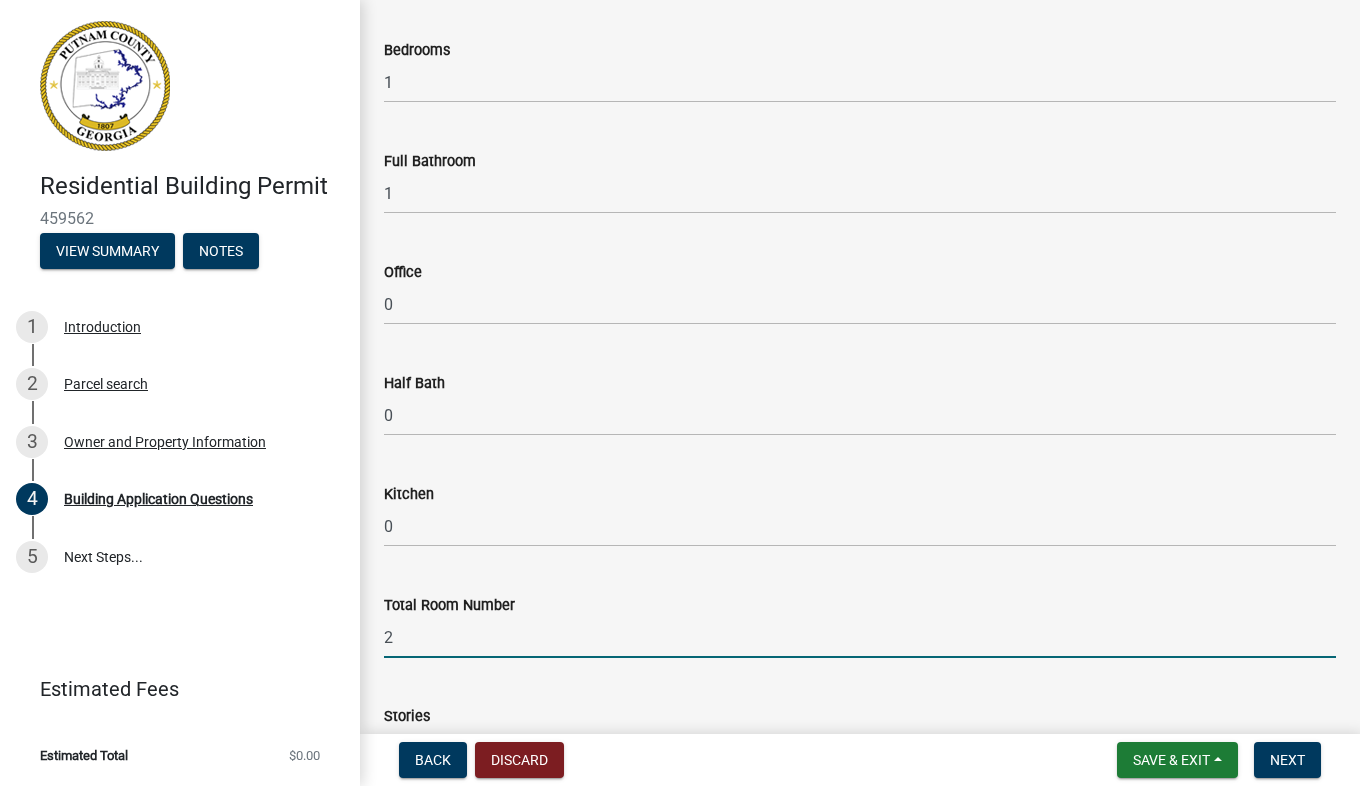 type on "2" 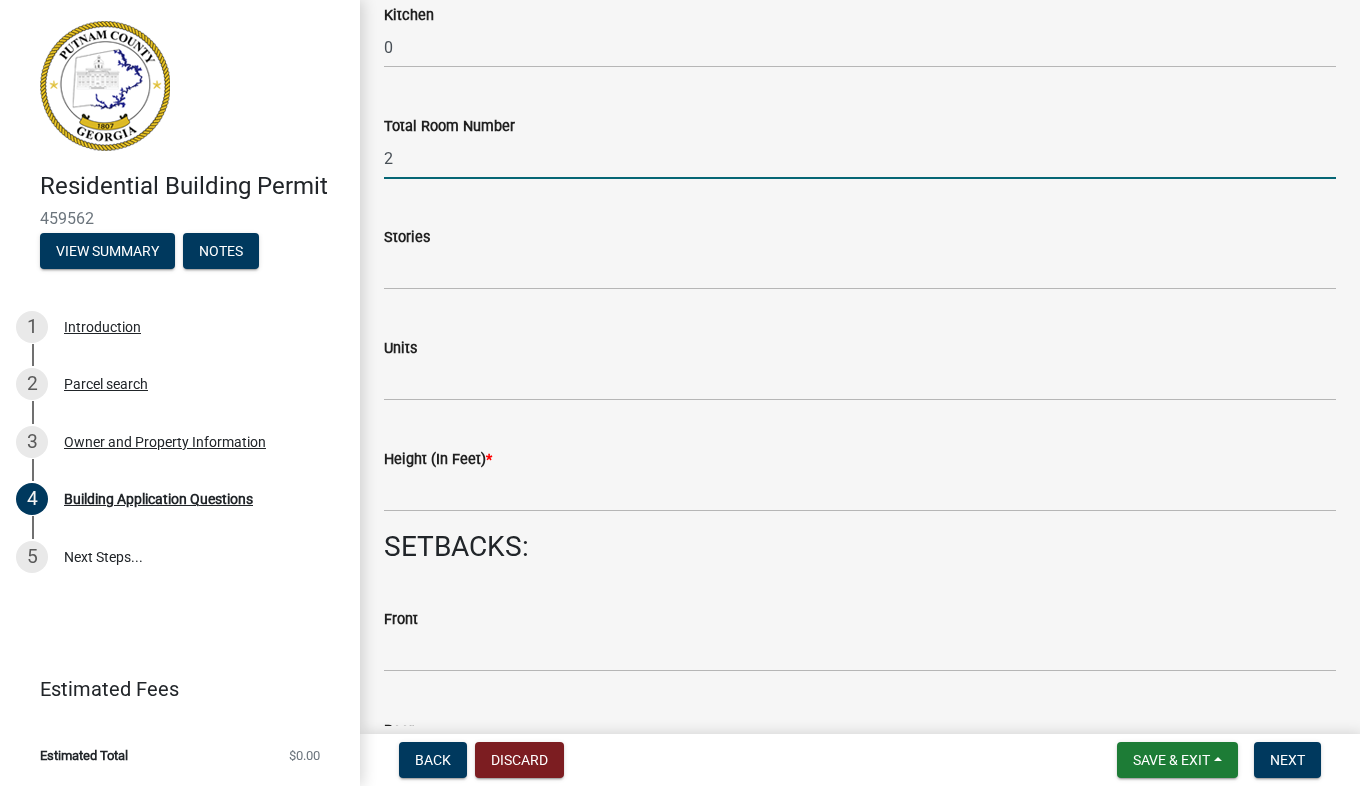 scroll, scrollTop: 2376, scrollLeft: 0, axis: vertical 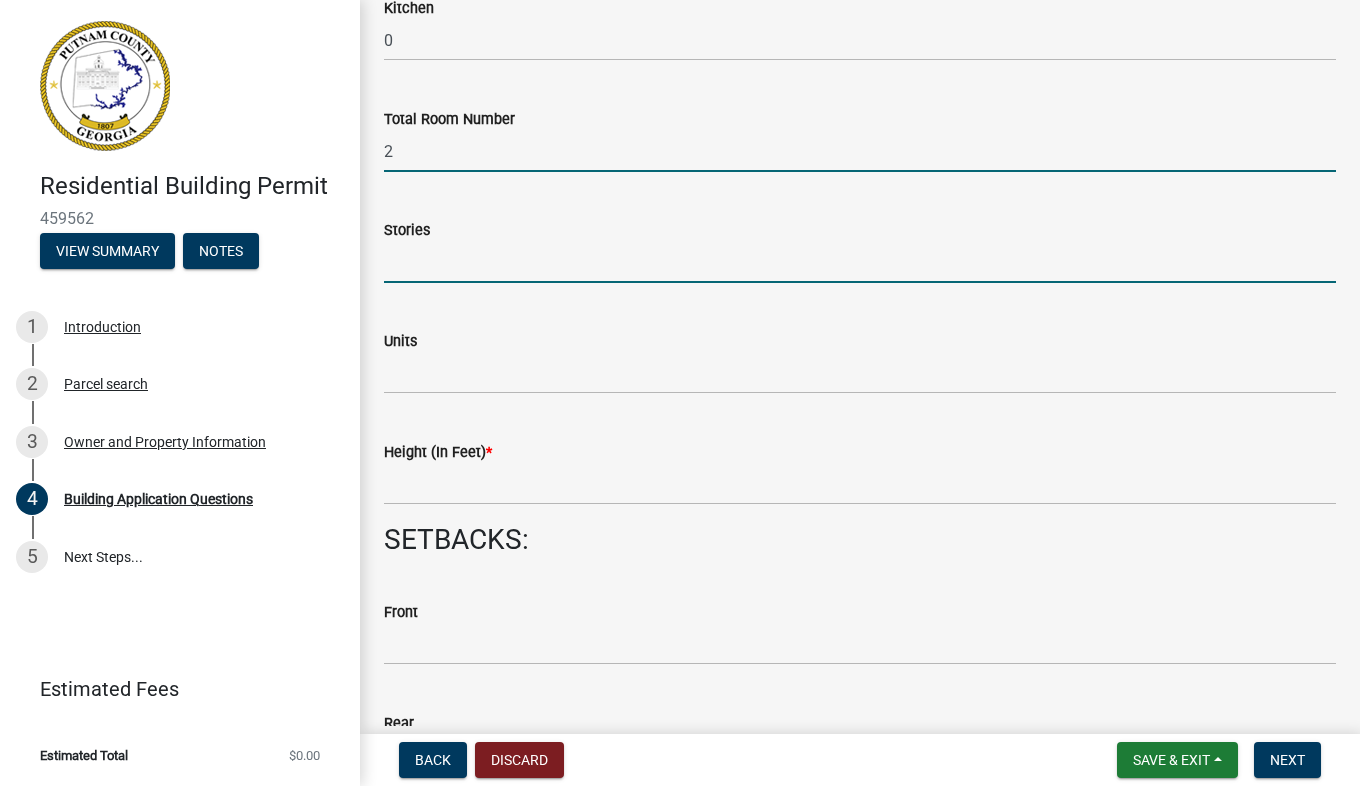click 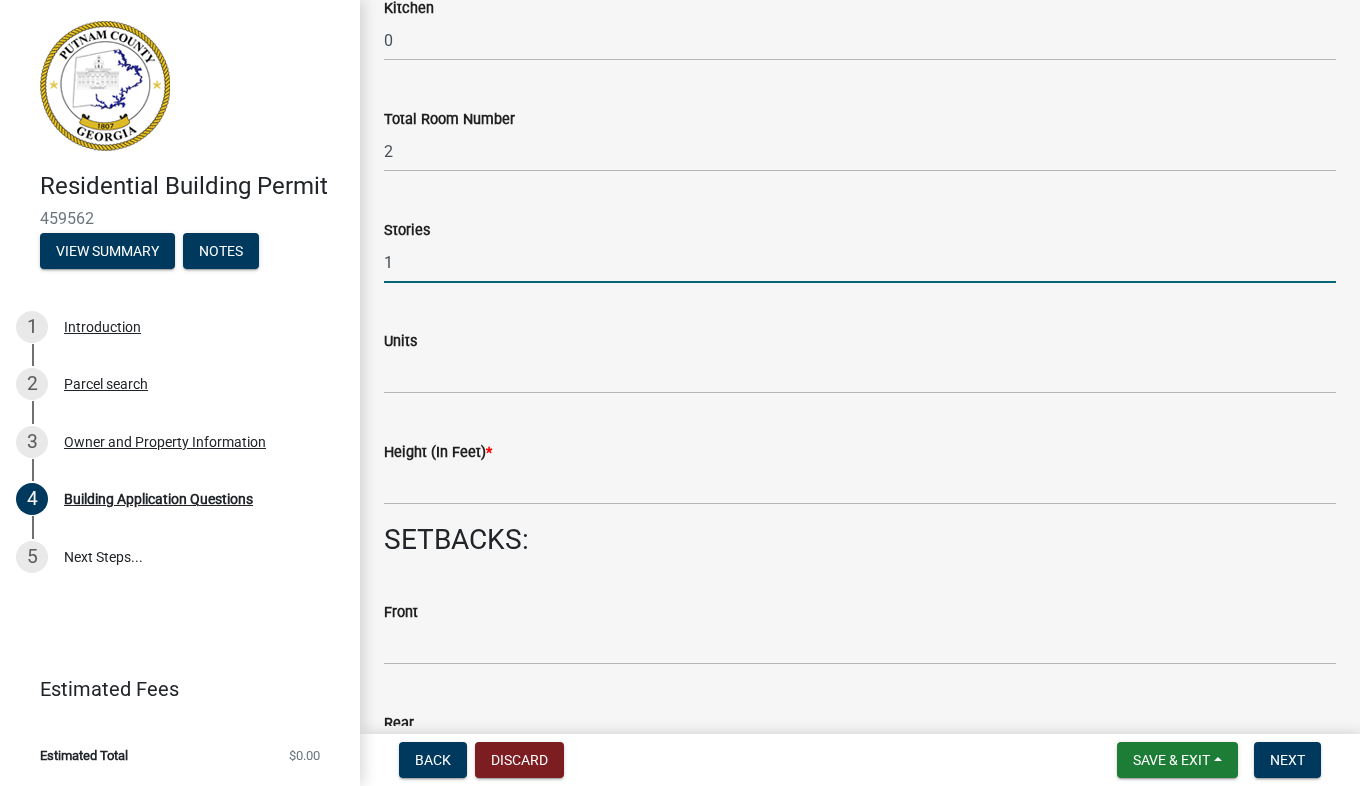 type on "1" 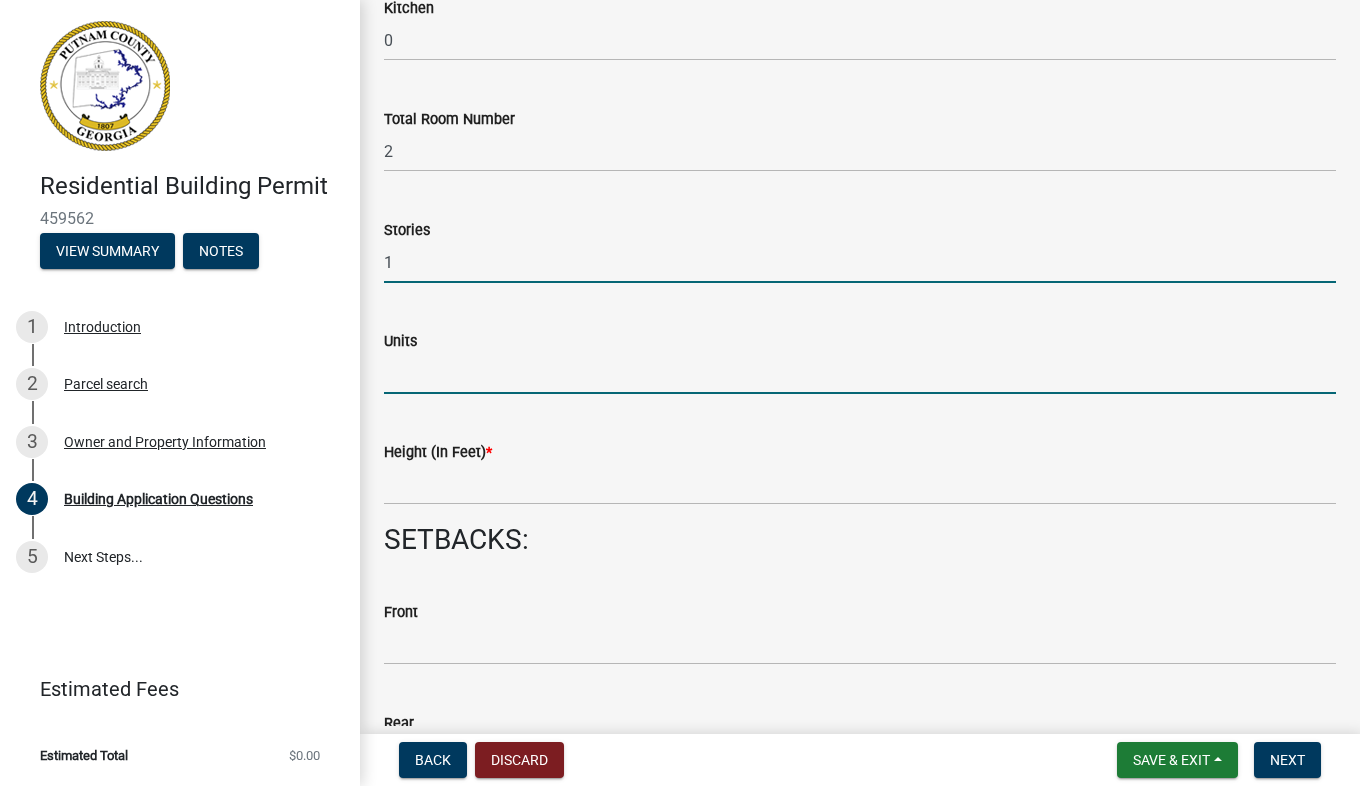 click 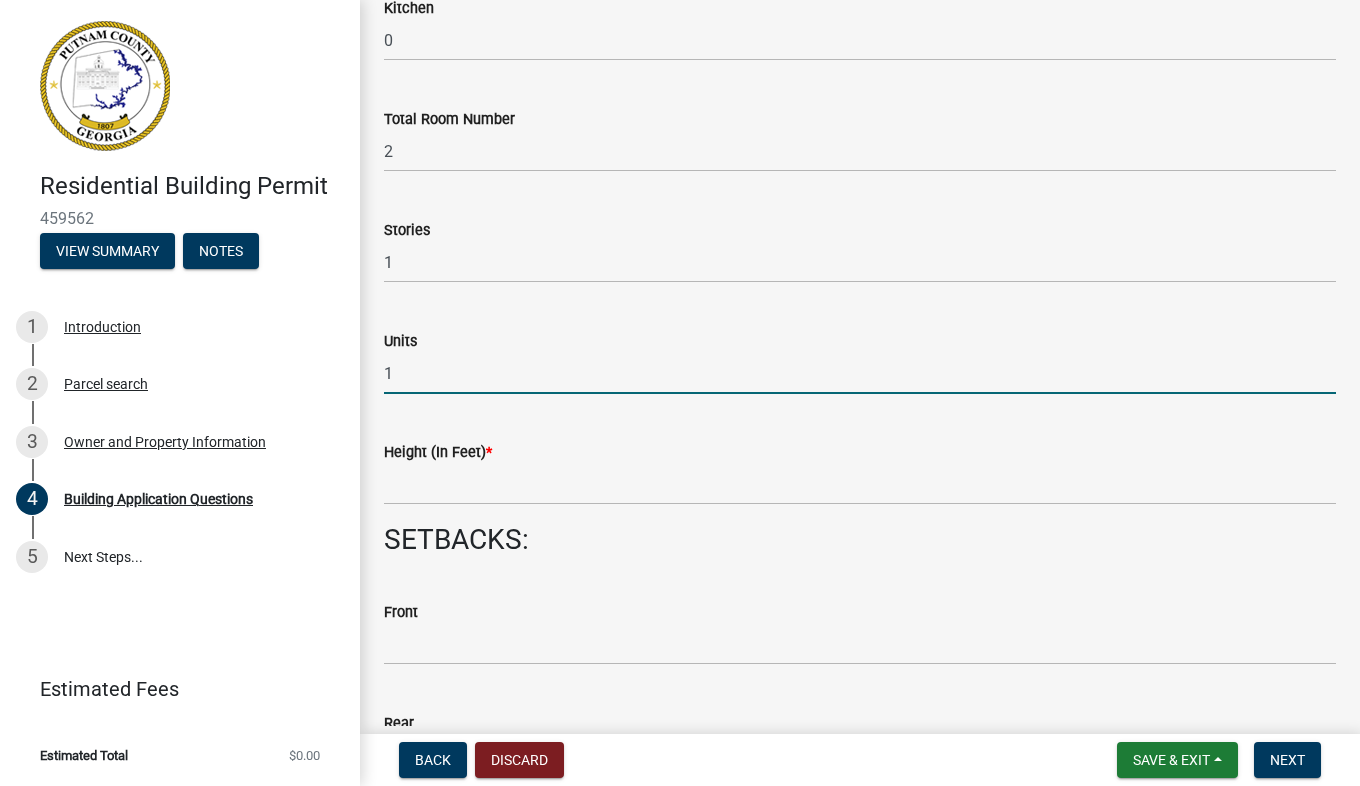 type on "1" 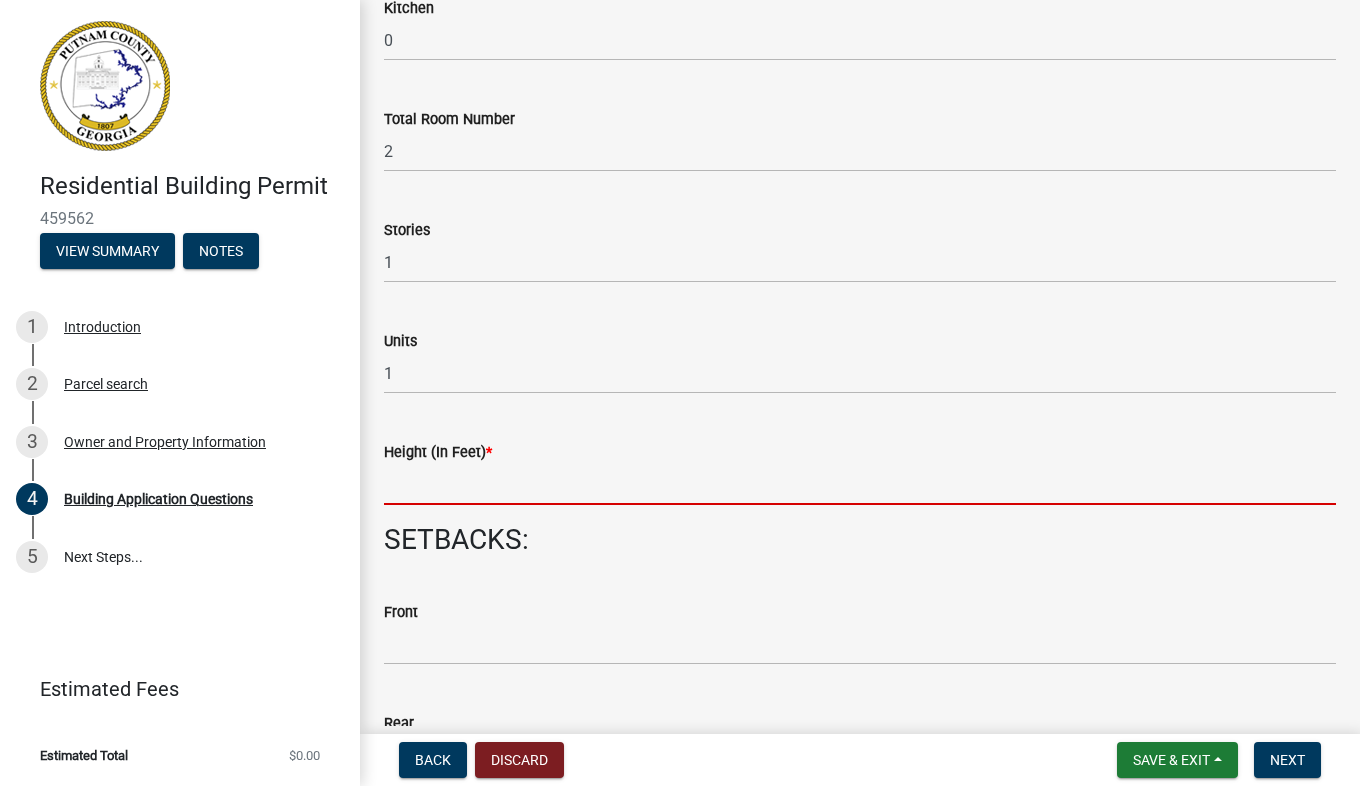 click 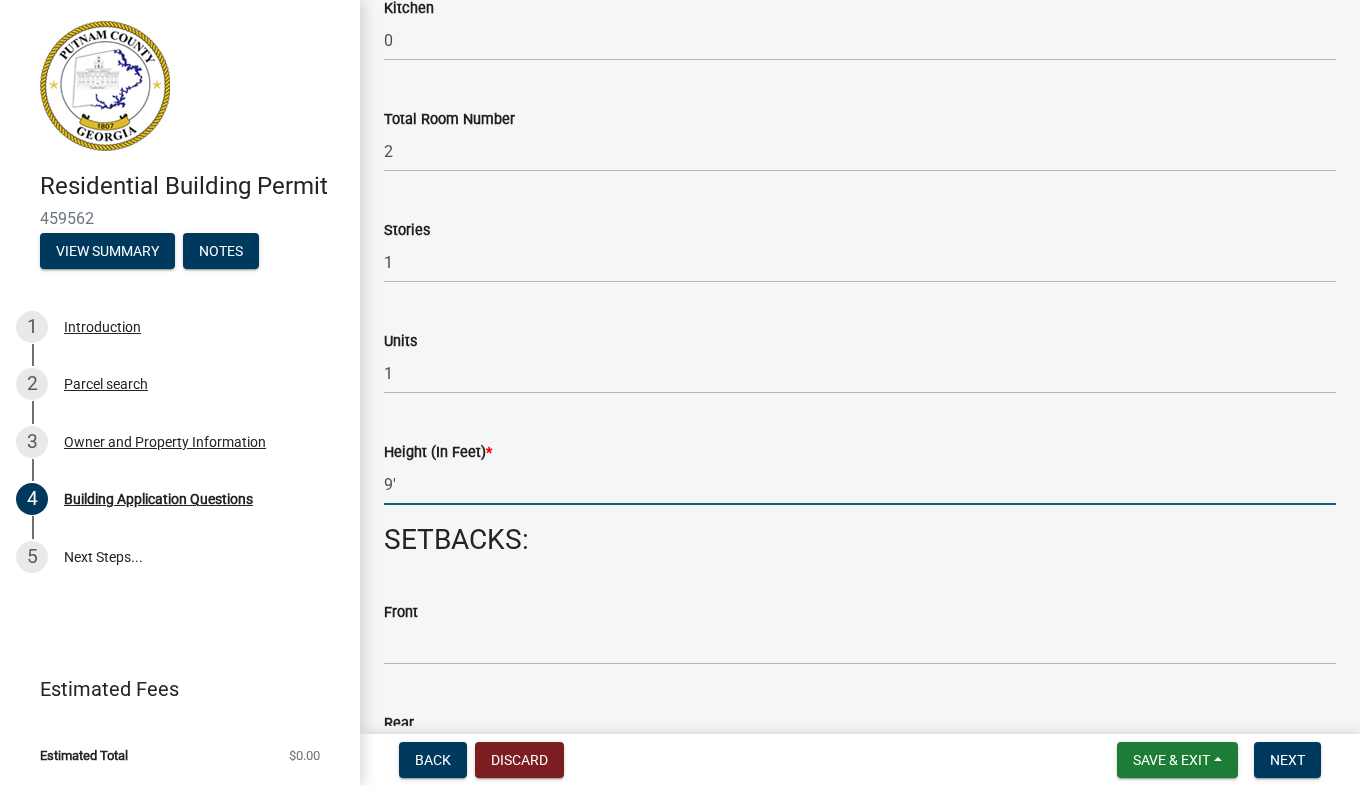 type on "9" 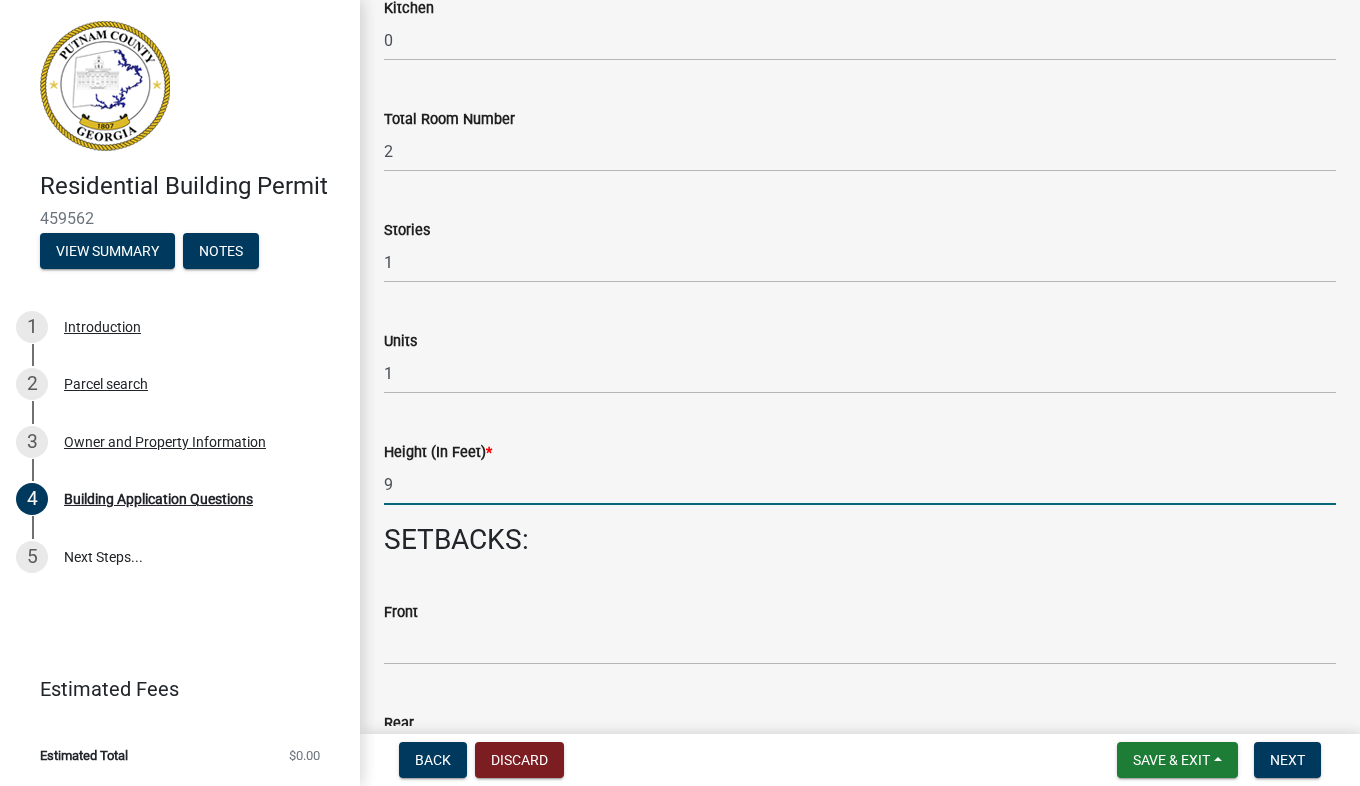 click on "SETBACKS:" 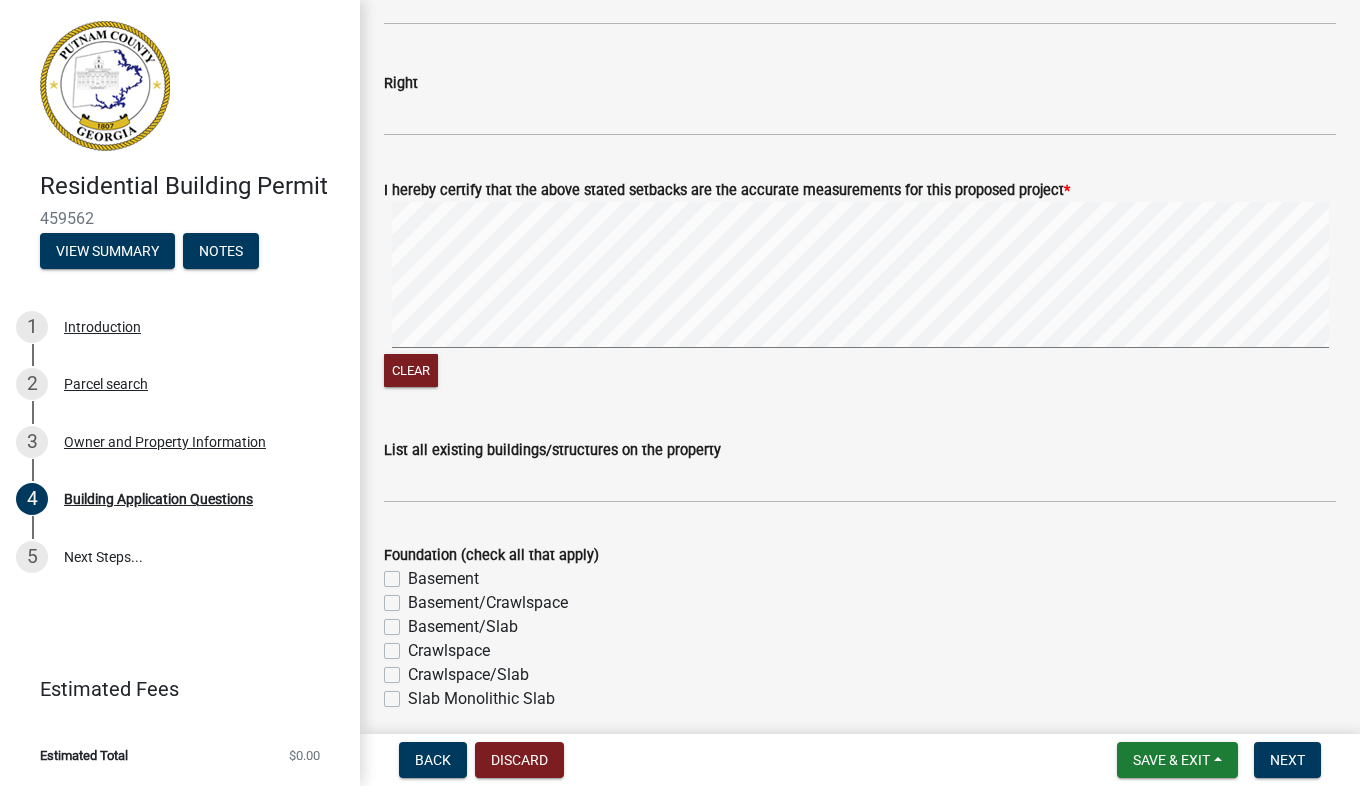 scroll, scrollTop: 3352, scrollLeft: 0, axis: vertical 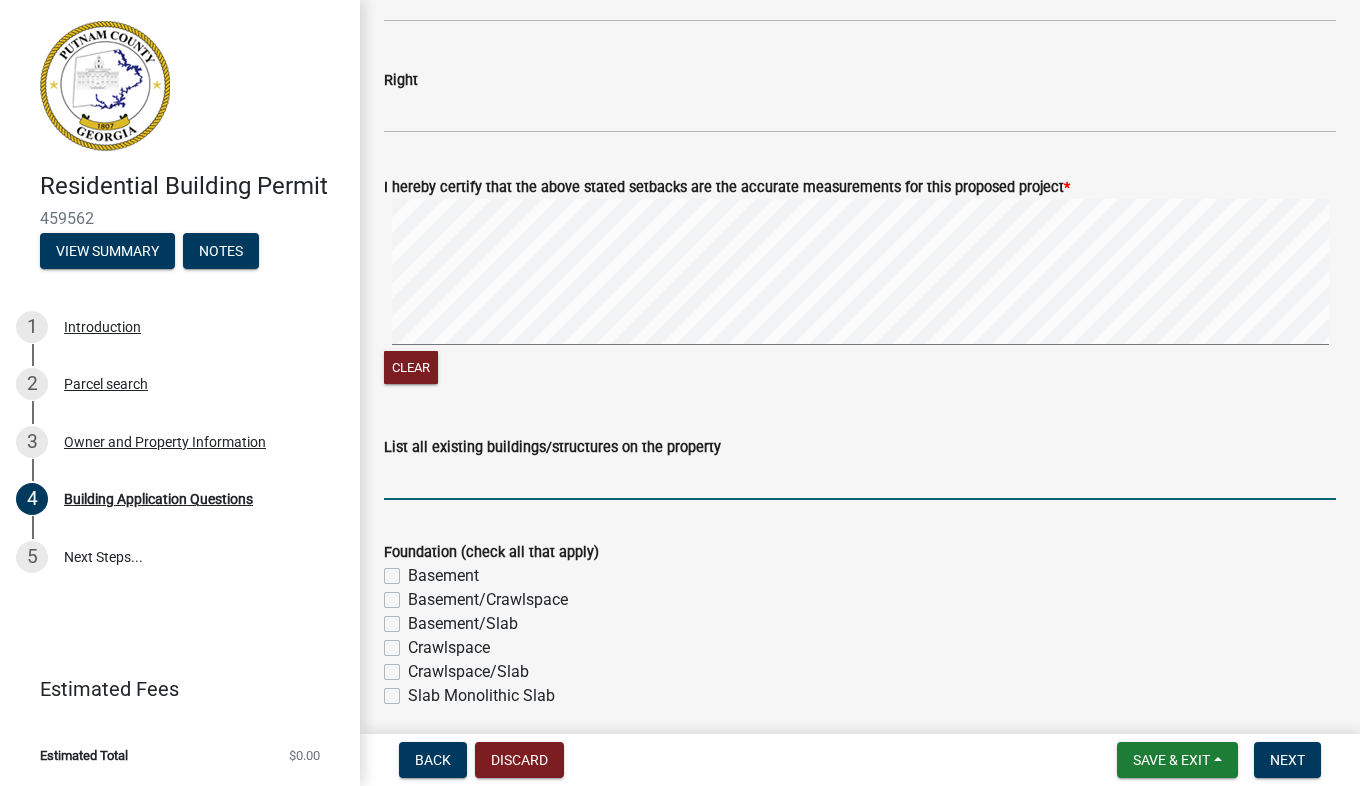 click on "List all existing buildings/structures on the property" at bounding box center [860, 479] 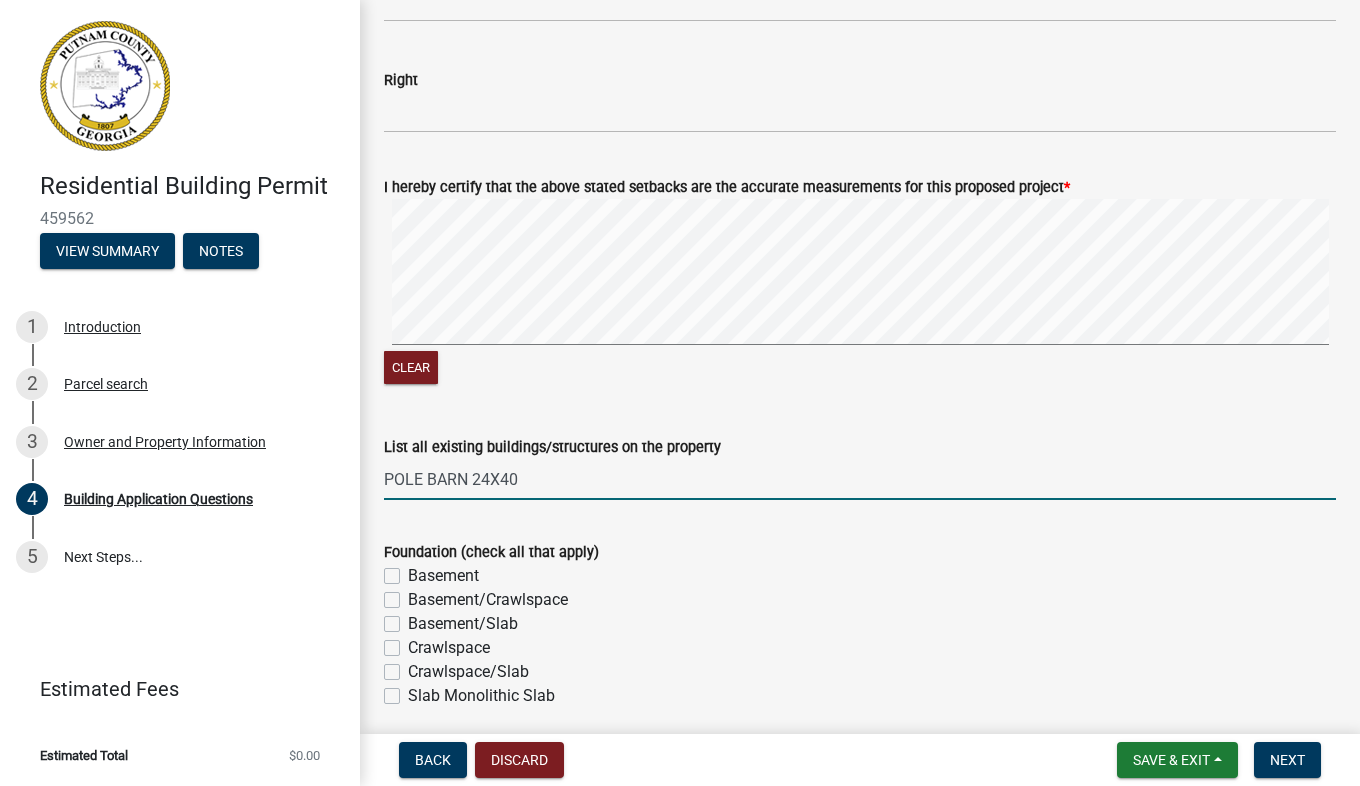 type on "POLE BARN 24X40" 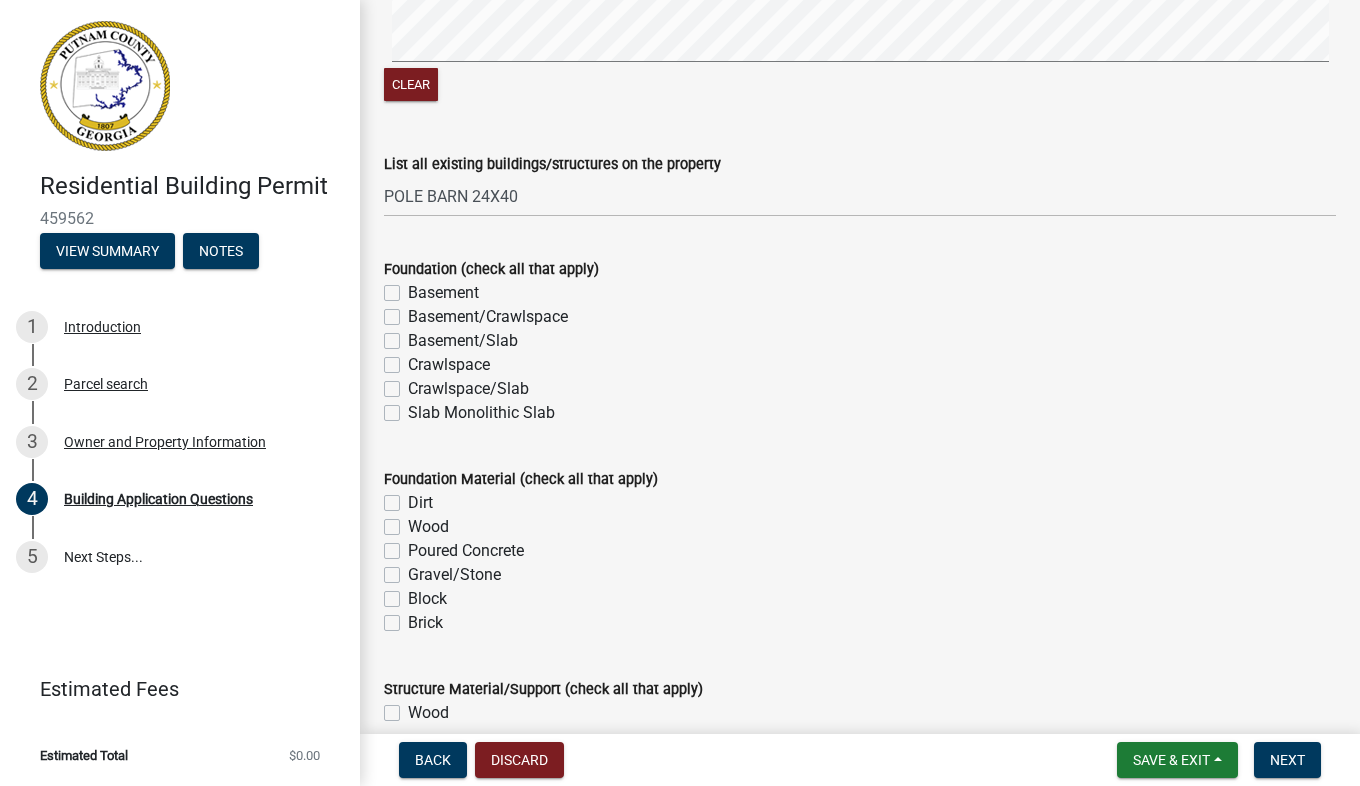 scroll, scrollTop: 3628, scrollLeft: 0, axis: vertical 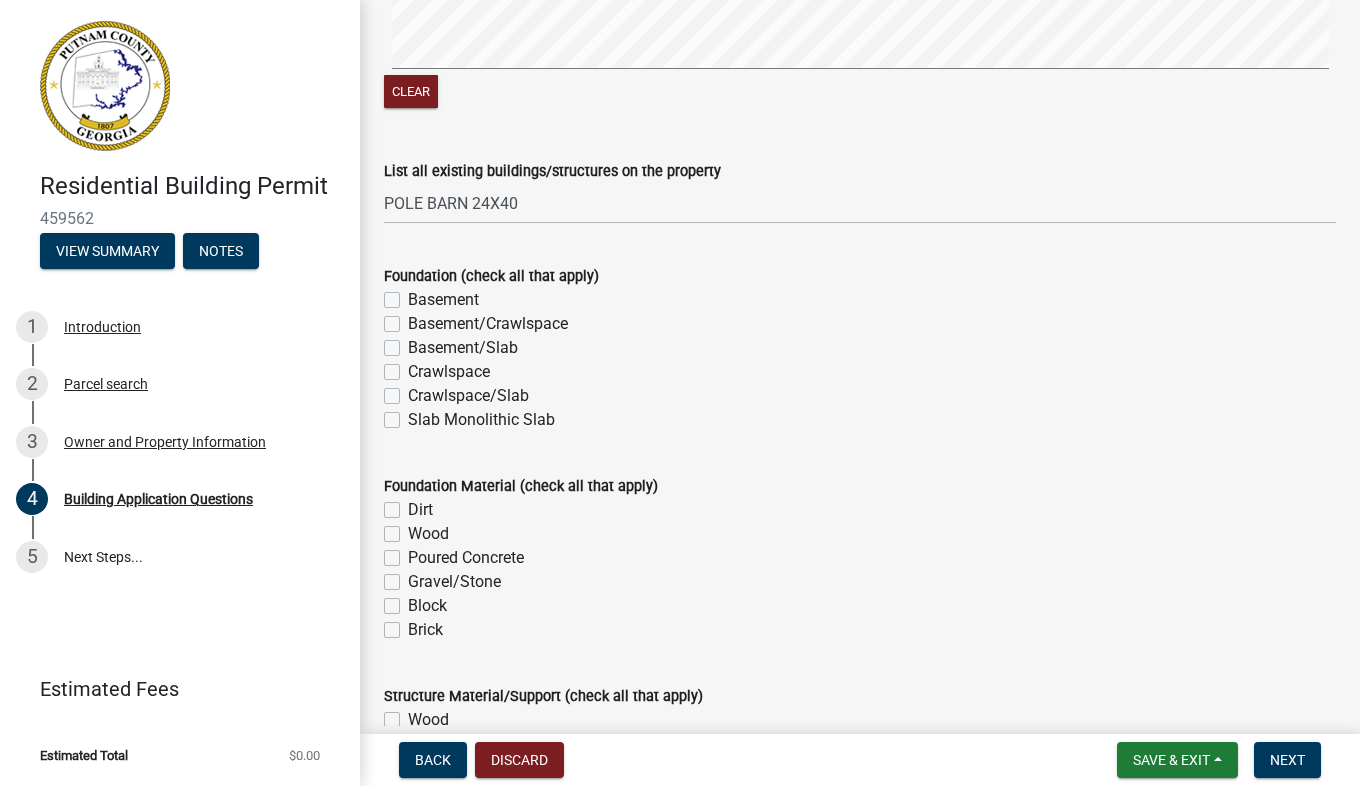 click on "Crawlspace" 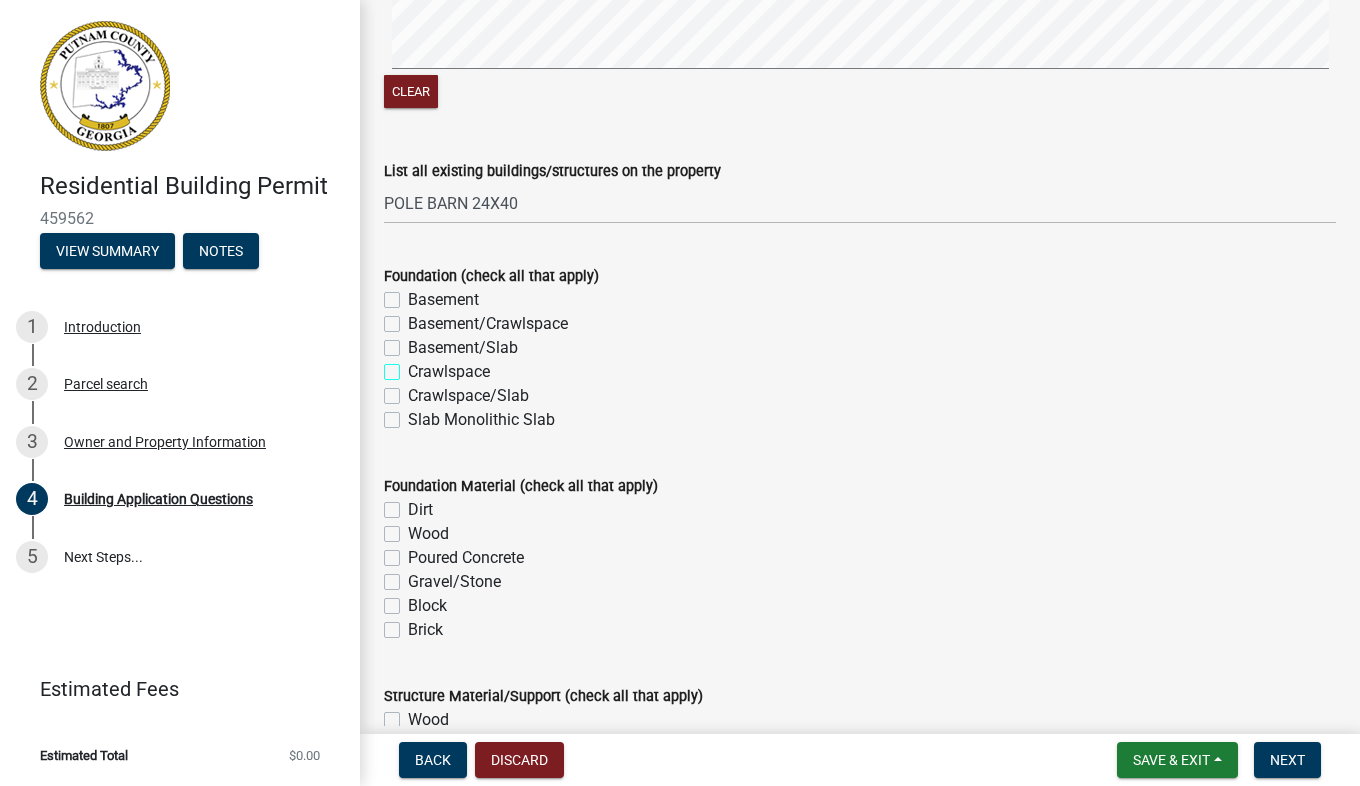 click on "Crawlspace" at bounding box center (414, 366) 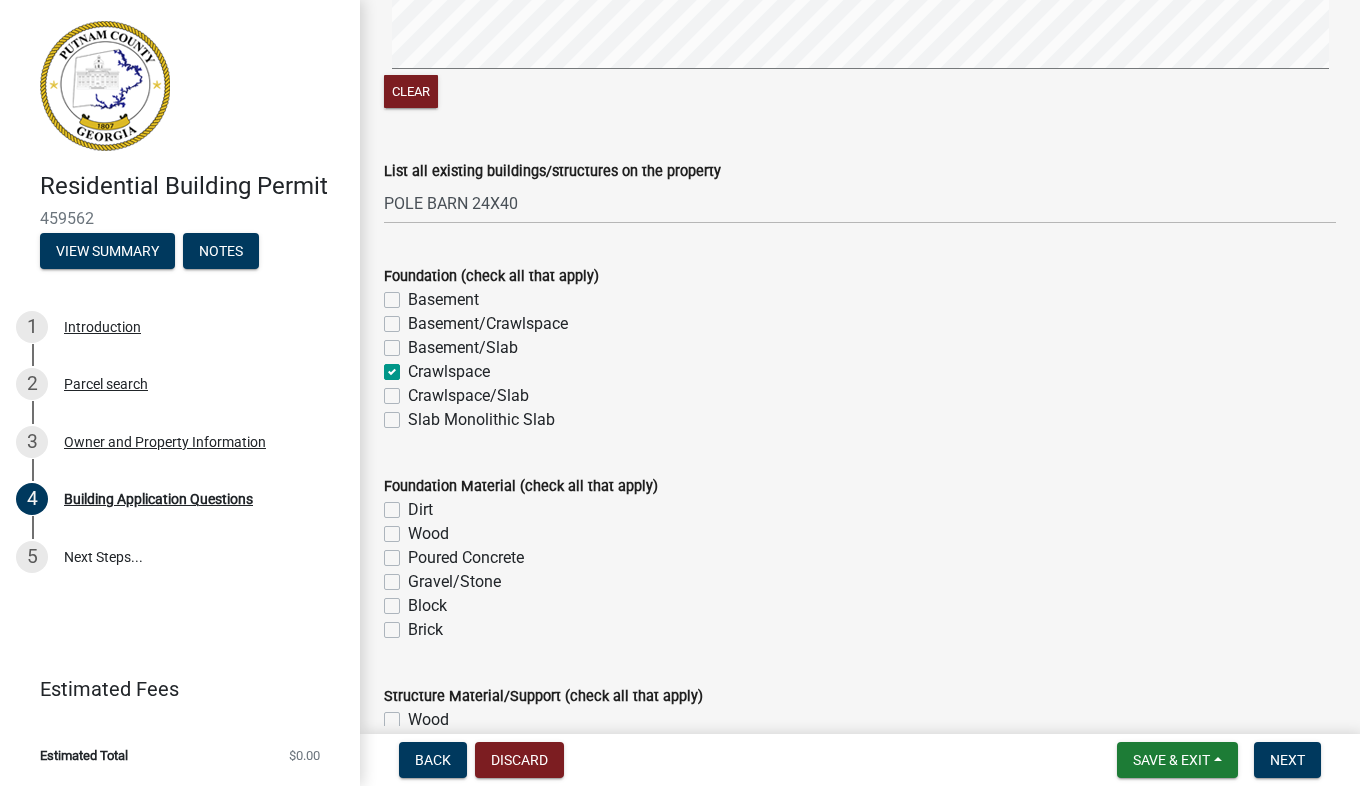 checkbox on "false" 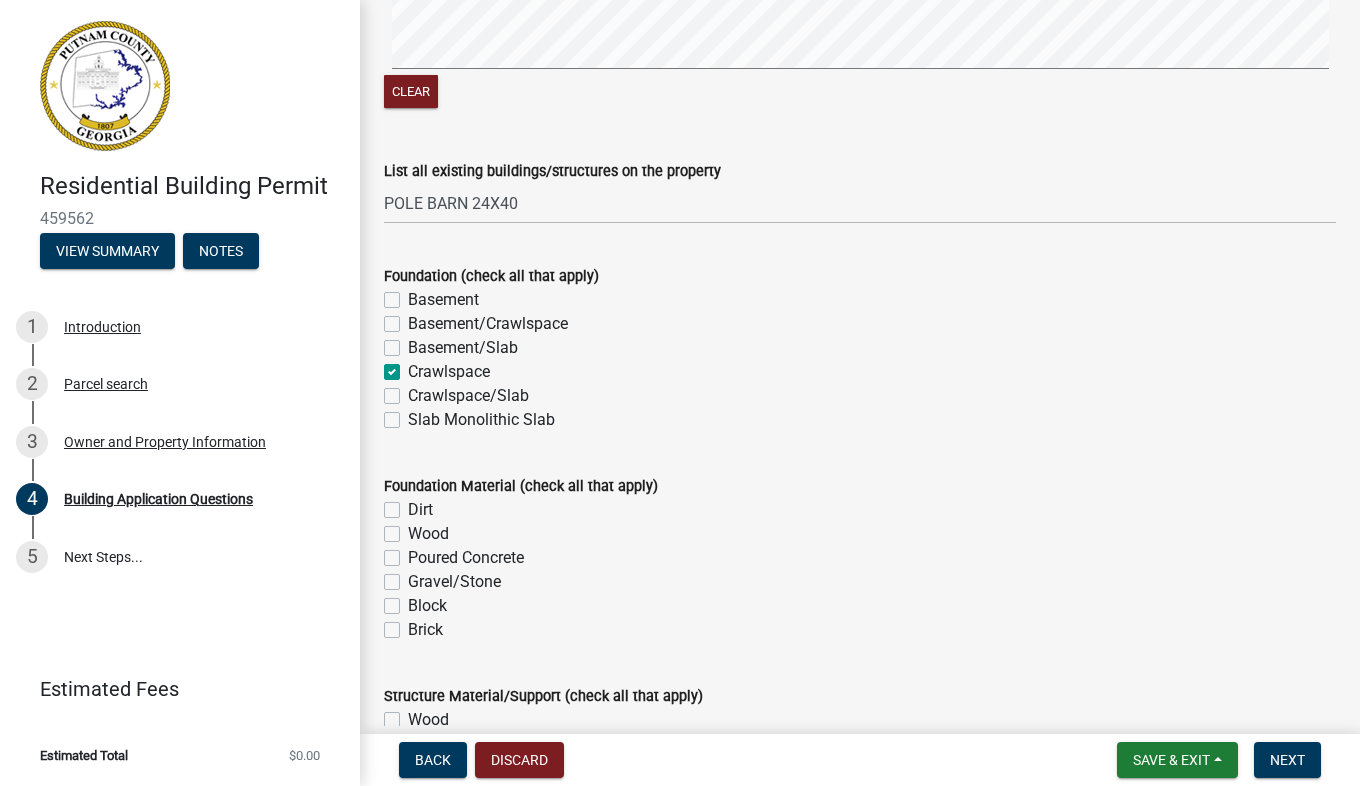 click on "Foundation (check all that apply)   Basement   Basement/Crawlspace   Basement/Slab   Crawlspace   Crawlspace/Slab   Slab Monolithic Slab" 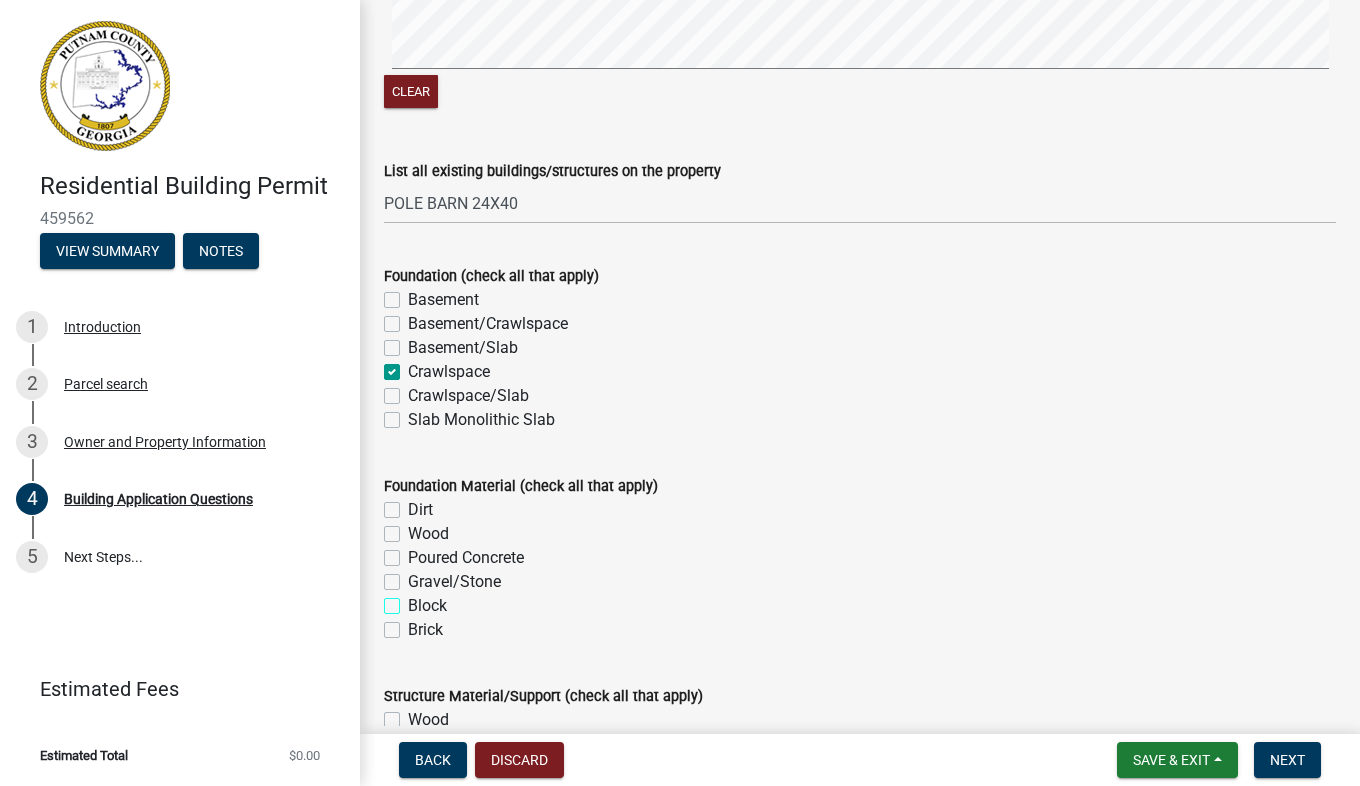 click on "Block" at bounding box center [414, 600] 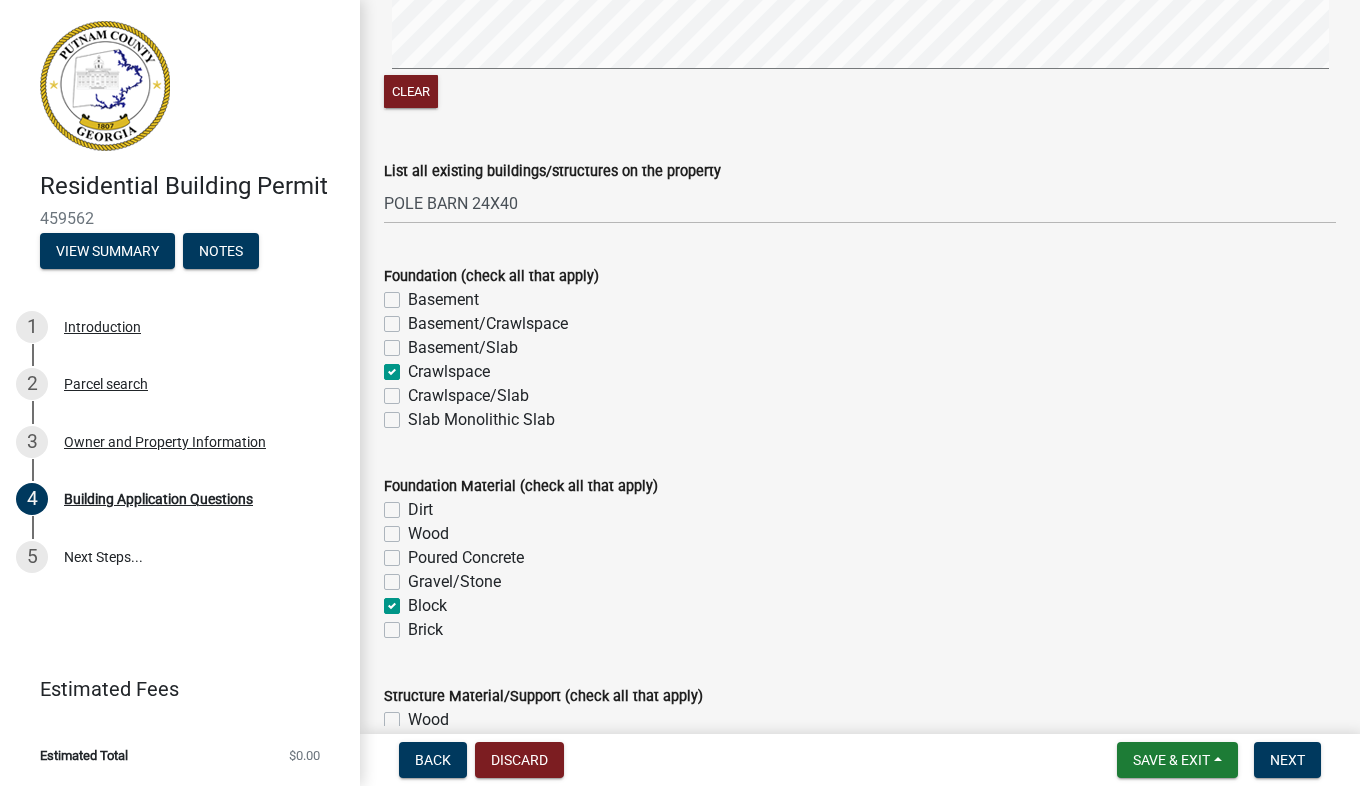 checkbox on "false" 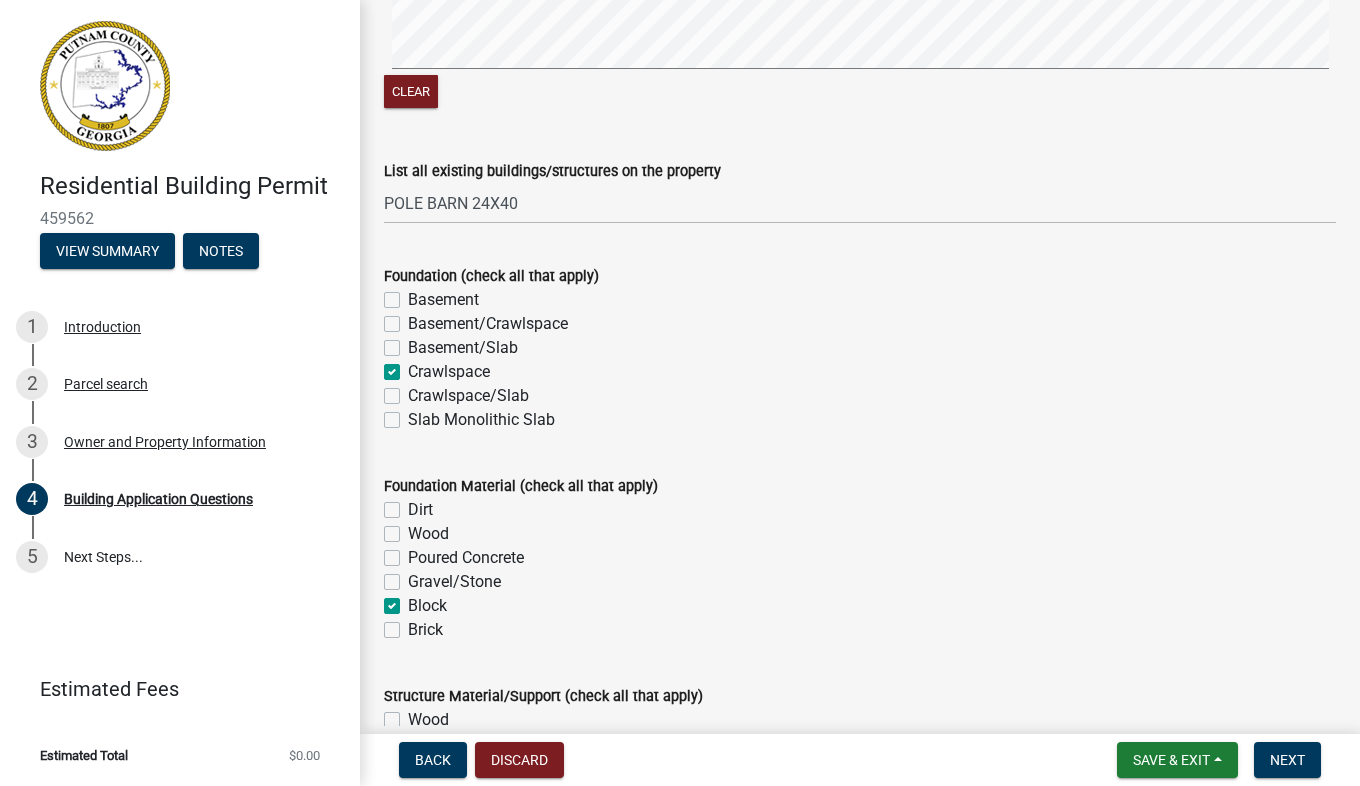 click on "Wood" 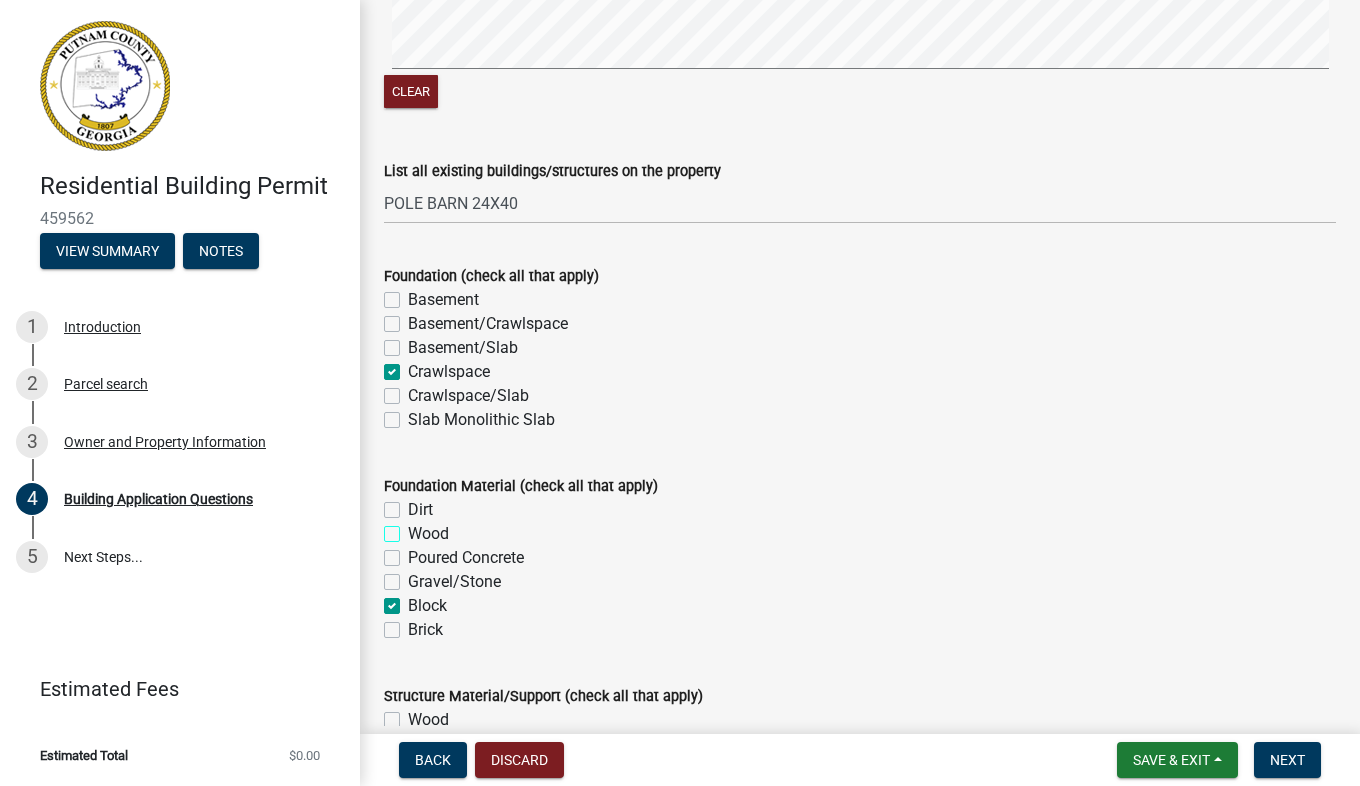 click on "Wood" at bounding box center [414, 528] 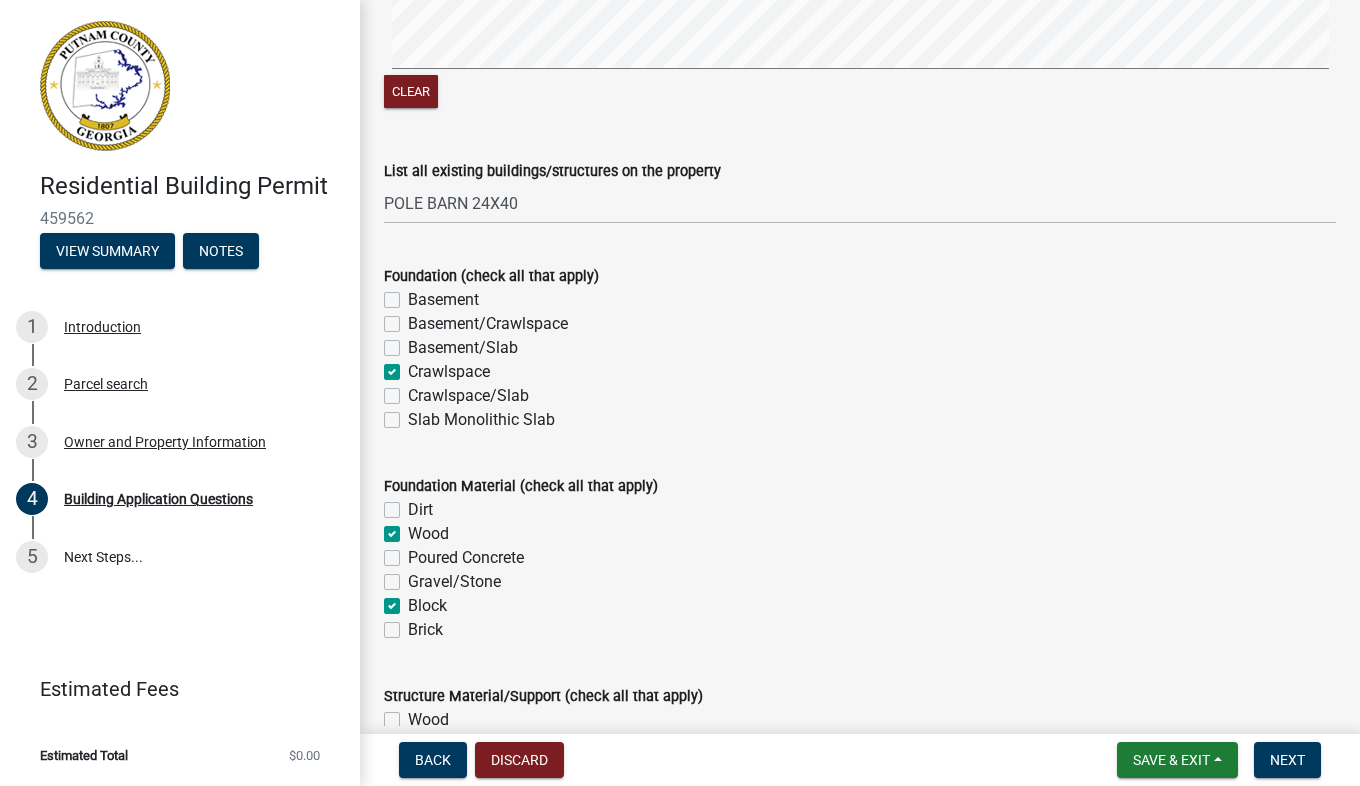 checkbox on "false" 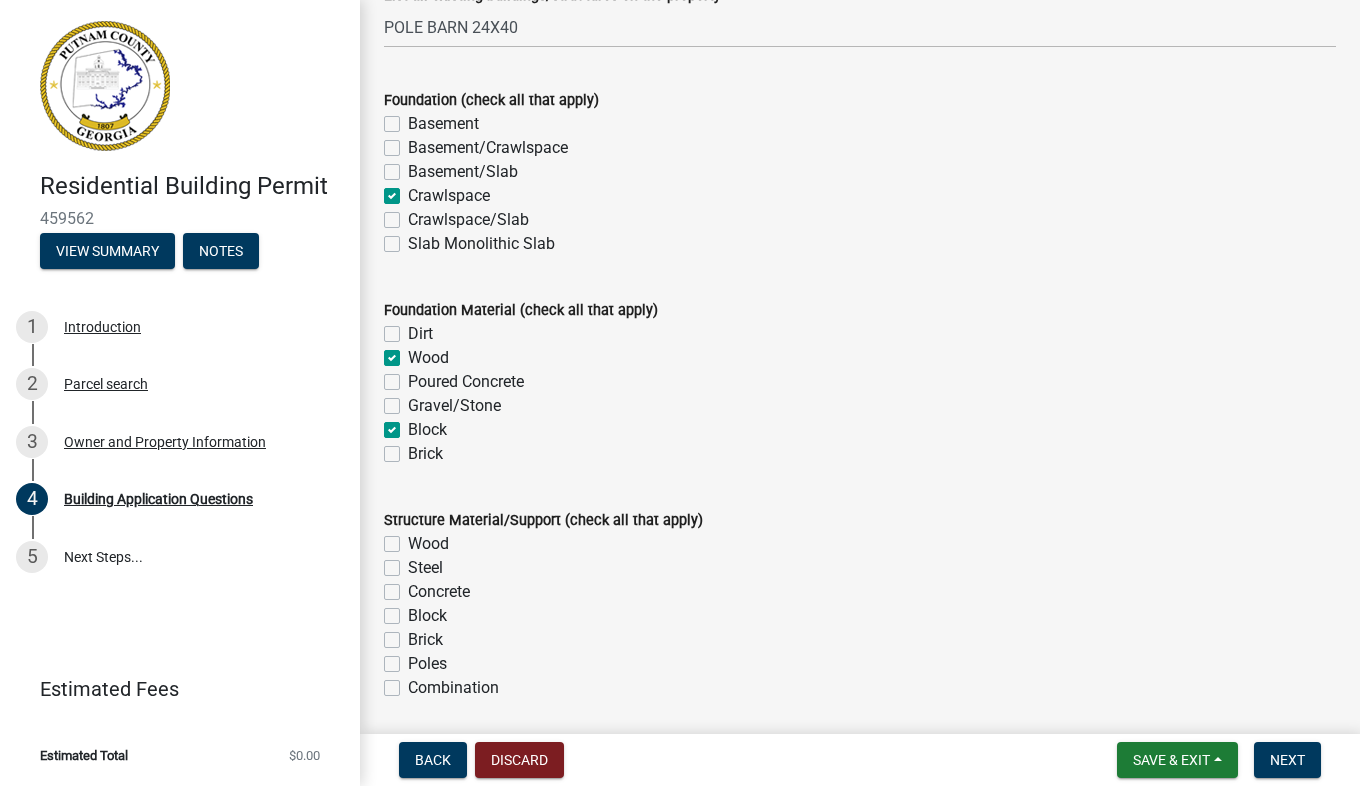 scroll, scrollTop: 3811, scrollLeft: 0, axis: vertical 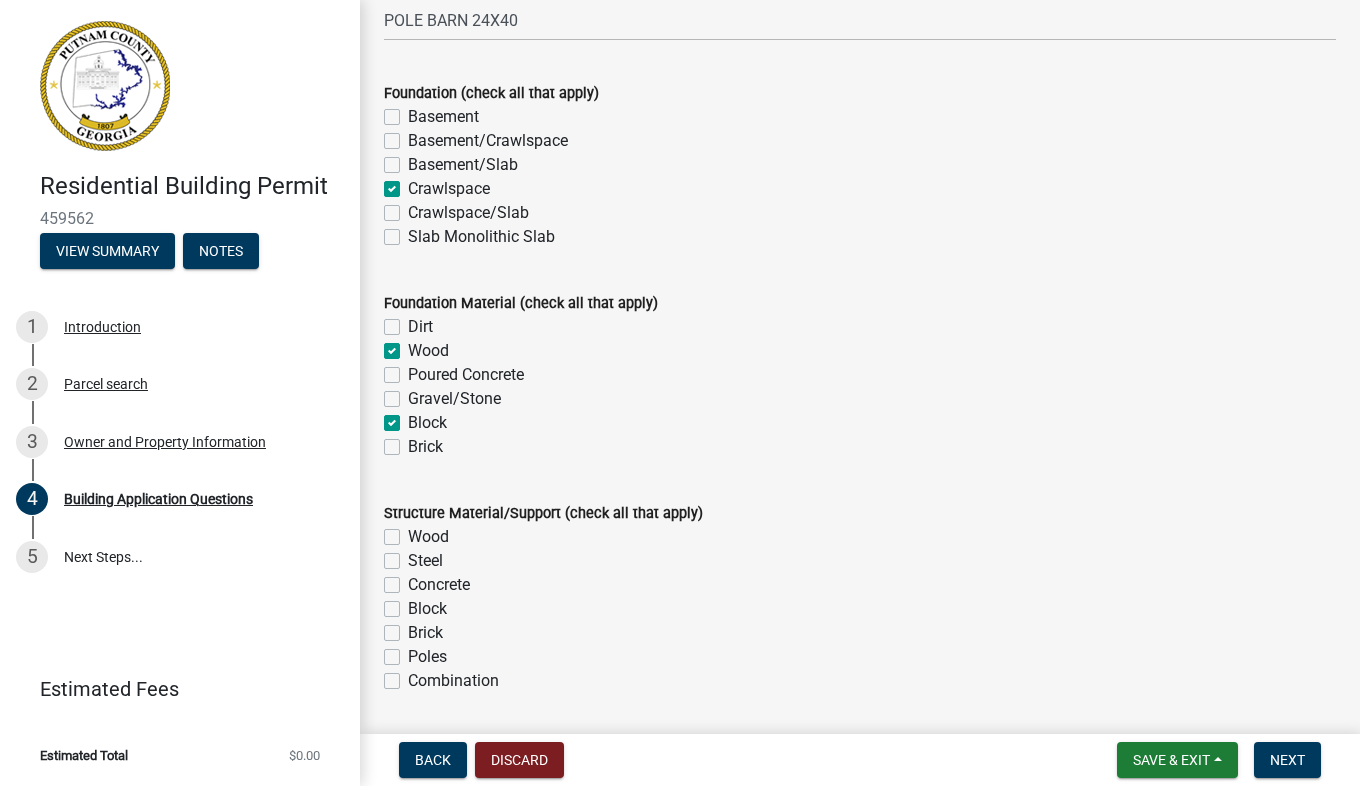 click on "Dirt" 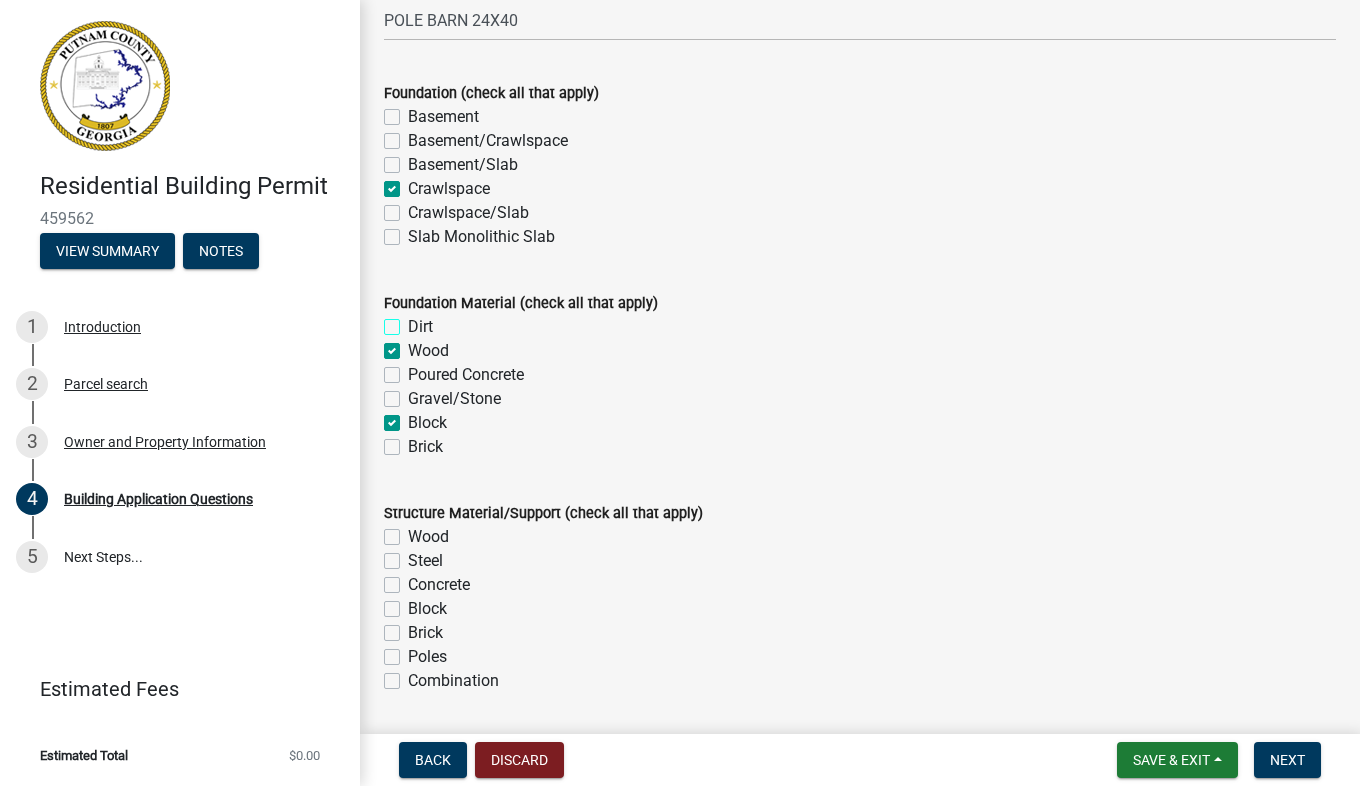 click on "Dirt" at bounding box center (414, 321) 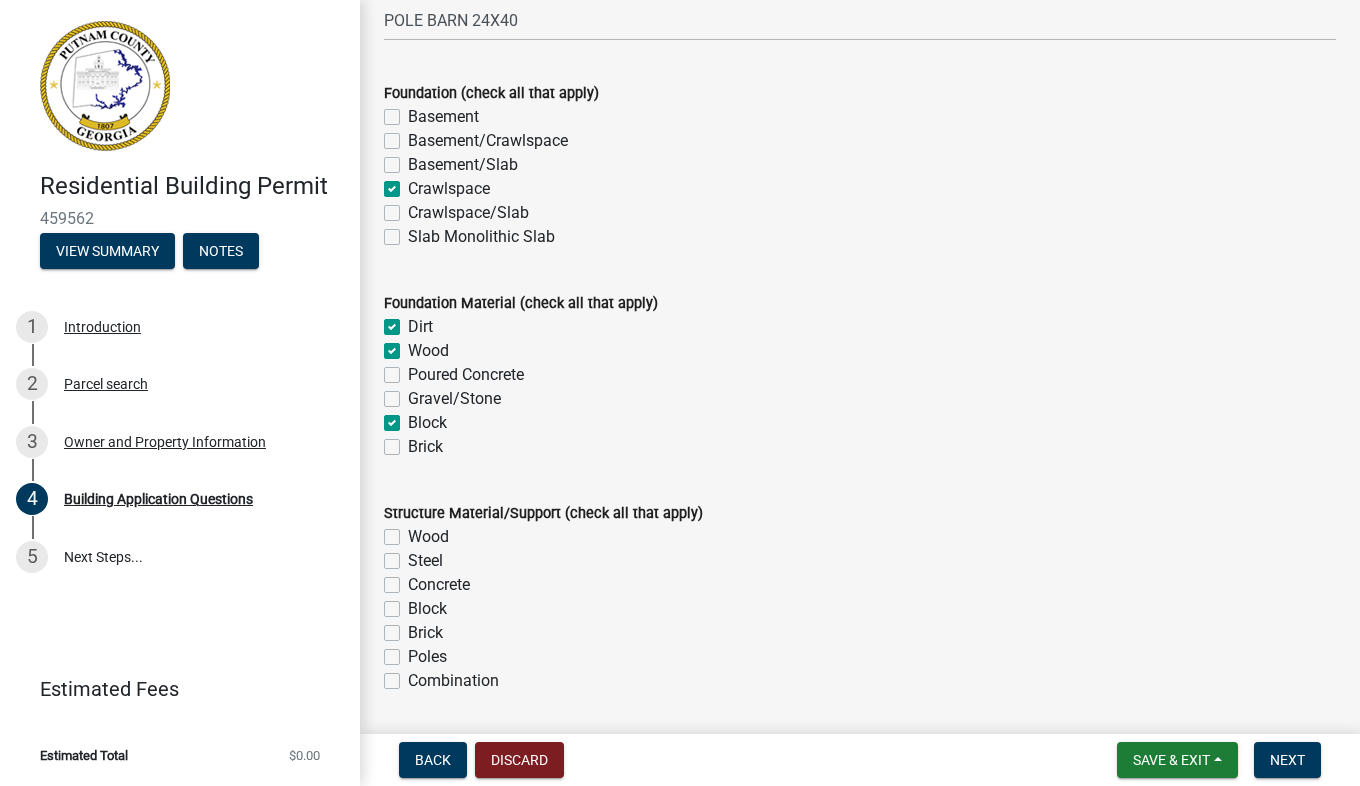 checkbox on "true" 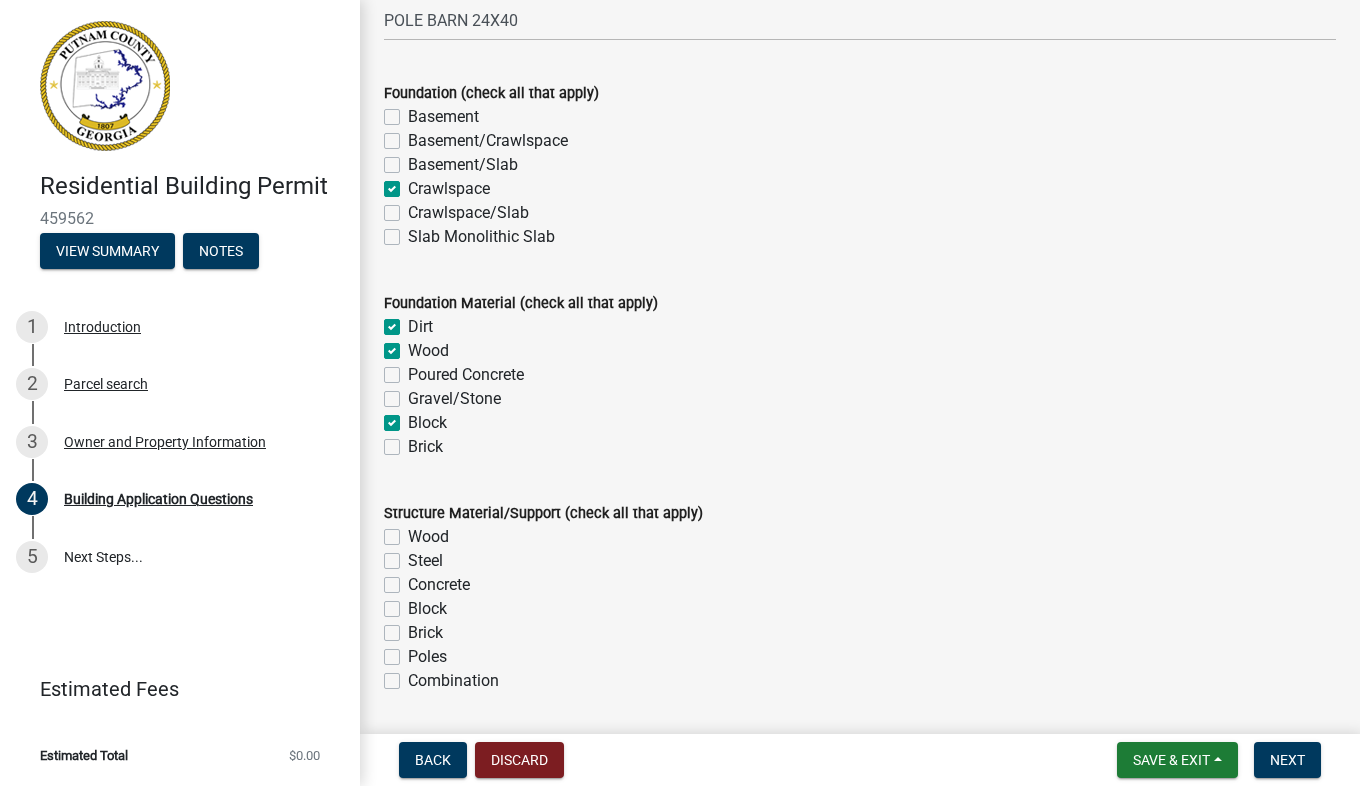 scroll, scrollTop: 3817, scrollLeft: 0, axis: vertical 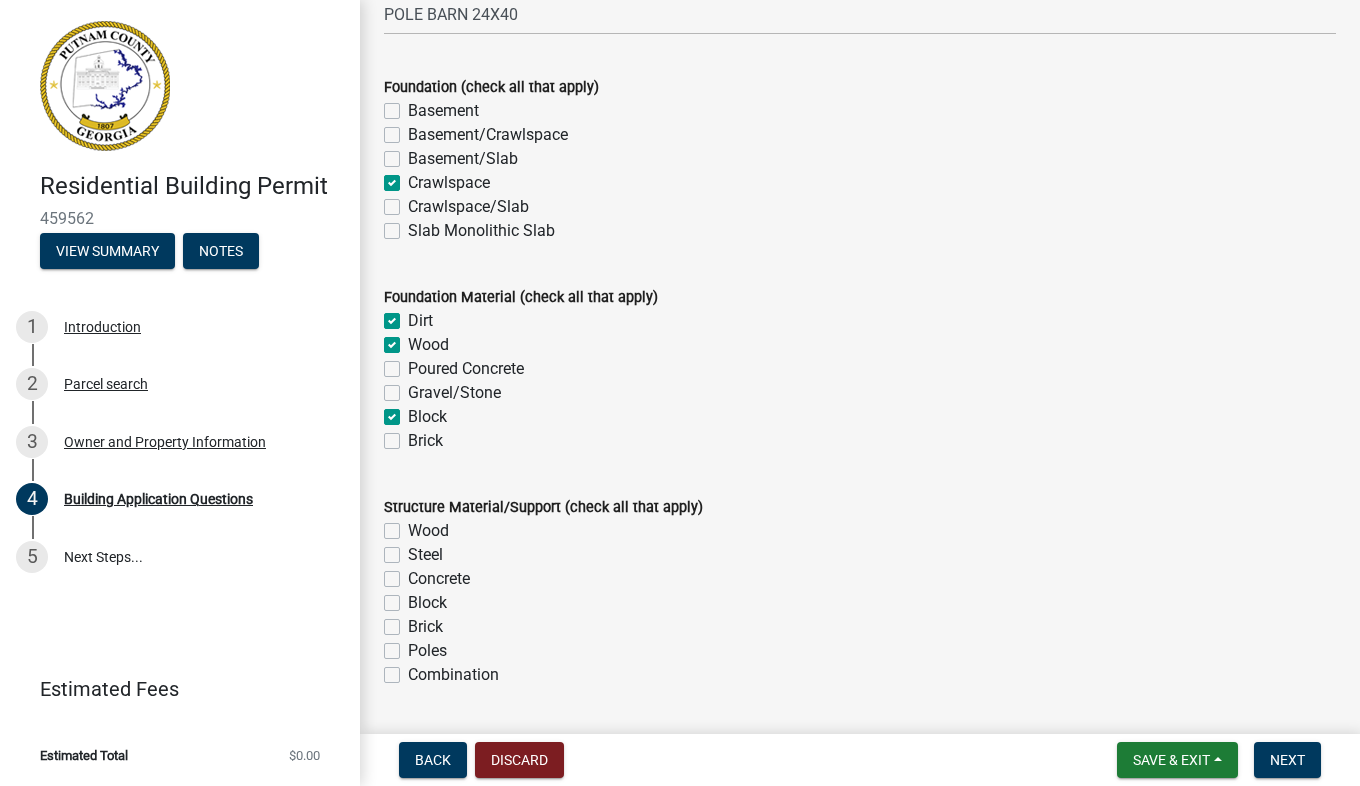 click on "Wood" 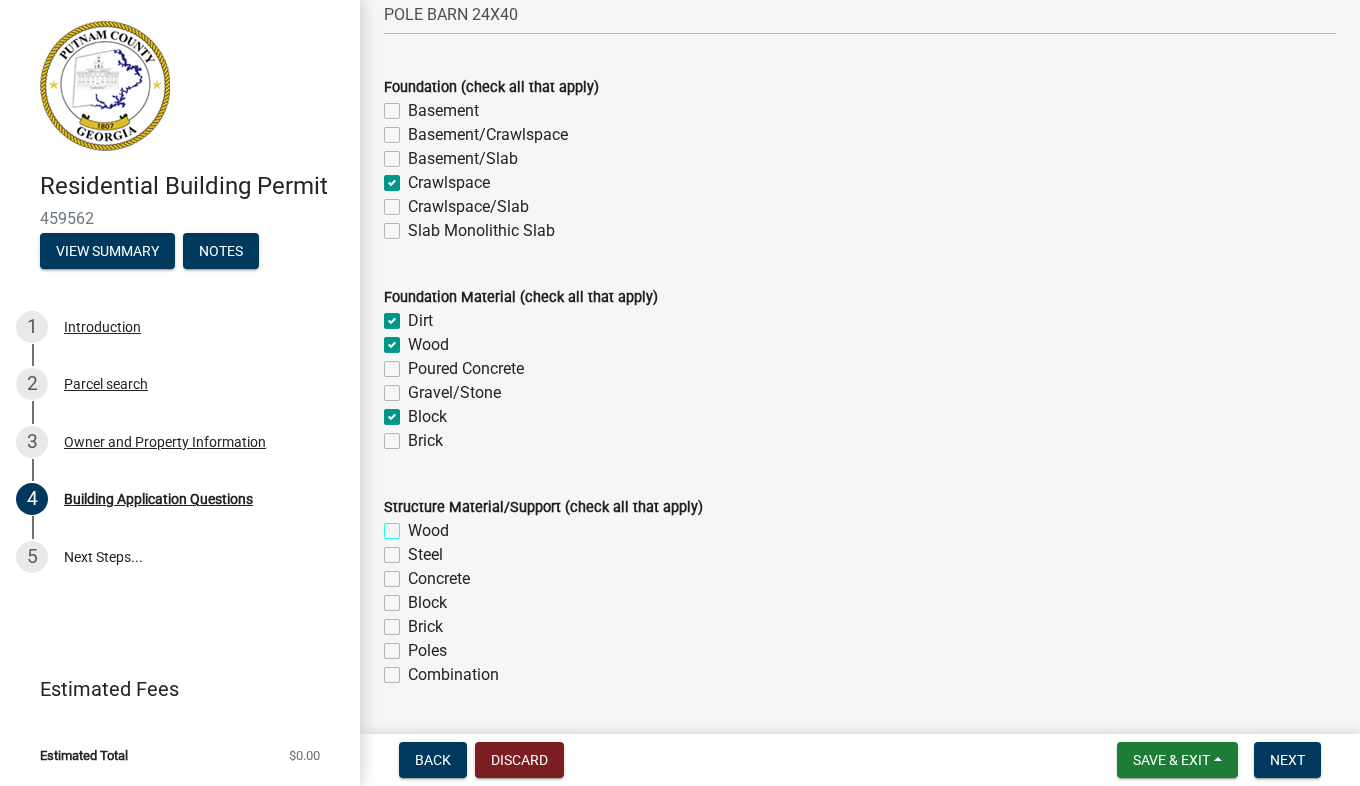 click on "Wood" at bounding box center [414, 525] 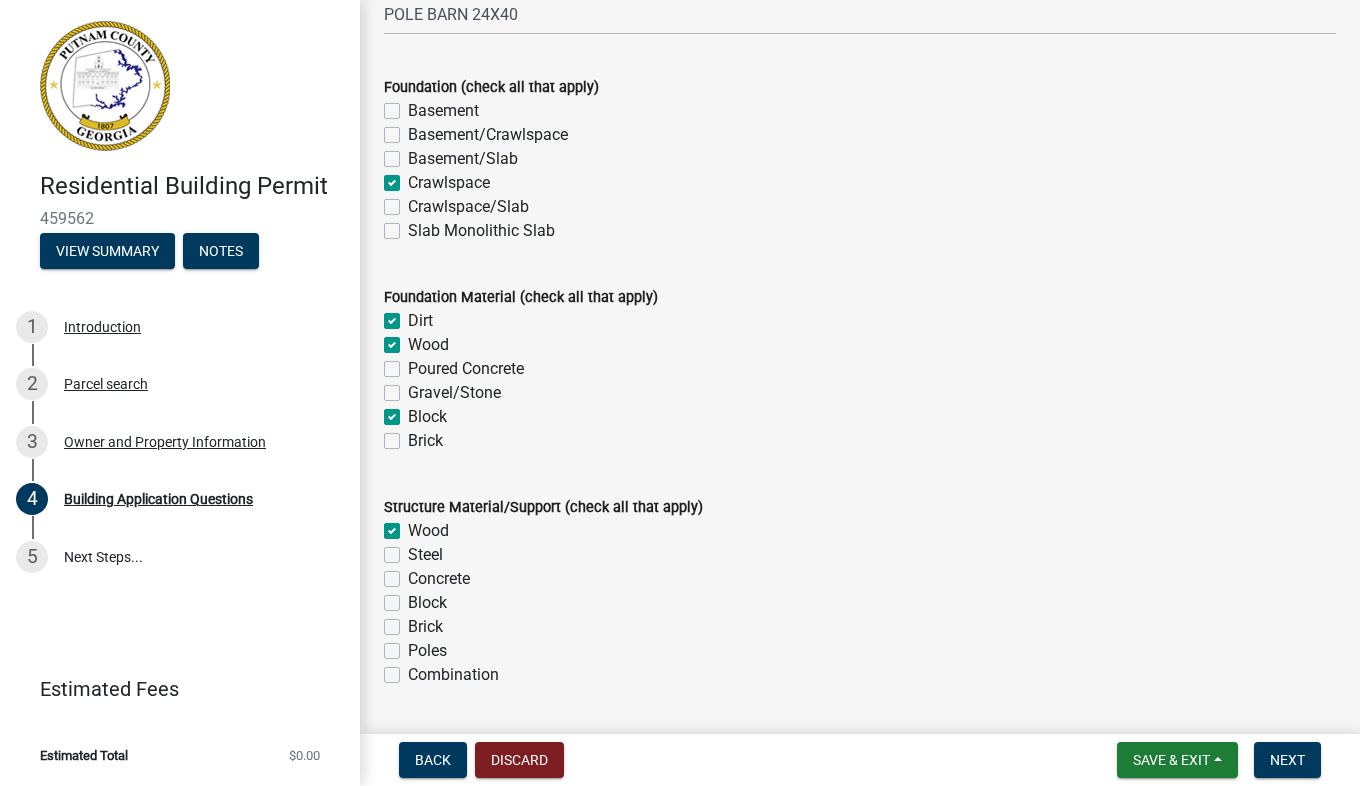 checkbox on "true" 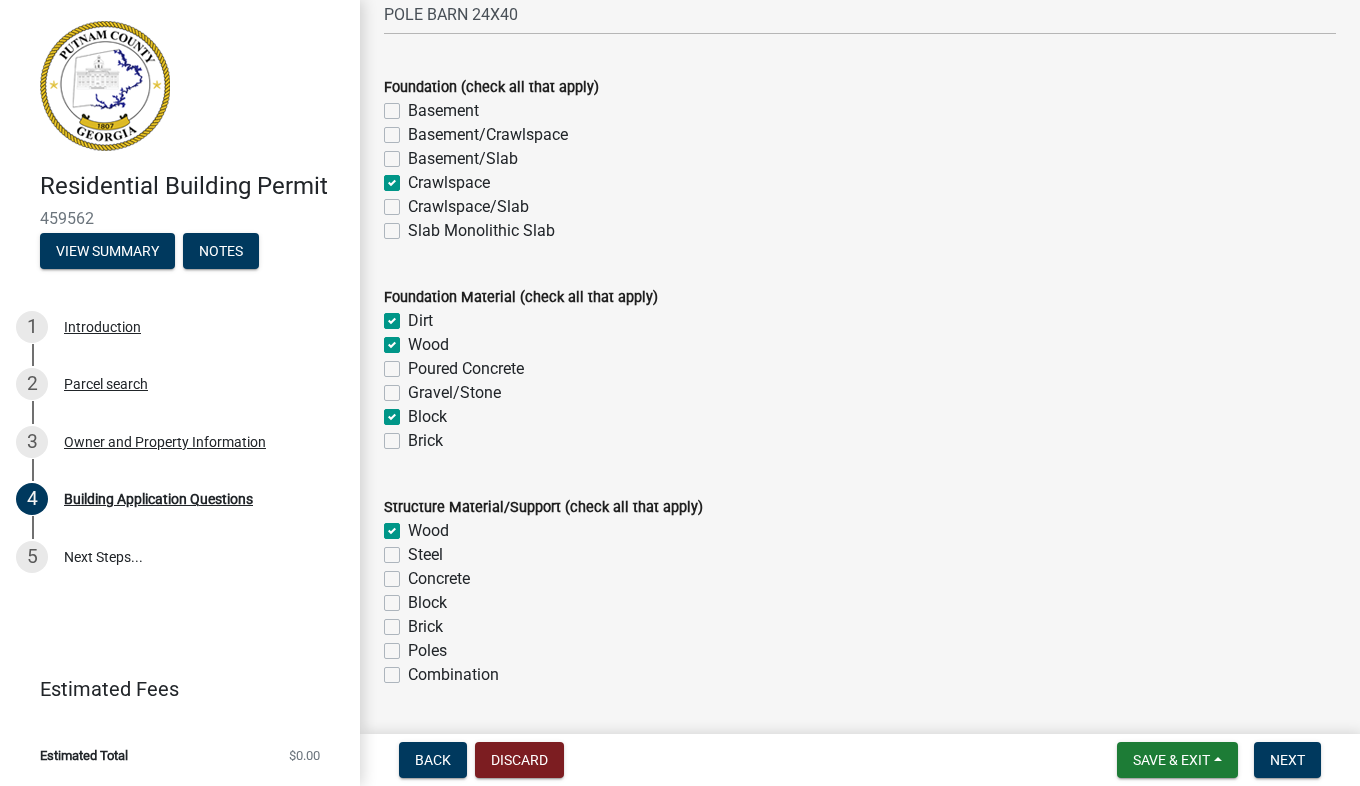 click on "Concrete" 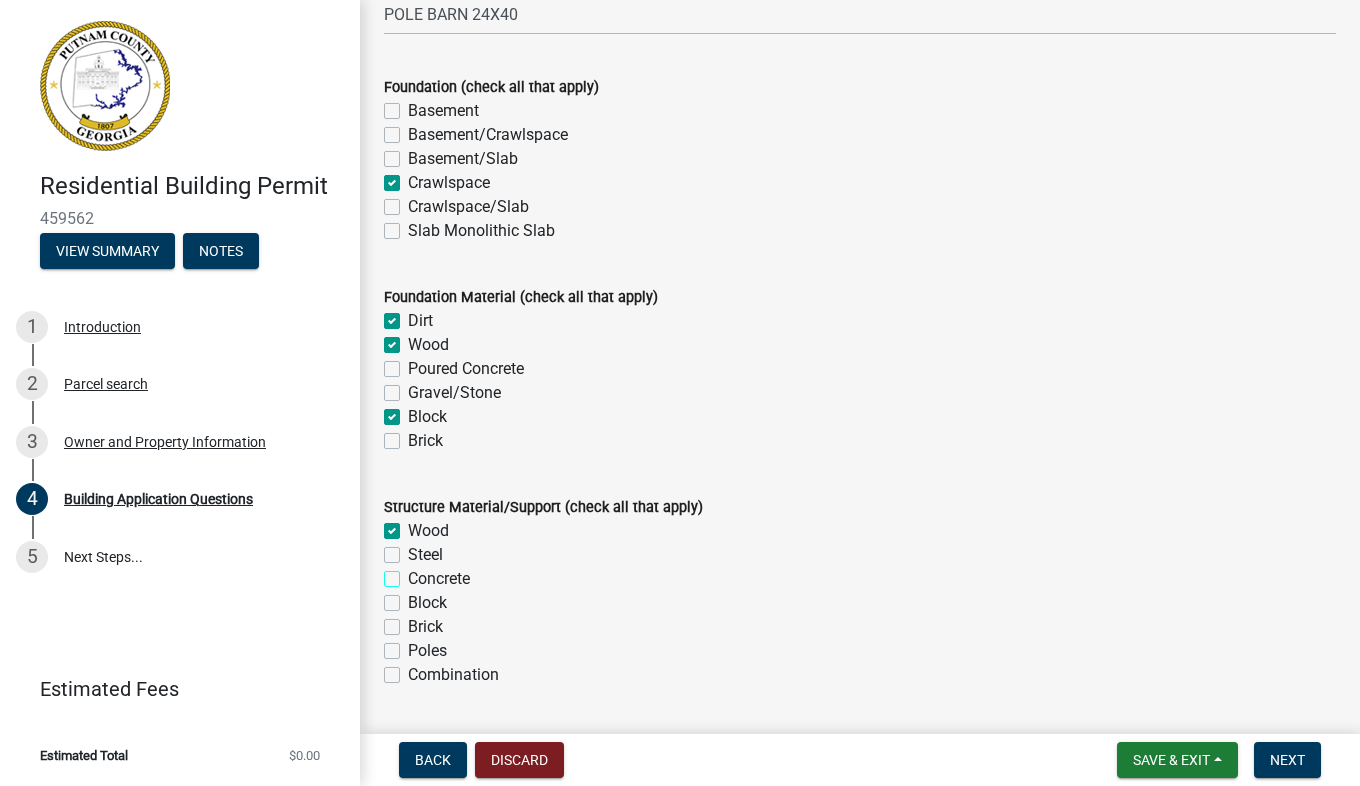 click on "Concrete" at bounding box center (414, 573) 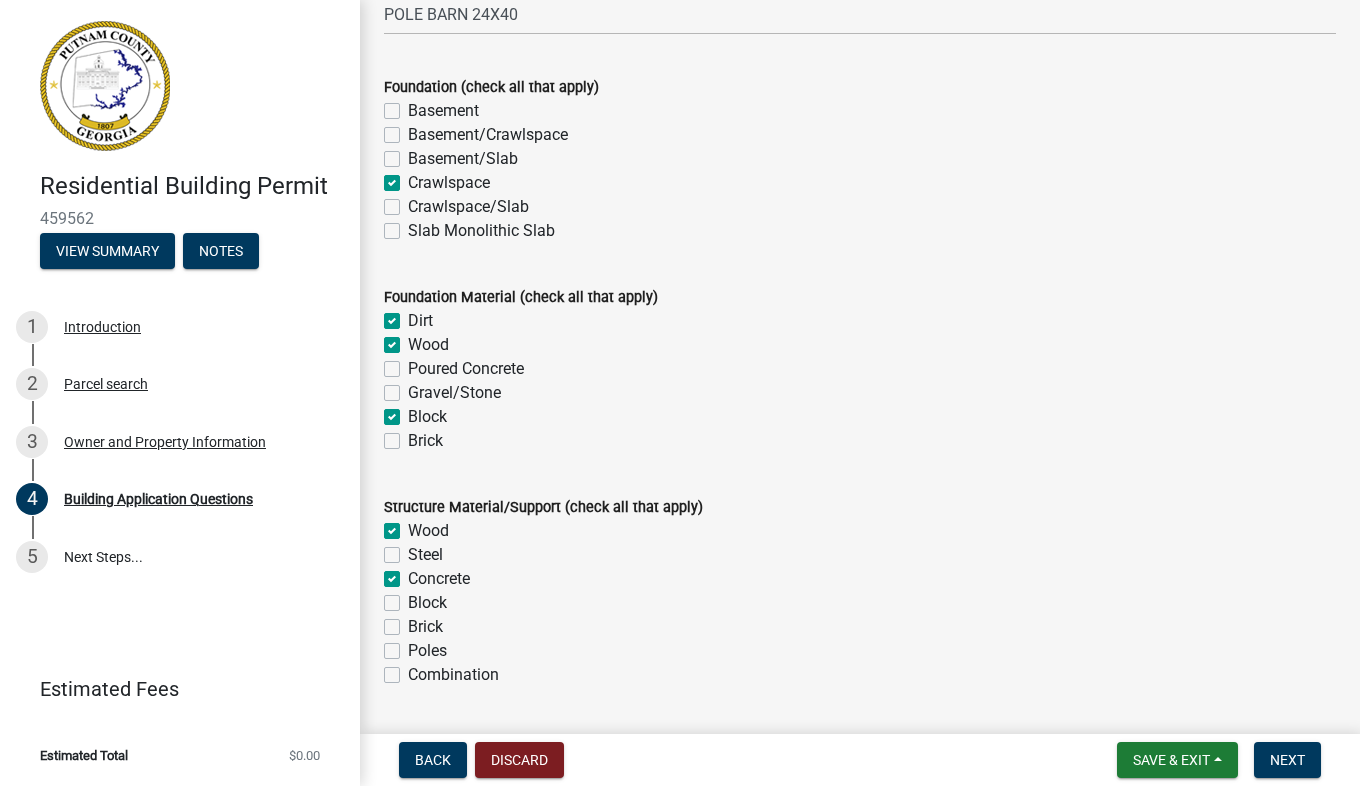 checkbox on "true" 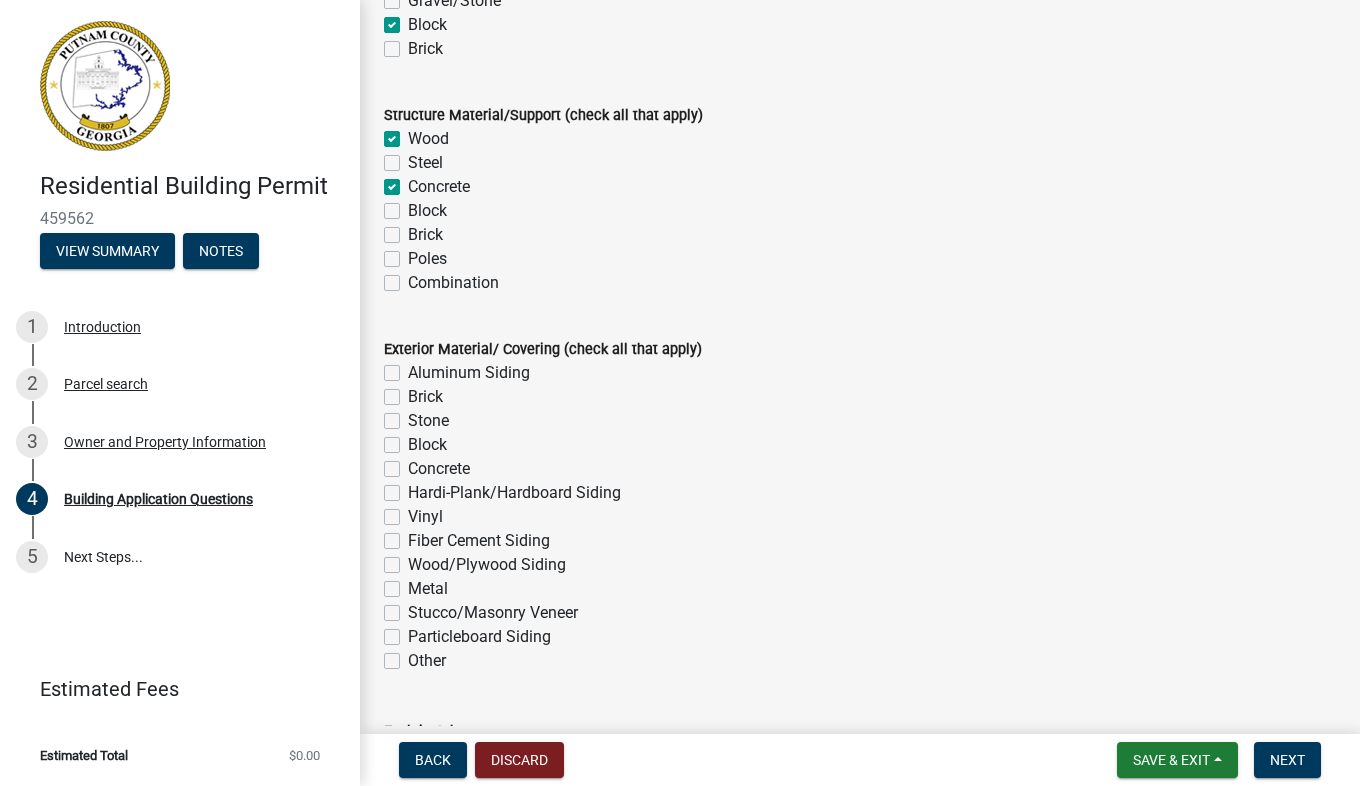 scroll, scrollTop: 4229, scrollLeft: 0, axis: vertical 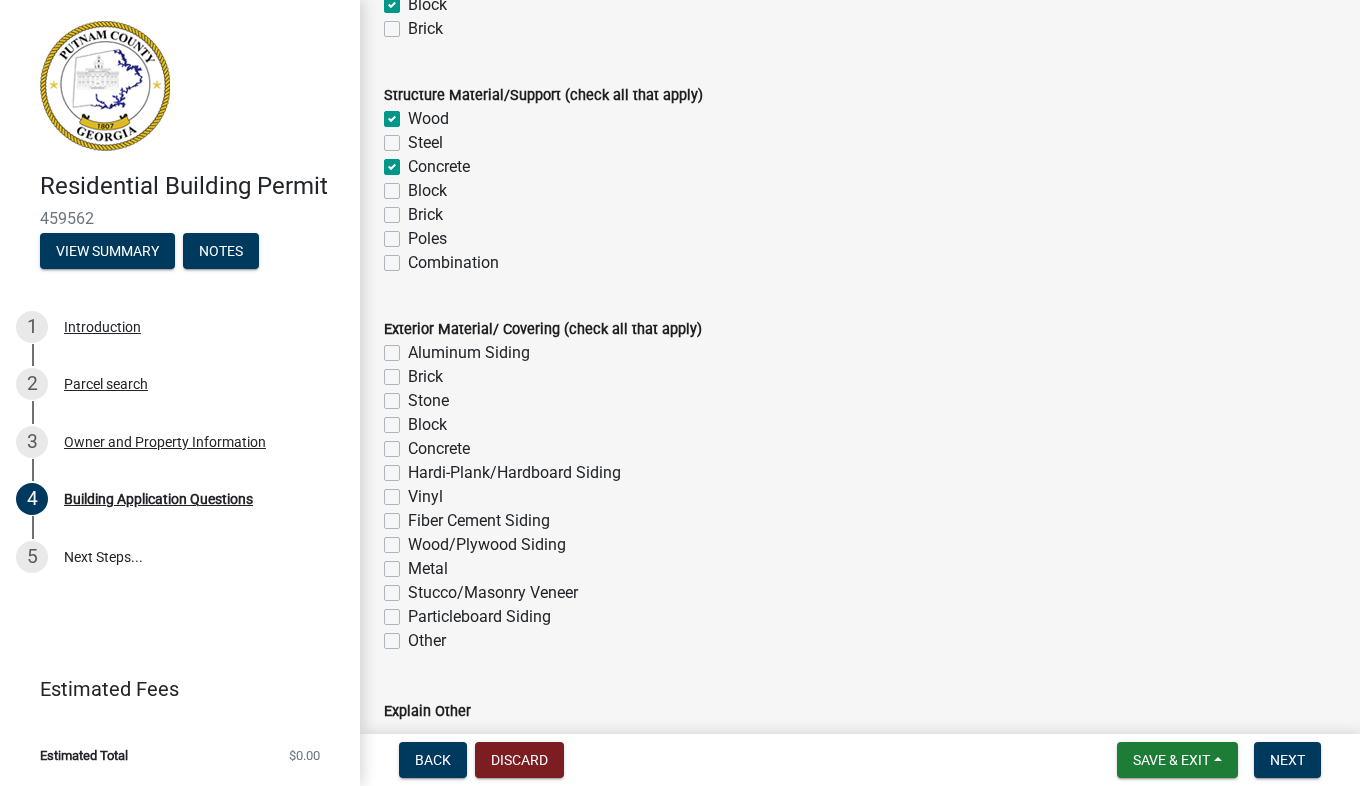 click on "Wood/Plywood Siding" 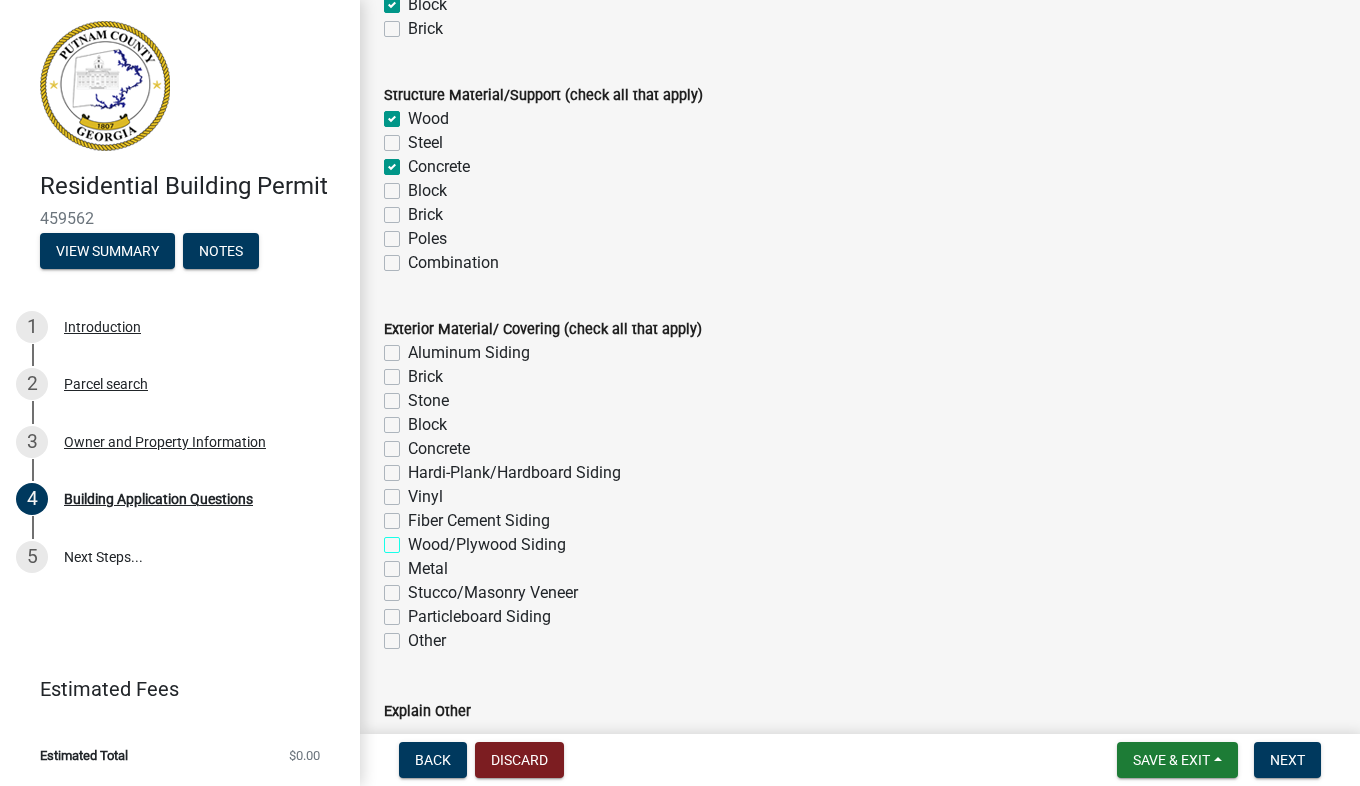 click on "Wood/Plywood Siding" at bounding box center (414, 539) 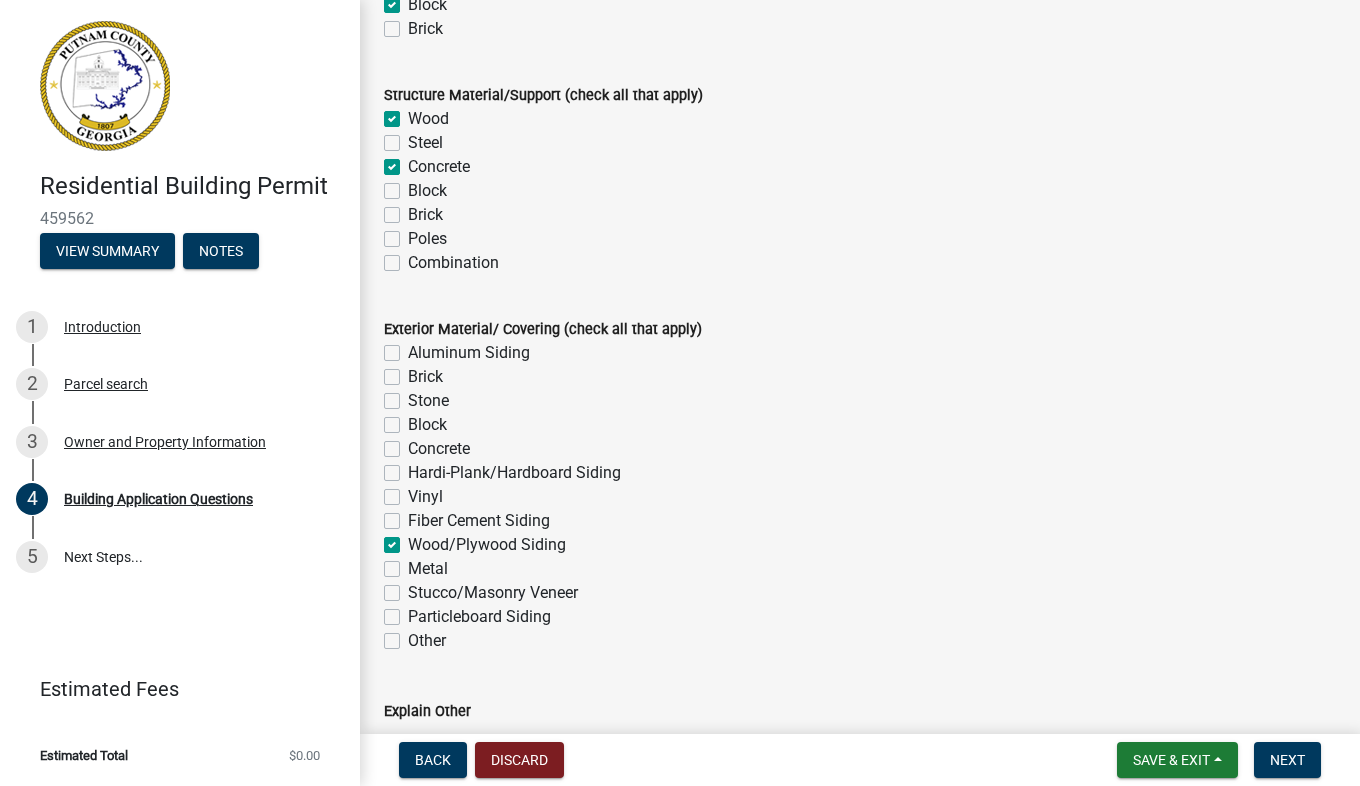checkbox on "false" 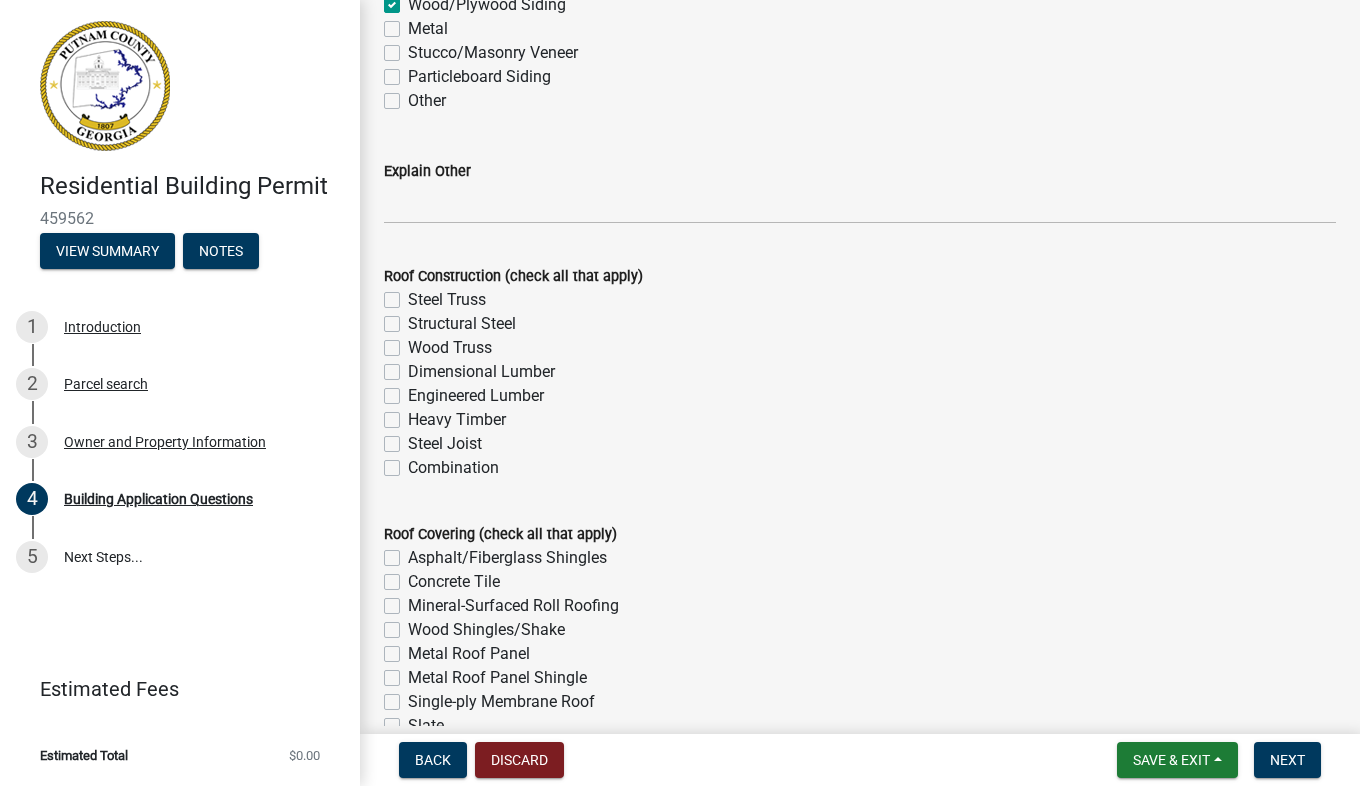 scroll, scrollTop: 4776, scrollLeft: 0, axis: vertical 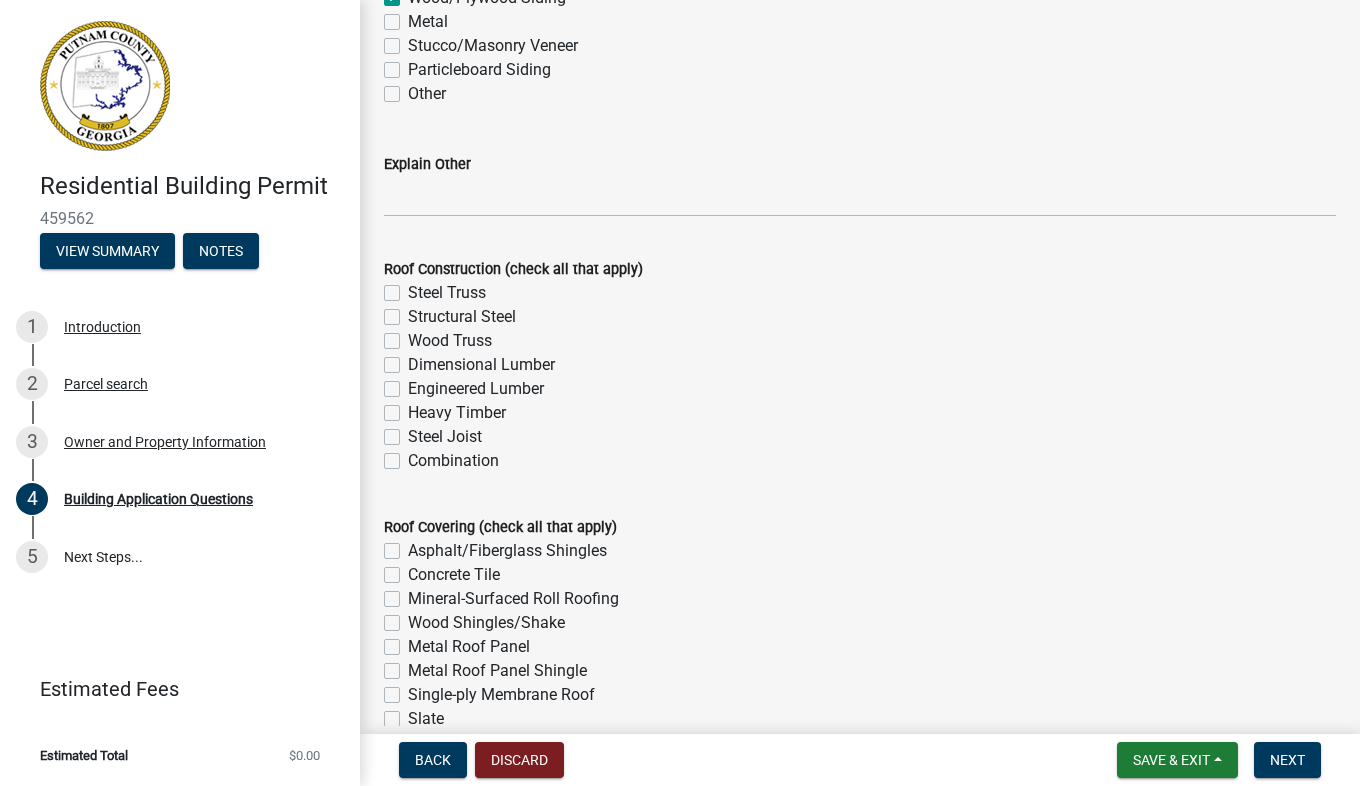 click on "Dimensional Lumber" 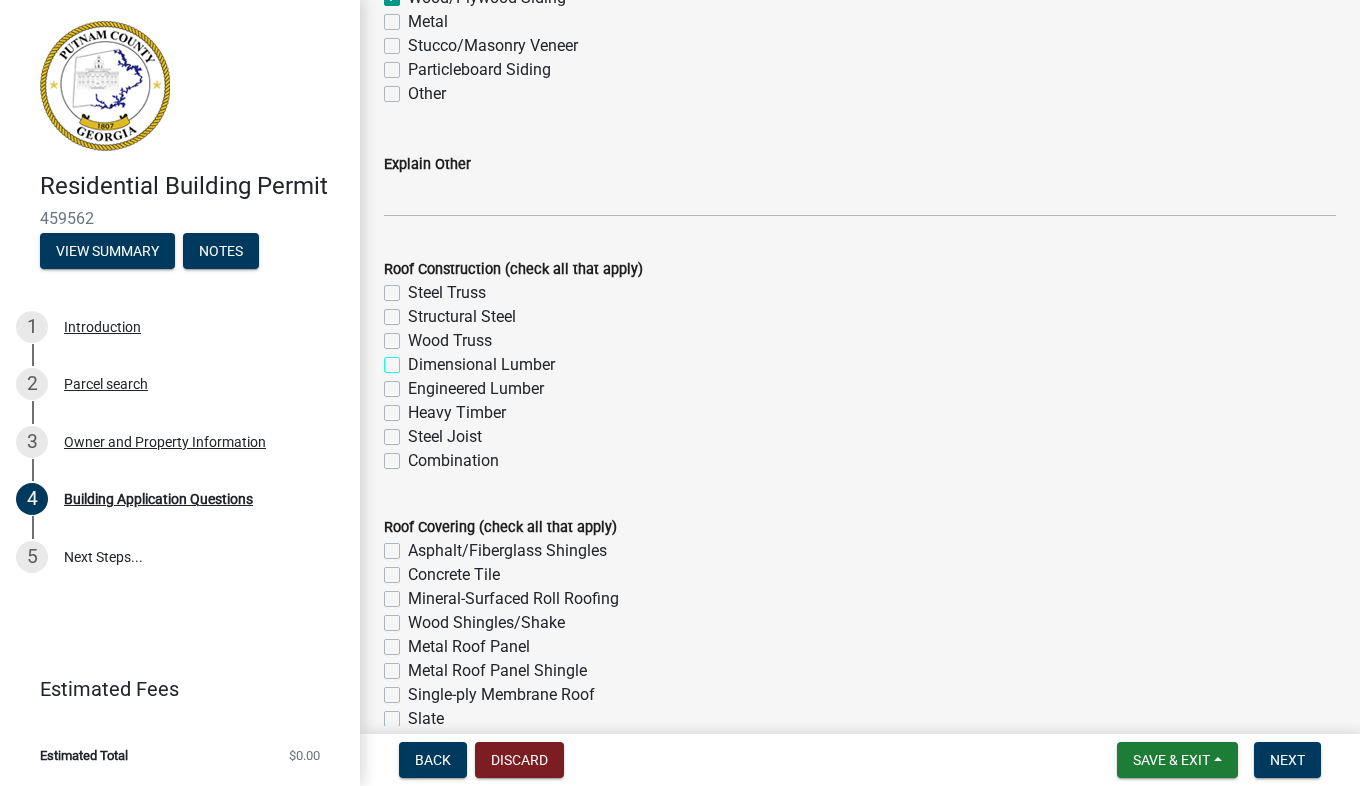 click on "Dimensional Lumber" at bounding box center [414, 359] 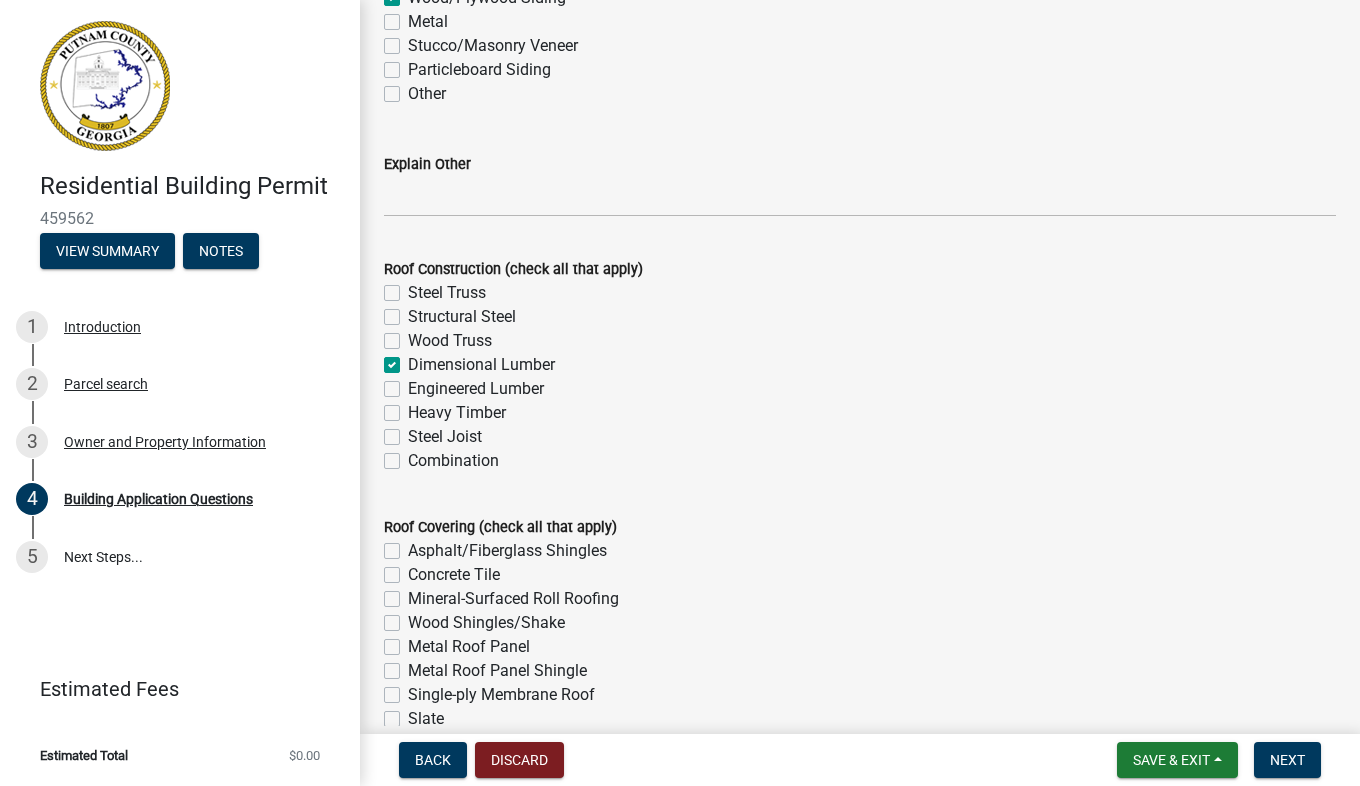 checkbox on "false" 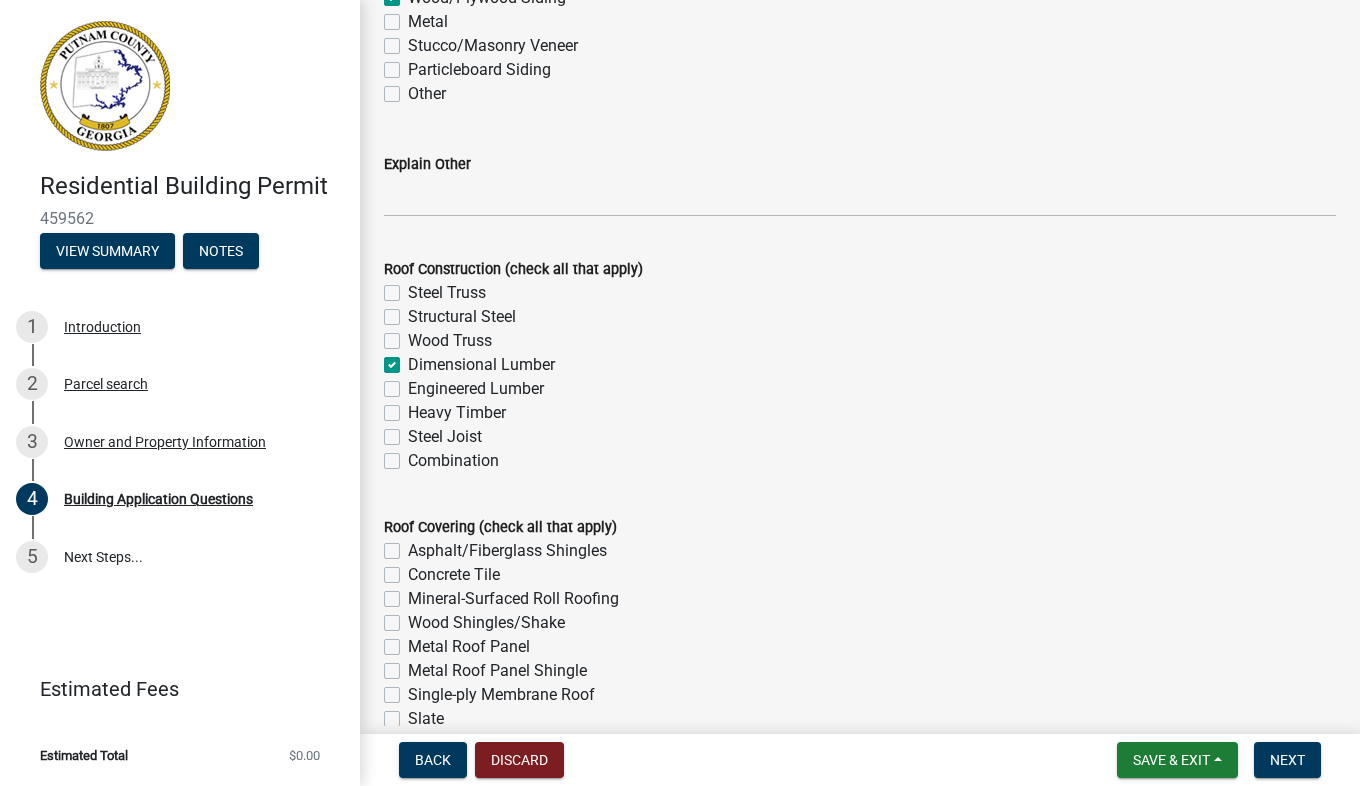 drag, startPoint x: 1354, startPoint y: 416, endPoint x: 653, endPoint y: 399, distance: 701.2061 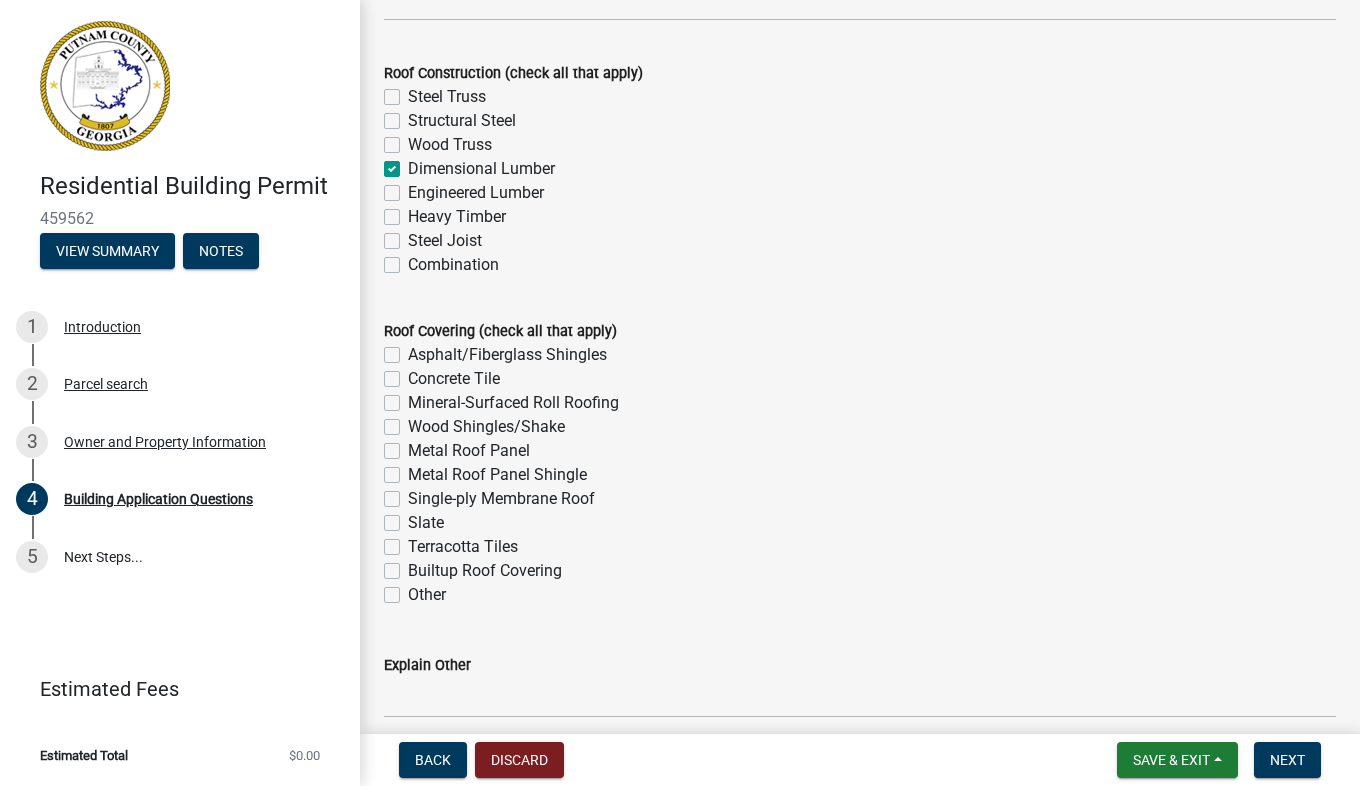 scroll, scrollTop: 5053, scrollLeft: 0, axis: vertical 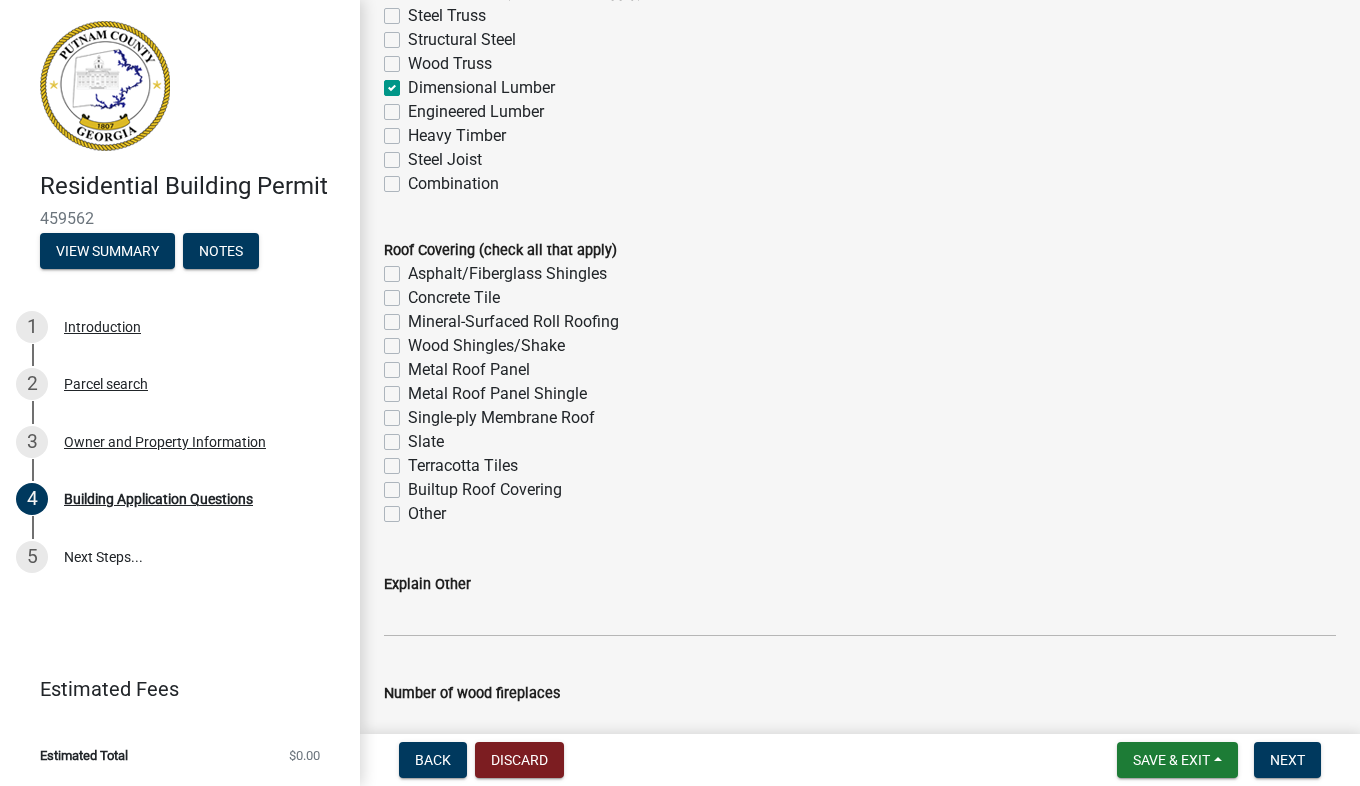 click on "Metal Roof Panel" 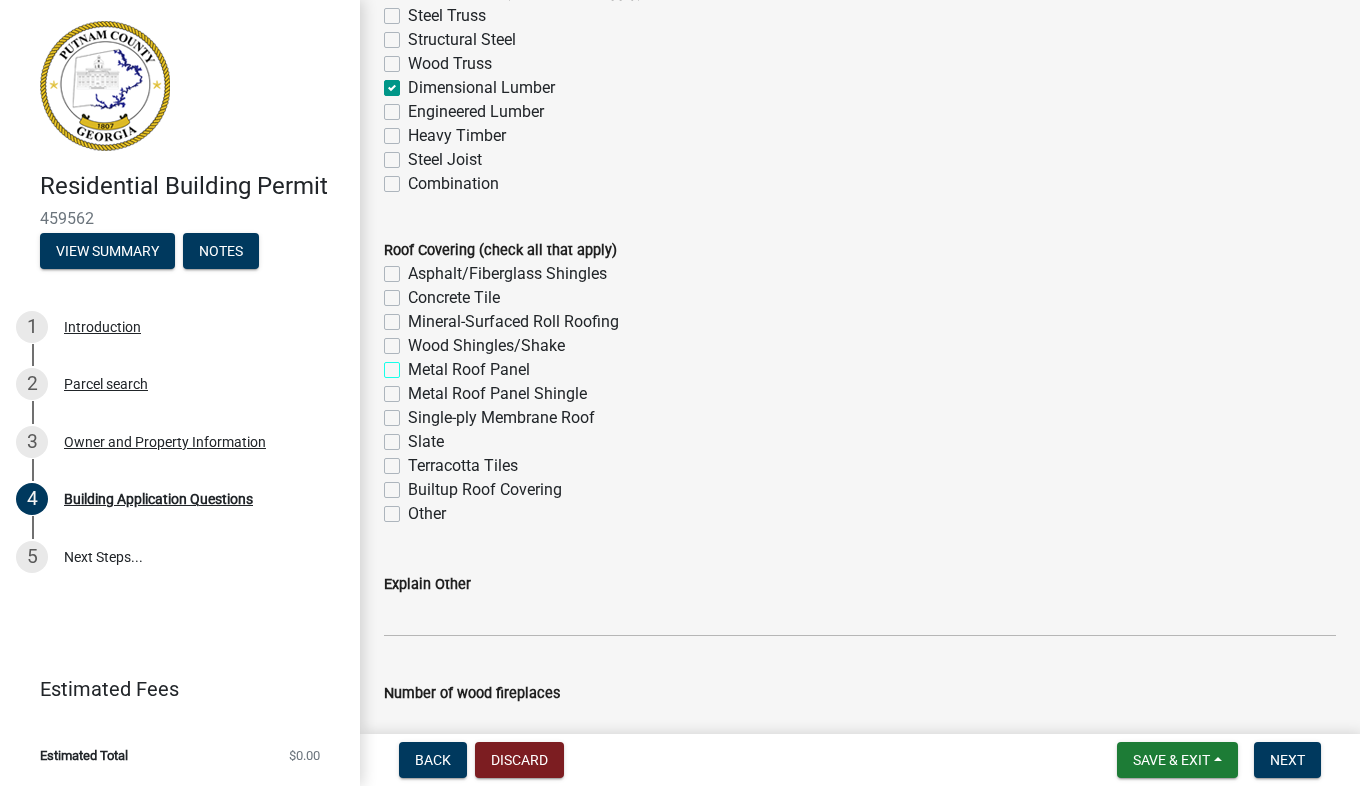 click on "Metal Roof Panel" at bounding box center [414, 364] 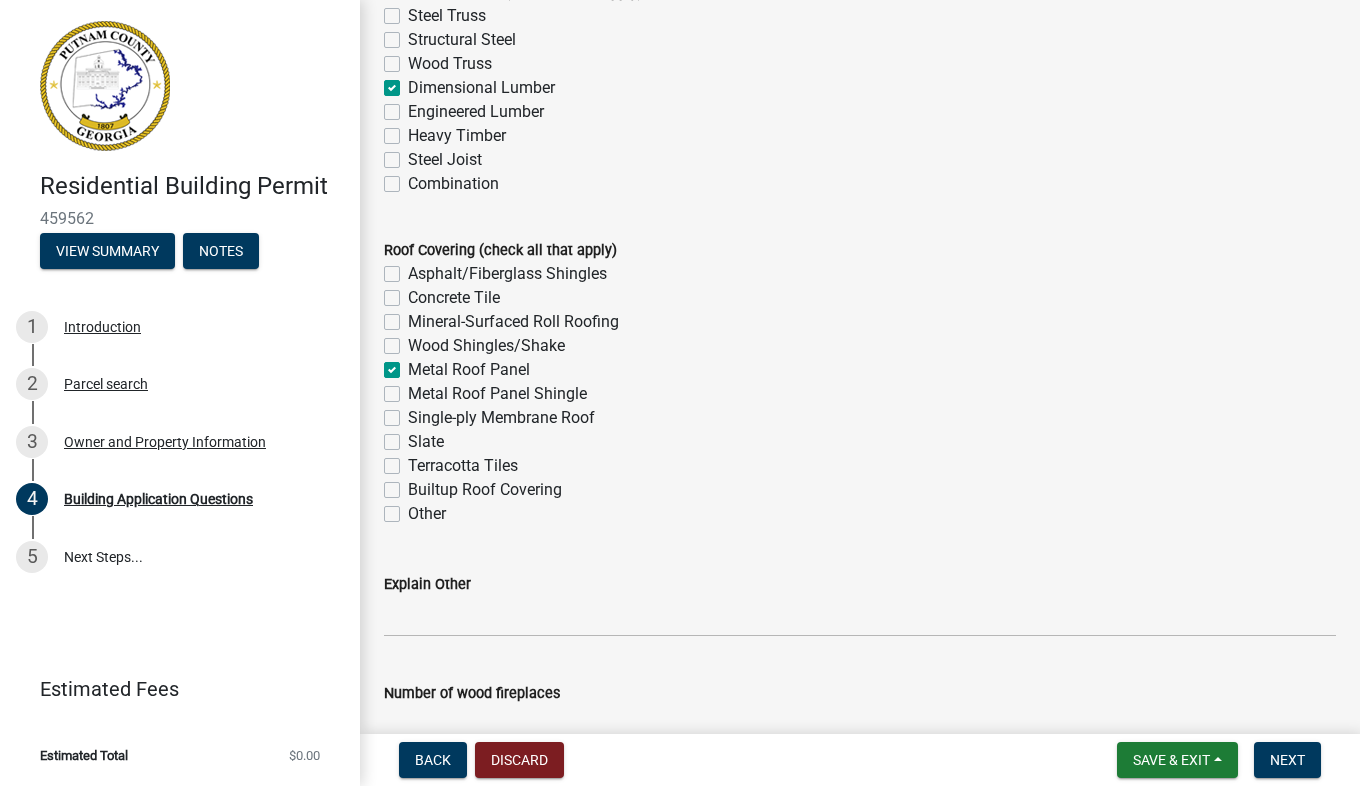 checkbox on "false" 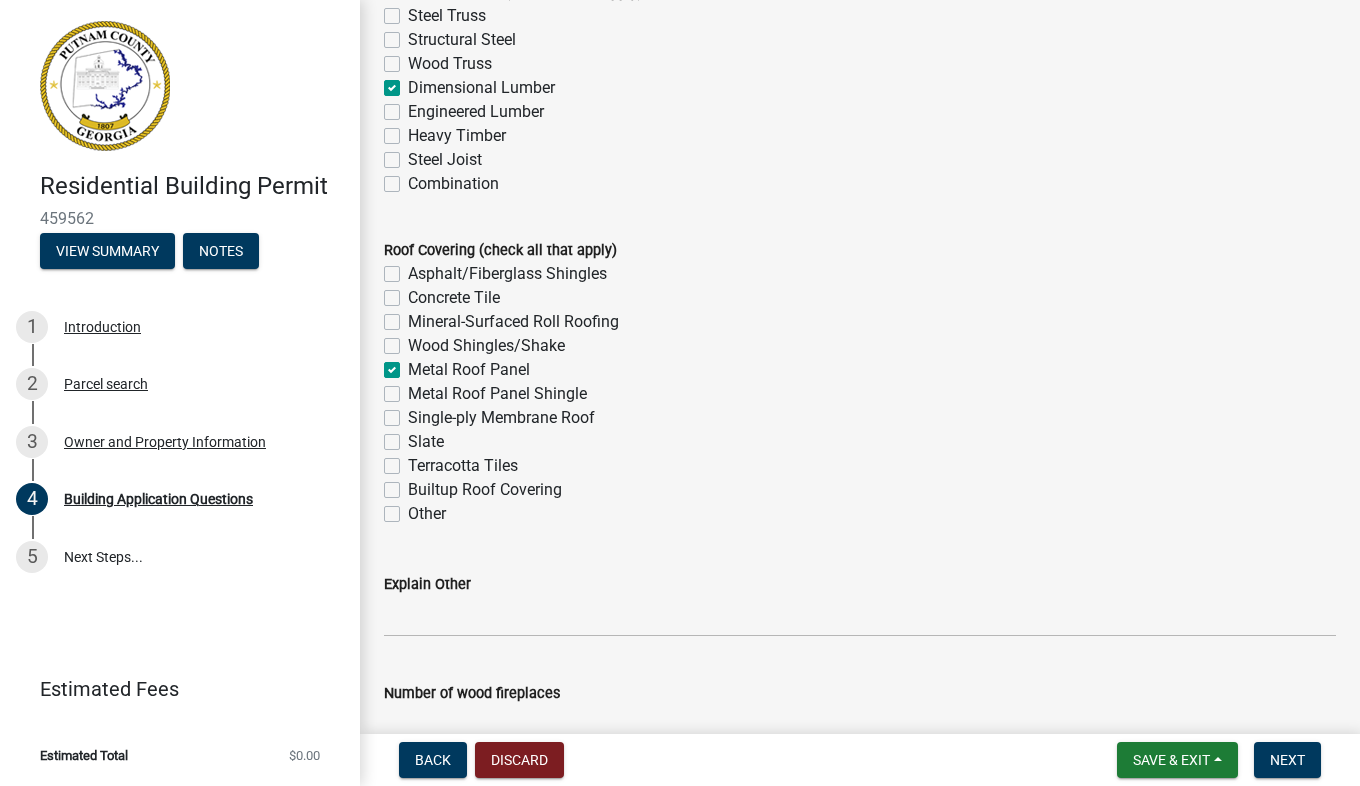 click on "Metal Roof Panel Shingle" 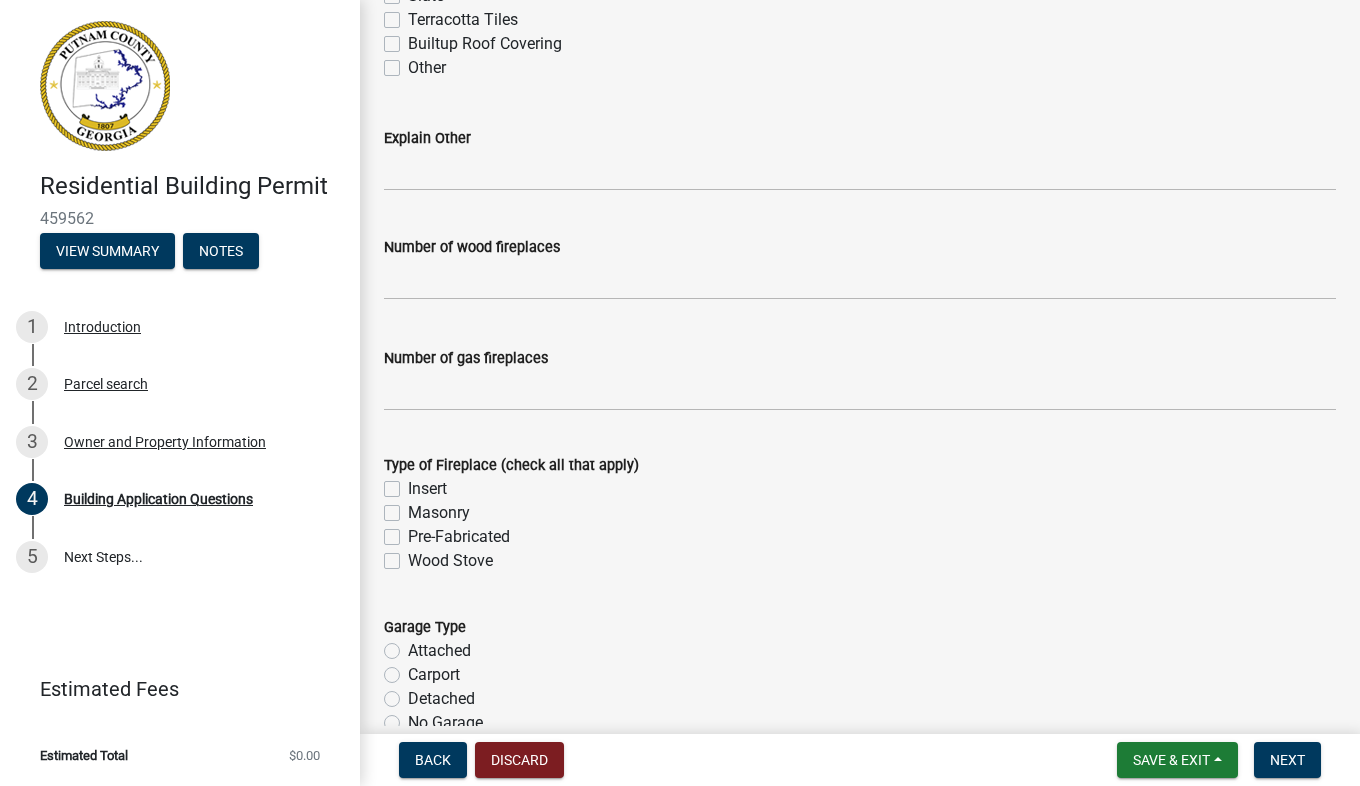 scroll, scrollTop: 5445, scrollLeft: 0, axis: vertical 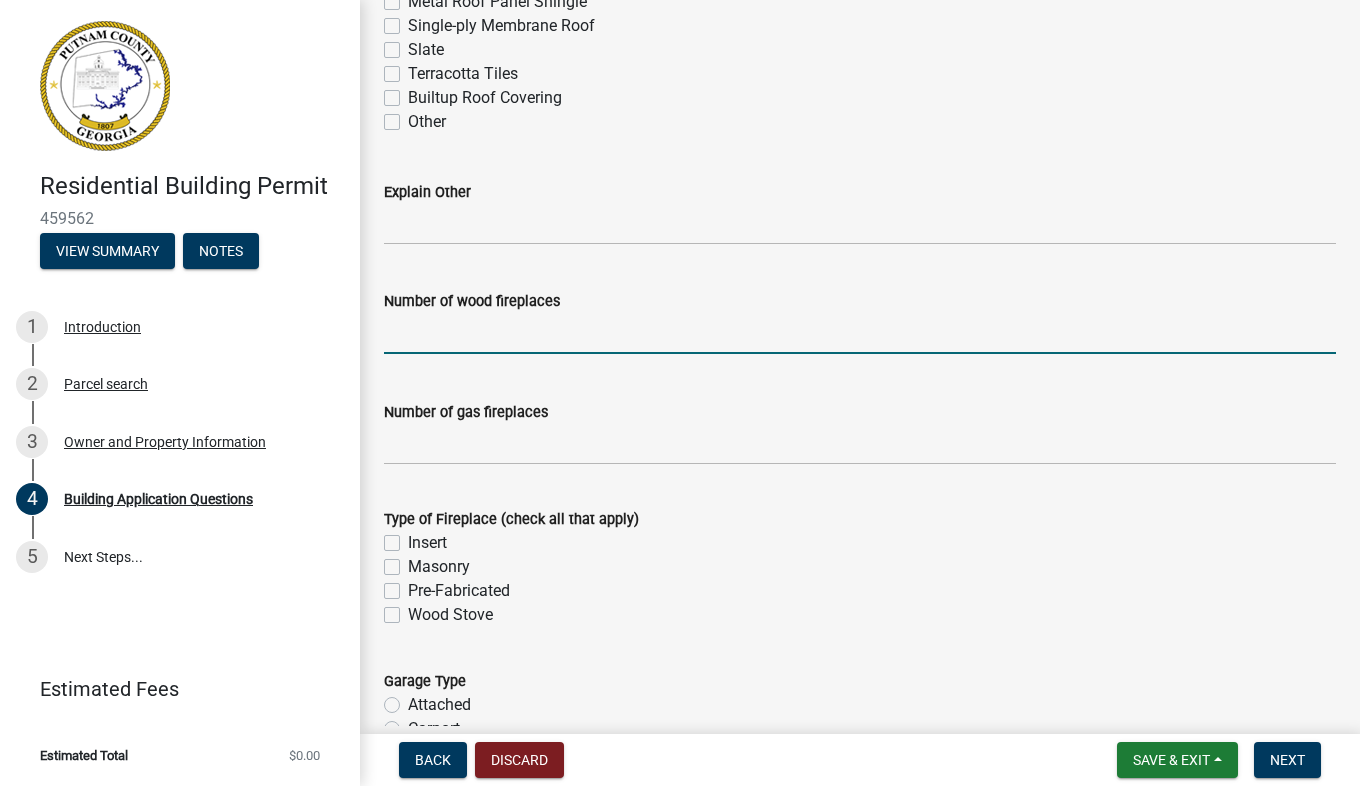 click 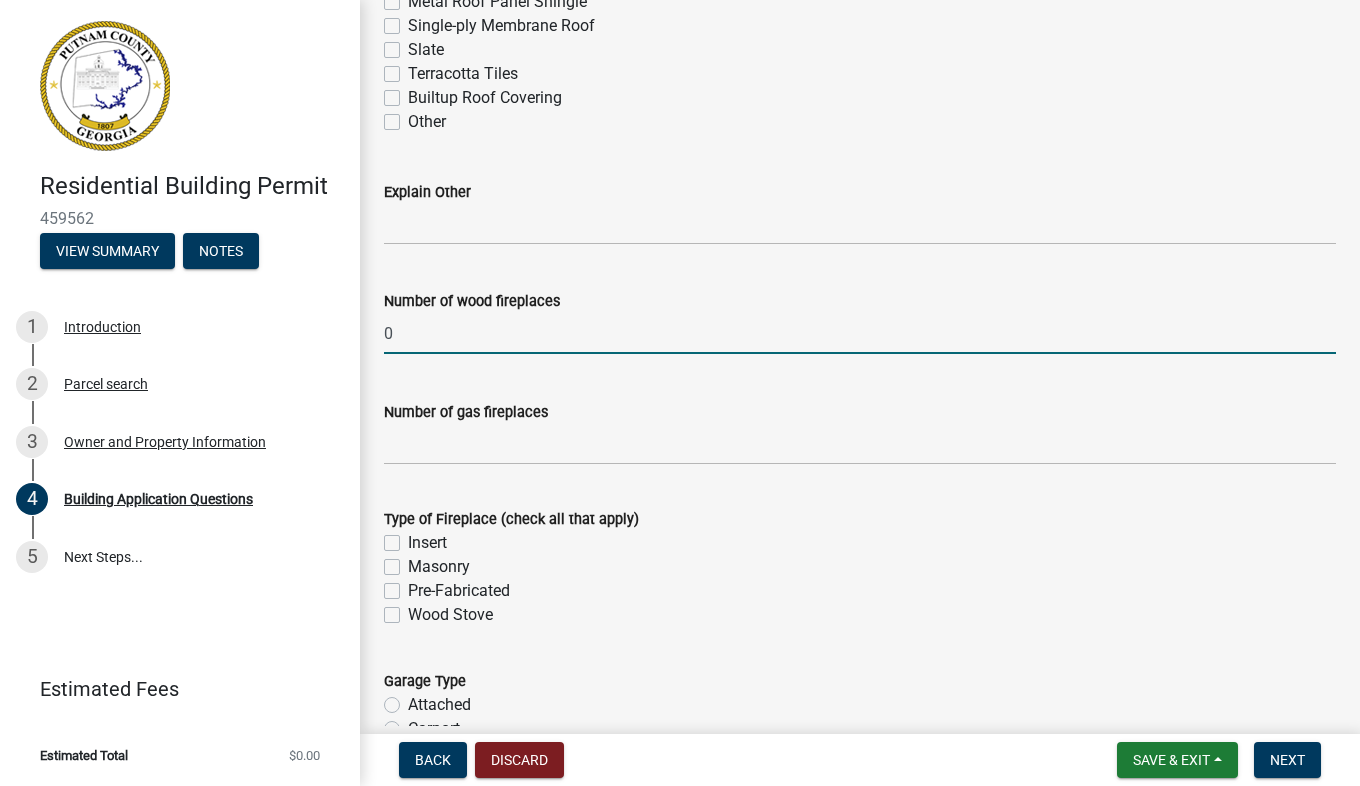 type on "0" 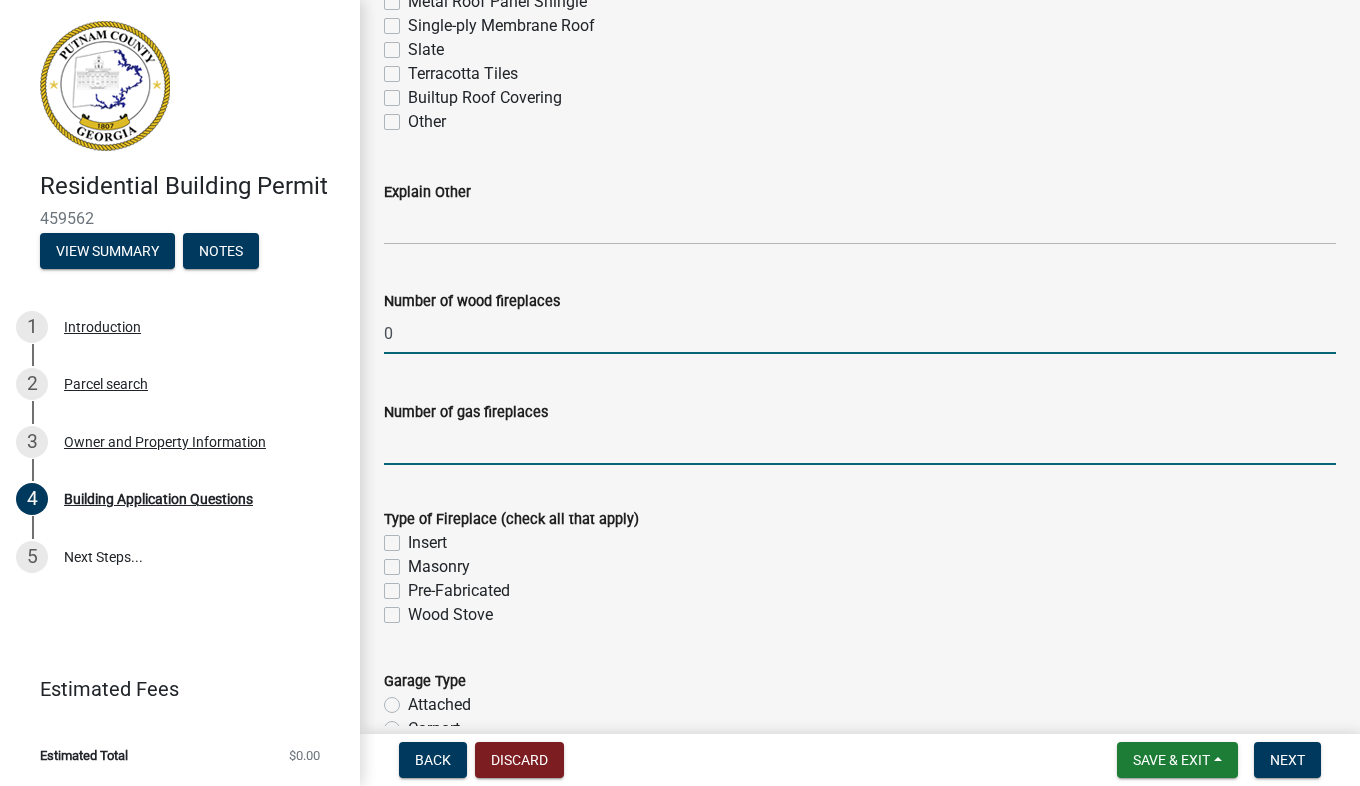 click 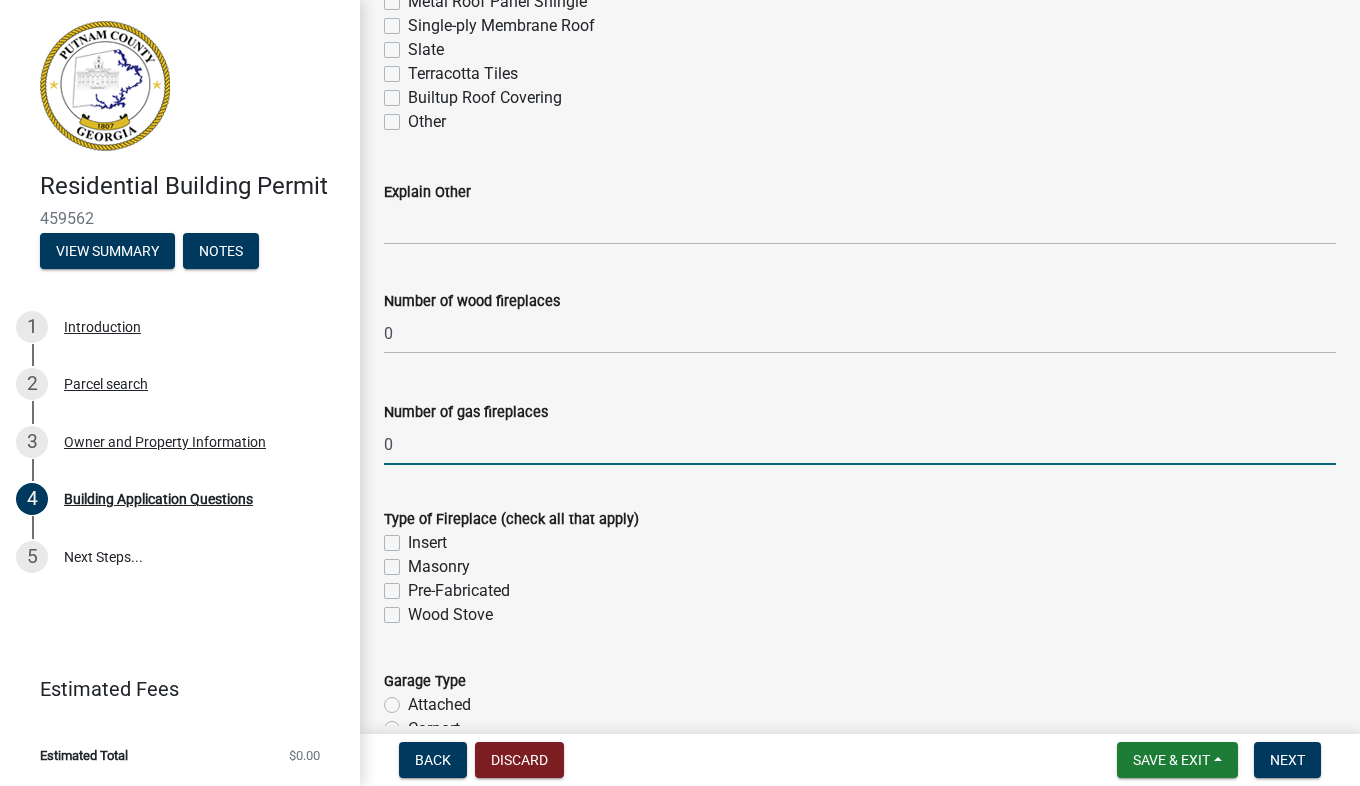 type on "0" 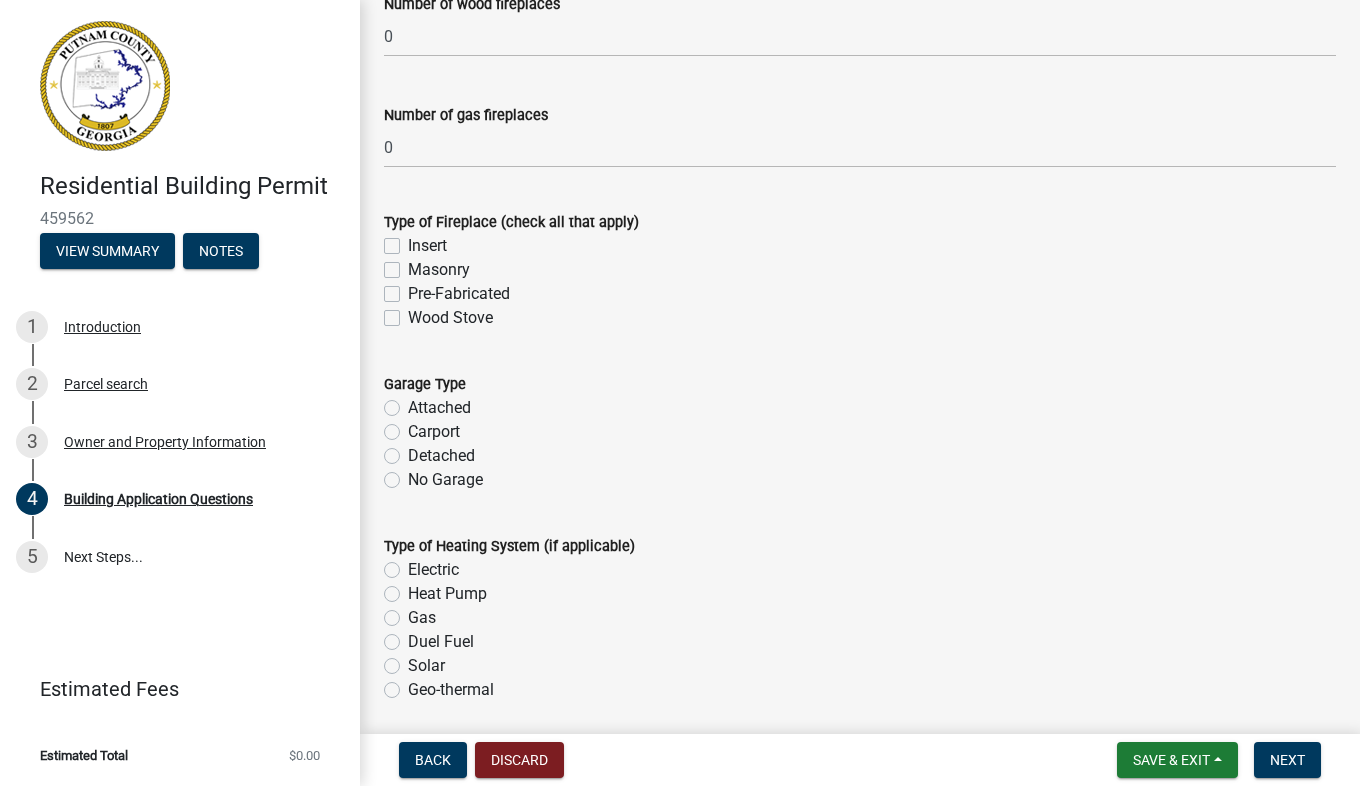 scroll, scrollTop: 5749, scrollLeft: 0, axis: vertical 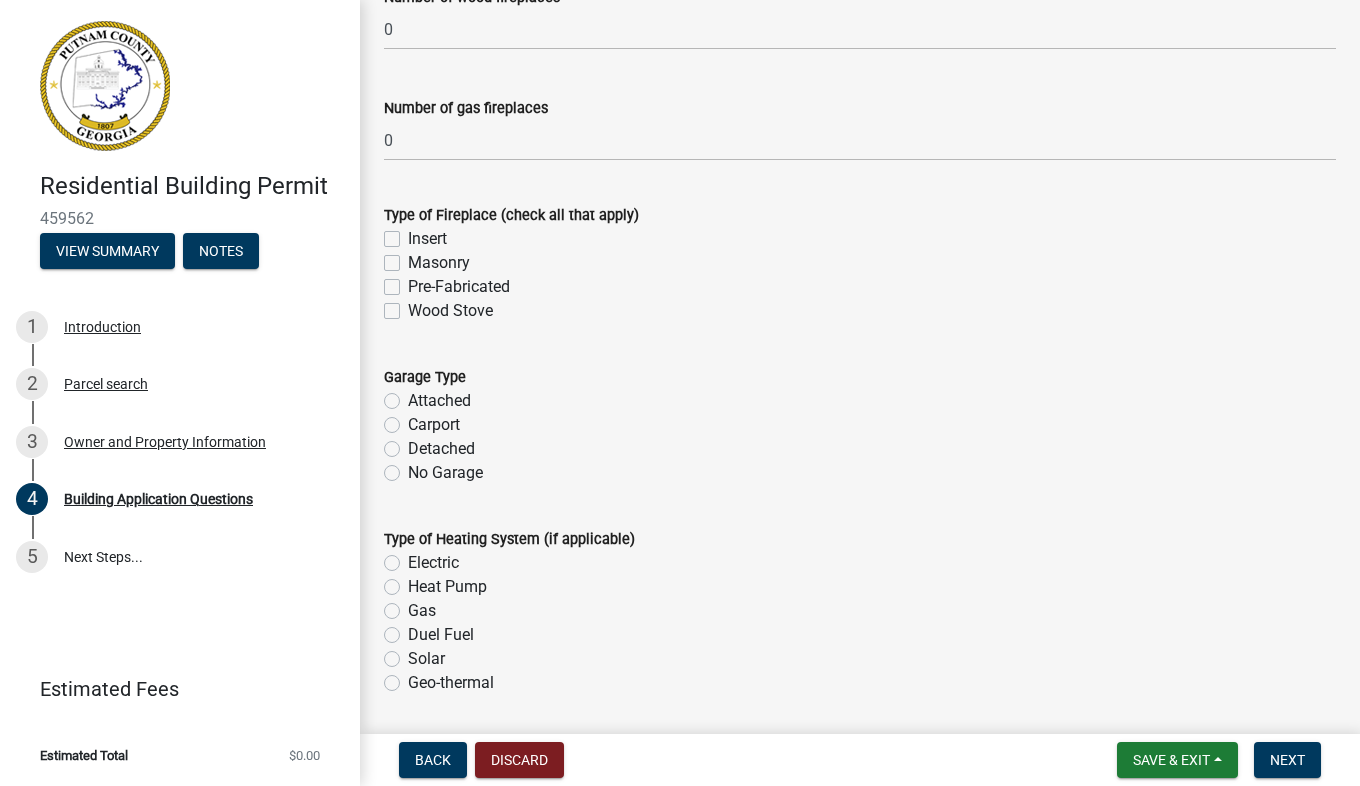 click on "No Garage" 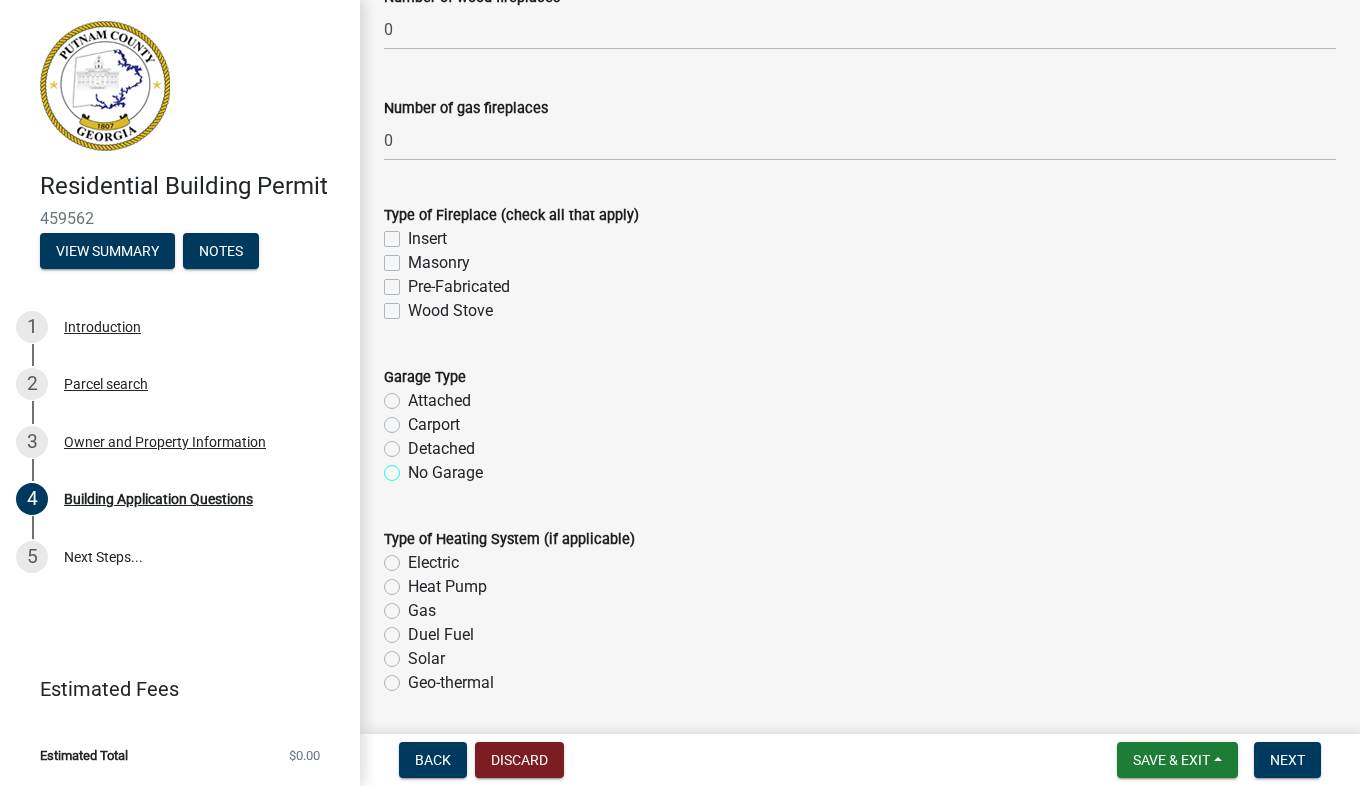 click on "No Garage" at bounding box center (414, 467) 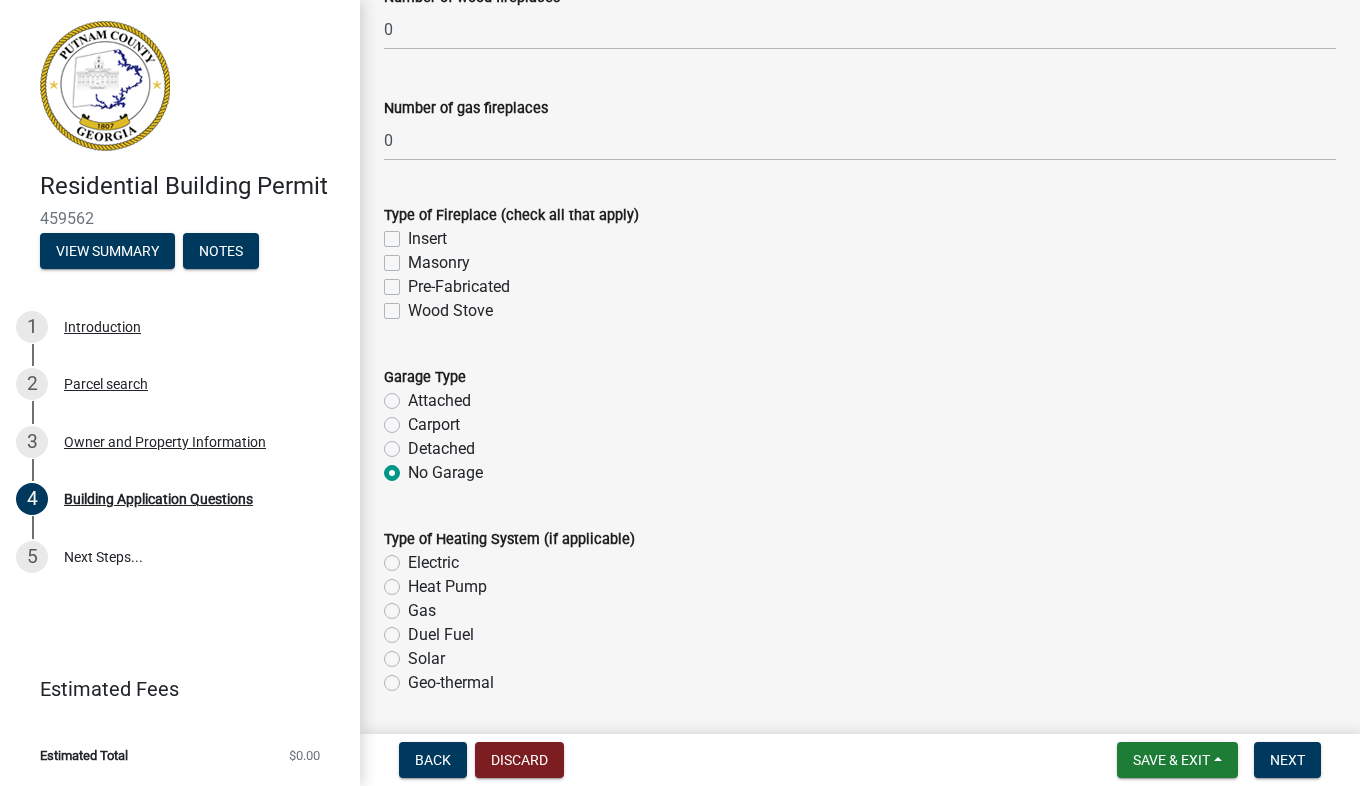 radio on "true" 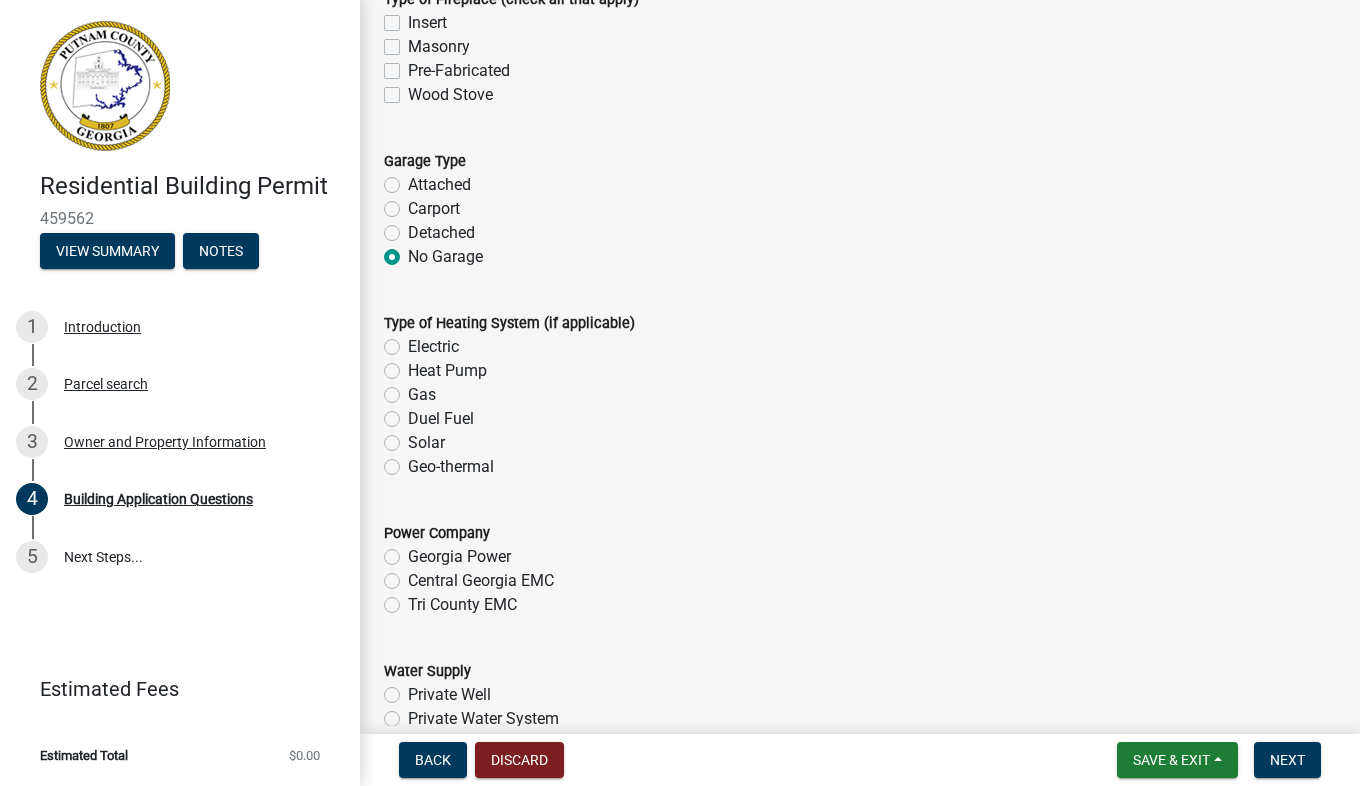 scroll, scrollTop: 5958, scrollLeft: 0, axis: vertical 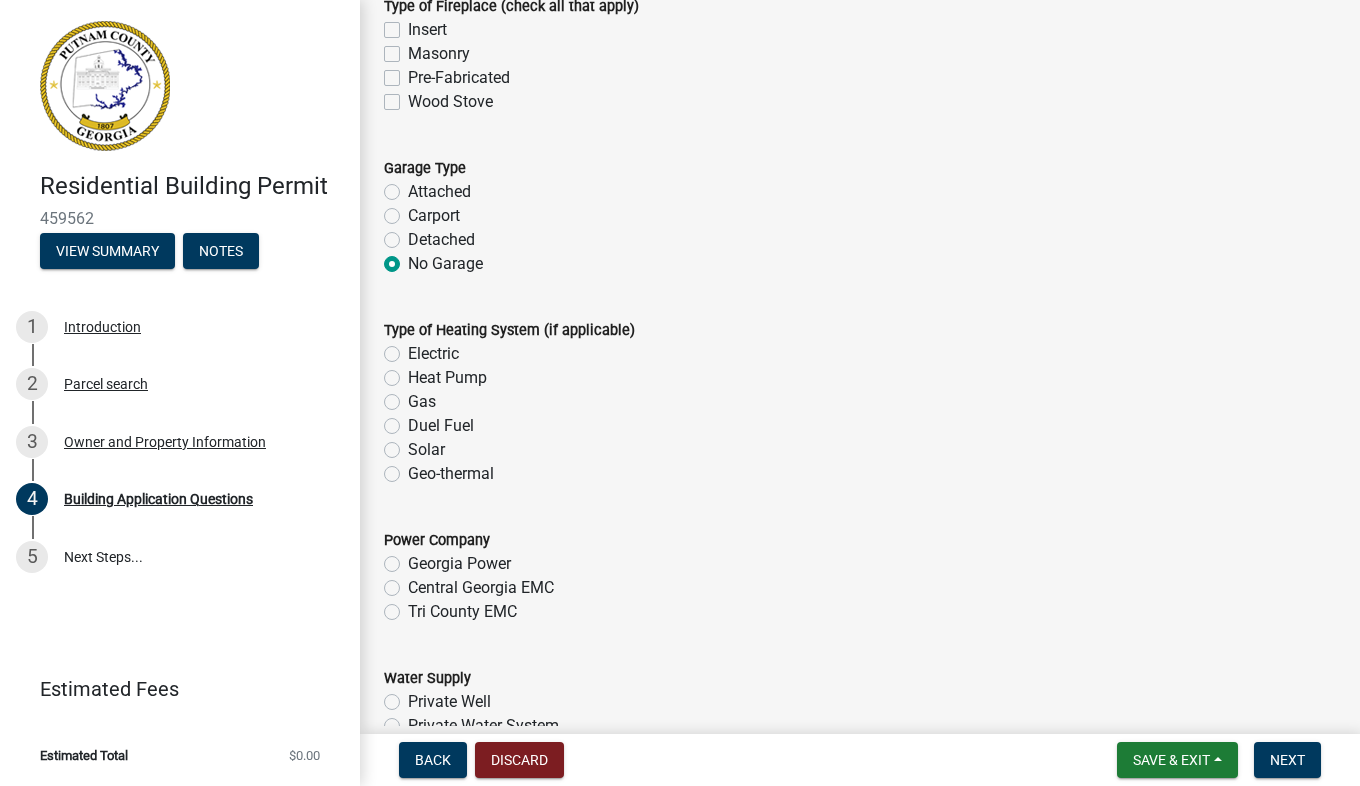 click on "Carport" 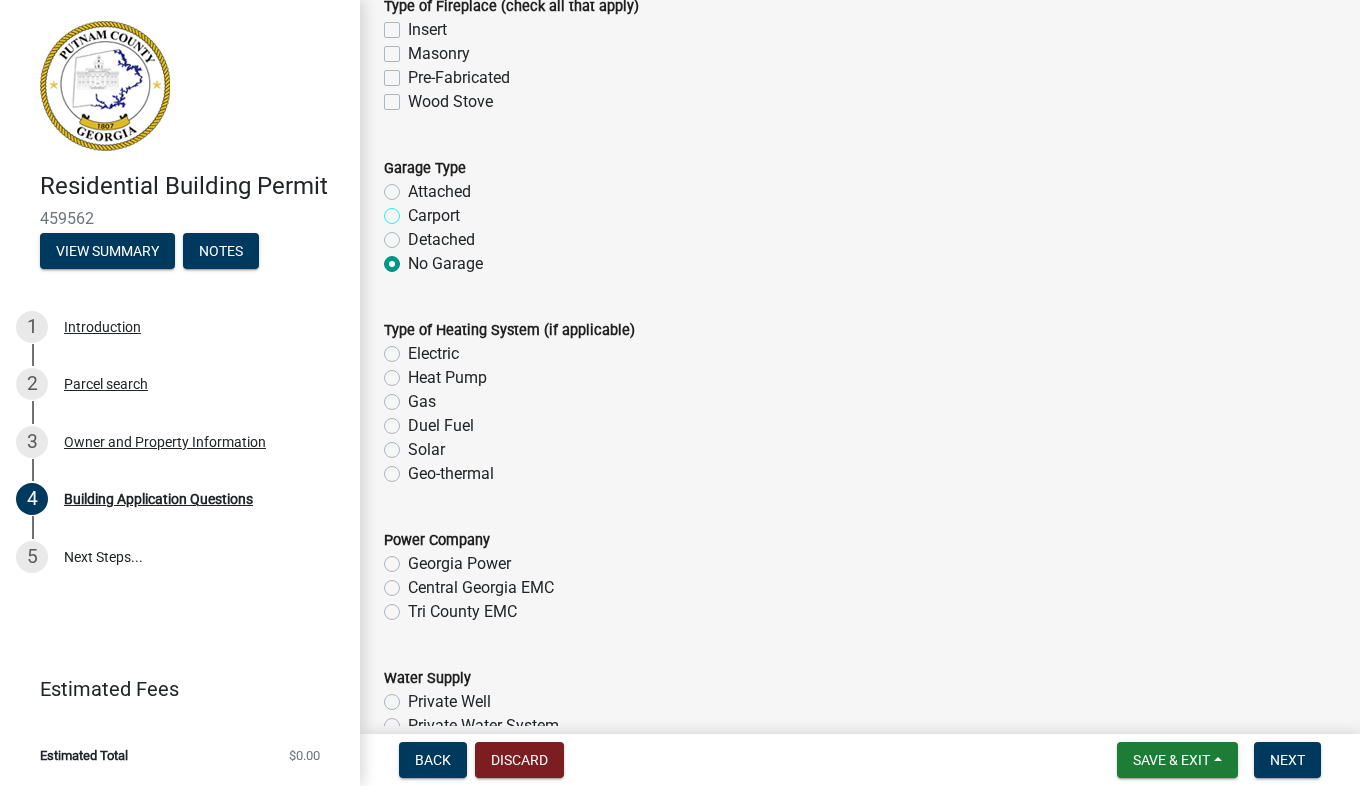 click on "Carport" at bounding box center (414, 210) 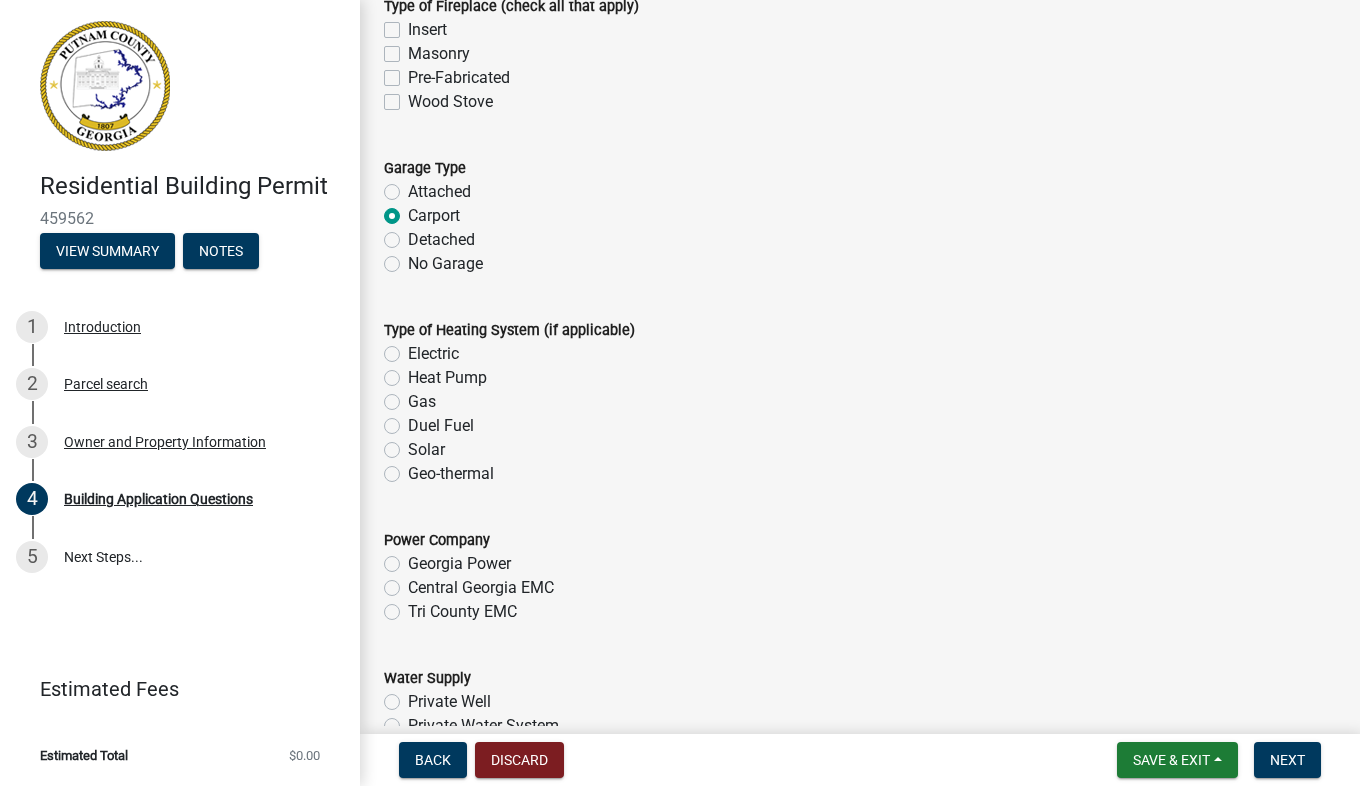 radio on "true" 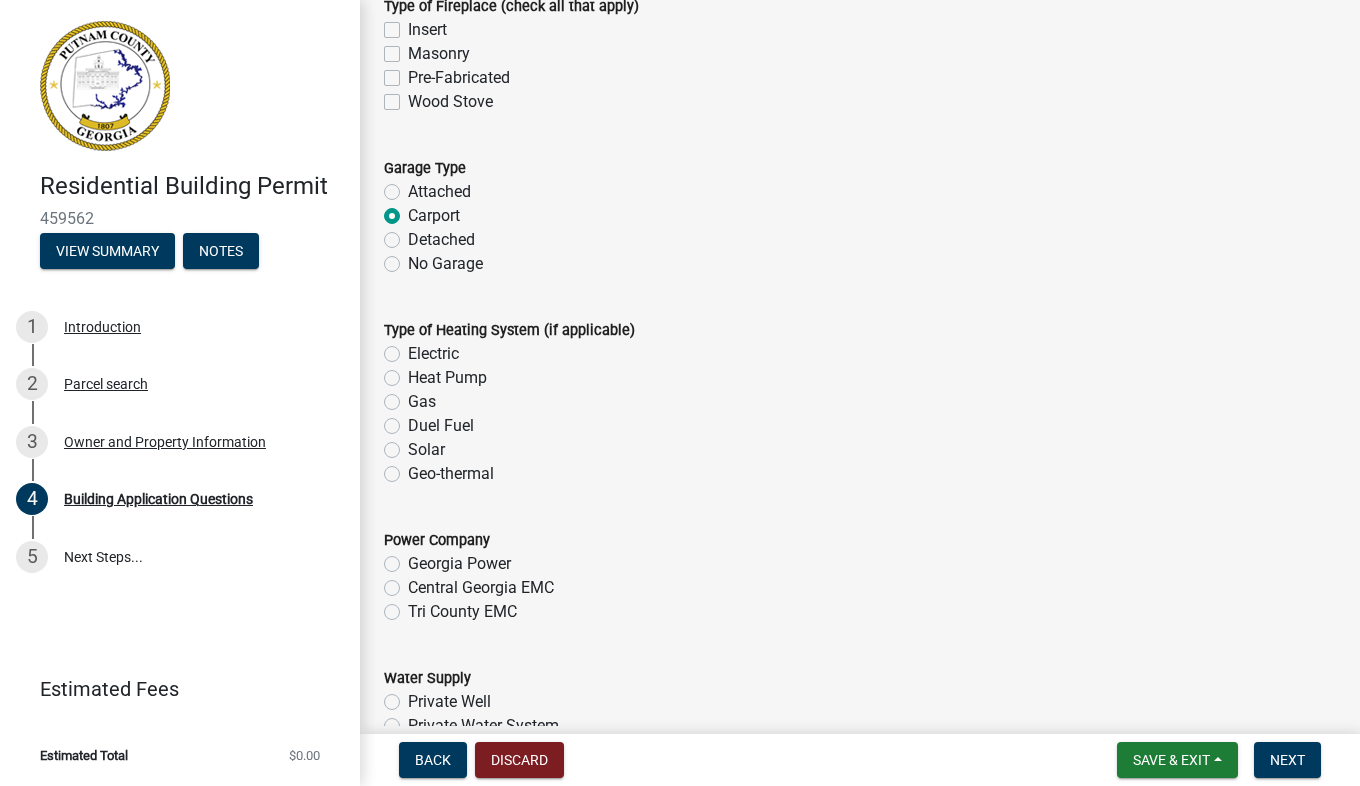 click on "Heat Pump" 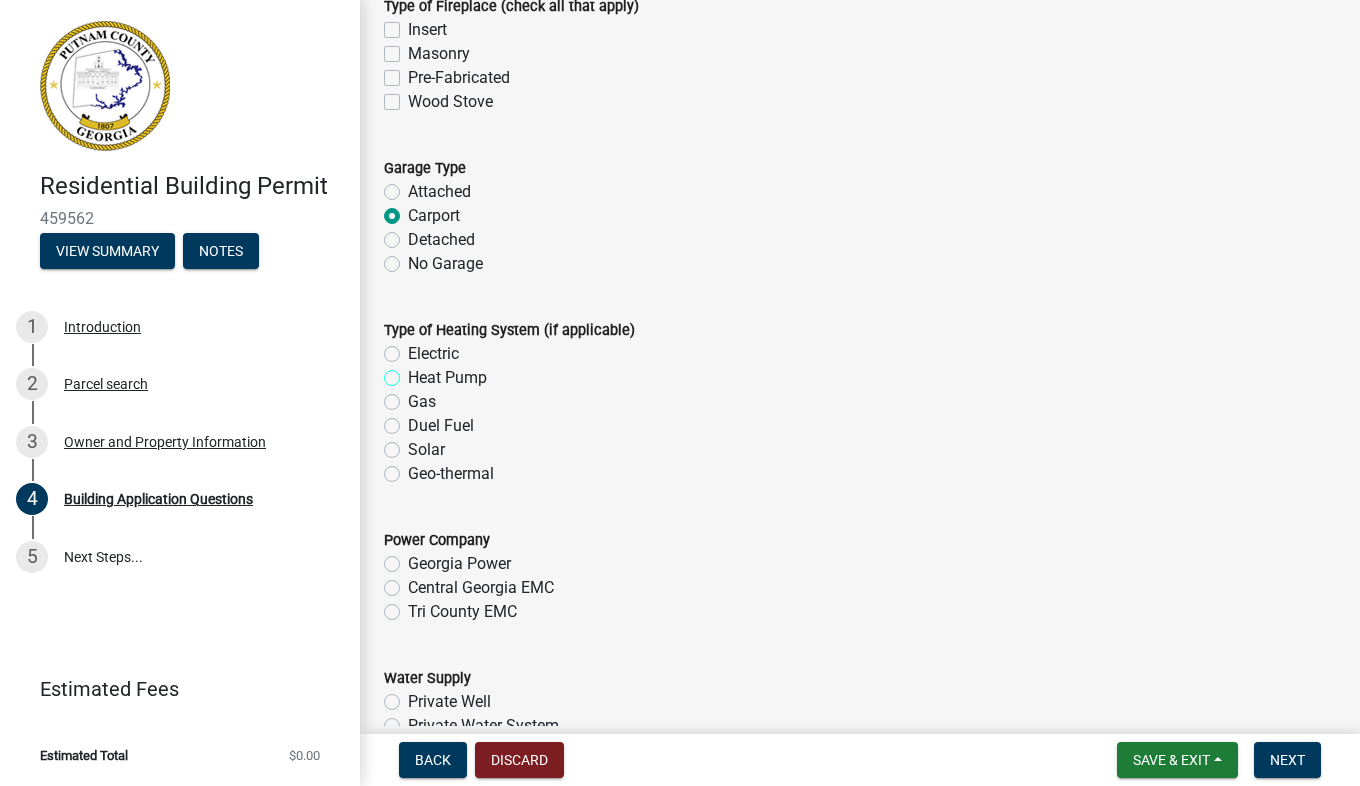 click on "Heat Pump" at bounding box center (414, 372) 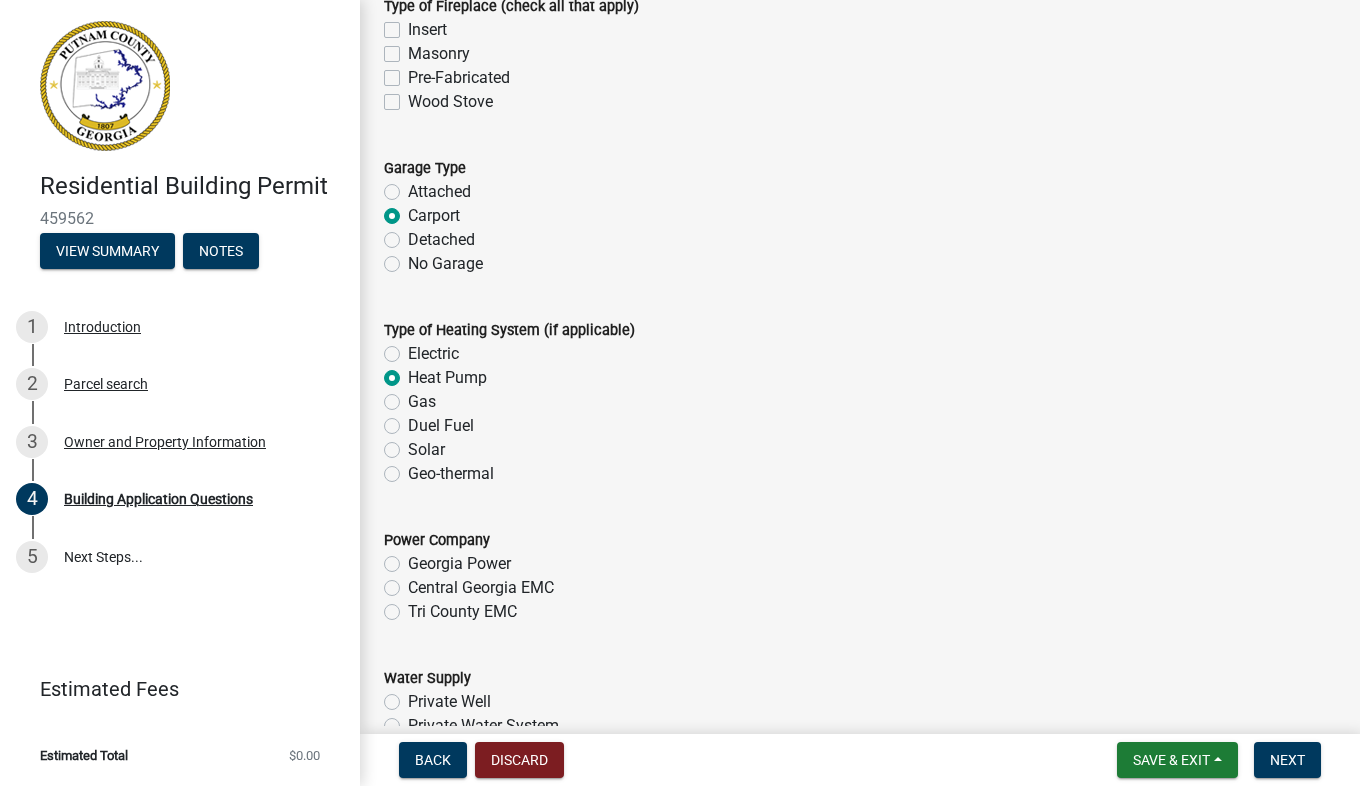 radio on "true" 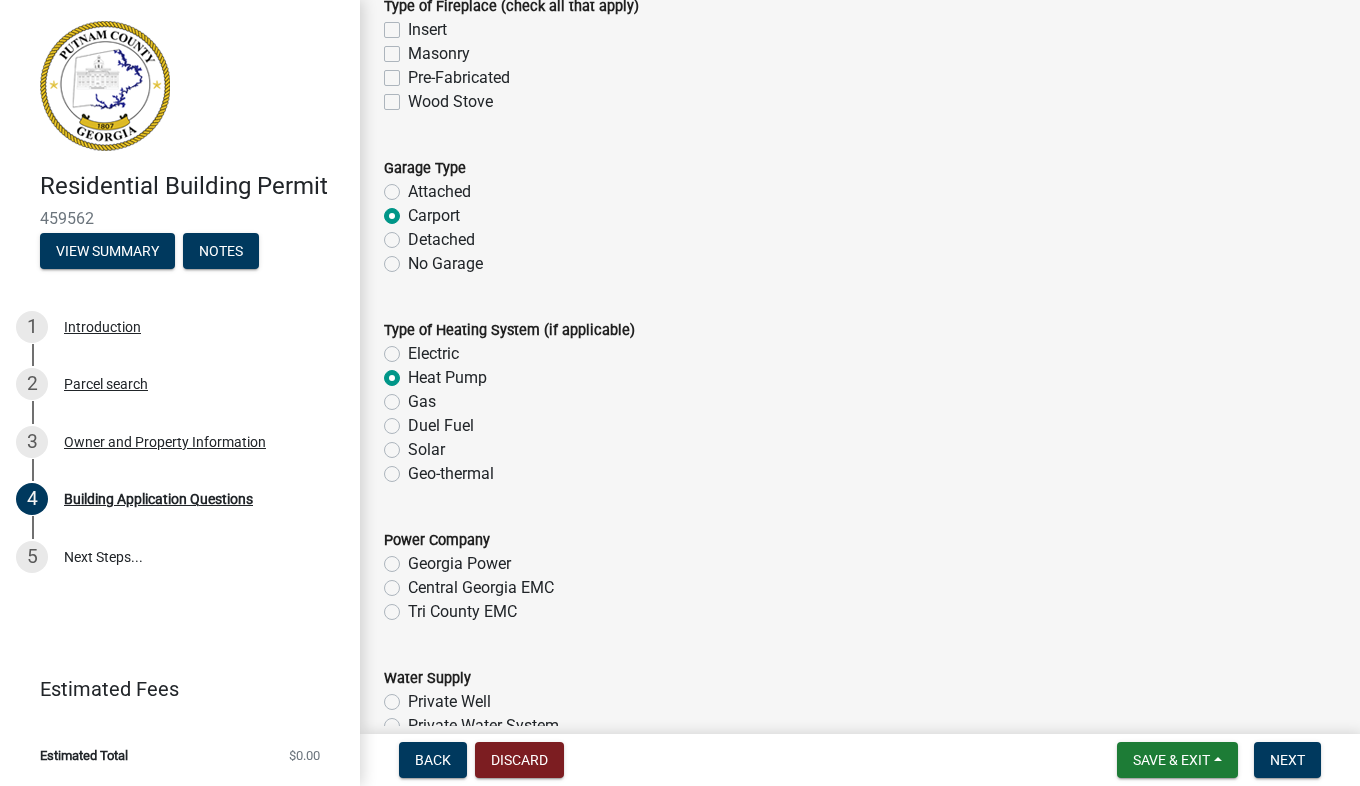 click on "Tri County EMC" 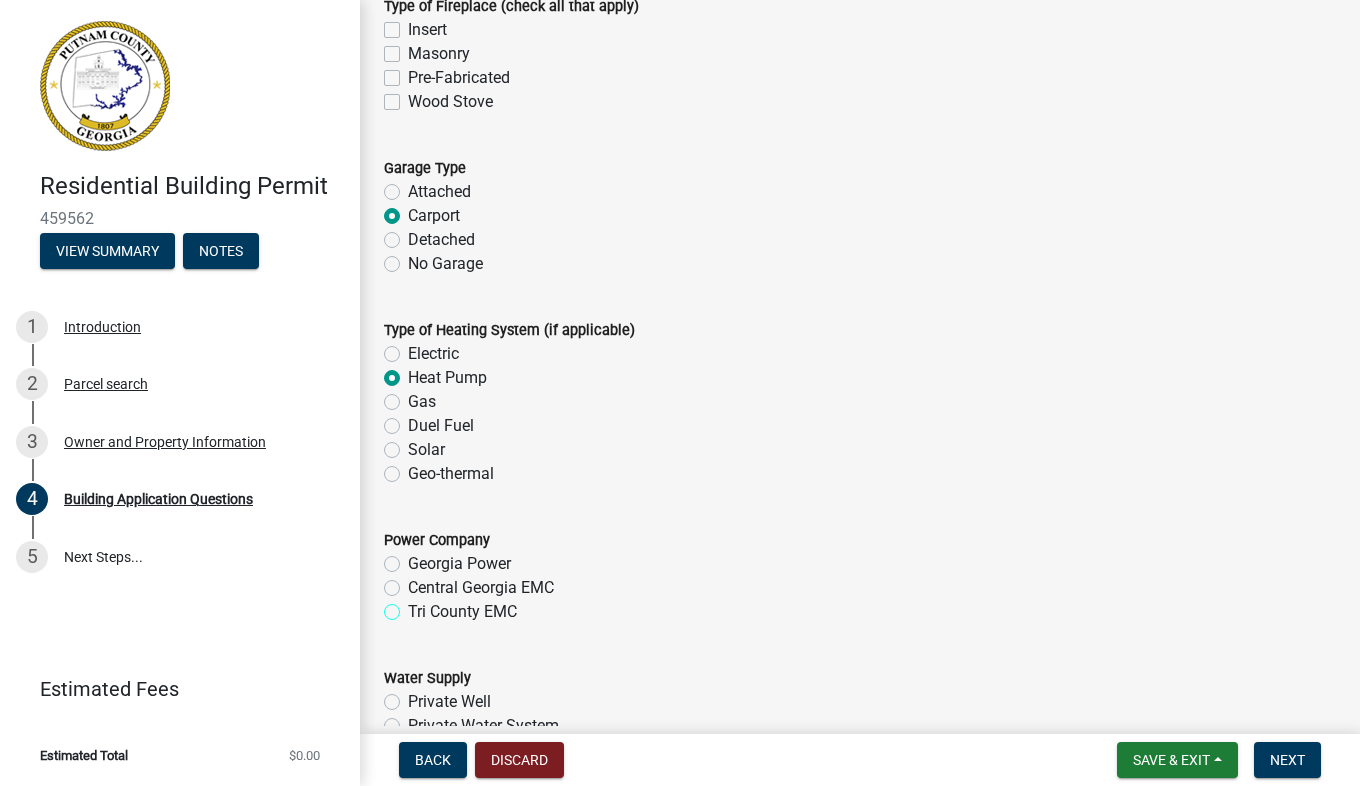 click on "Tri County EMC" at bounding box center [414, 606] 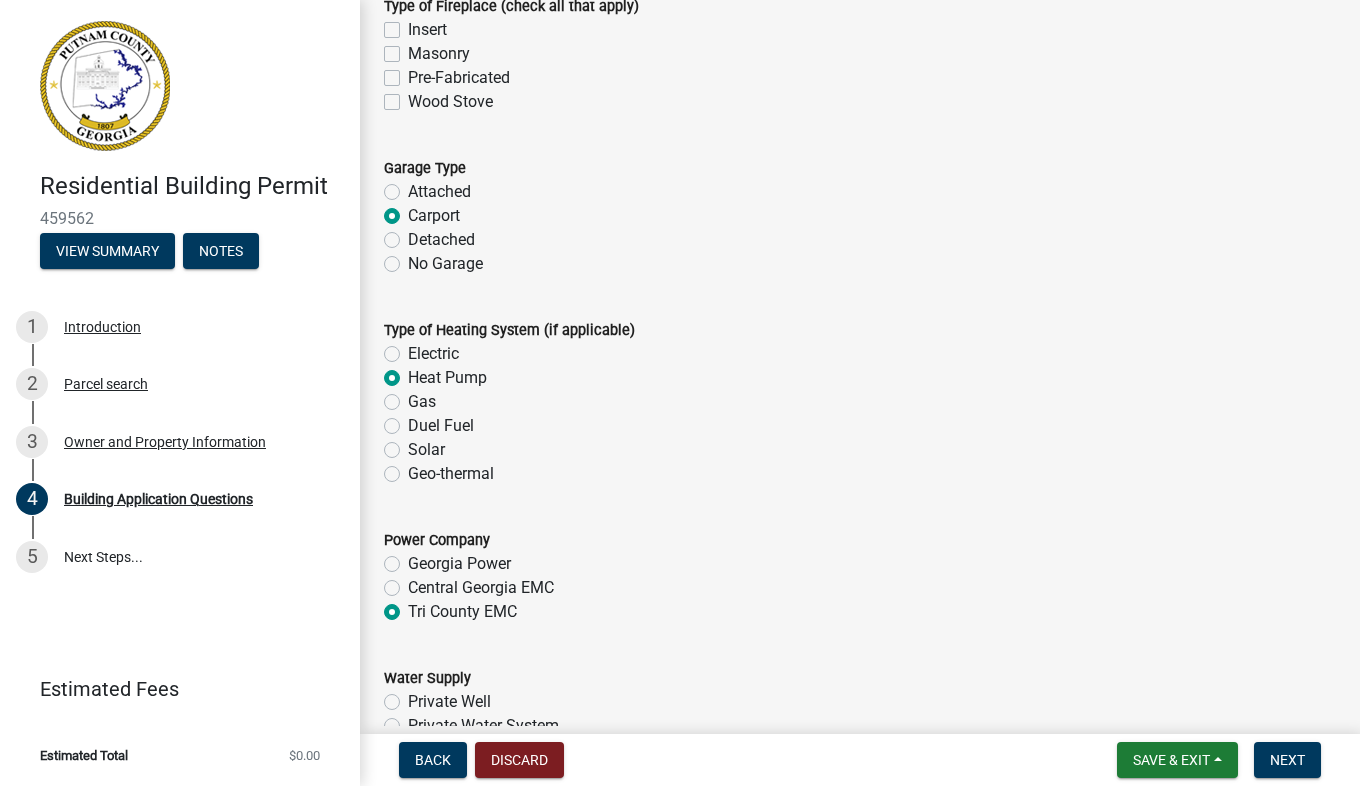 radio on "true" 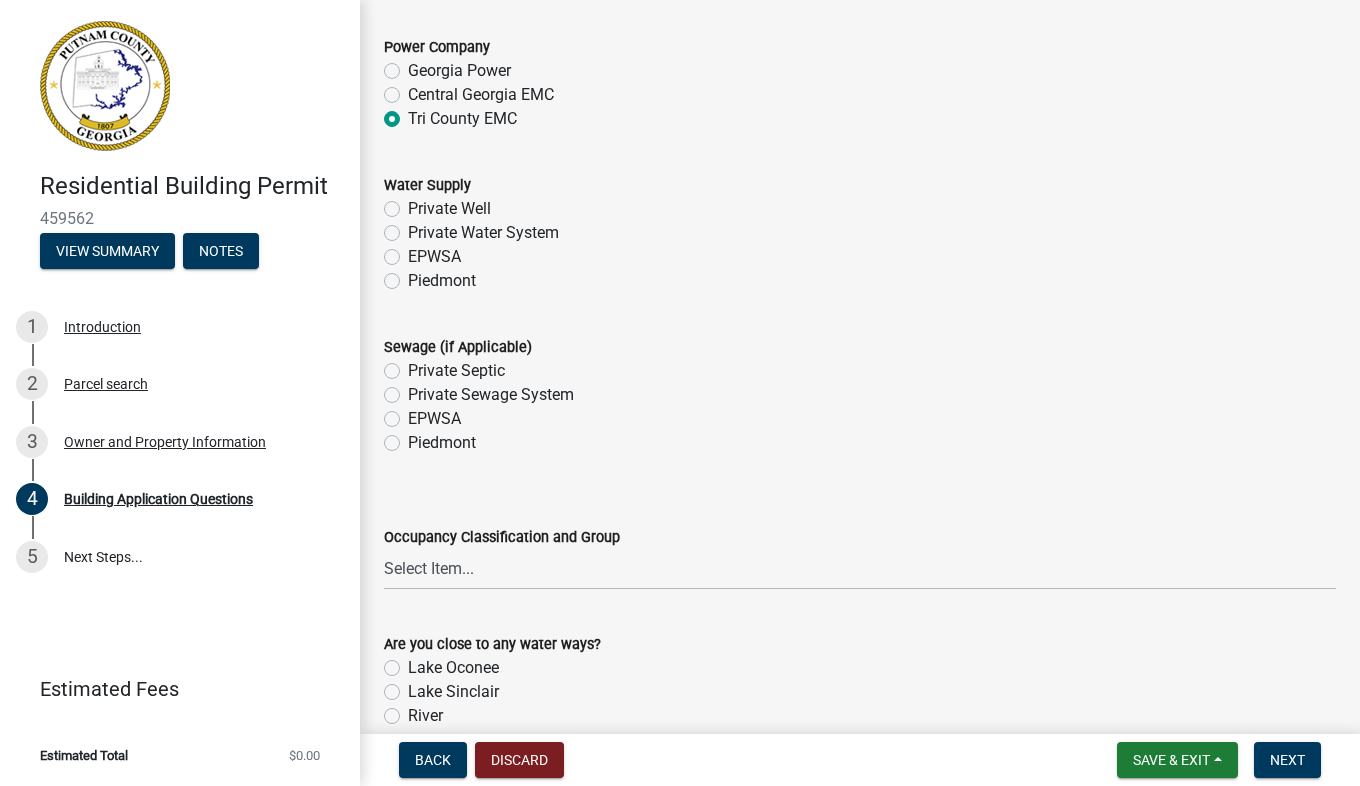 scroll, scrollTop: 6465, scrollLeft: 0, axis: vertical 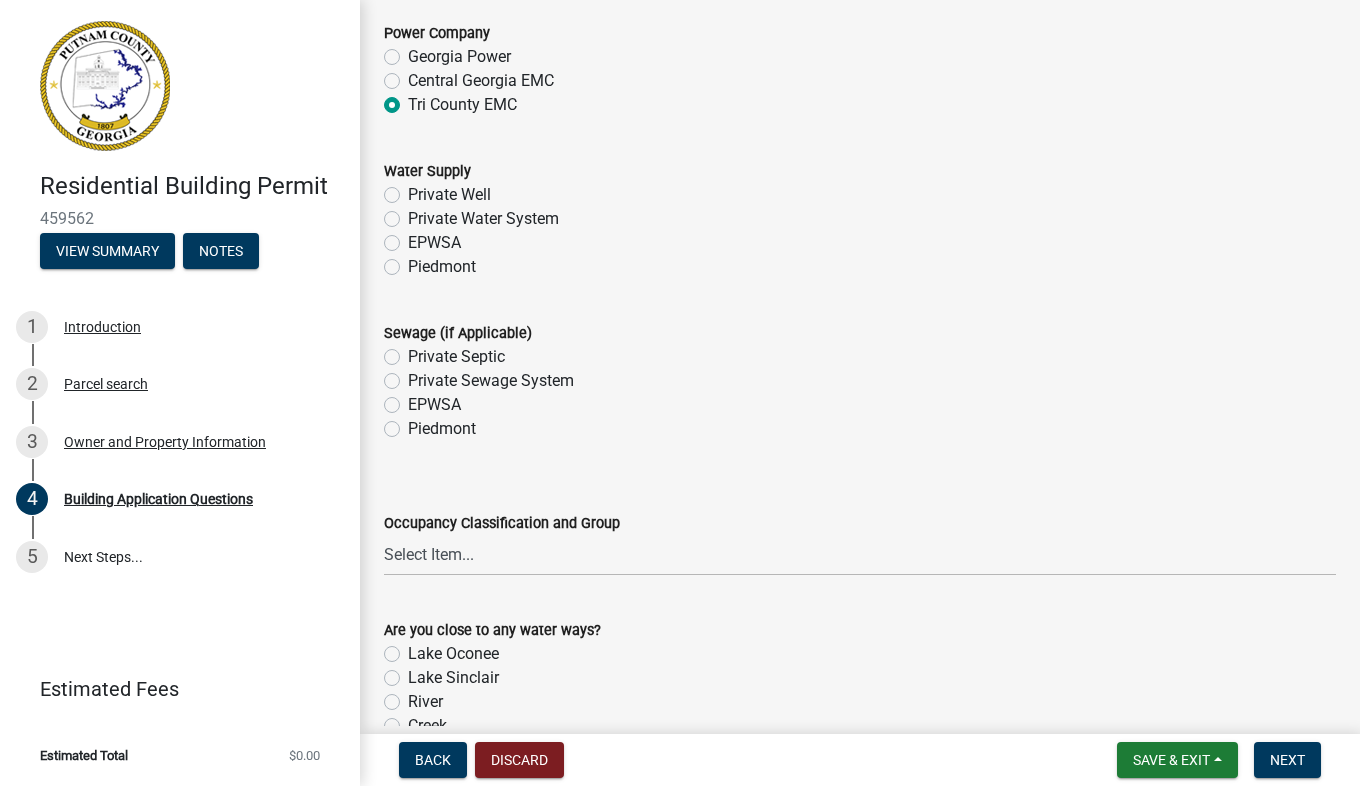 click on "Private Well" 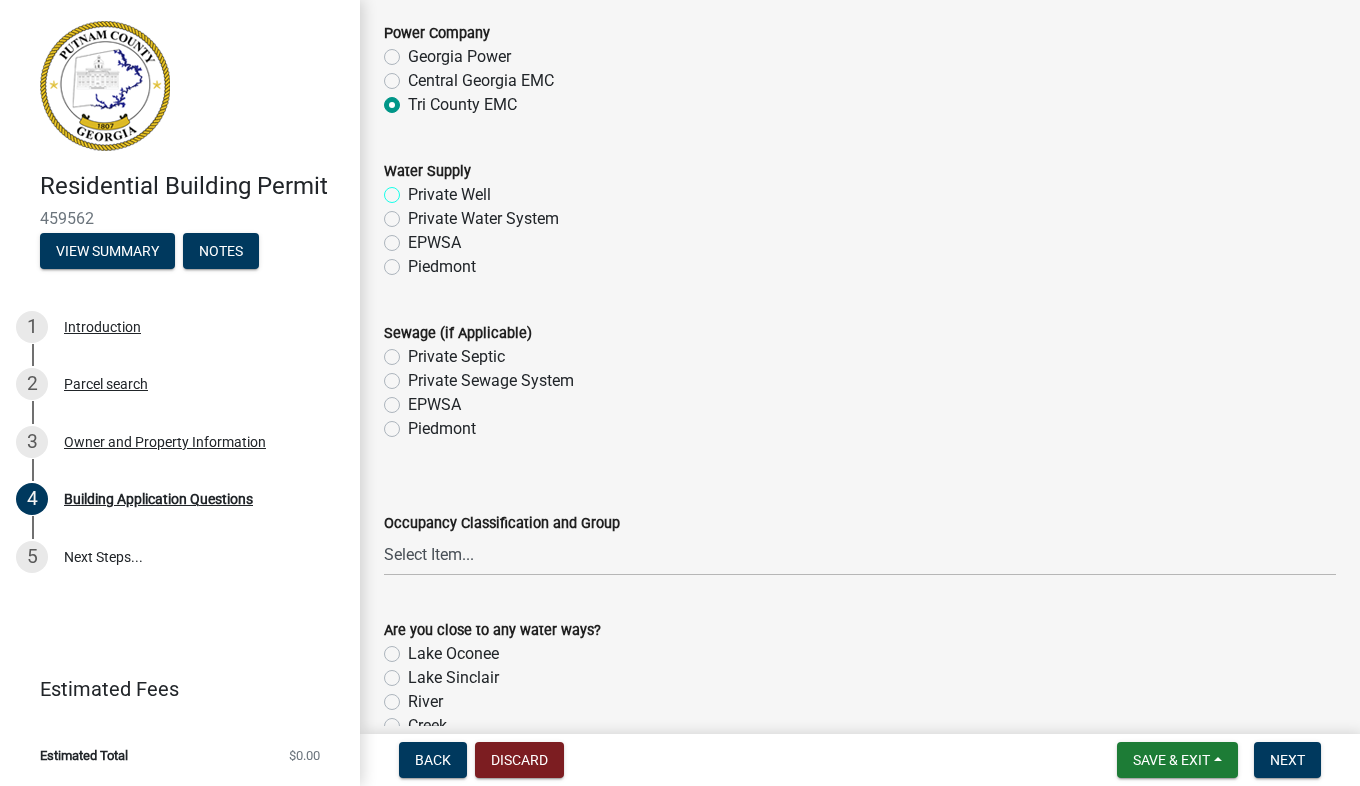 click on "Private Well" at bounding box center (414, 189) 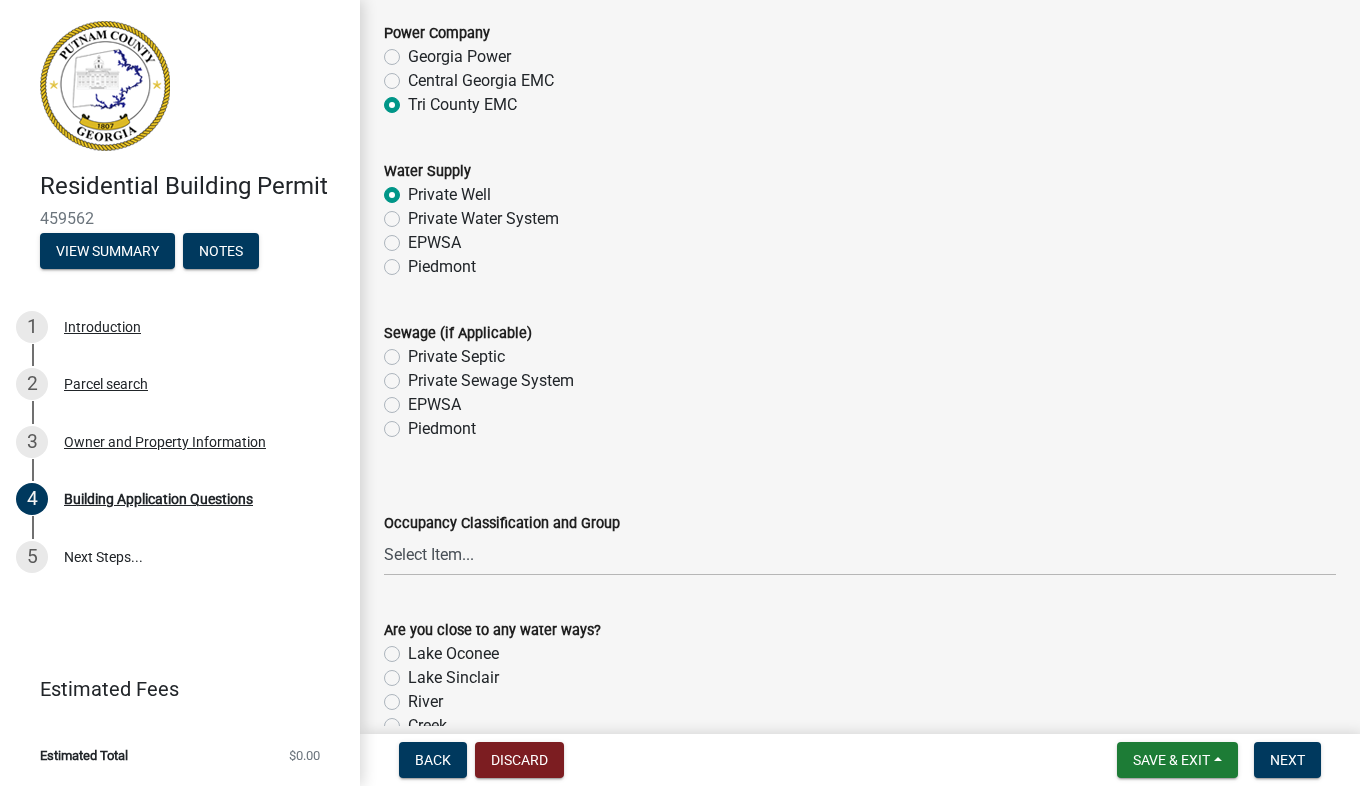 radio on "true" 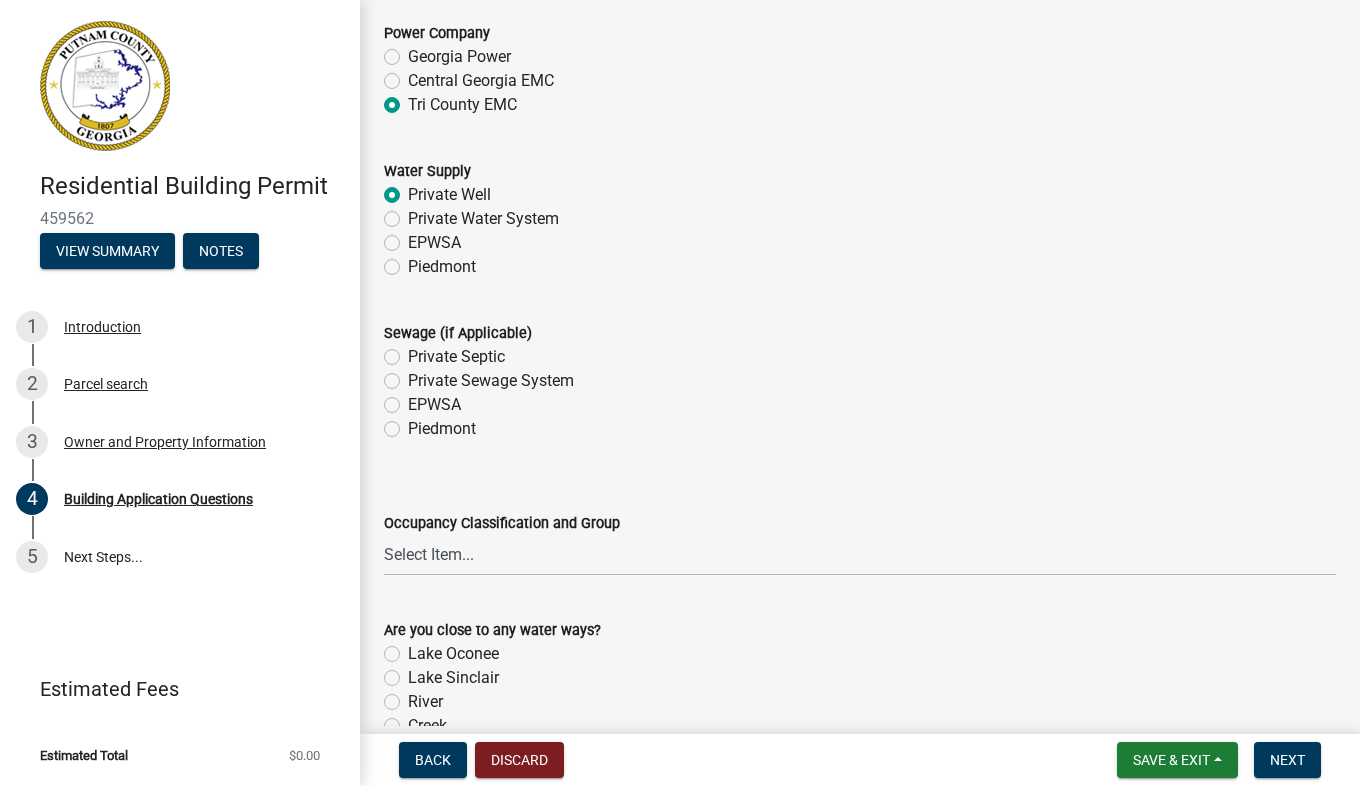 click on "Private Septic" 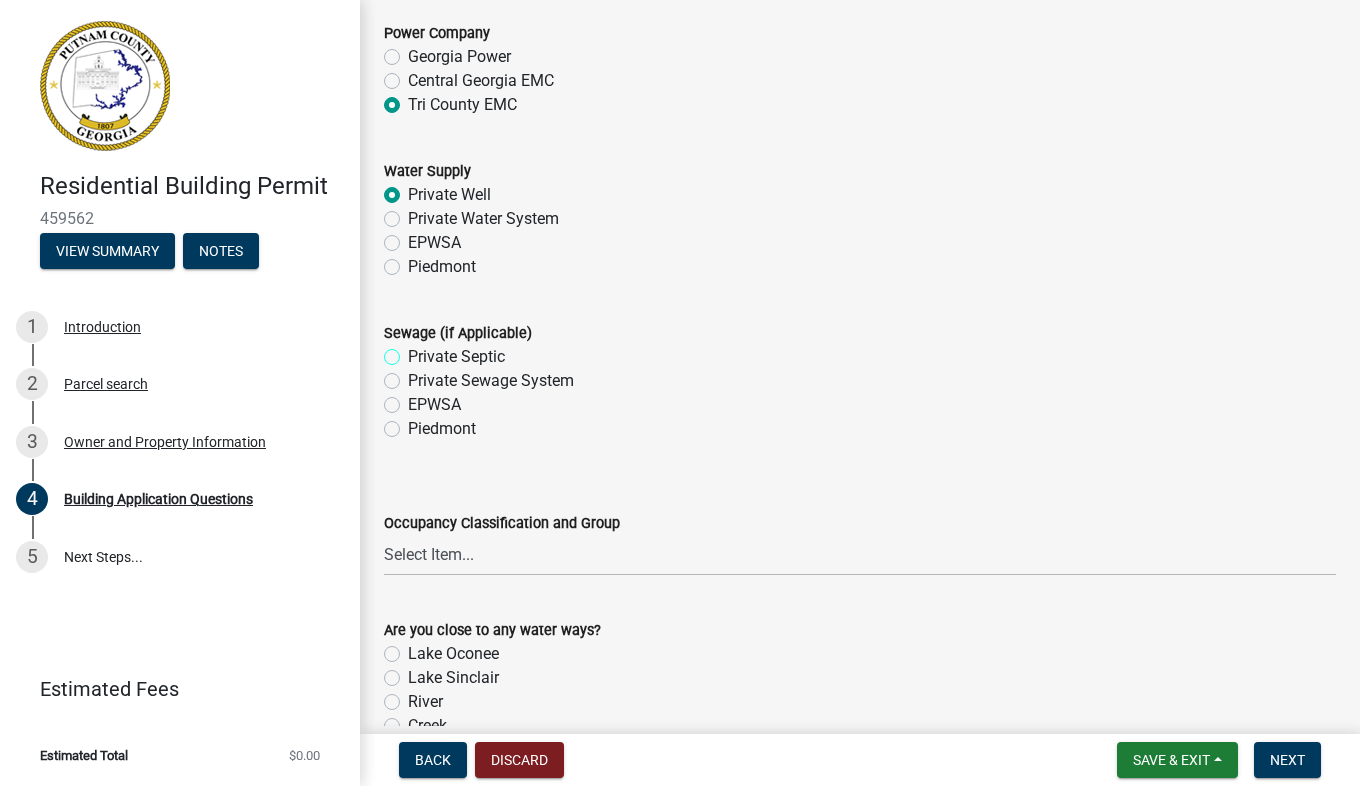 click on "Private Septic" at bounding box center [414, 351] 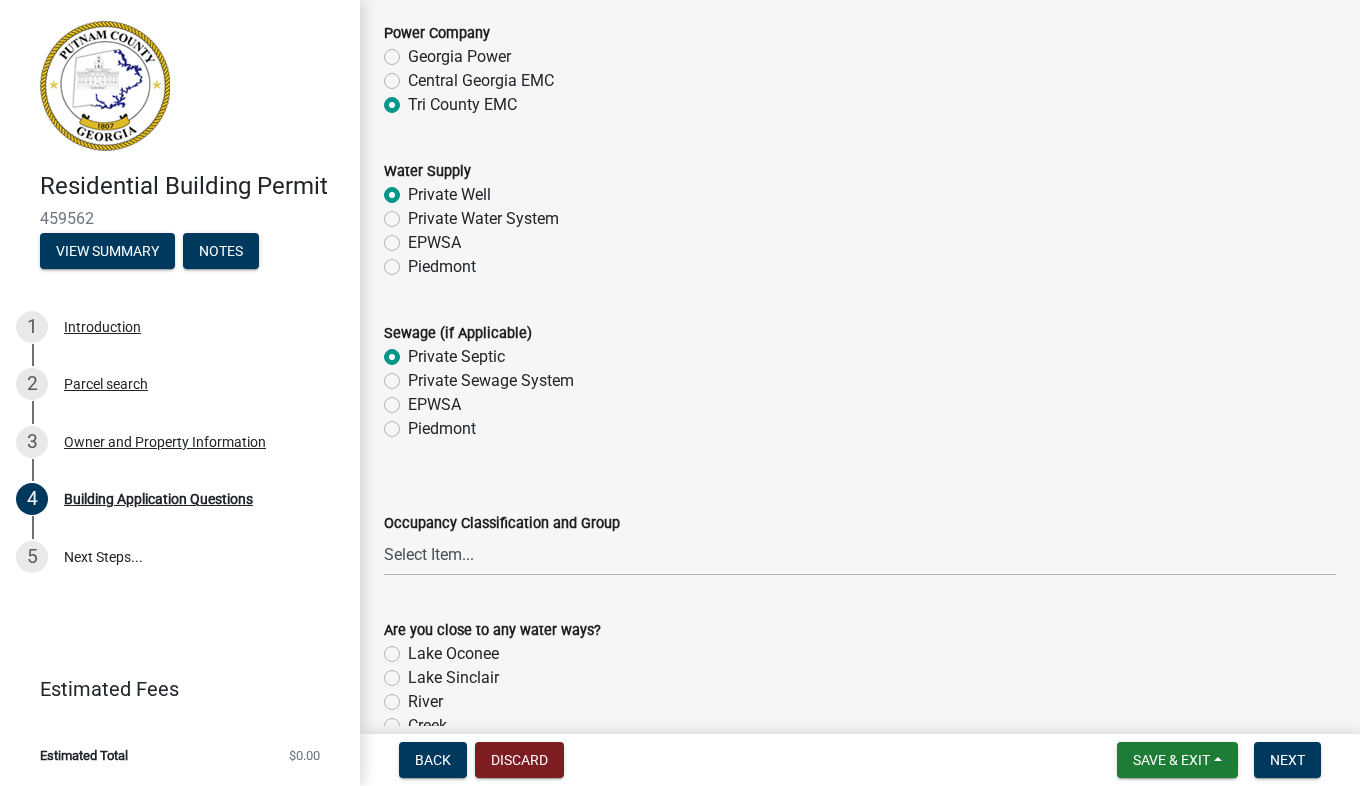 radio on "true" 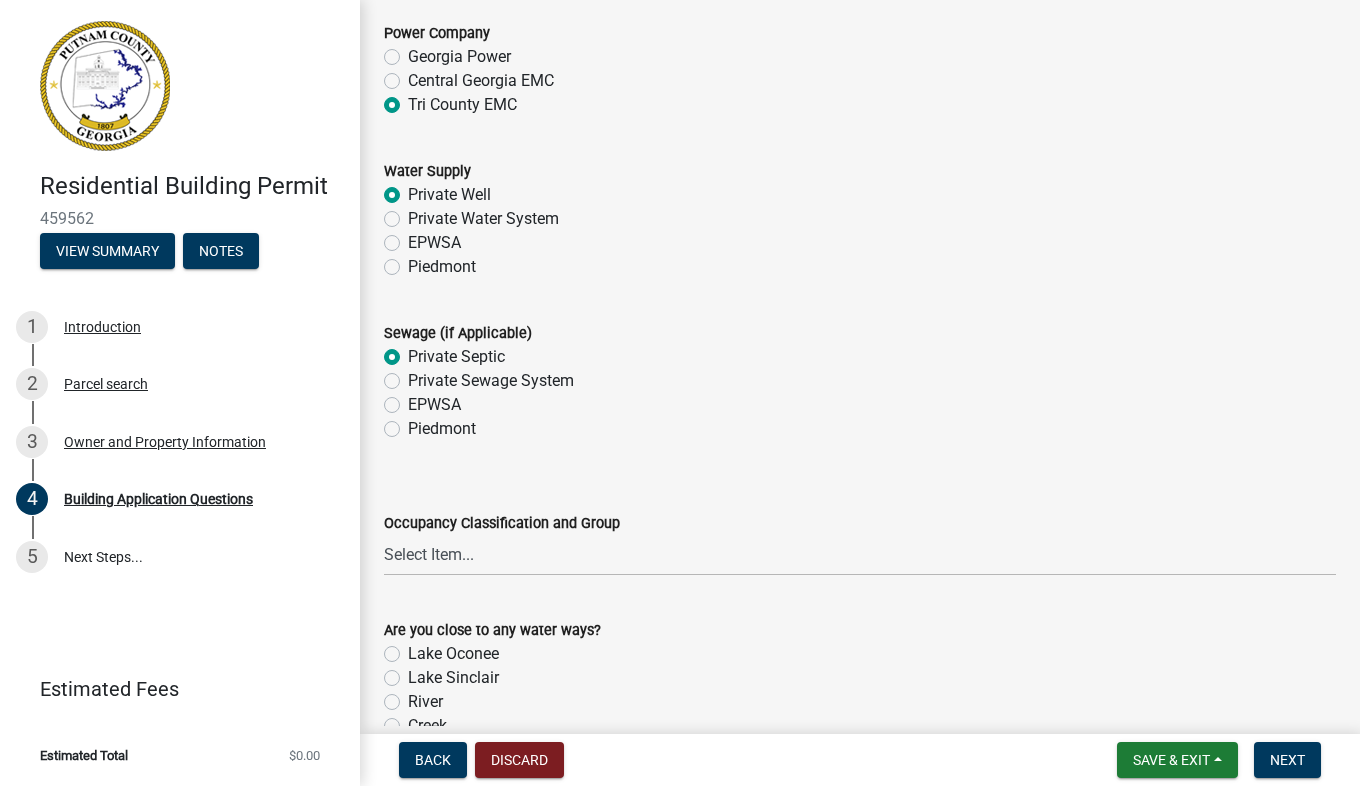 scroll, scrollTop: 6721, scrollLeft: 0, axis: vertical 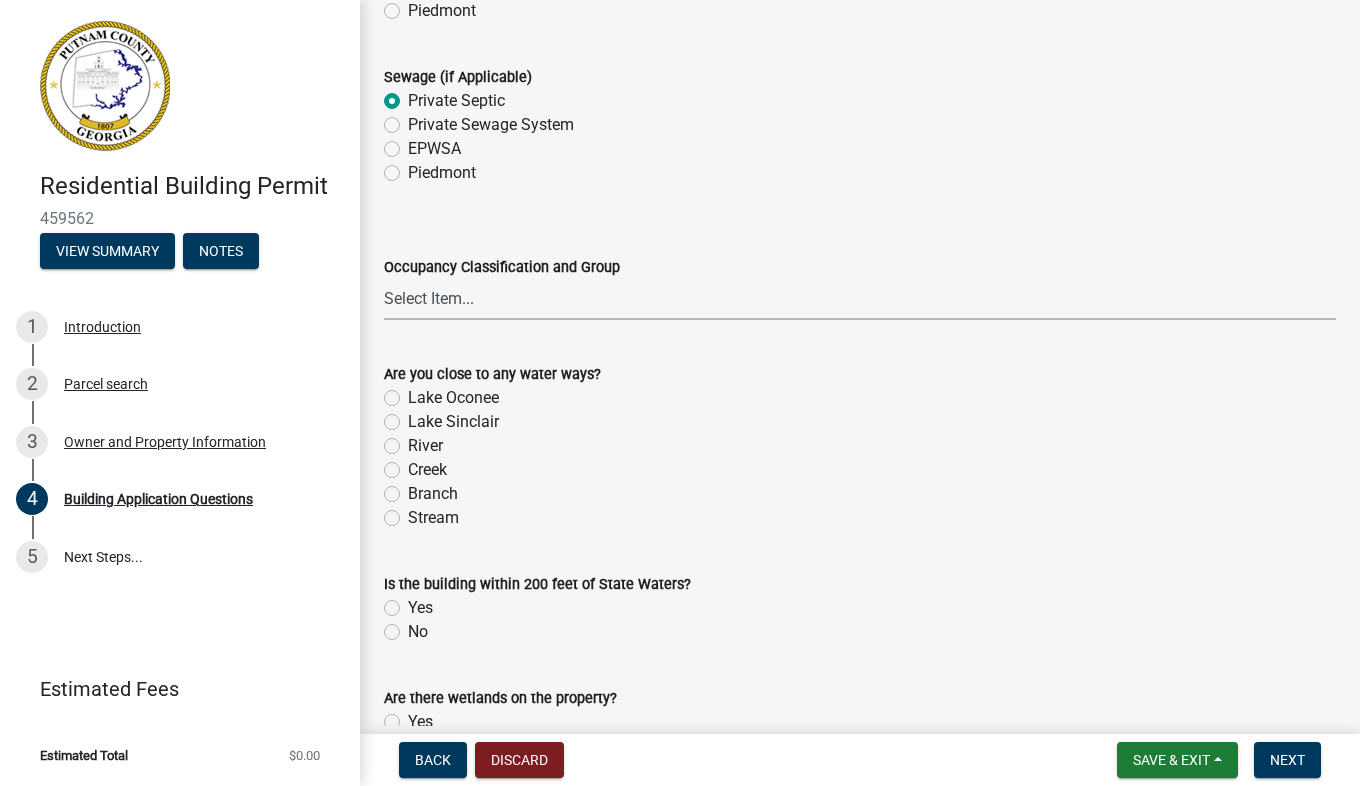 click on "Select Item...   A-1   A-2   A-3   A-4   A-5   B   M   E   F-1   F-2   R-1   R-2   R-3   R-4   H-1   H-2   H-4   H-5   I-1   I-2   I-3   I-4   S-1   S-2   U   Single Family Dwelling   Two Family Dwelling" at bounding box center [860, 299] 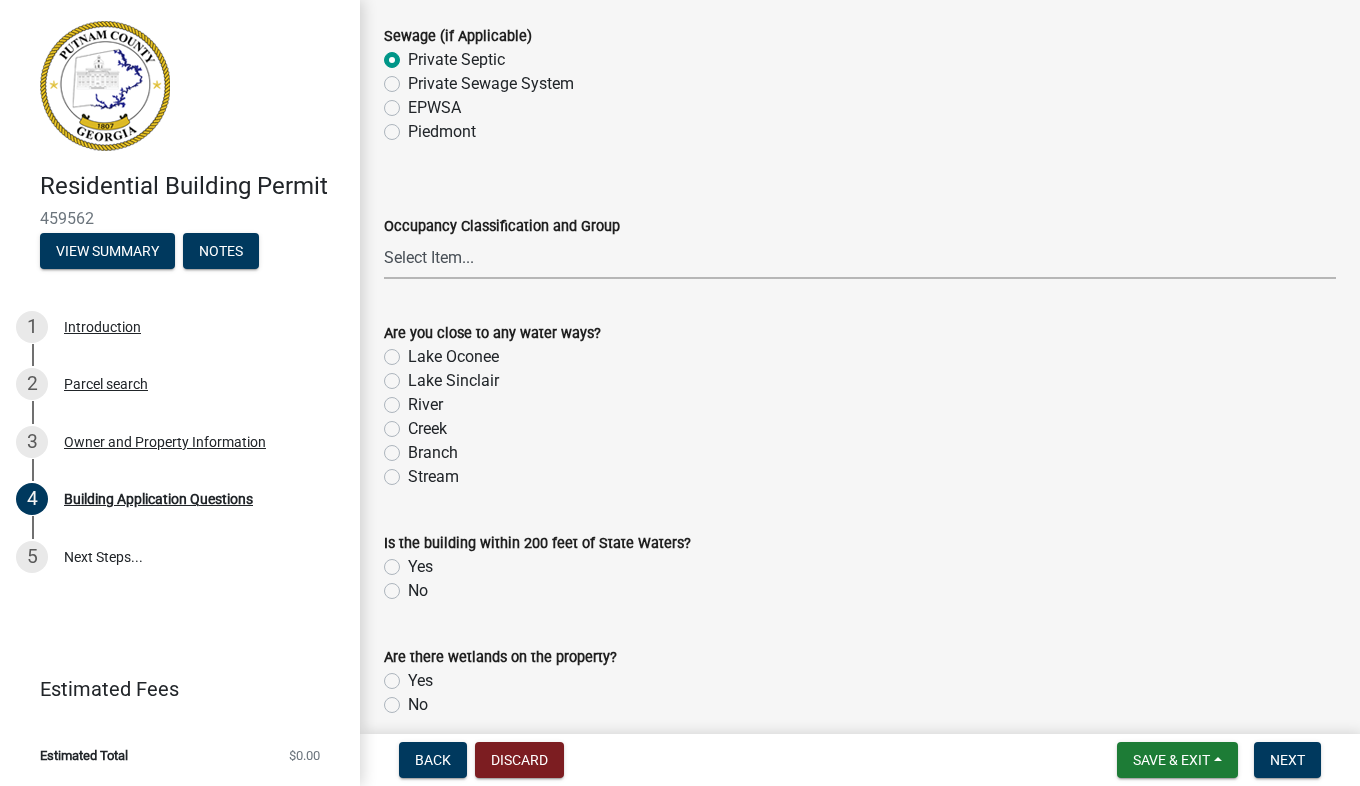 scroll, scrollTop: 6768, scrollLeft: 0, axis: vertical 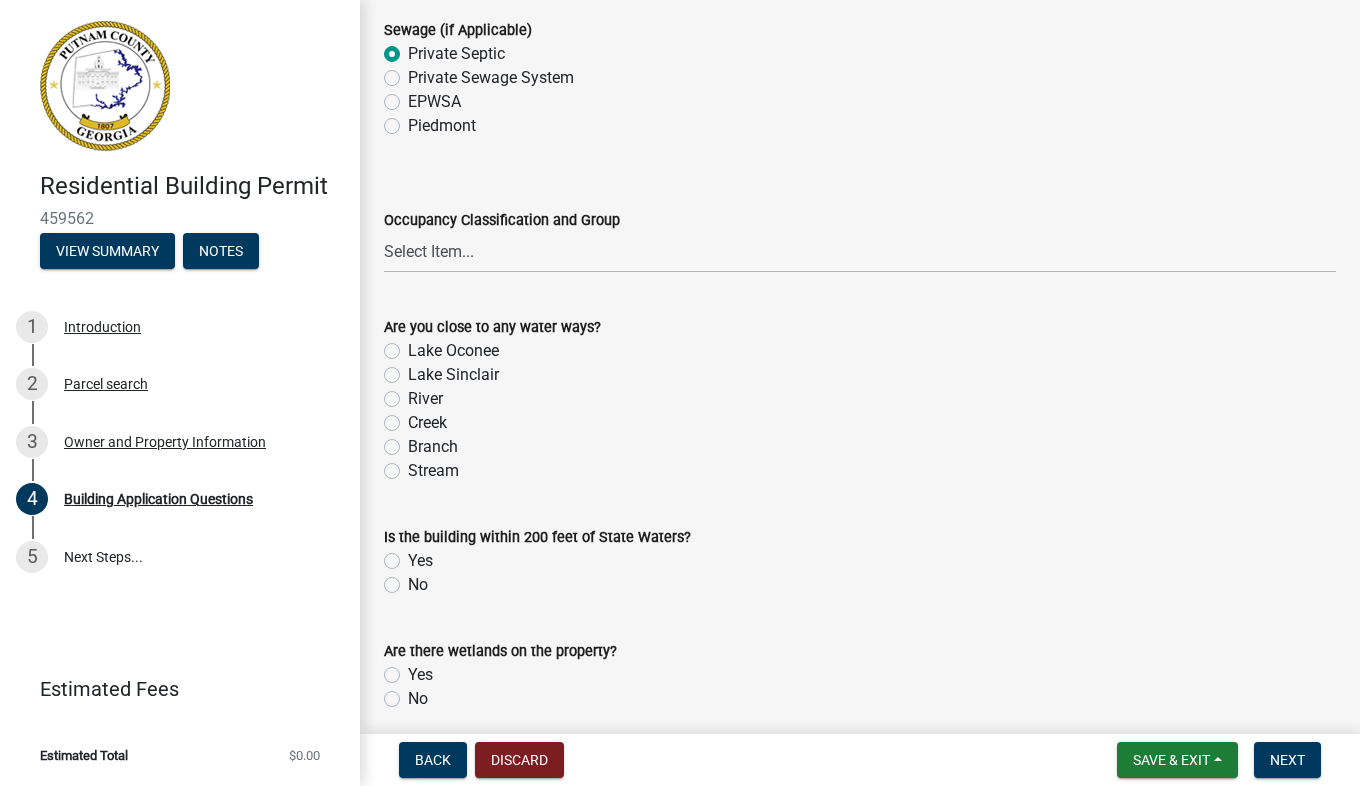 click on "Lake Sinclair" 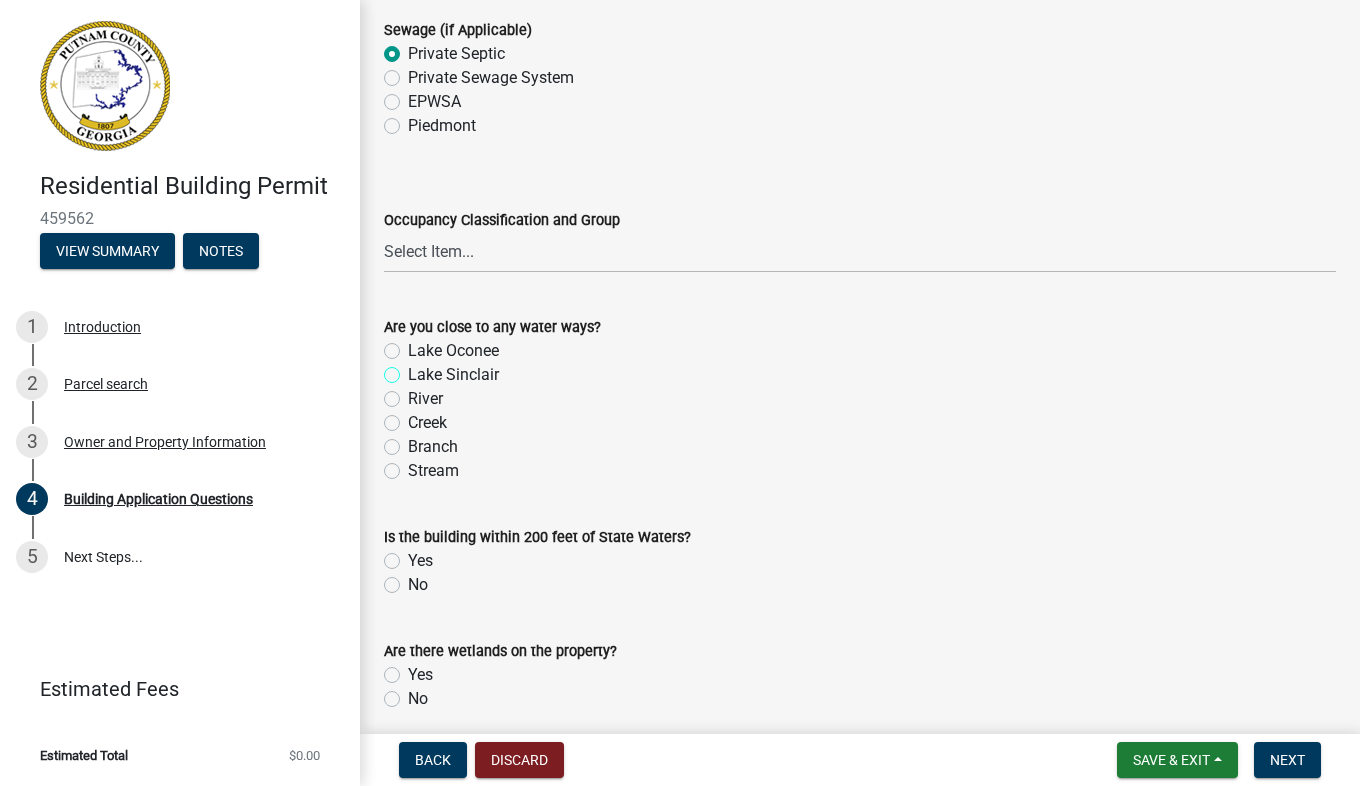 click on "Lake Sinclair" at bounding box center [414, 369] 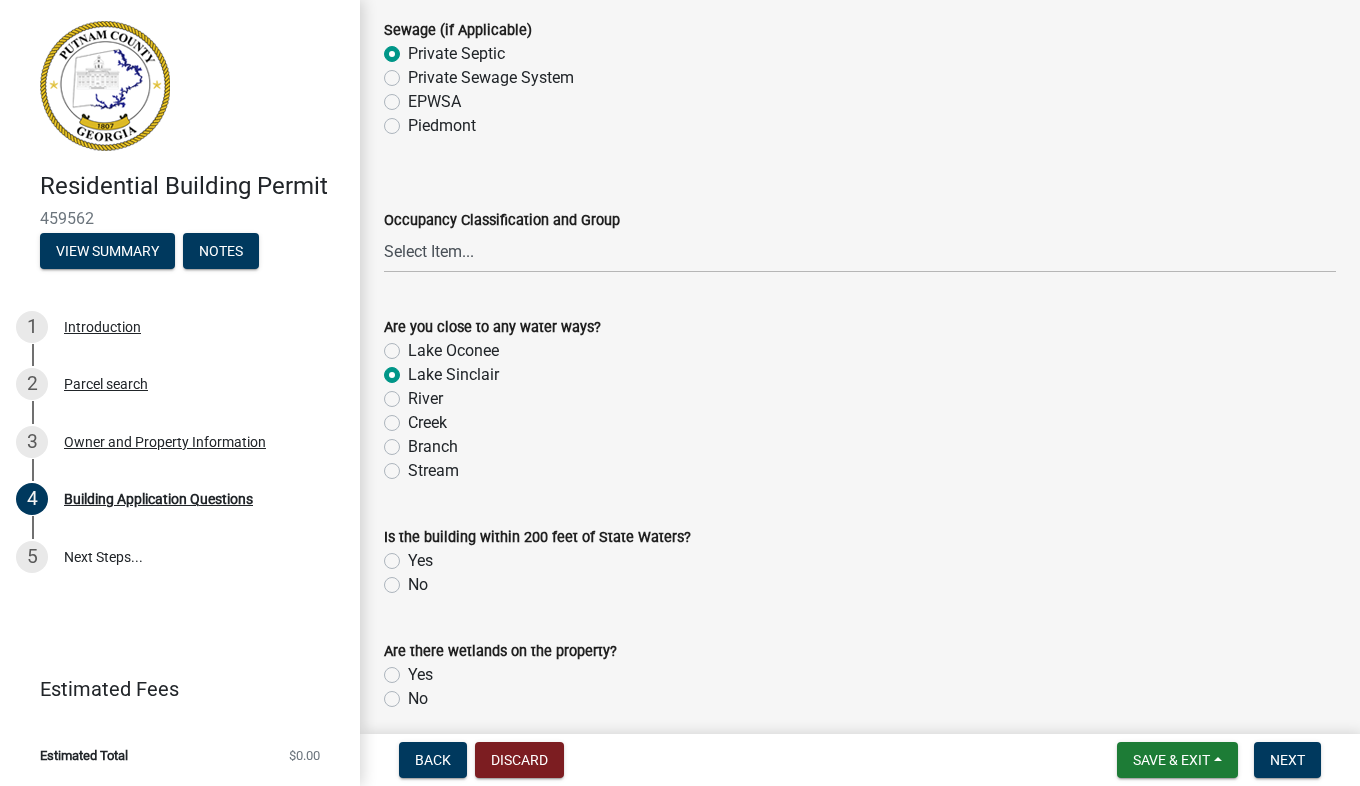 radio on "true" 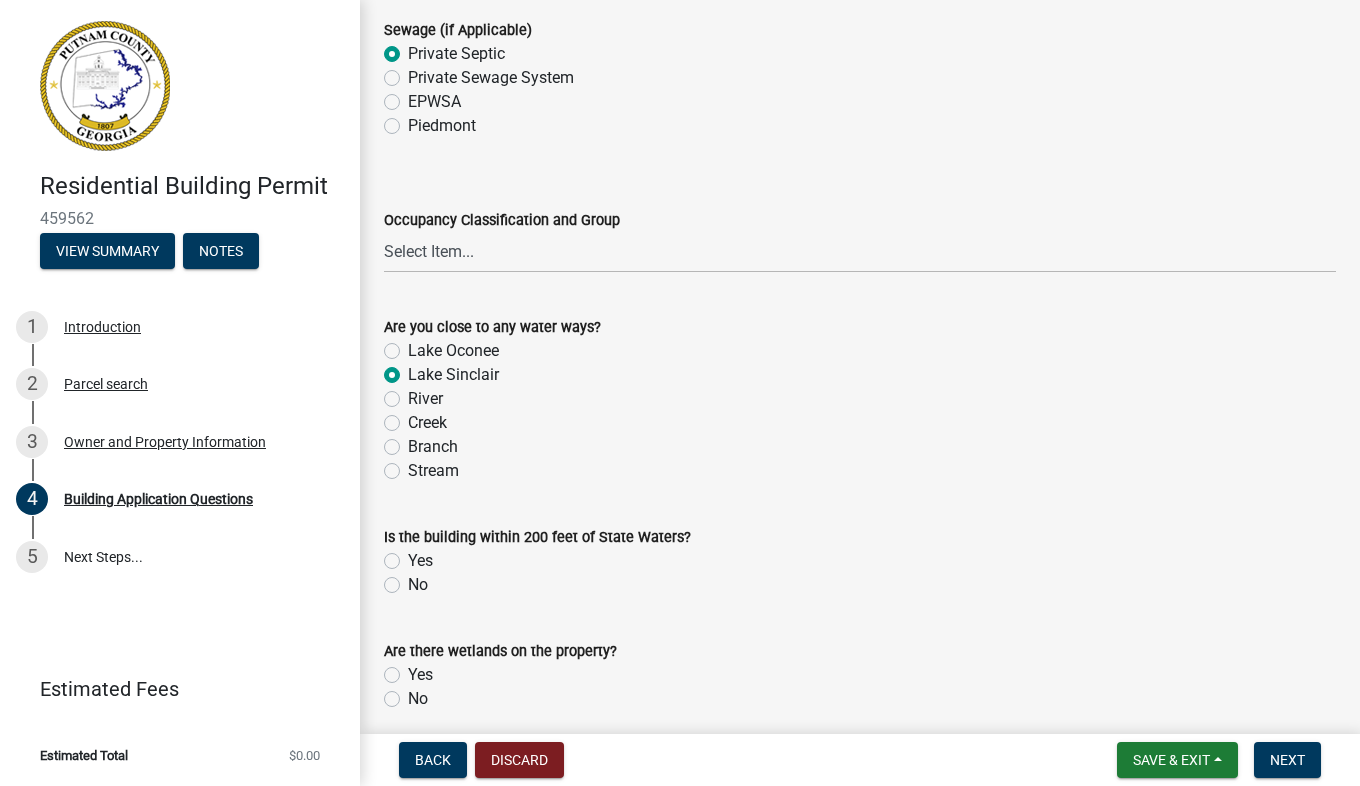 click on "No" 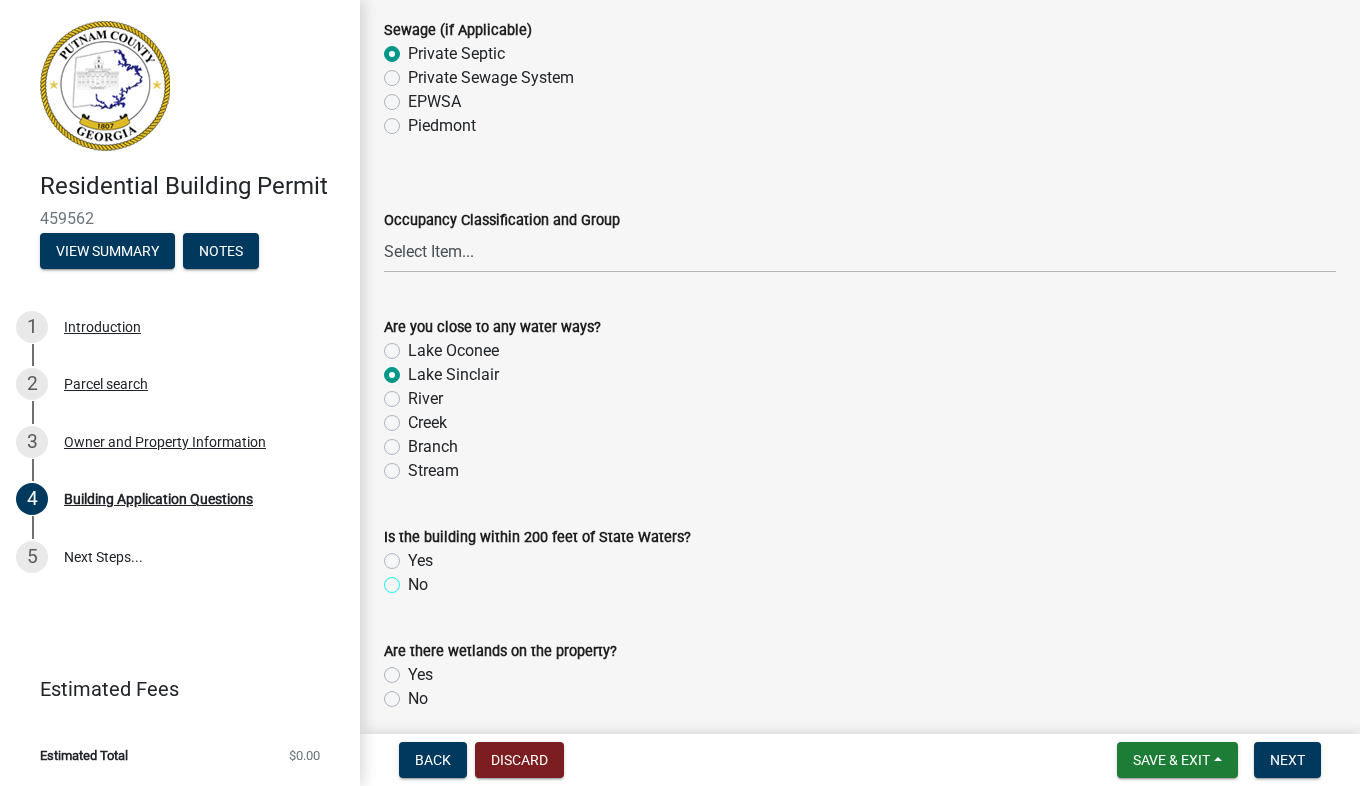 click on "No" at bounding box center [414, 579] 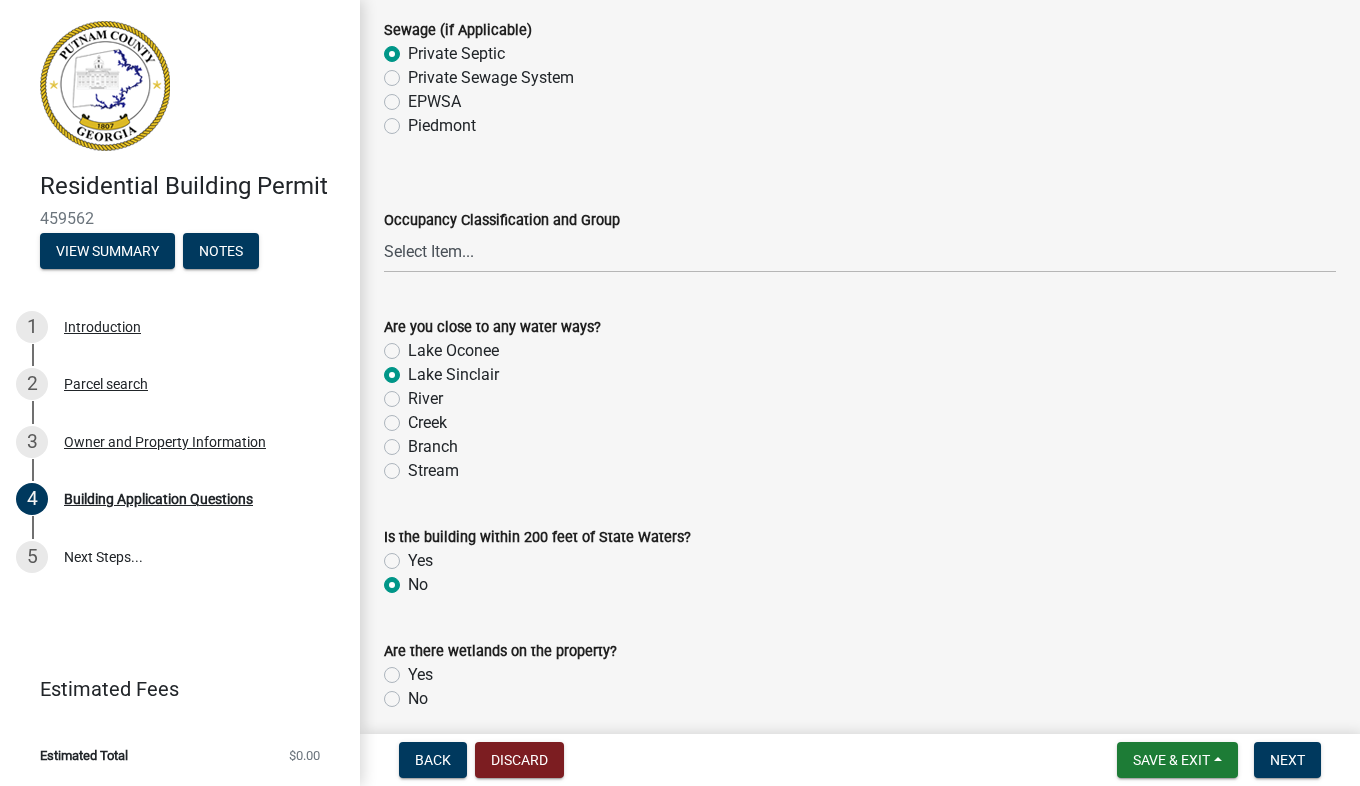 radio on "true" 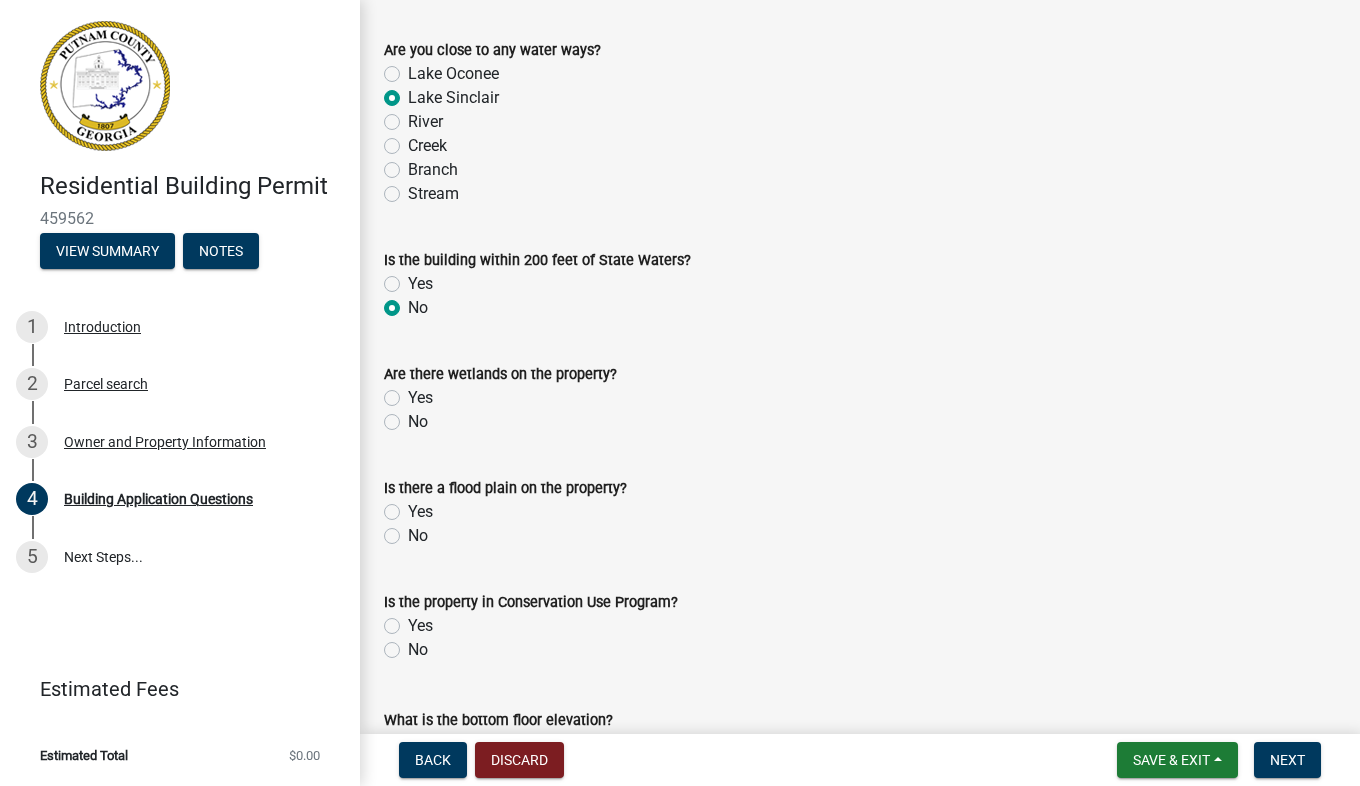 scroll, scrollTop: 7106, scrollLeft: 0, axis: vertical 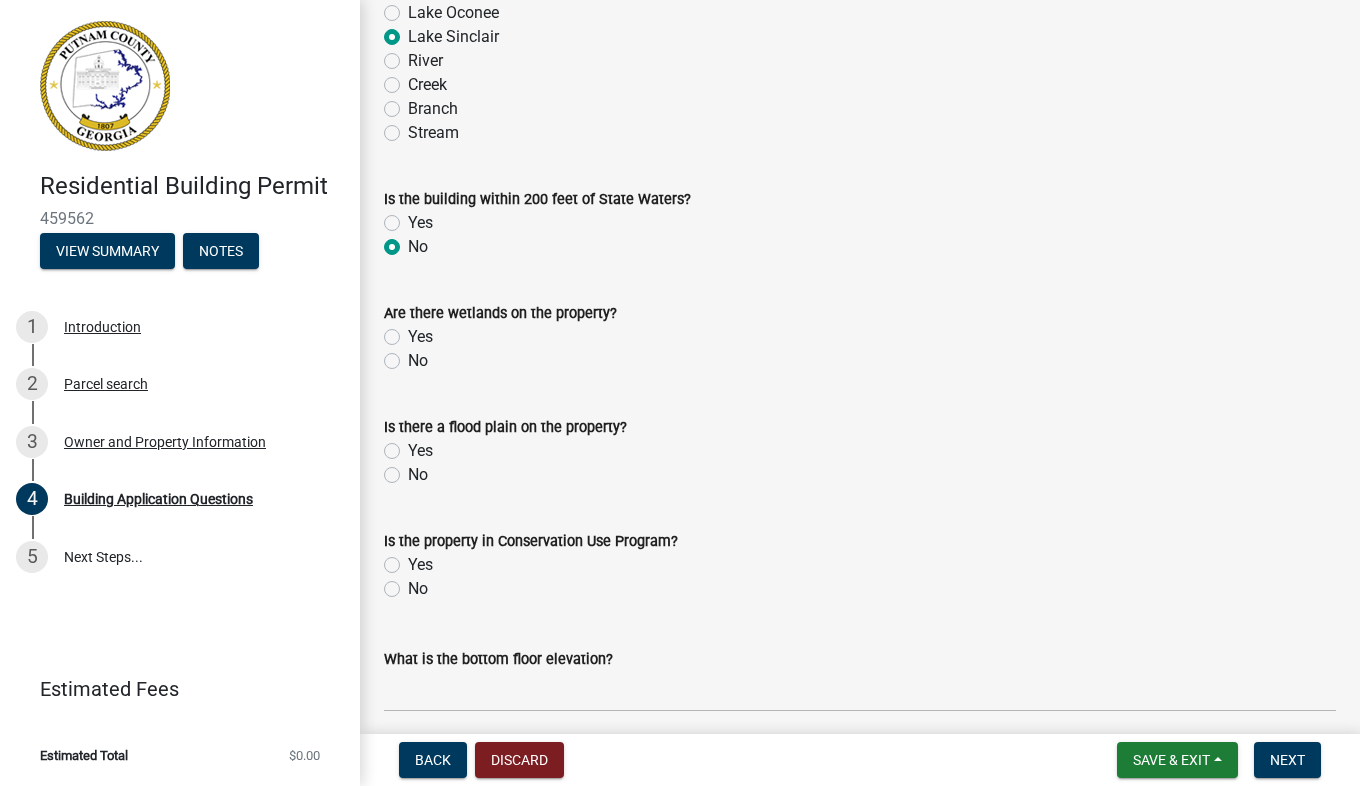 click on "No" 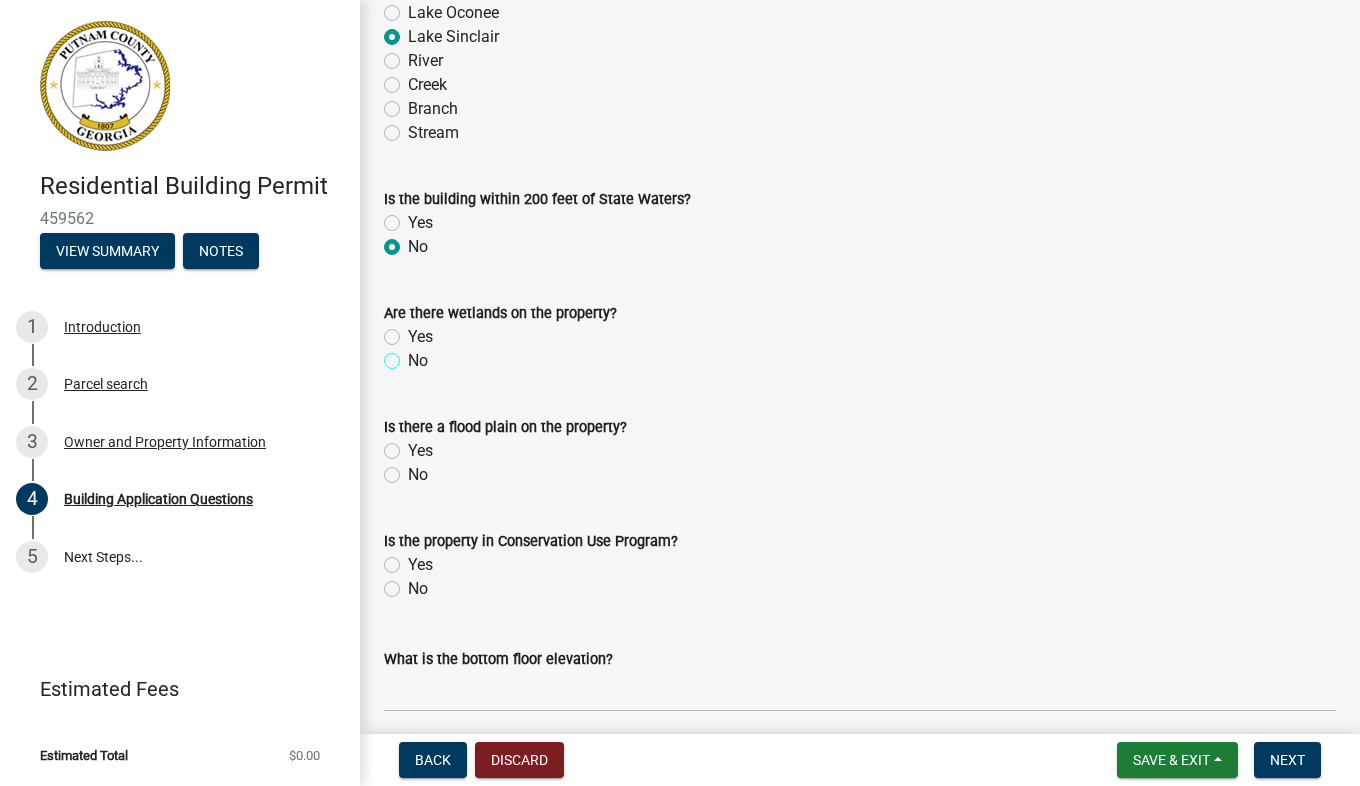 click on "No" at bounding box center [414, 355] 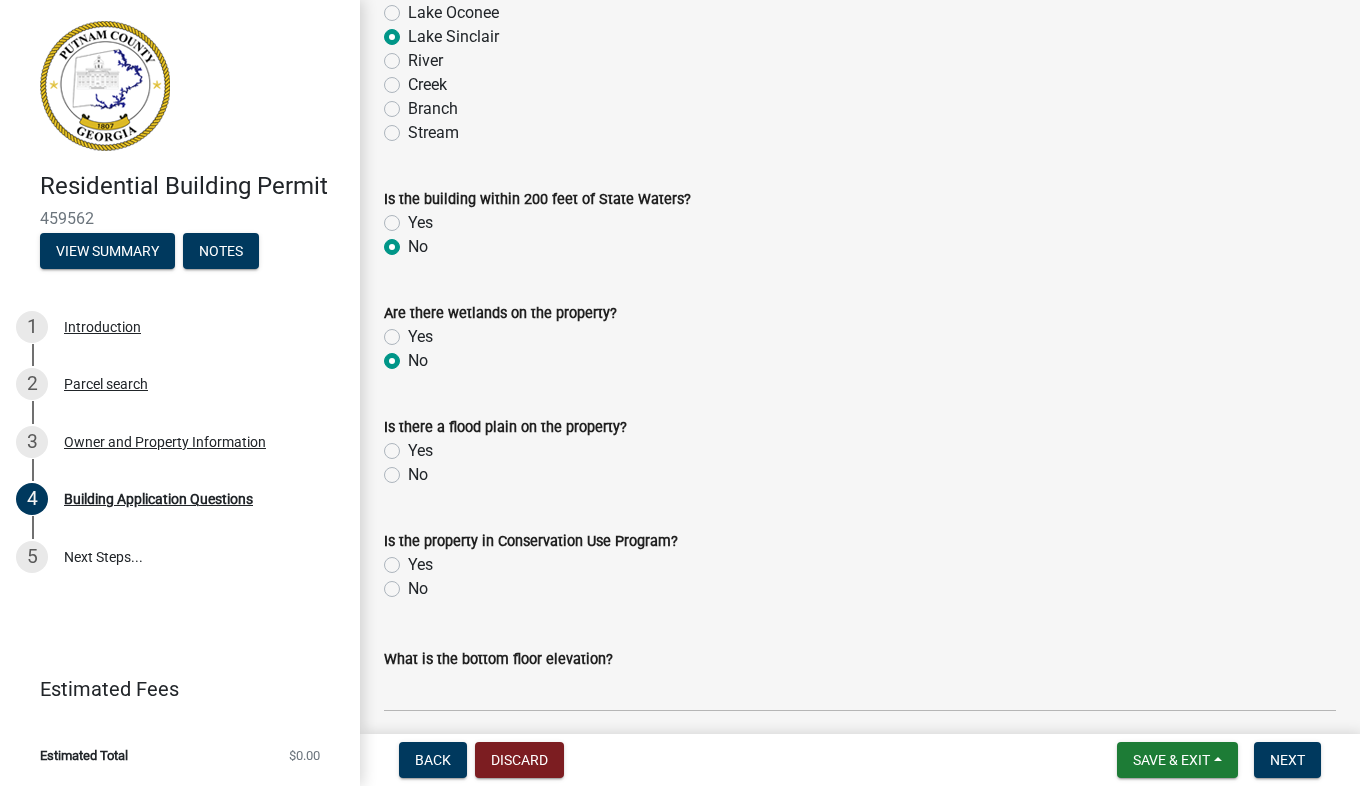 radio on "true" 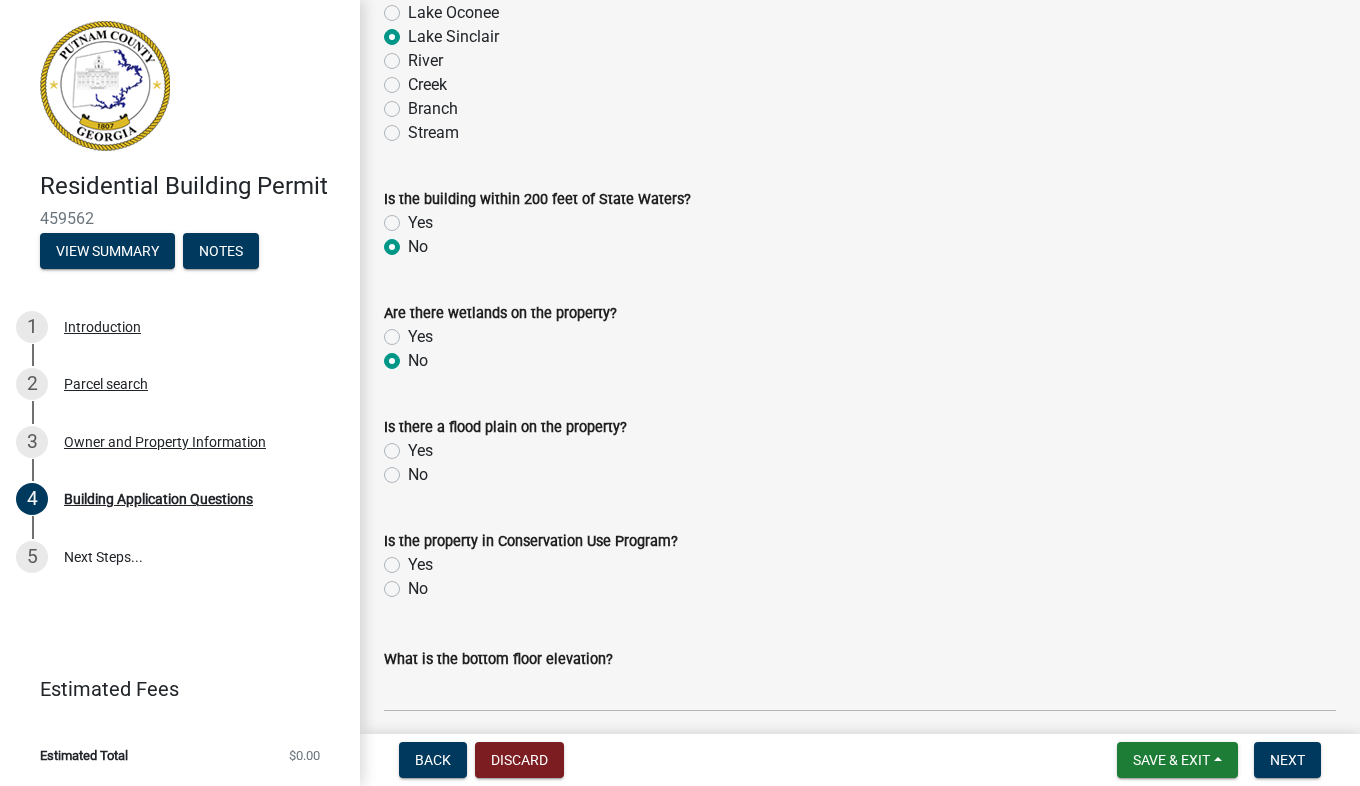 click on "No" 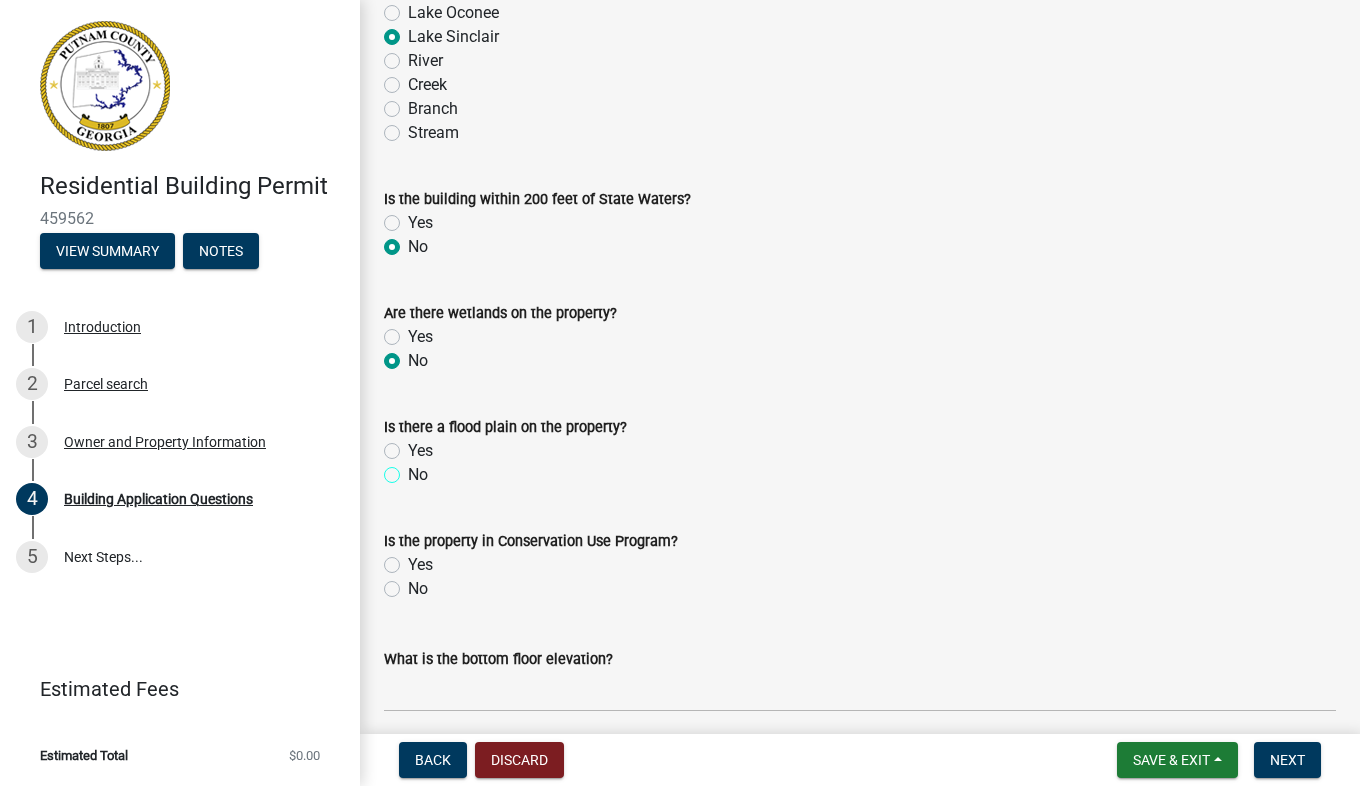 click on "No" at bounding box center (414, 469) 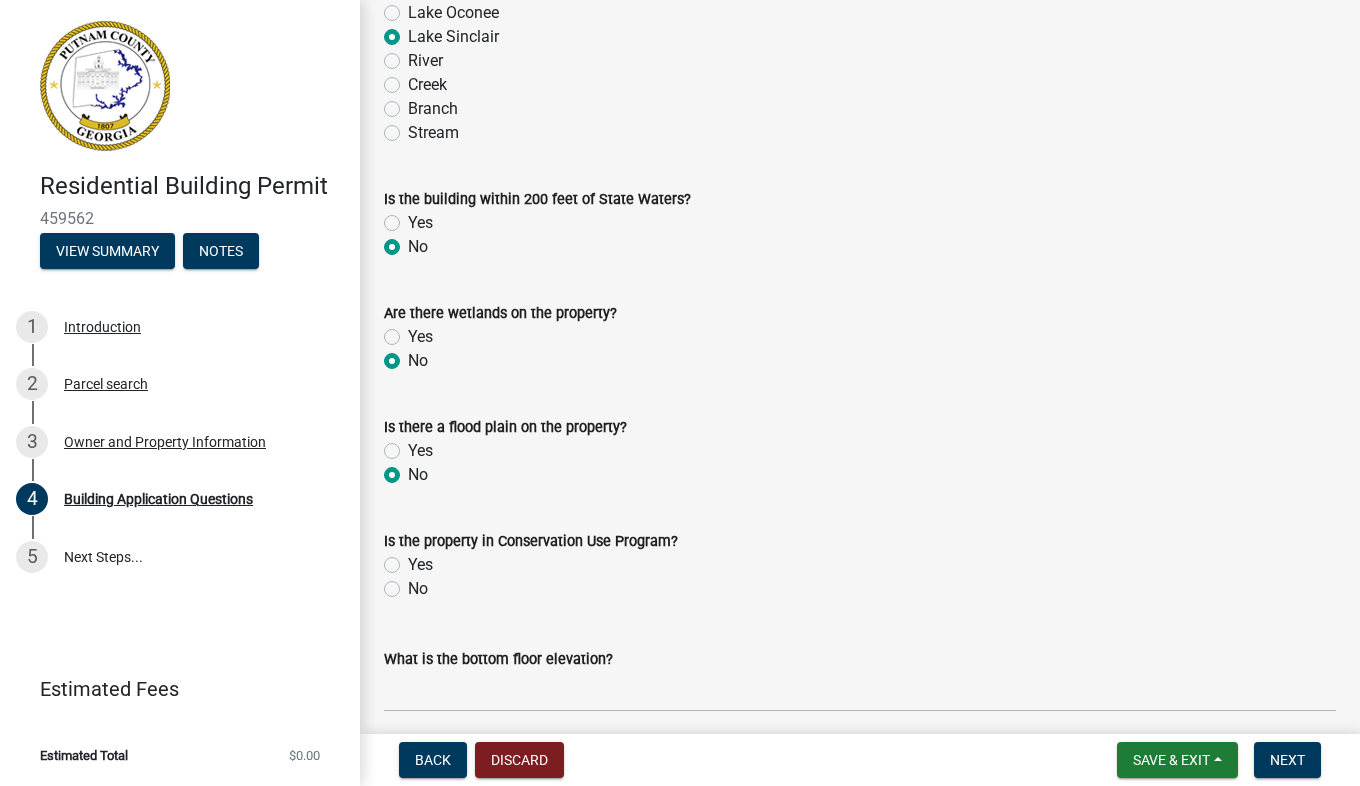 radio on "true" 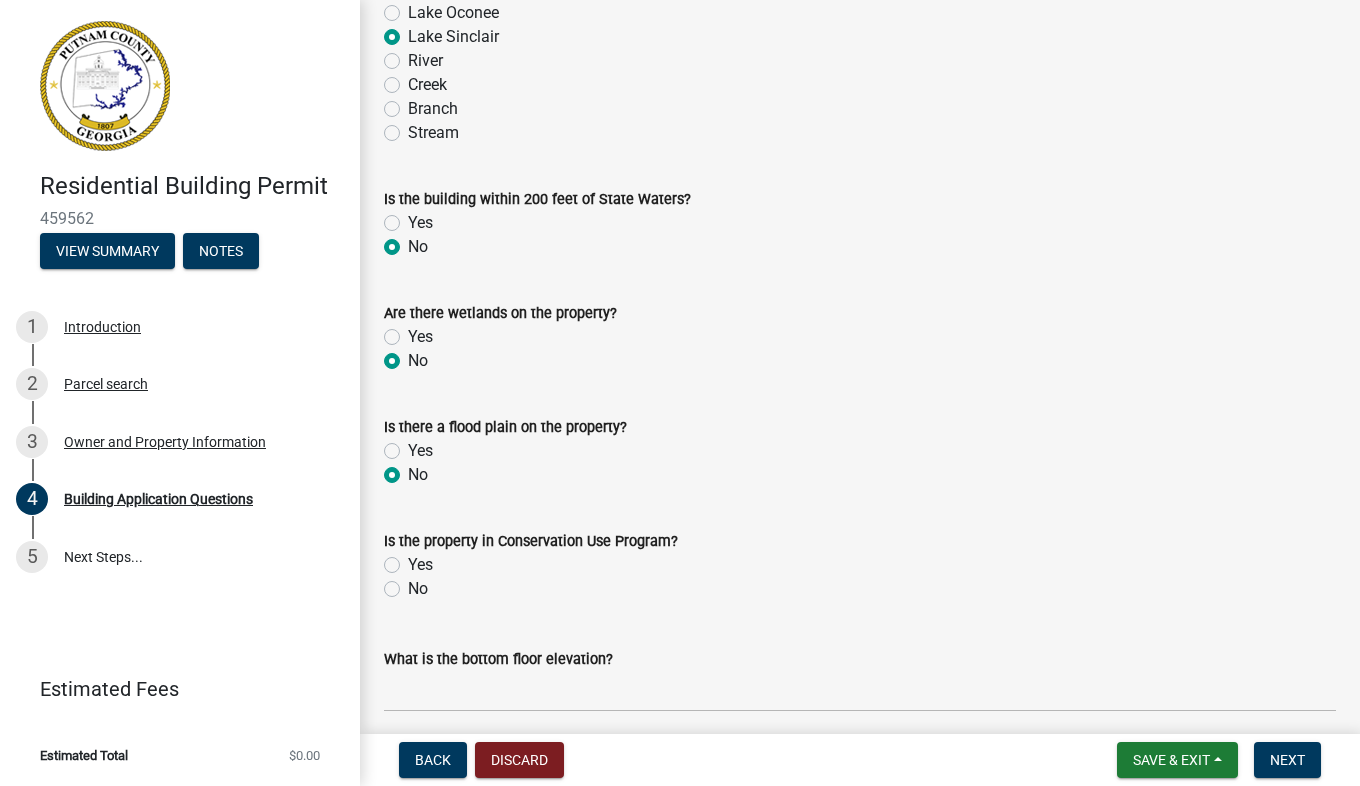 click on "No" 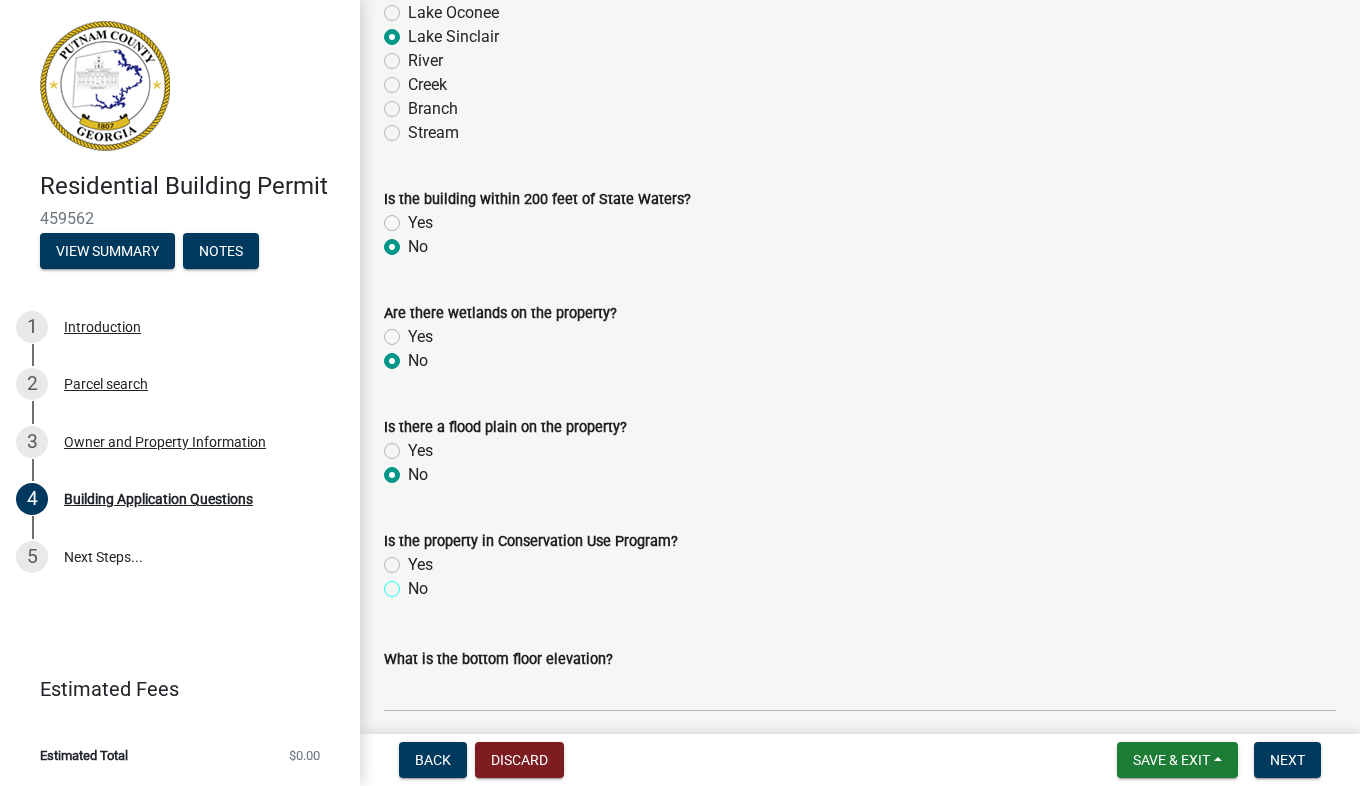 click on "No" at bounding box center (414, 583) 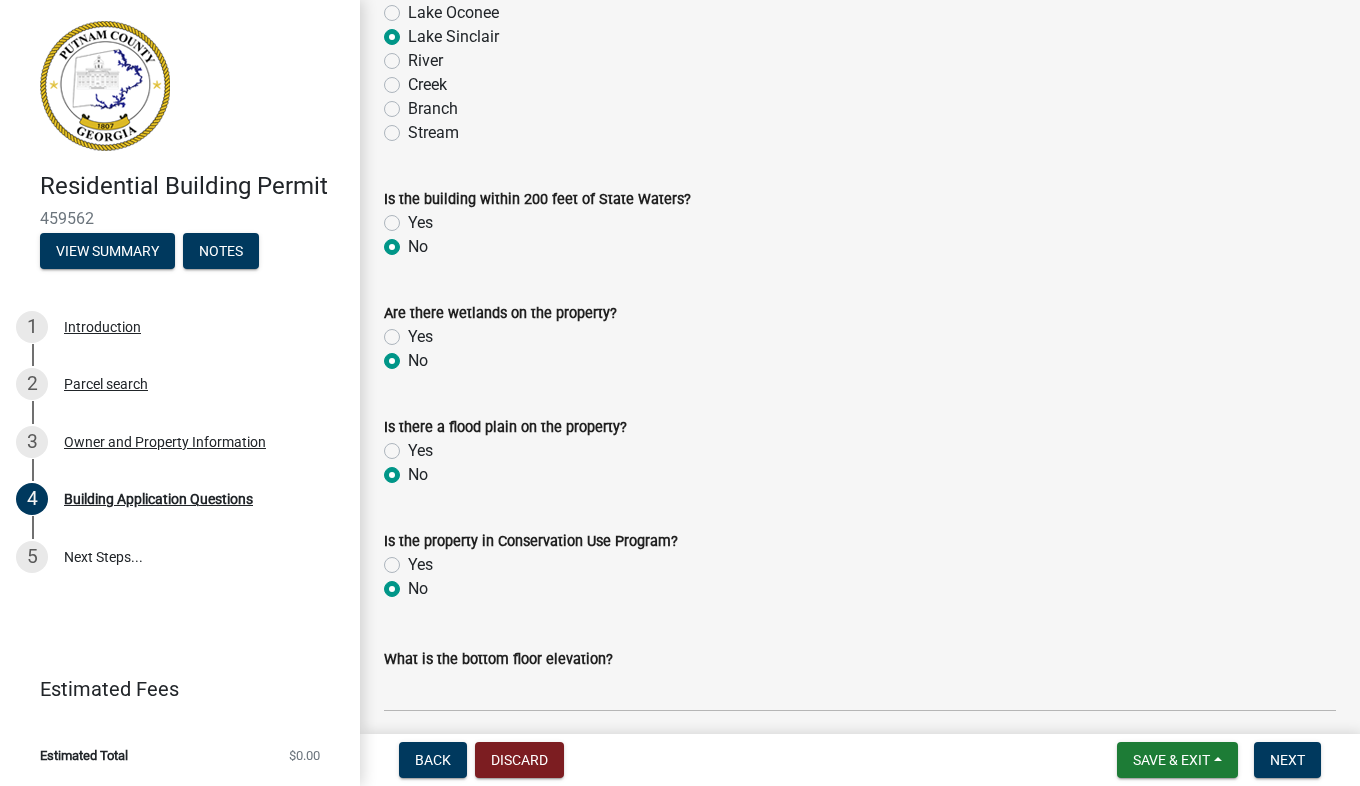 radio on "true" 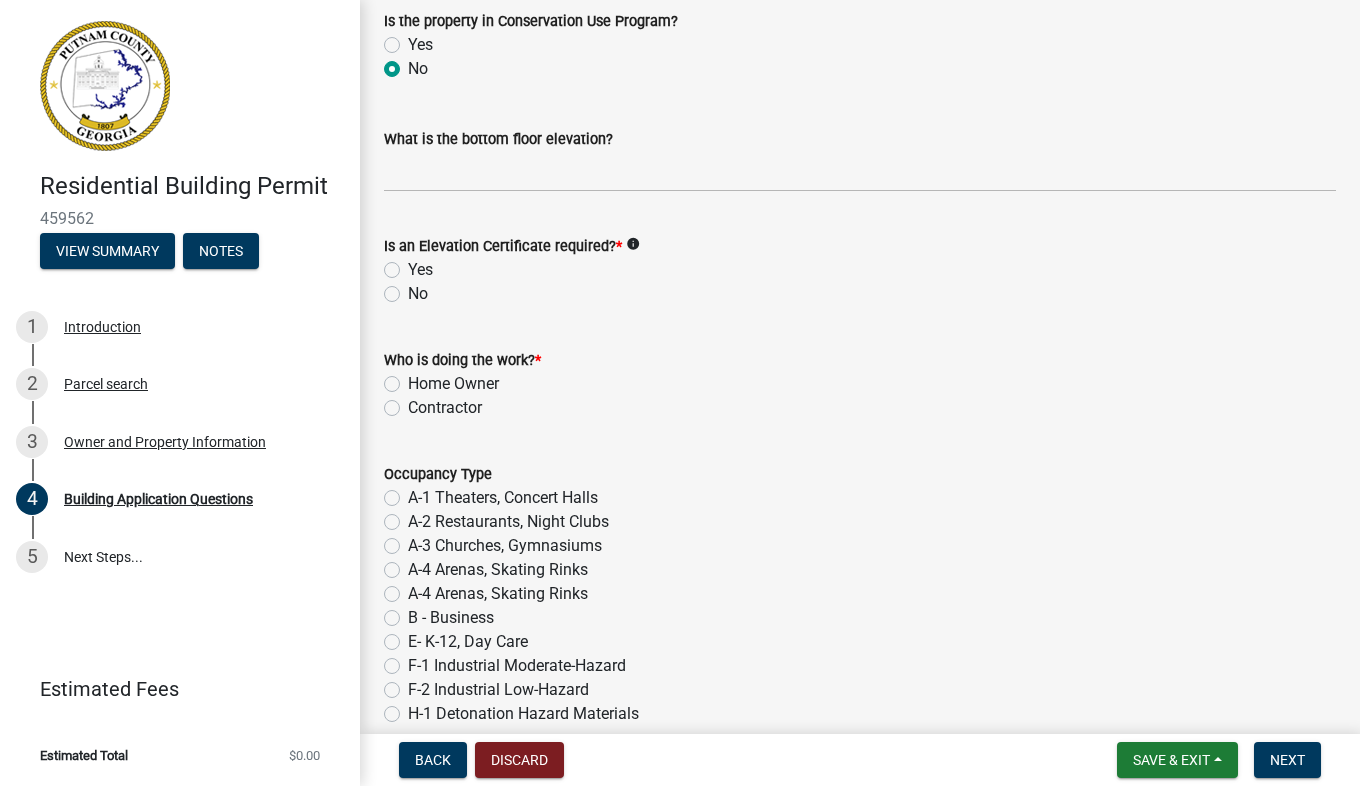scroll, scrollTop: 7633, scrollLeft: 0, axis: vertical 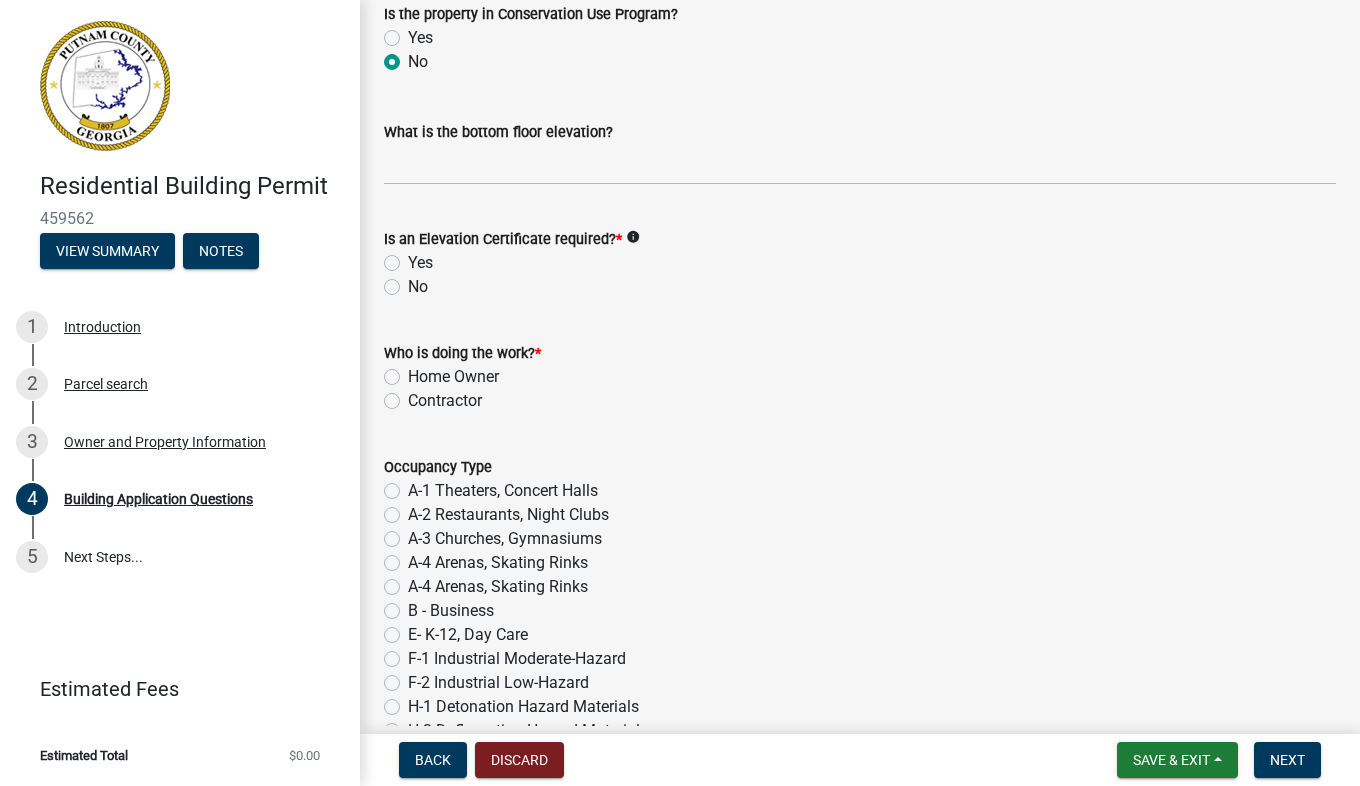 click on "No" 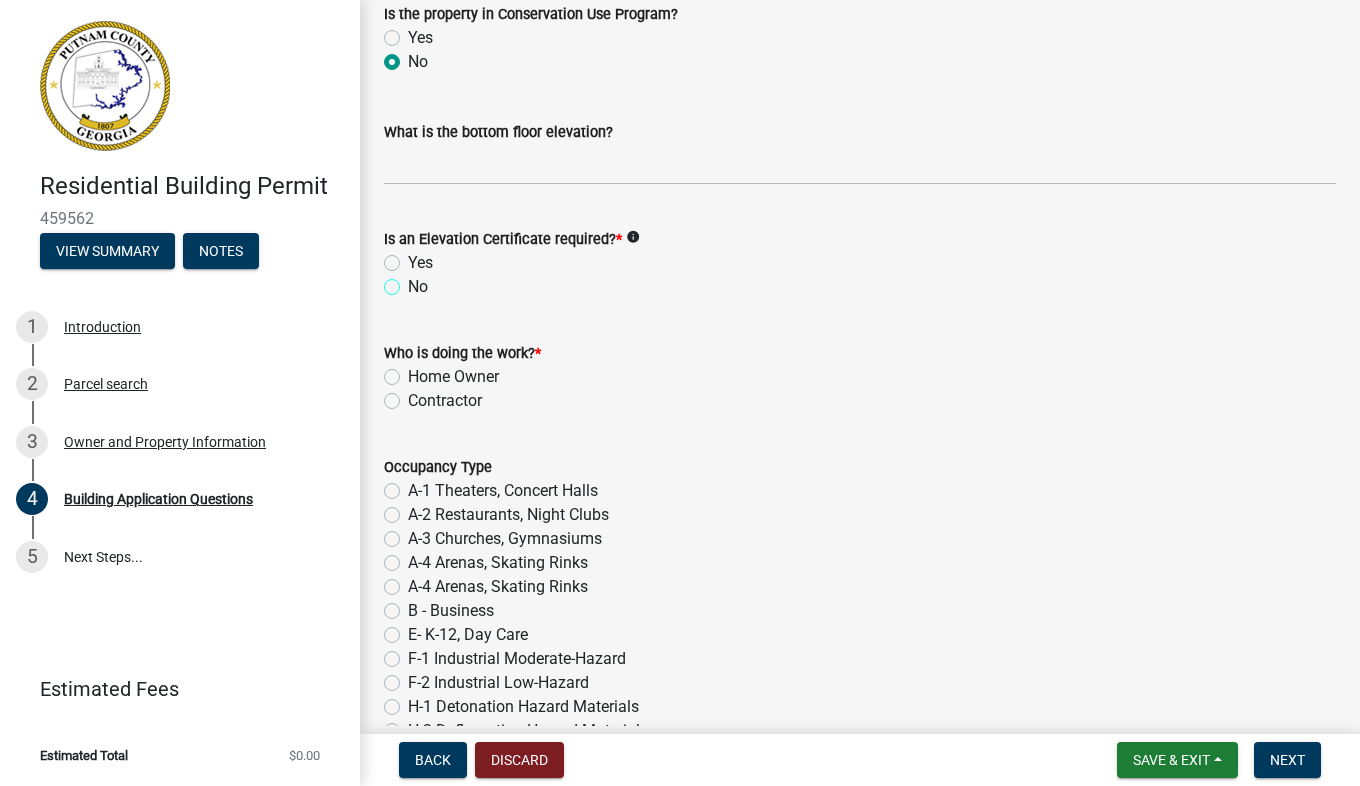click on "No" at bounding box center [414, 281] 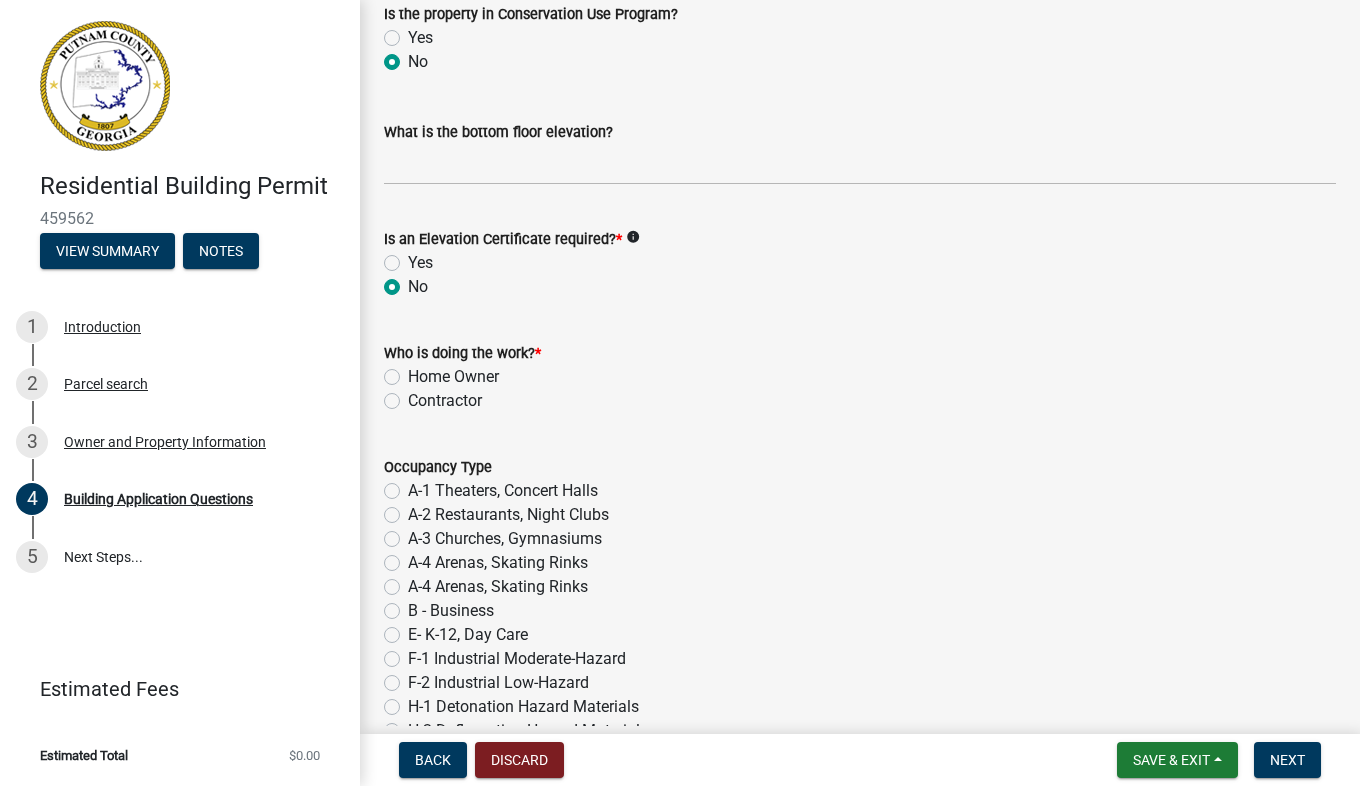 radio on "true" 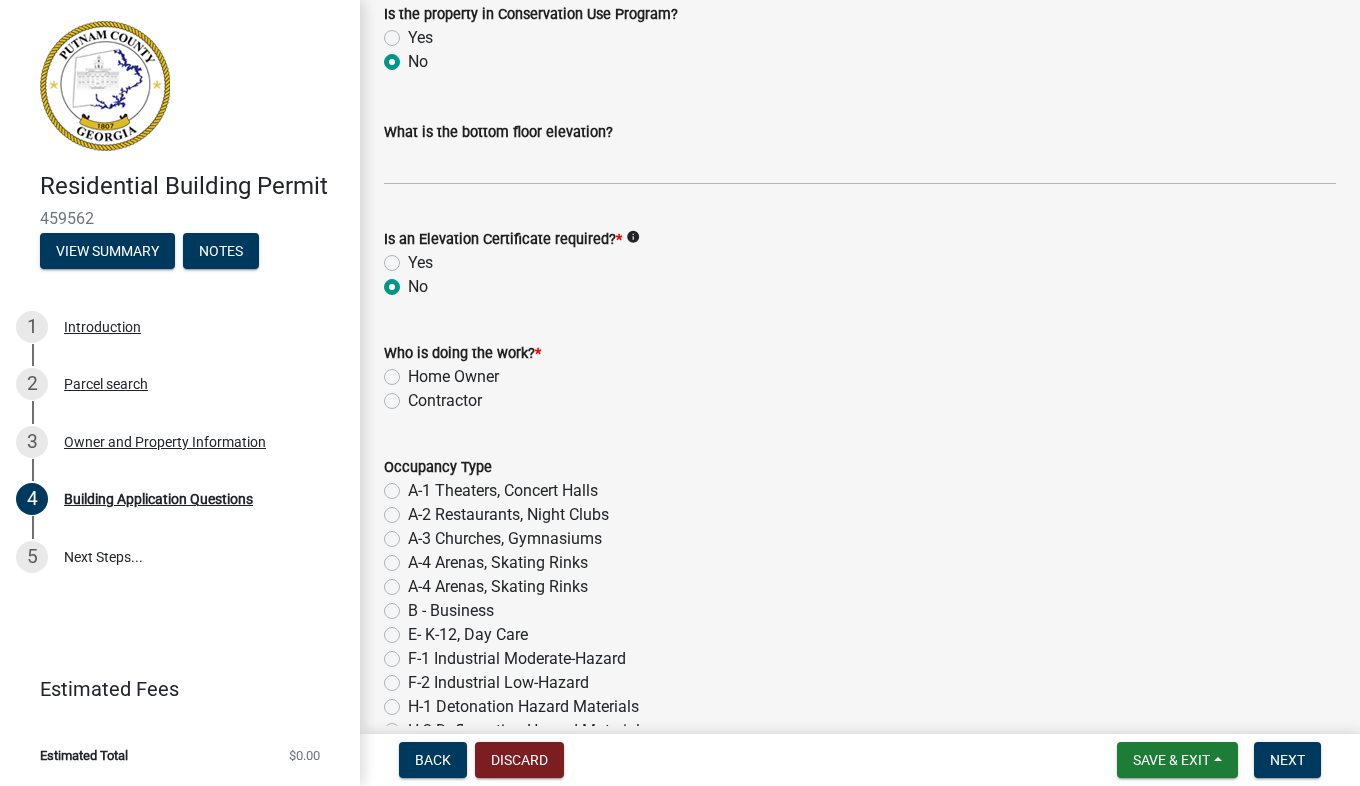 click on "Contractor" 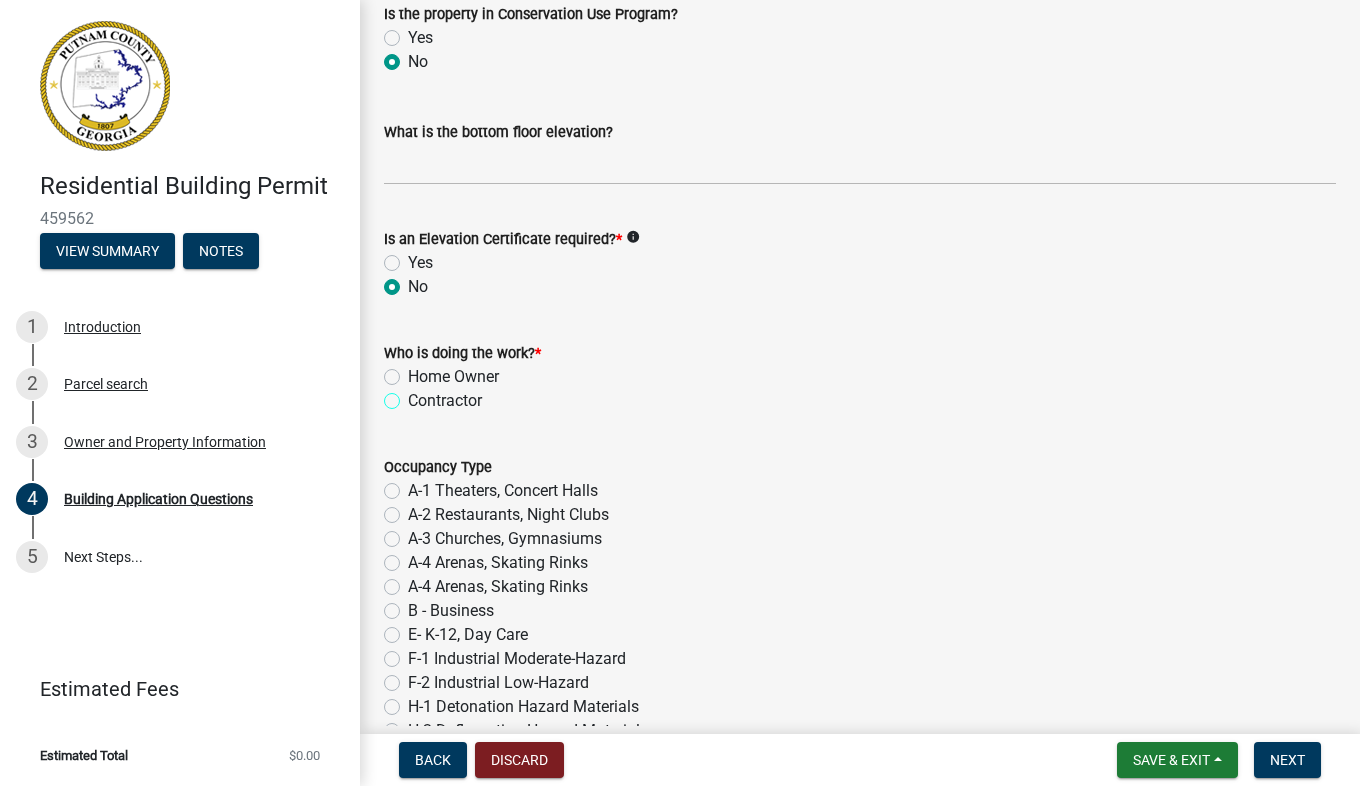 click on "Contractor" at bounding box center (414, 395) 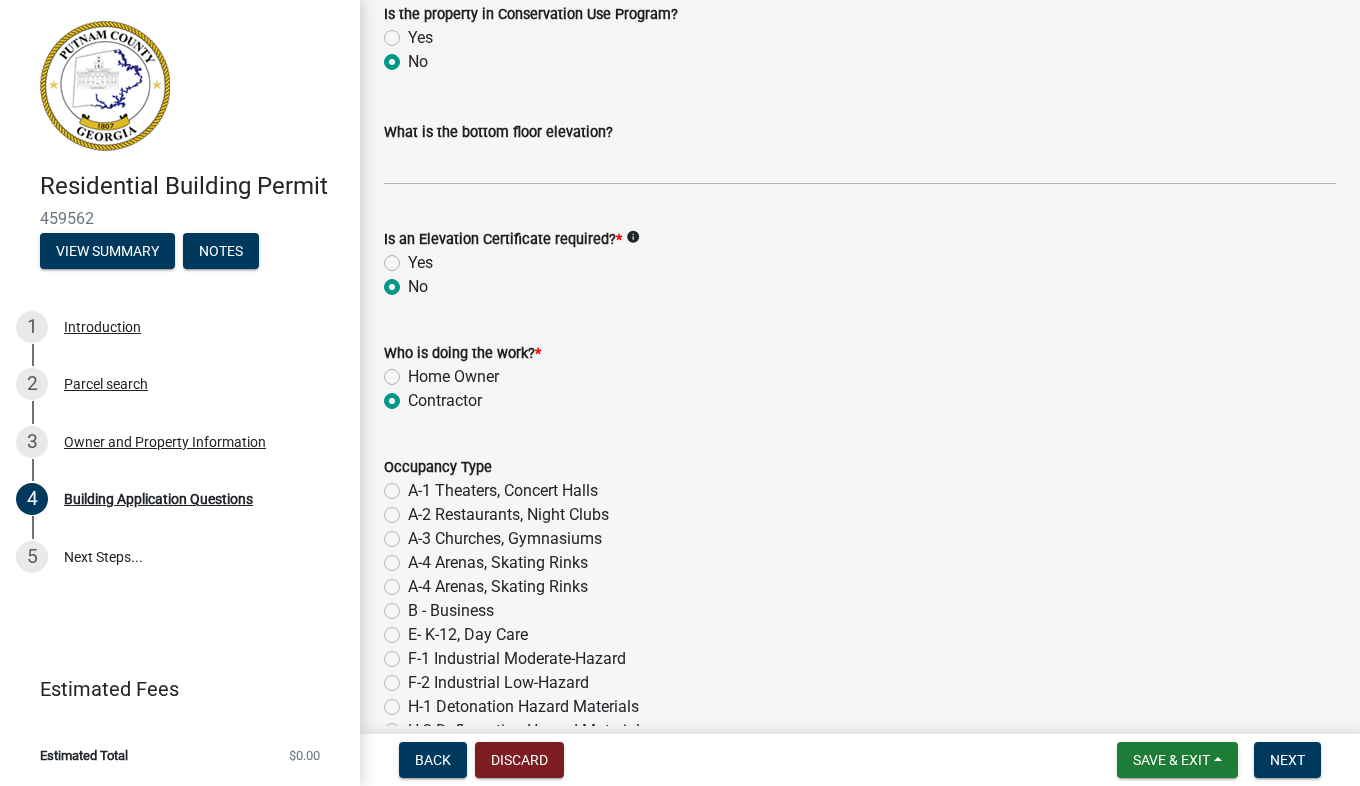 radio on "true" 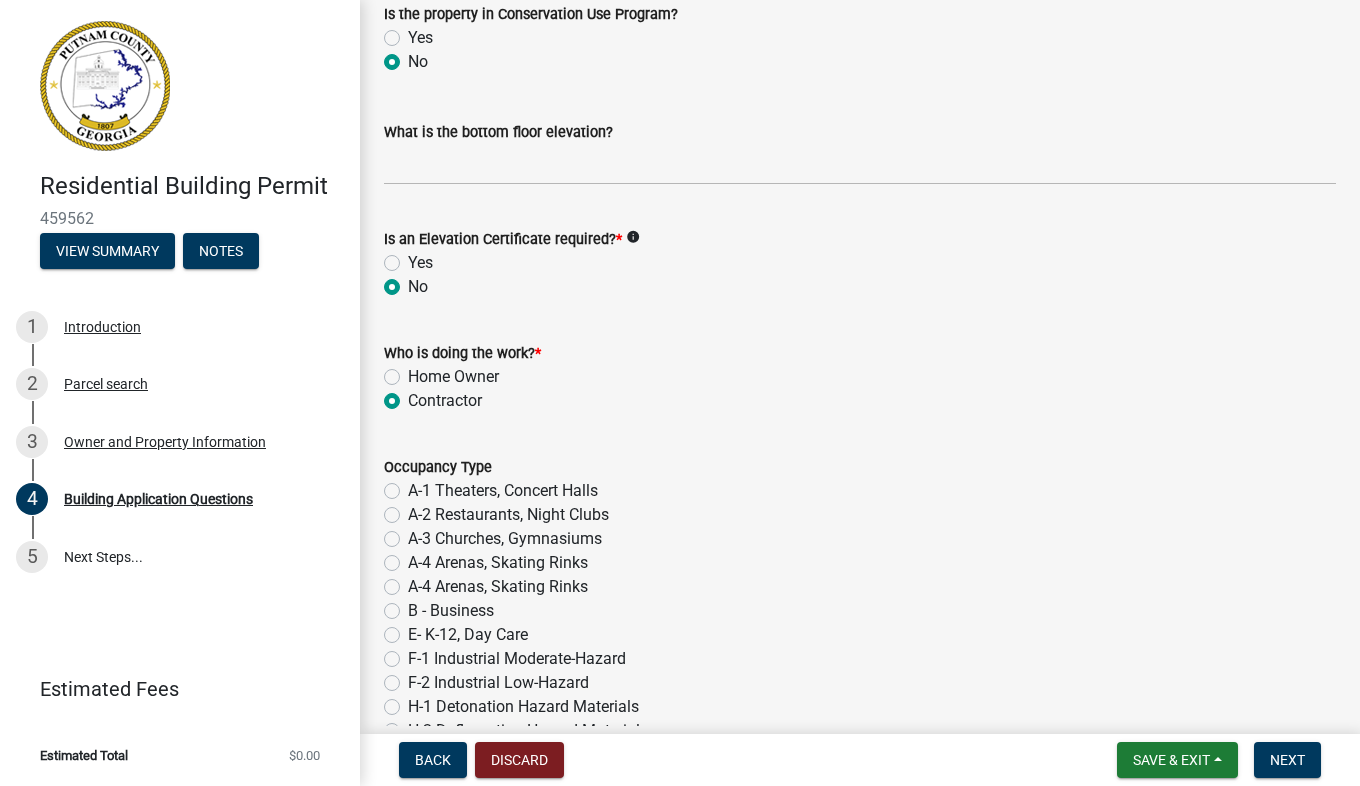 scroll, scrollTop: 7673, scrollLeft: 0, axis: vertical 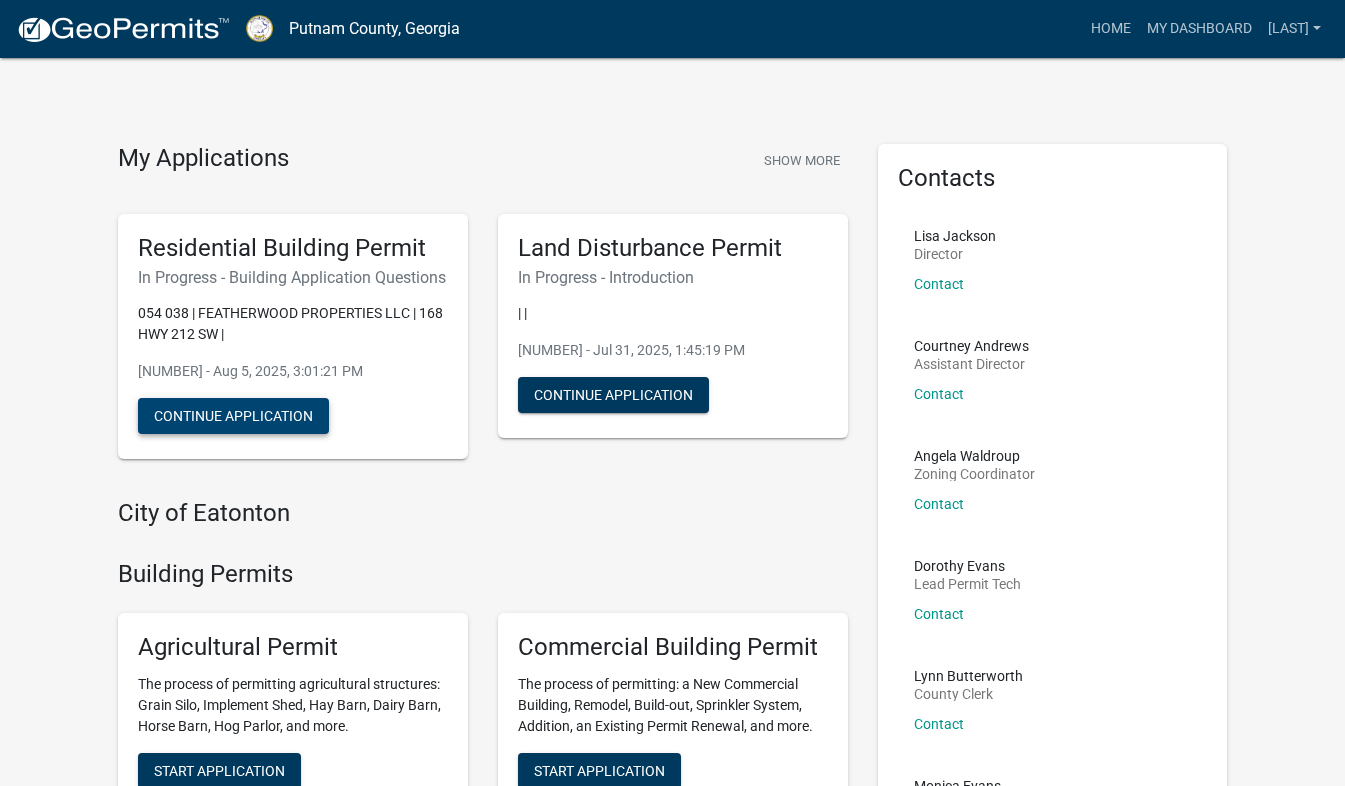 click on "Continue Application" 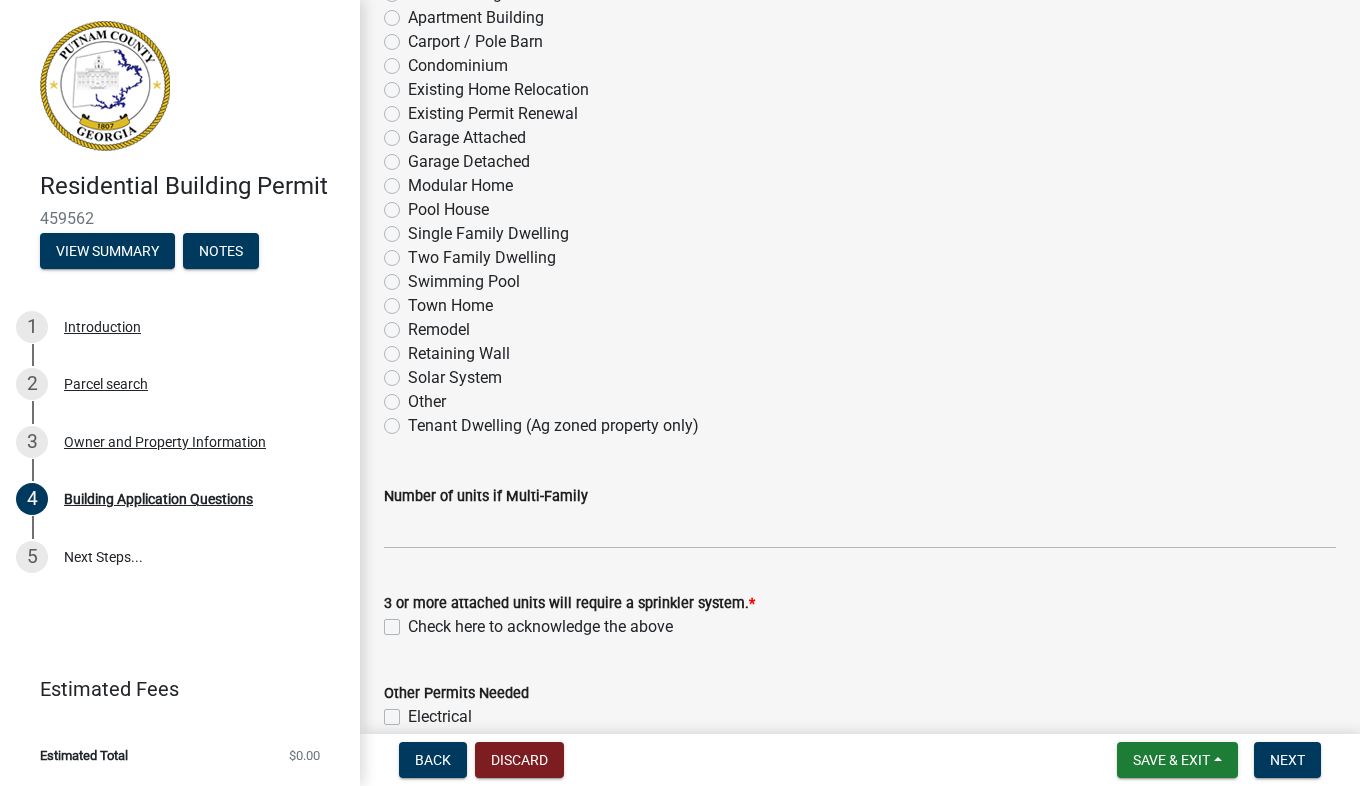 scroll, scrollTop: 0, scrollLeft: 0, axis: both 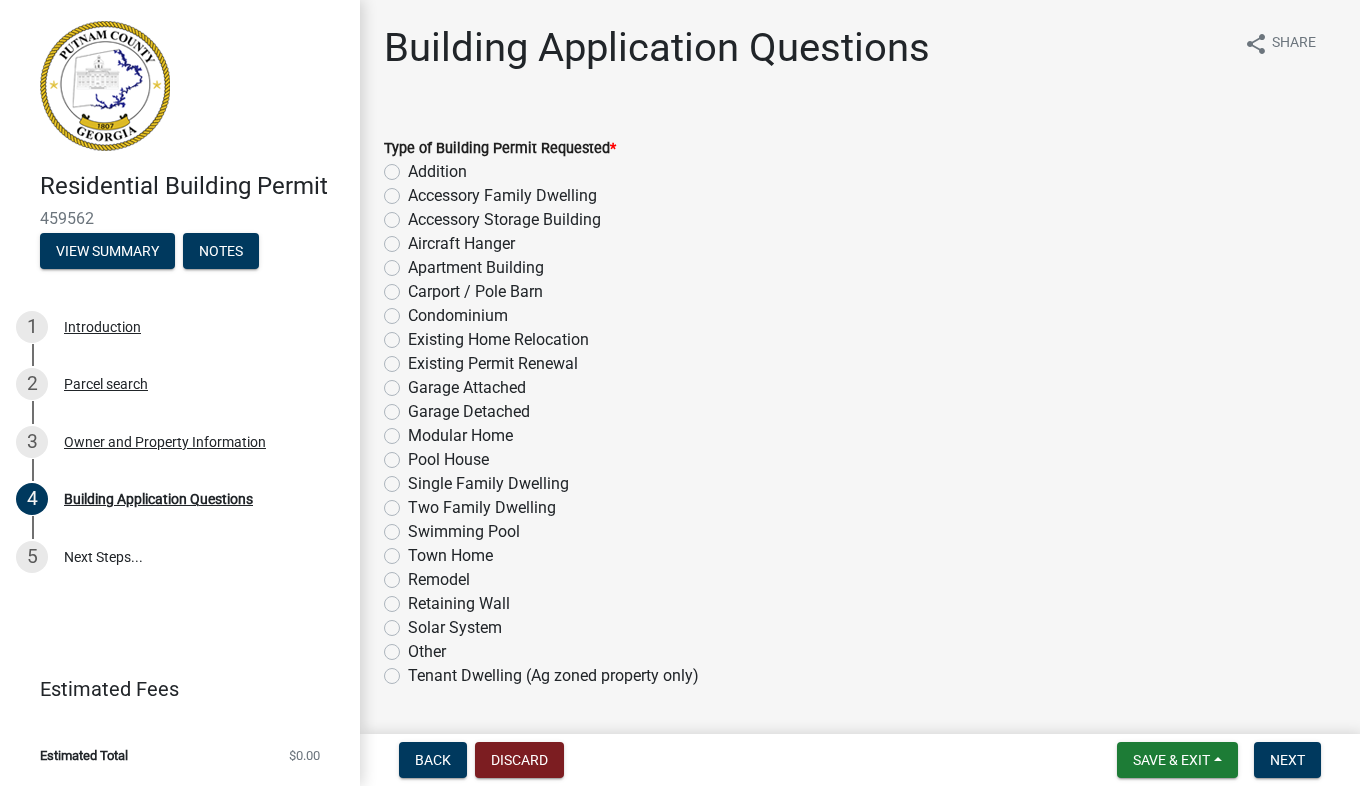click on "Carport / Pole Barn" 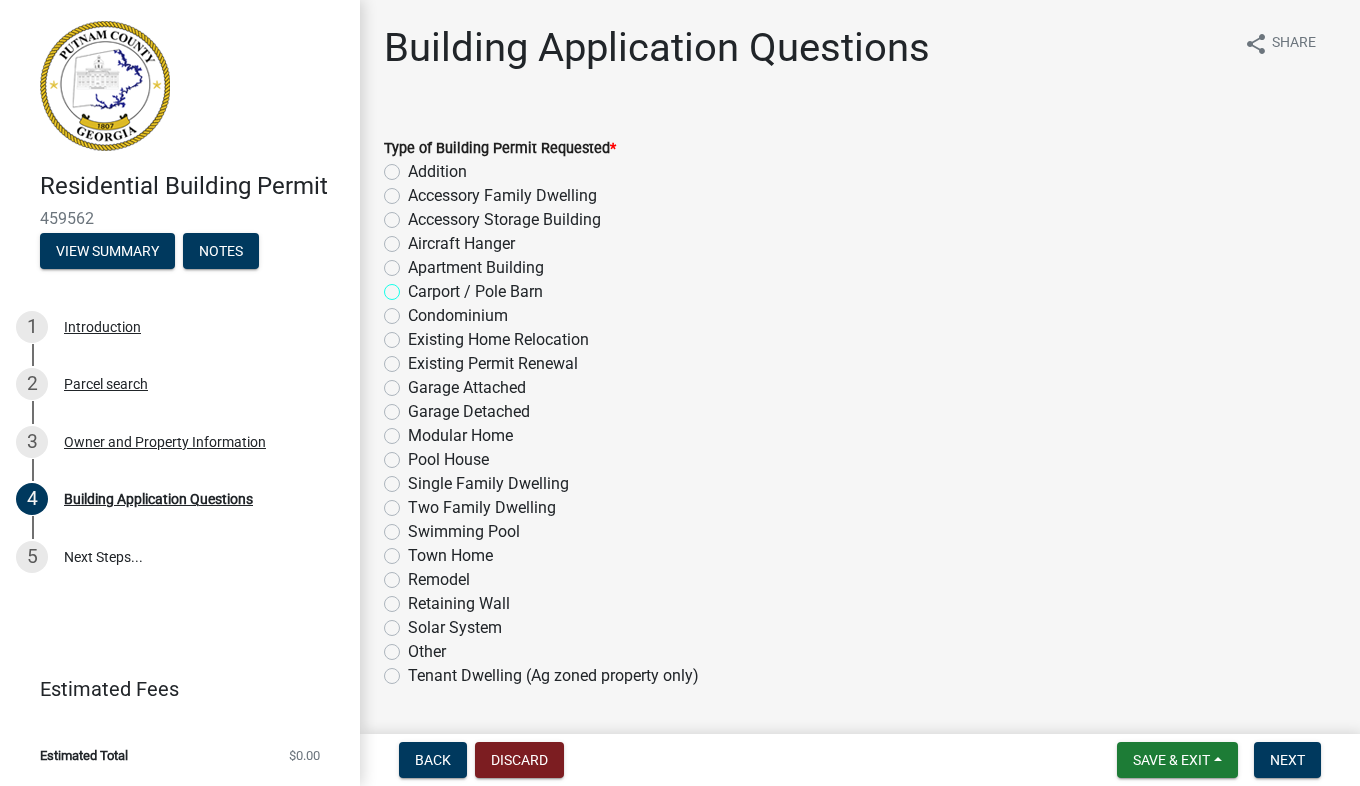 click on "Carport / Pole Barn" at bounding box center (414, 286) 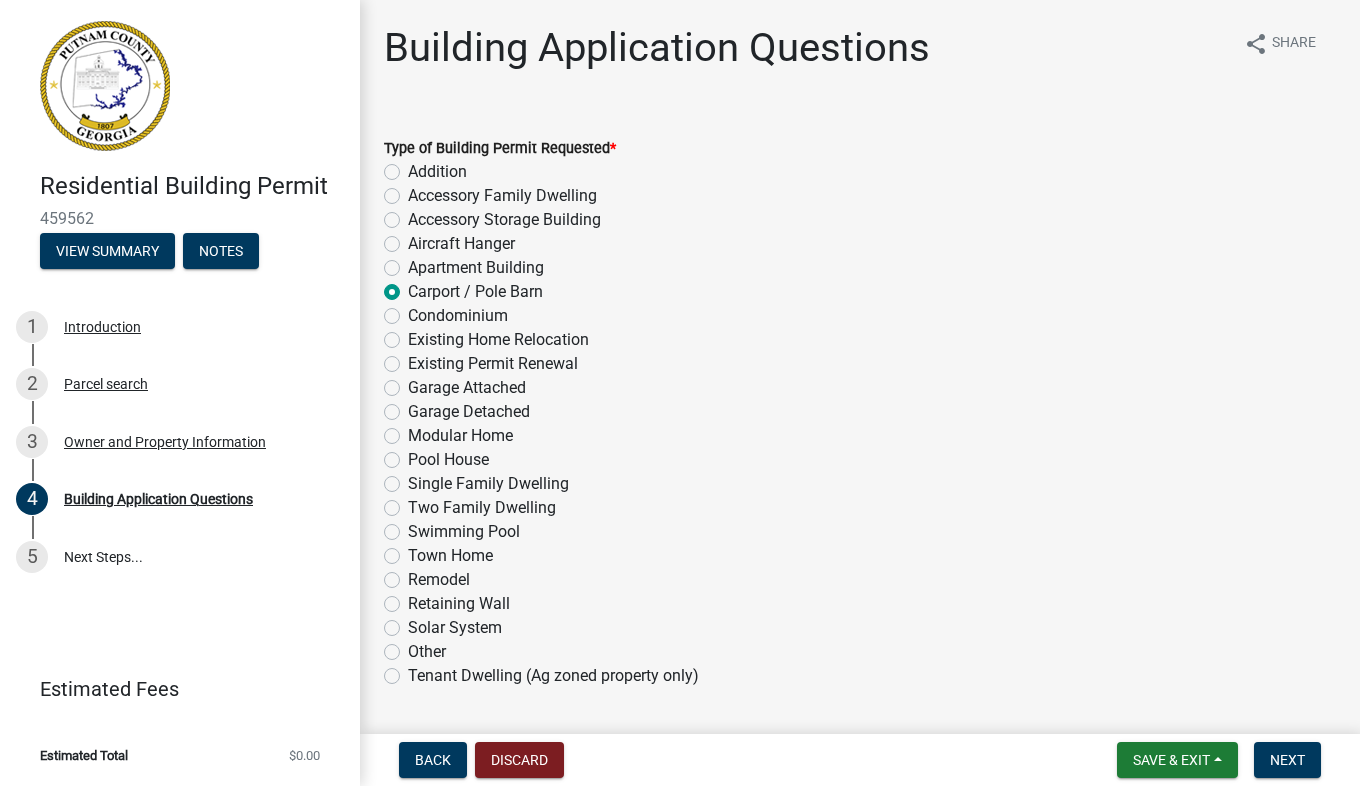 radio on "true" 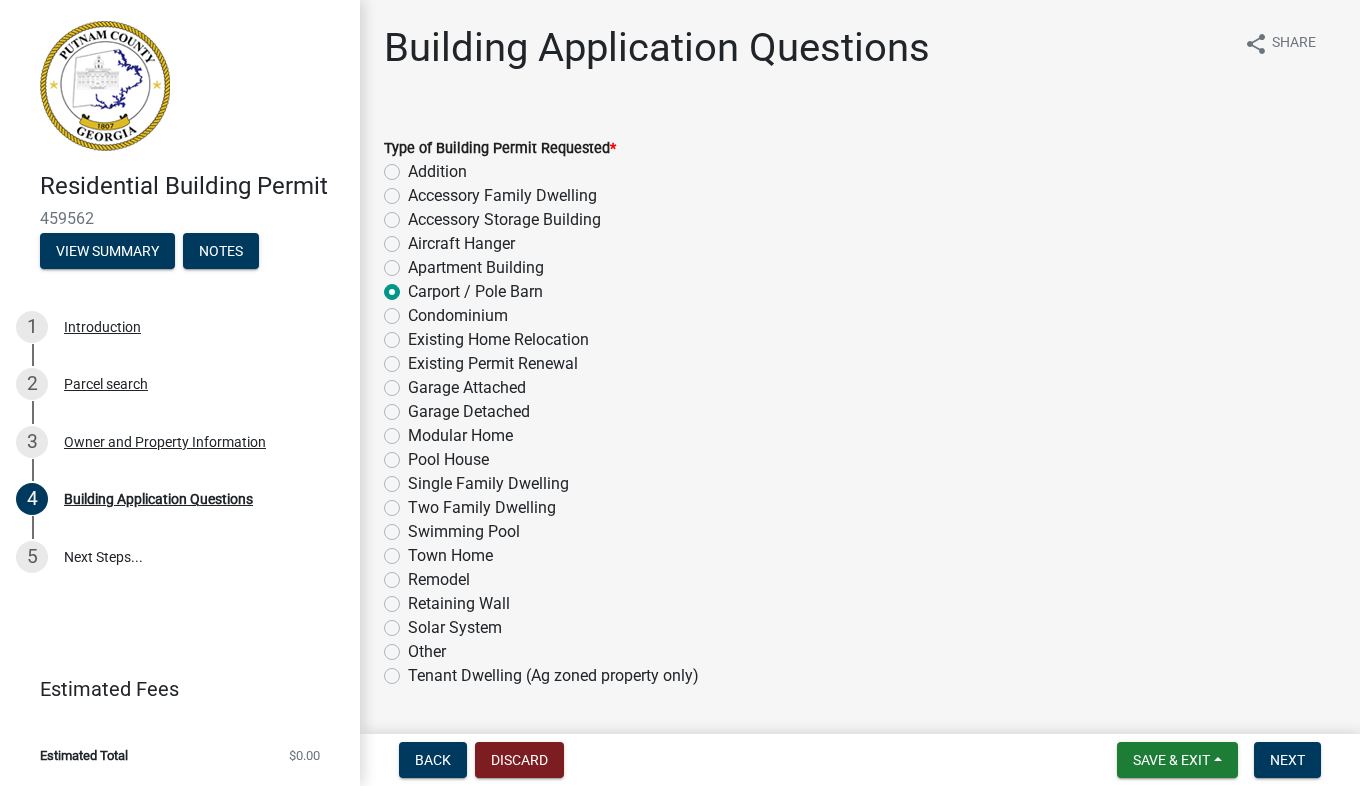 click on "Remodel" 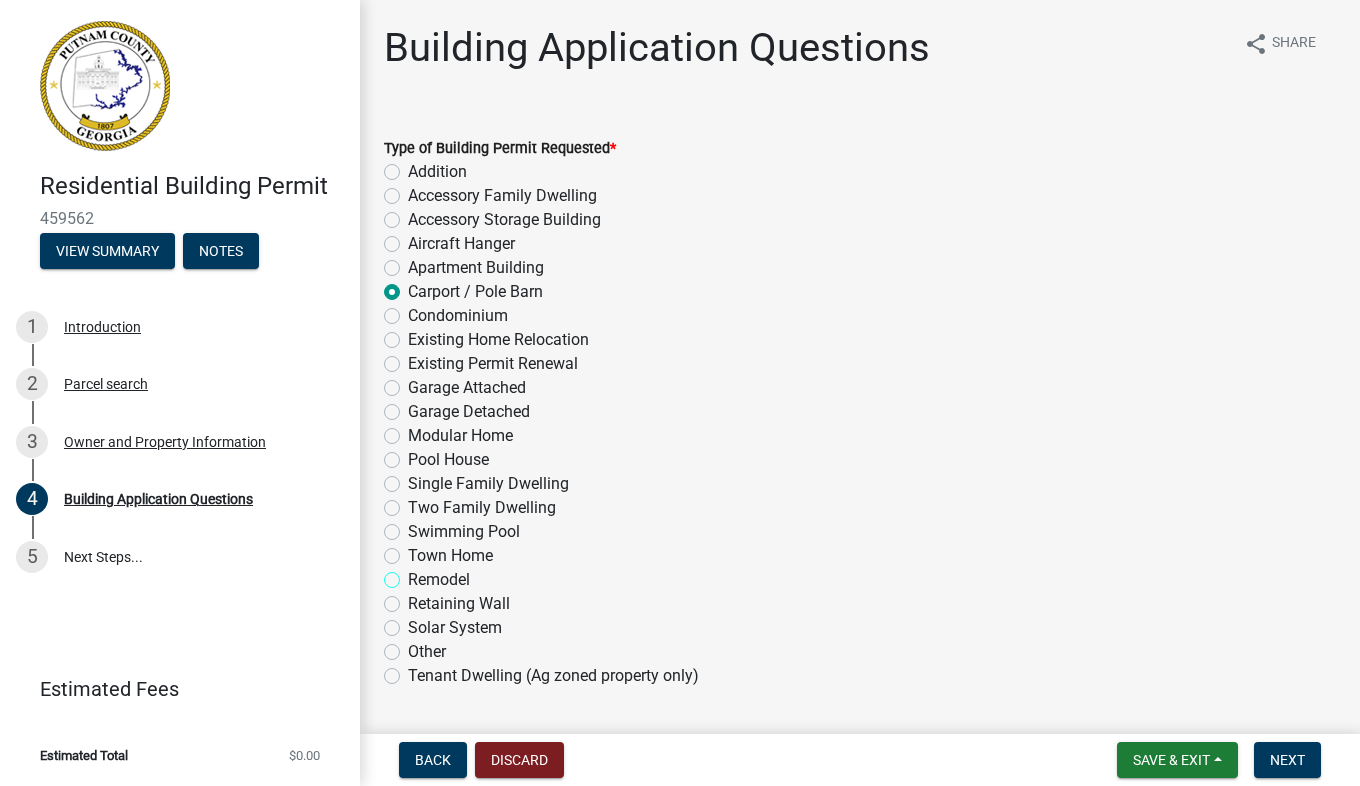 click on "Remodel" at bounding box center [414, 574] 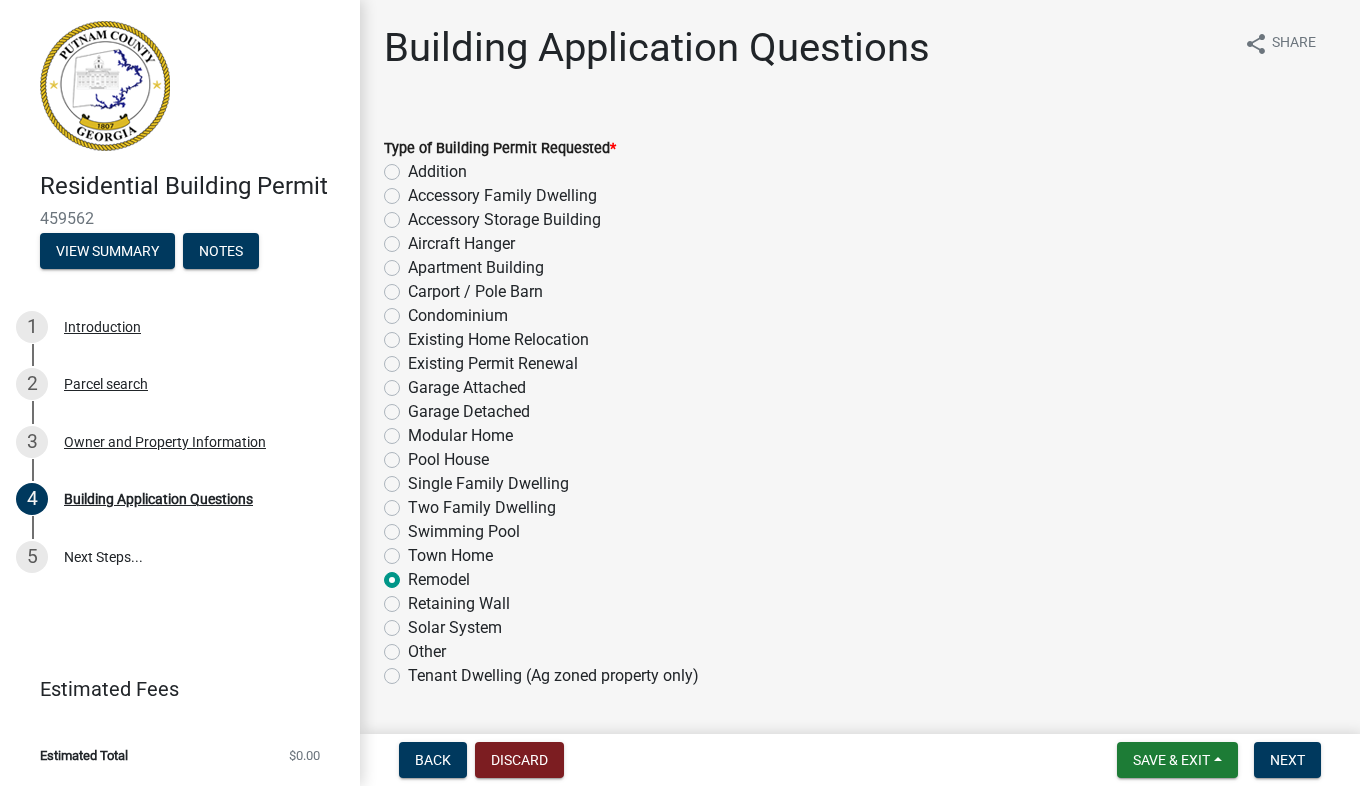 radio on "true" 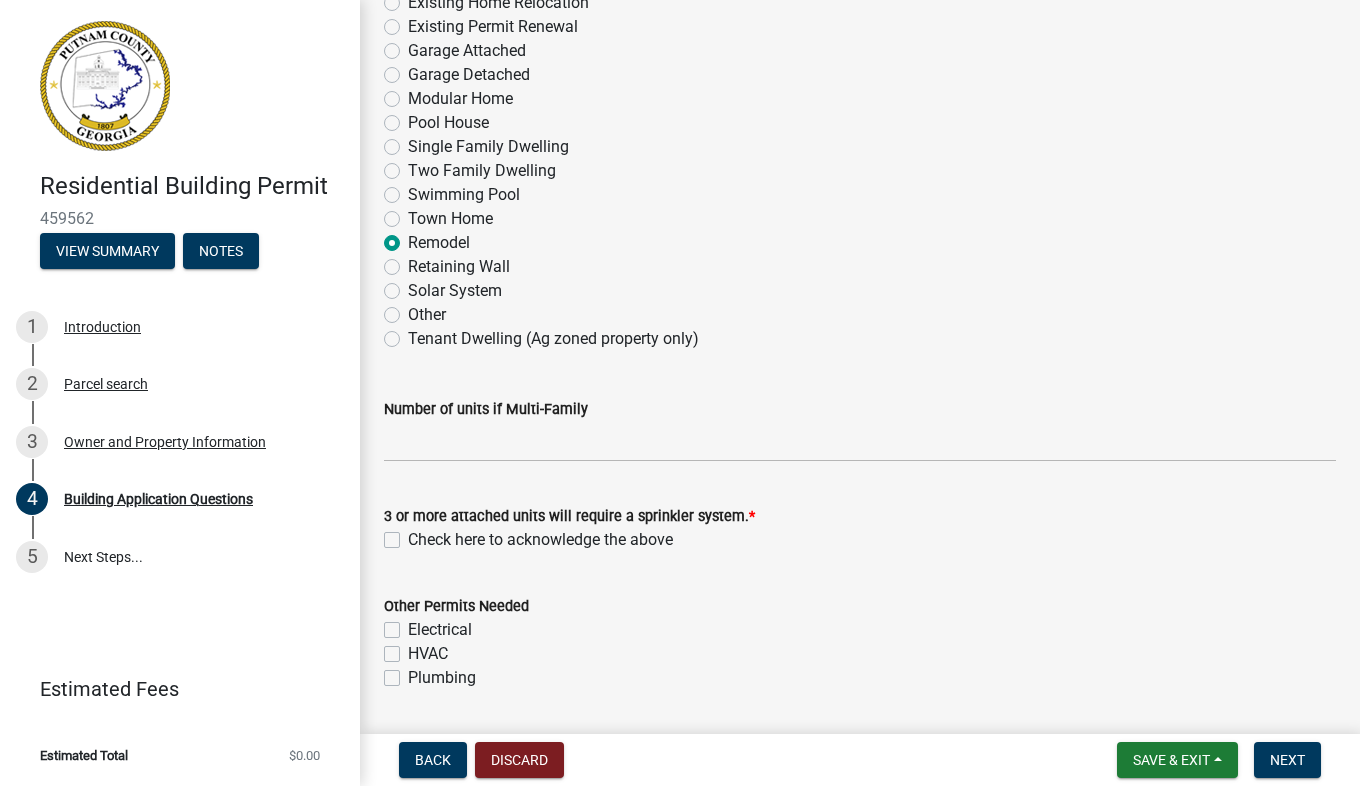 scroll, scrollTop: 358, scrollLeft: 0, axis: vertical 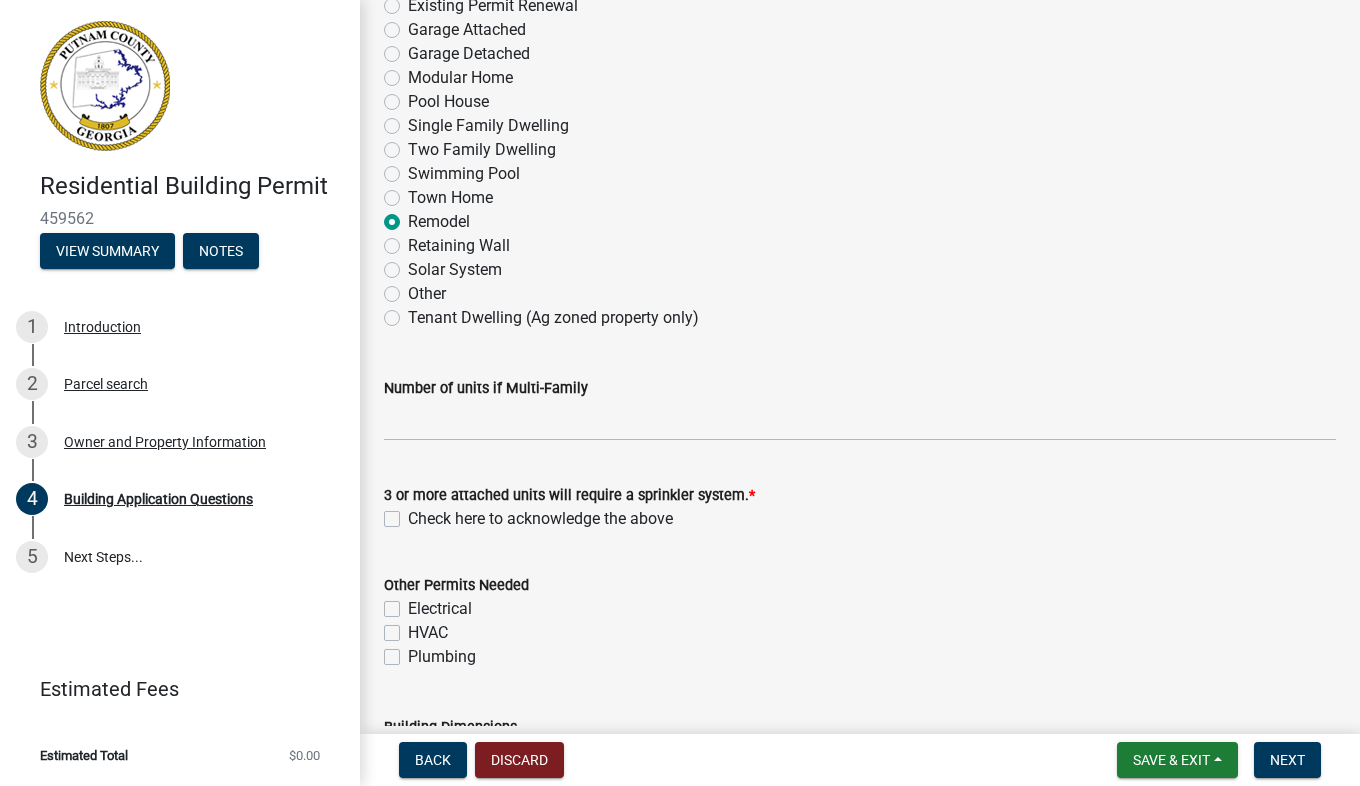 click on "Check here to acknowledge the above" 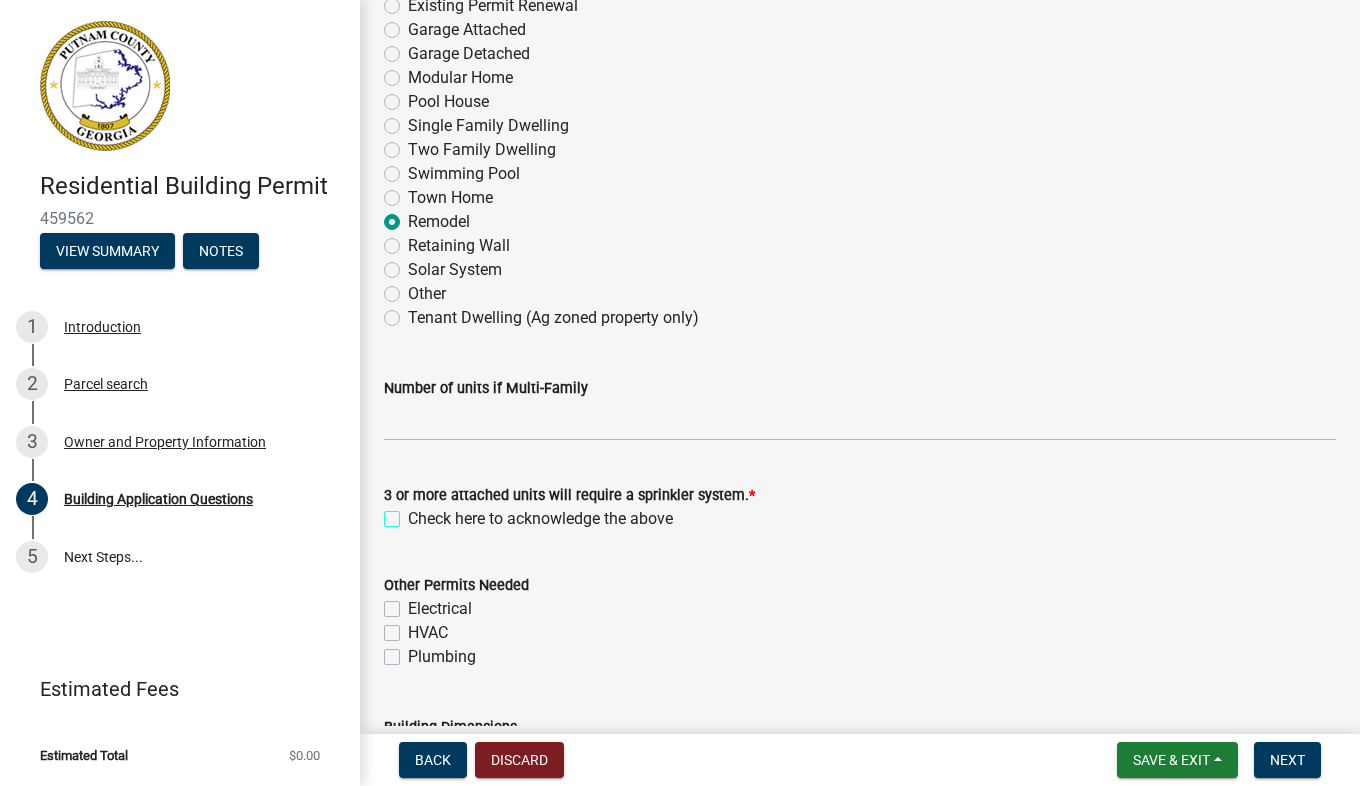 click on "Check here to acknowledge the above" at bounding box center (414, 513) 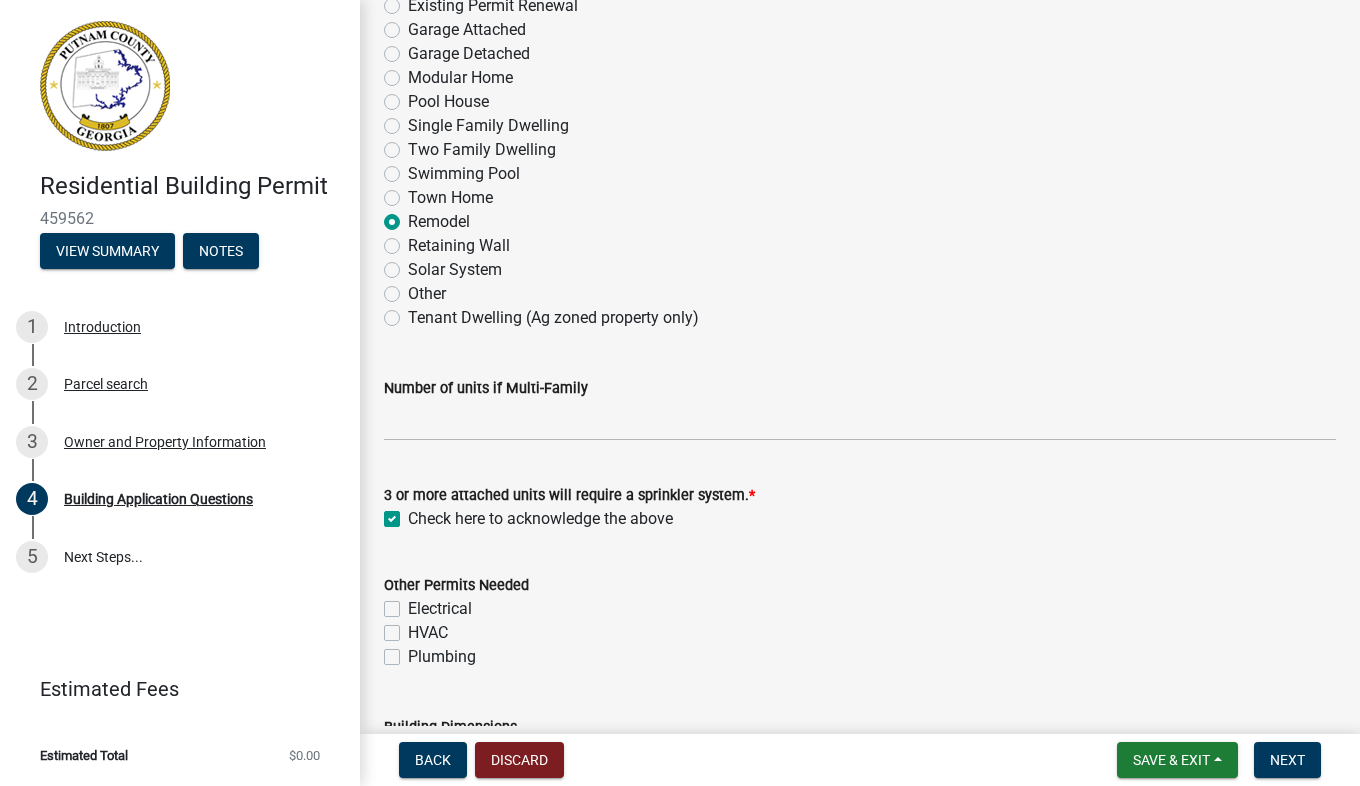 checkbox on "true" 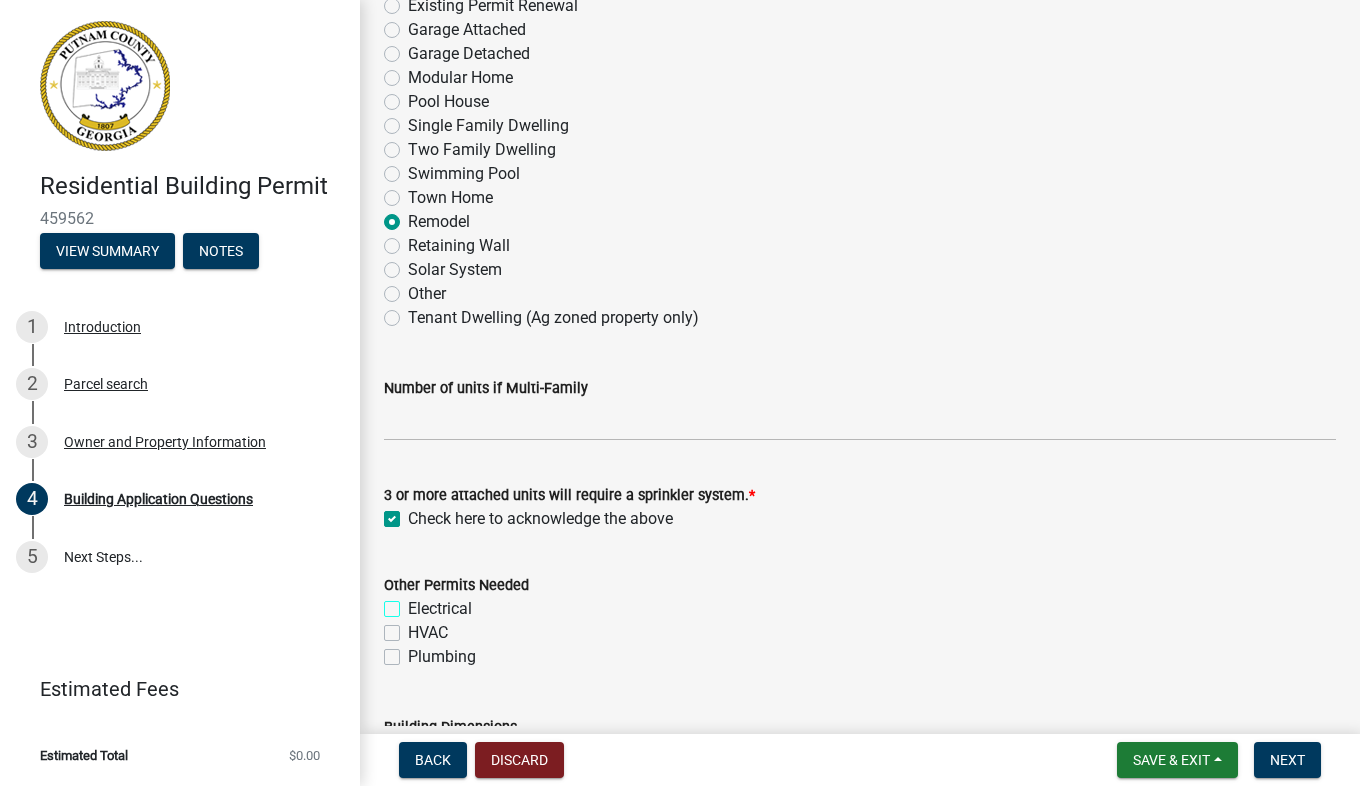 click on "Electrical" at bounding box center (414, 603) 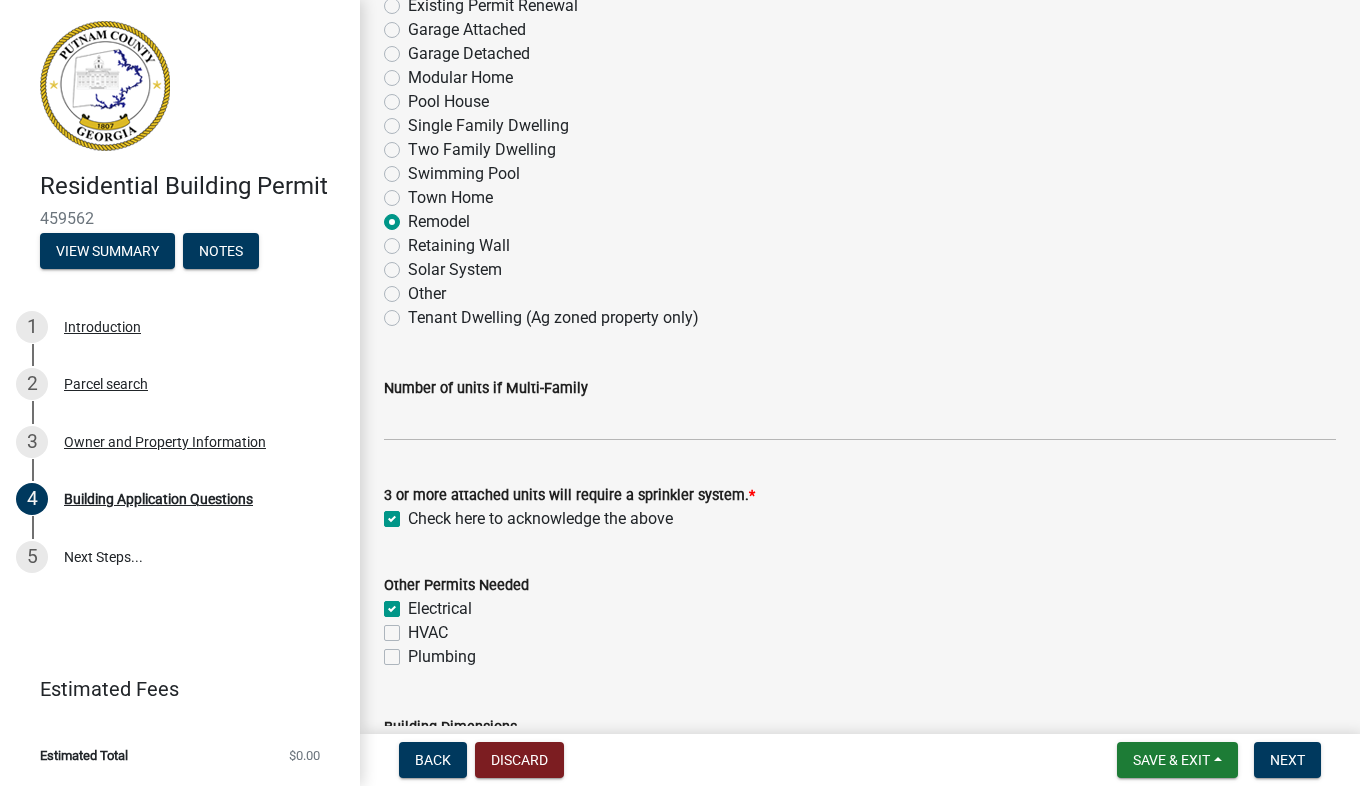 type 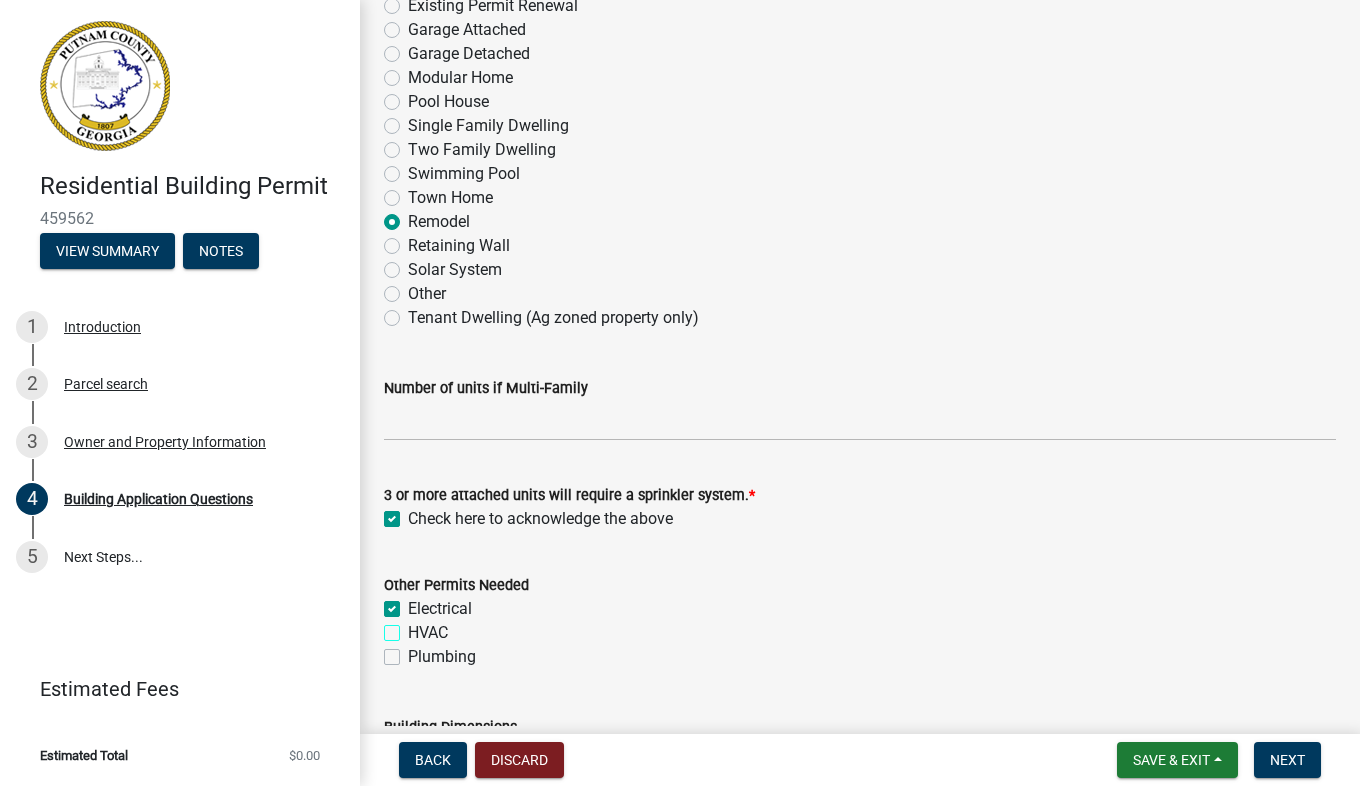 click on "HVAC" at bounding box center [414, 627] 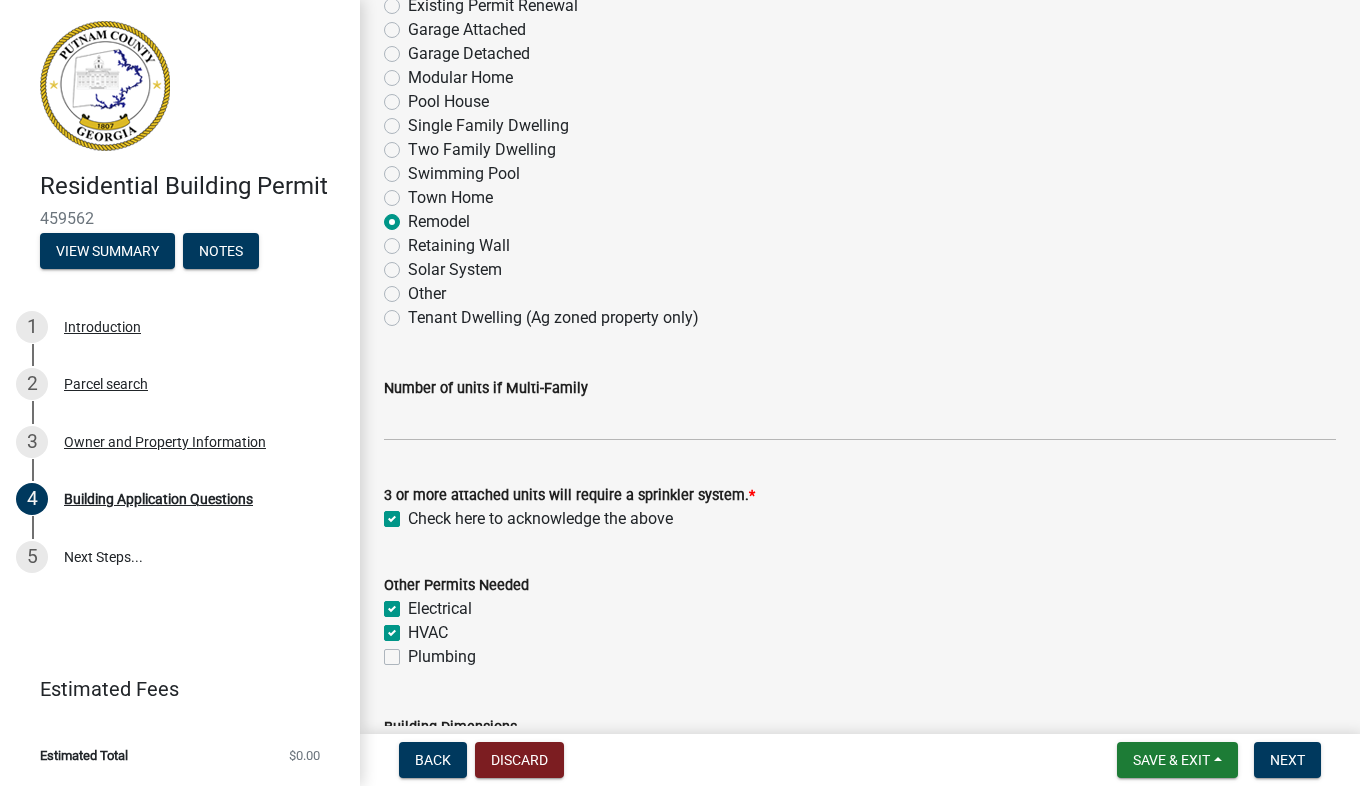 click on "Plumbing" 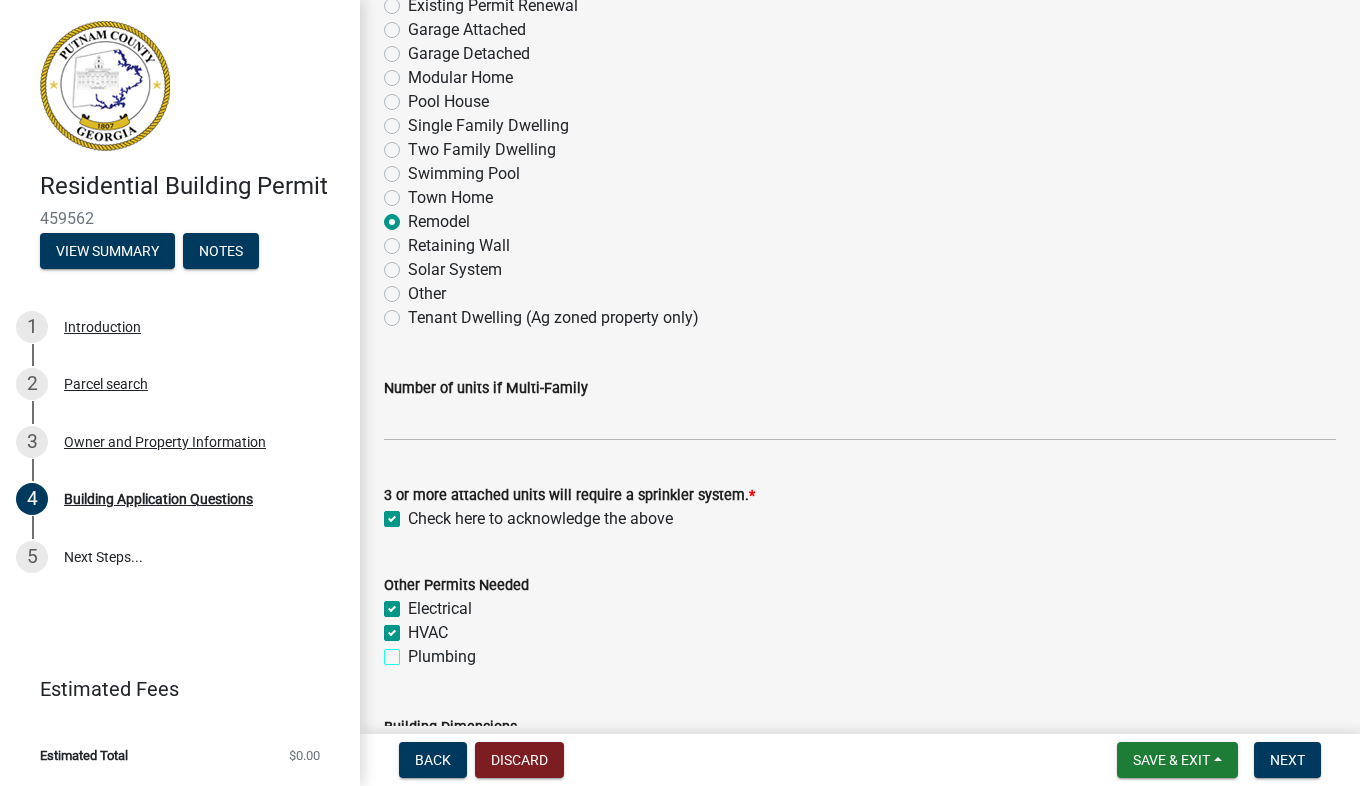 click on "Plumbing" at bounding box center (414, 651) 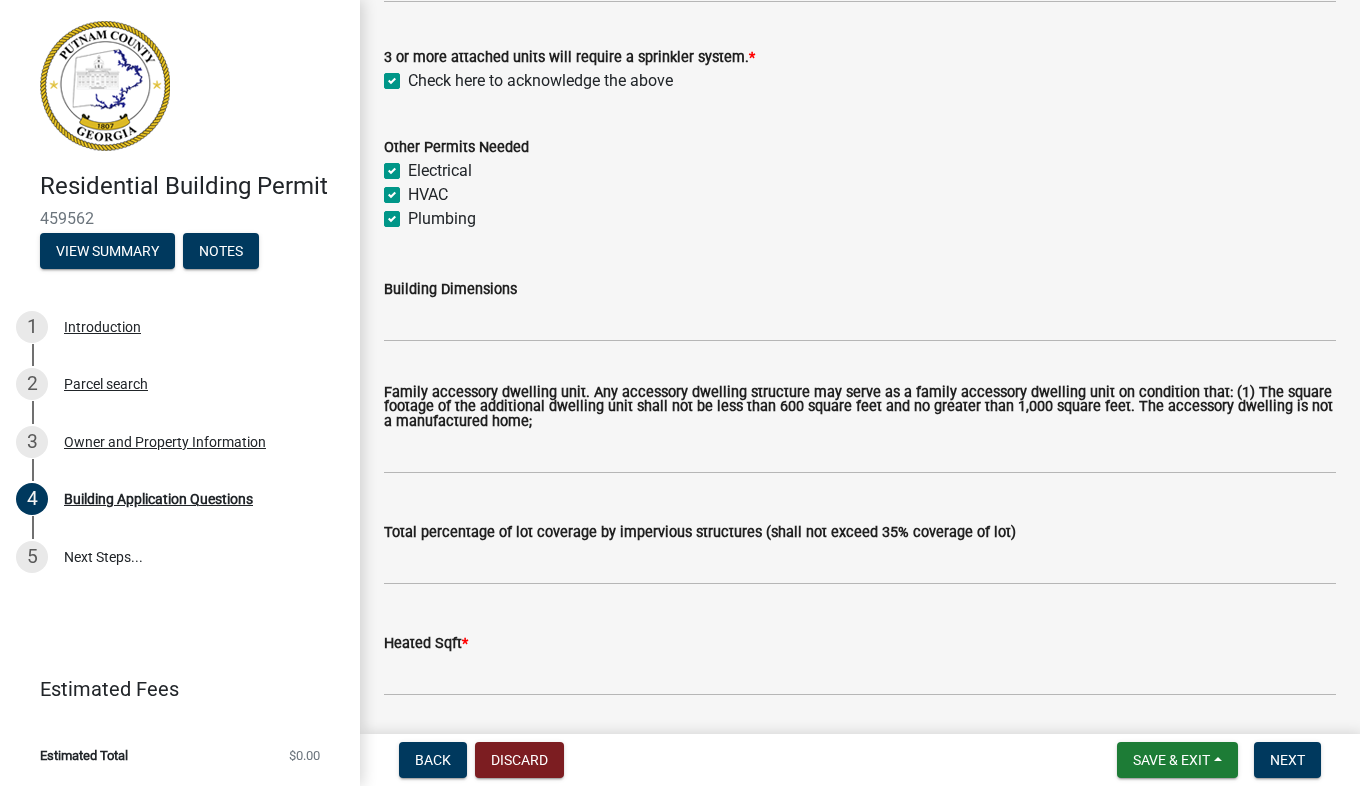 scroll, scrollTop: 823, scrollLeft: 0, axis: vertical 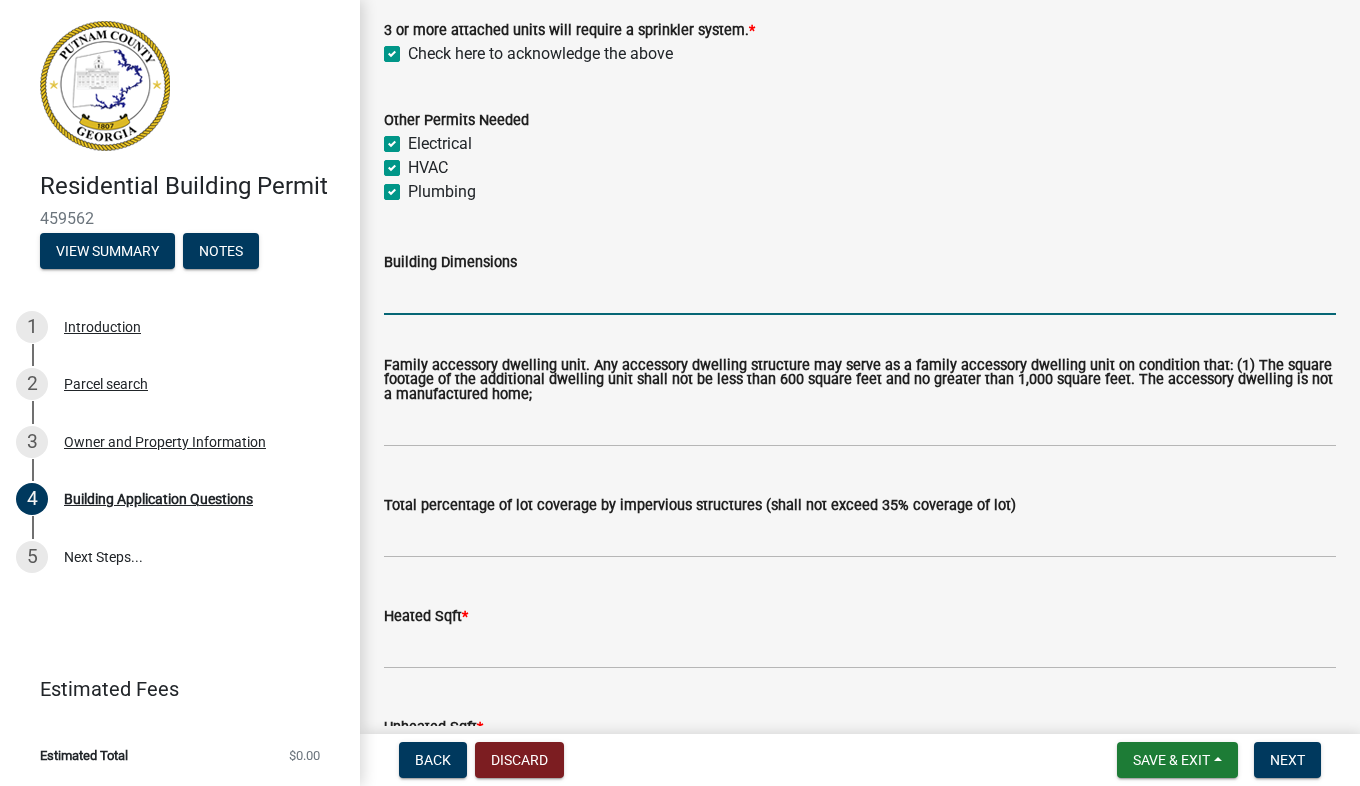 click on "Building Dimensions" at bounding box center (860, 294) 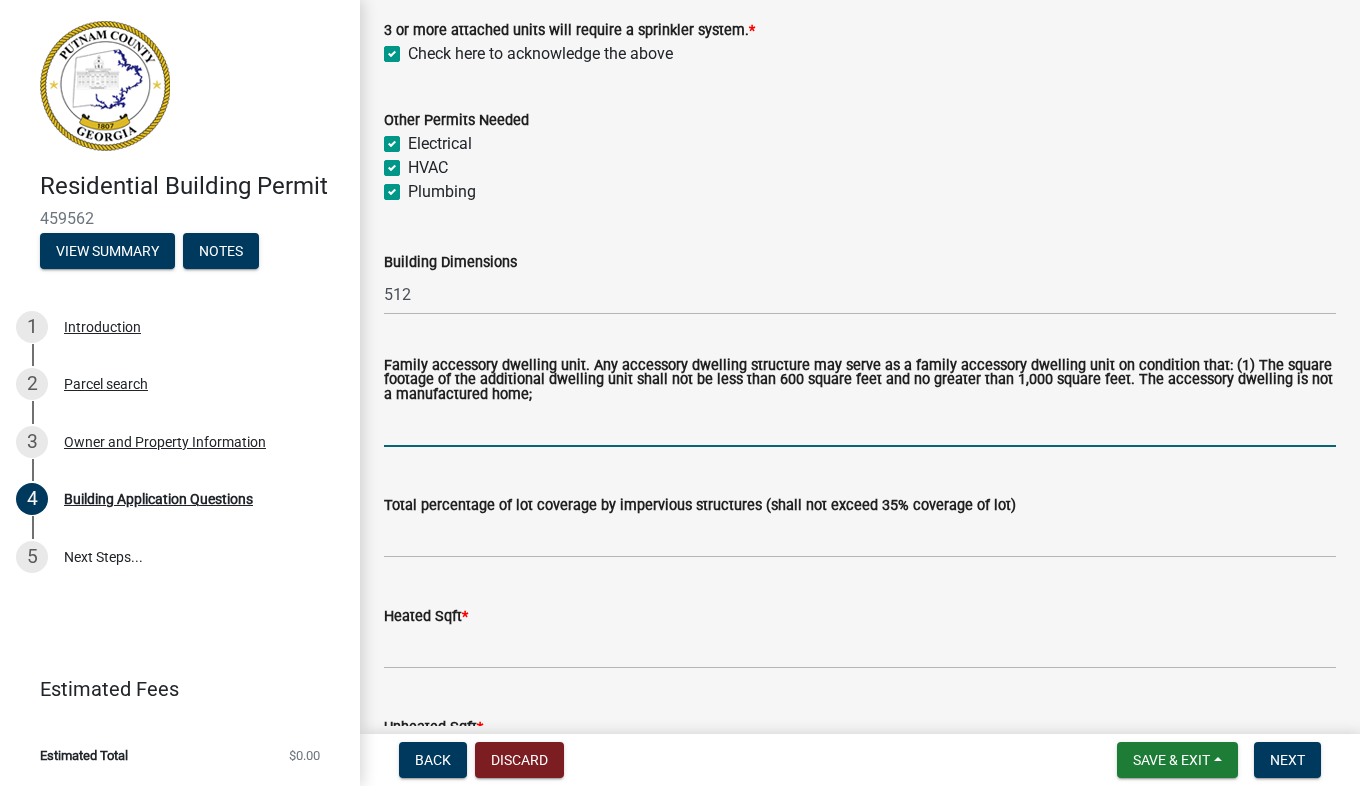 click 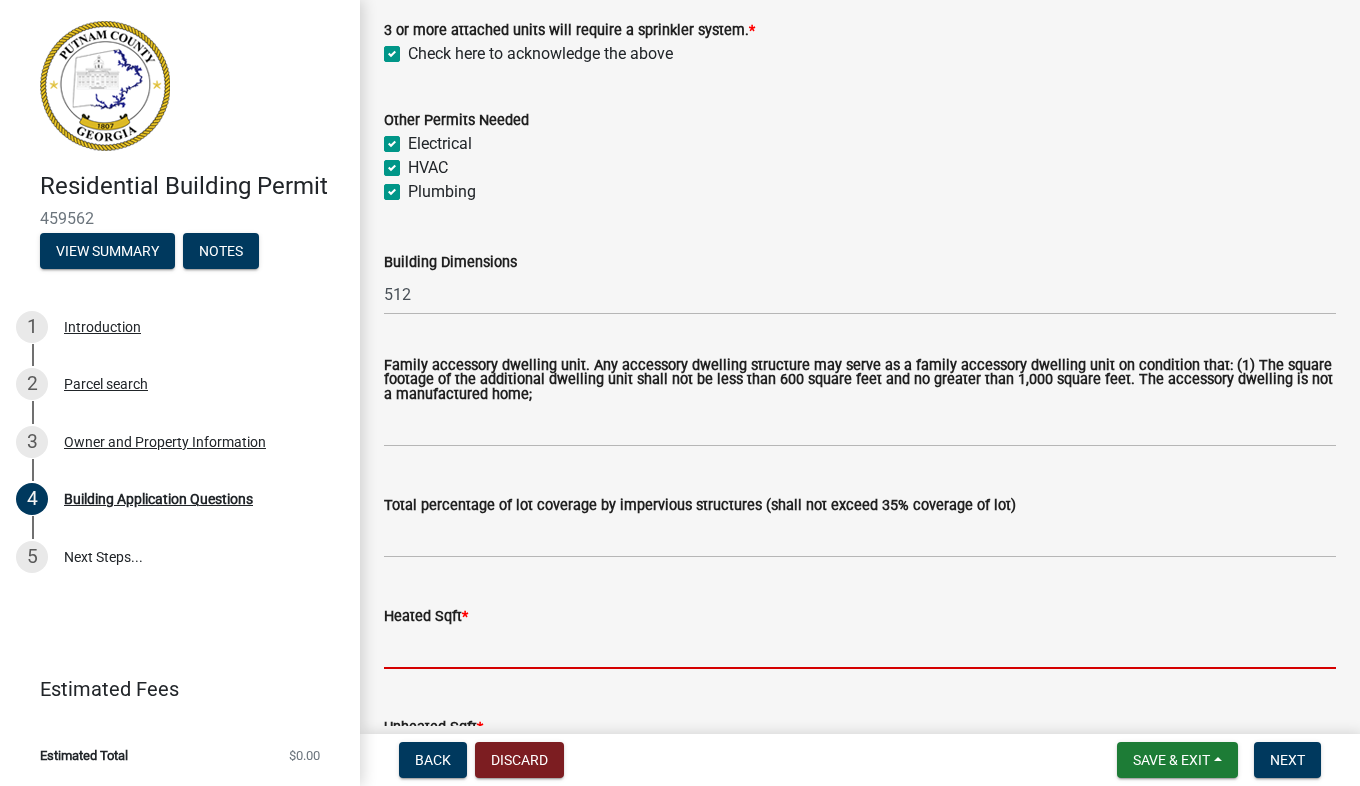 click 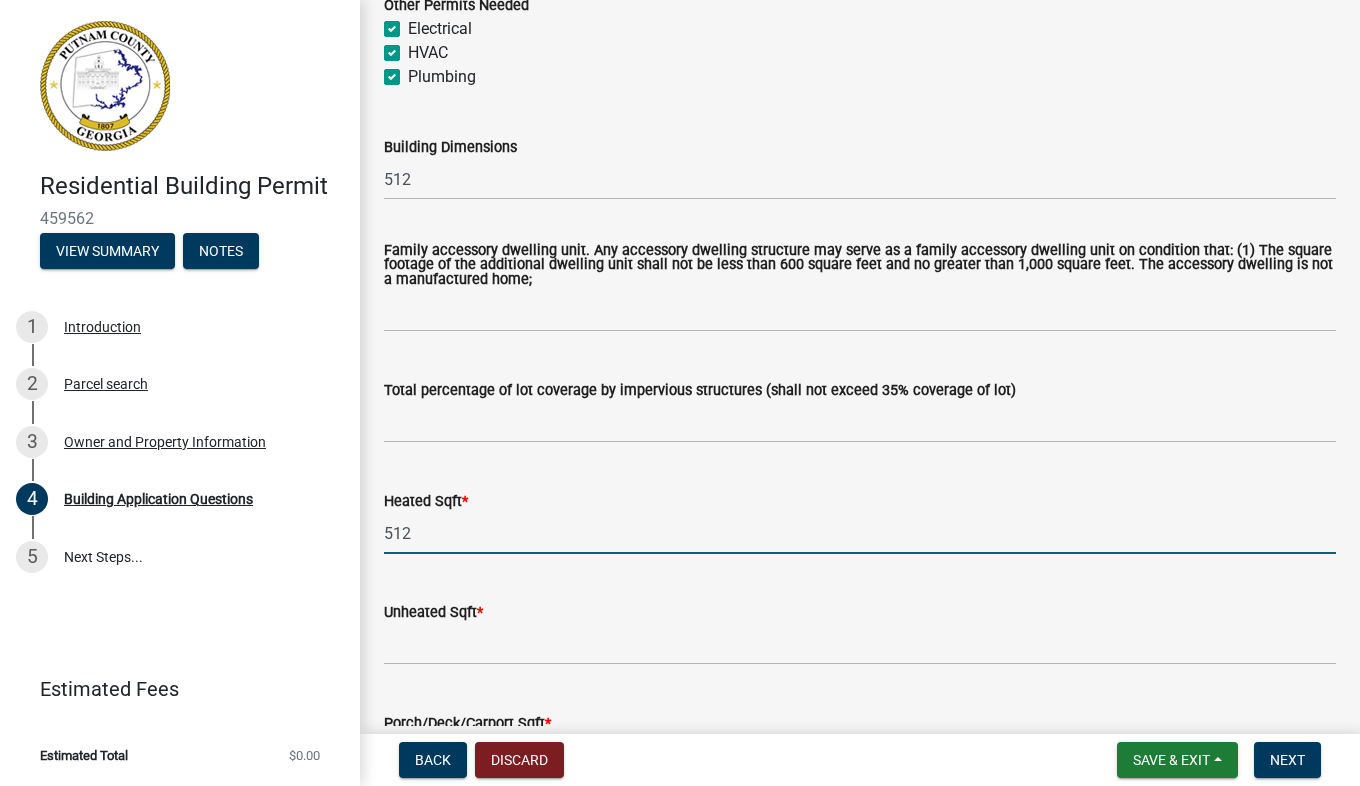 scroll, scrollTop: 952, scrollLeft: 0, axis: vertical 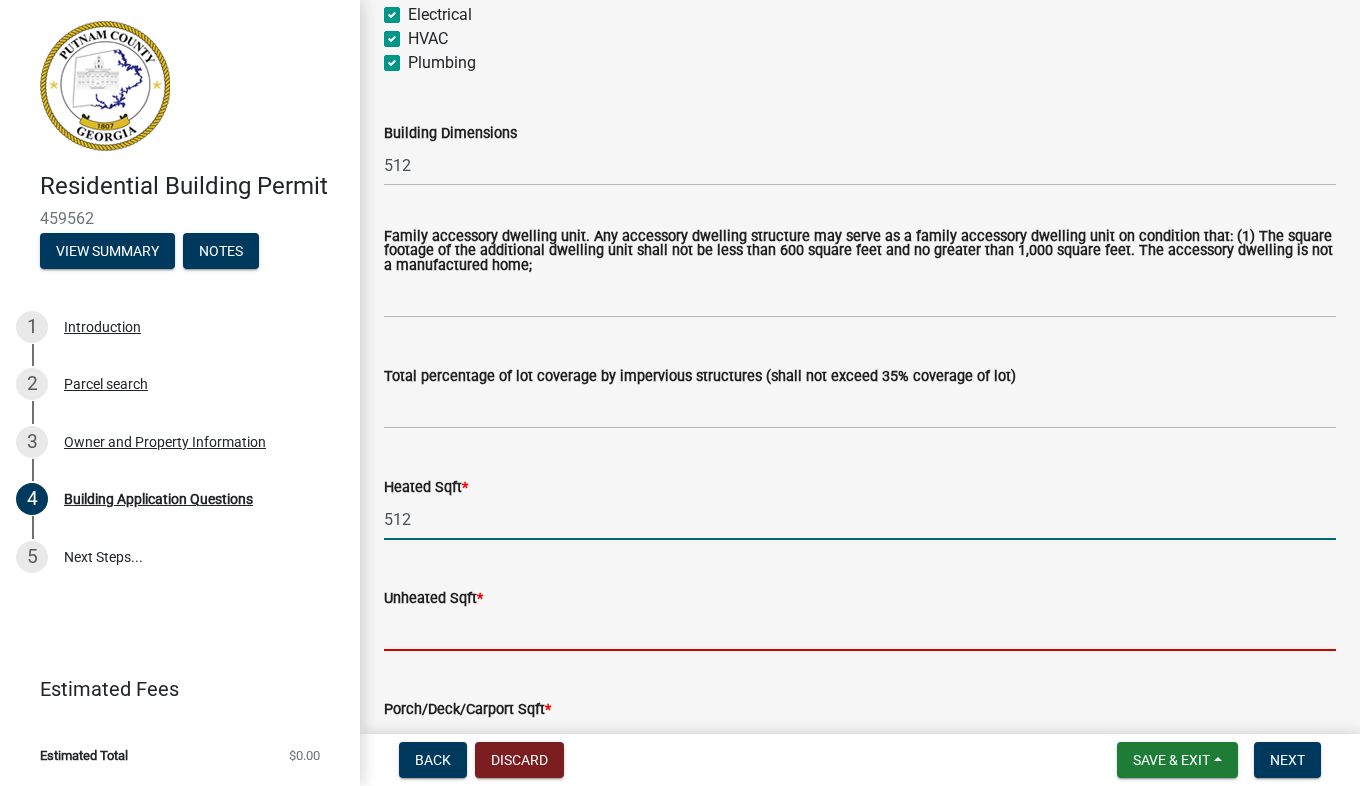 click 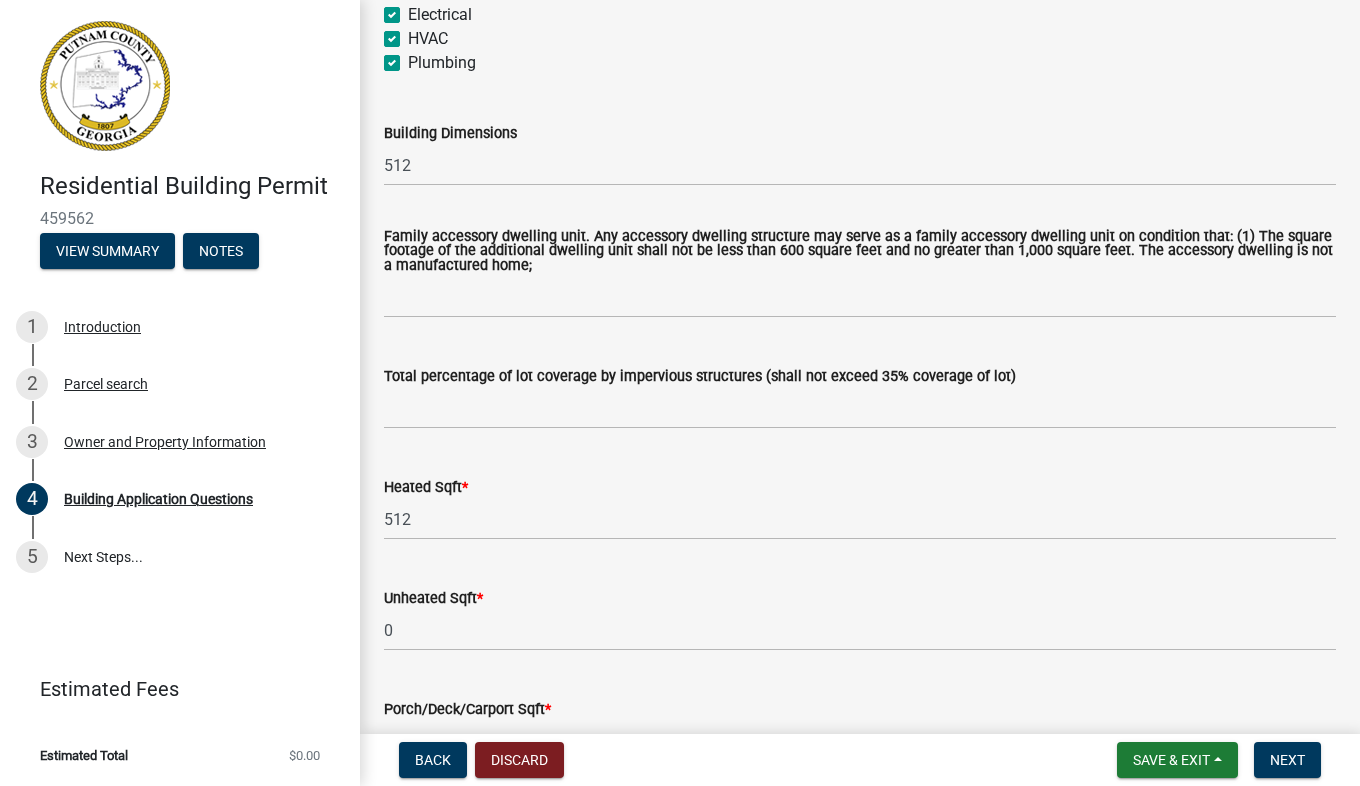 click on "Porch/Deck/Carport Sqft  *" 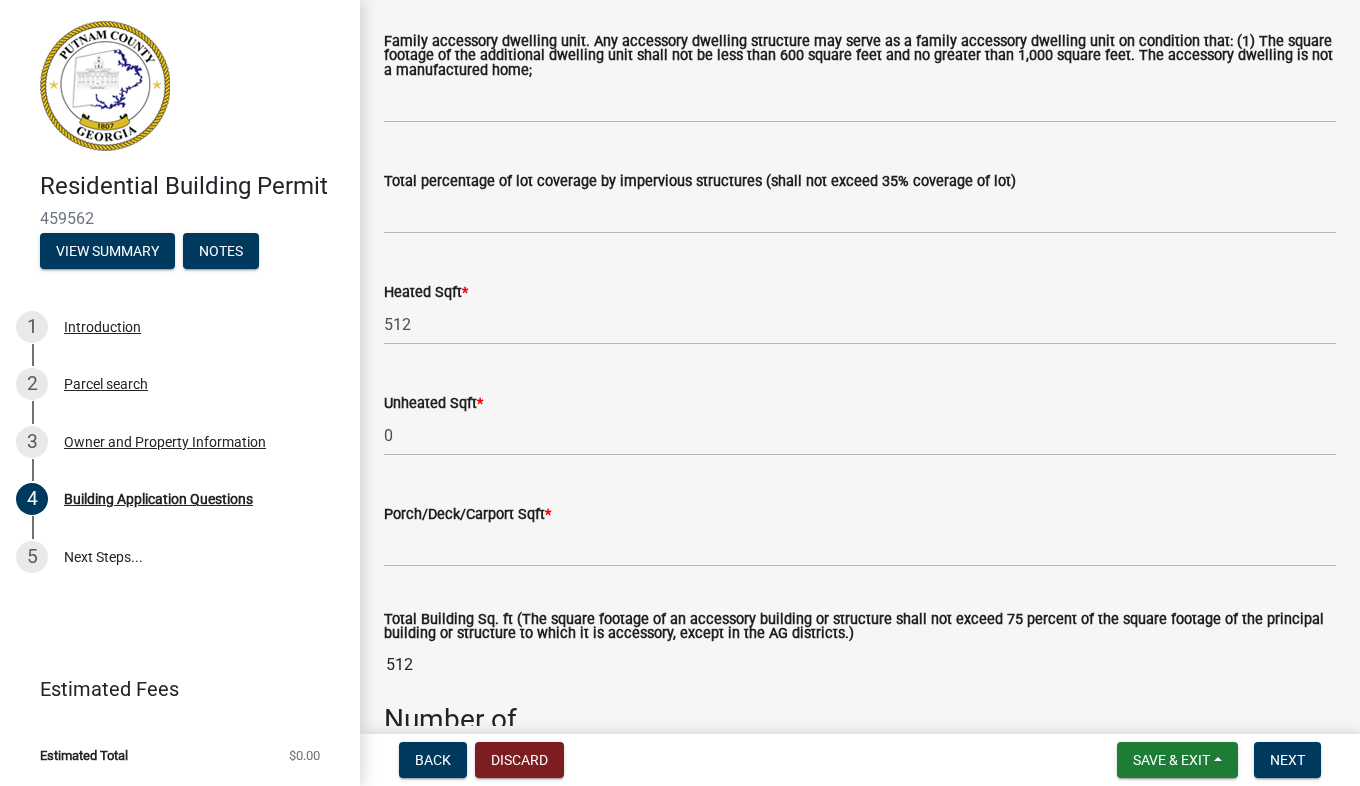 scroll, scrollTop: 1249, scrollLeft: 0, axis: vertical 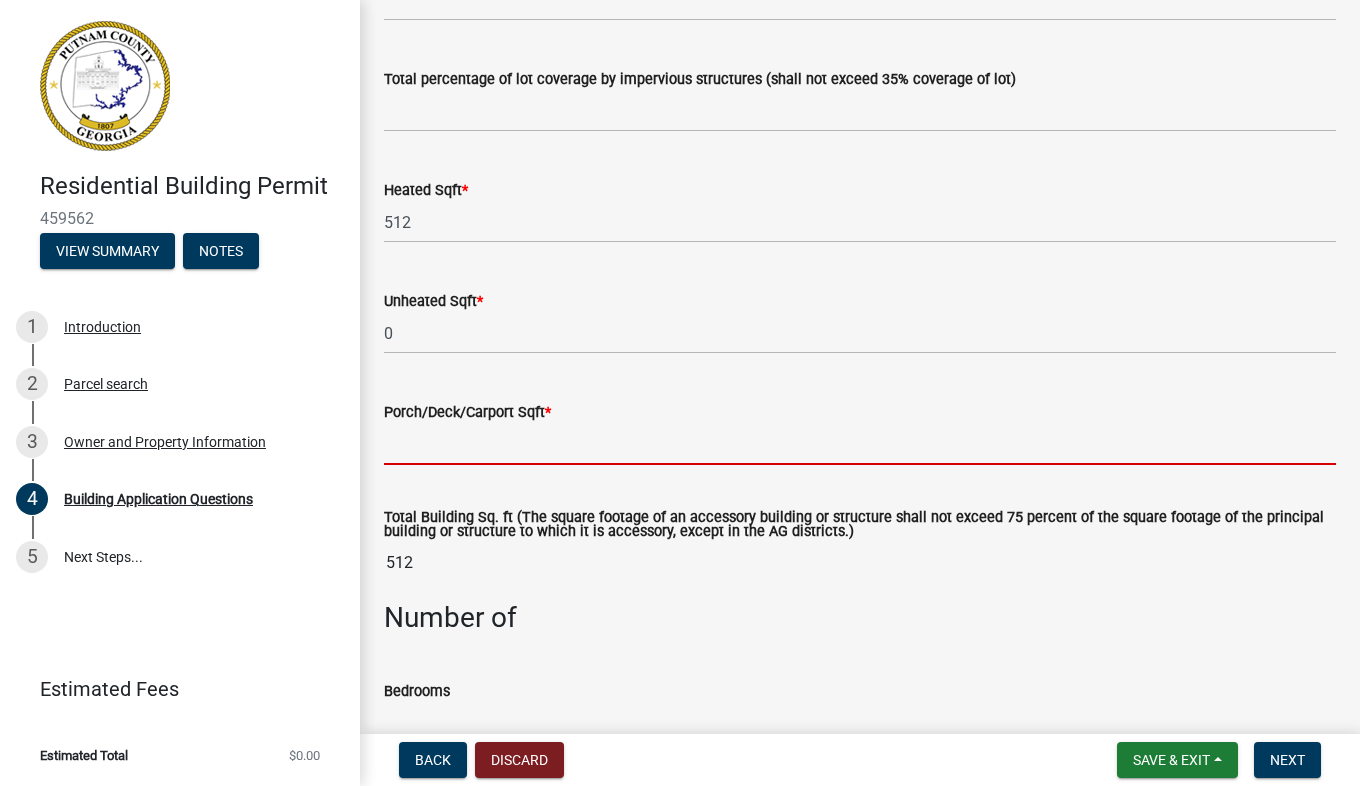 click 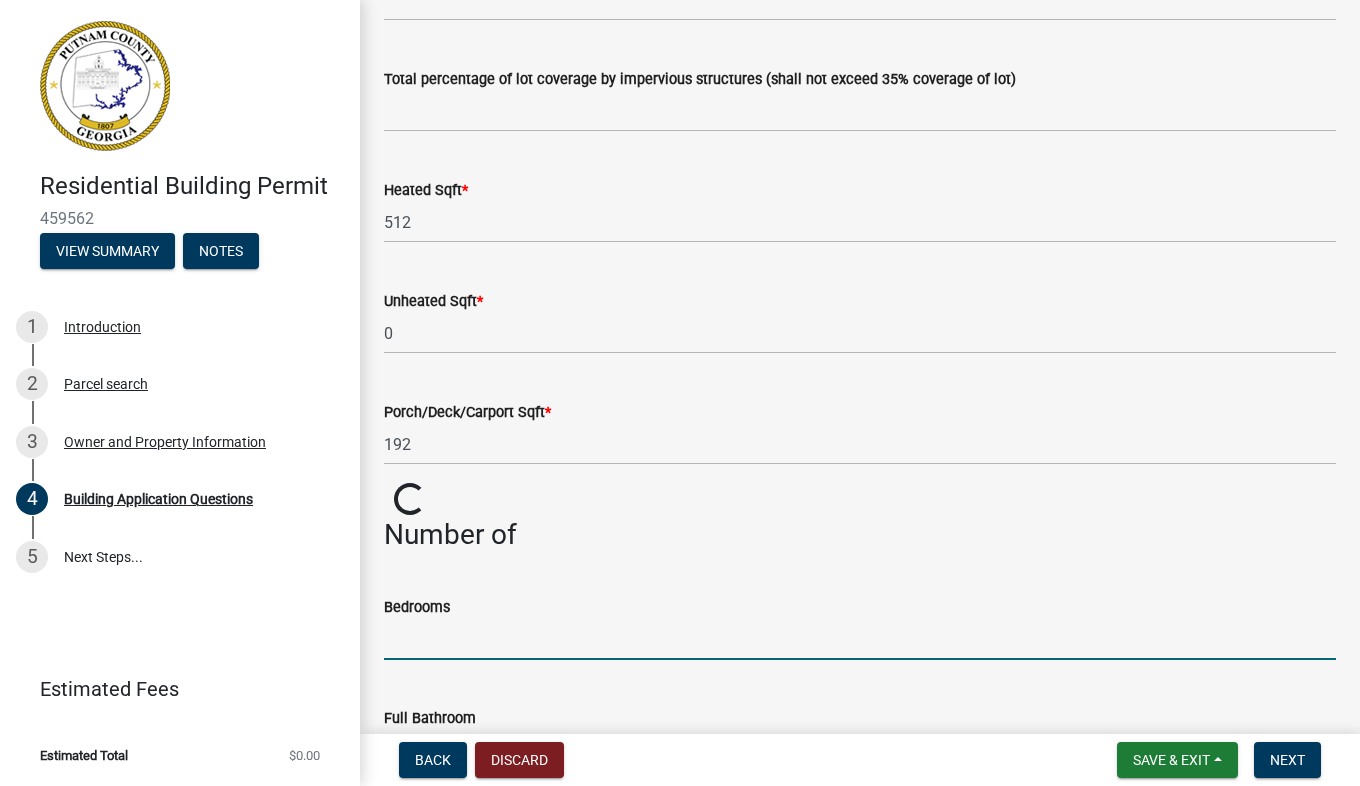 click on "Type of Building Permit Requested  *  Addition   Accessory Family Dwelling   Accessory Storage Building   Aircraft Hanger   Apartment Building   Carport / Pole Barn   Condominium   Existing Home Relocation   Existing Permit Renewal   Garage Attached   Garage Detached   Modular Home   Pool House   Single Family Dwelling   Two Family Dwelling   Swimming Pool   Town Home   Remodel   Retaining Wall   Solar System   Other   Tenant Dwelling (Ag zoned property only)   Number of units if Multi-Family   3 or more attached units will require a sprinkler system.  *  Check here to acknowledge the above    Other Permits Needed   Electrical   HVAC   Plumbing   Building Dimensions  512  Family accessory dwelling unit. Any accessory dwelling structure may serve as a family accessory dwelling unit on condition that: (1) The square footage of the additional dwelling unit shall not be less than 600 square feet and no greater than 1,000 square feet. The accessory dwelling is not a manufactured home;    Heated Sqft  * 512 * 0 *" 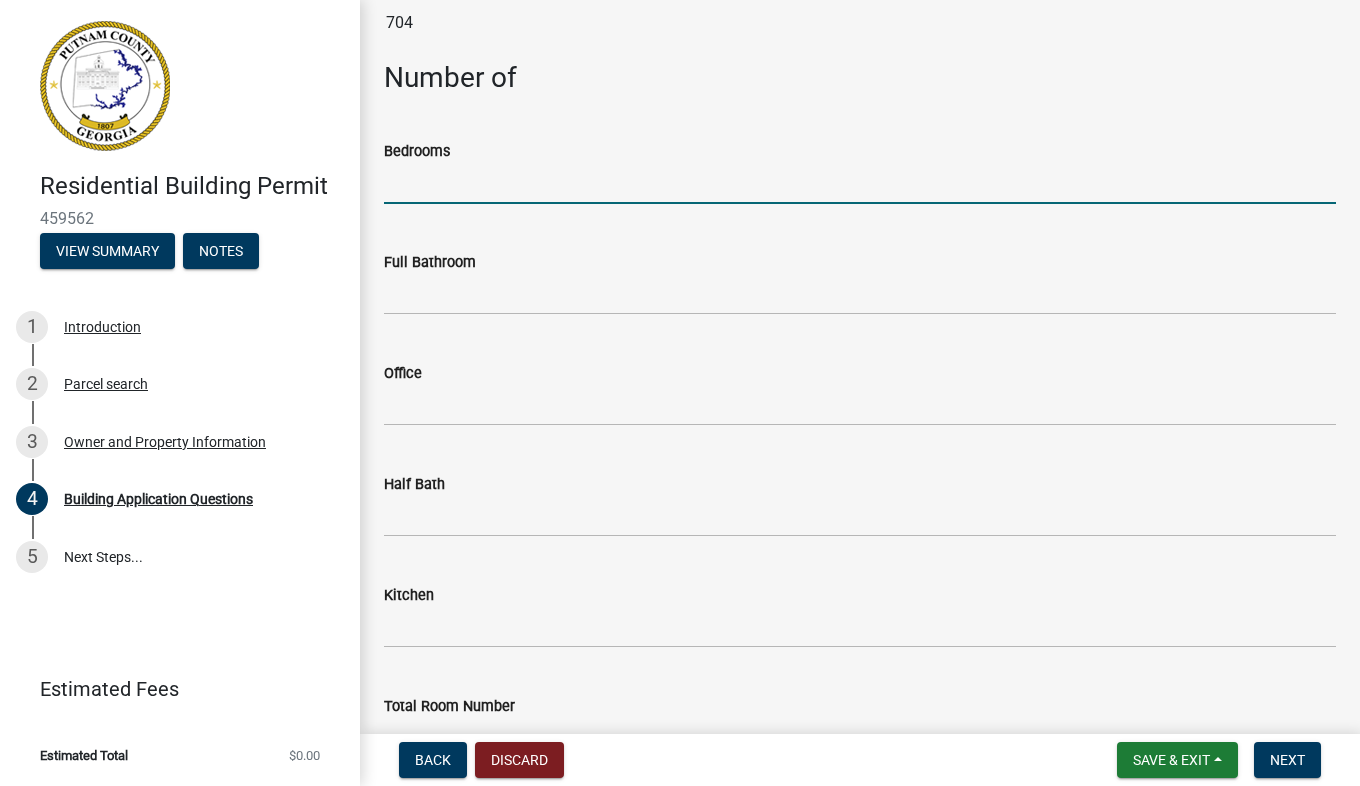 scroll, scrollTop: 1856, scrollLeft: 0, axis: vertical 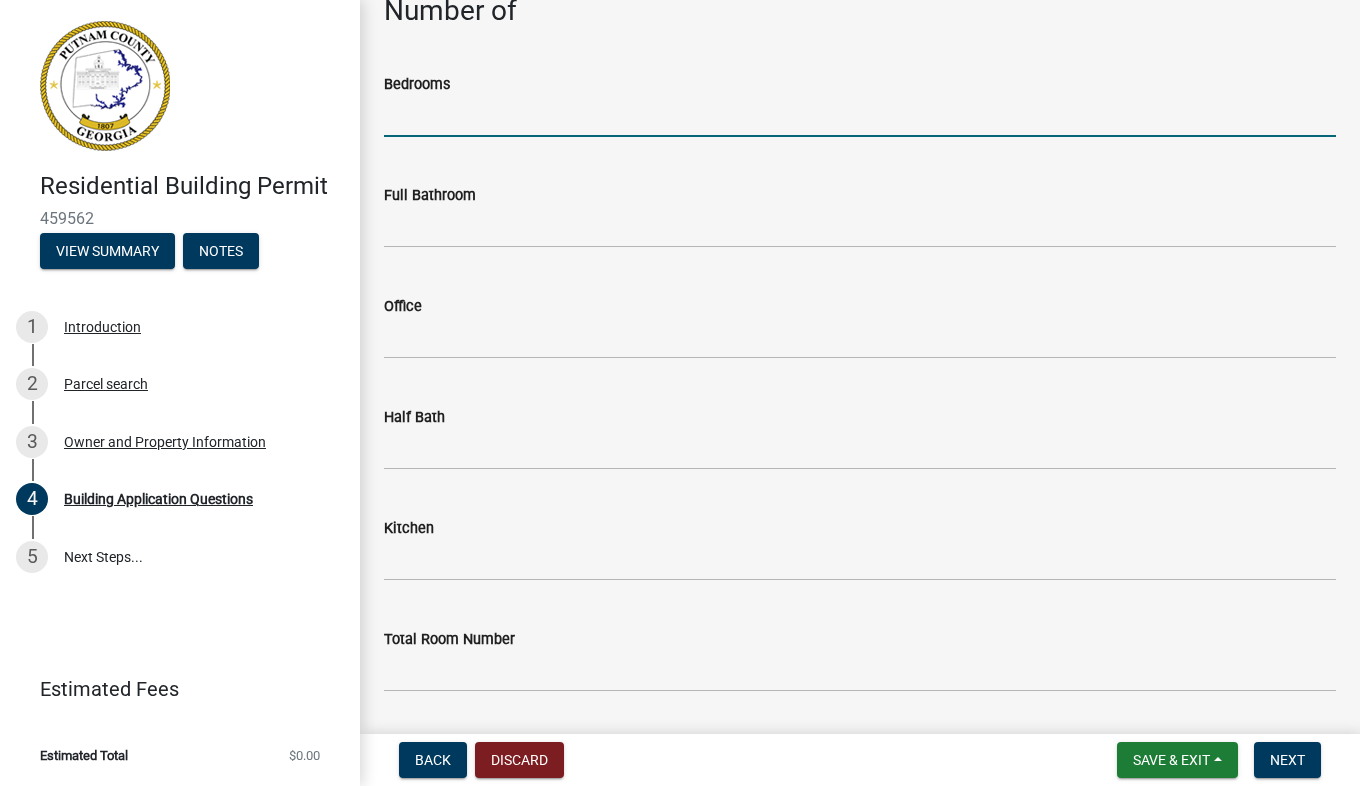 click on "Full Bathroom" 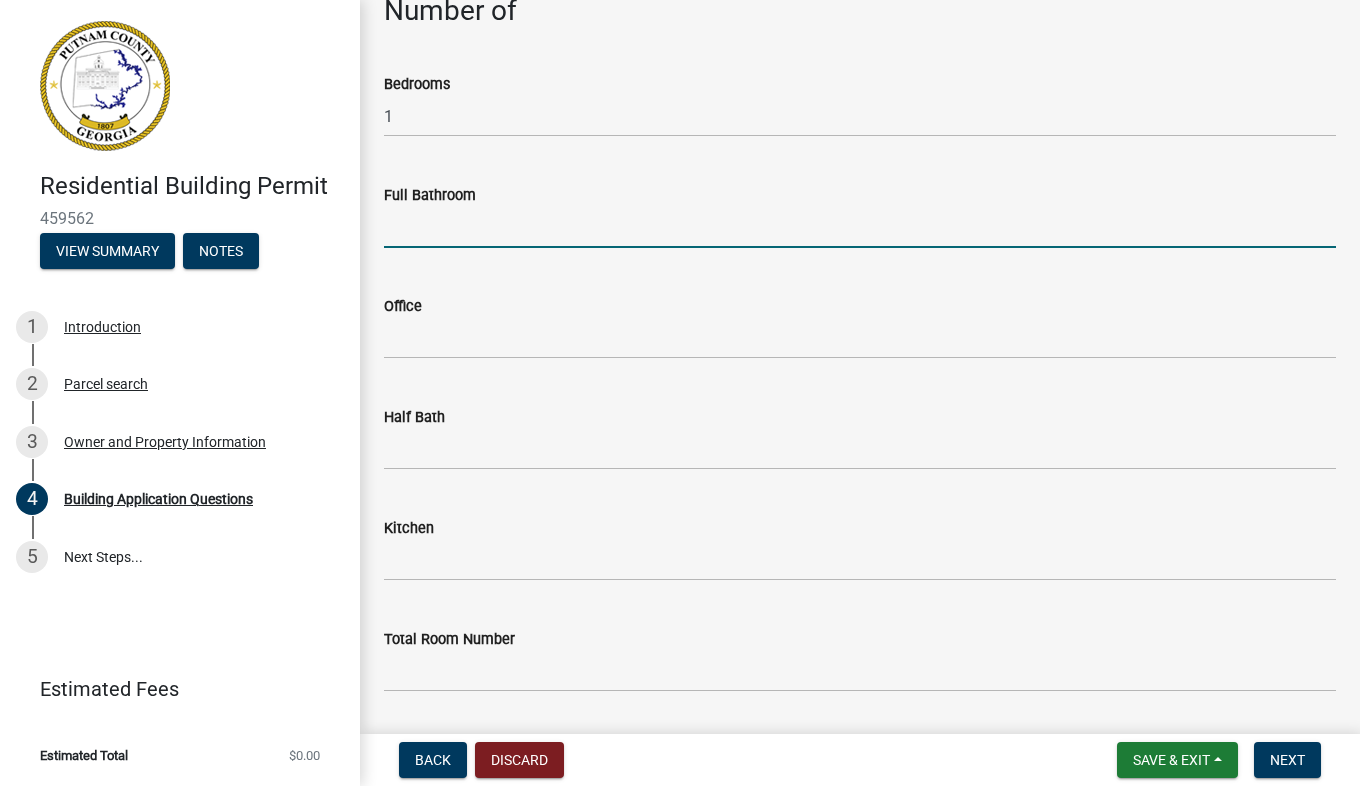 click 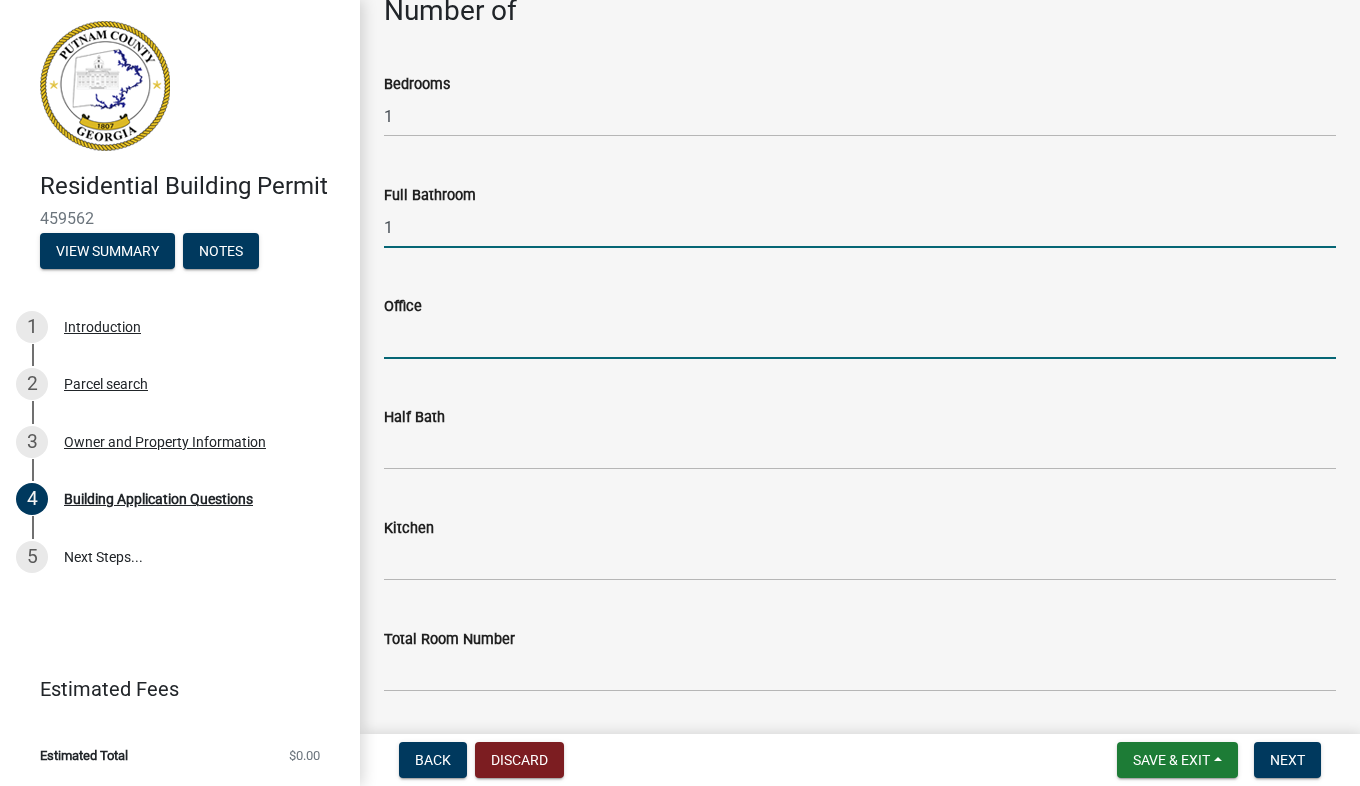 click 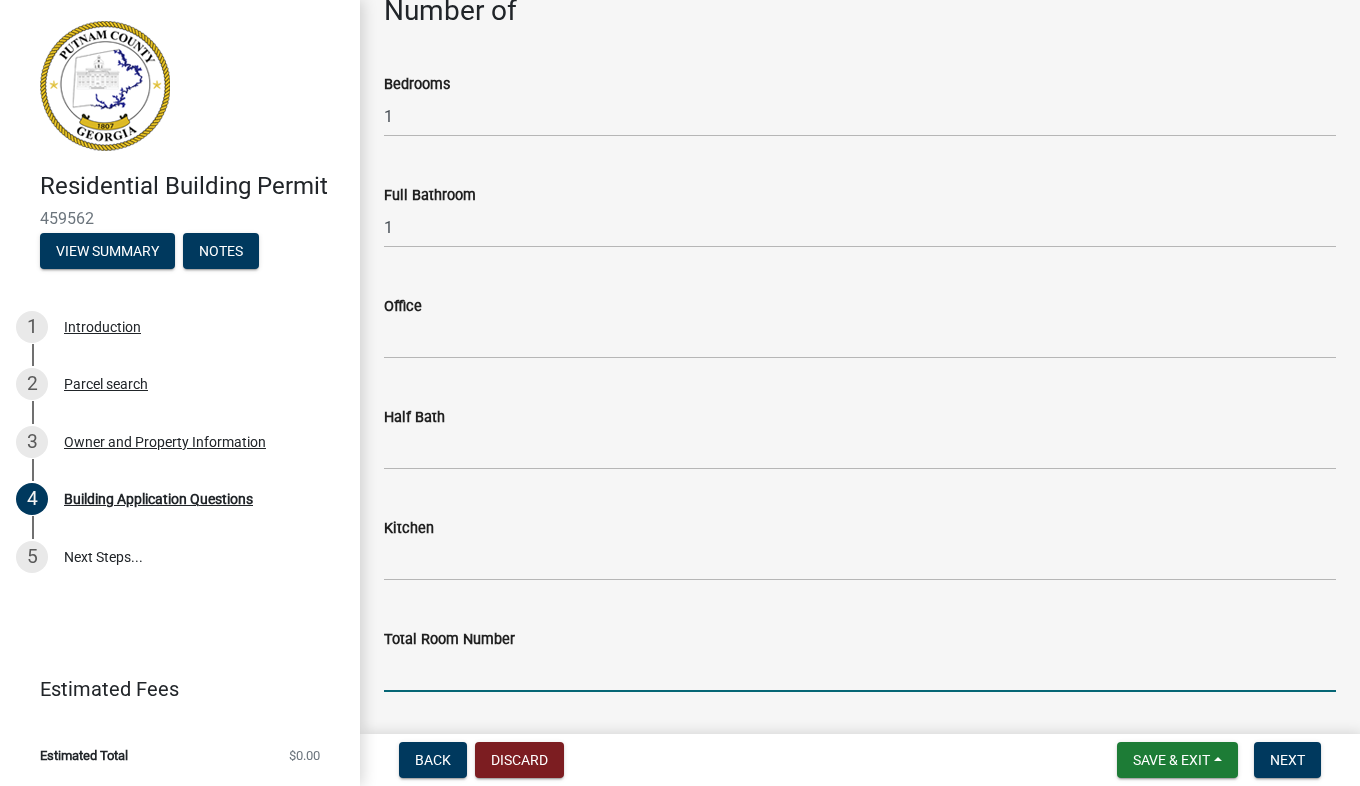 click 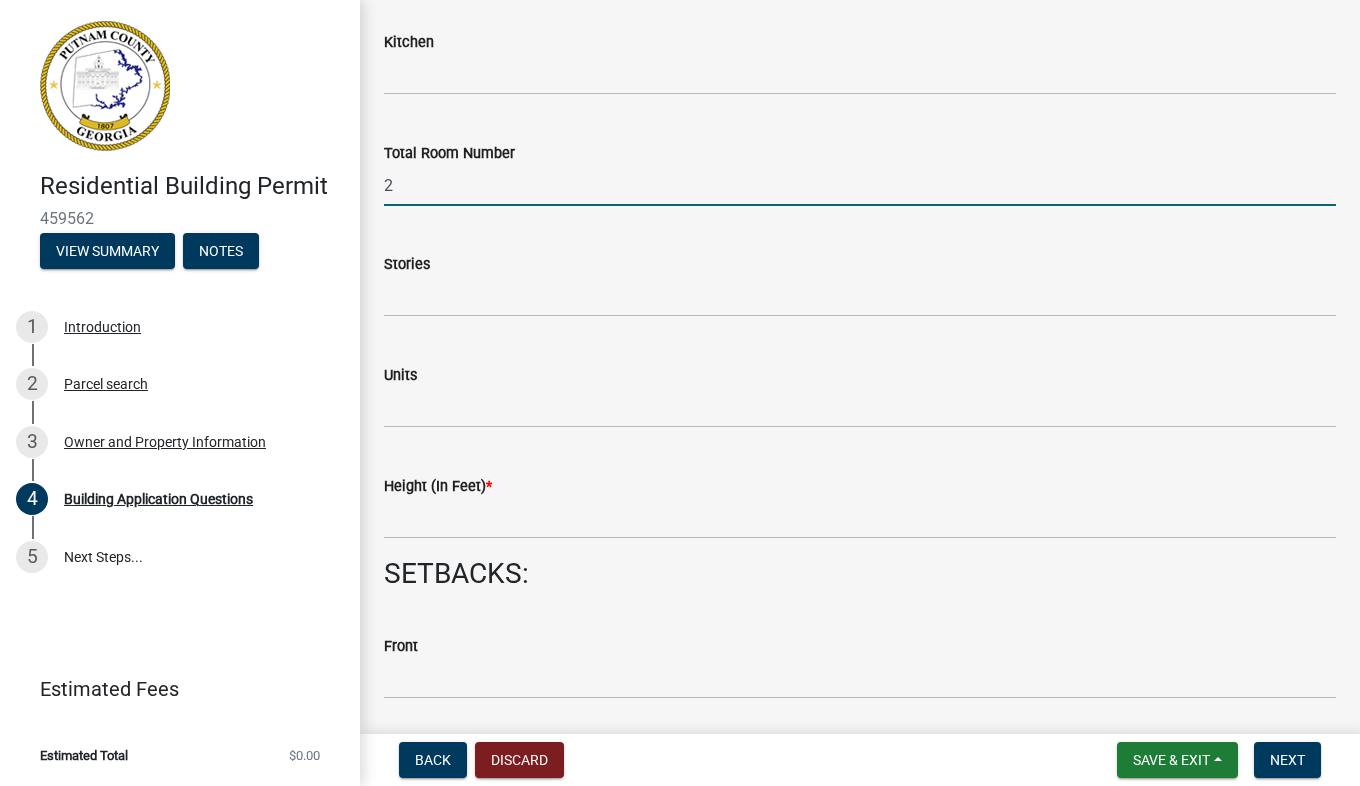 scroll, scrollTop: 2396, scrollLeft: 0, axis: vertical 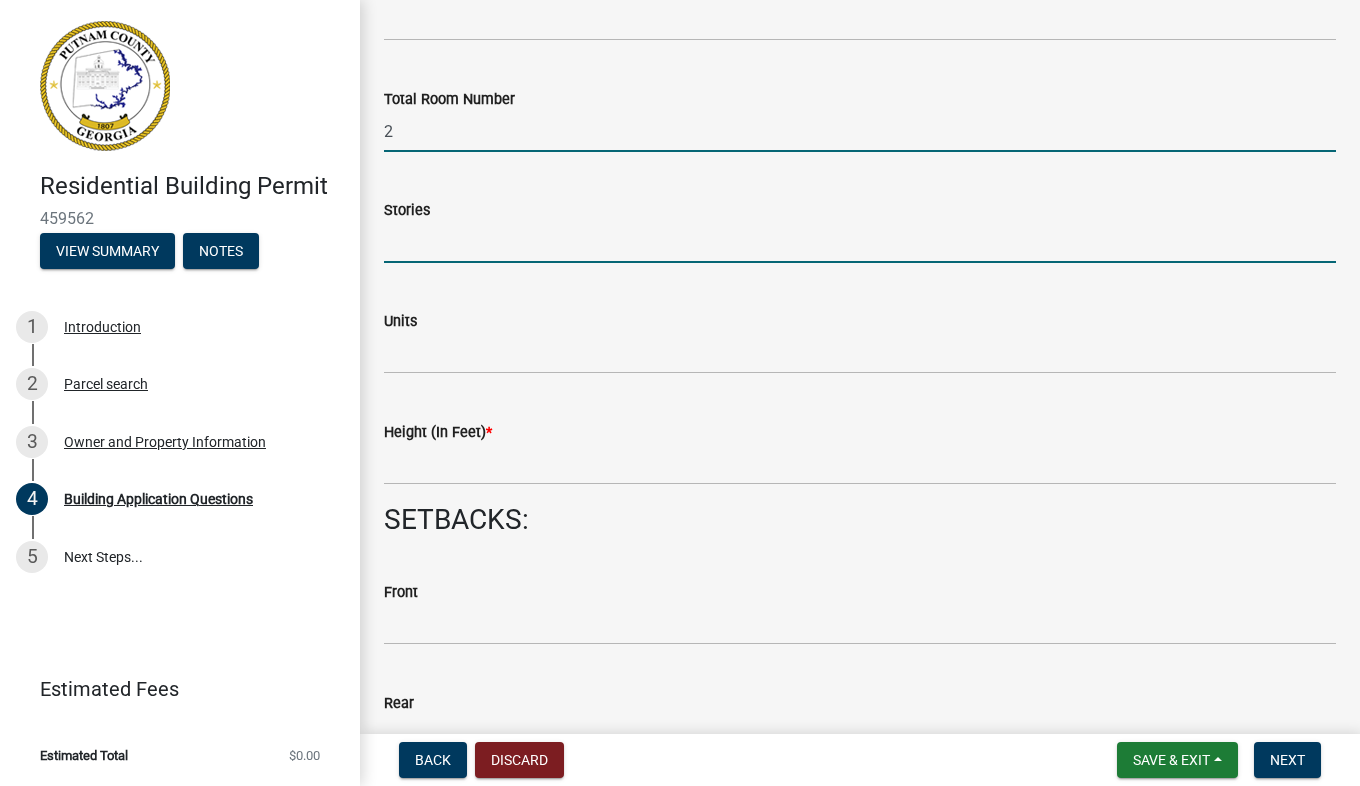 click 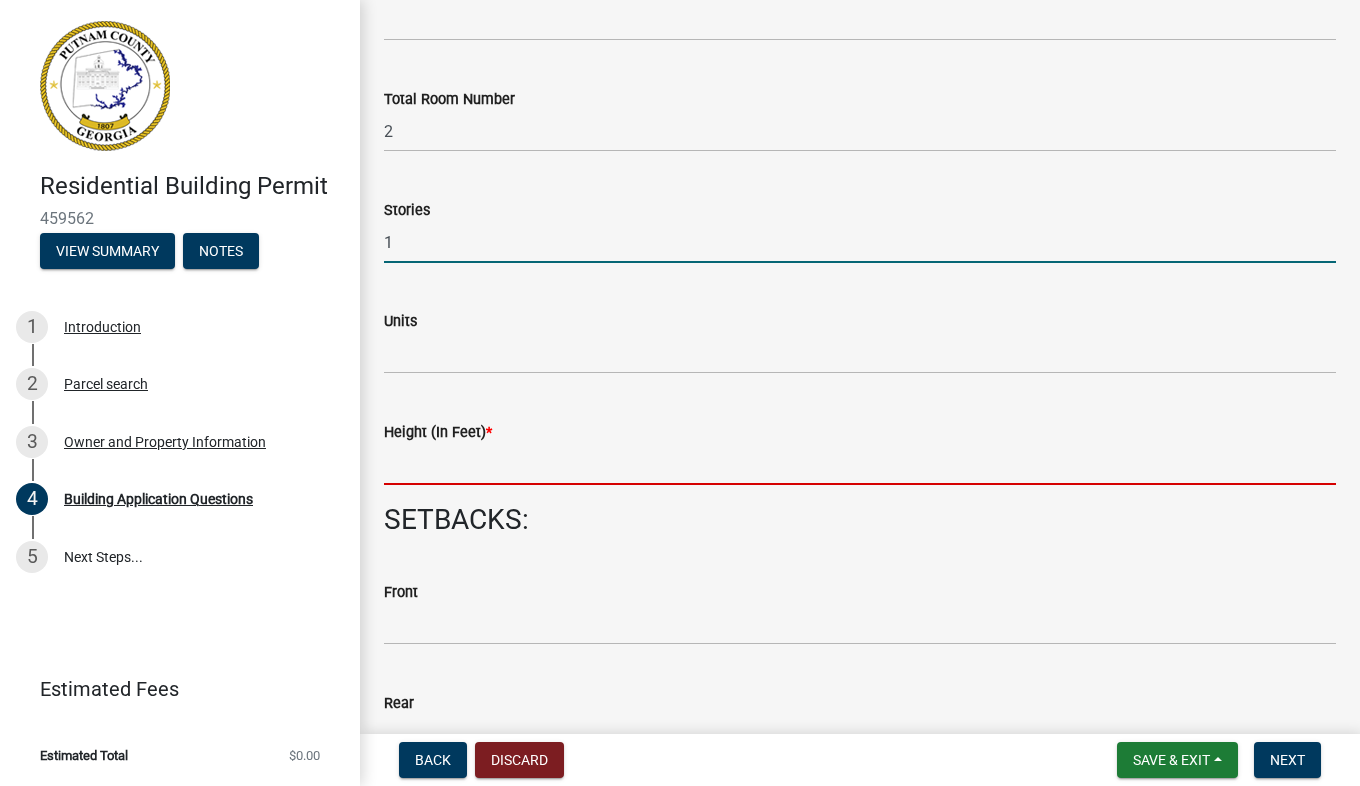 click 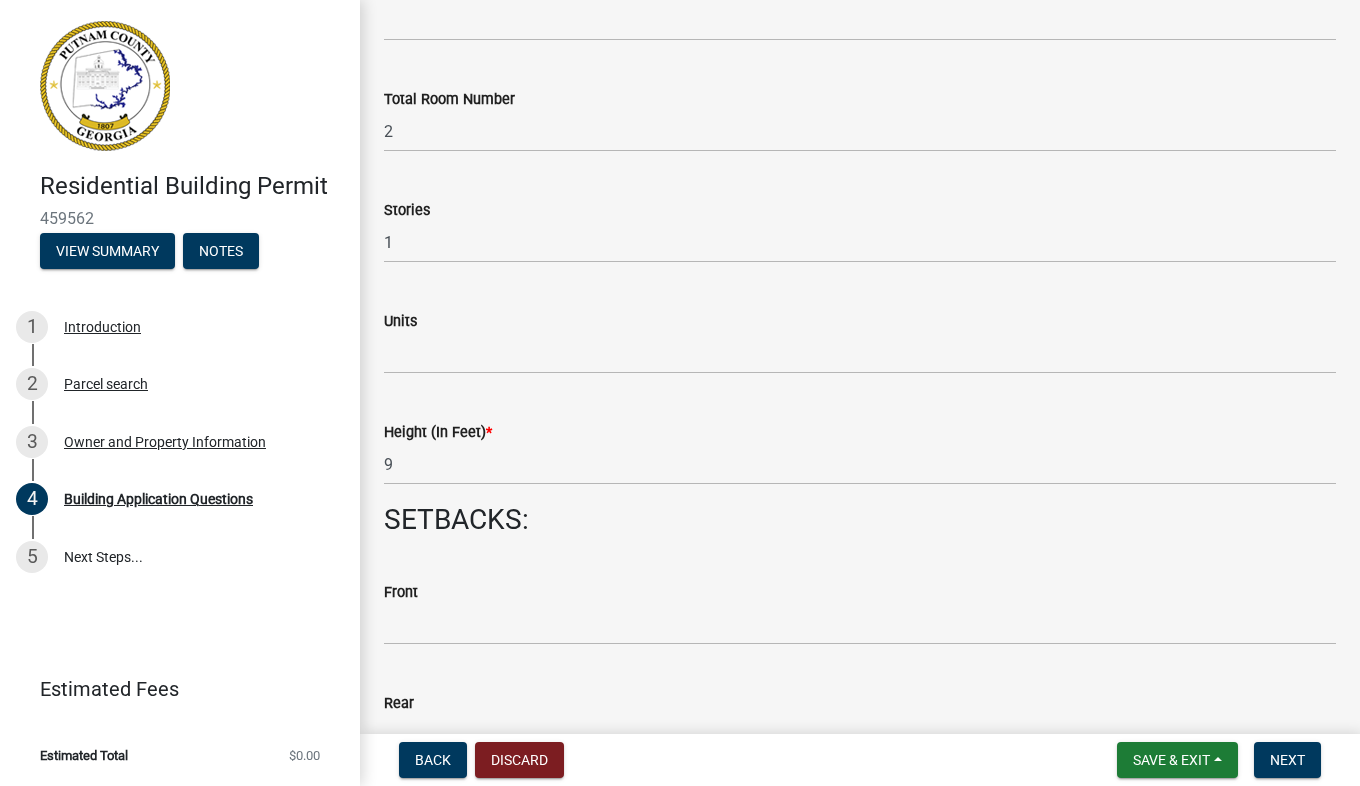 click on "SETBACKS:" 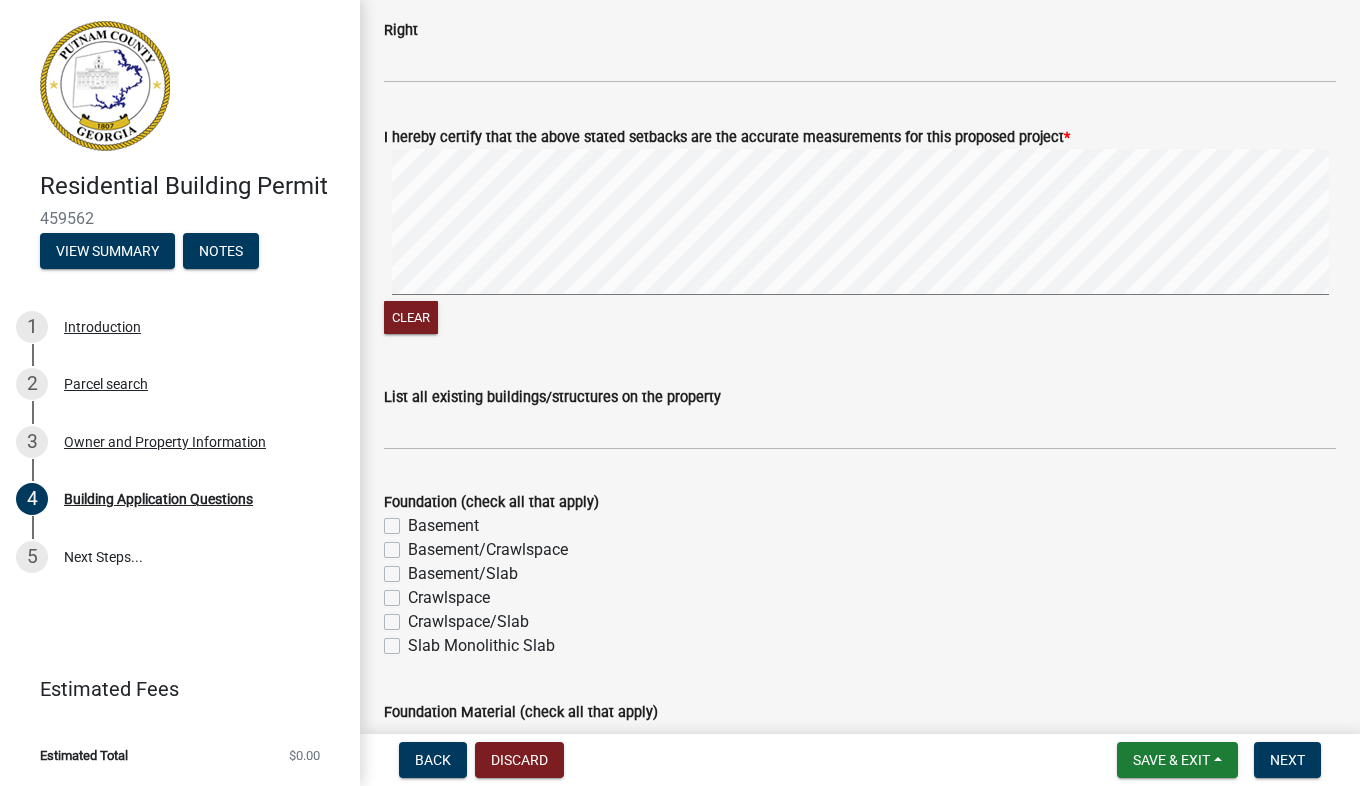 scroll, scrollTop: 3443, scrollLeft: 0, axis: vertical 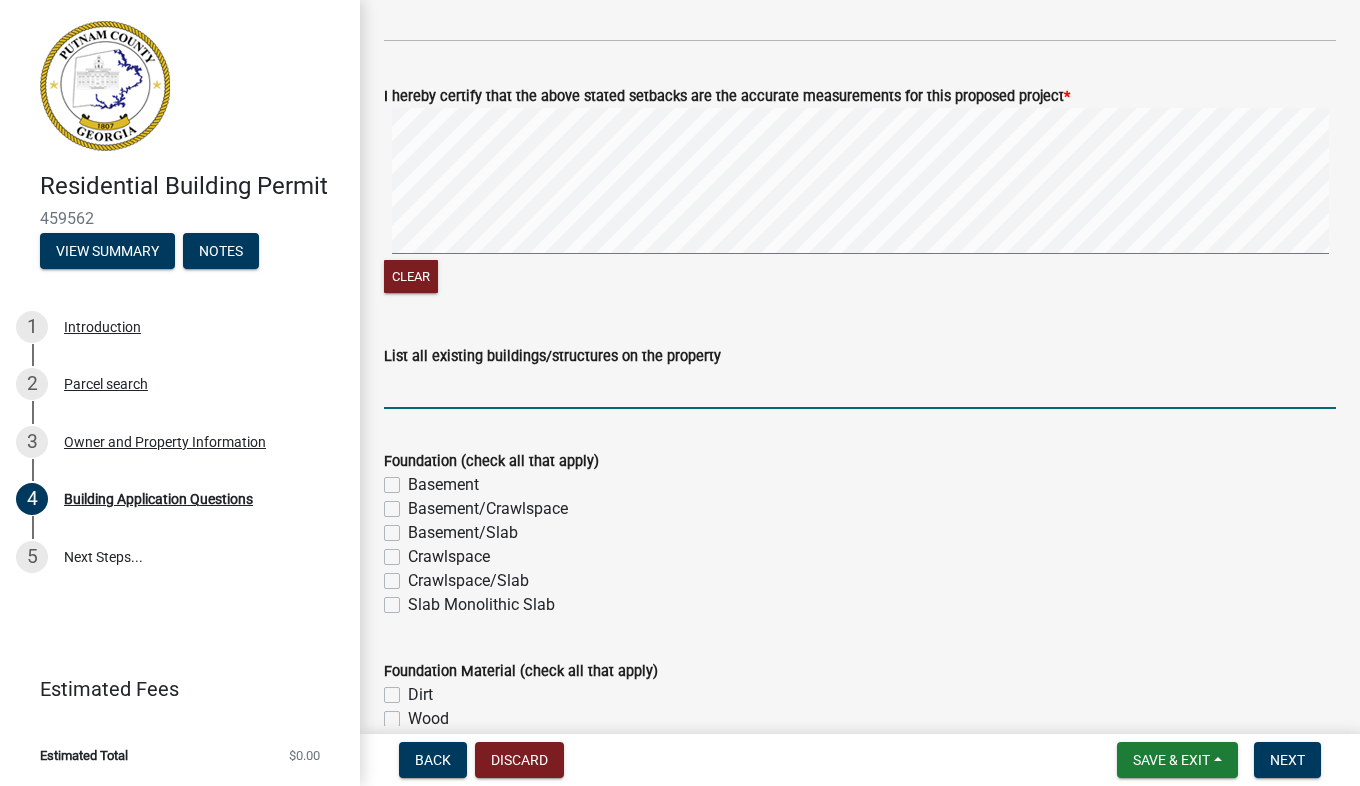 click on "List all existing buildings/structures on the property" at bounding box center [860, 388] 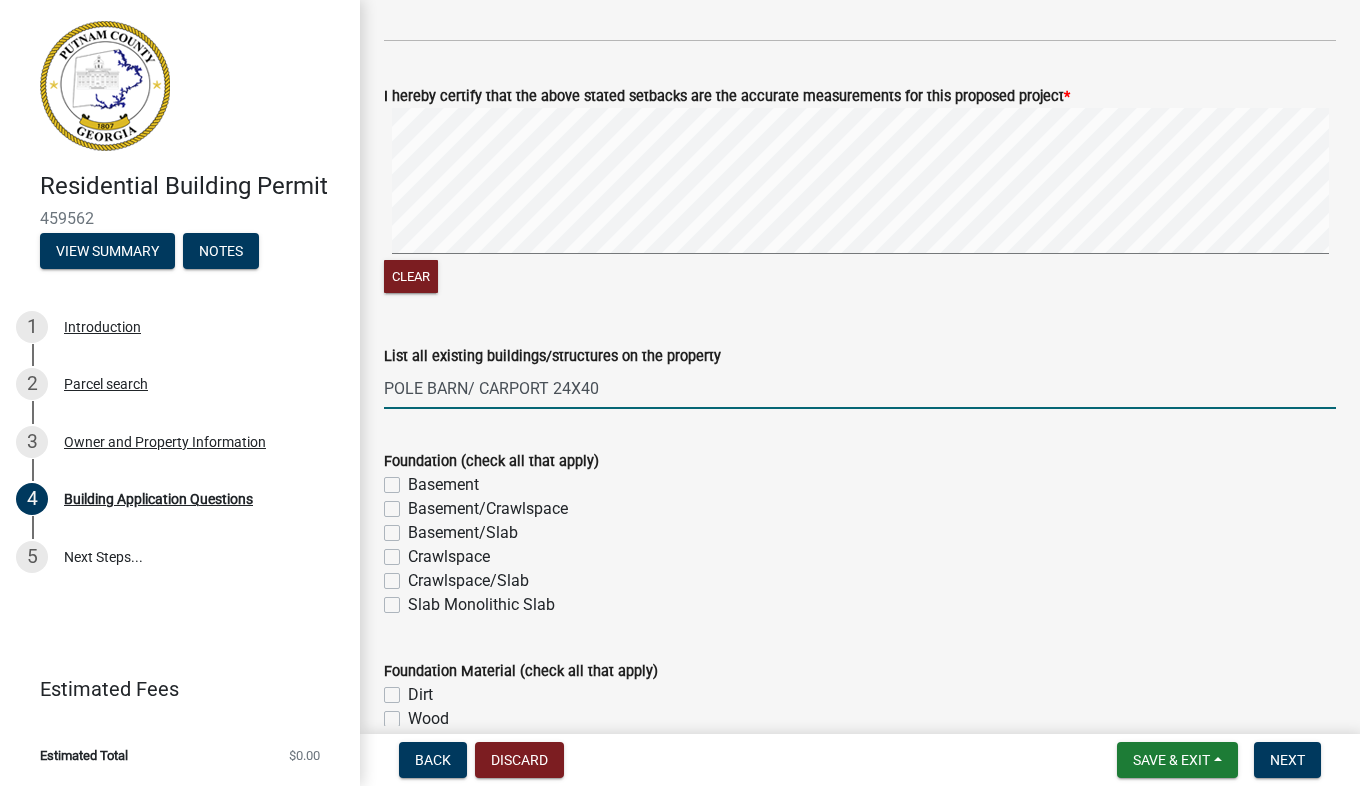click on "Foundation (check all that apply)" 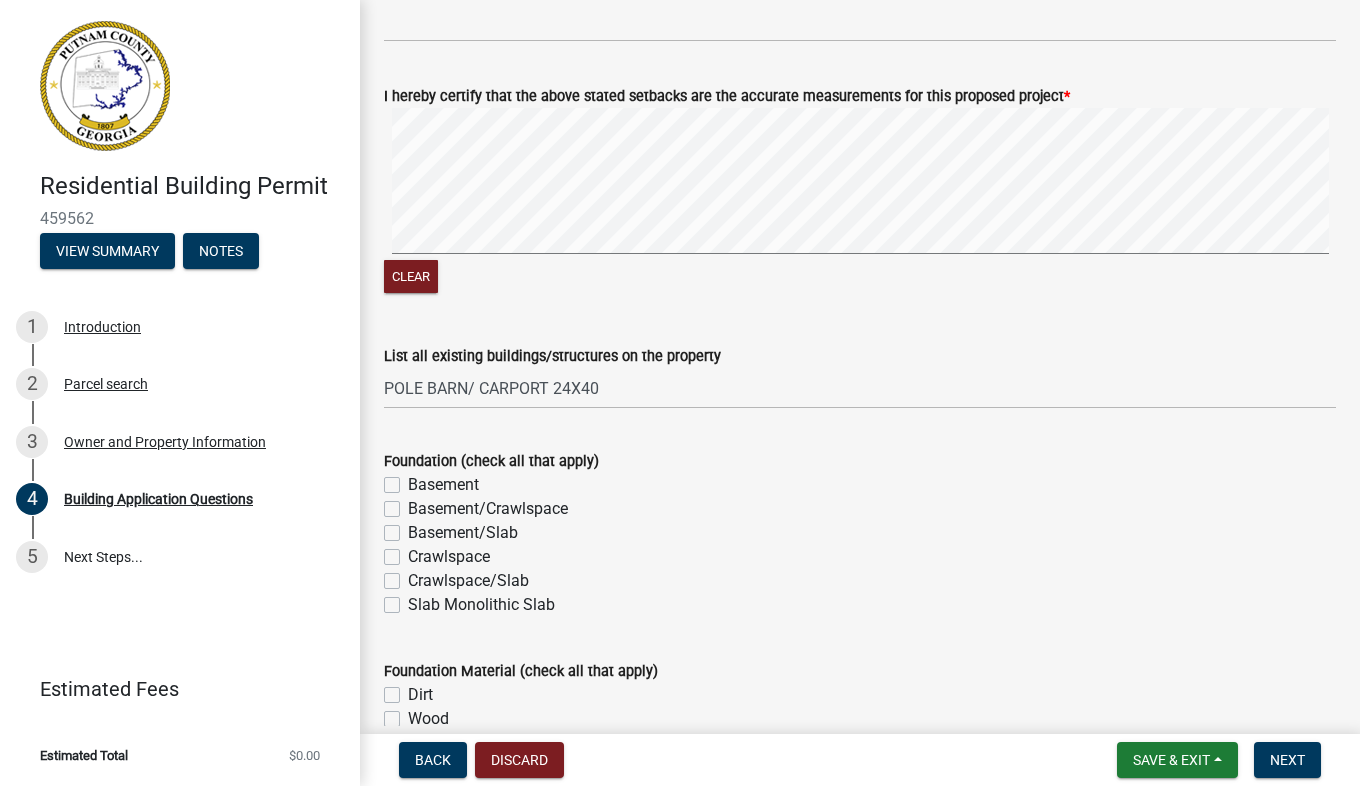 click on "Crawlspace" 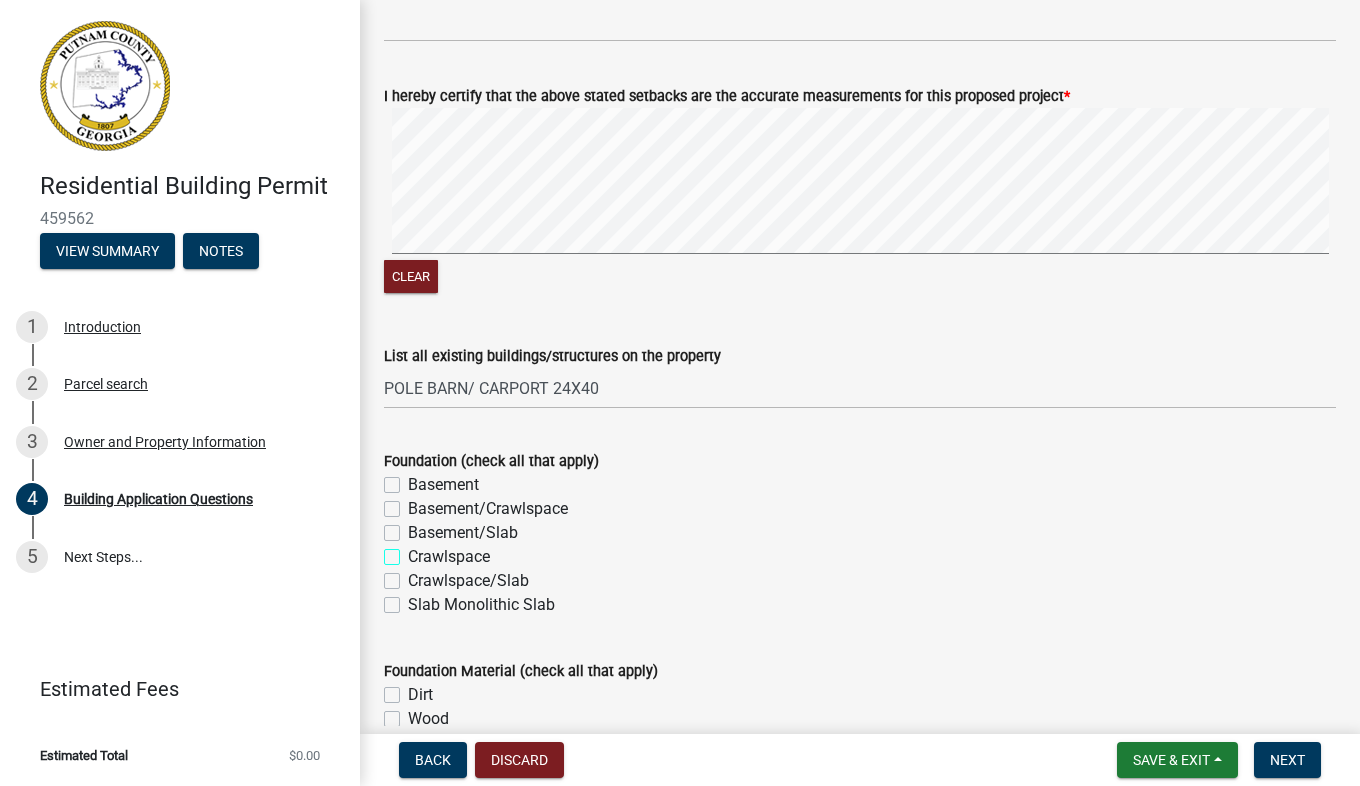 click on "Crawlspace" at bounding box center (414, 551) 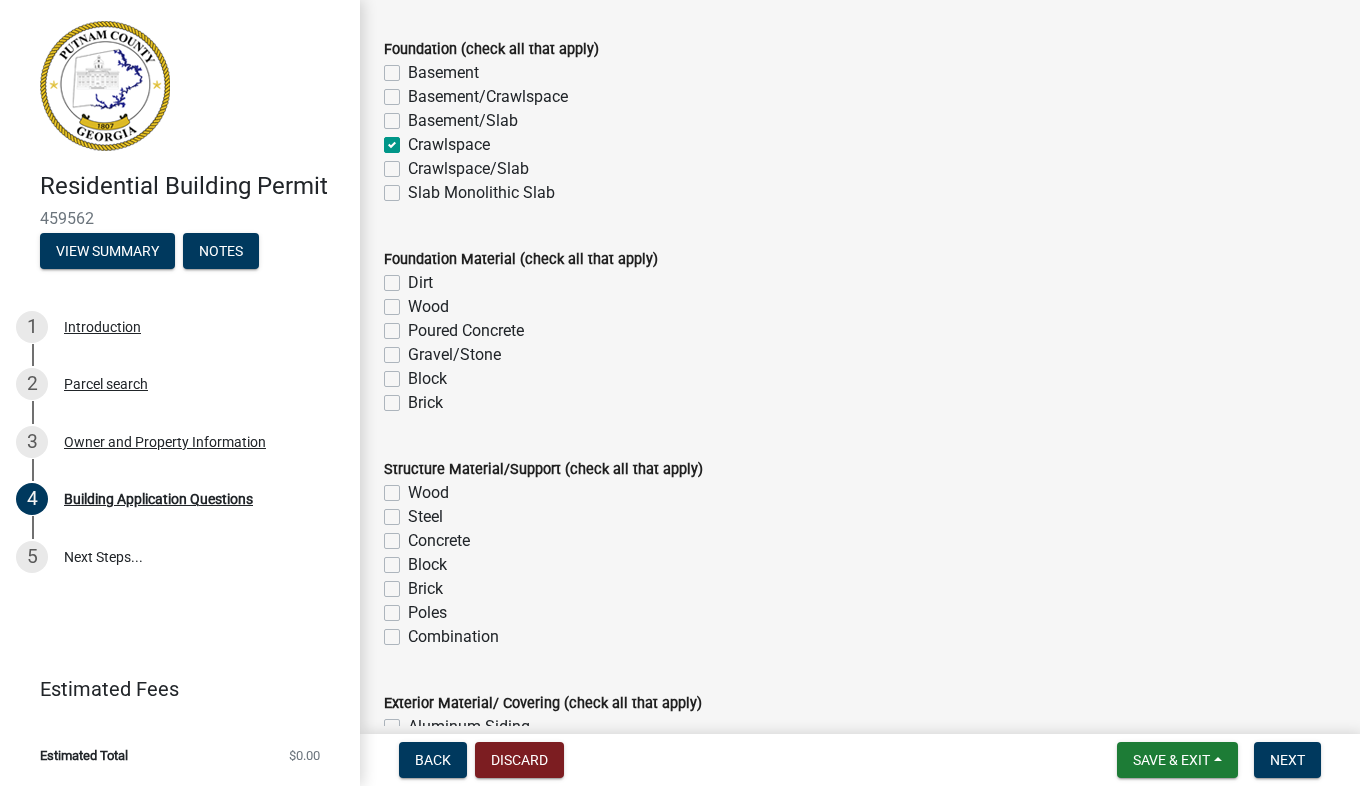 scroll, scrollTop: 3861, scrollLeft: 0, axis: vertical 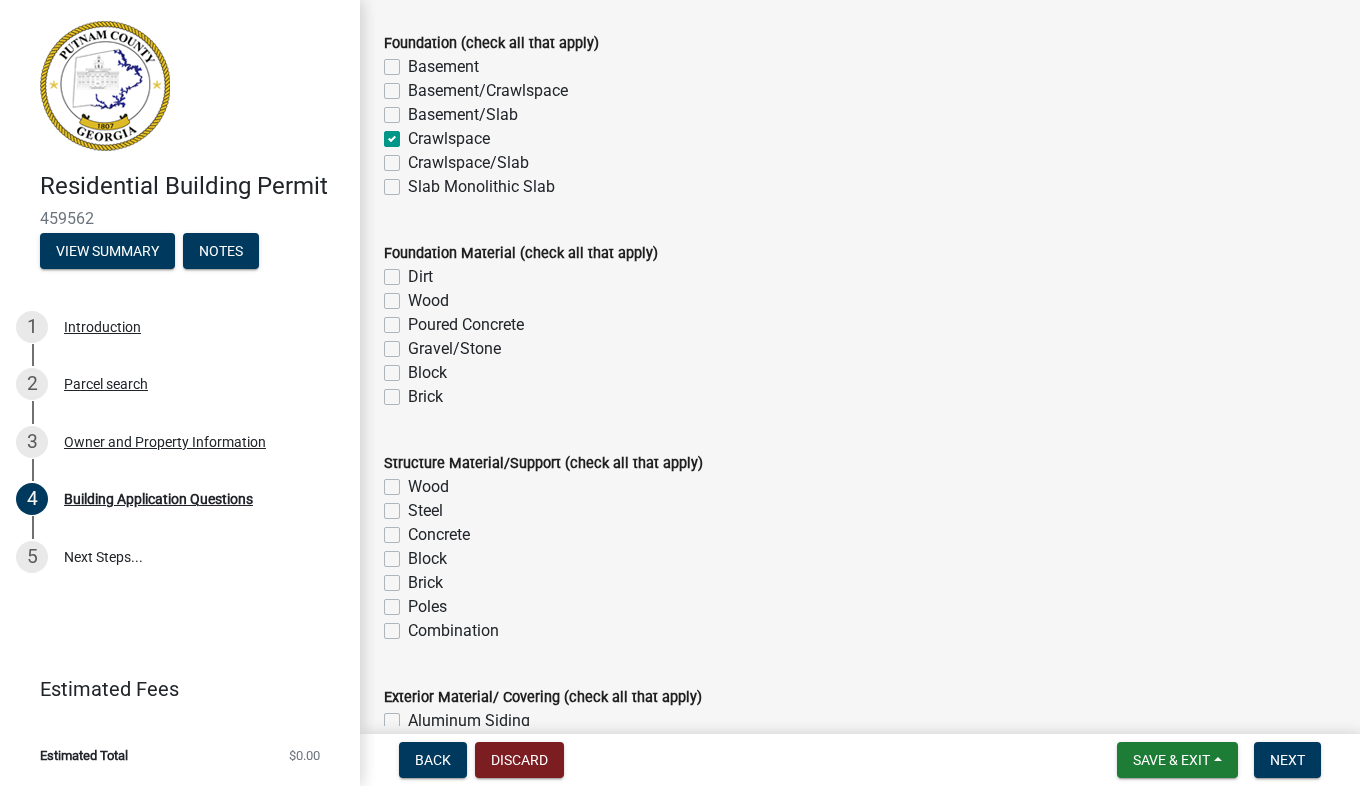 click on "Dirt" 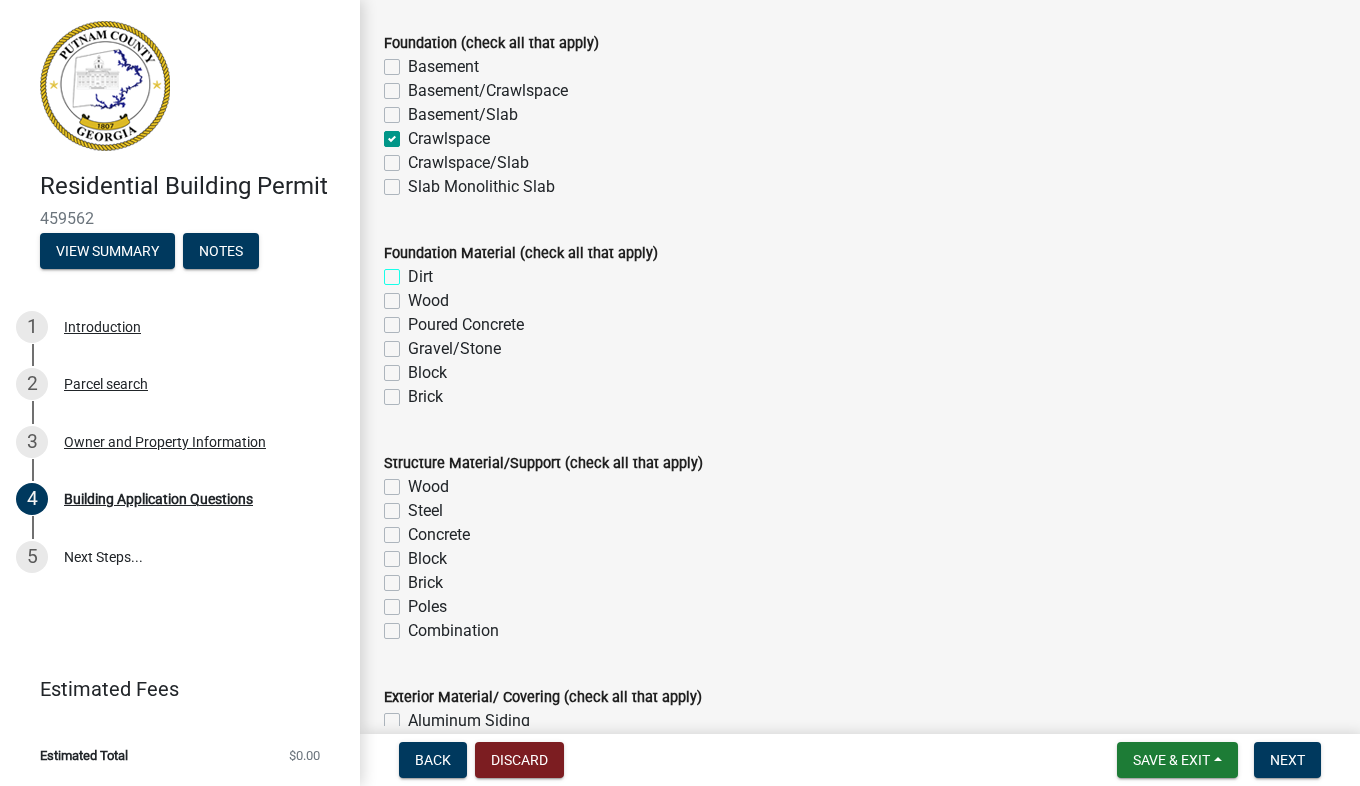 click on "Dirt" at bounding box center [414, 271] 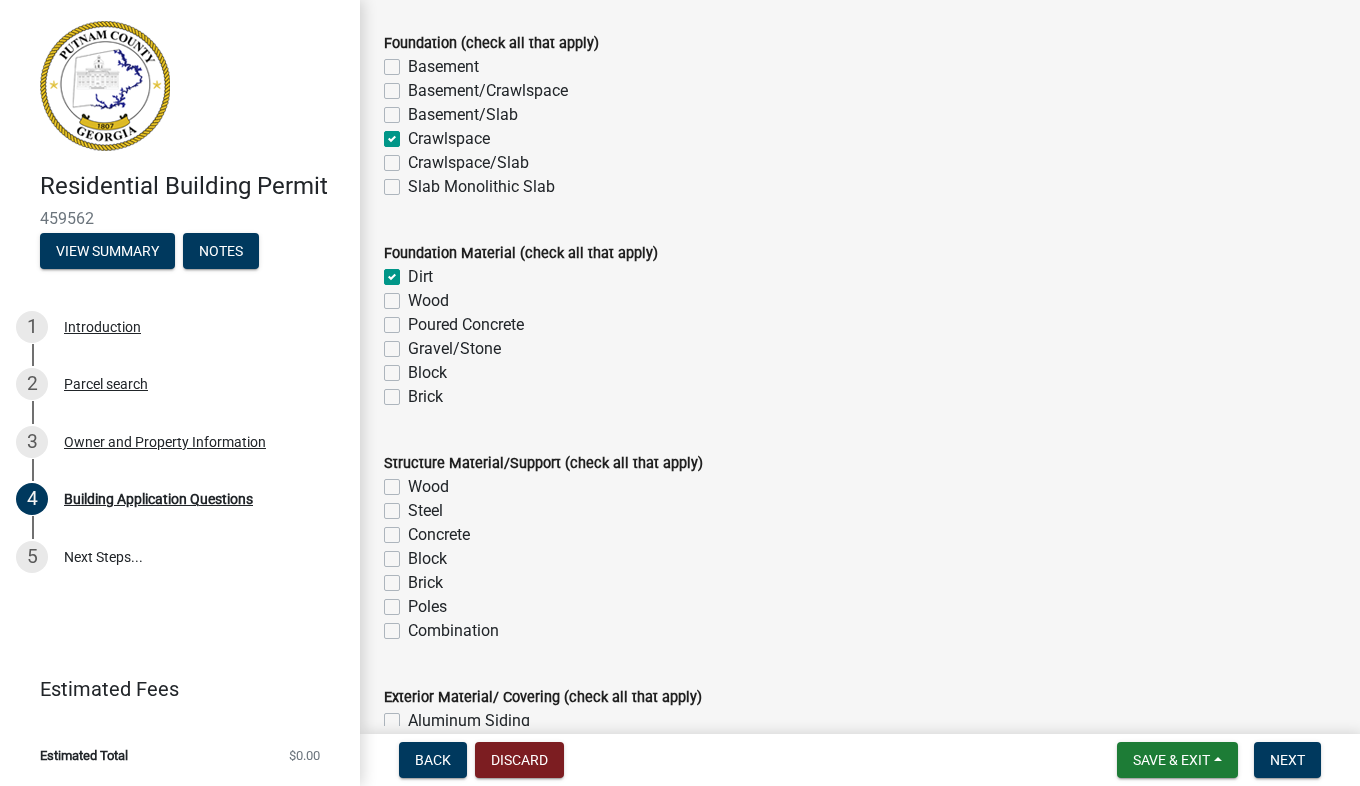 click on "Wood" 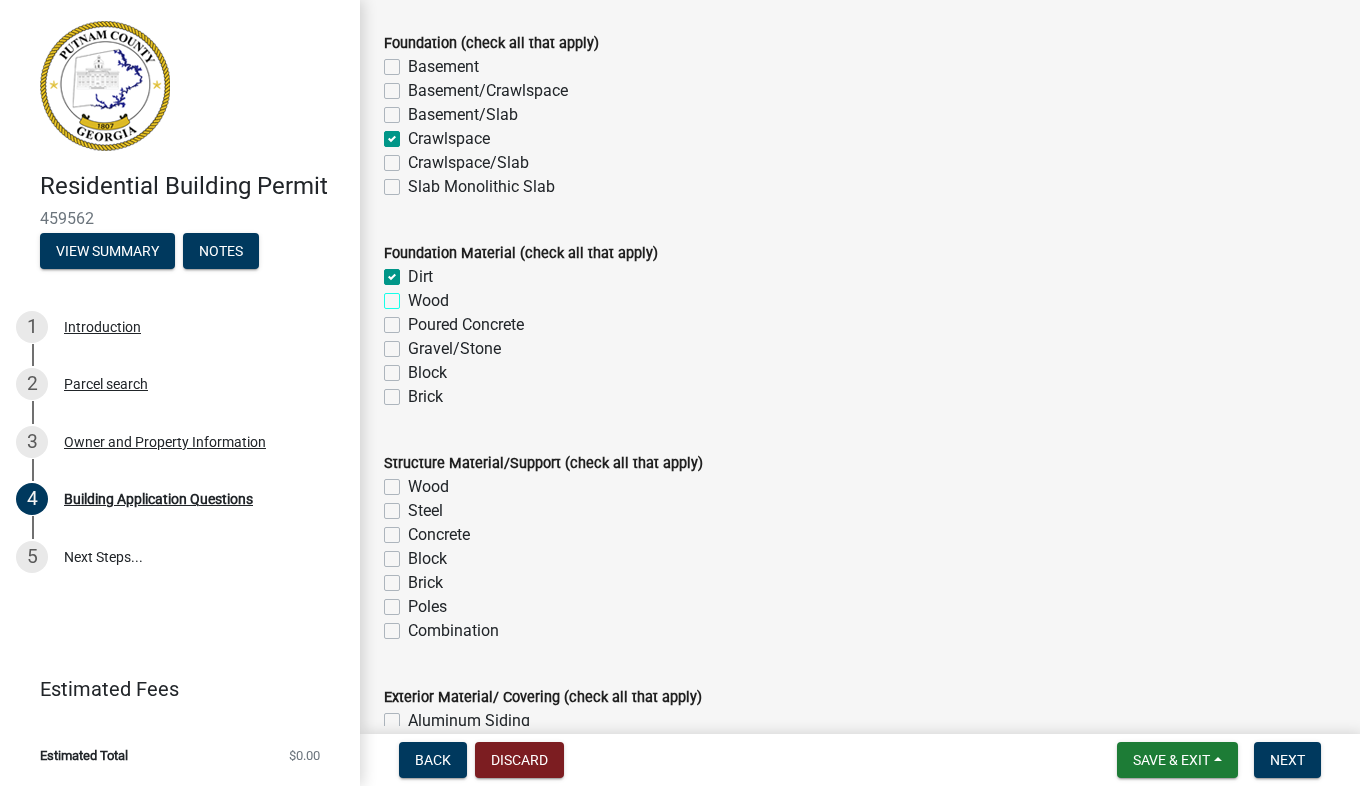 click on "Wood" at bounding box center (414, 295) 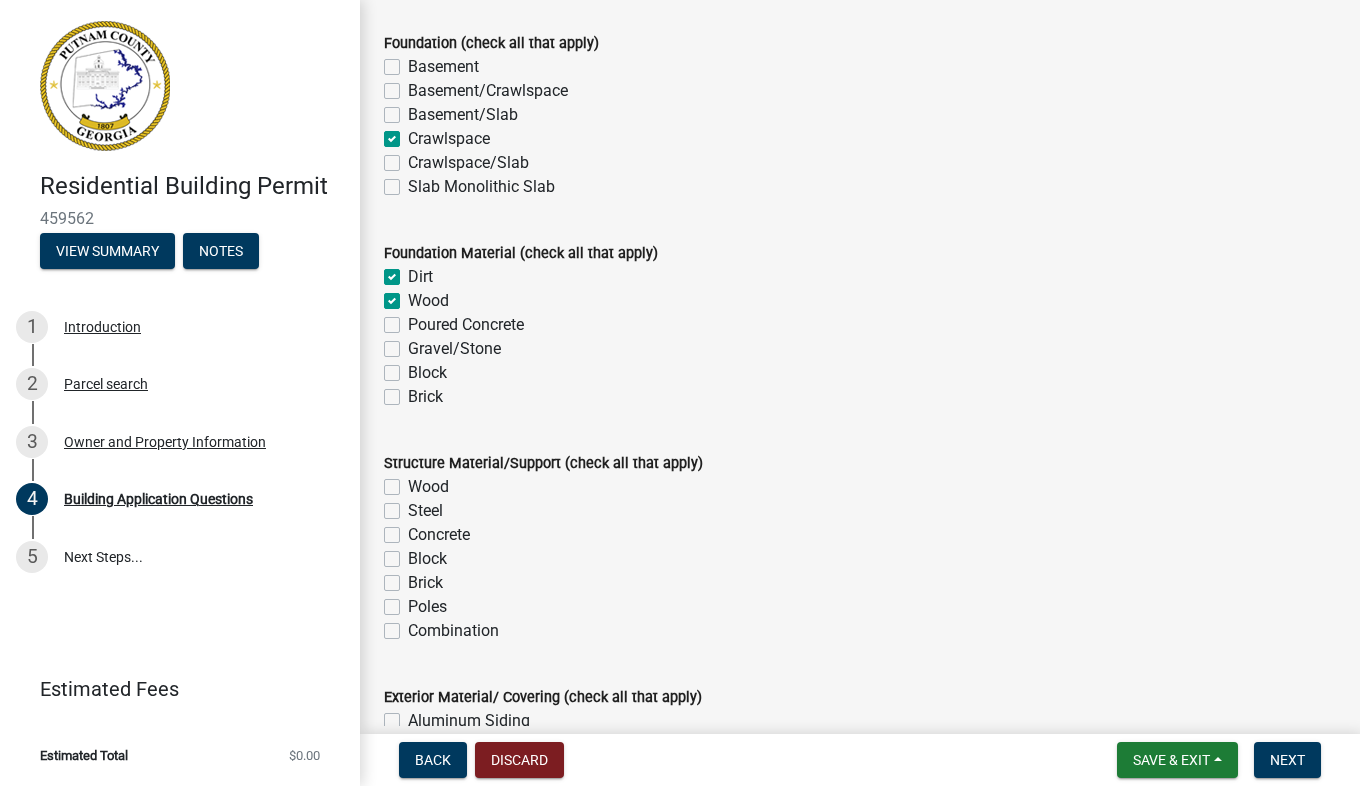 click on "Block" 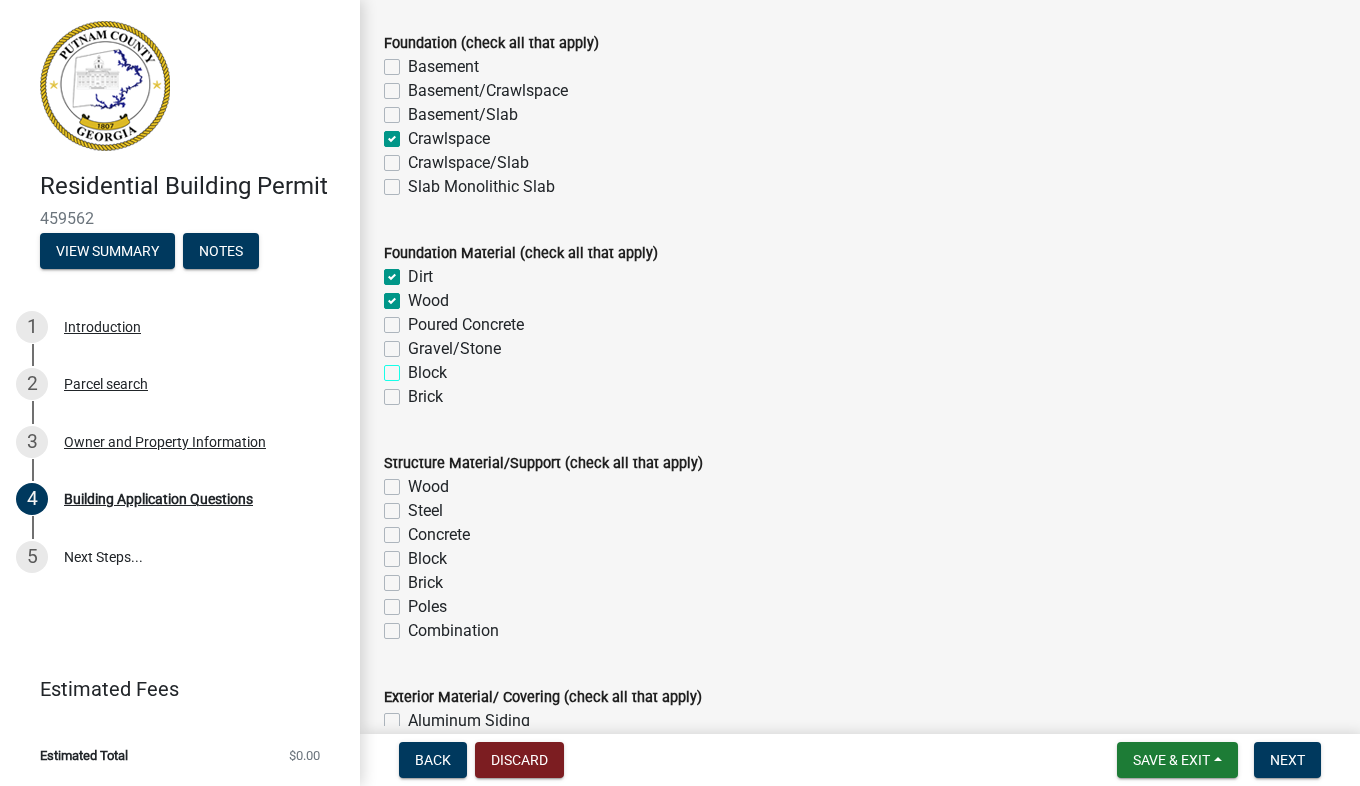 click on "Block" at bounding box center (414, 367) 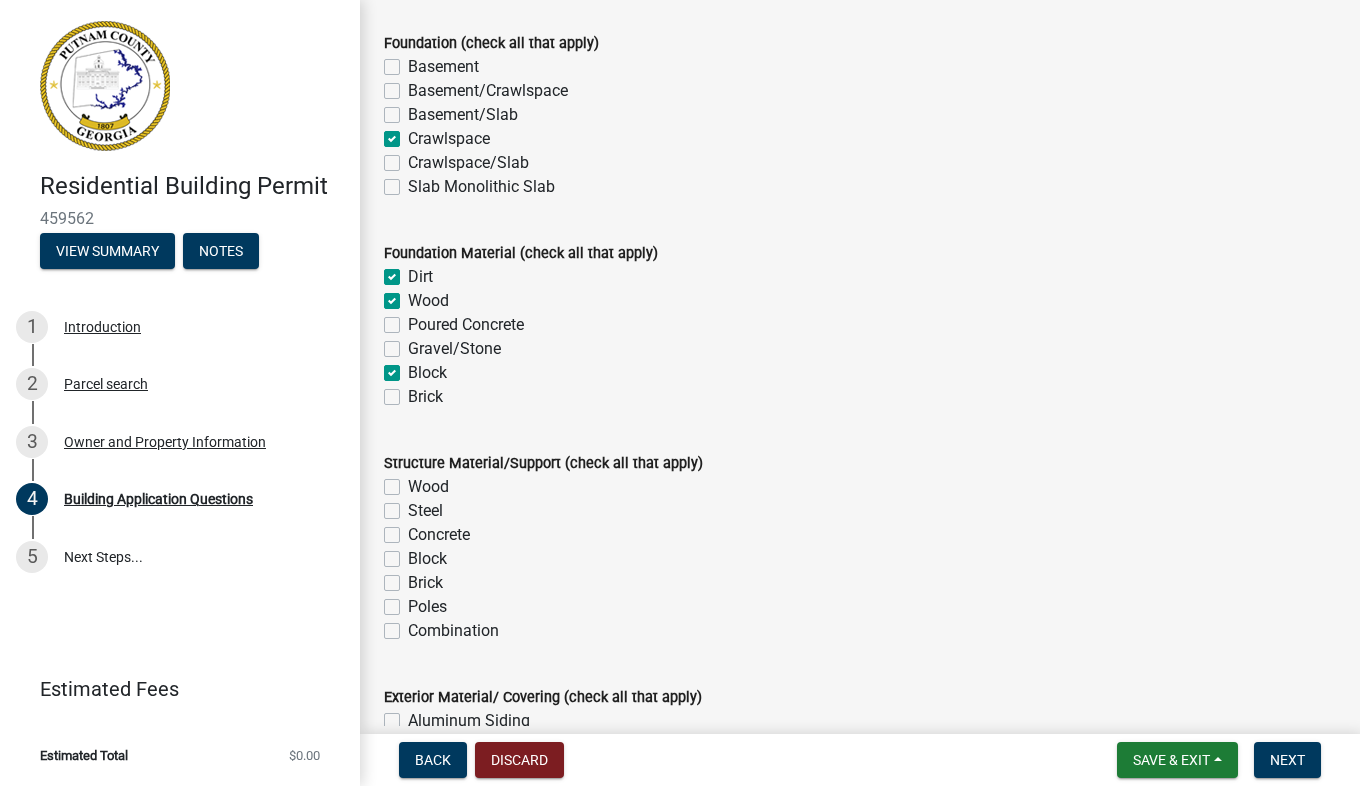 click on "Wood" 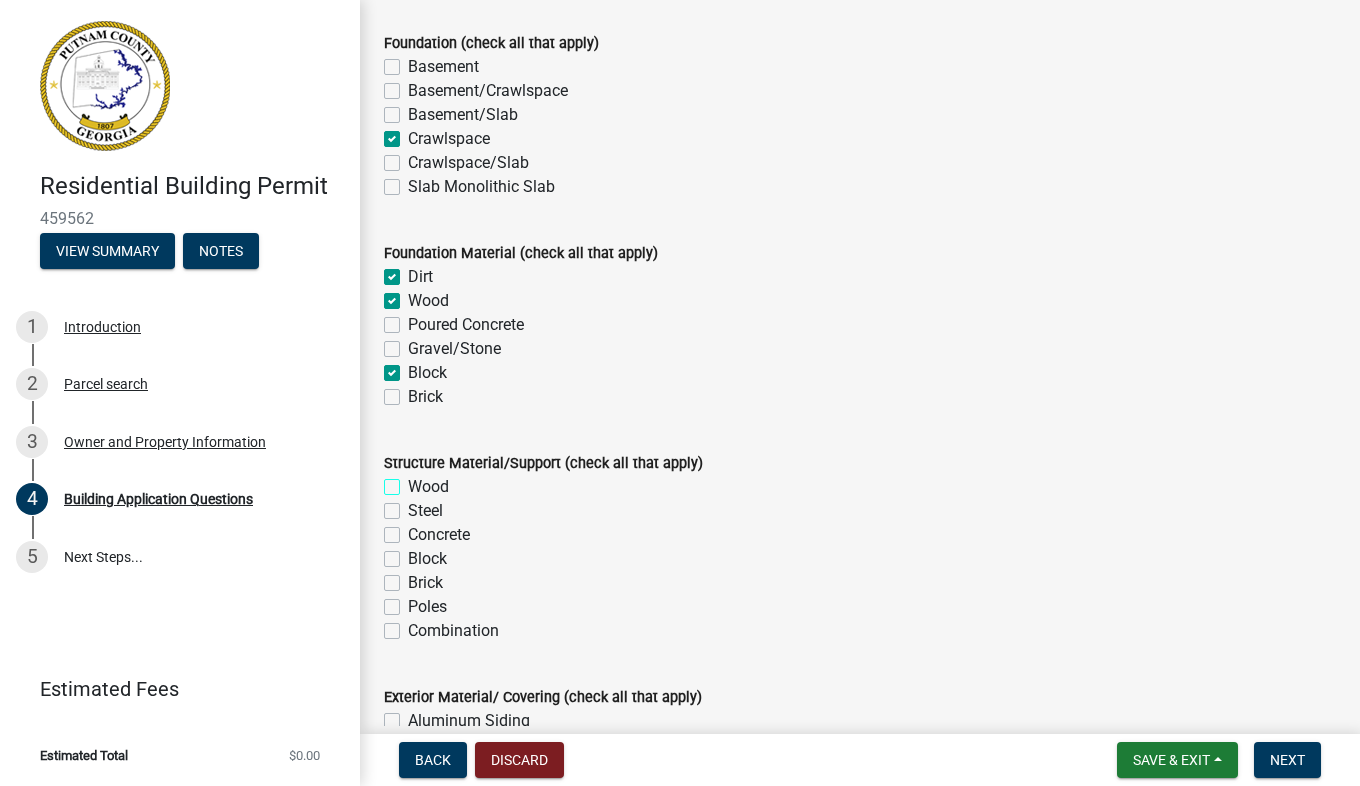 click on "Wood" at bounding box center (414, 481) 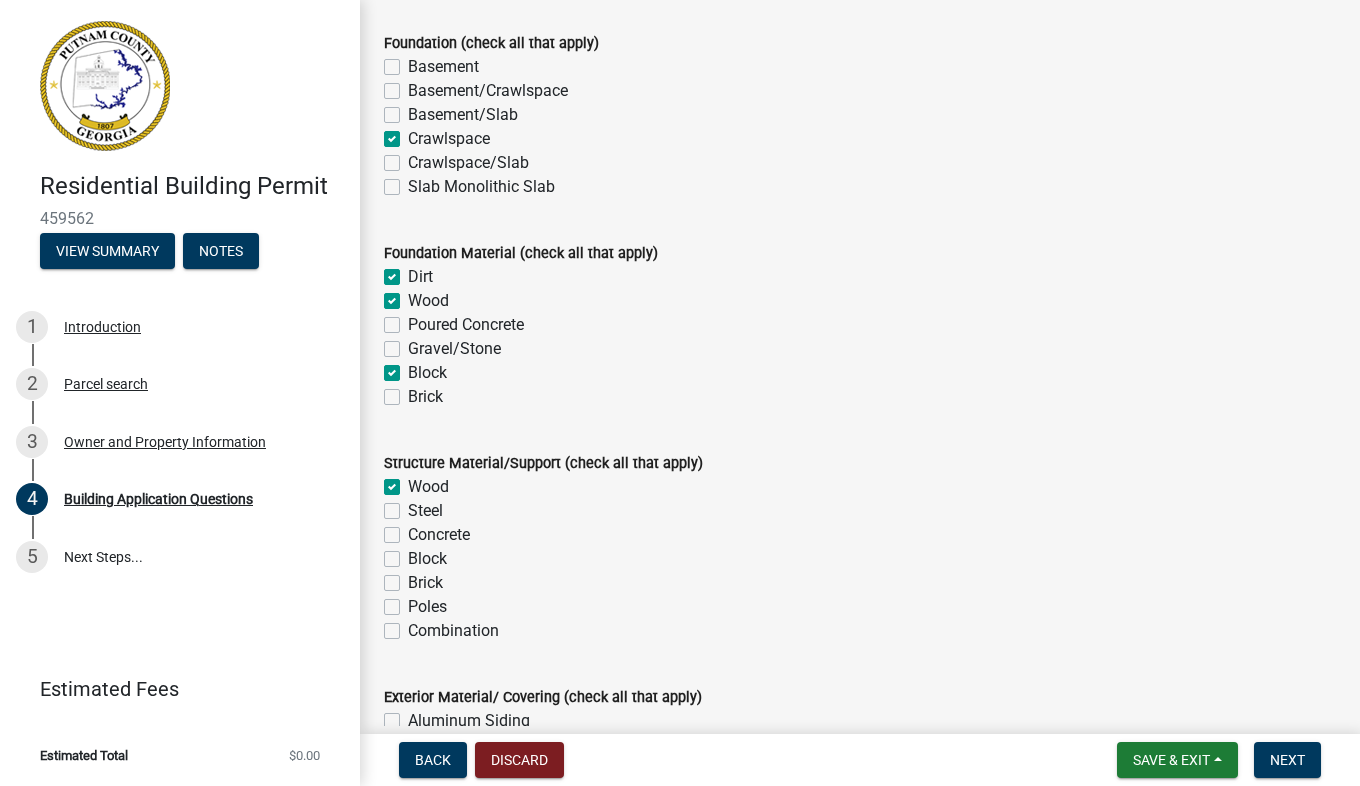 click on "Block" 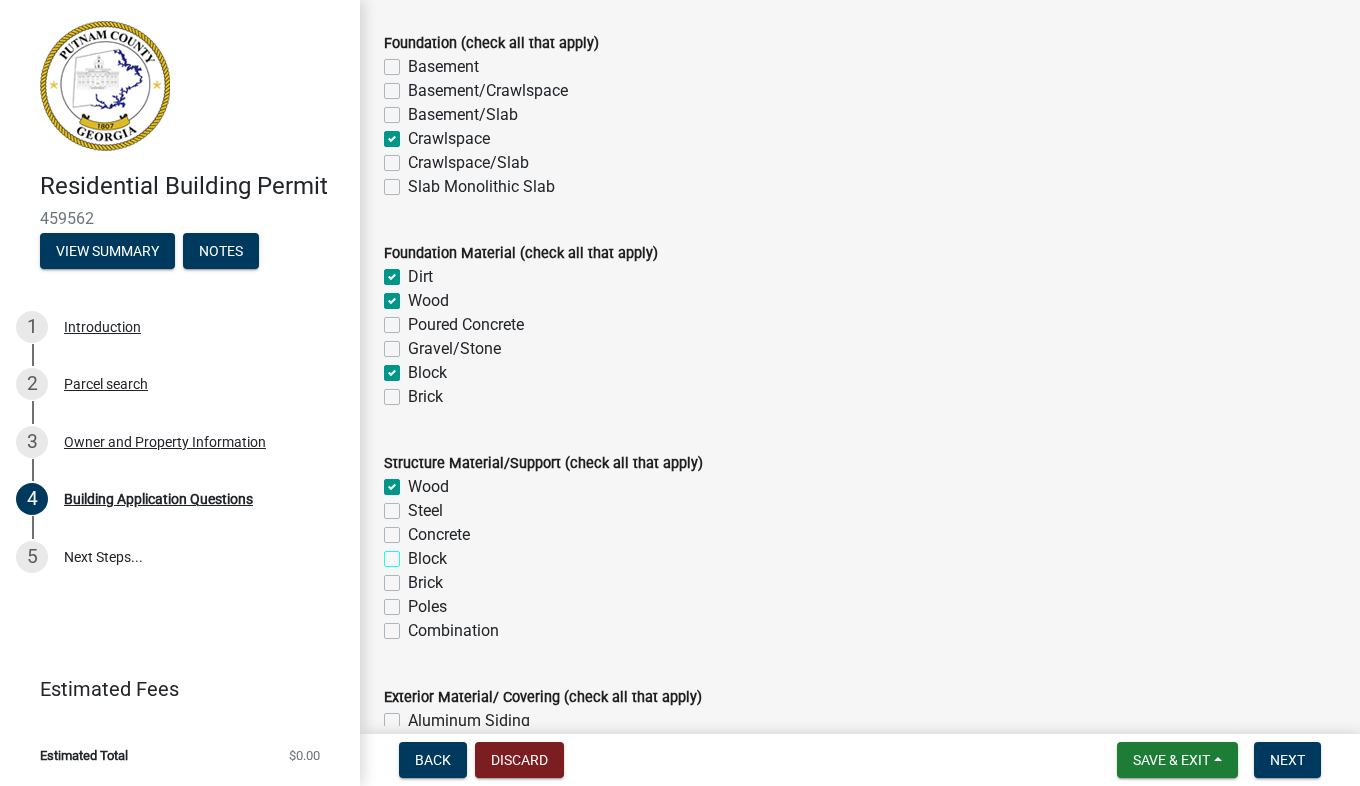 click on "Block" at bounding box center [414, 553] 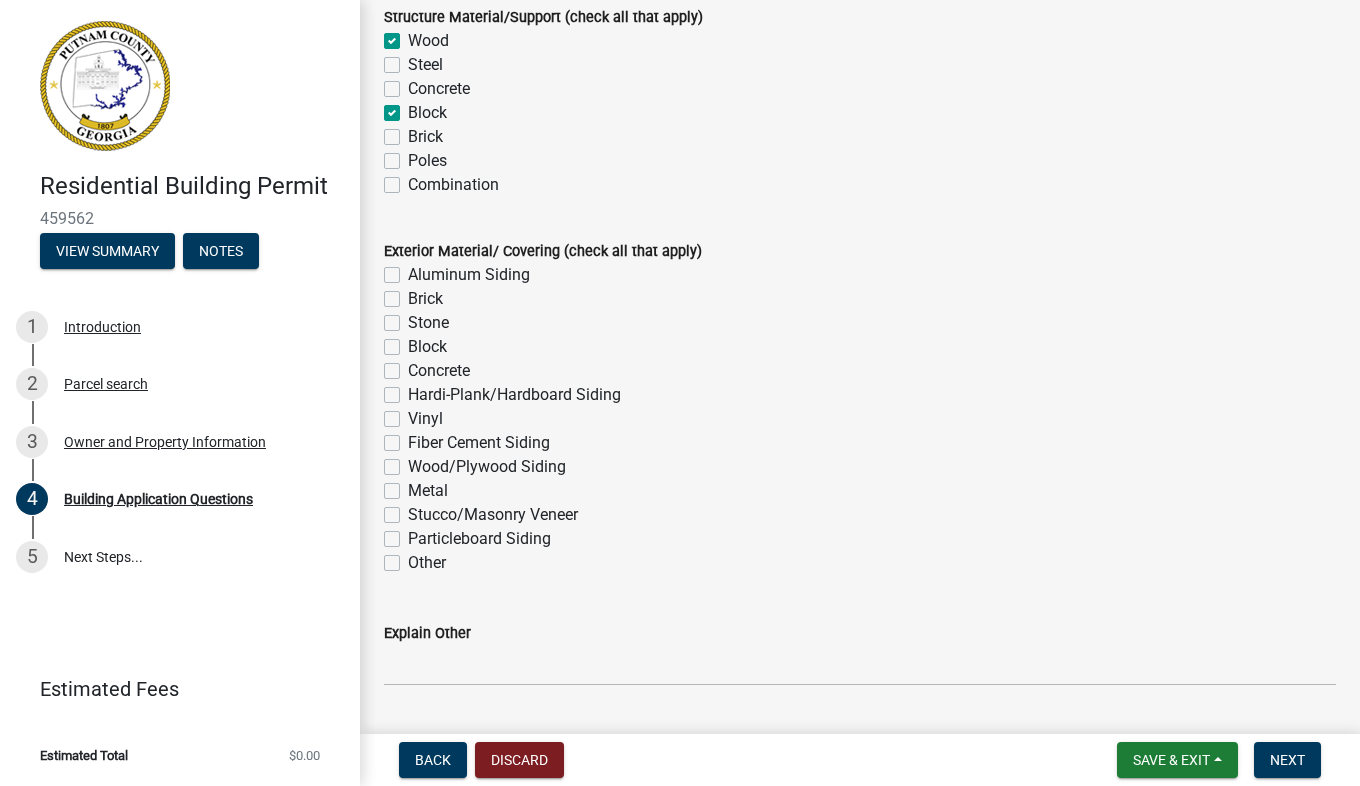 scroll, scrollTop: 4321, scrollLeft: 0, axis: vertical 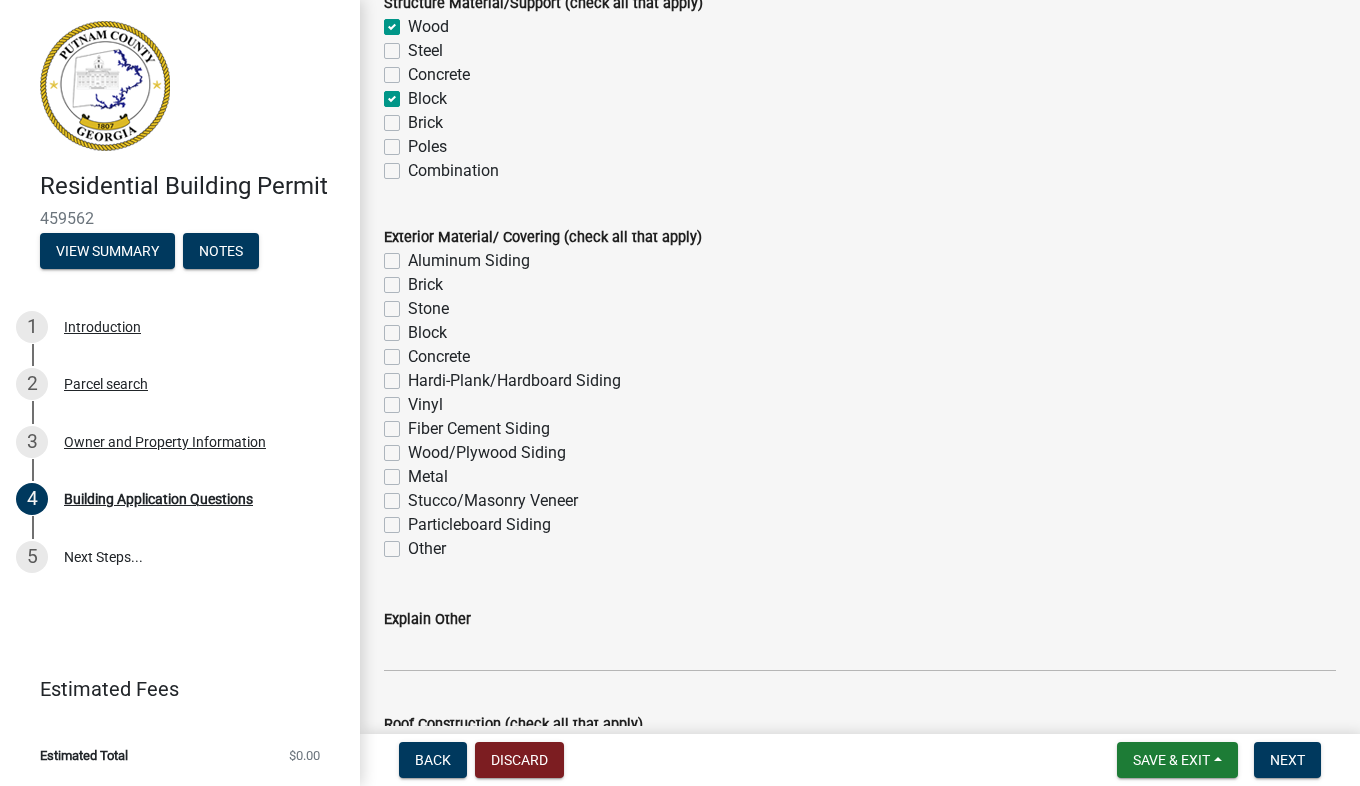 click on "Wood/Plywood Siding" 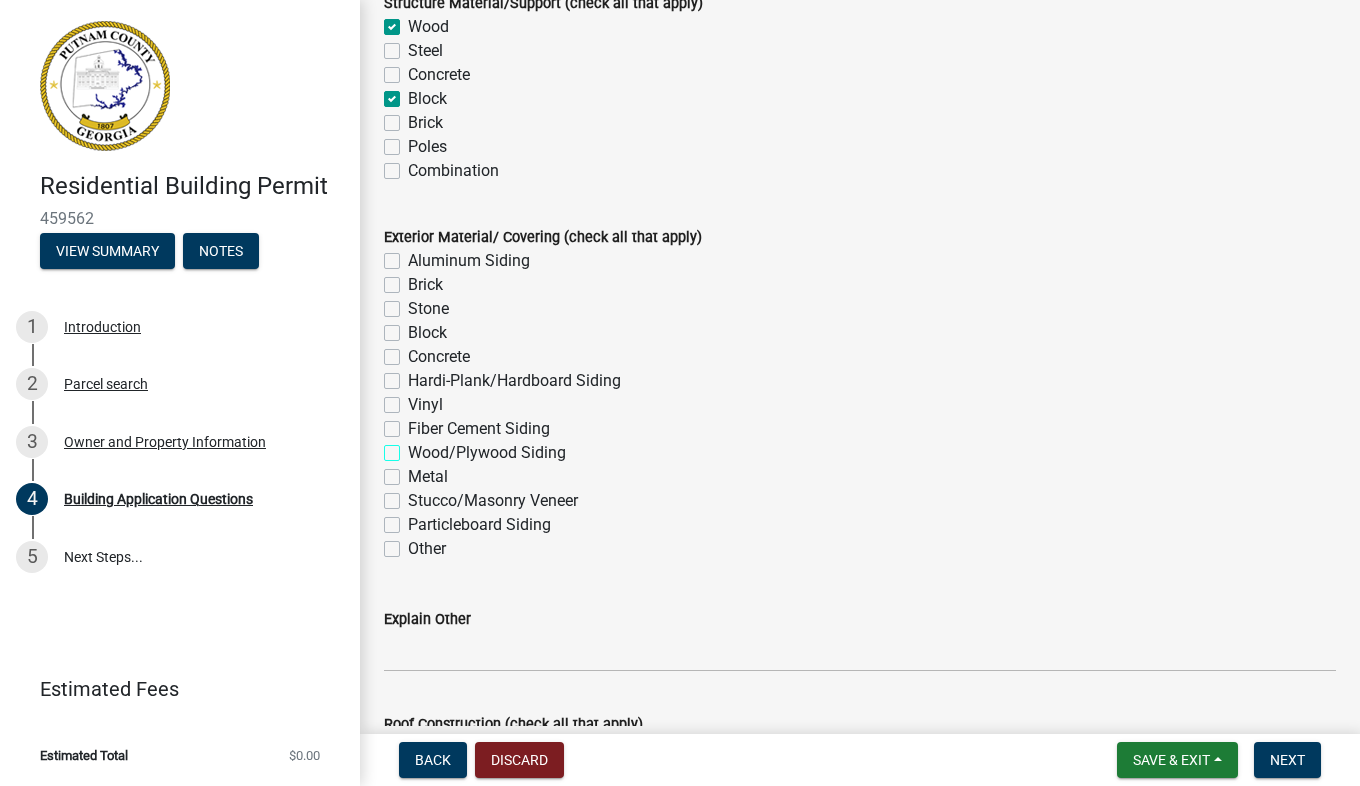 click on "Wood/Plywood Siding" at bounding box center [414, 447] 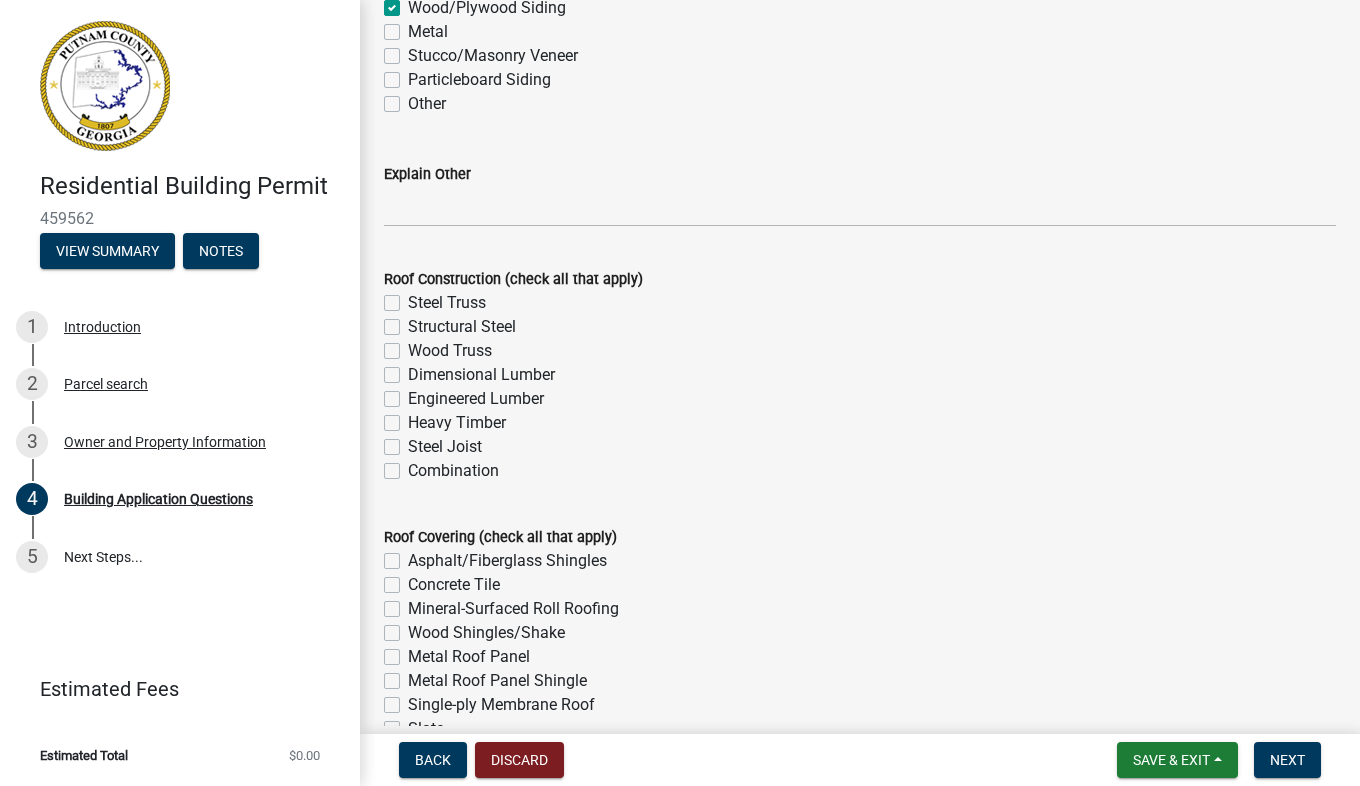 scroll, scrollTop: 4813, scrollLeft: 0, axis: vertical 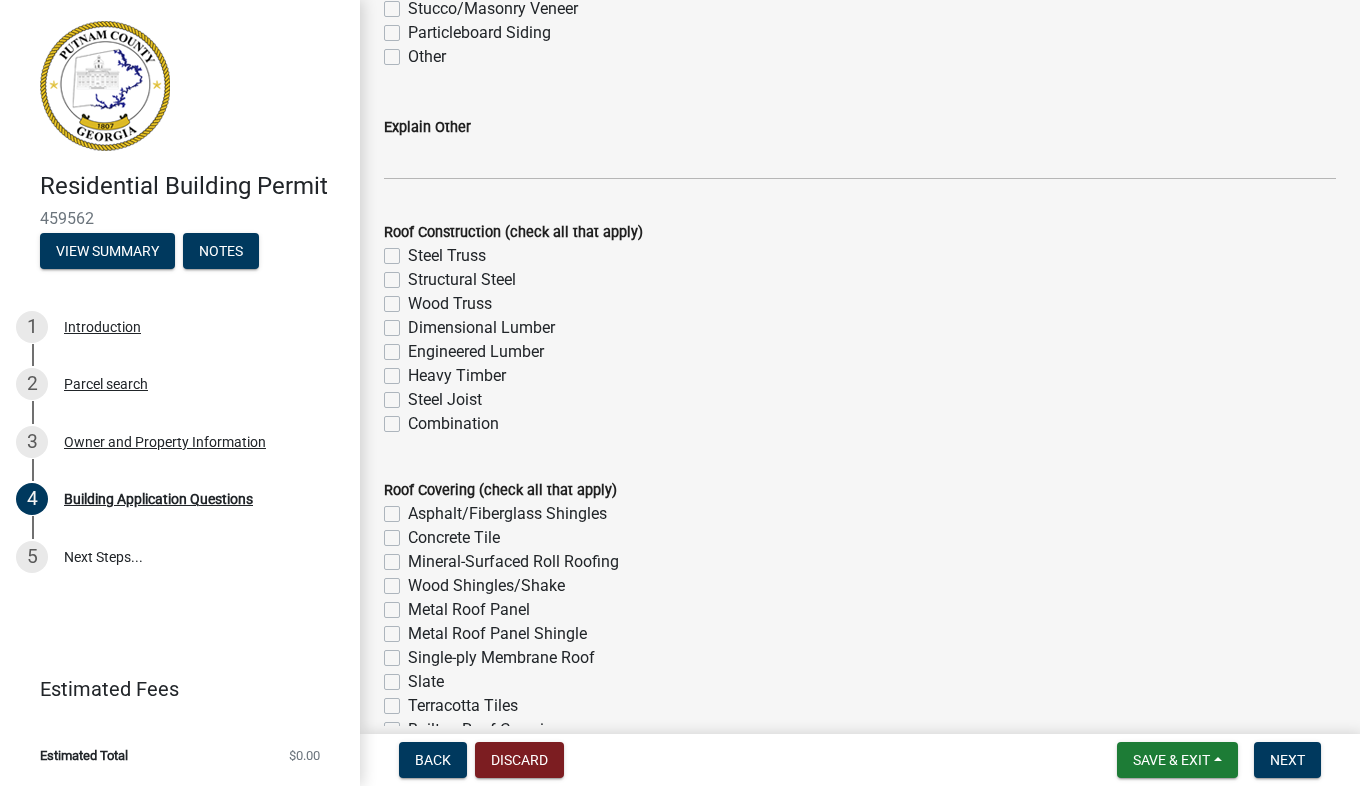 click on "Dimensional Lumber" 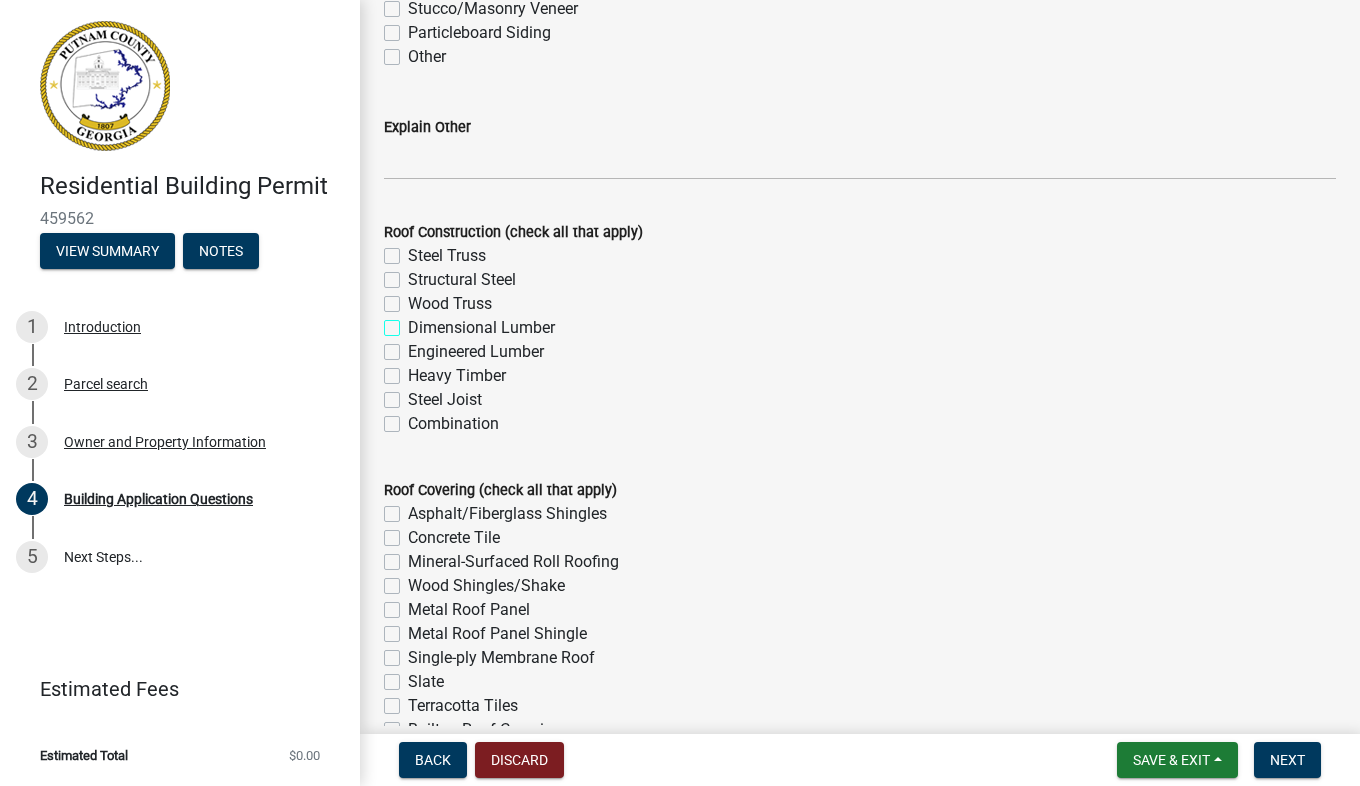 click on "Dimensional Lumber" at bounding box center (414, 322) 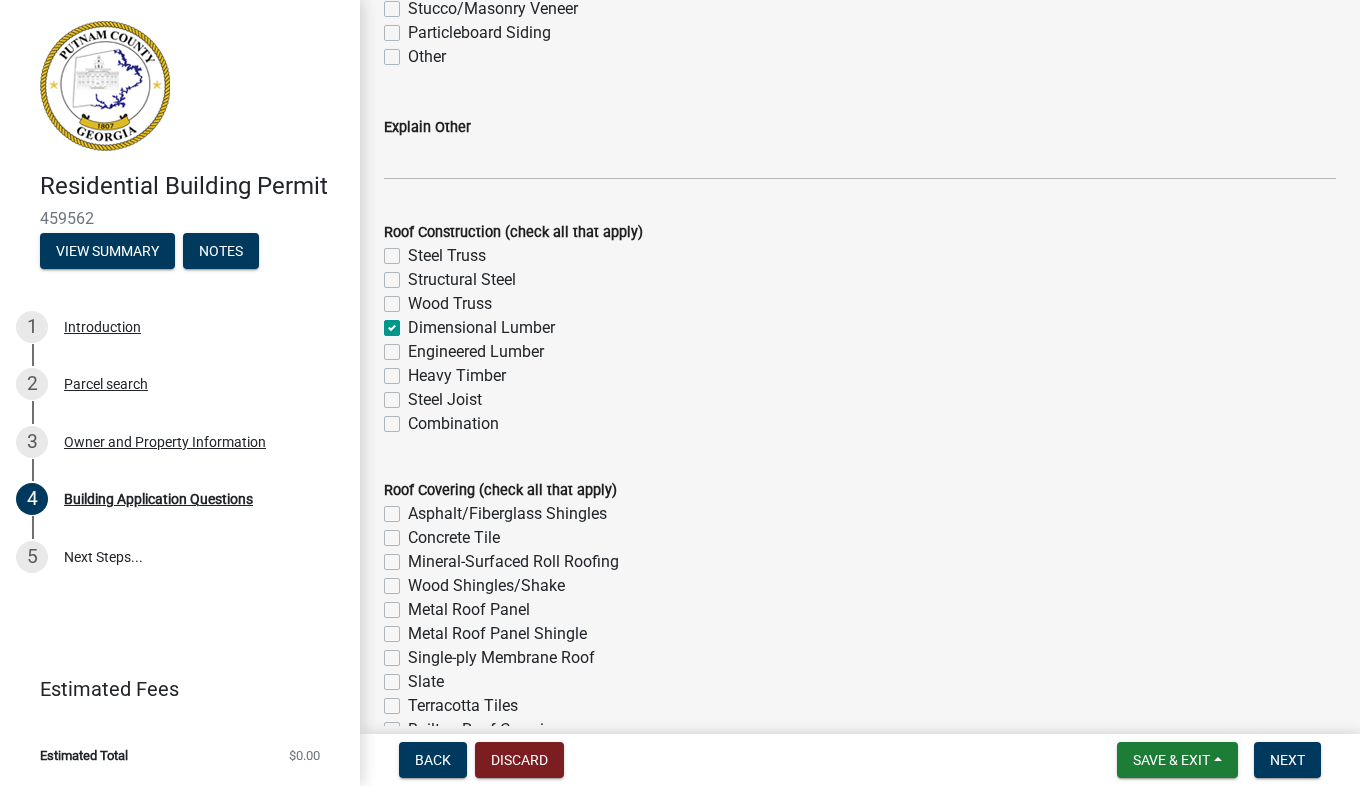 click on "Metal Roof Panel" 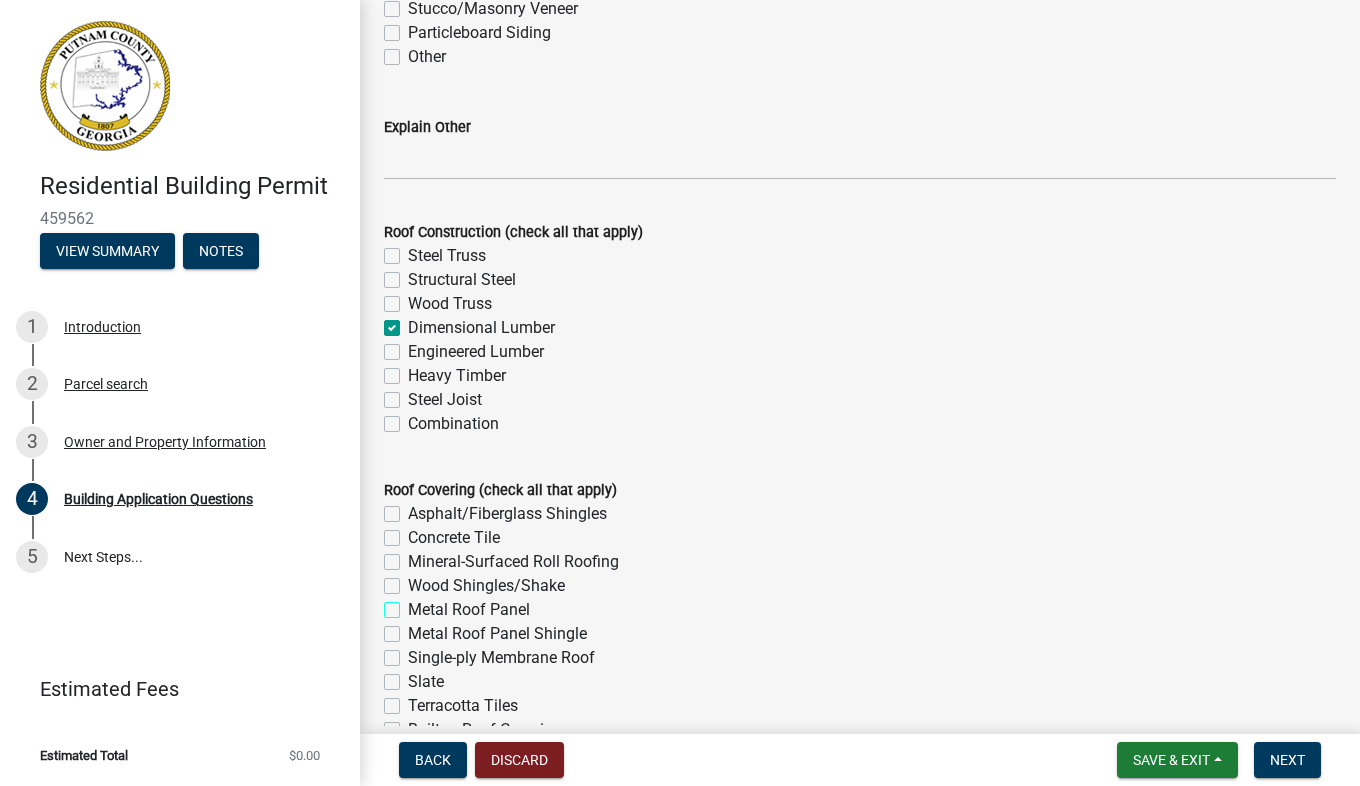 click on "Metal Roof Panel" at bounding box center (414, 604) 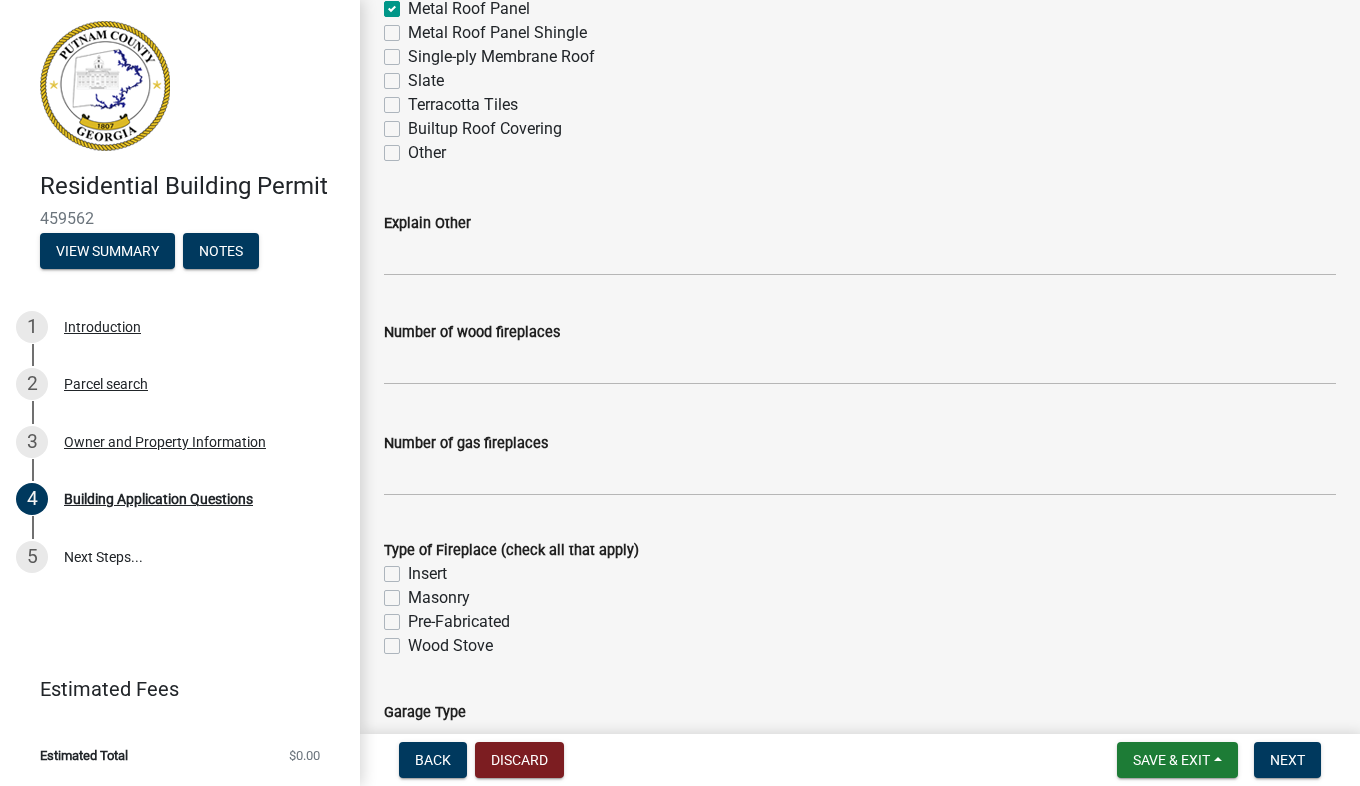 scroll, scrollTop: 5434, scrollLeft: 0, axis: vertical 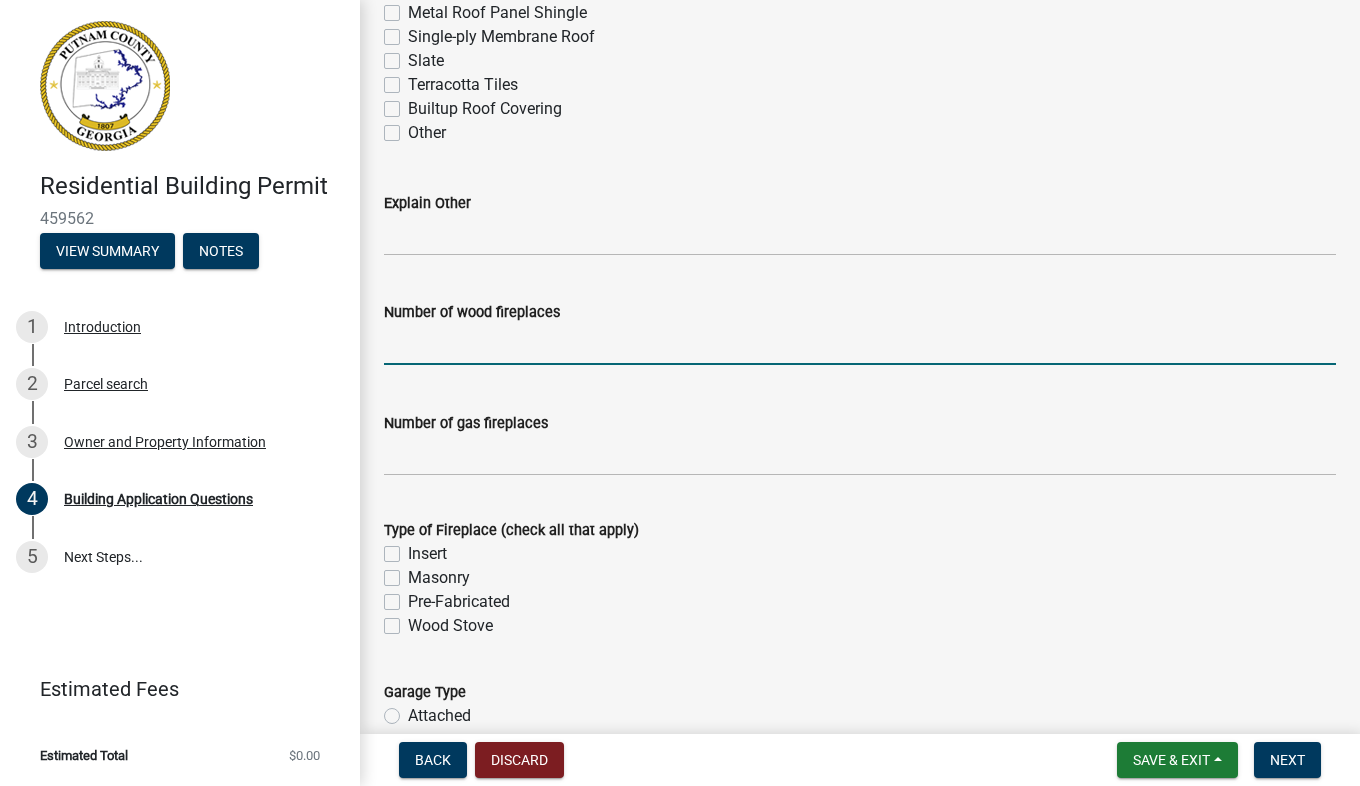 click 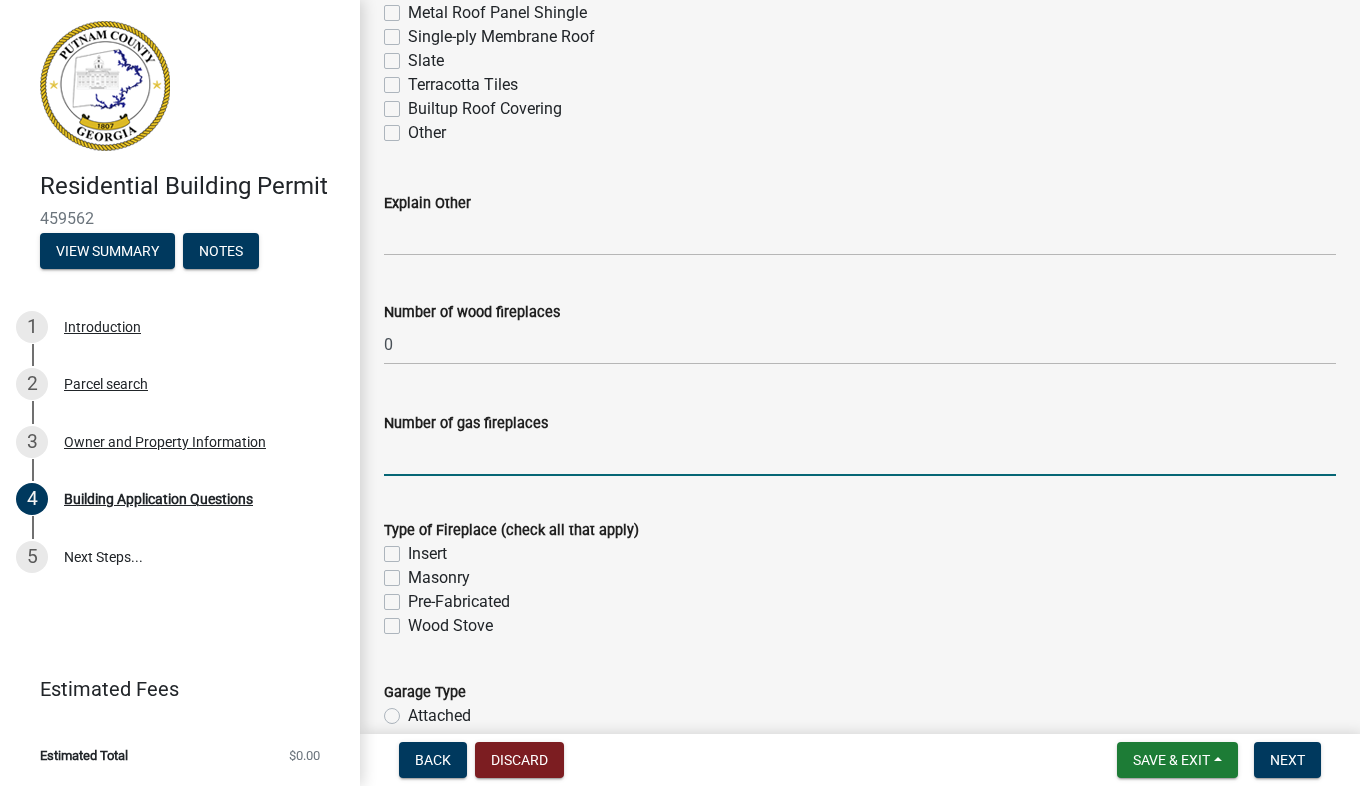 click 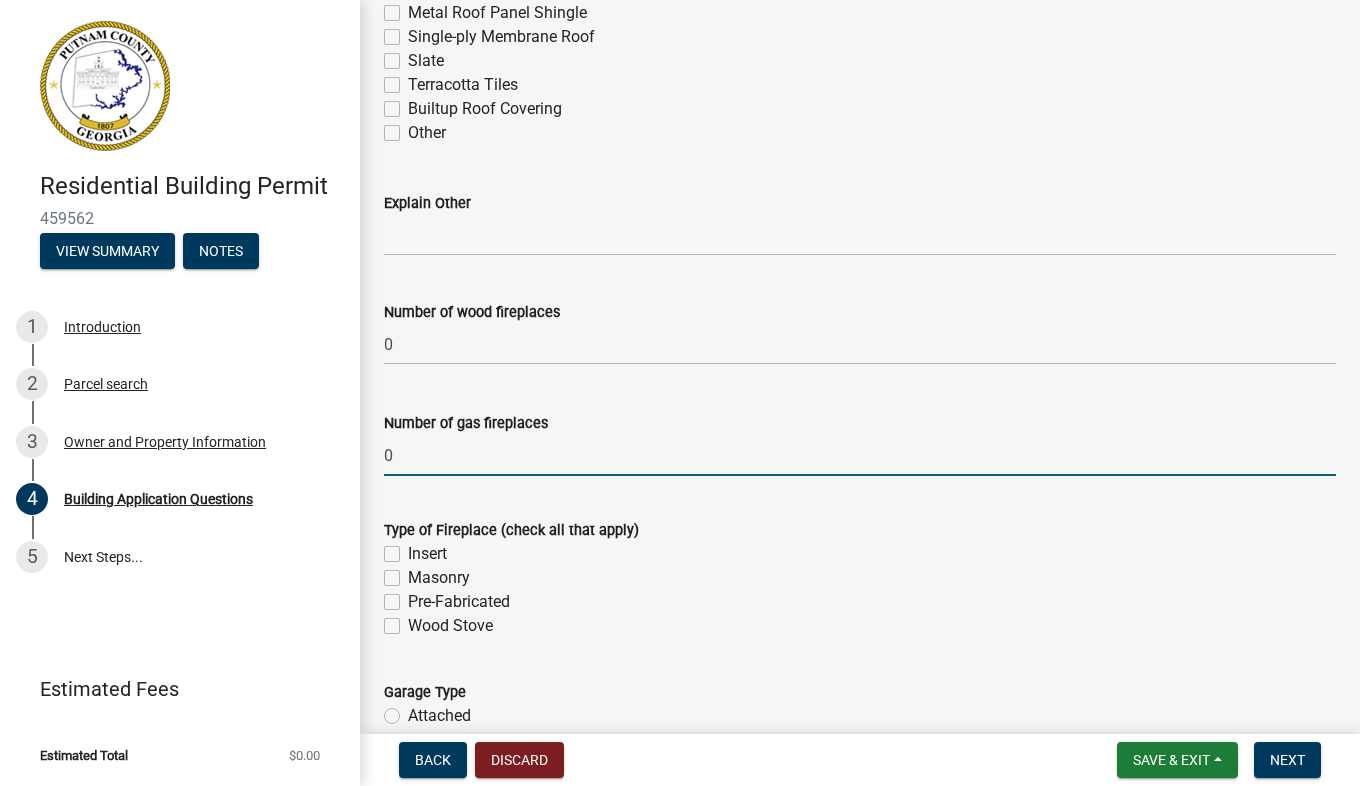click on "Insert" 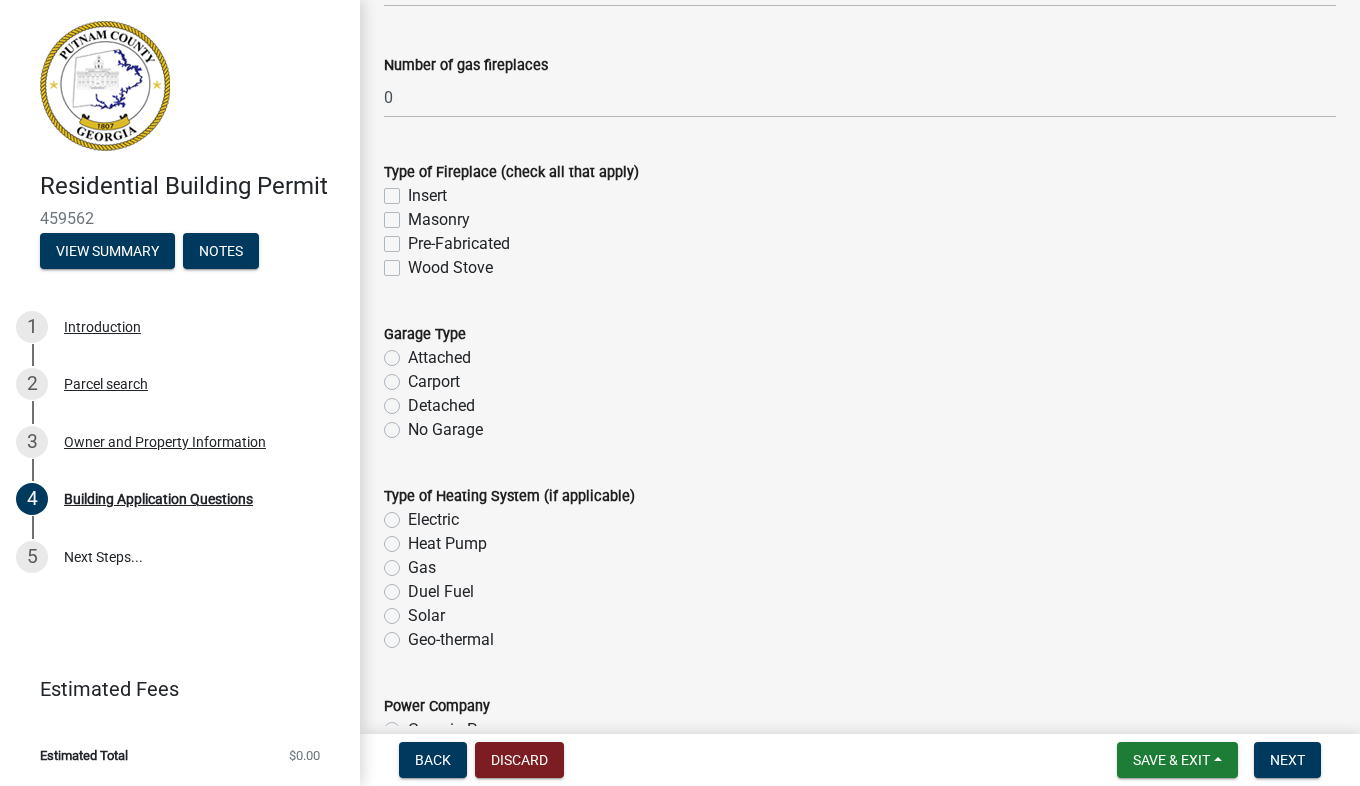 scroll, scrollTop: 5806, scrollLeft: 0, axis: vertical 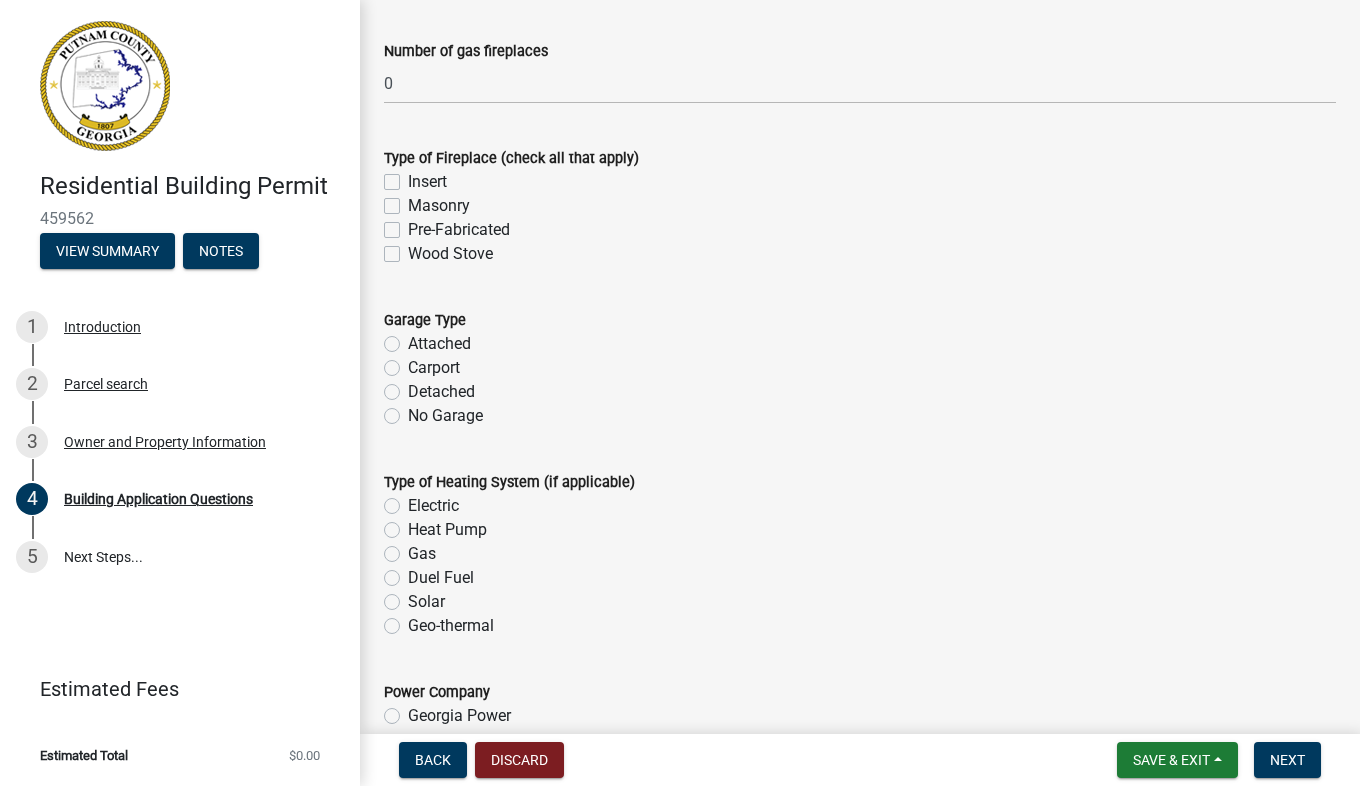 click on "Carport" 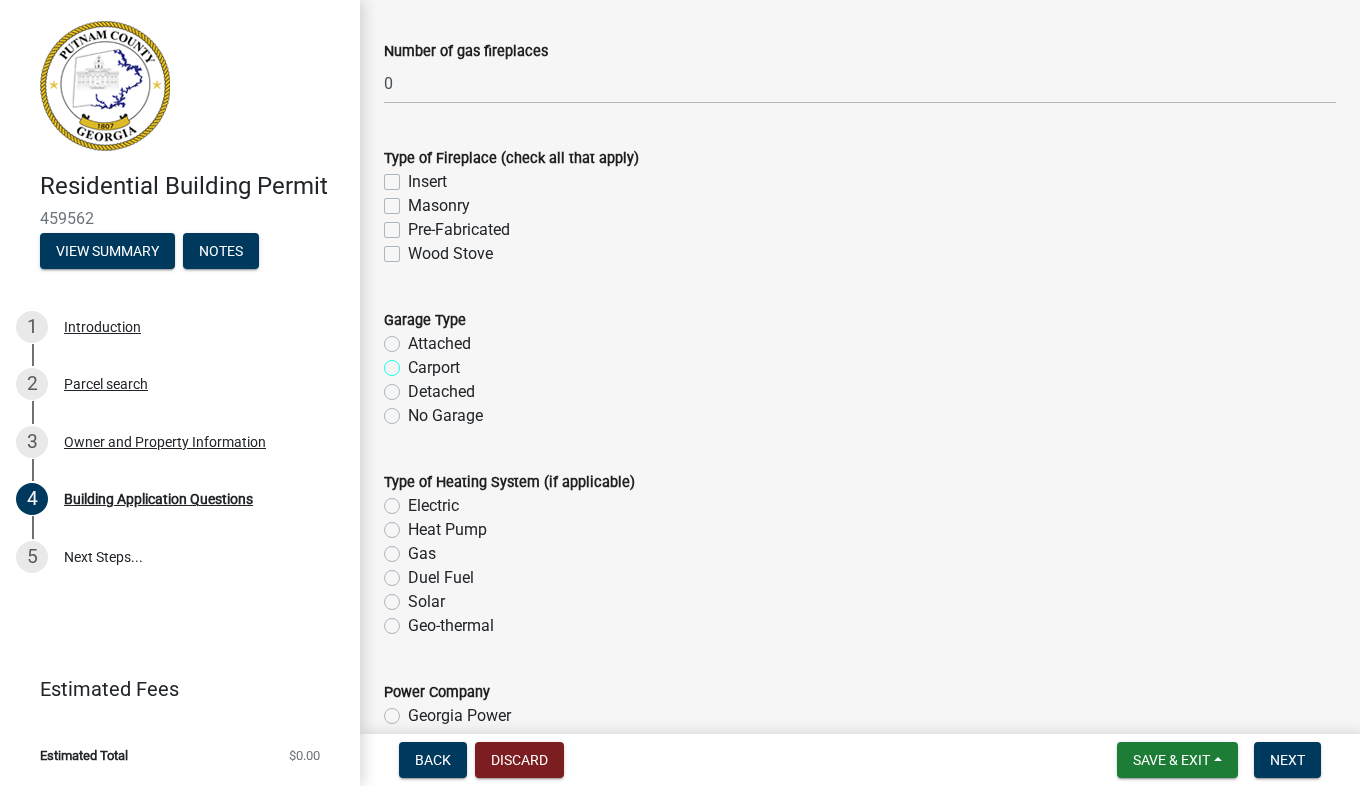 click on "Carport" at bounding box center [414, 362] 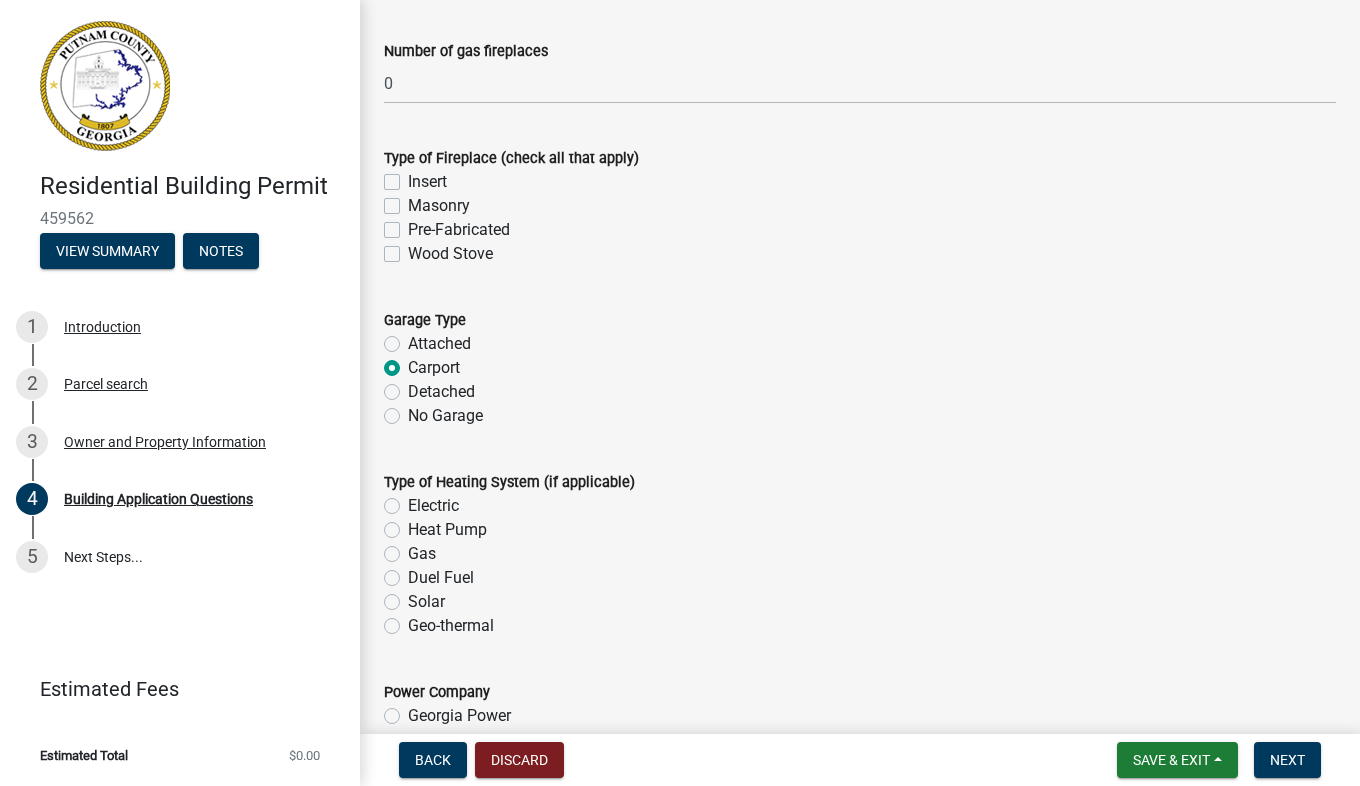 click on "Heat Pump" 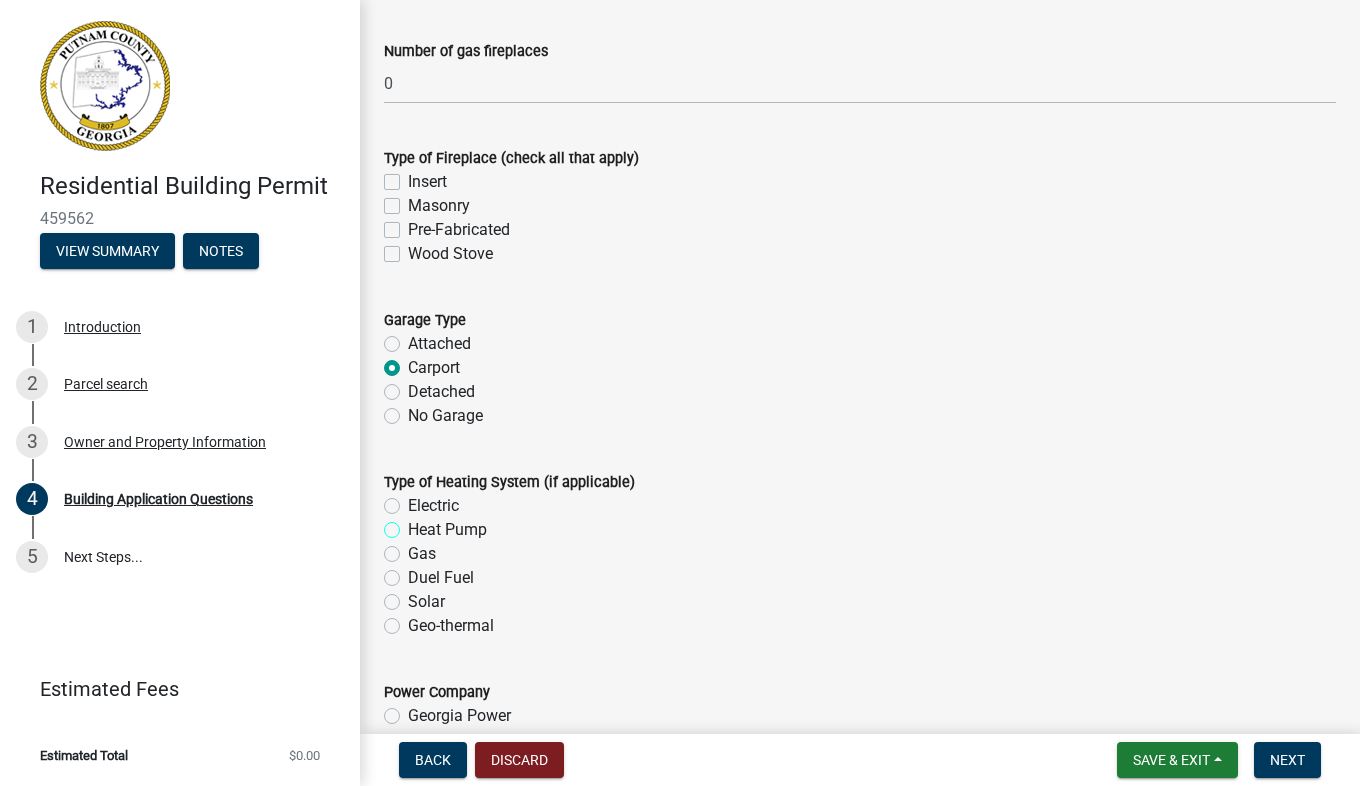 click on "Heat Pump" at bounding box center [414, 524] 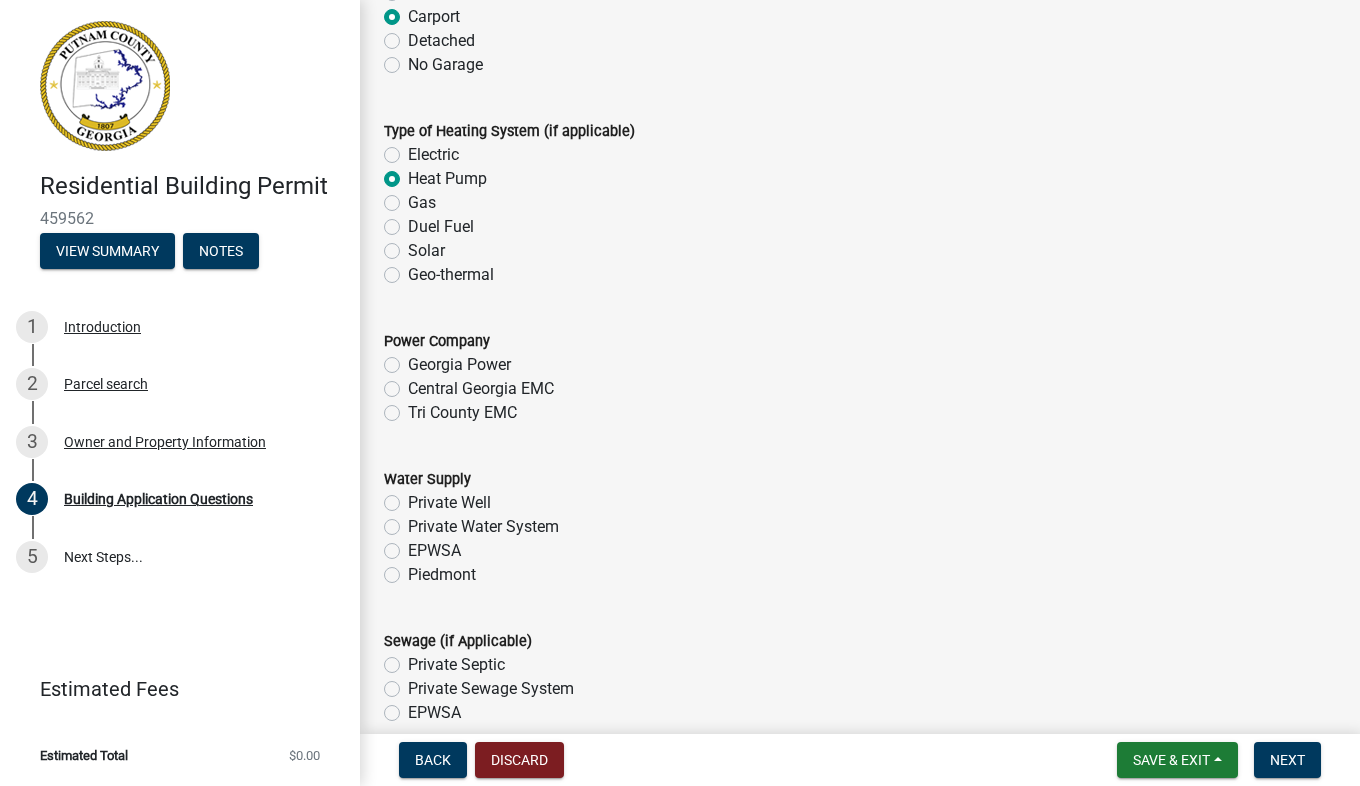 scroll, scrollTop: 6245, scrollLeft: 0, axis: vertical 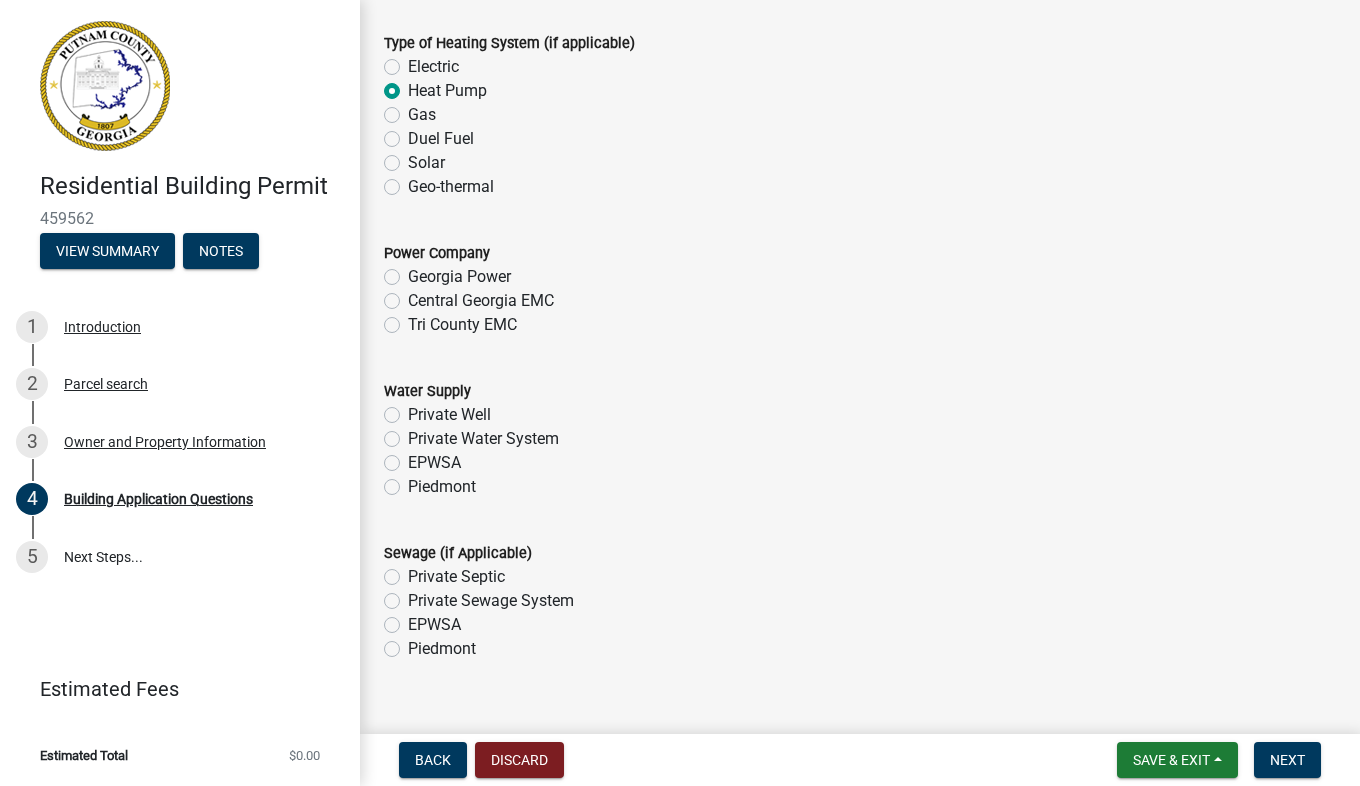 click on "Tri County EMC" 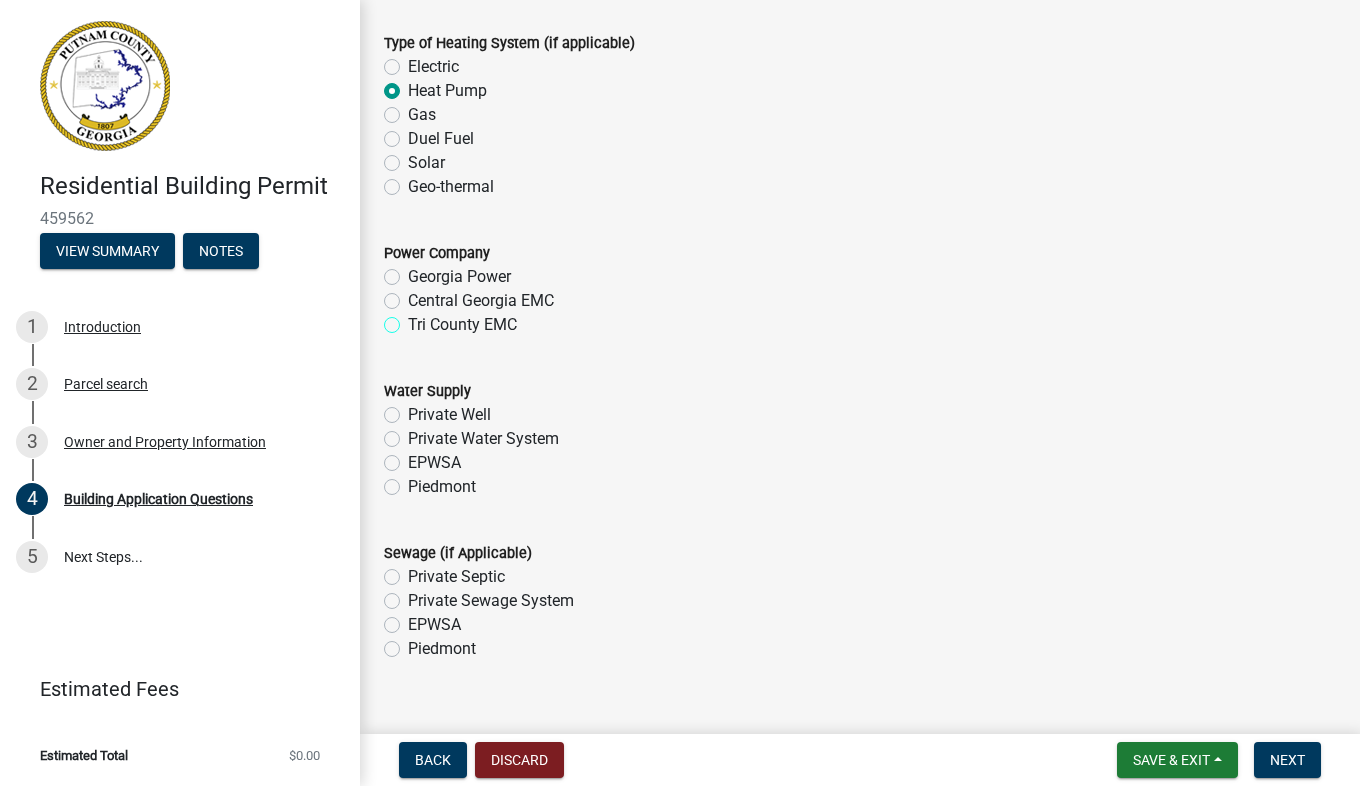 click on "Tri County EMC" at bounding box center (414, 319) 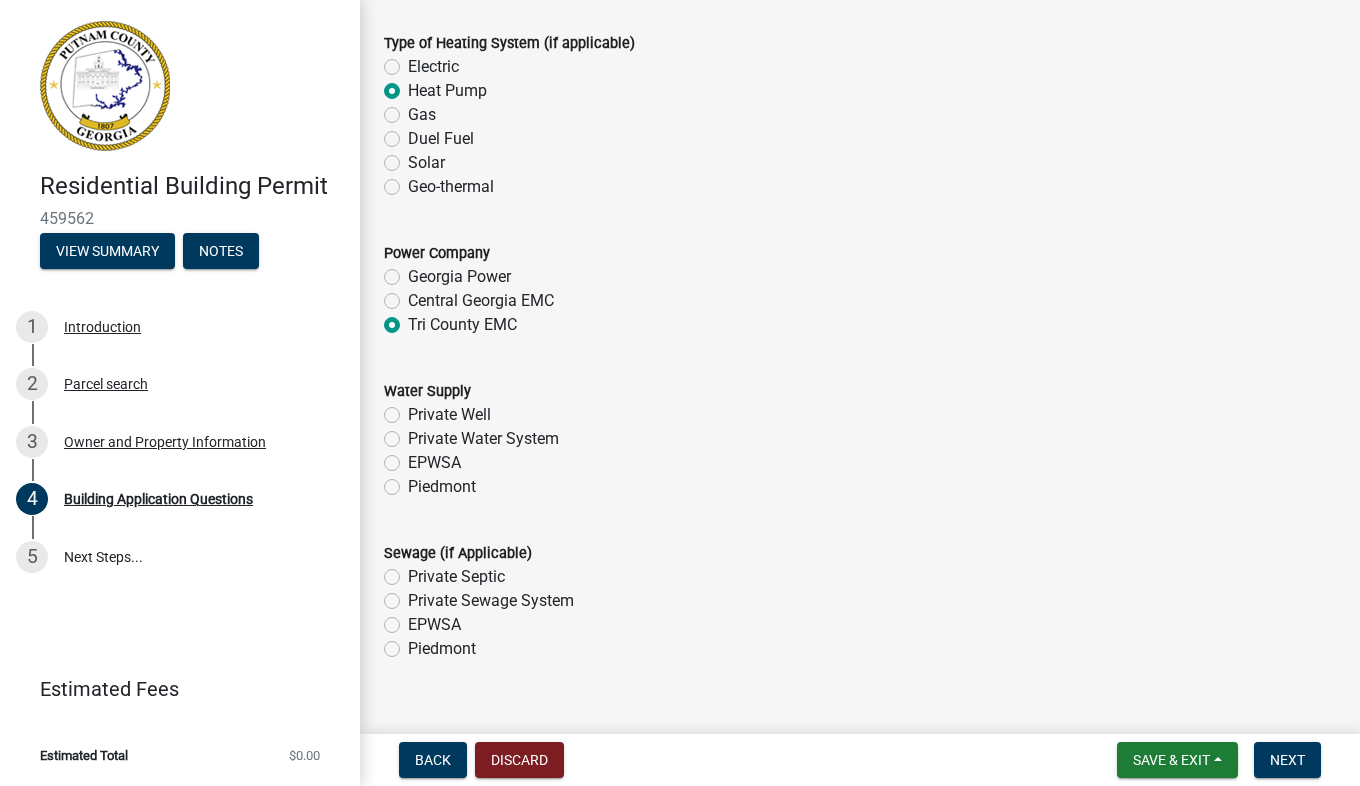 click on "Private Well" 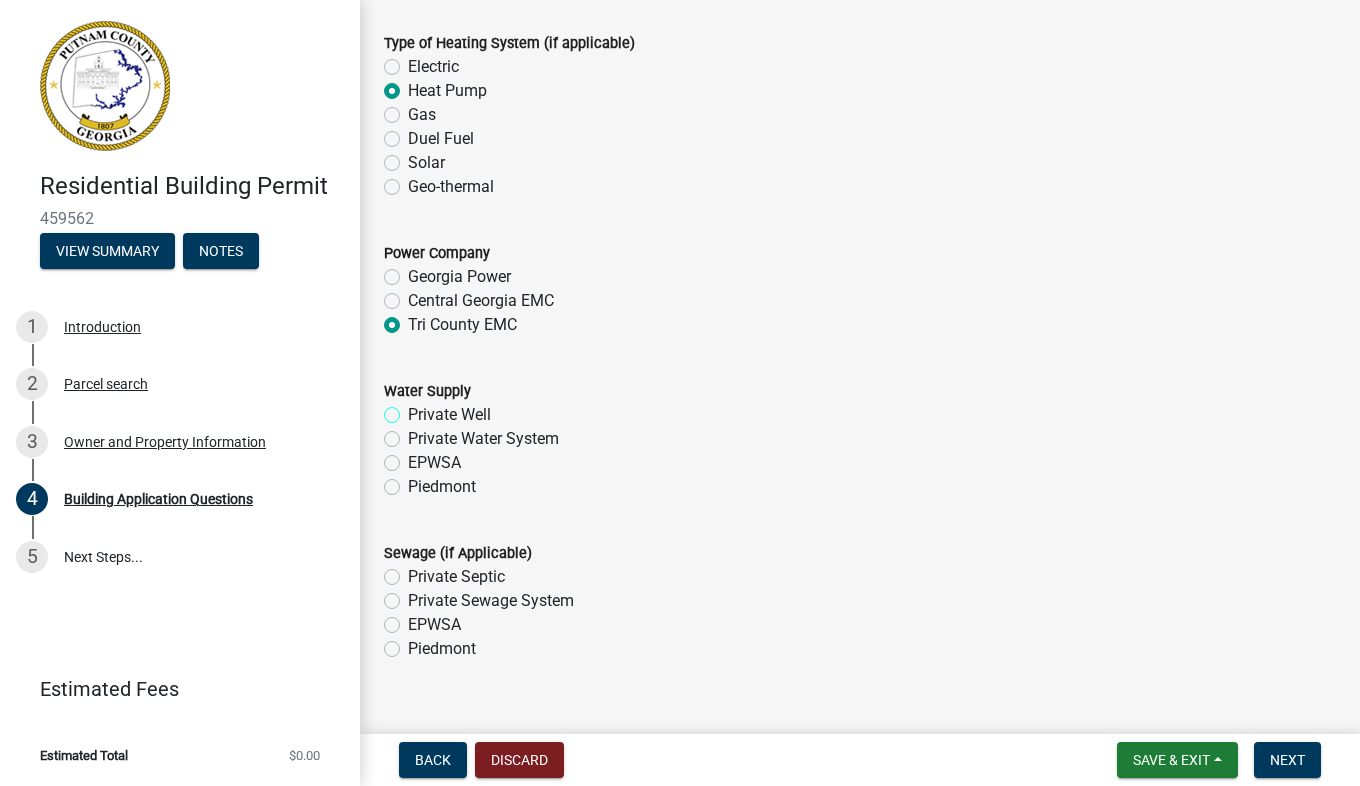 click on "Private Well" at bounding box center (414, 409) 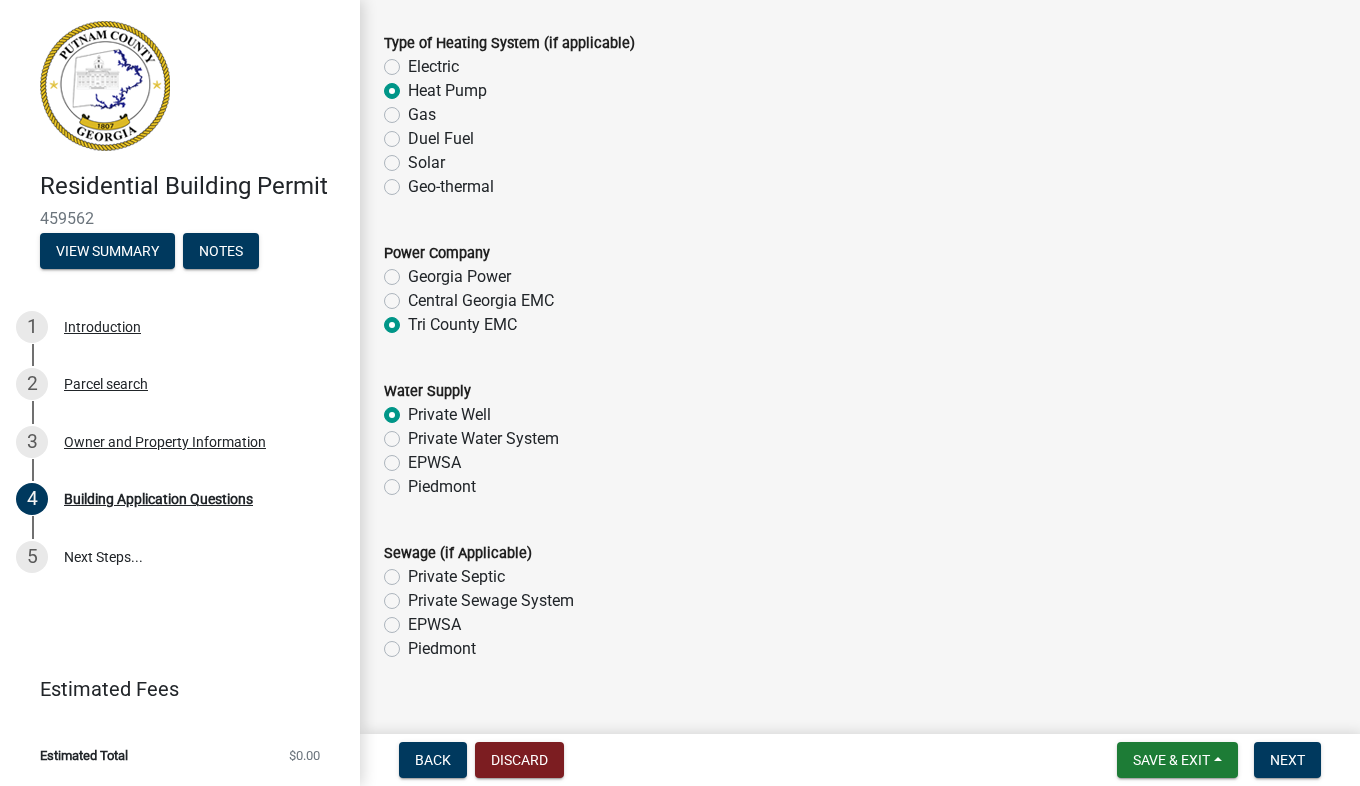 click on "Private Septic" 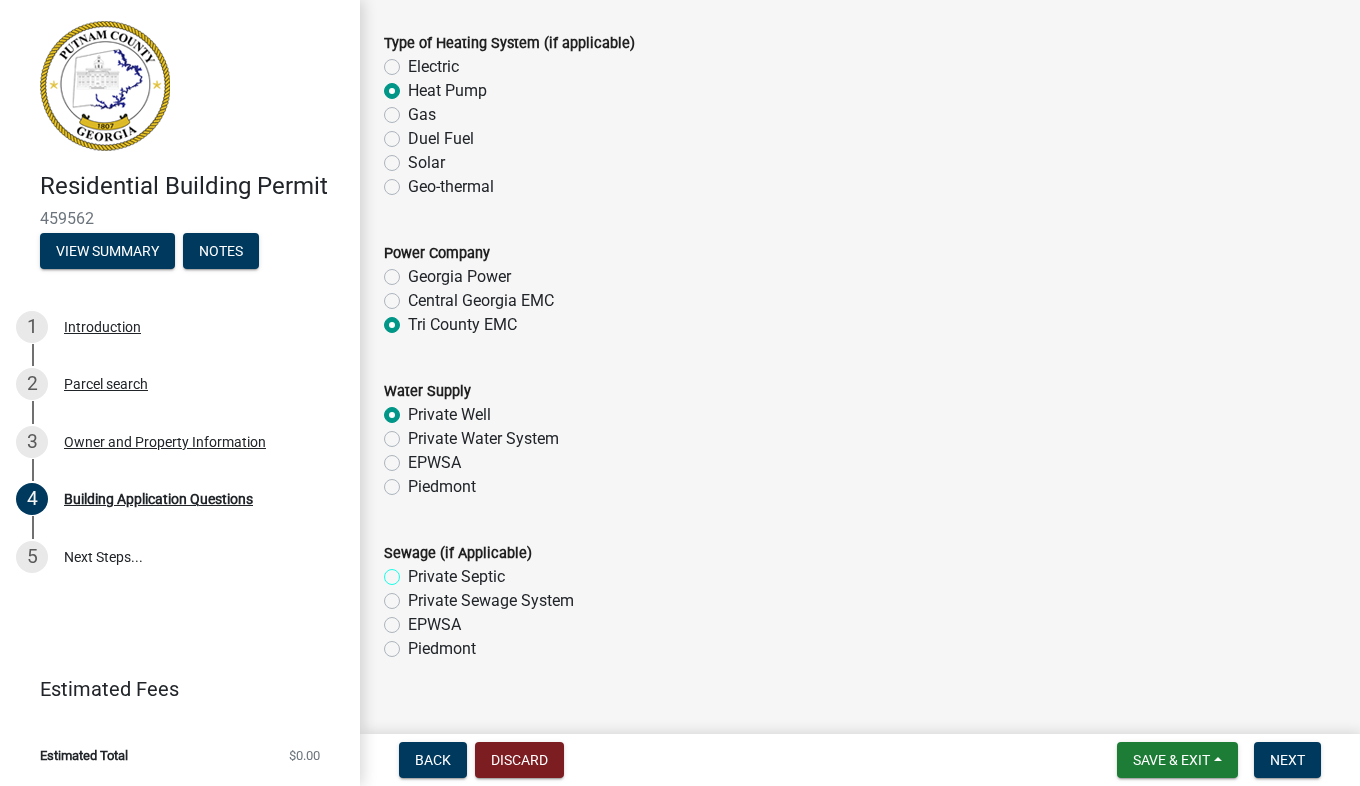 click on "Private Septic" at bounding box center (414, 571) 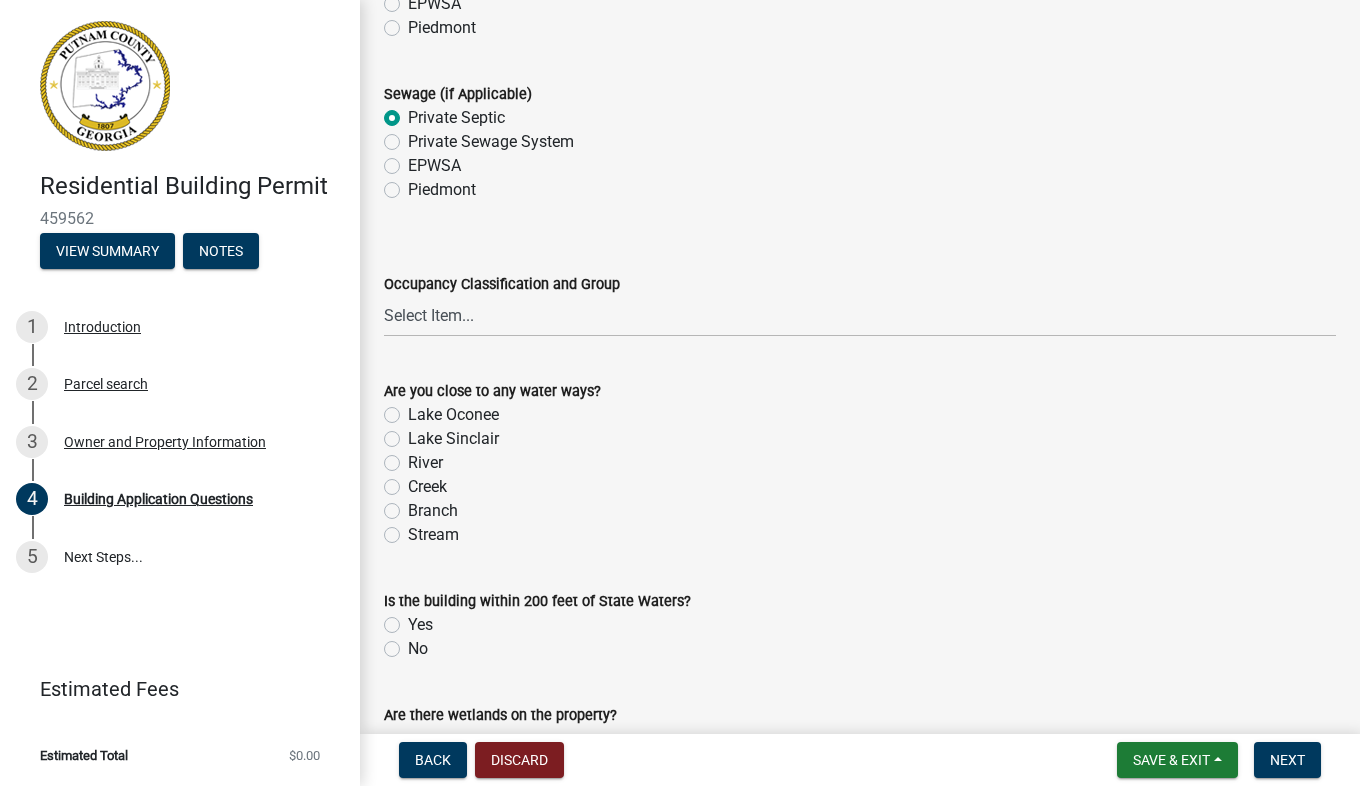 scroll, scrollTop: 6717, scrollLeft: 0, axis: vertical 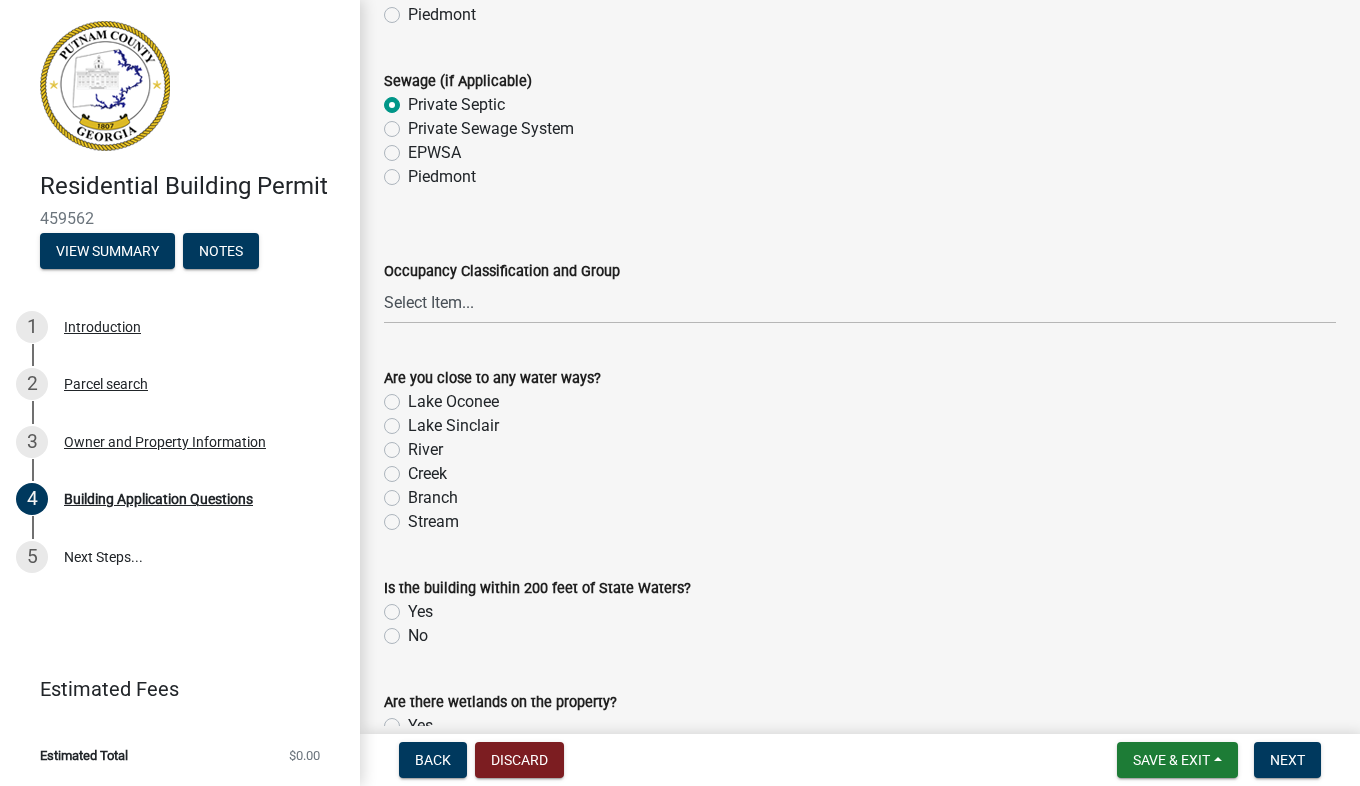 click on "Lake Sinclair" 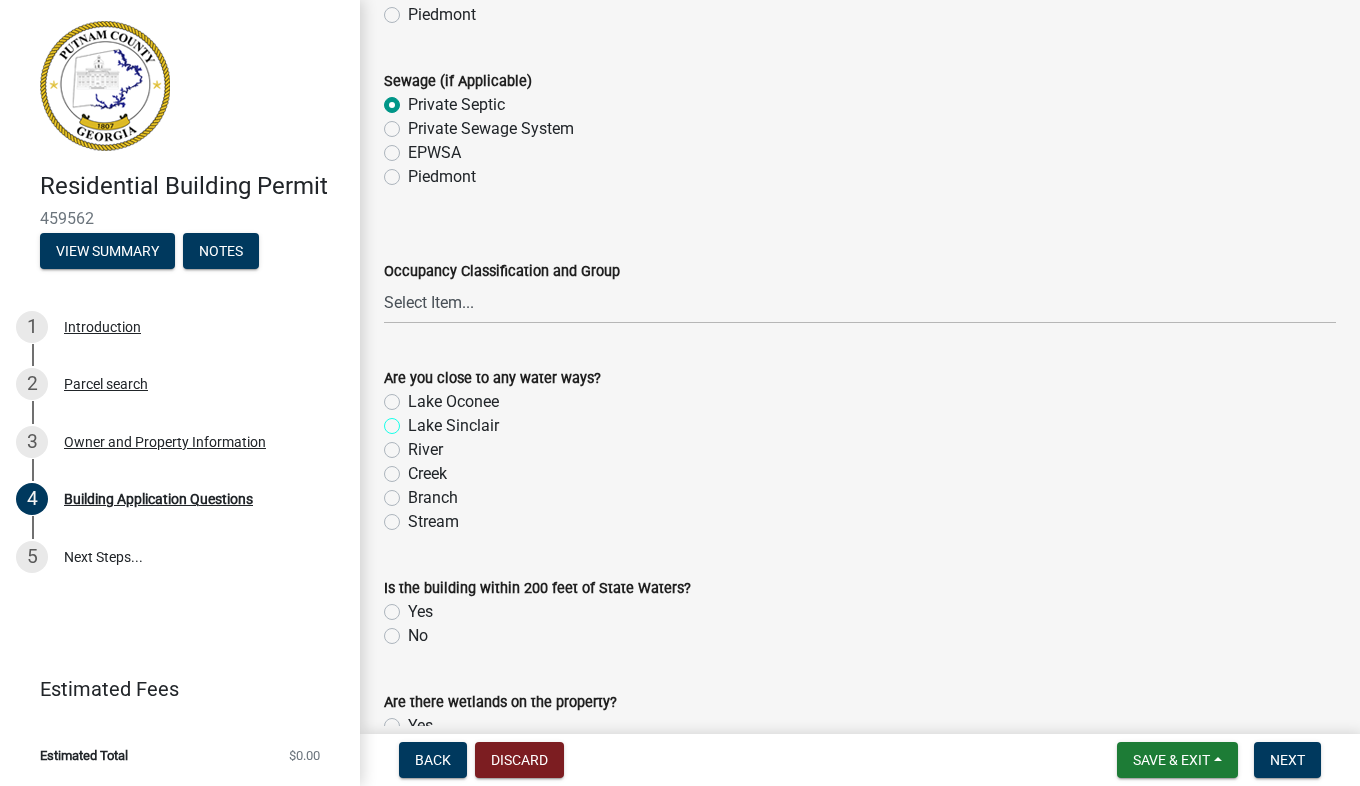 click on "Lake Sinclair" at bounding box center (414, 420) 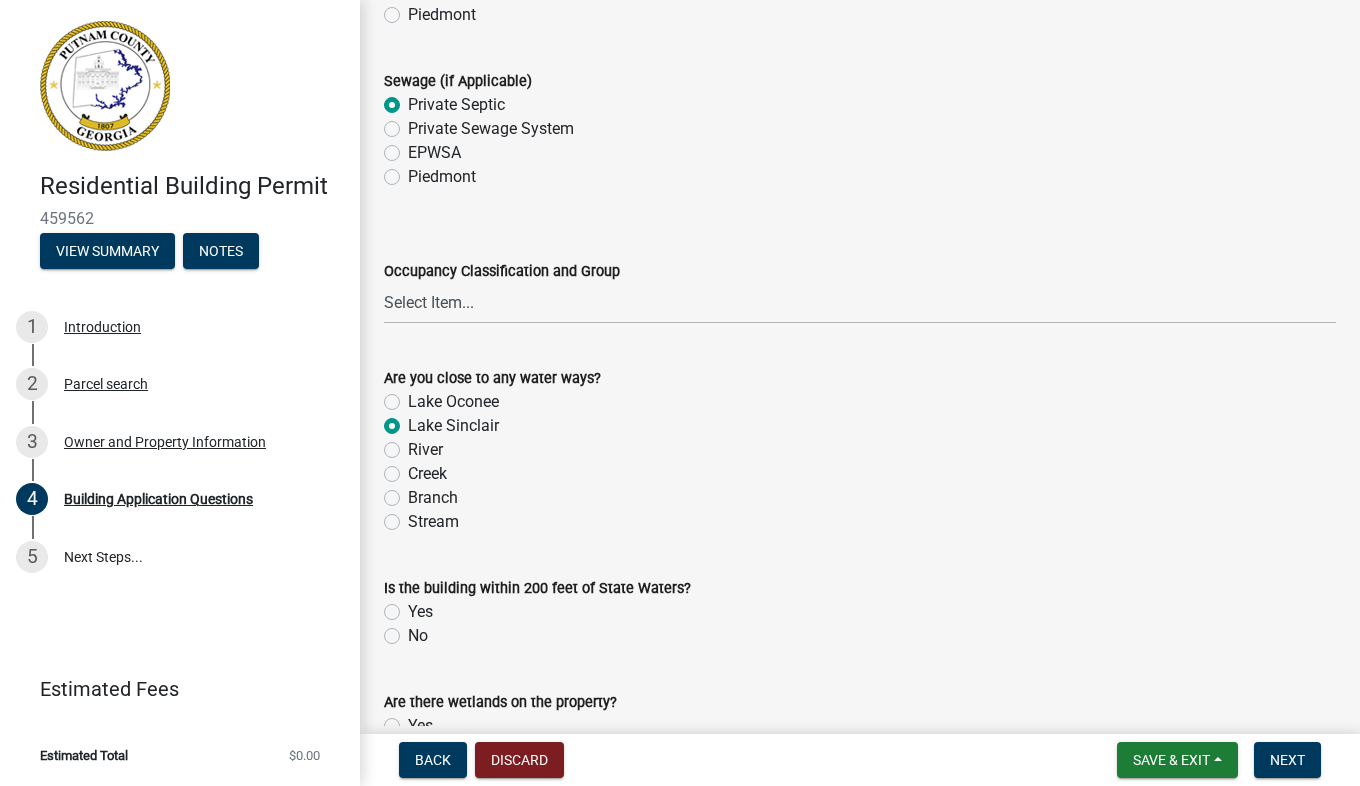 click on "No" 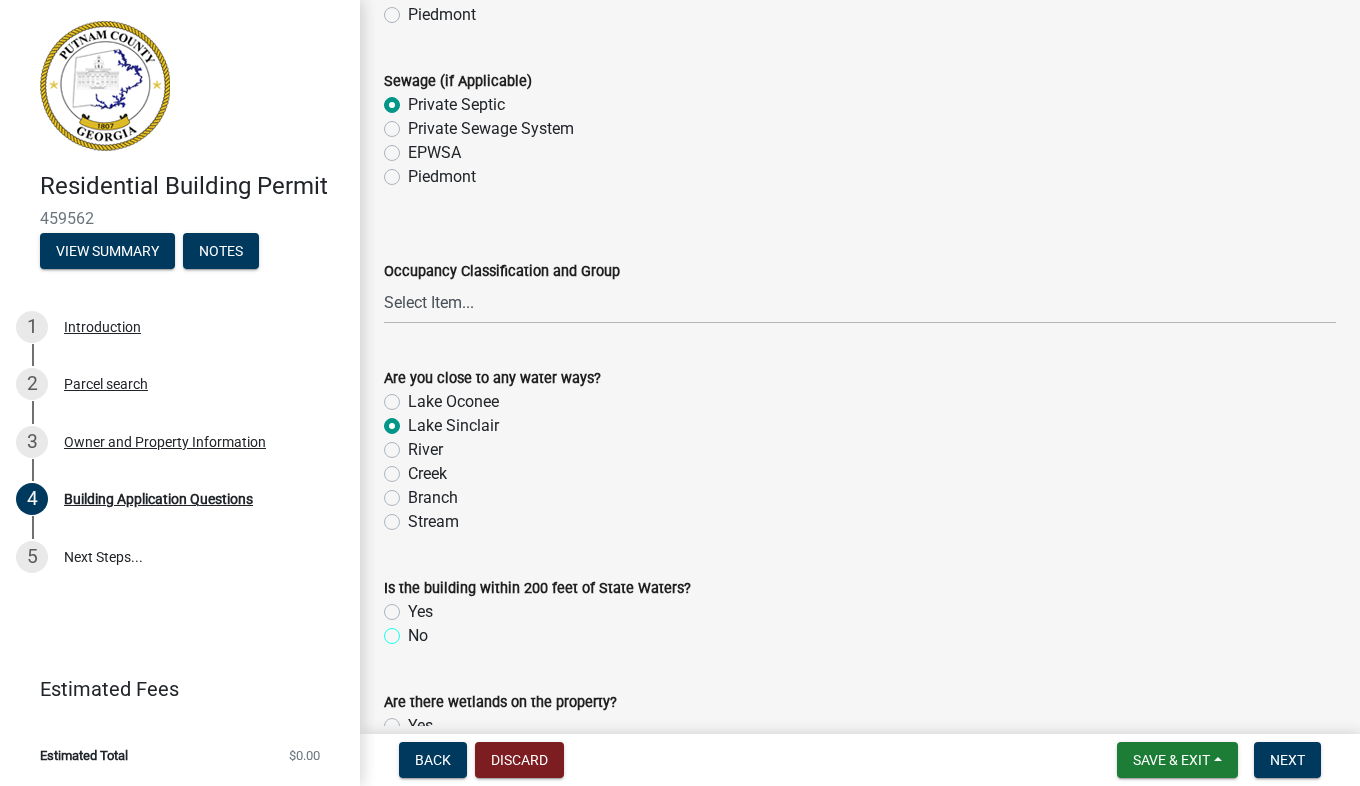 click on "No" at bounding box center [414, 630] 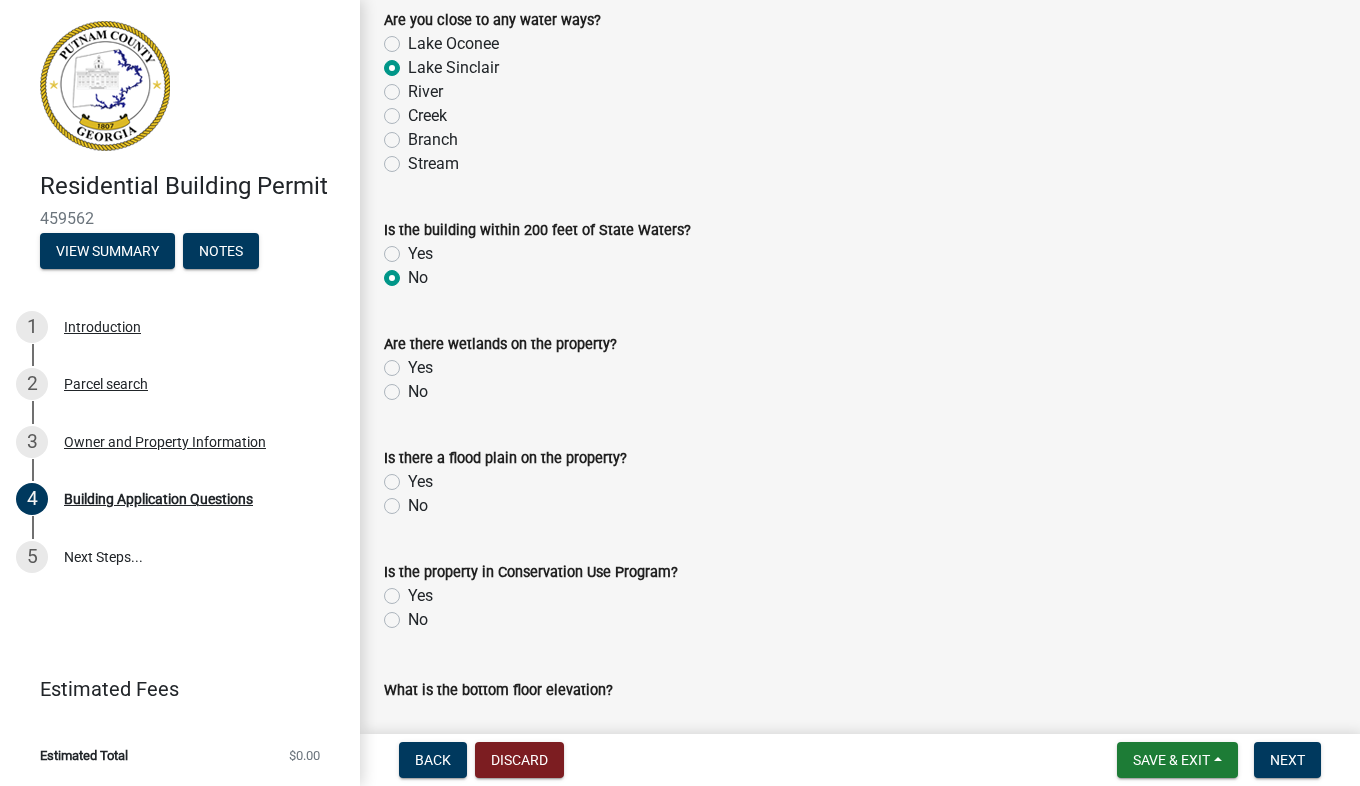 scroll, scrollTop: 7136, scrollLeft: 0, axis: vertical 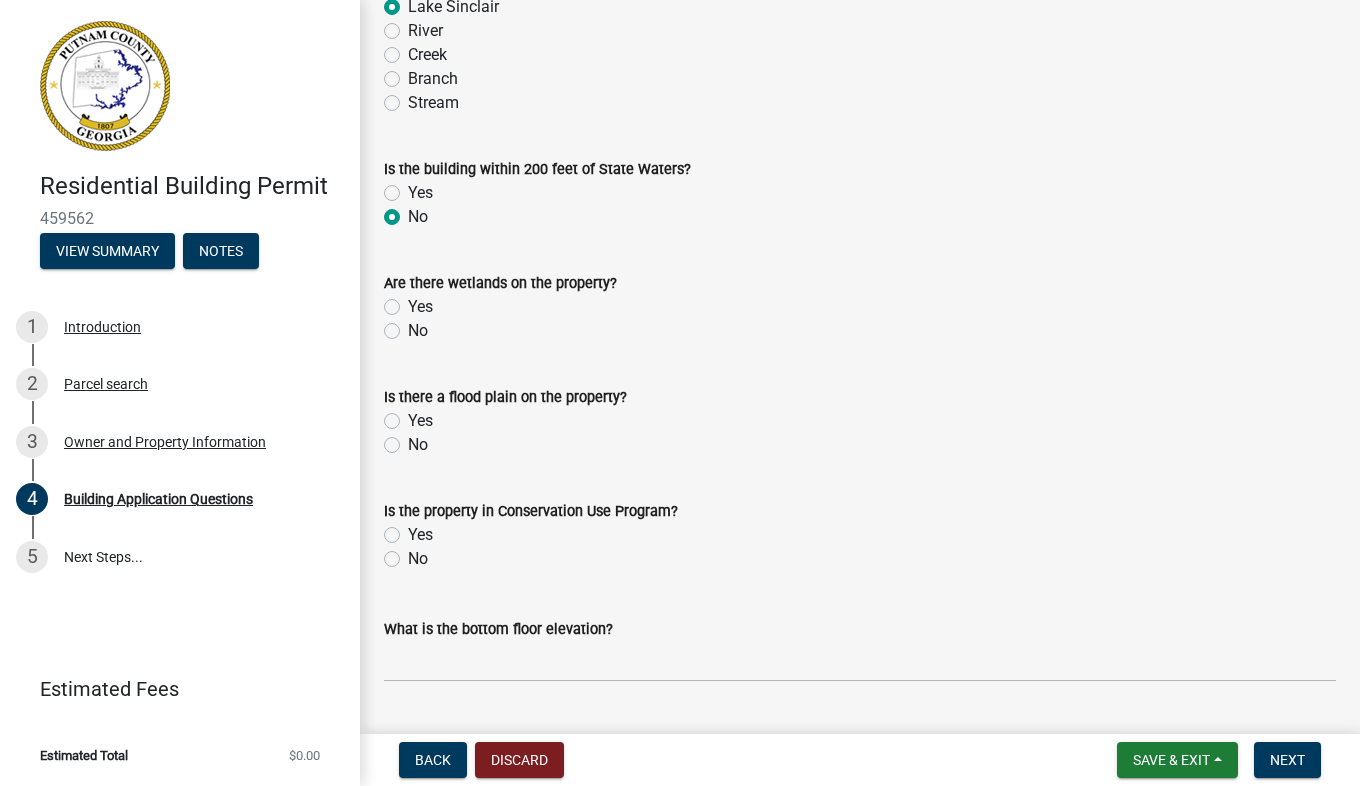 click on "No" 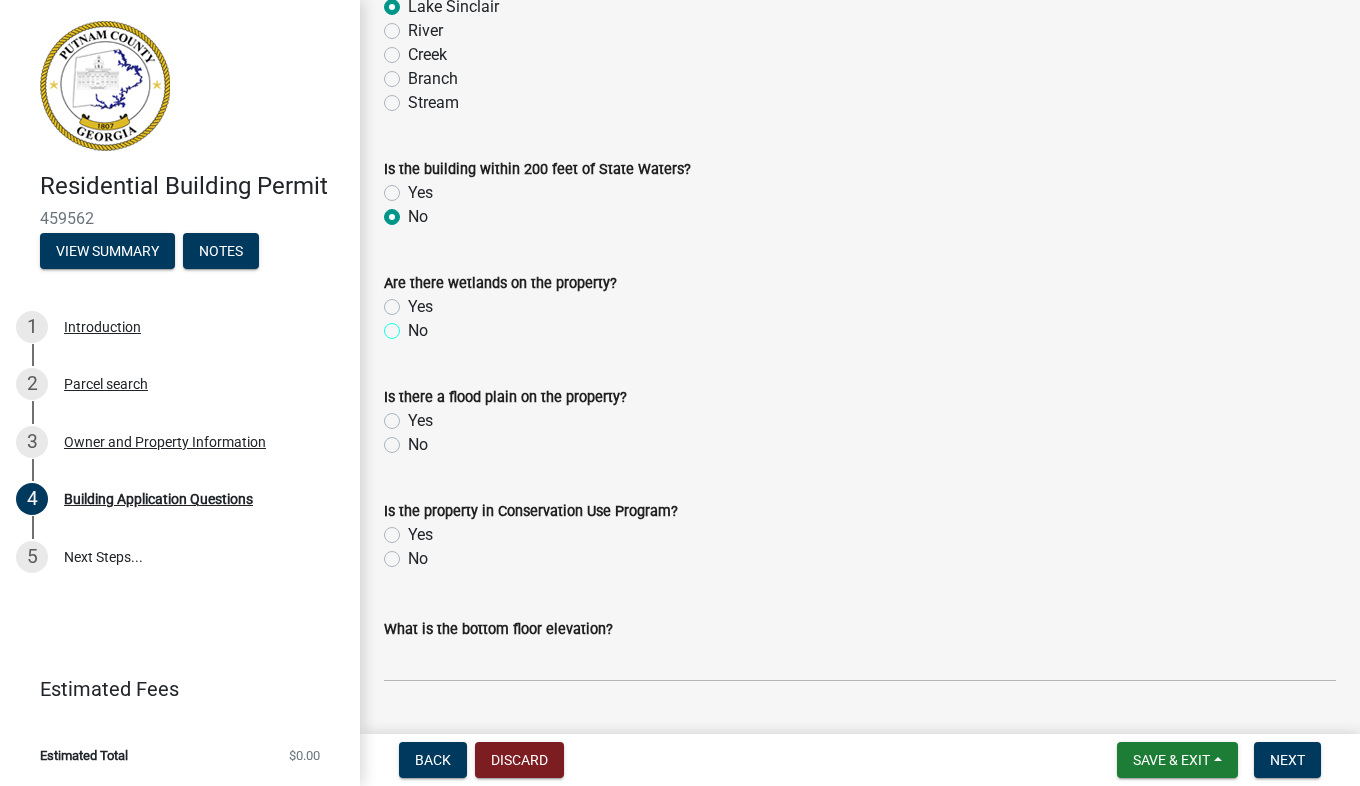 click on "No" at bounding box center (414, 325) 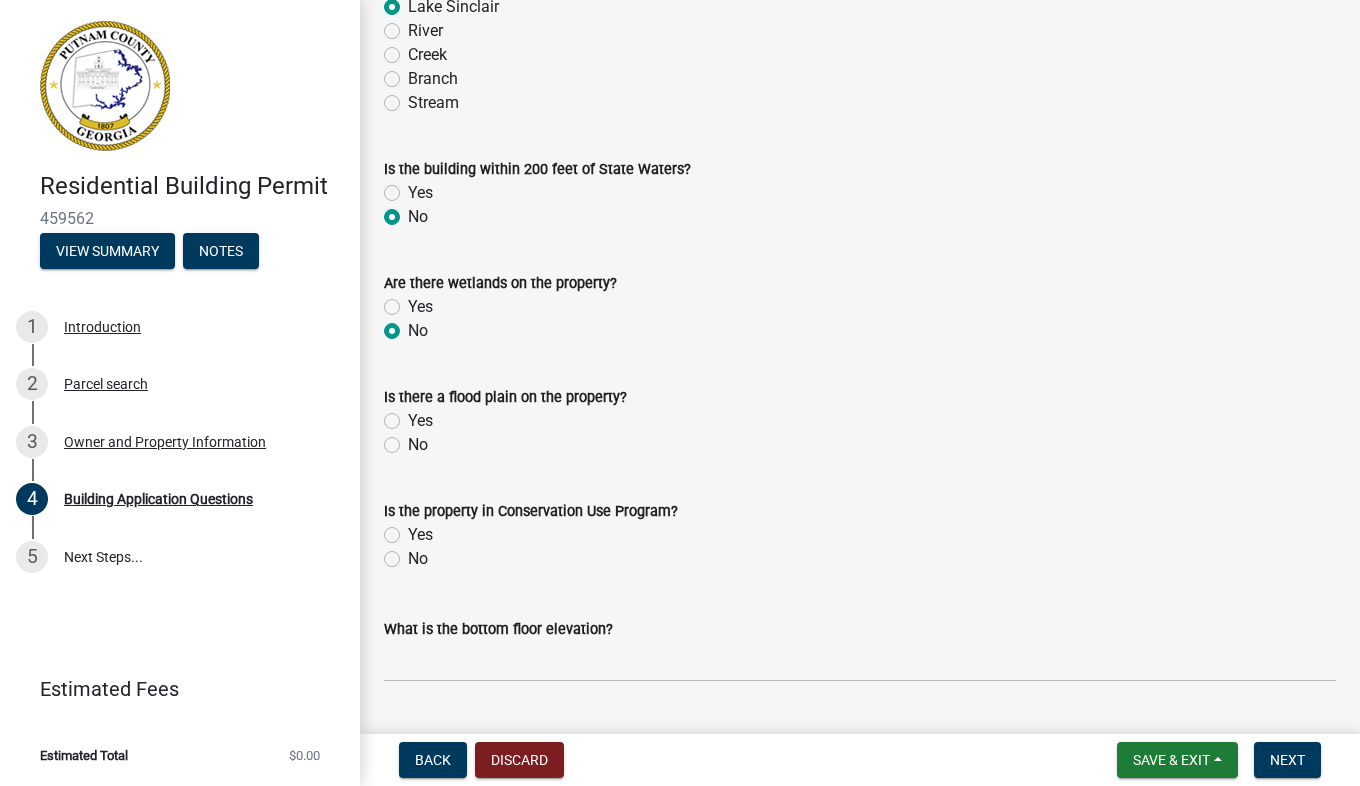 click on "No" 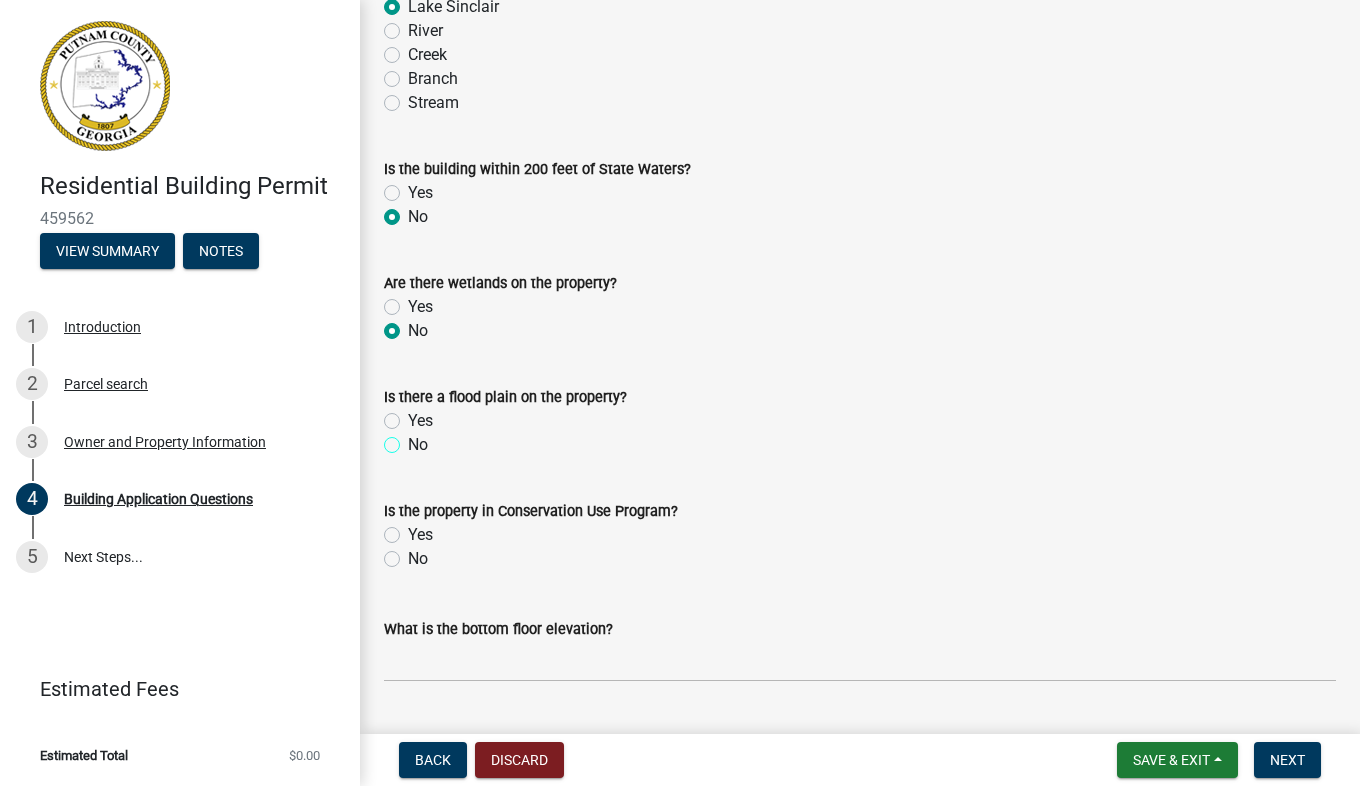 click on "No" at bounding box center [414, 439] 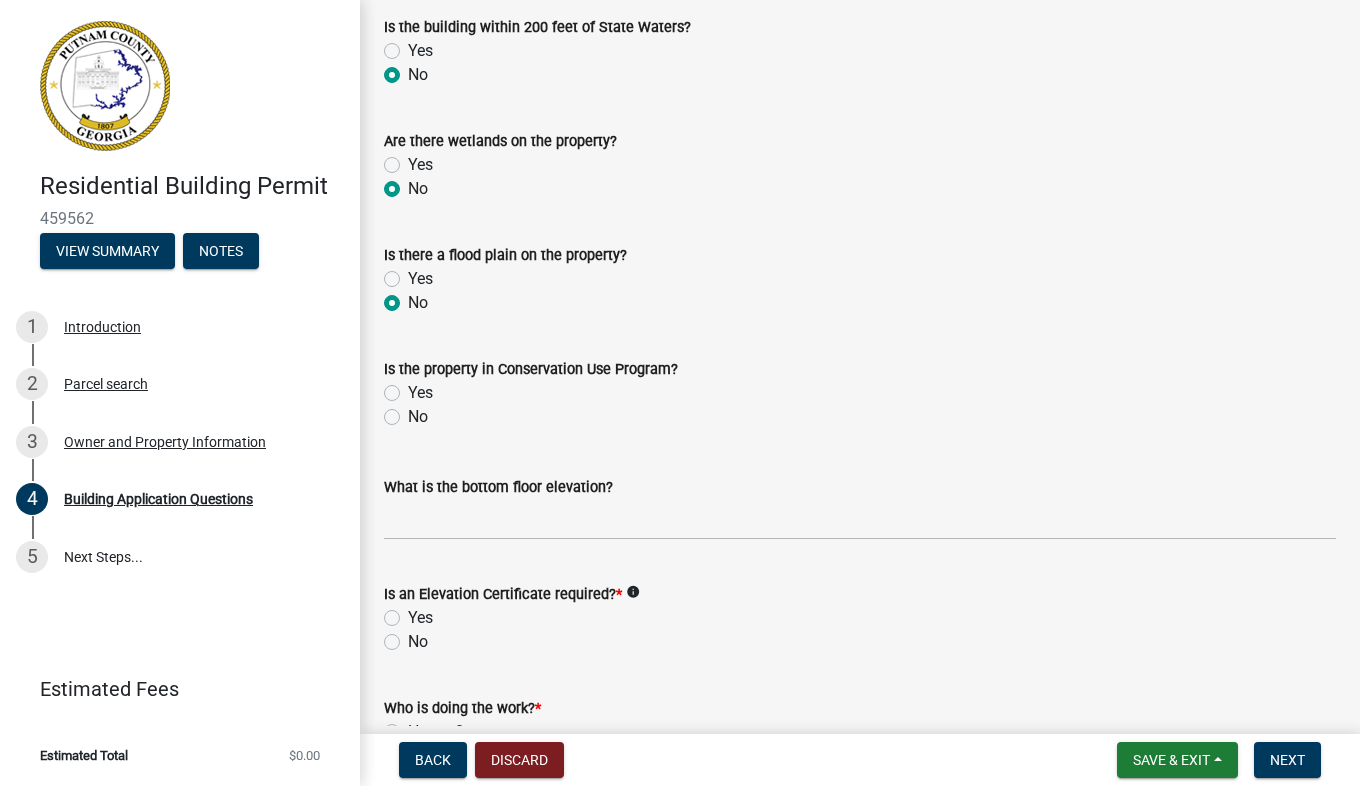 scroll, scrollTop: 7291, scrollLeft: 0, axis: vertical 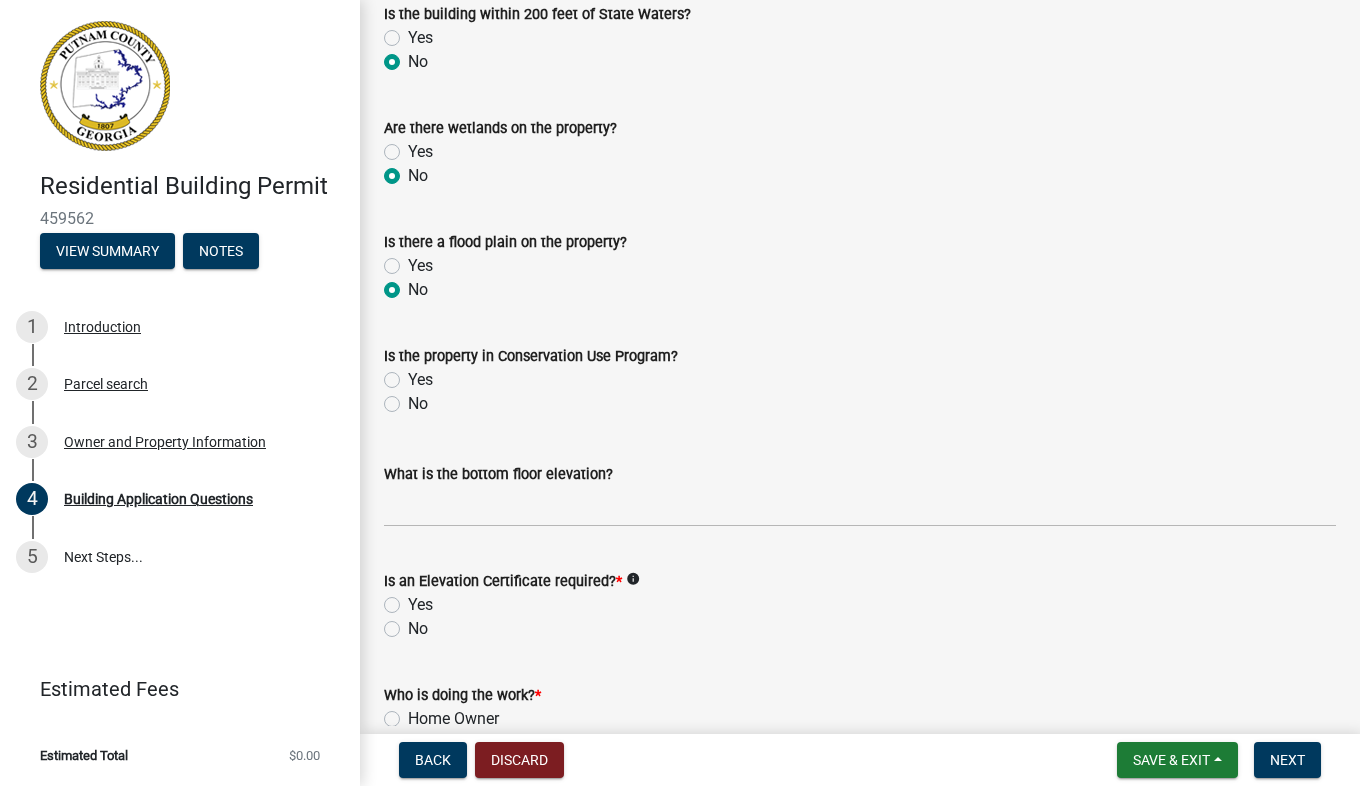 click on "No" 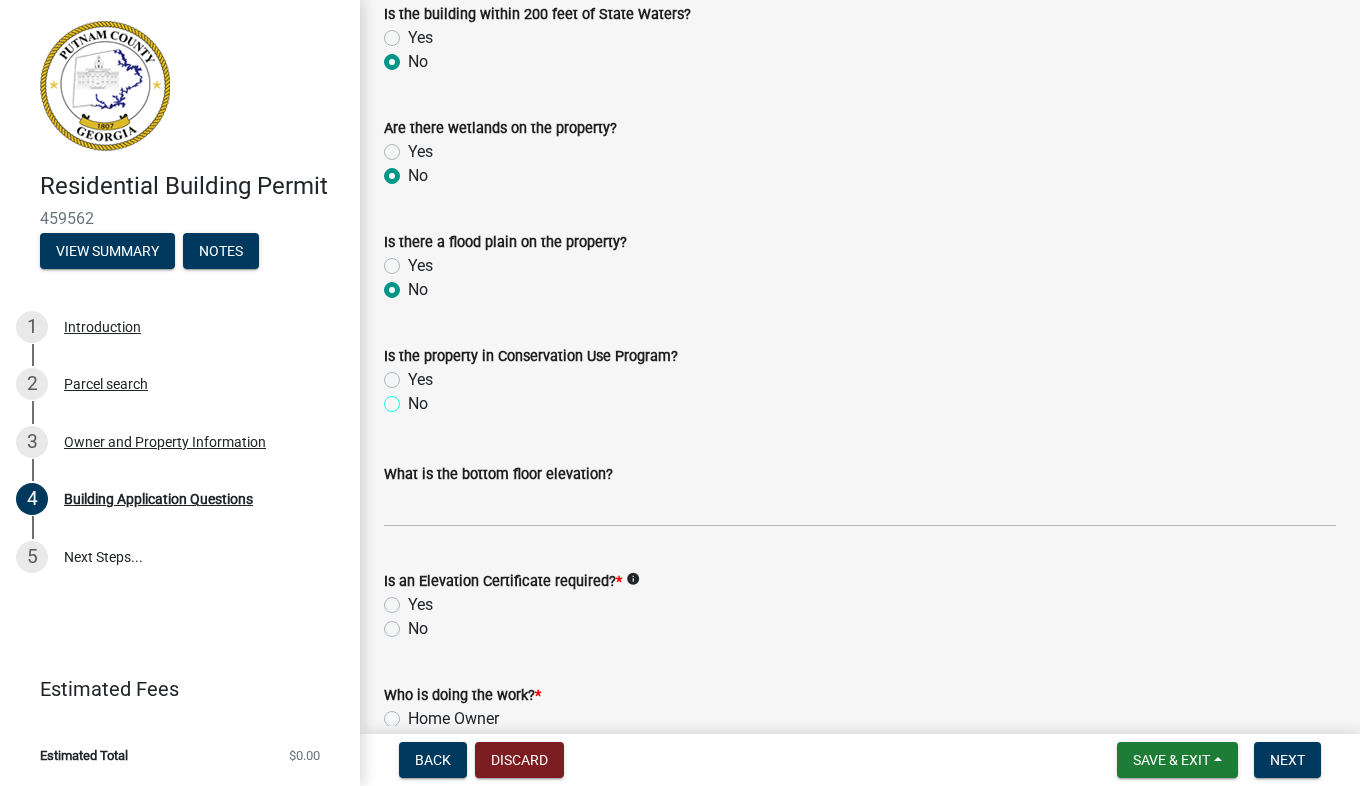 click on "No" at bounding box center [414, 398] 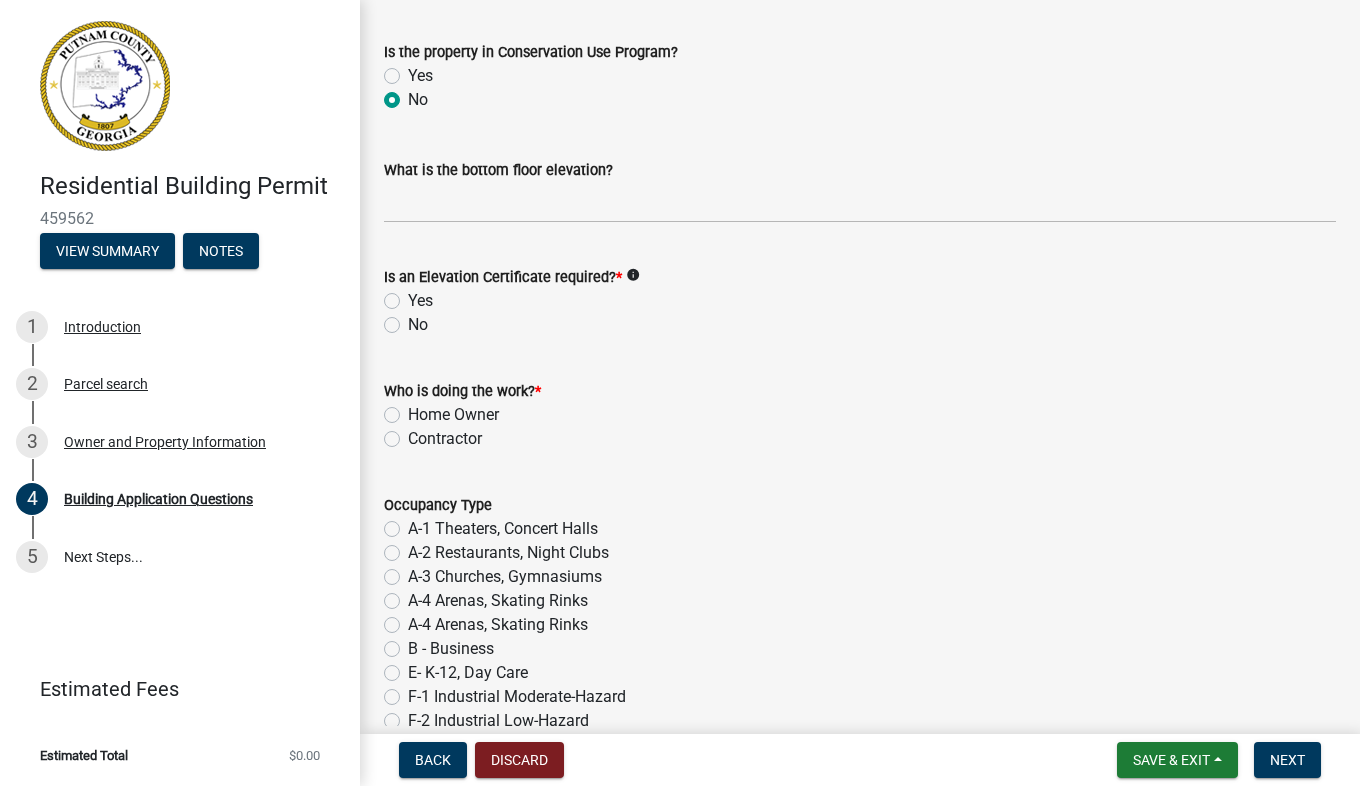 scroll, scrollTop: 7608, scrollLeft: 0, axis: vertical 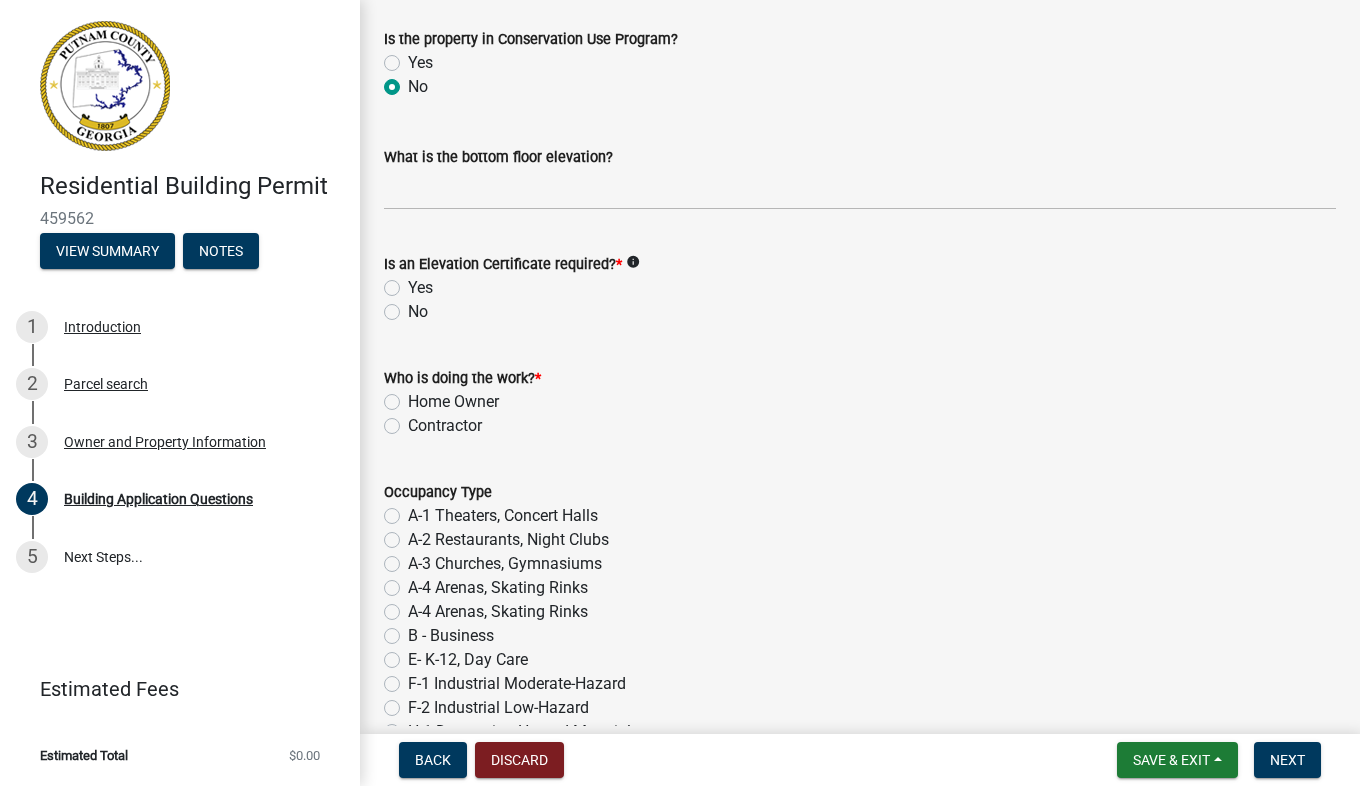 click on "No" 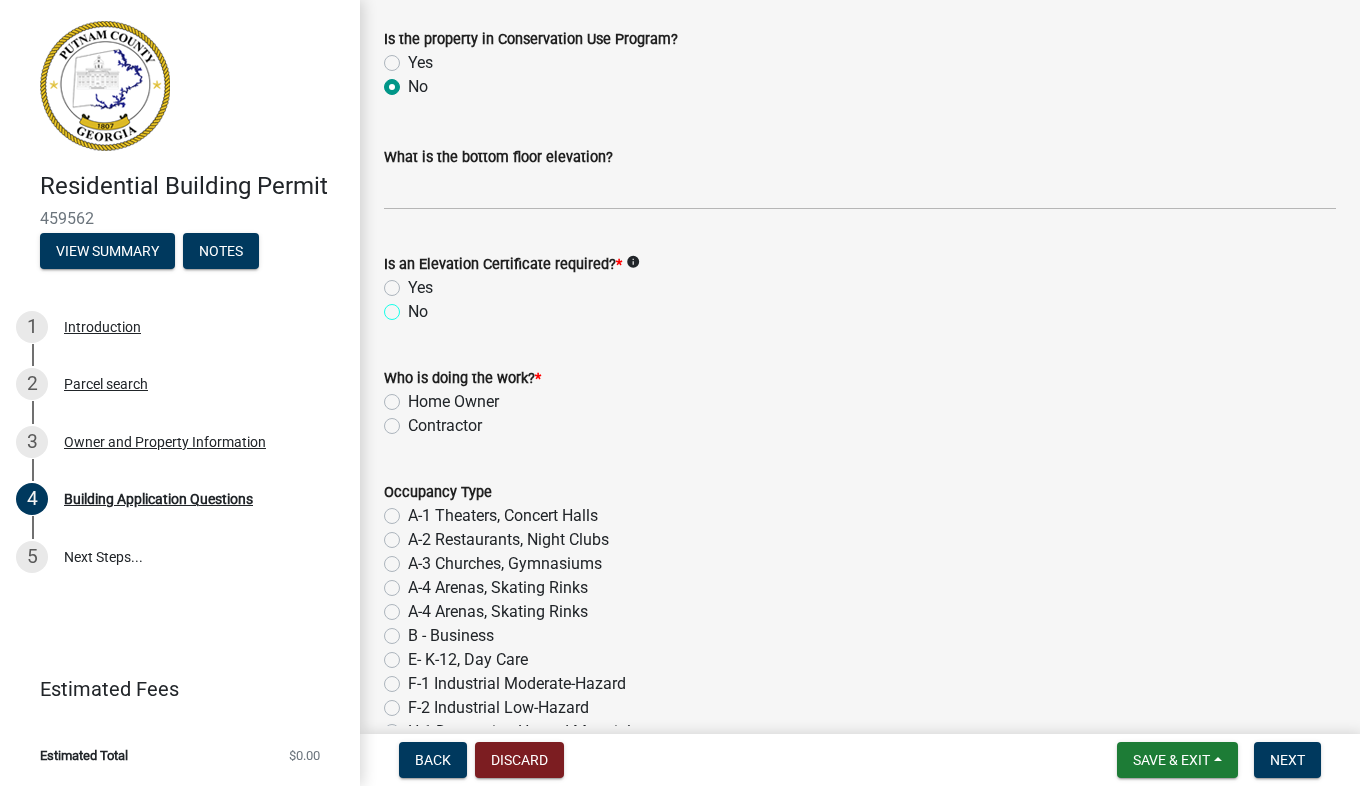 click on "No" at bounding box center (414, 306) 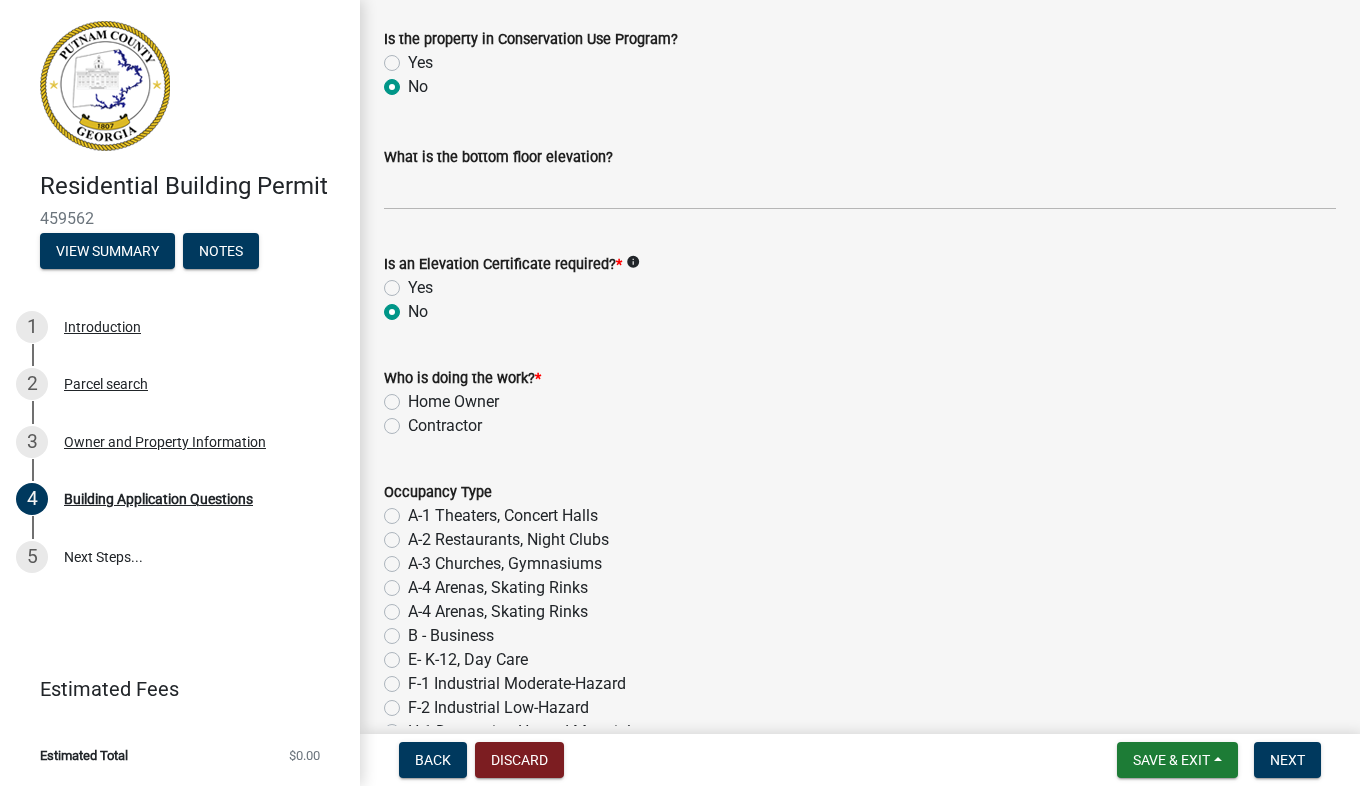 click on "Contractor" 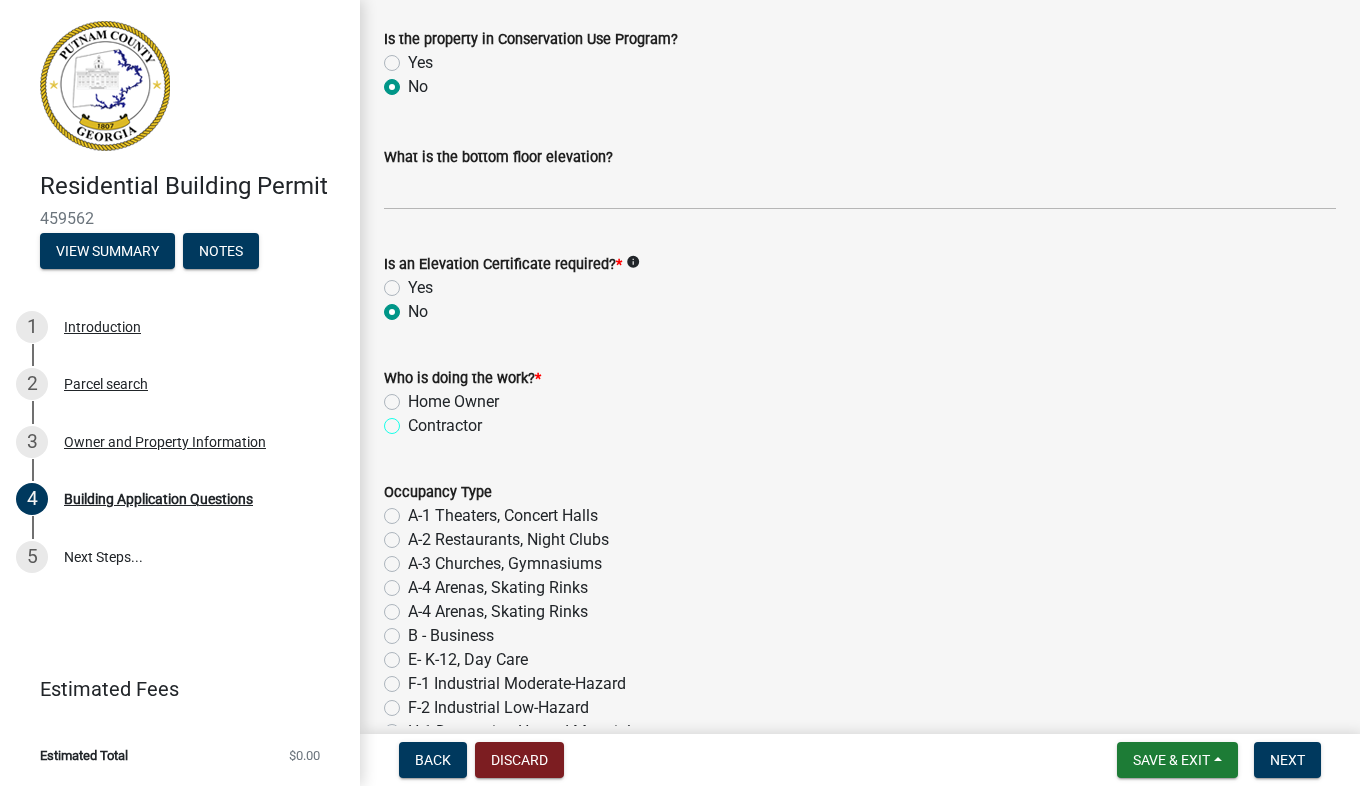 click on "Contractor" at bounding box center [414, 420] 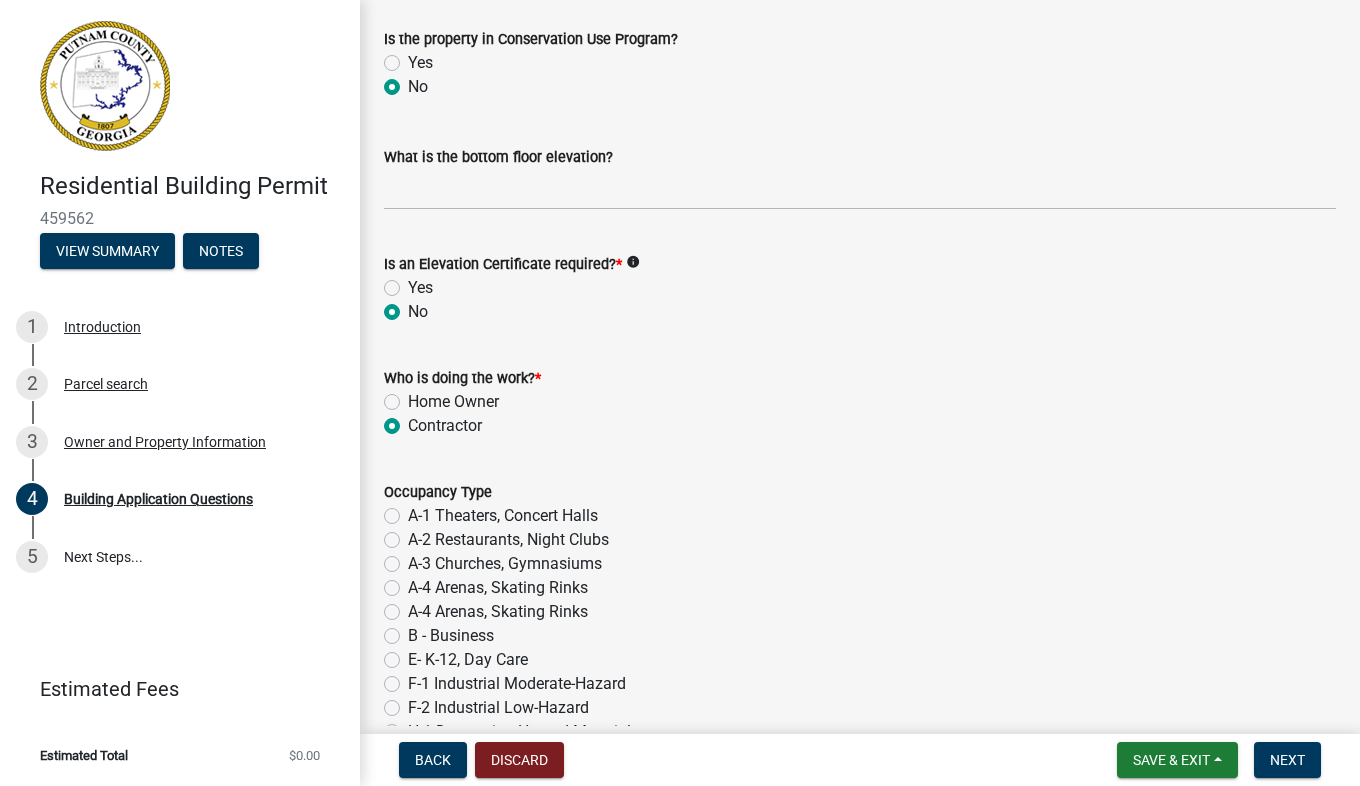 click on "Home Owner" 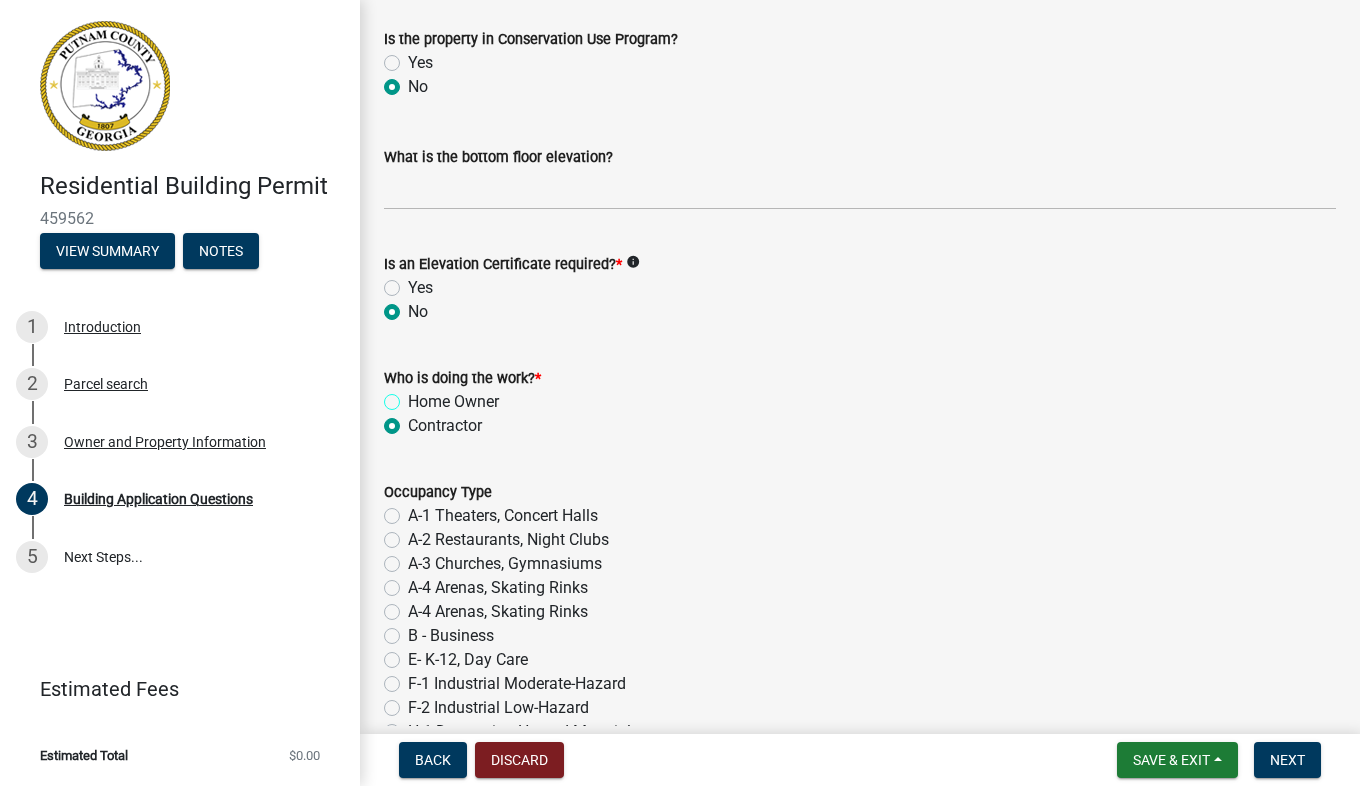 click on "Home Owner" at bounding box center (414, 396) 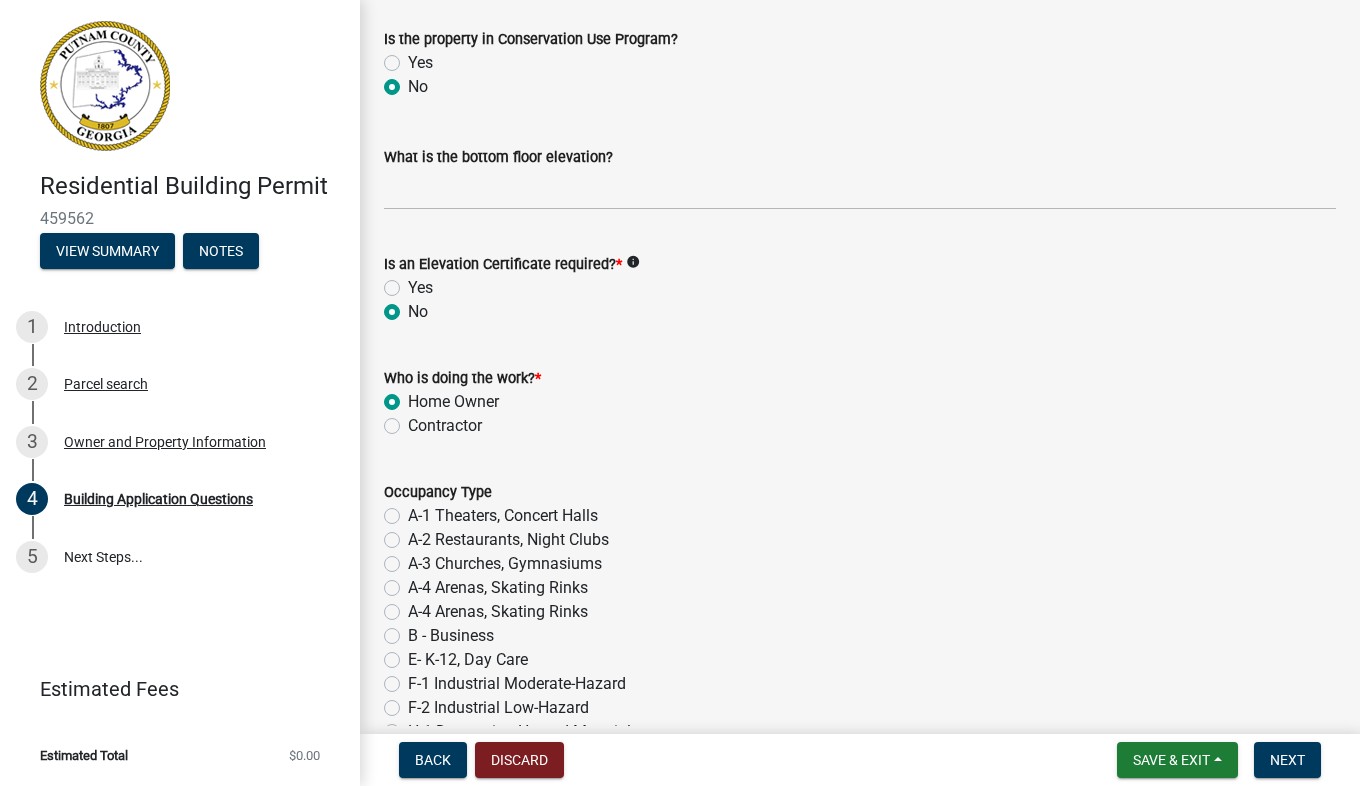 click on "Contractor" 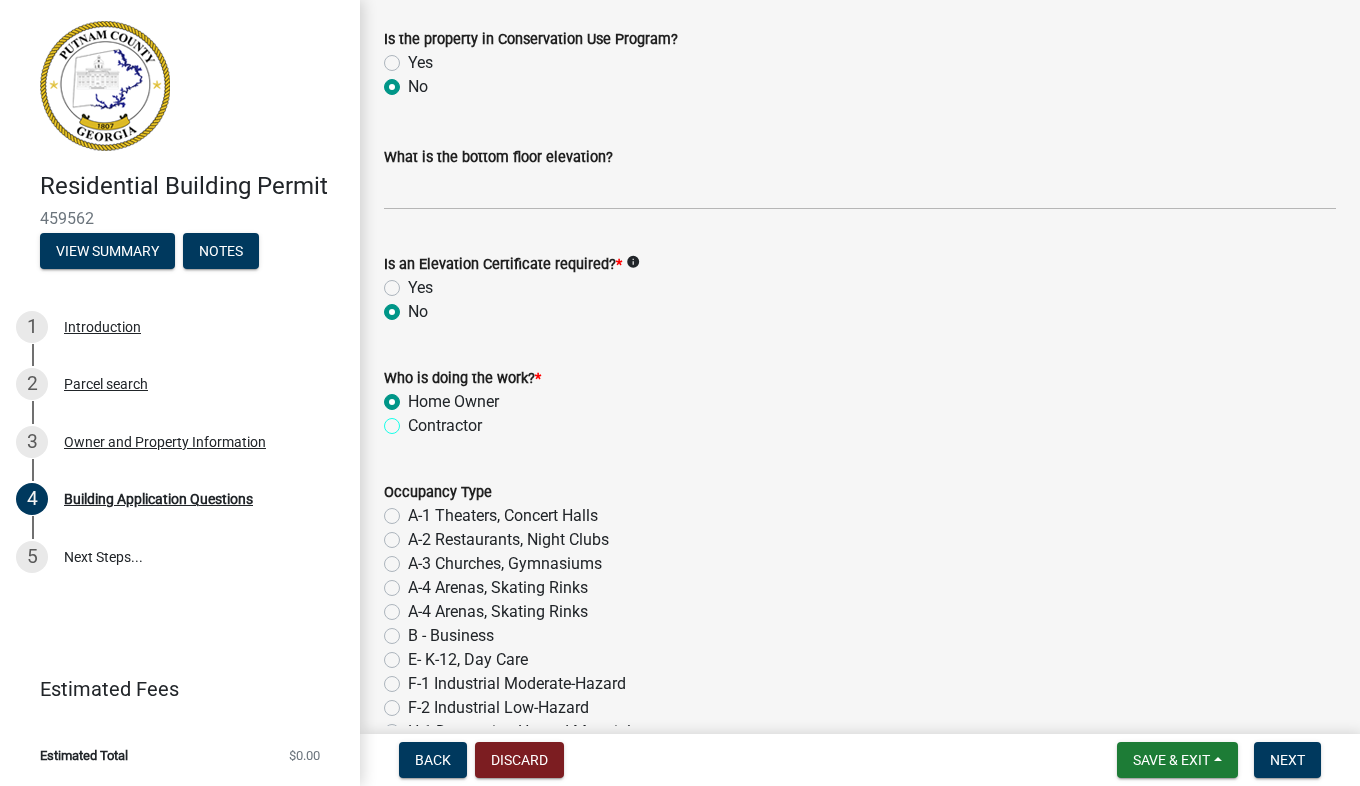 click on "Contractor" at bounding box center (414, 420) 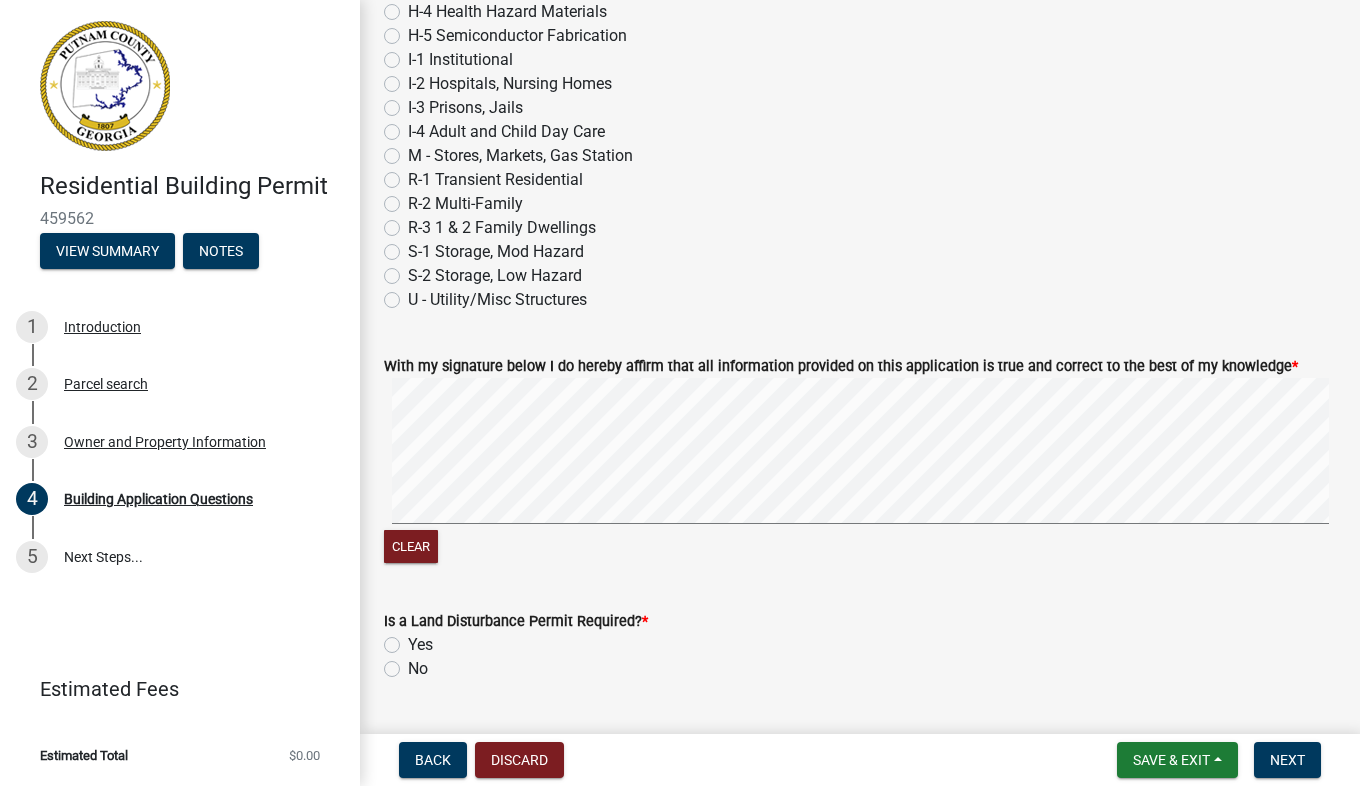 scroll, scrollTop: 8452, scrollLeft: 0, axis: vertical 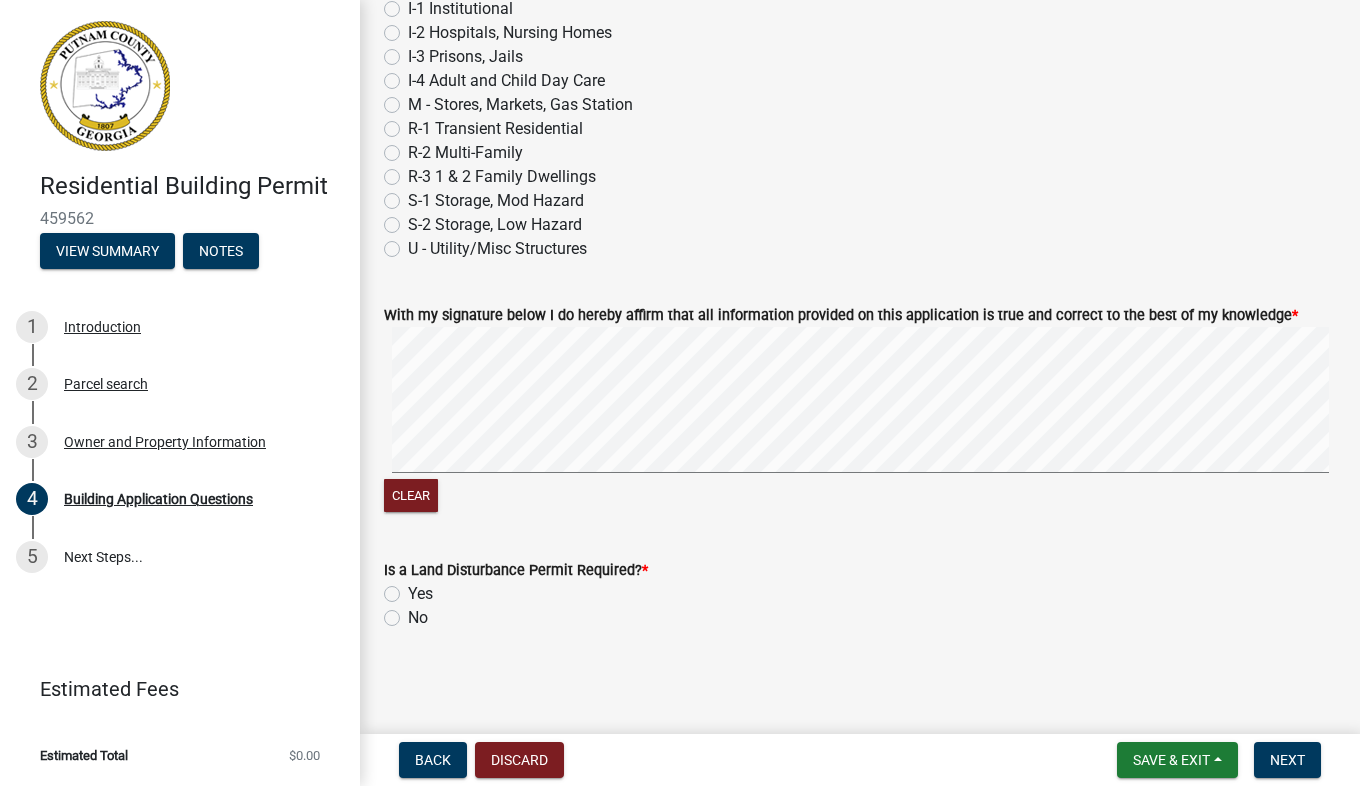 click on "No" 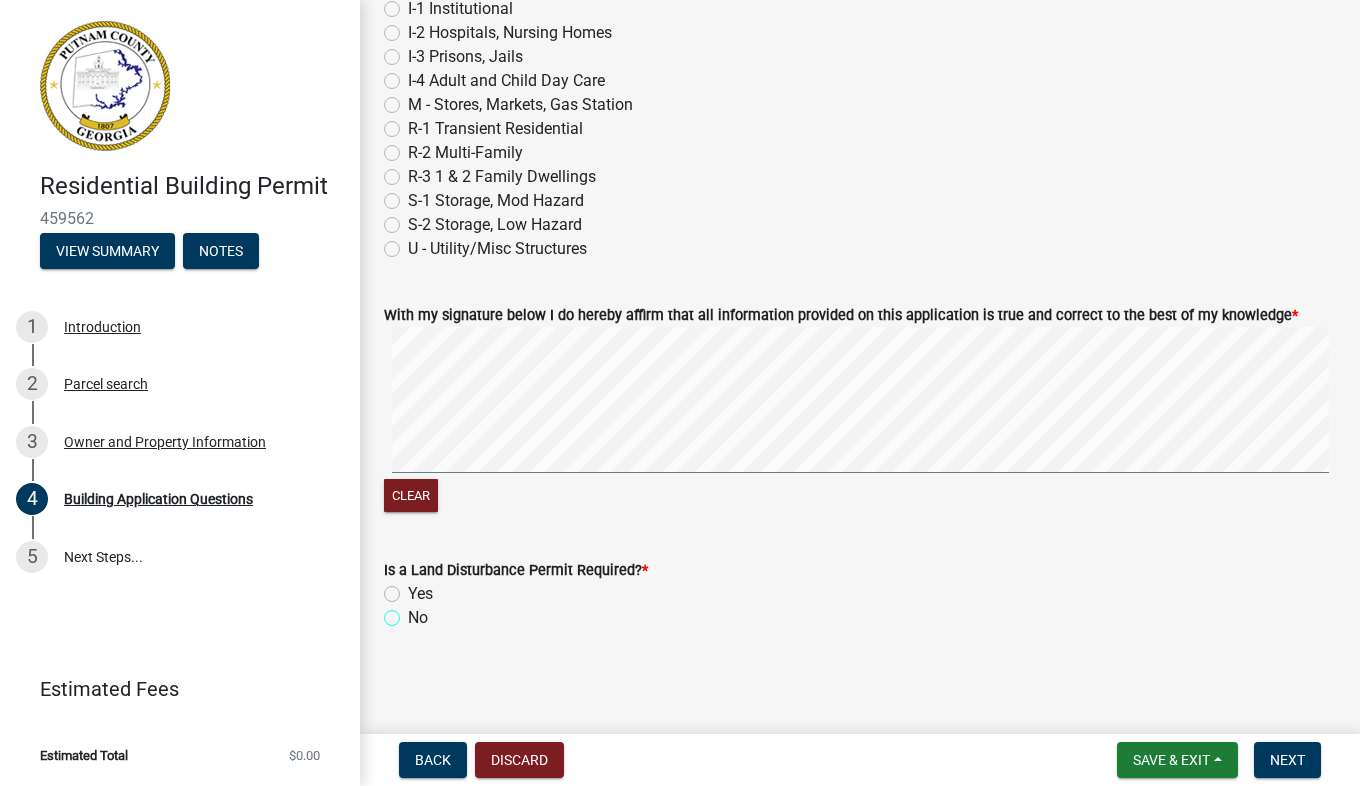 click on "No" at bounding box center (414, 612) 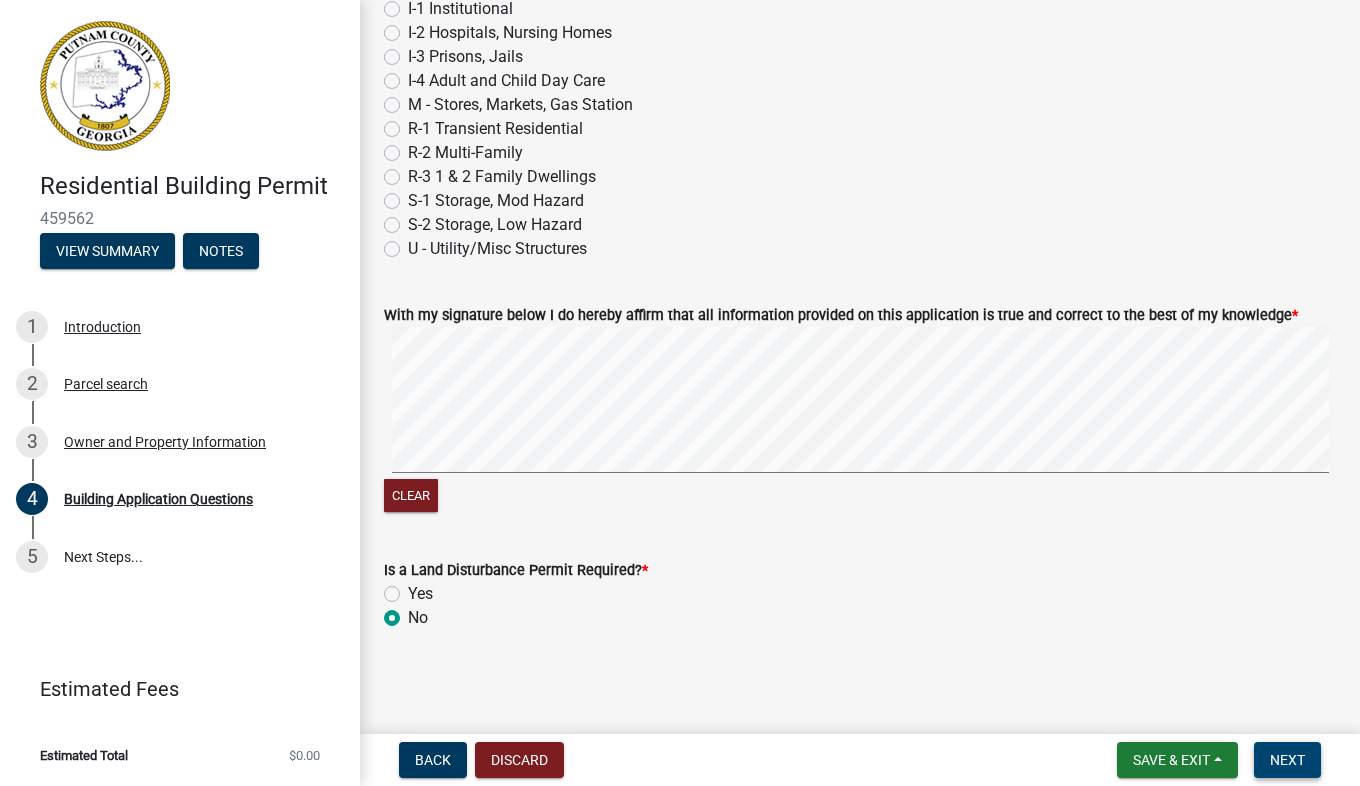 click on "Next" at bounding box center [1287, 760] 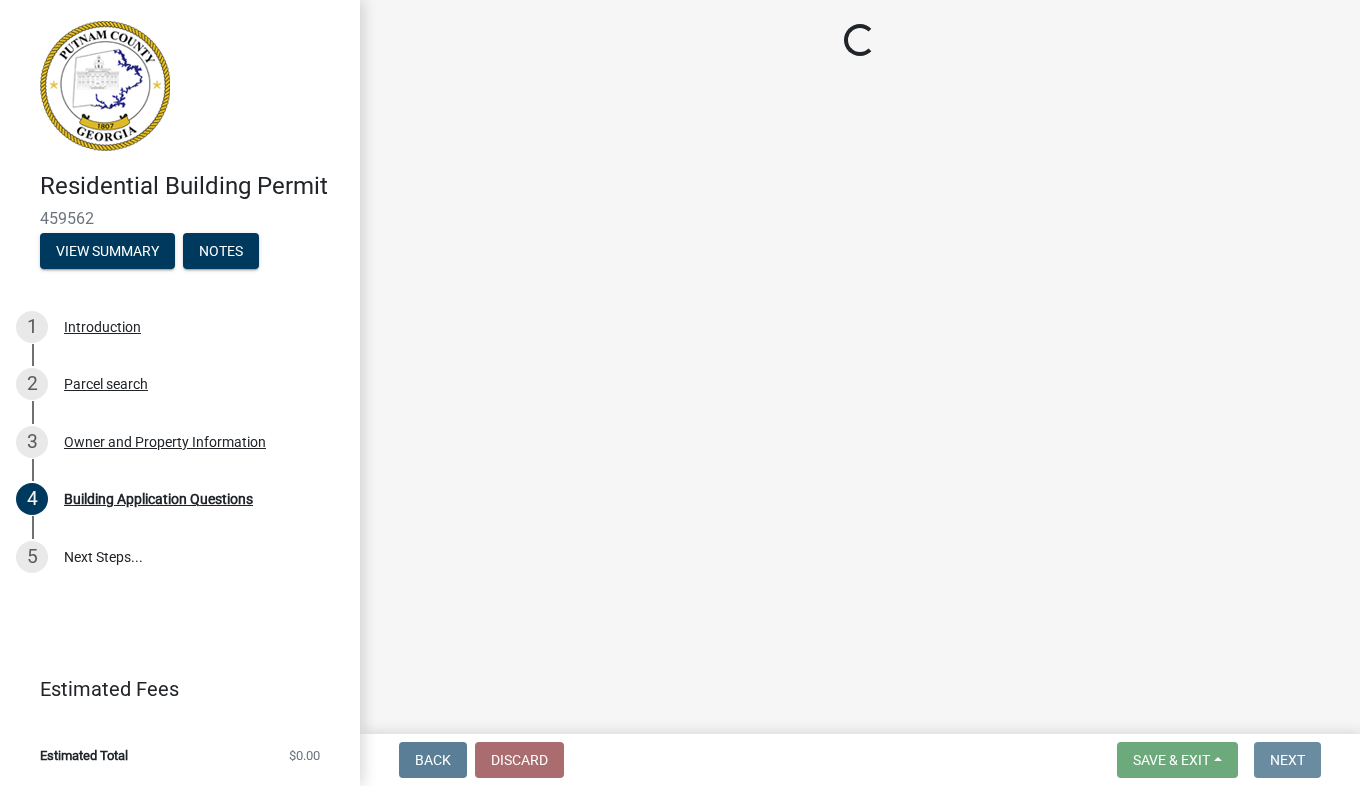 scroll, scrollTop: 0, scrollLeft: 0, axis: both 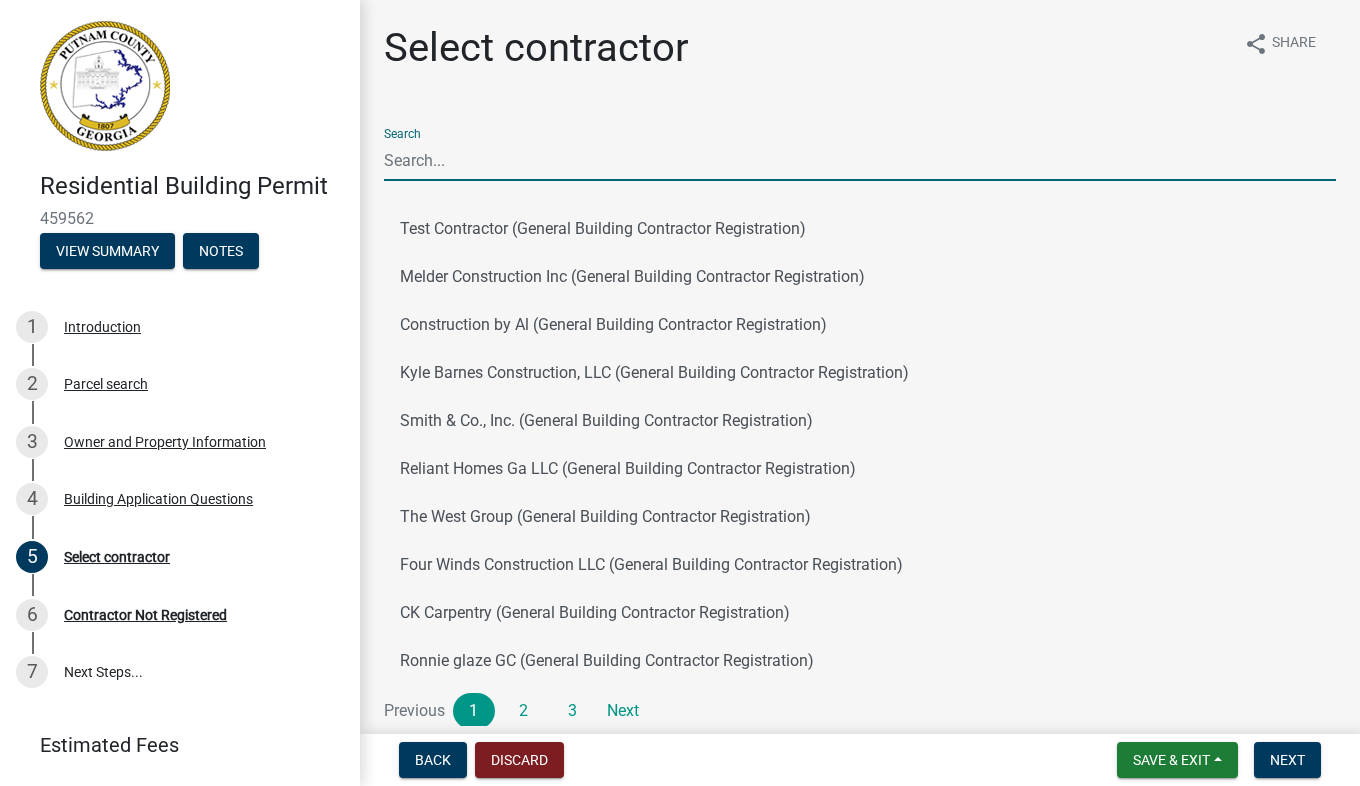 click on "Search" at bounding box center (860, 160) 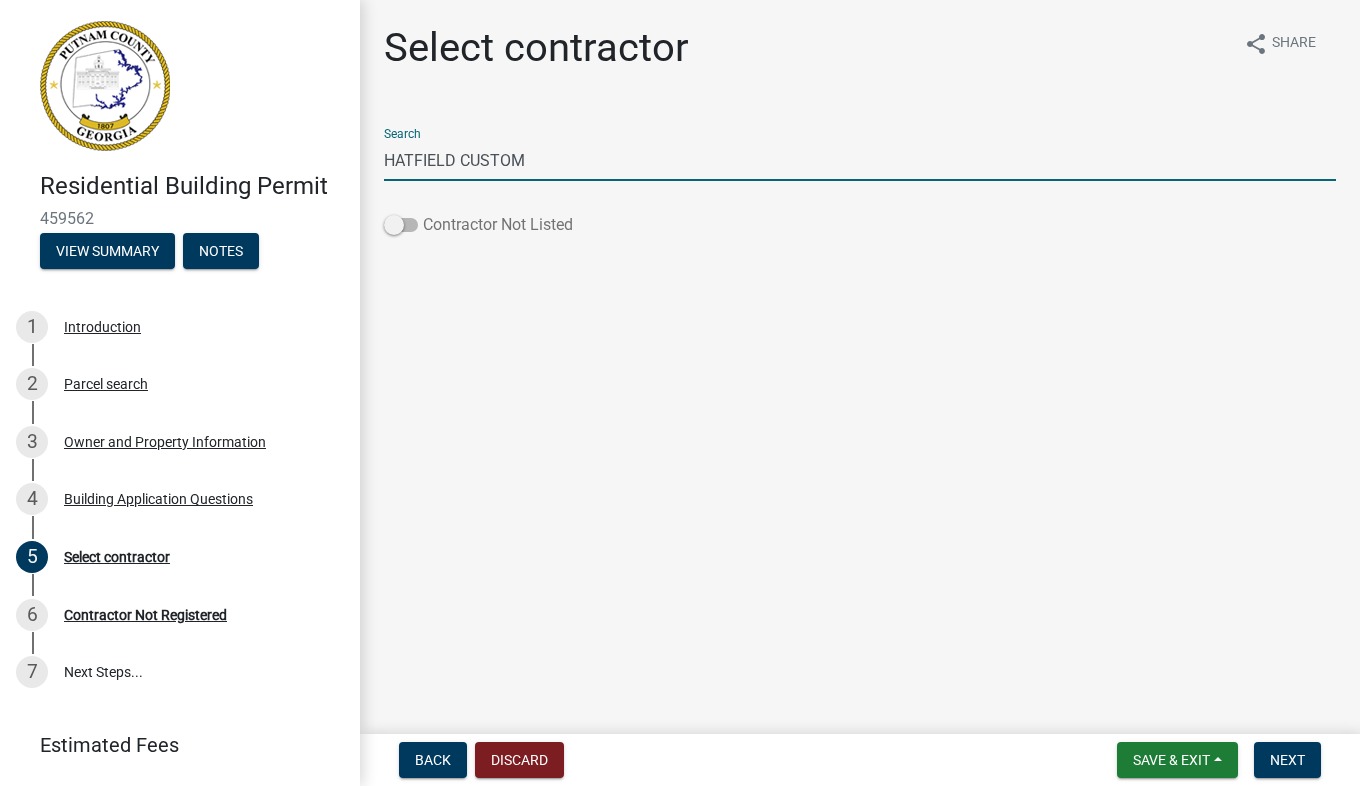 click 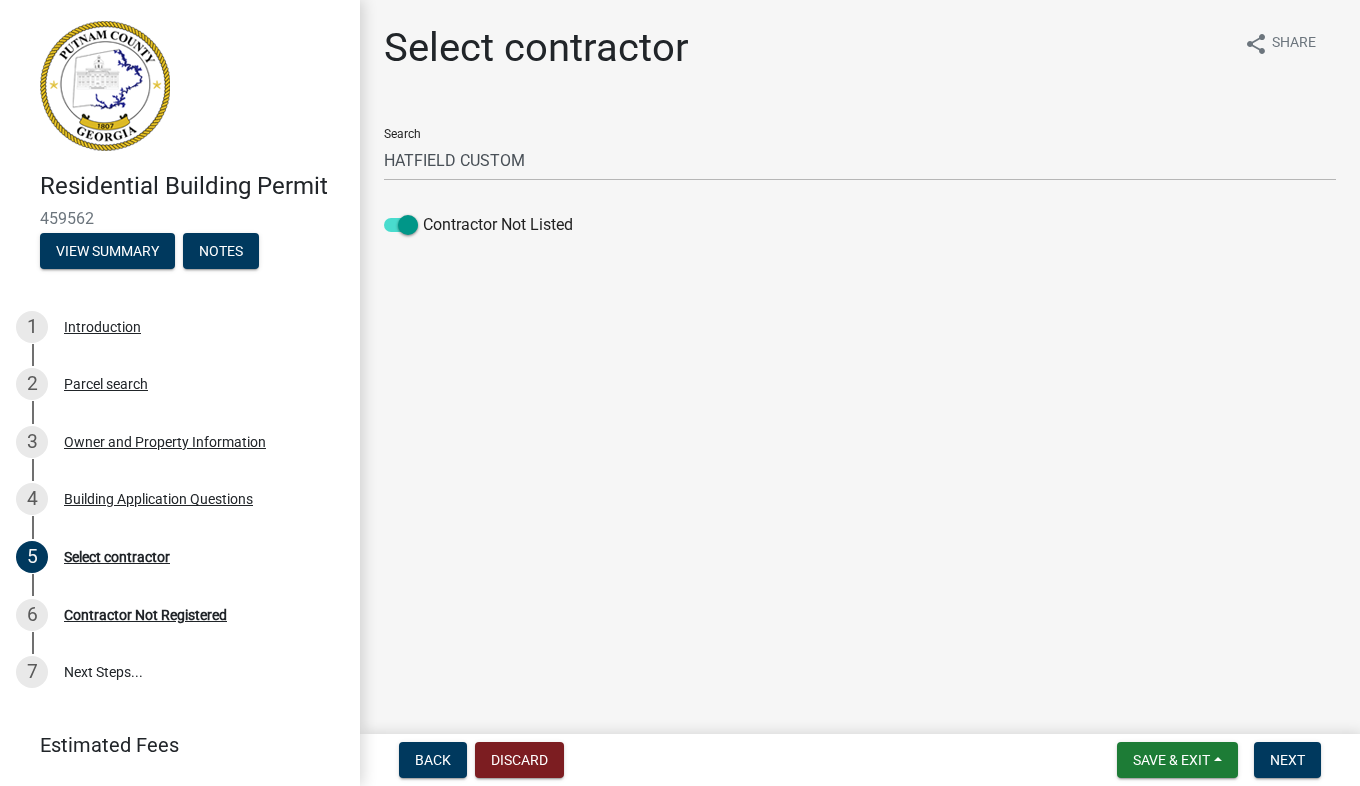 click on "Select contractor share Share Search HATFIELD CUSTOM  Contractor Not Listed" 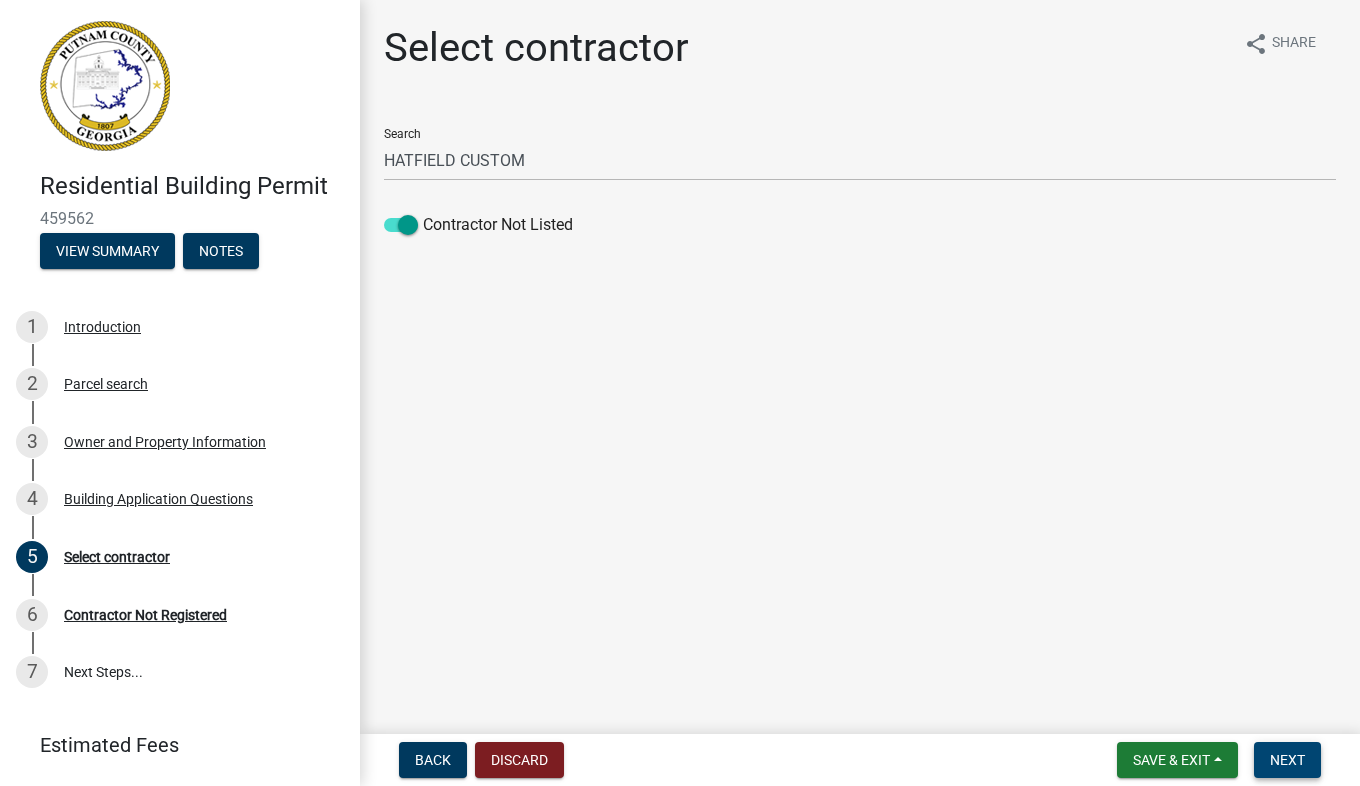 click on "Next" at bounding box center [1287, 760] 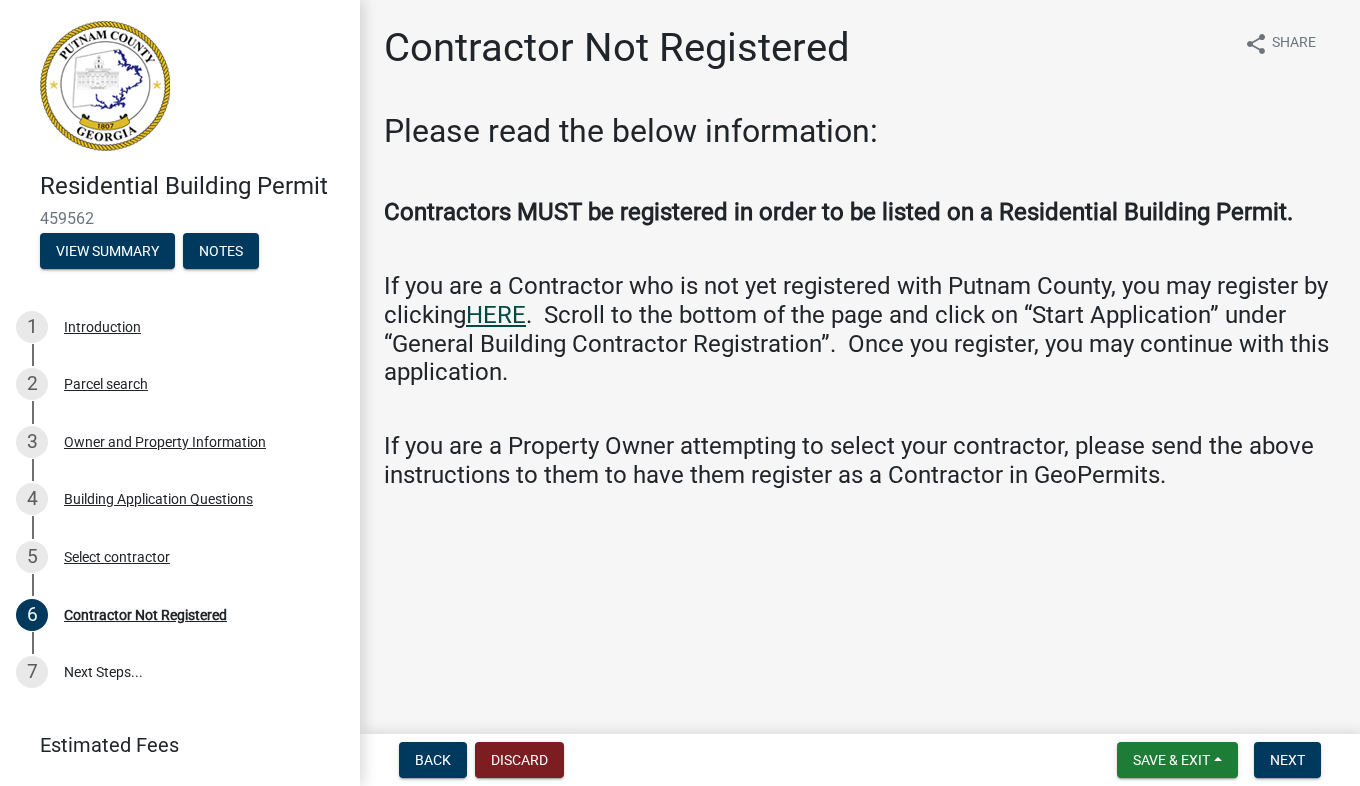 drag, startPoint x: 513, startPoint y: 319, endPoint x: 499, endPoint y: 319, distance: 14 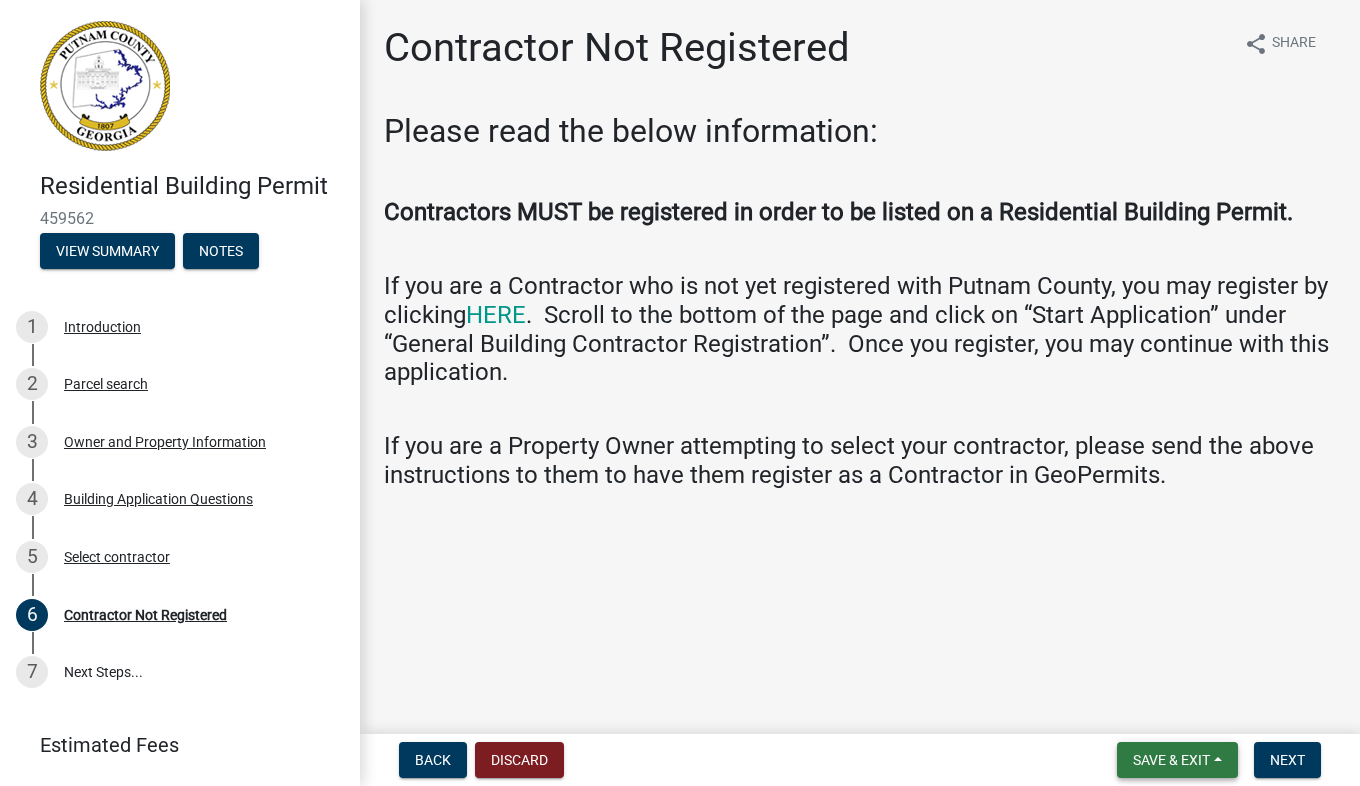 click on "Save & Exit" at bounding box center (1171, 760) 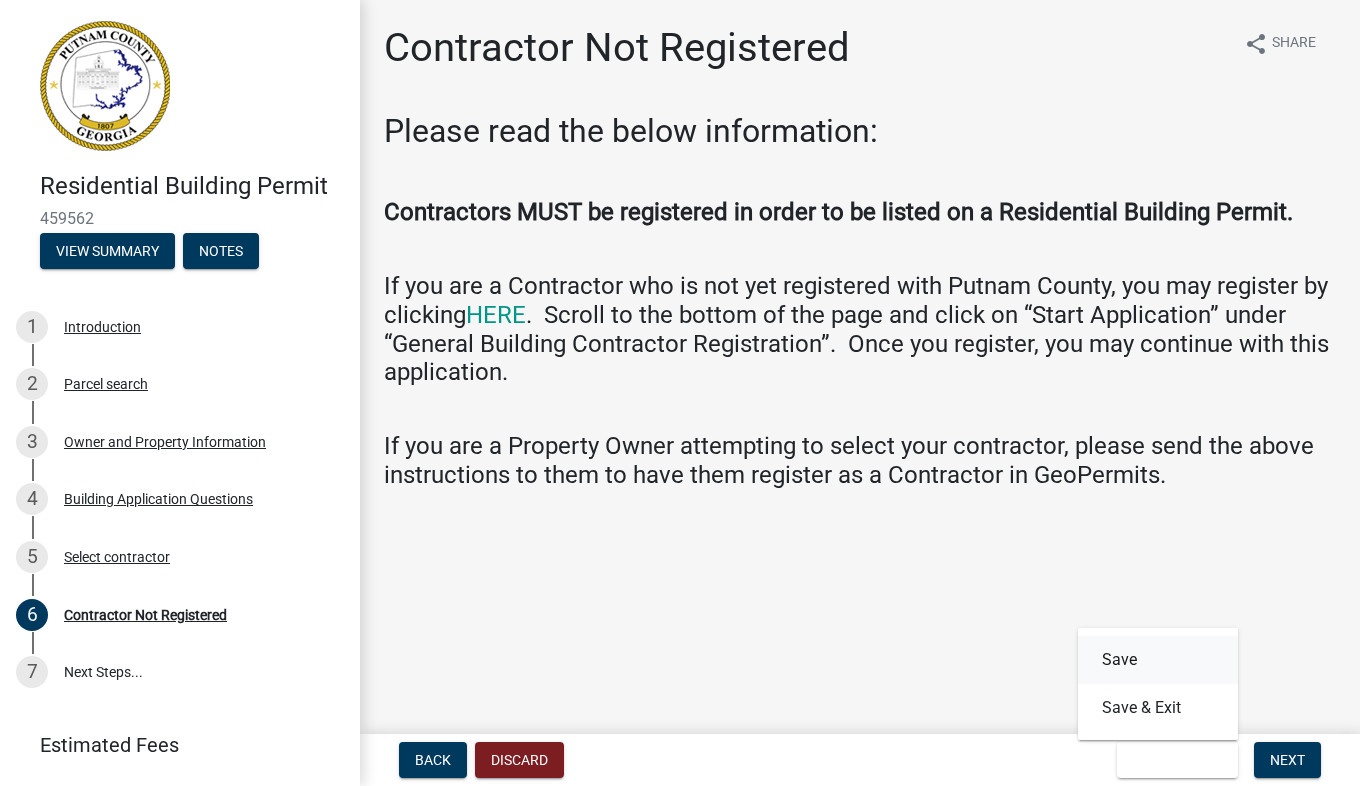 click on "Save" at bounding box center [1158, 660] 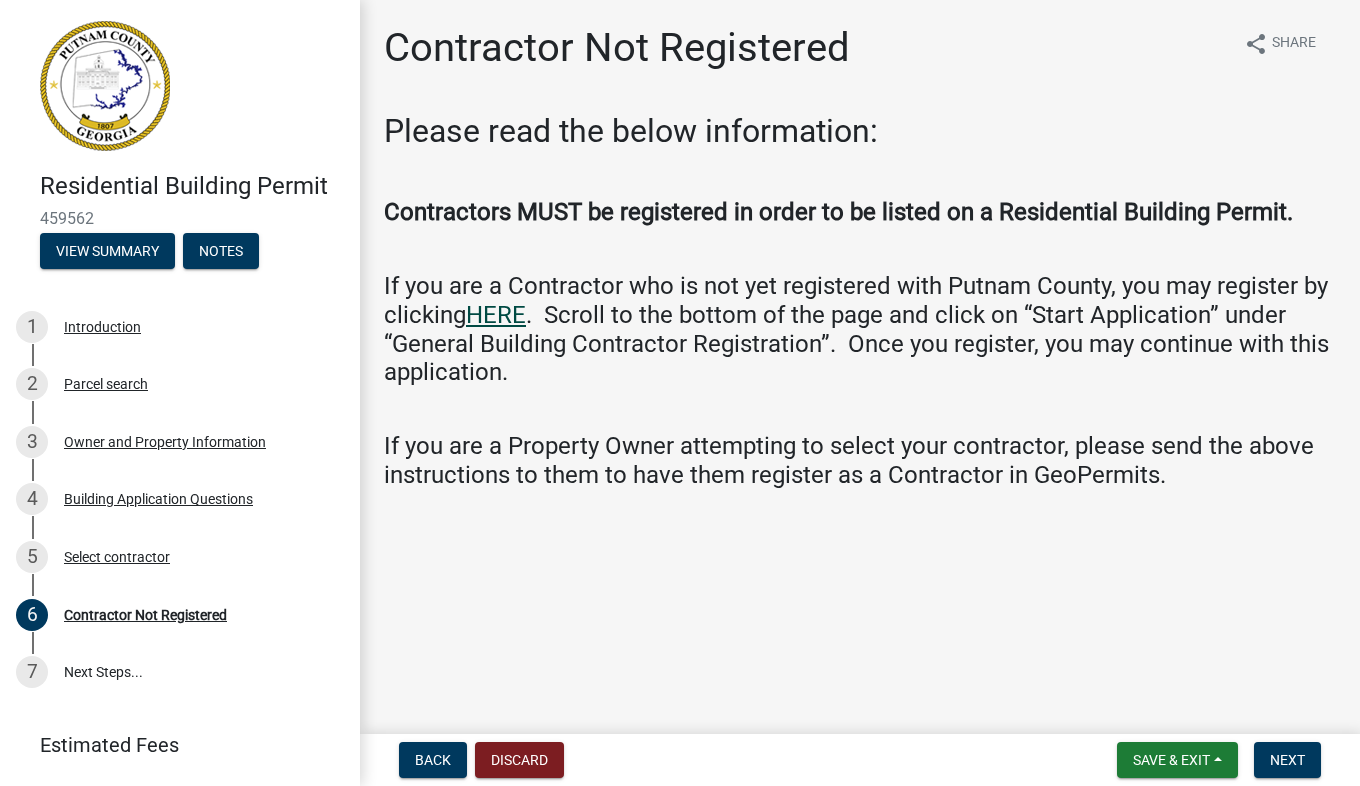 click on "HERE" 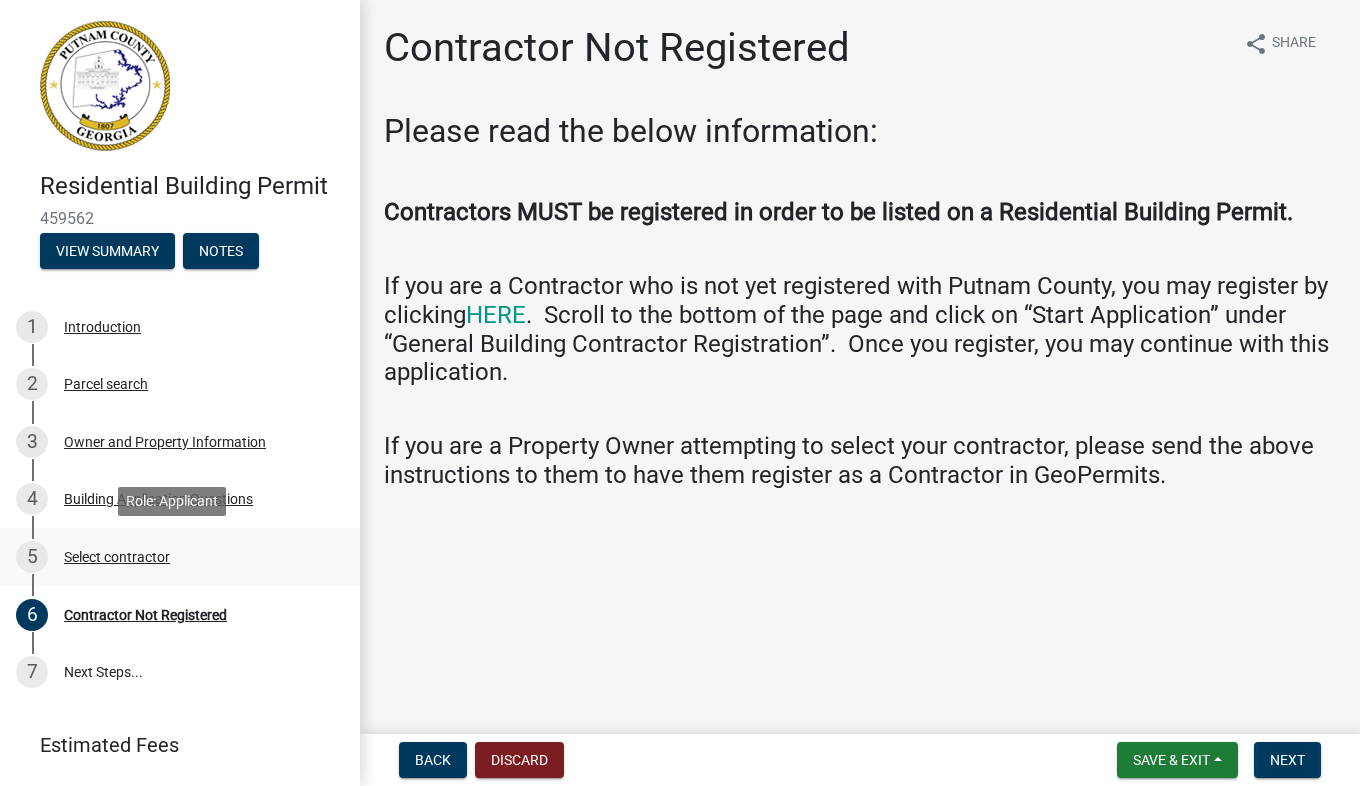 click on "Select contractor" at bounding box center [117, 557] 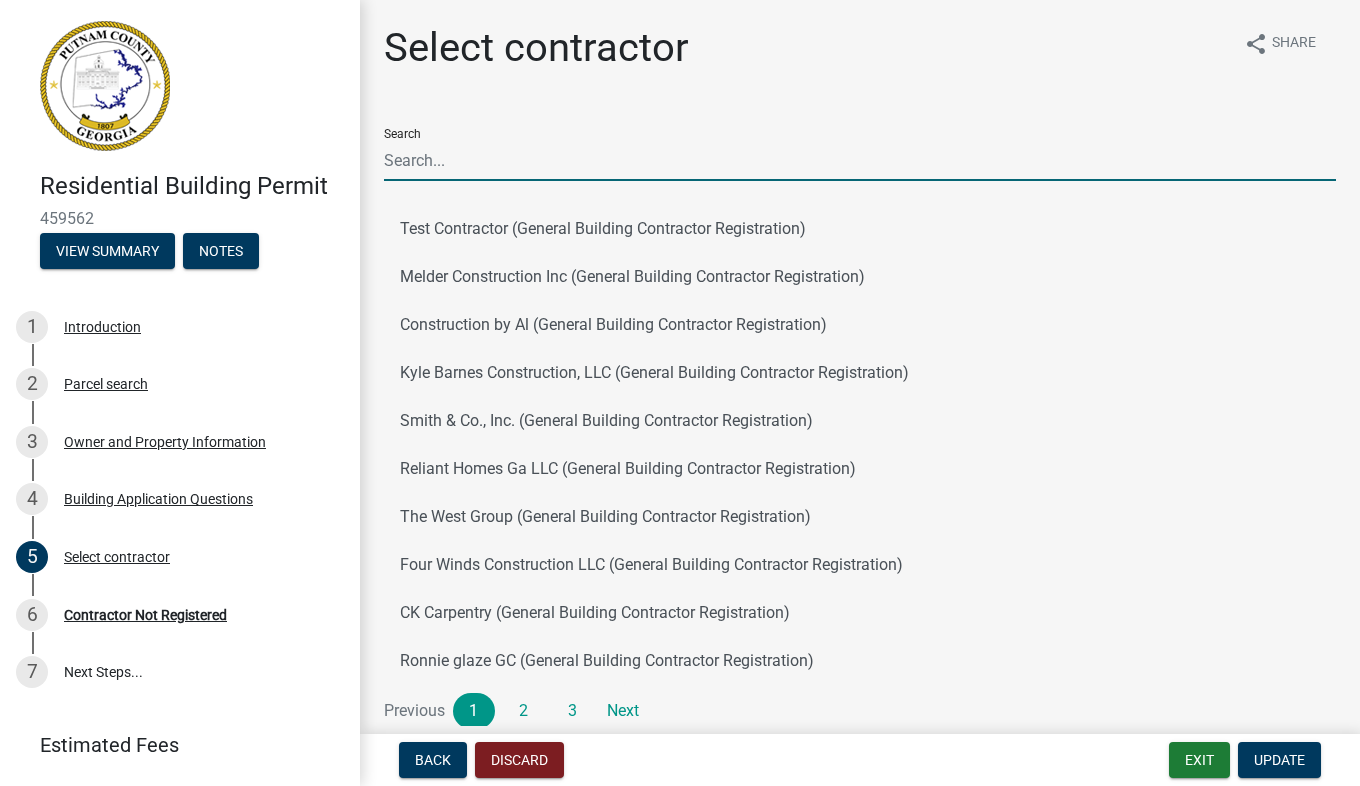 click on "Search" at bounding box center (860, 160) 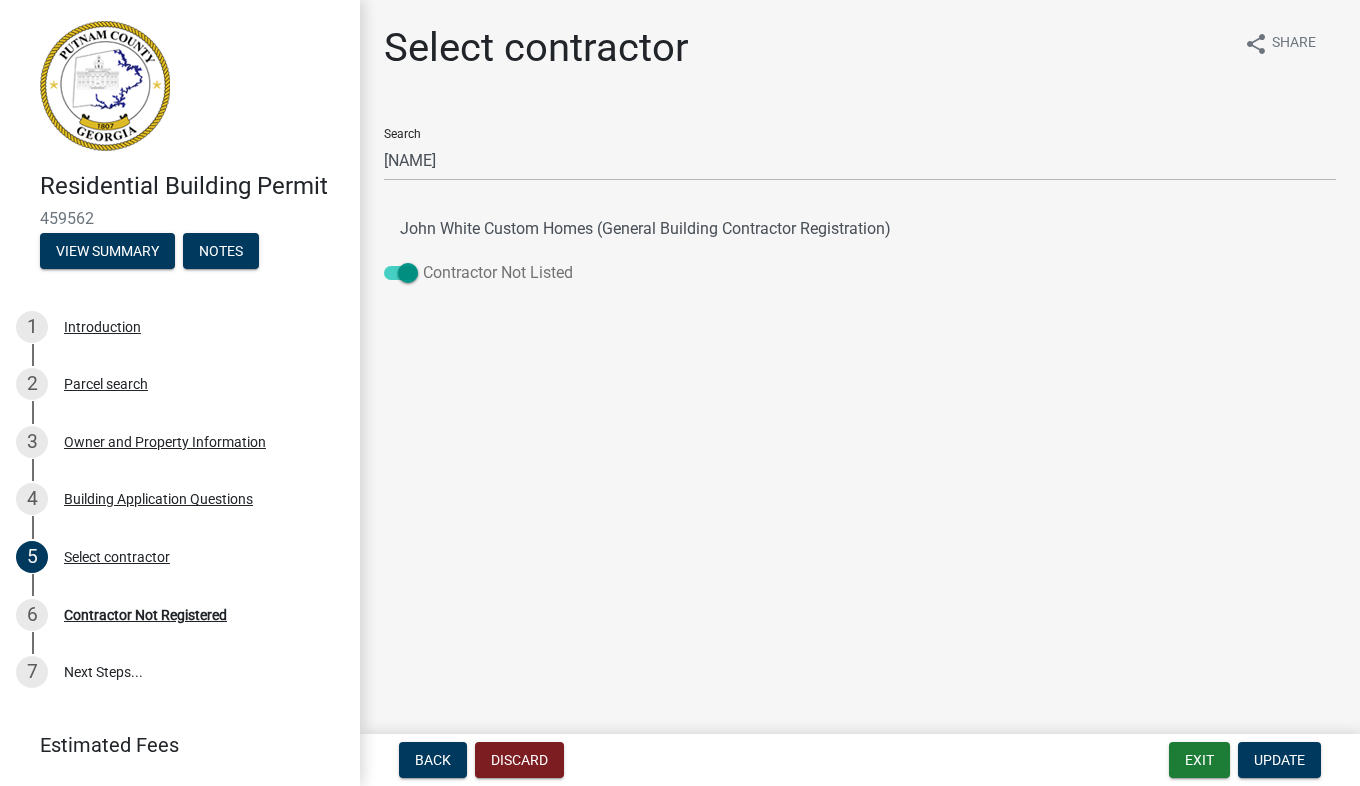 click 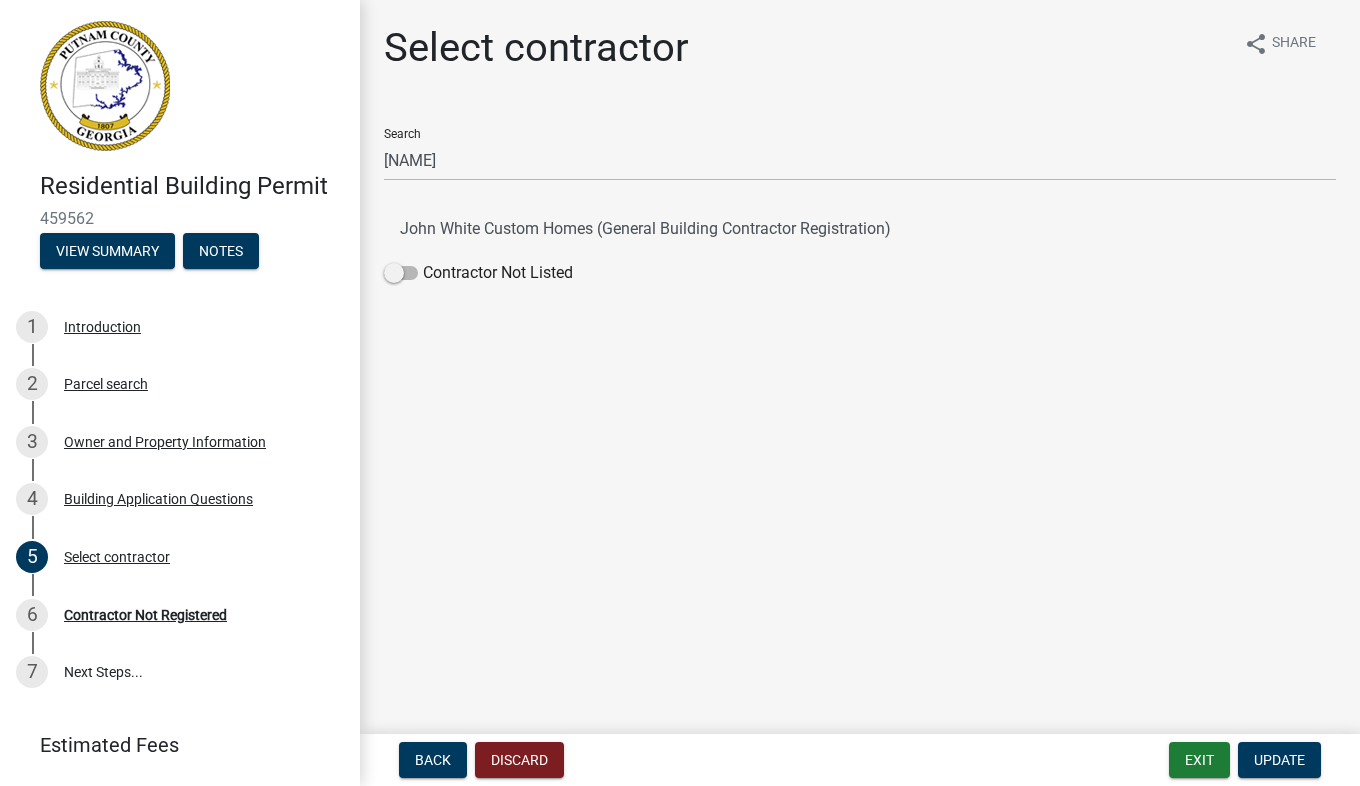 click on "Select contractor share Share" 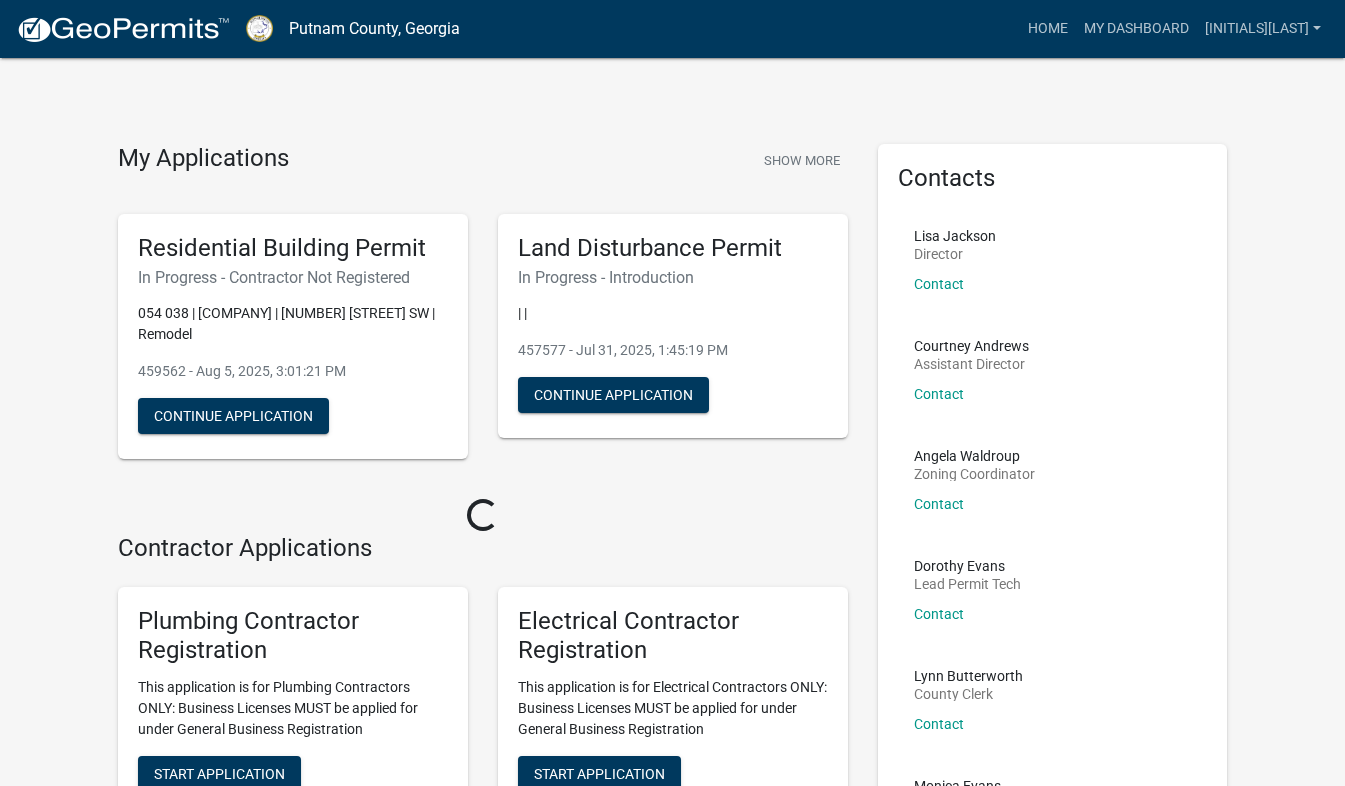 scroll, scrollTop: 0, scrollLeft: 0, axis: both 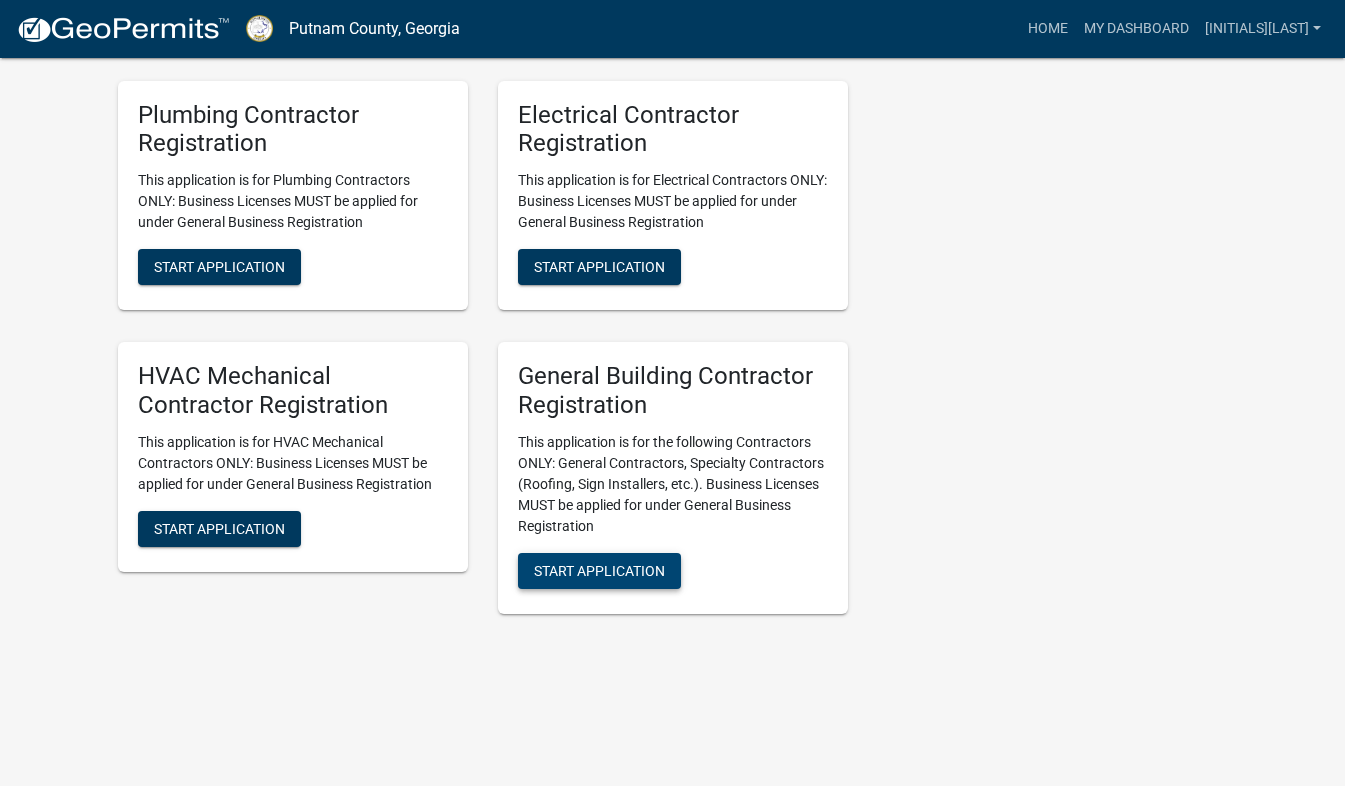 click on "Start Application" 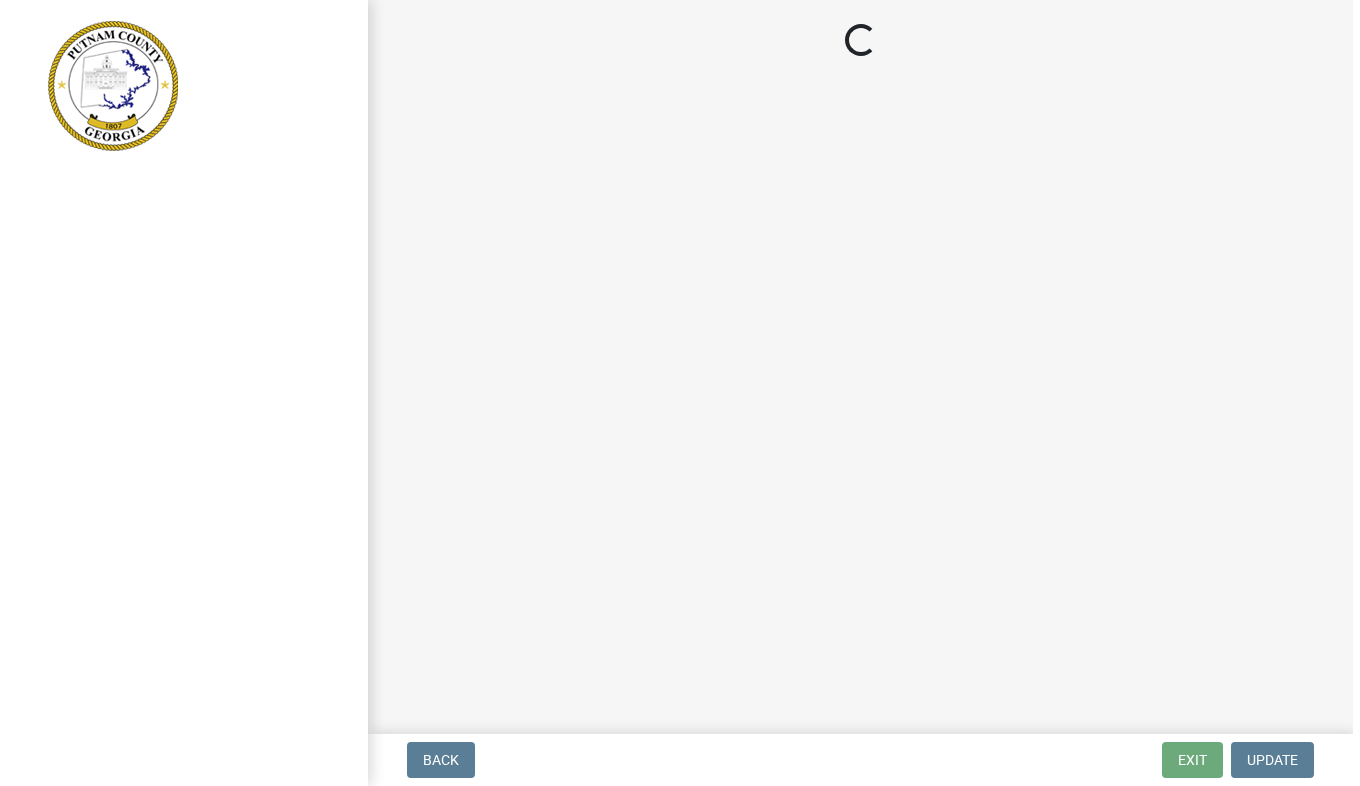 scroll, scrollTop: 0, scrollLeft: 0, axis: both 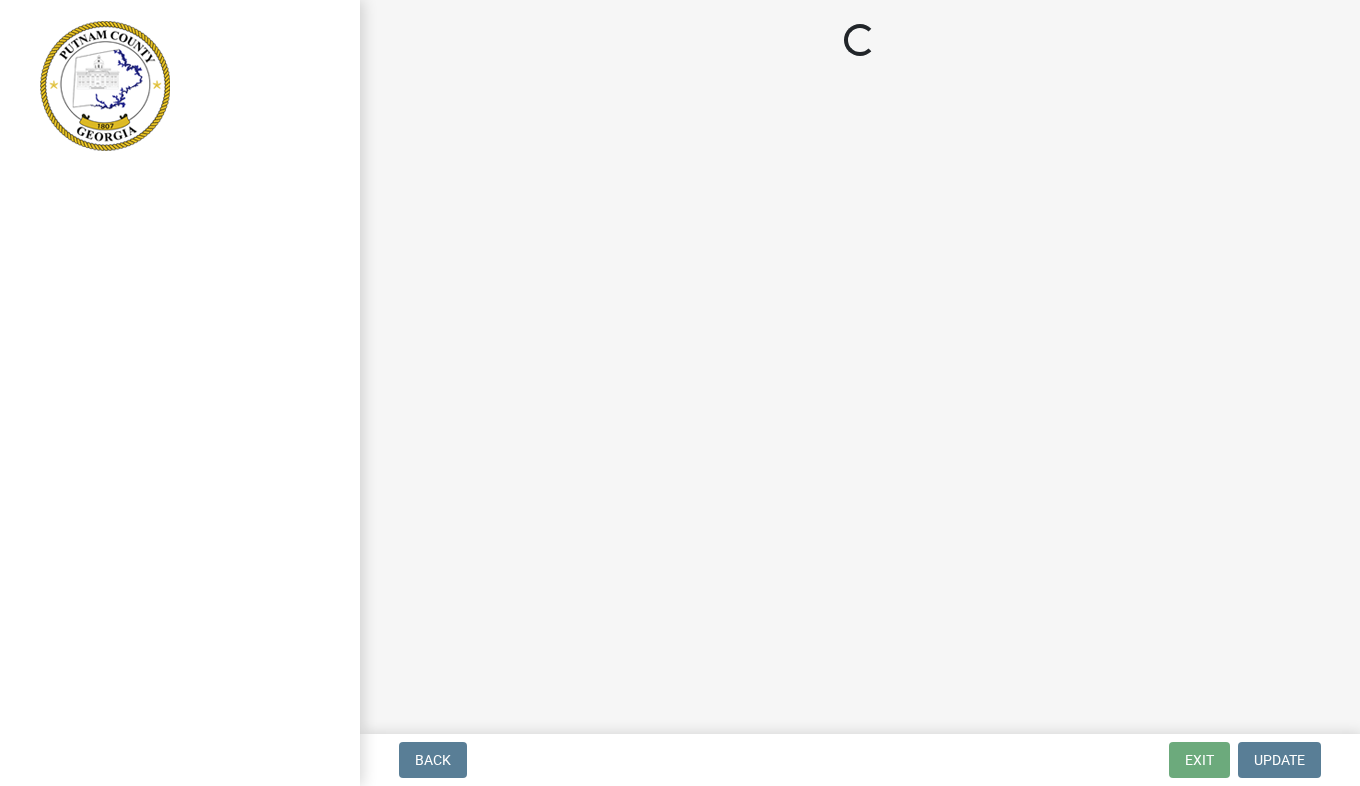 select on "GA" 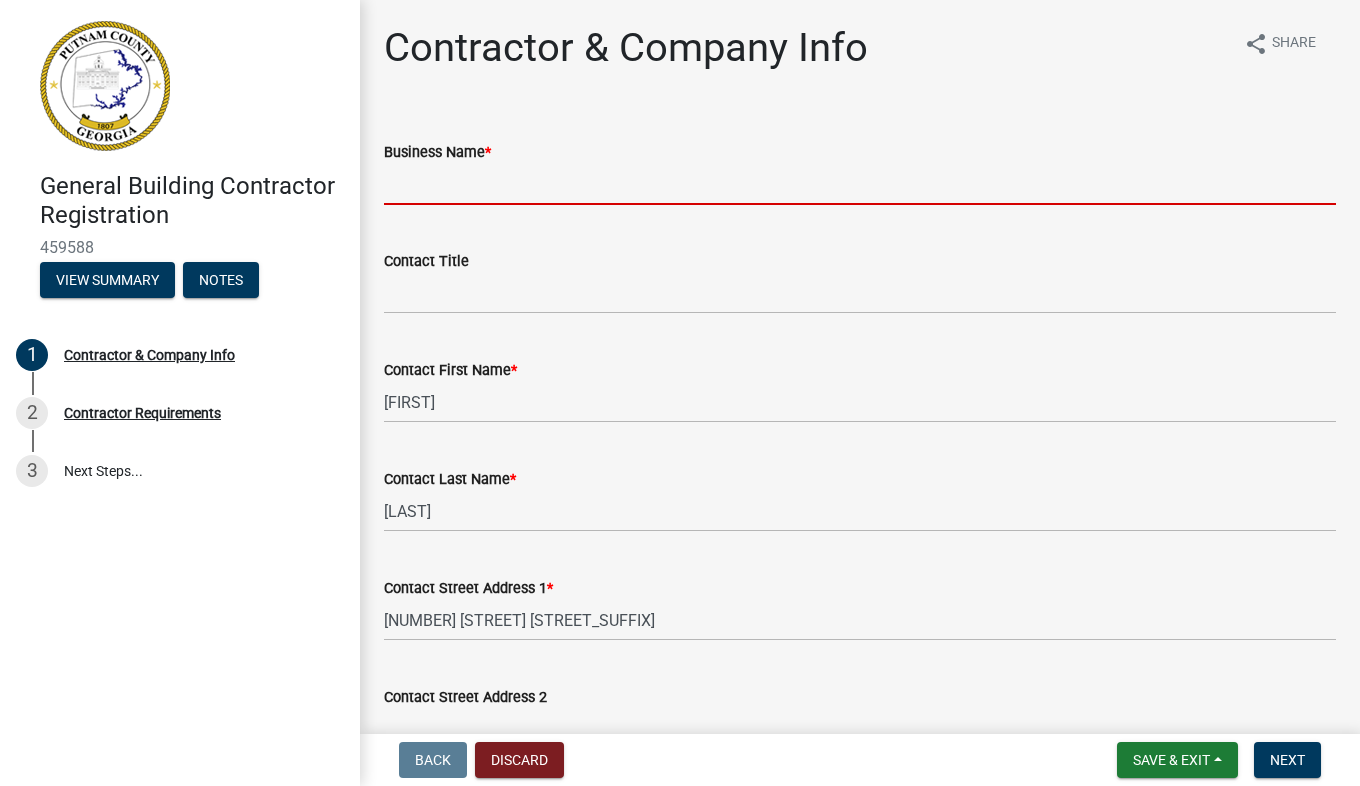 click on "Business Name  *" at bounding box center (860, 184) 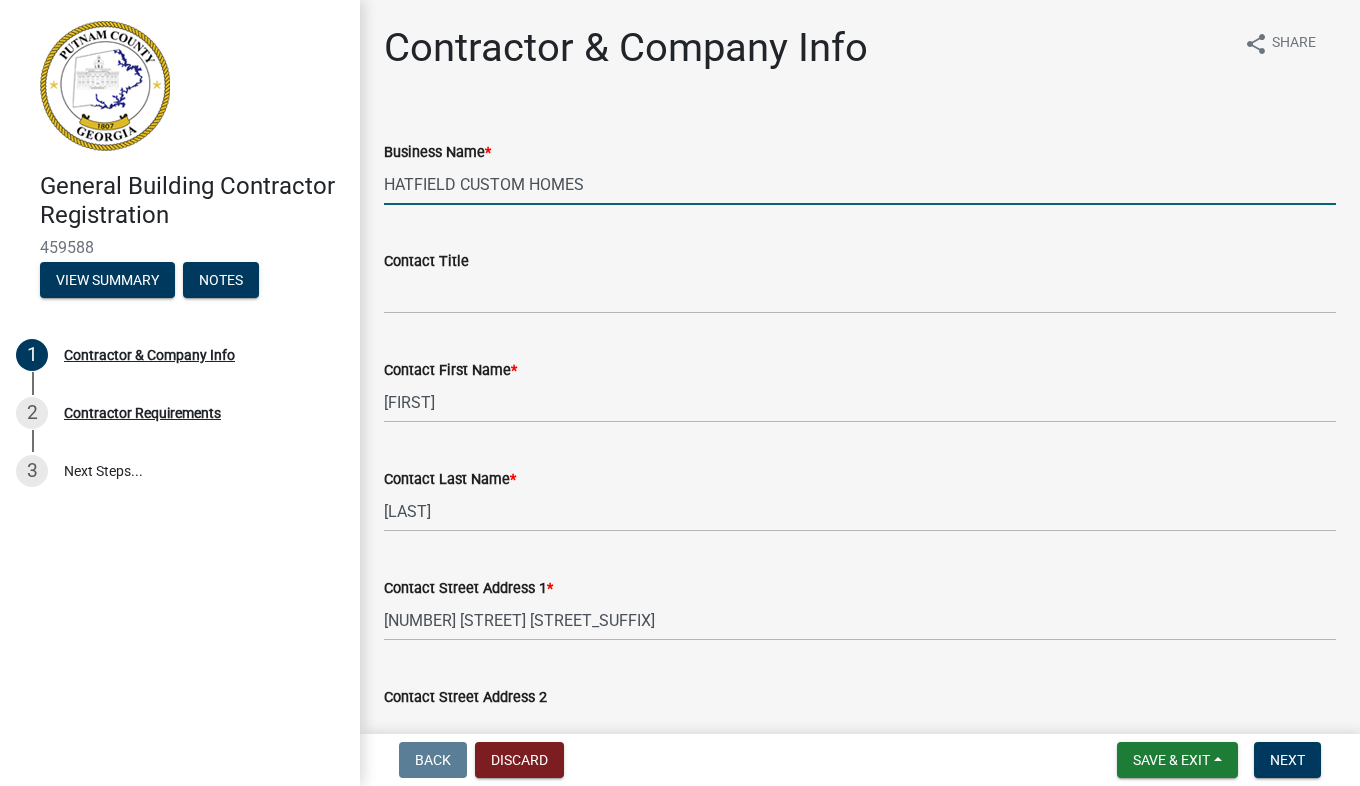 type on "HATFIELD CUSTOM HOMES" 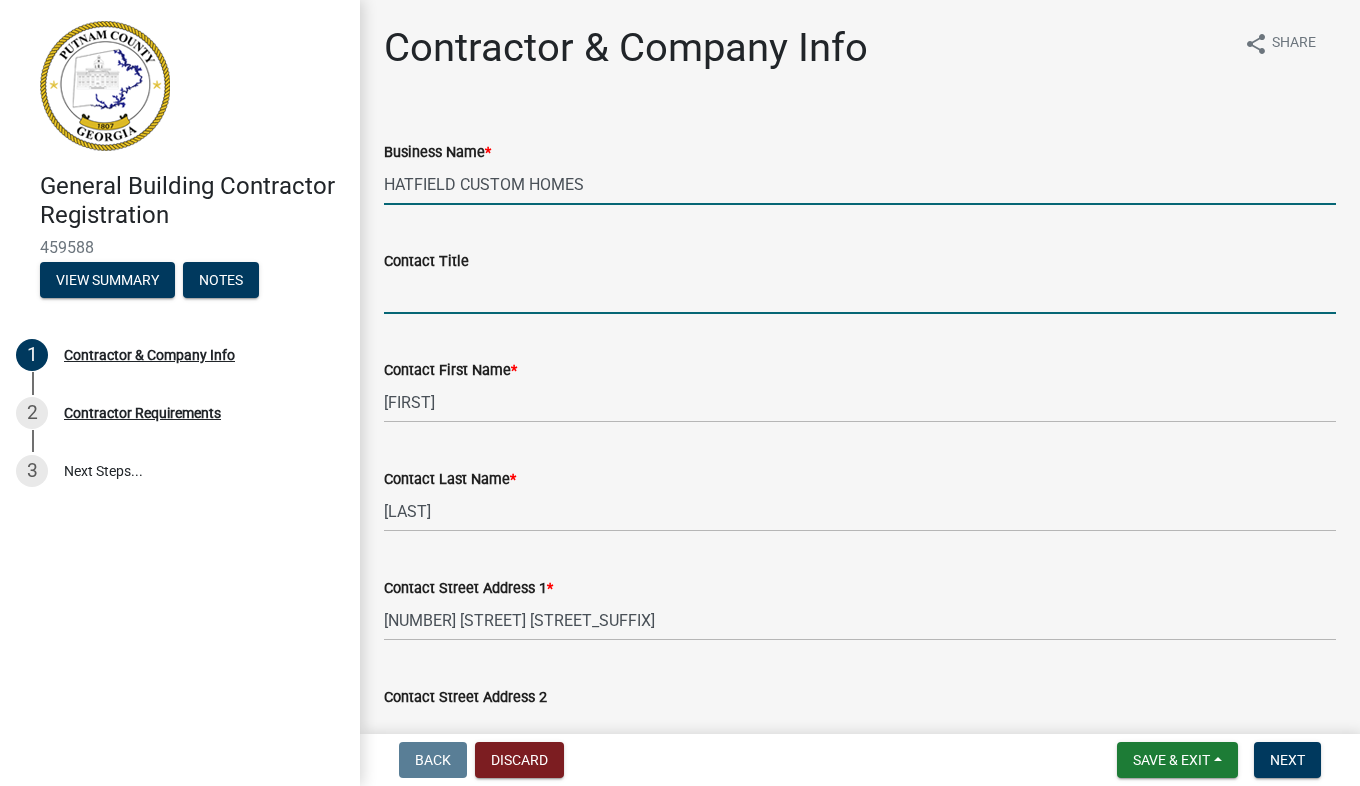 click on "Contact Title" at bounding box center [860, 293] 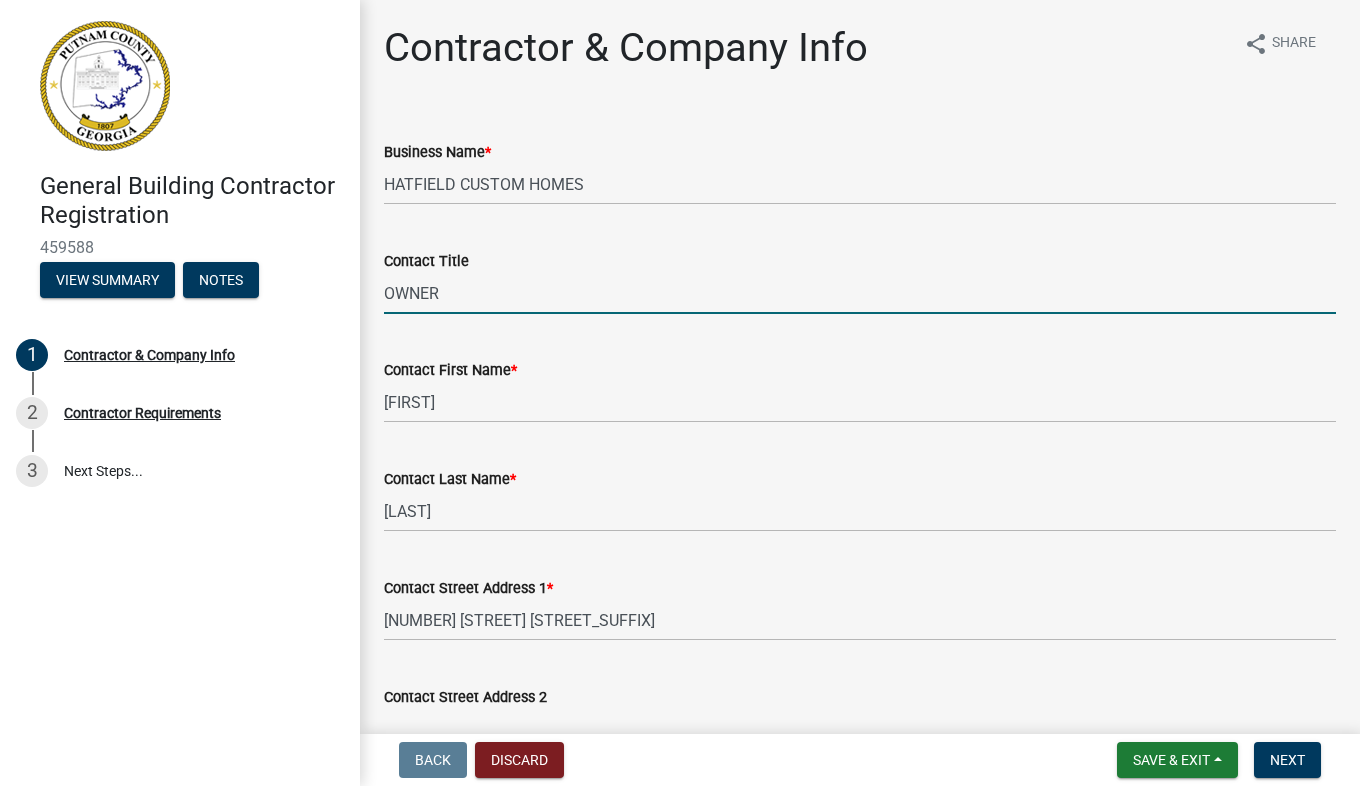 type on "OWNER" 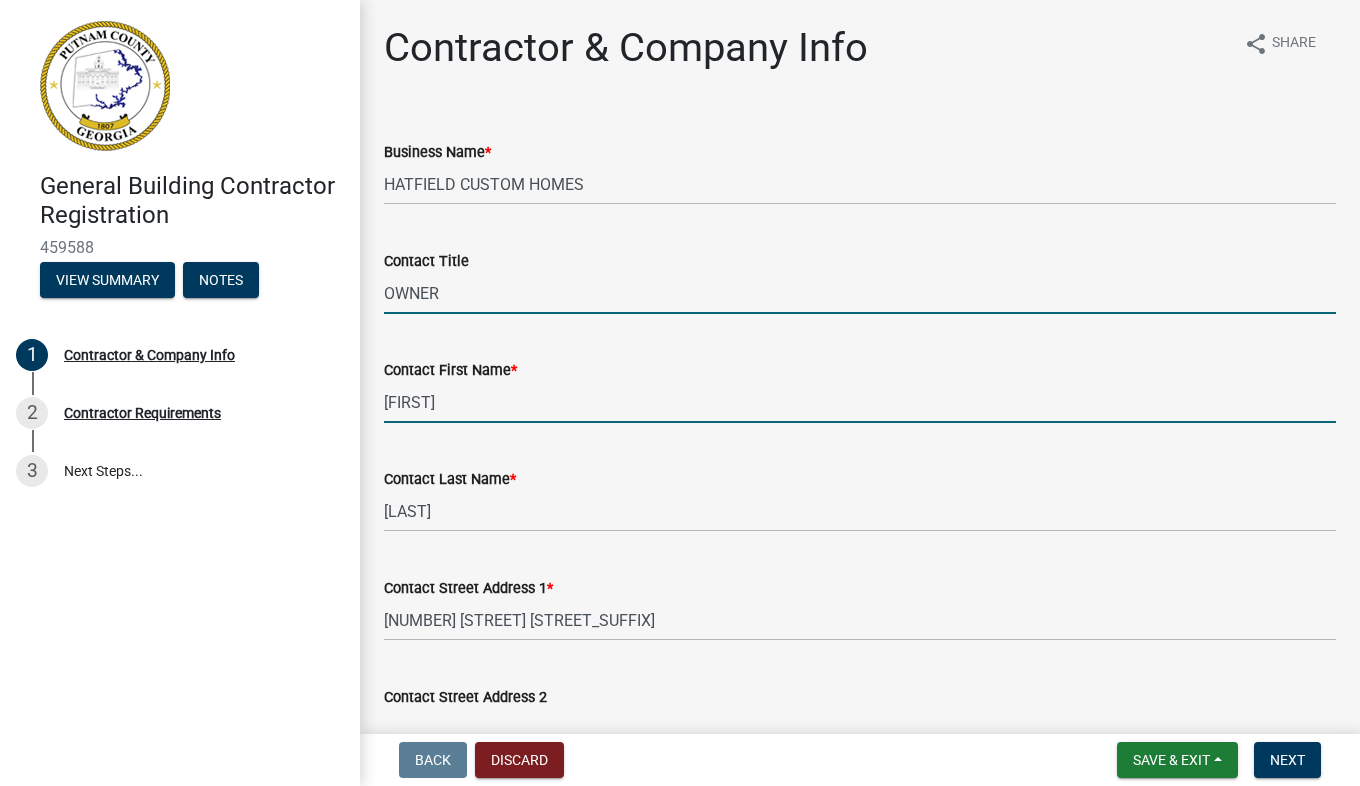 click on "[FIRST]" at bounding box center [860, 402] 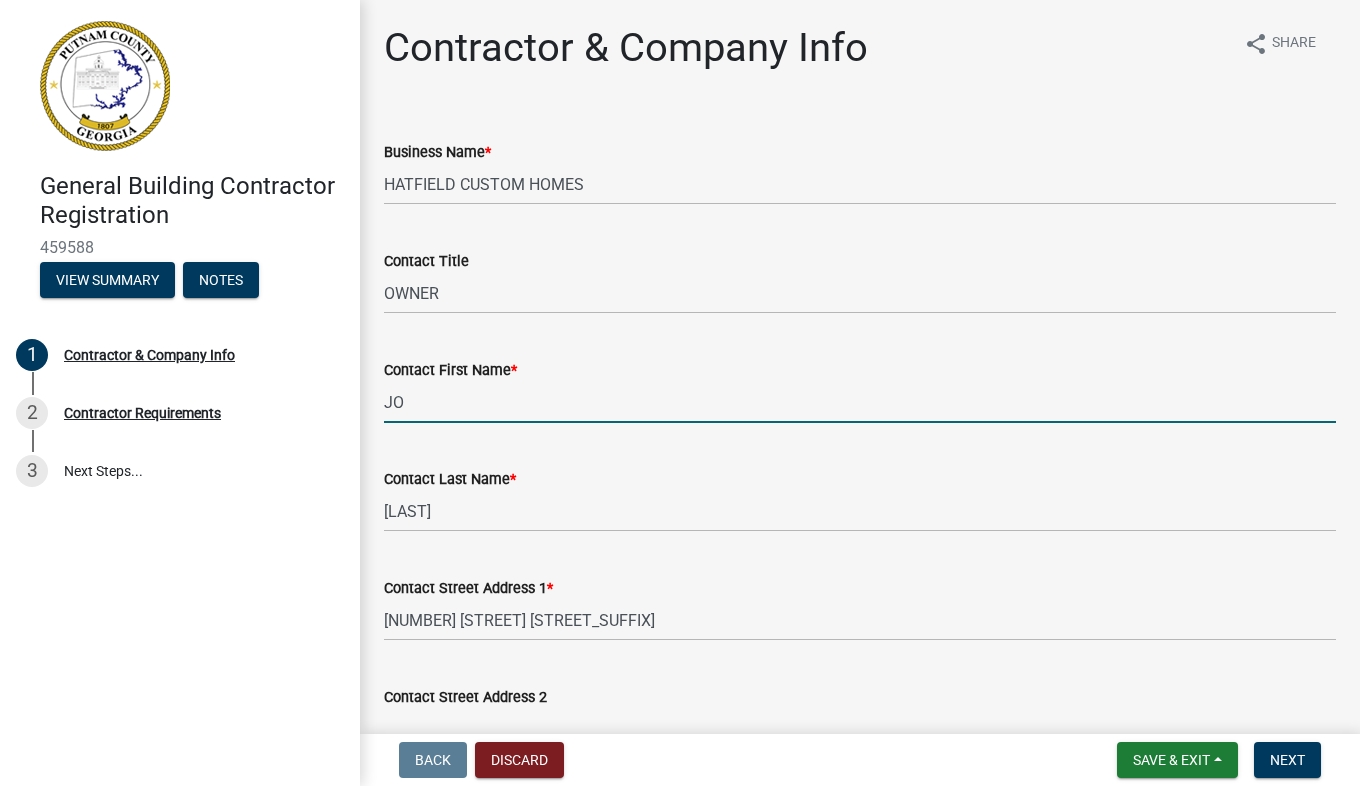 type on "J" 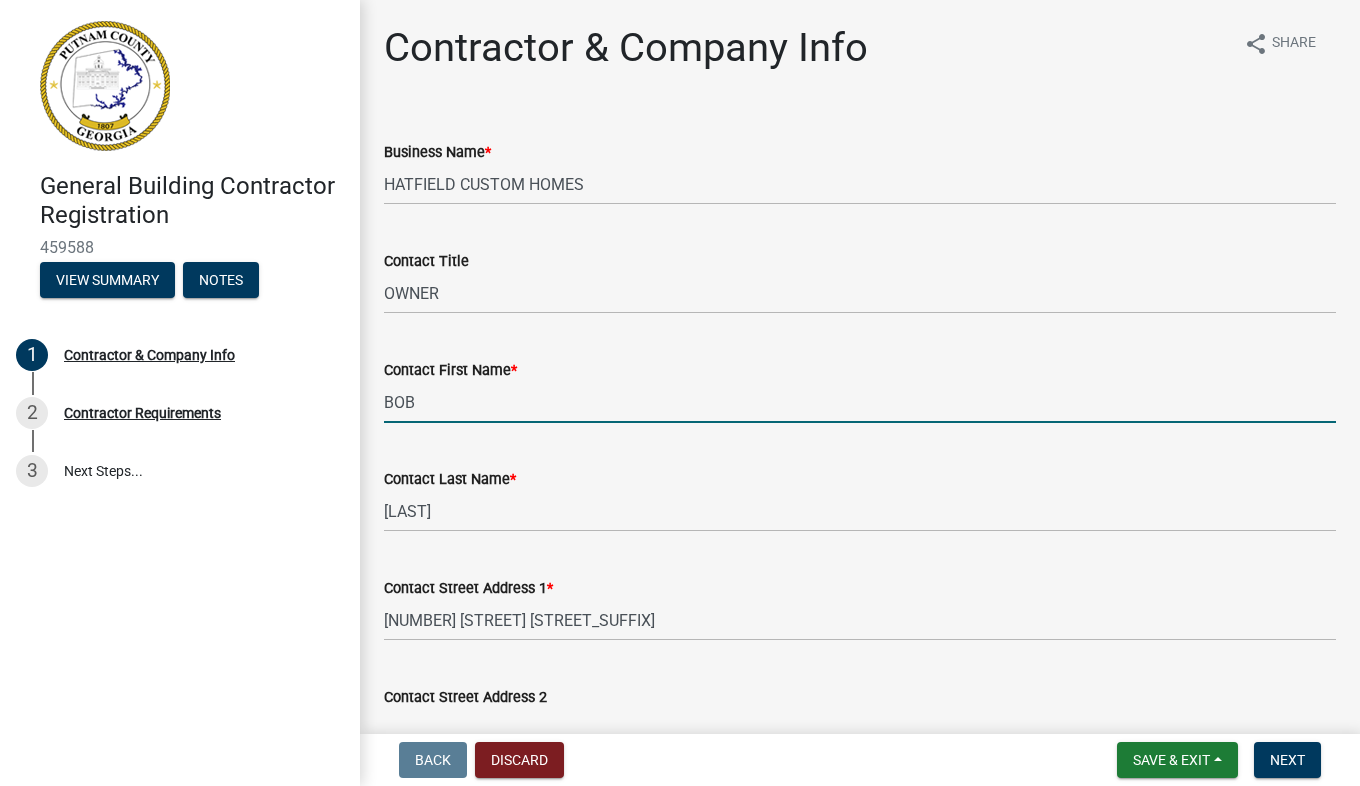 type on "BOB" 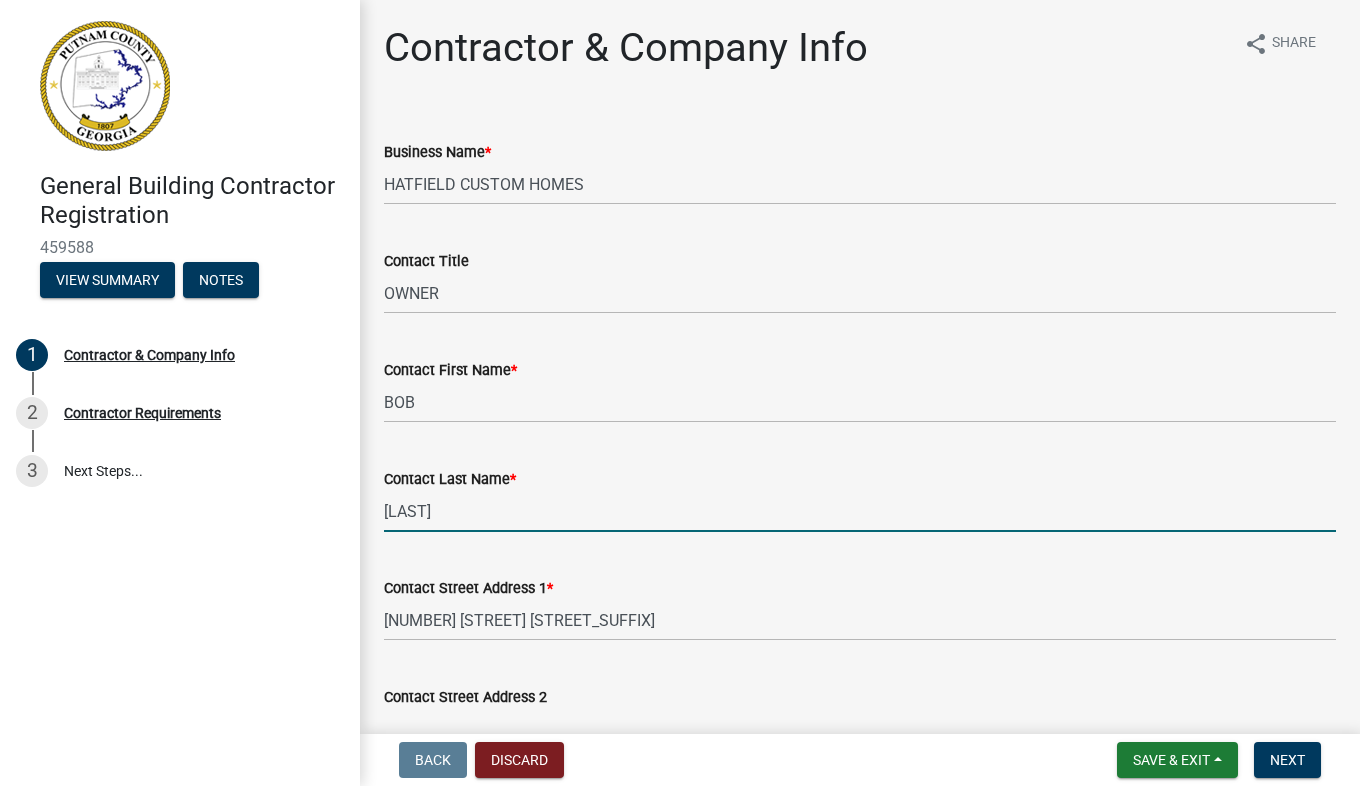 click on "PRUITT" at bounding box center (860, 511) 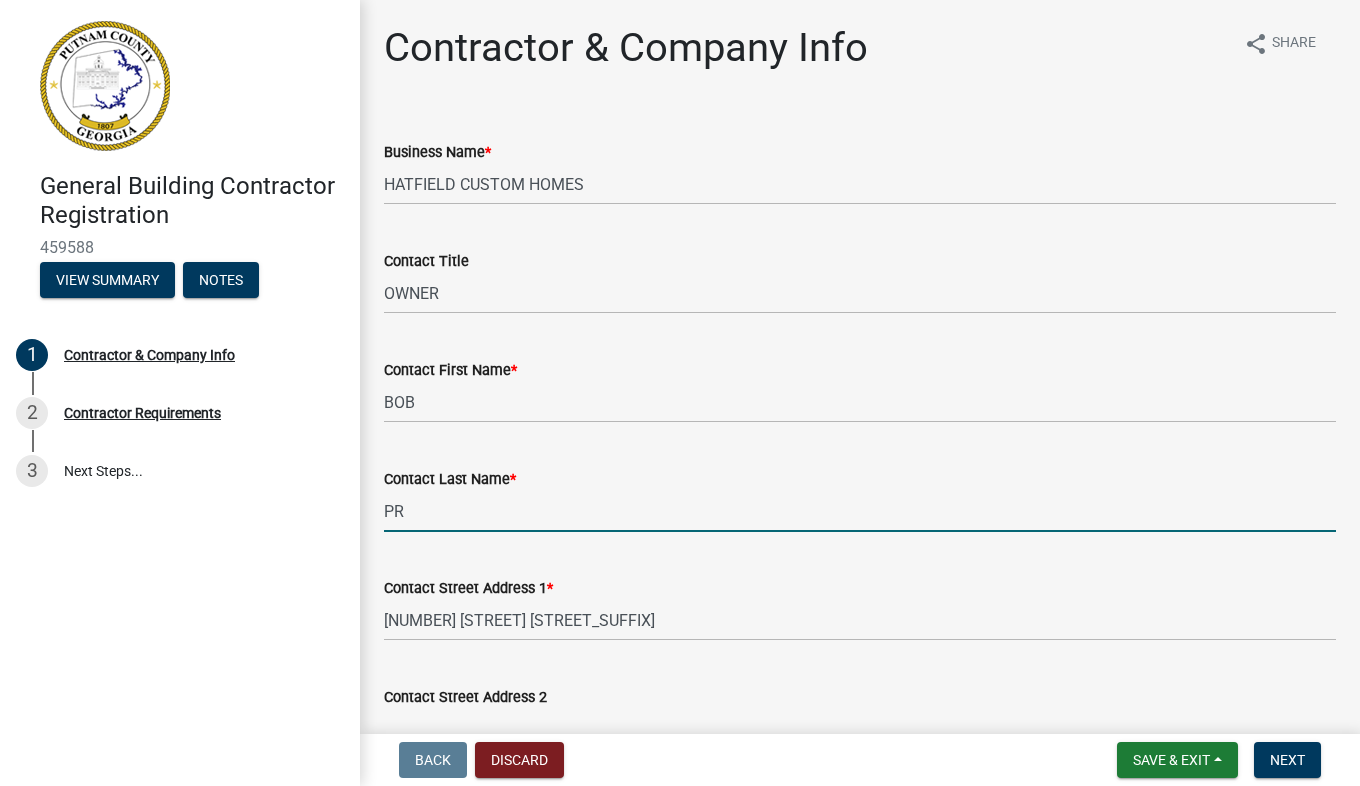 type on "P" 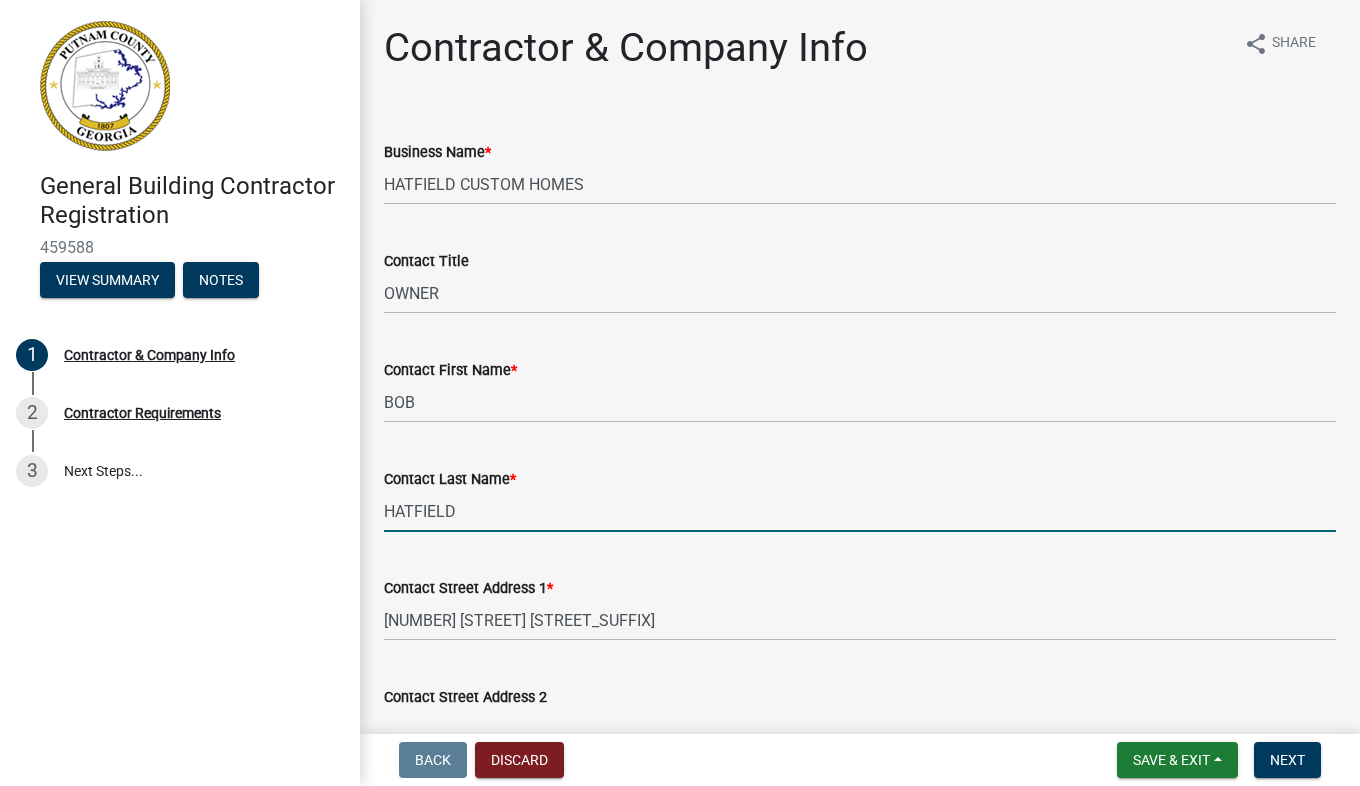type on "HATFIELD" 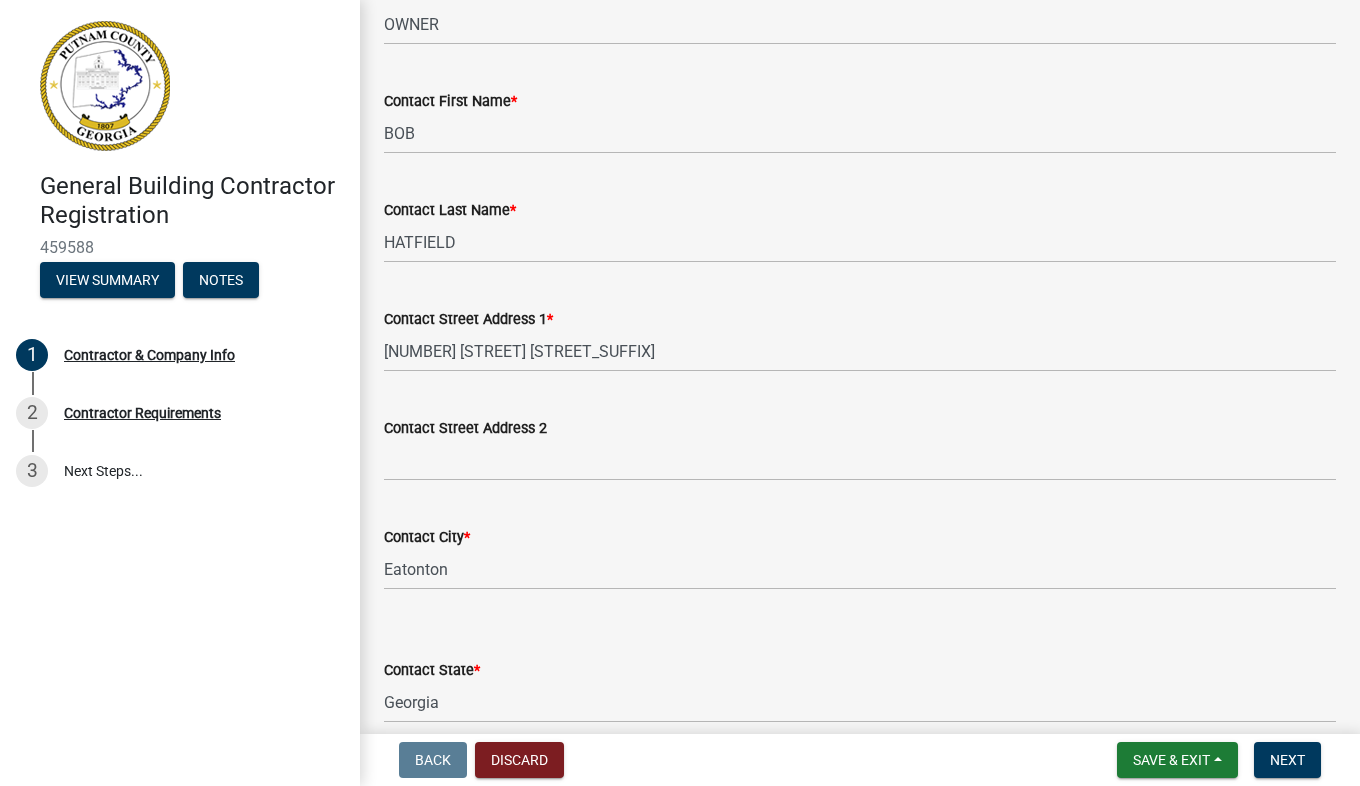 scroll, scrollTop: 272, scrollLeft: 0, axis: vertical 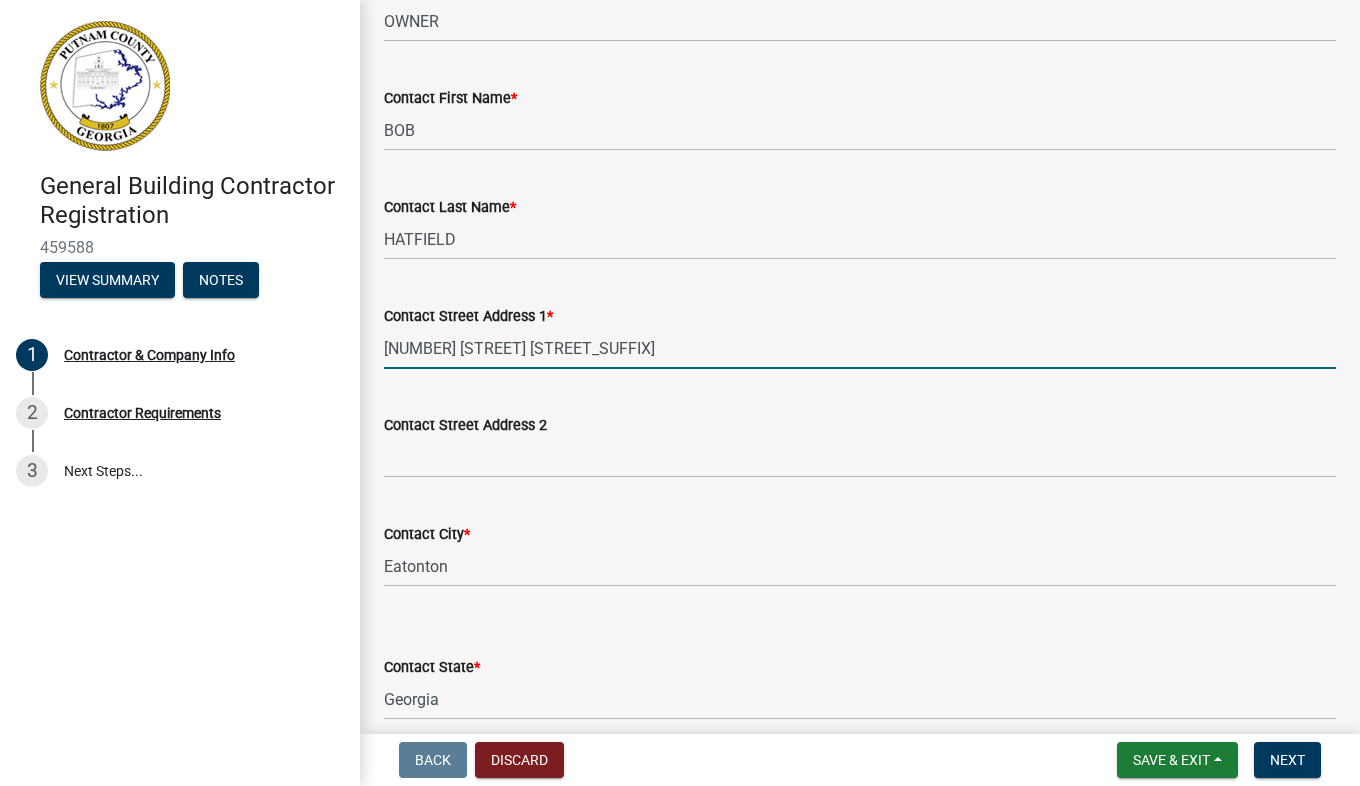 click on "158 [STREET]" at bounding box center (860, 348) 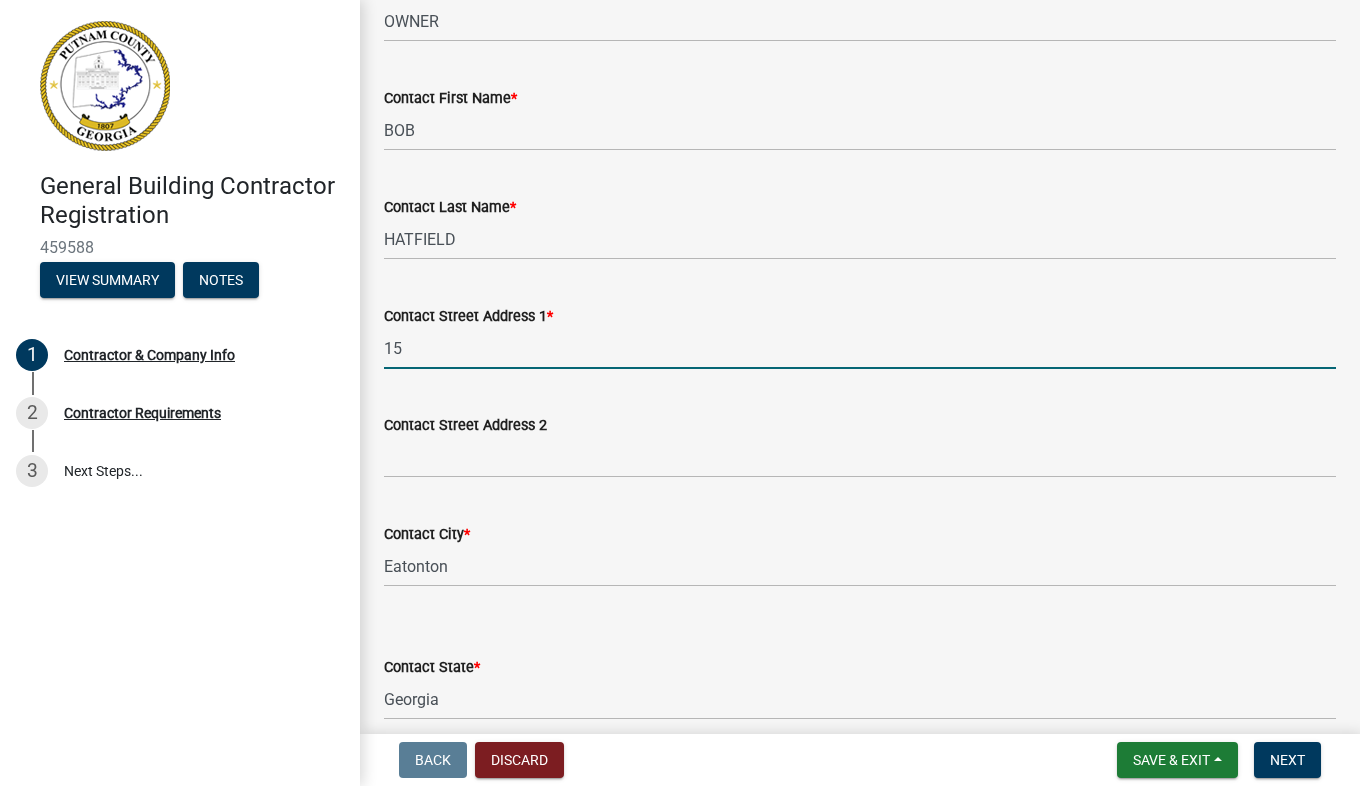 type on "1" 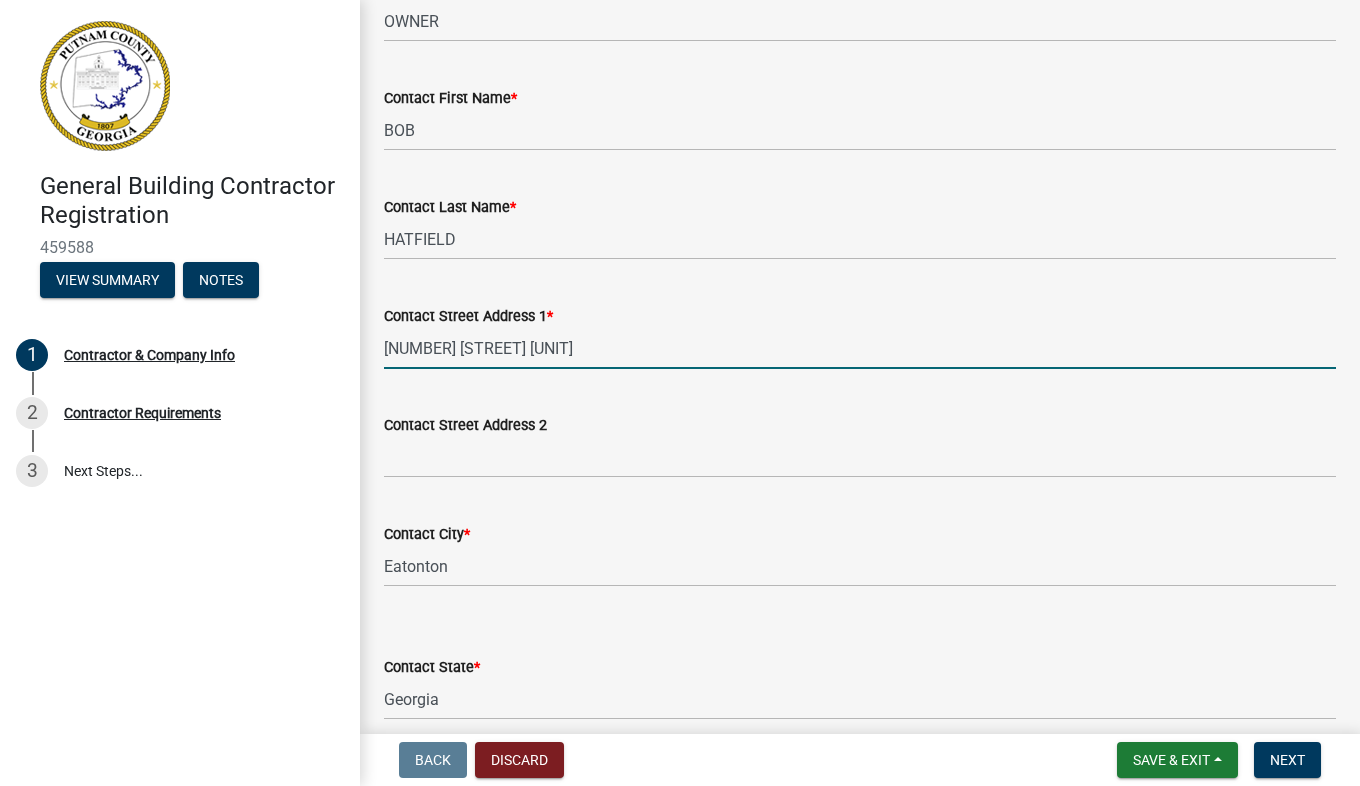 type on "1011 PARKSIDE COMMONS UNIT 104" 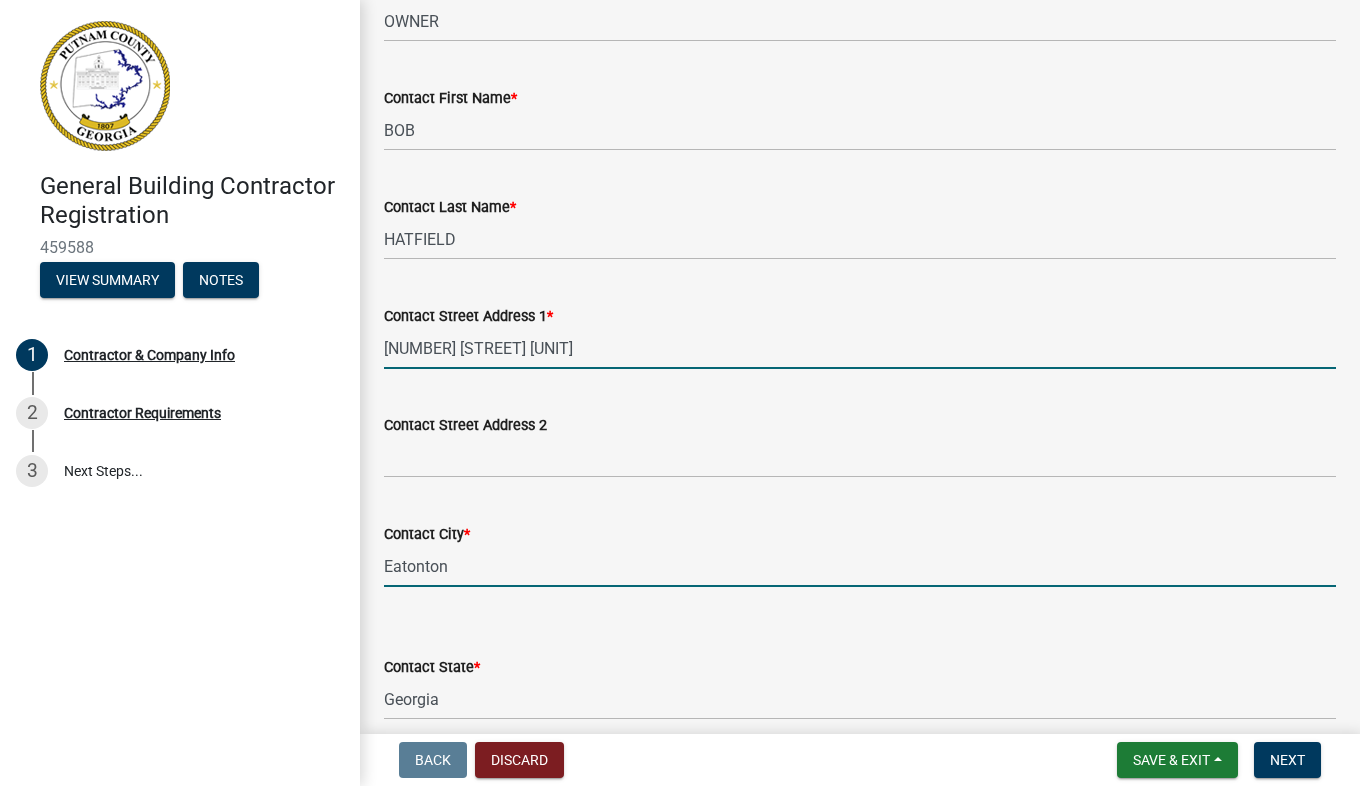 click on "Eatonton" at bounding box center (860, 566) 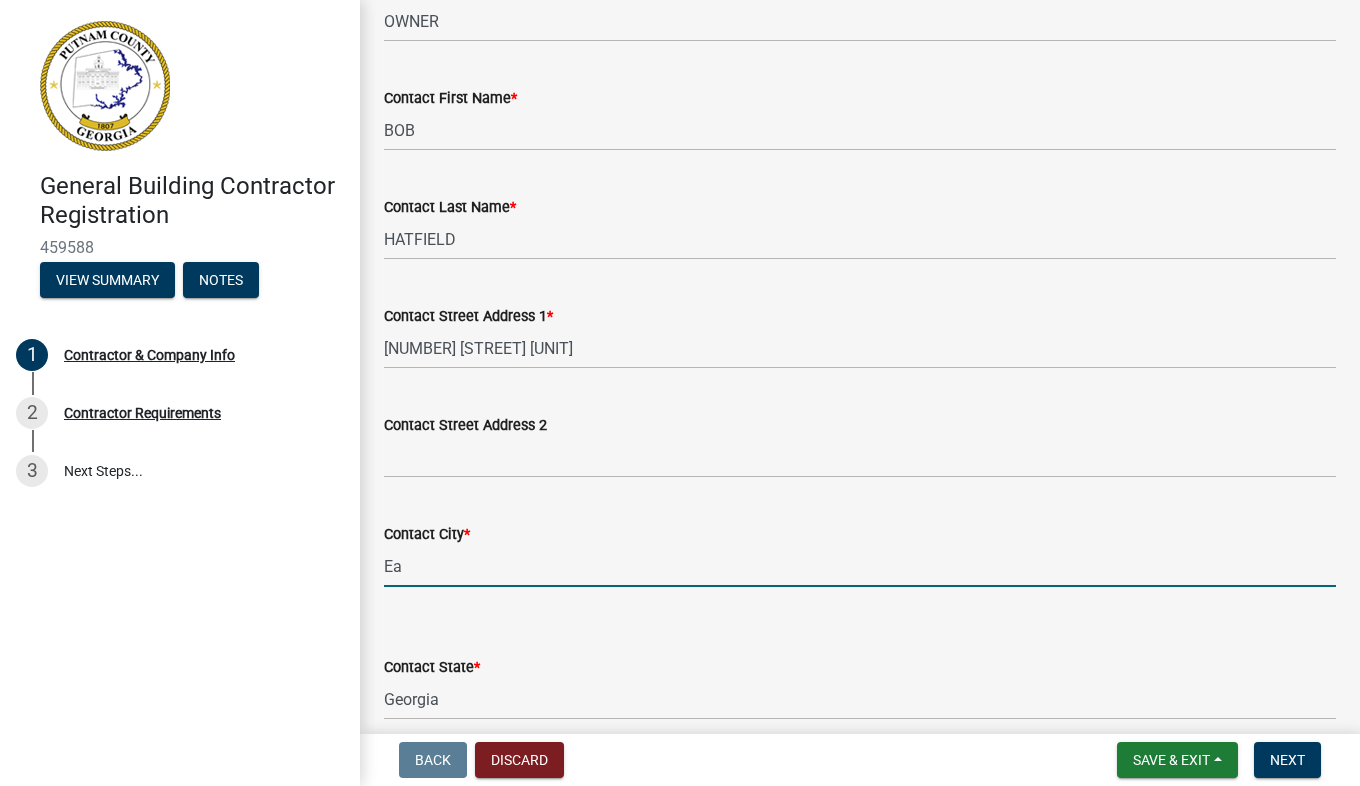 type on "E" 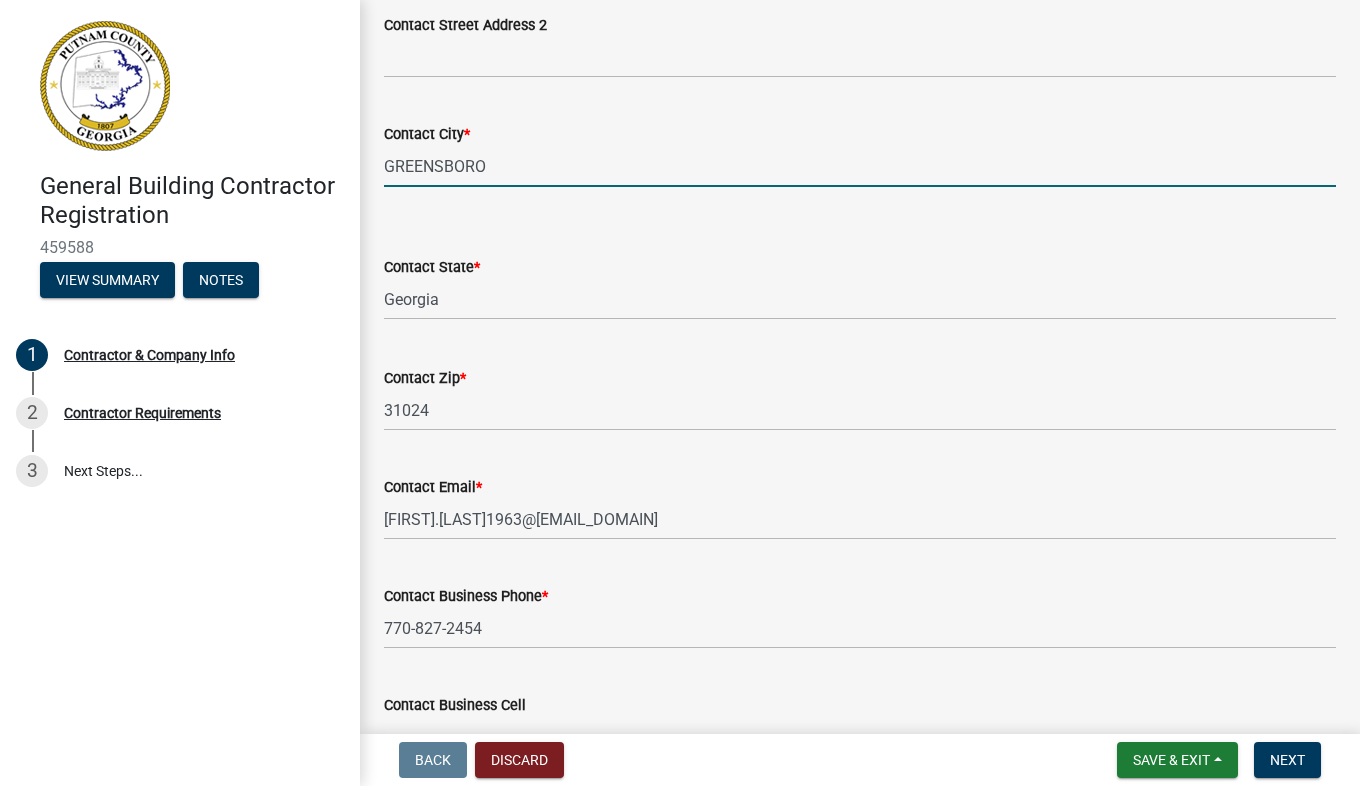 scroll, scrollTop: 678, scrollLeft: 0, axis: vertical 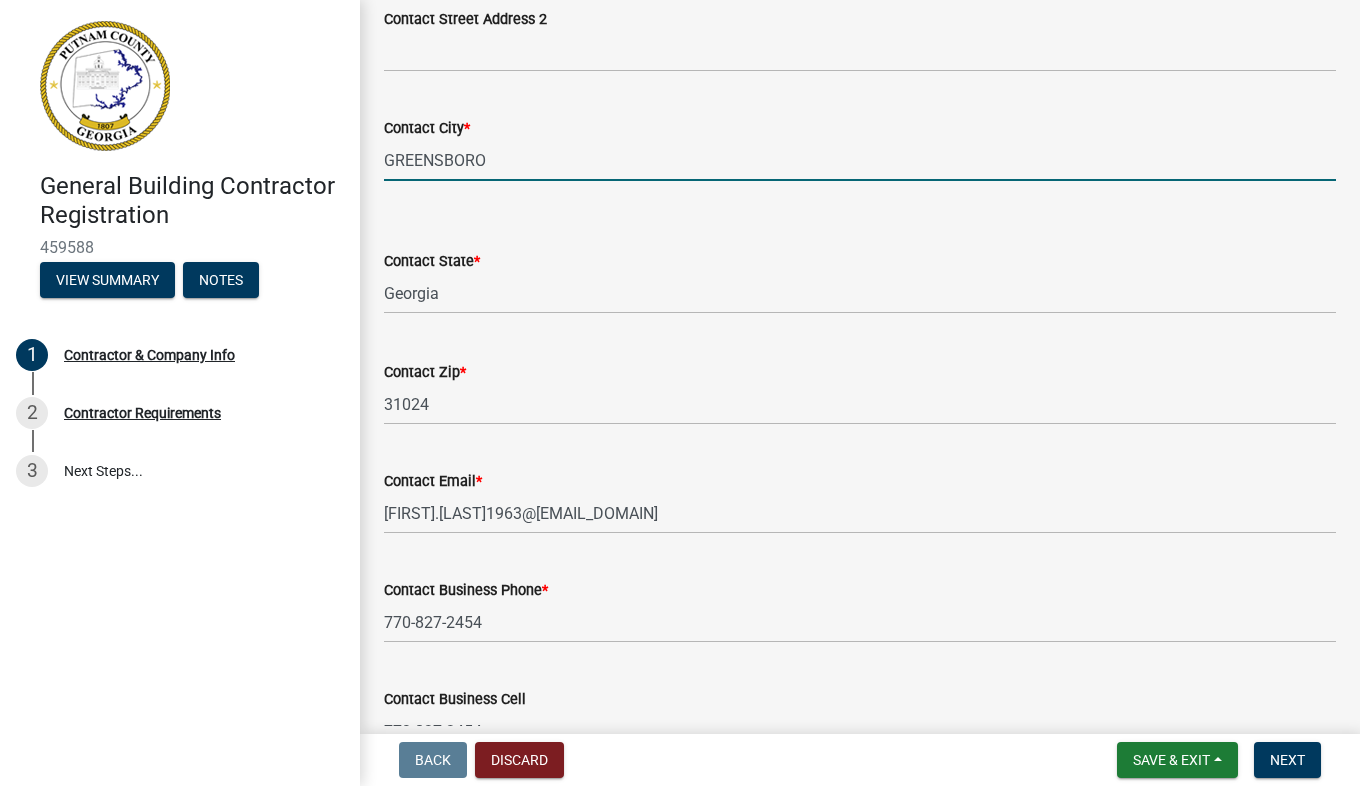 type on "GREENSBORO" 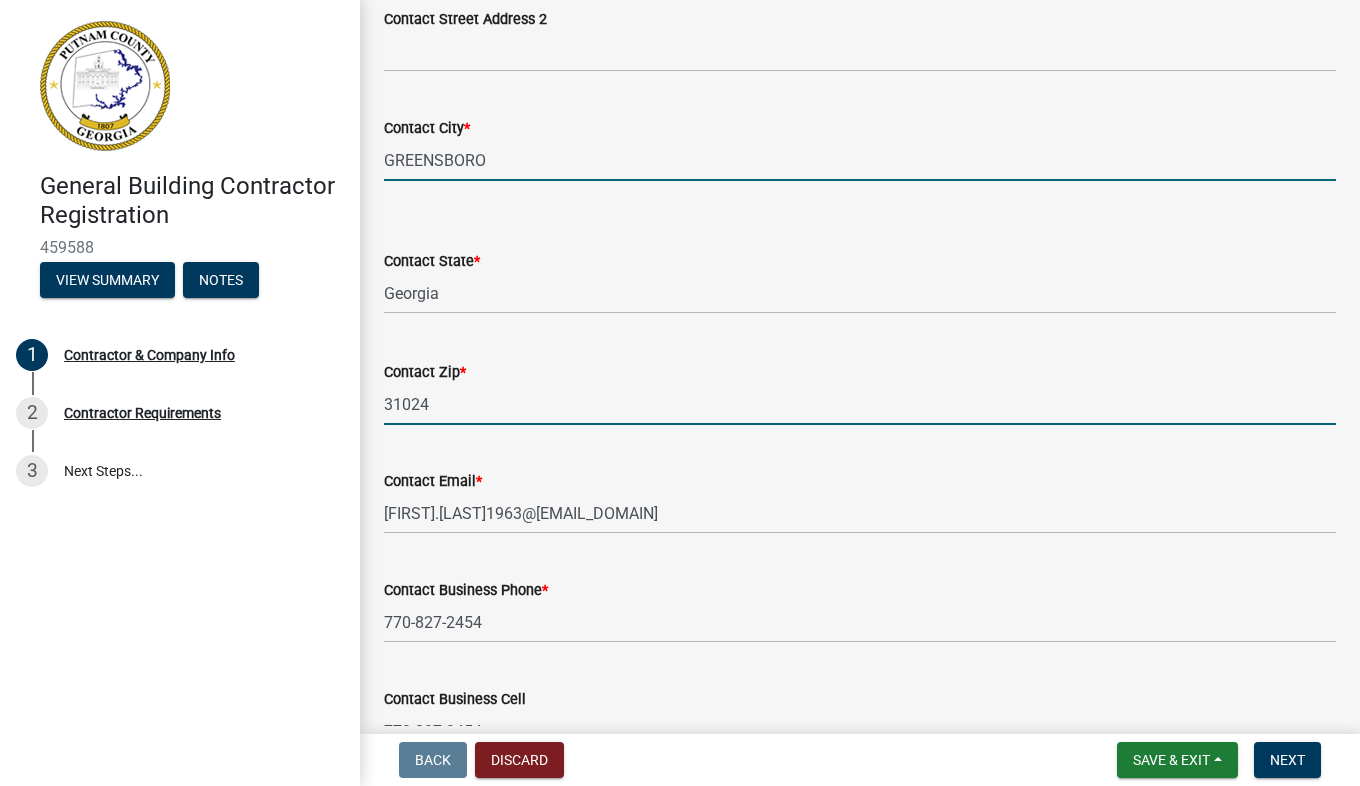 click on "31024" at bounding box center [860, 404] 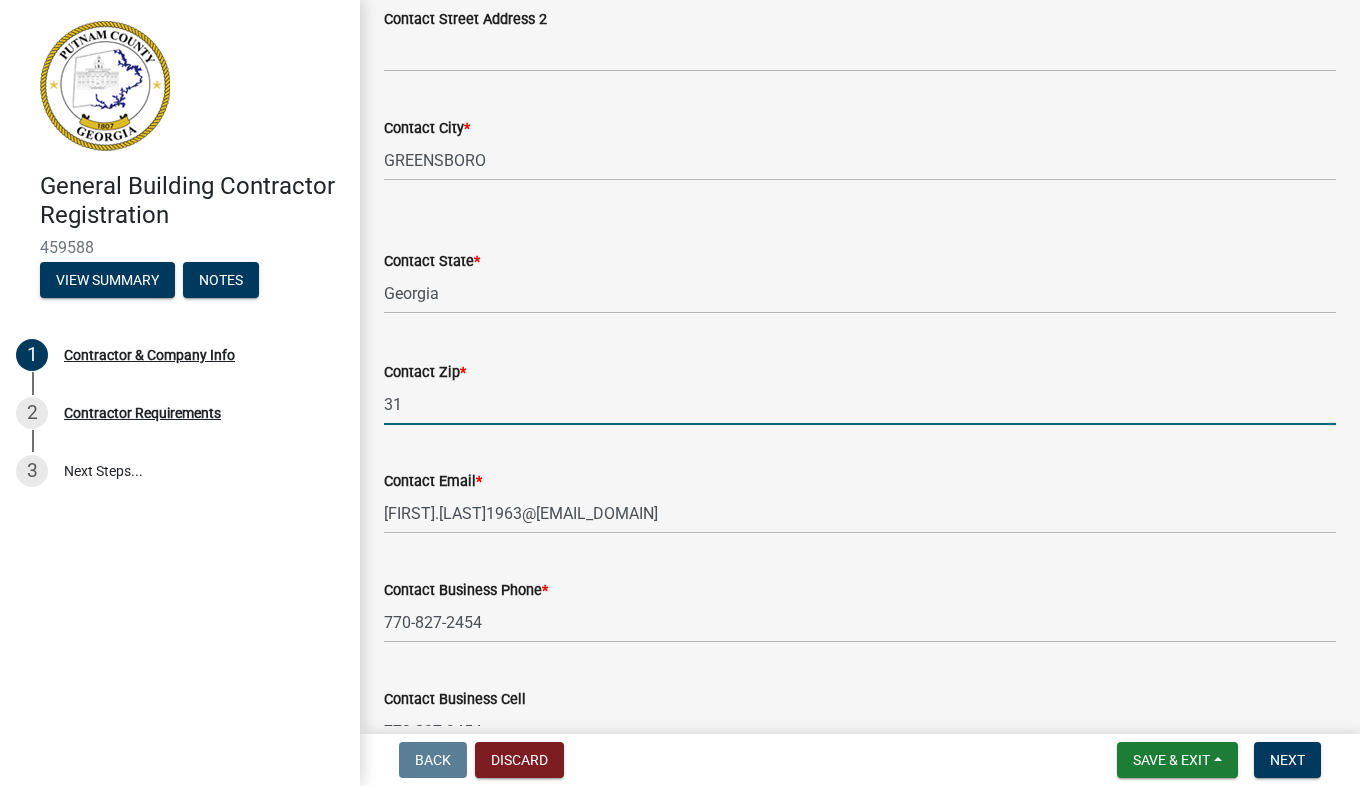 type on "3" 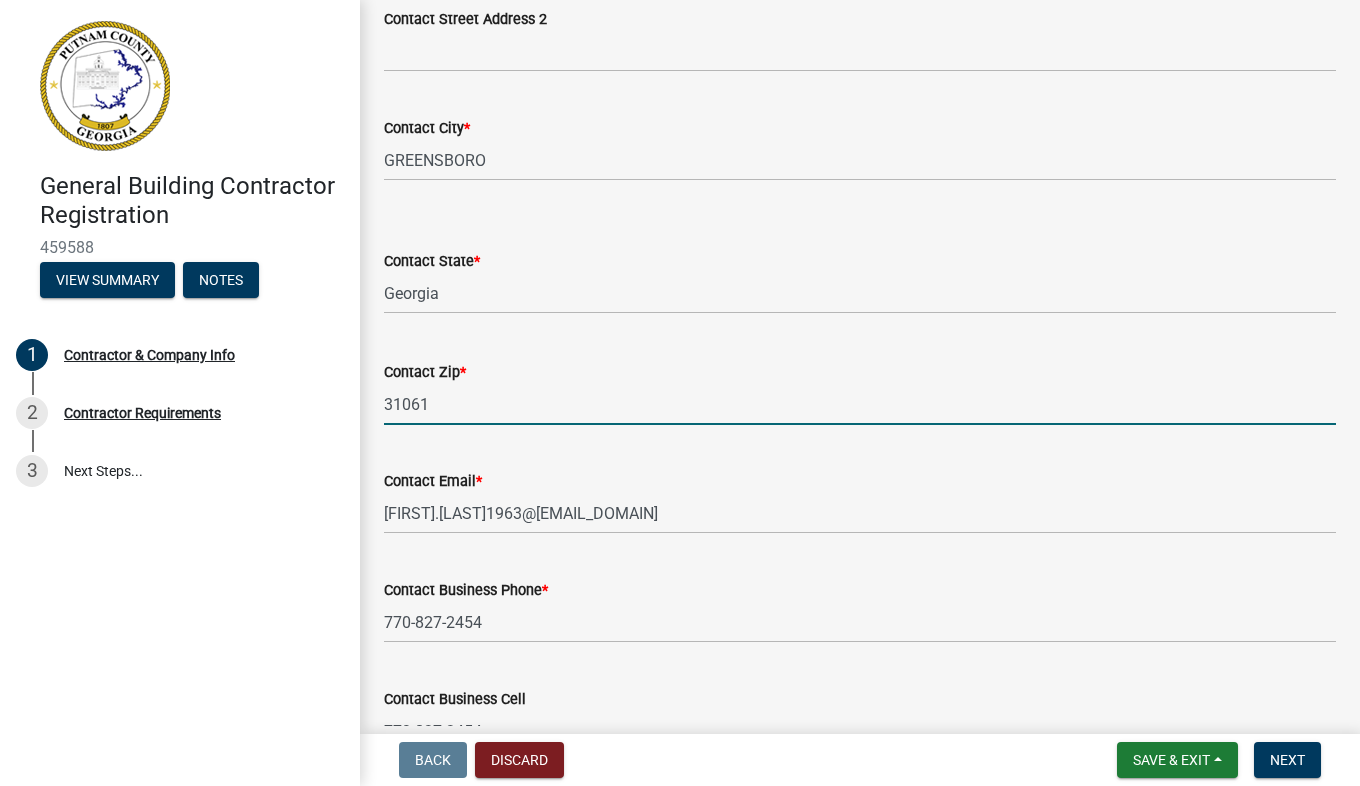 type on "31061" 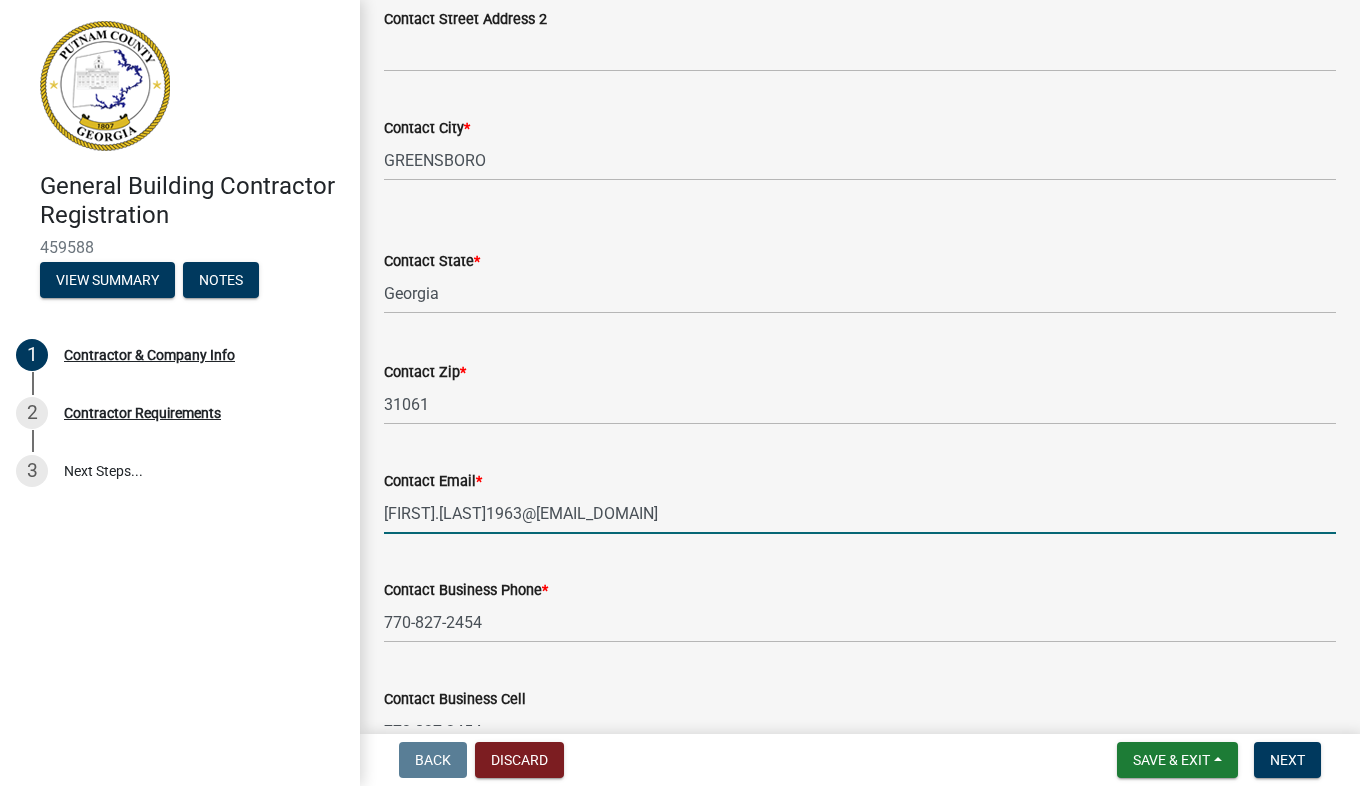 click on "[FIRST].[LAST]@[DOMAIN]" at bounding box center [860, 513] 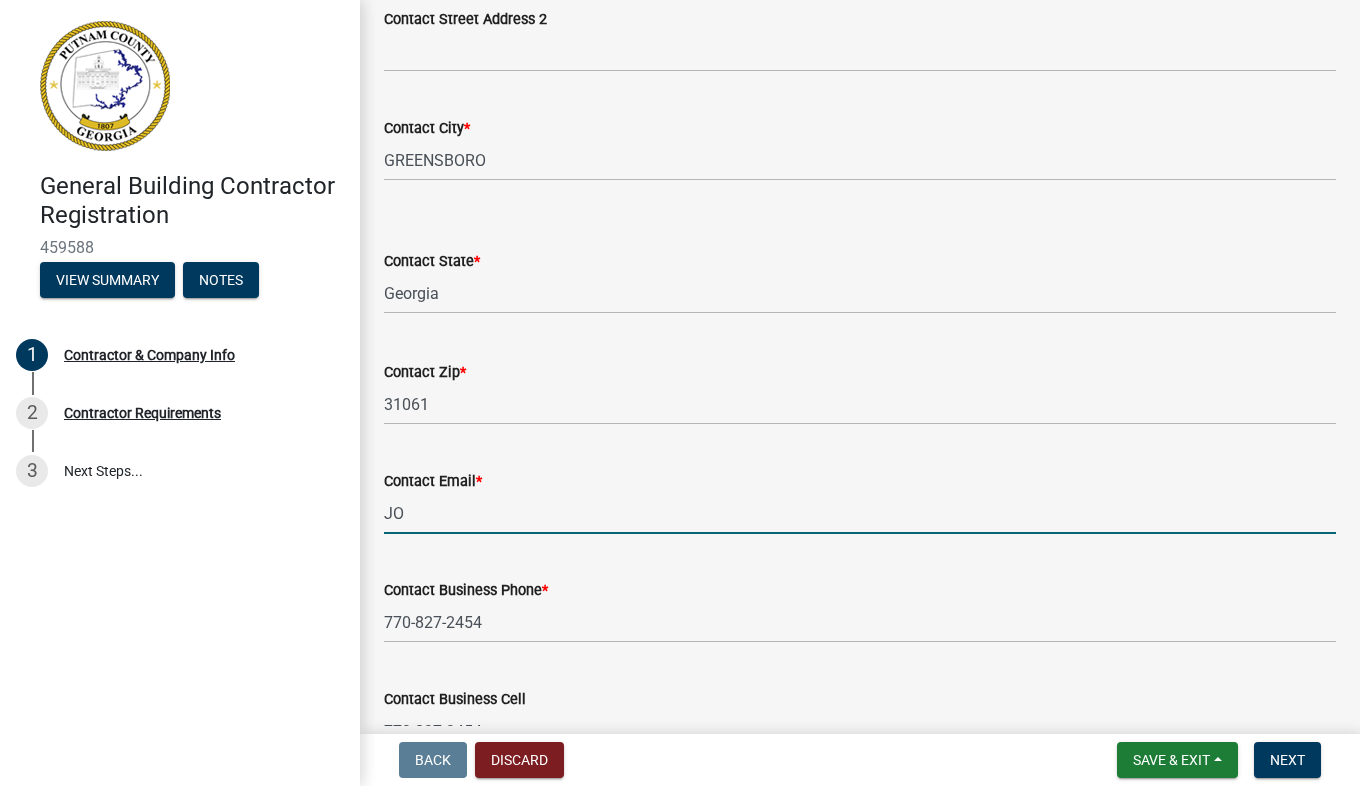 type on "J" 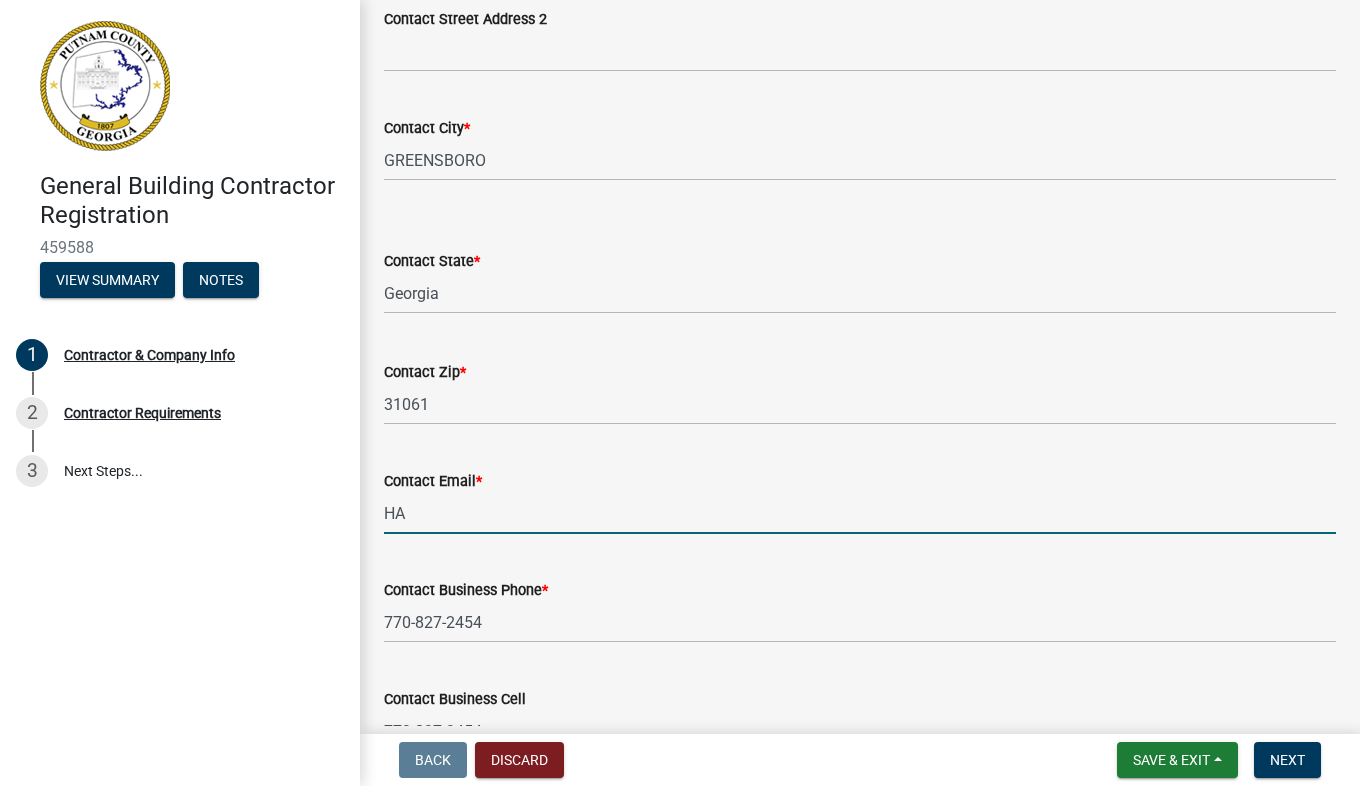 type on "H" 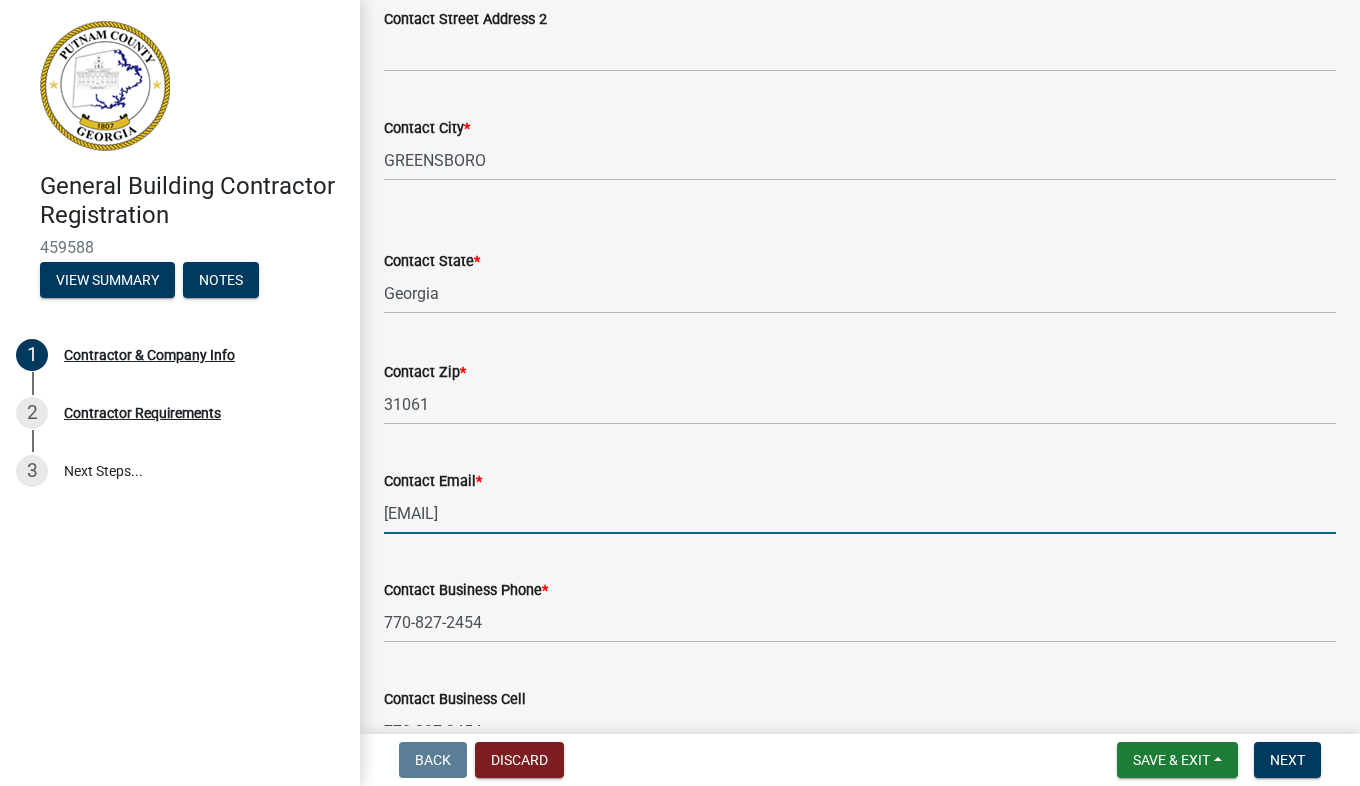 type on "BOB@HATFIELDCUSTOMHOMESGA.COM" 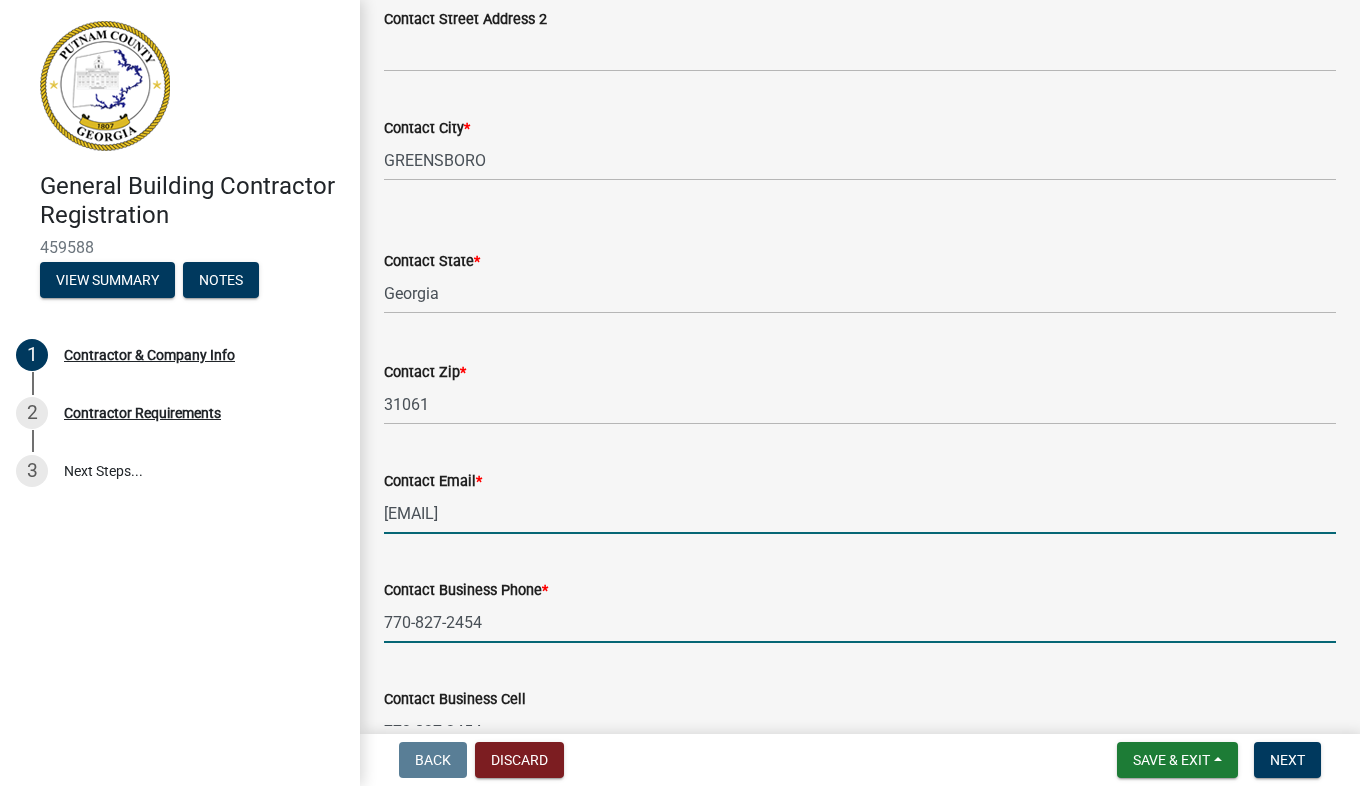 click on "770-827-2454" at bounding box center [860, 622] 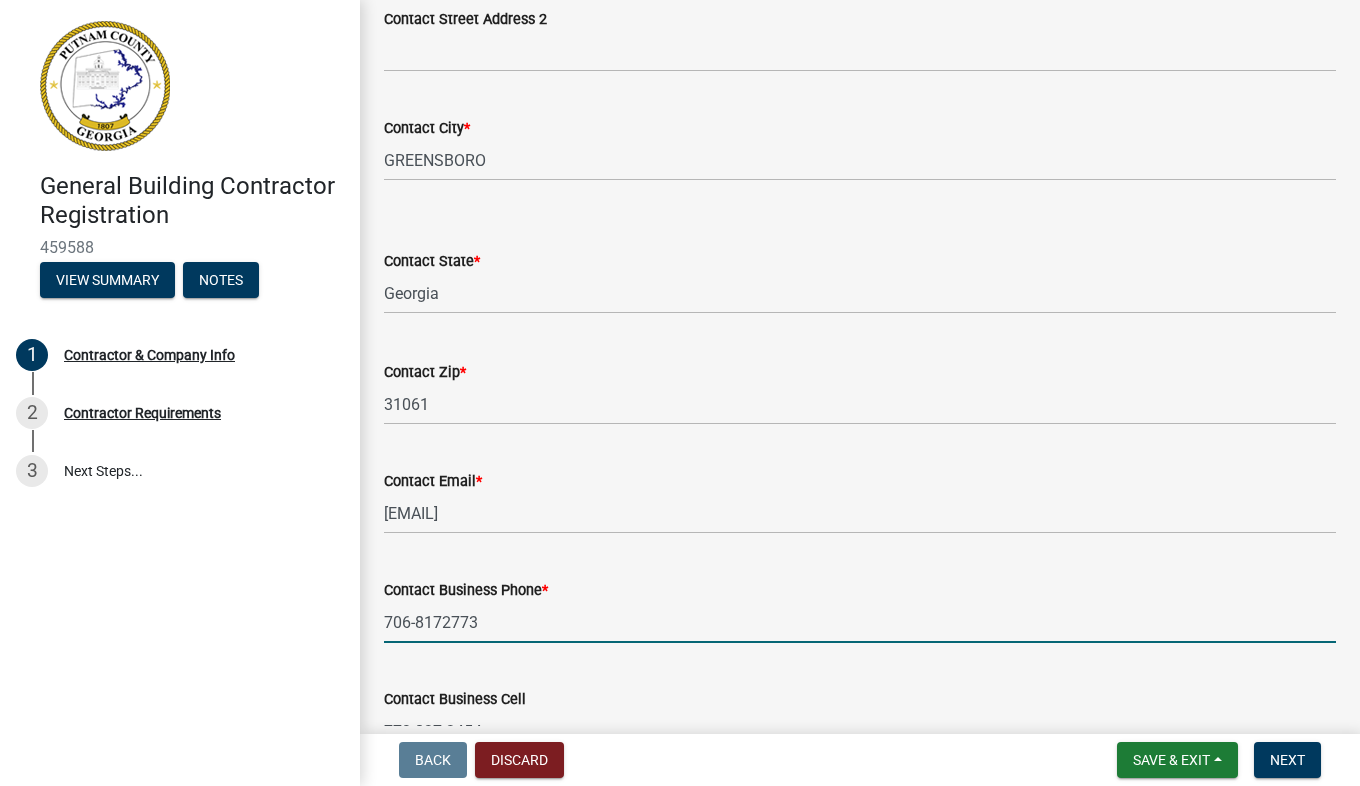click on "706-8172773" at bounding box center [860, 622] 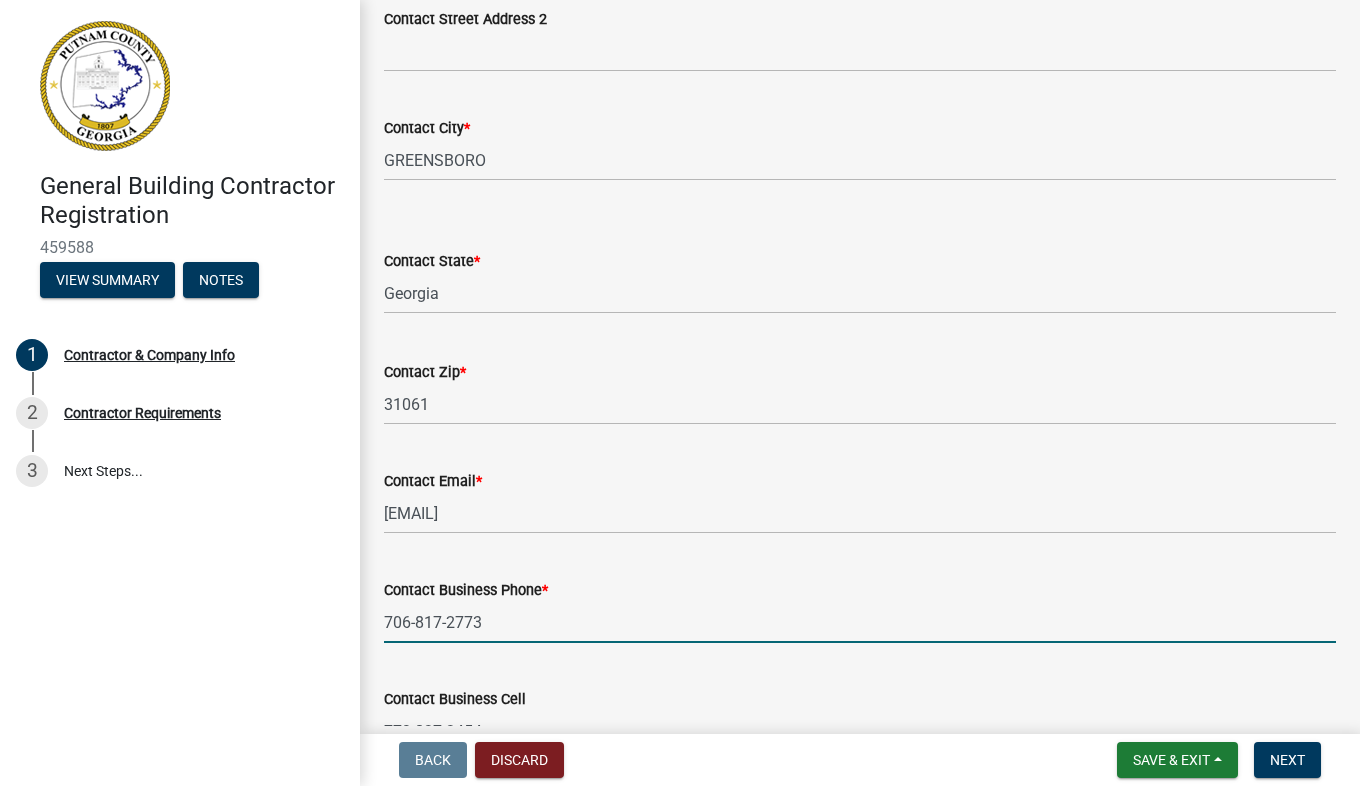 type on "706-817-2773" 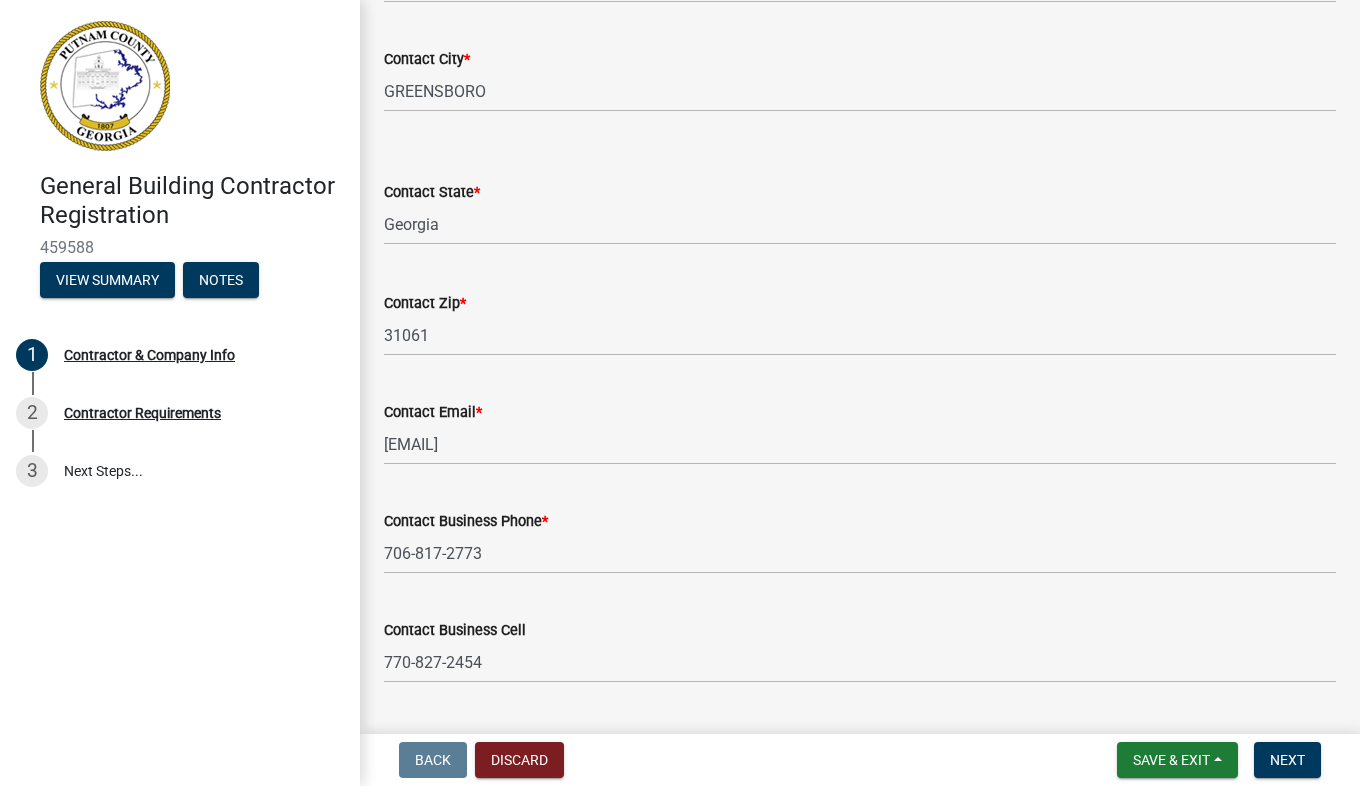 scroll, scrollTop: 798, scrollLeft: 0, axis: vertical 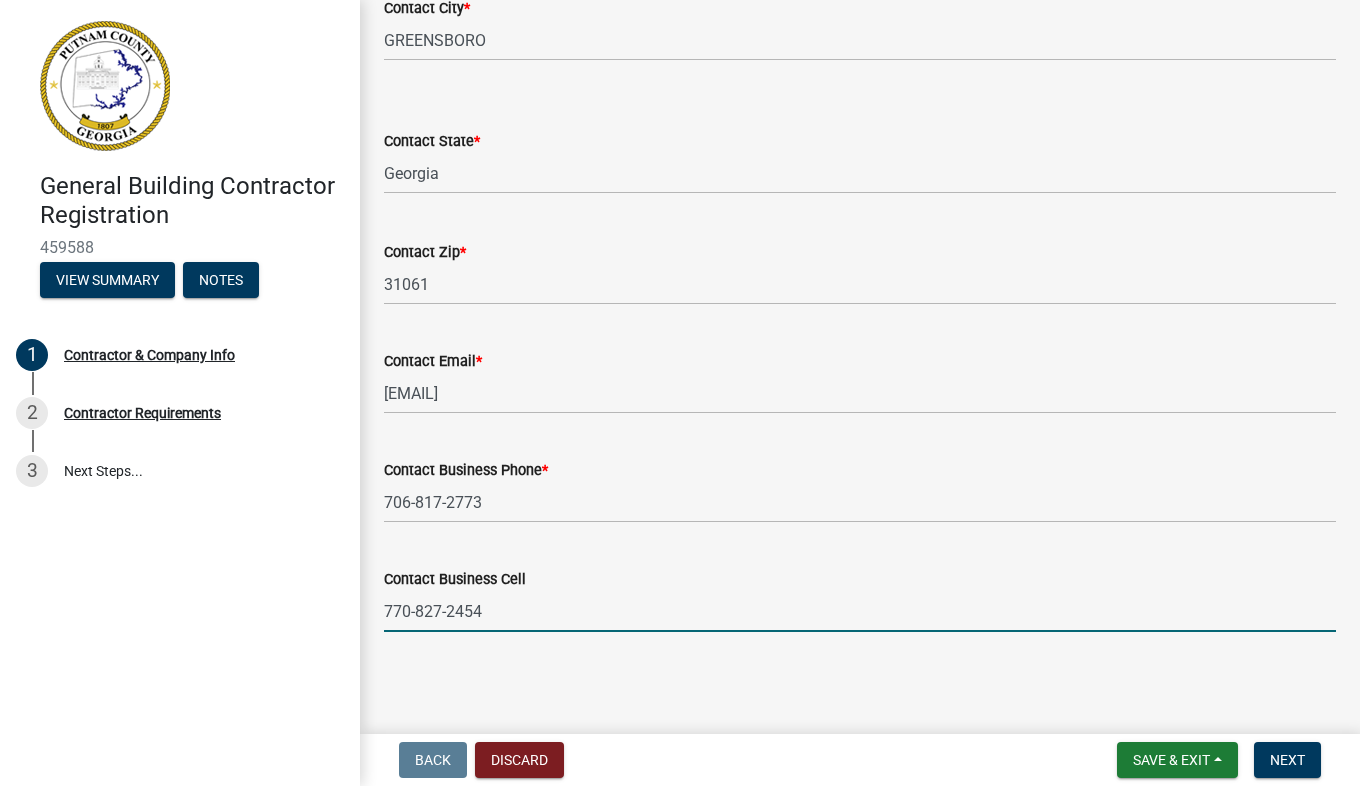 click on "770-827-2454" at bounding box center (860, 611) 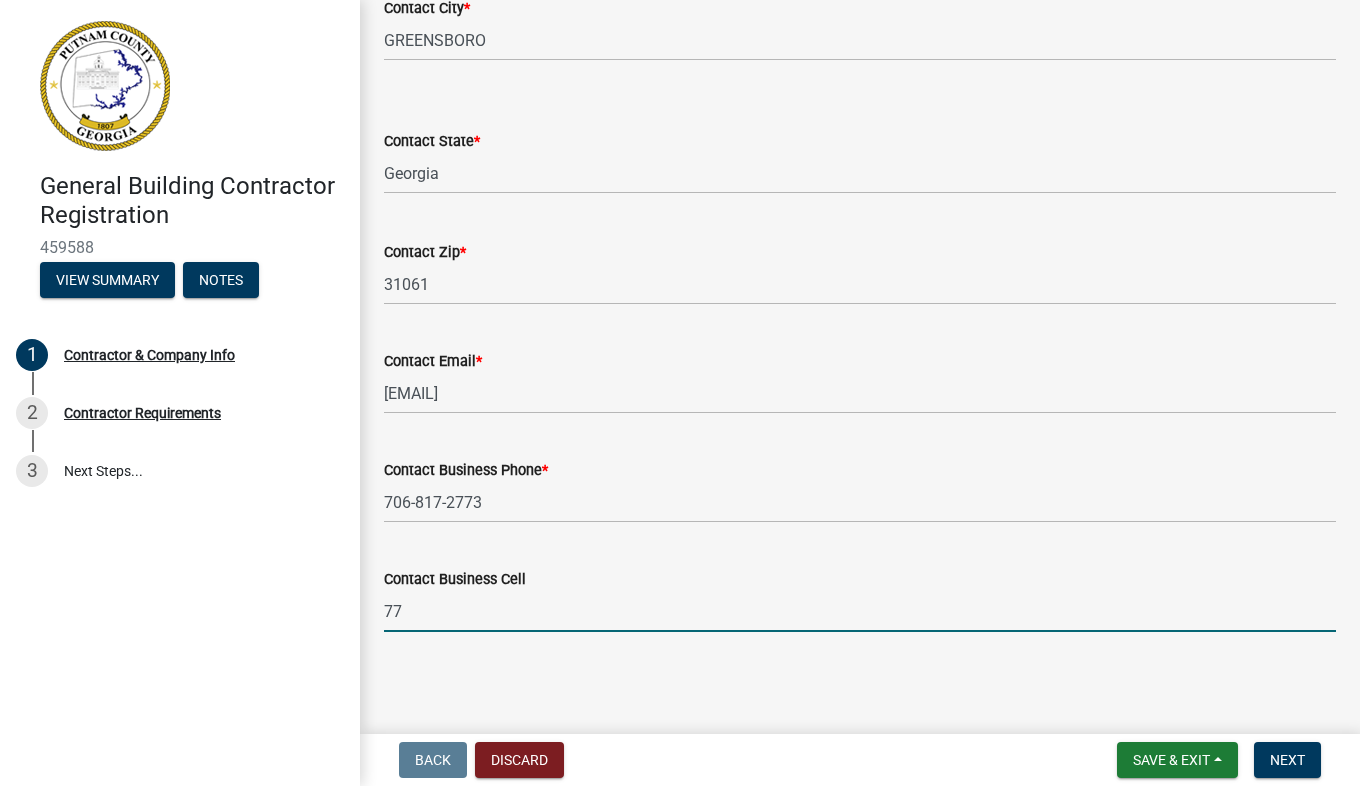 type on "7" 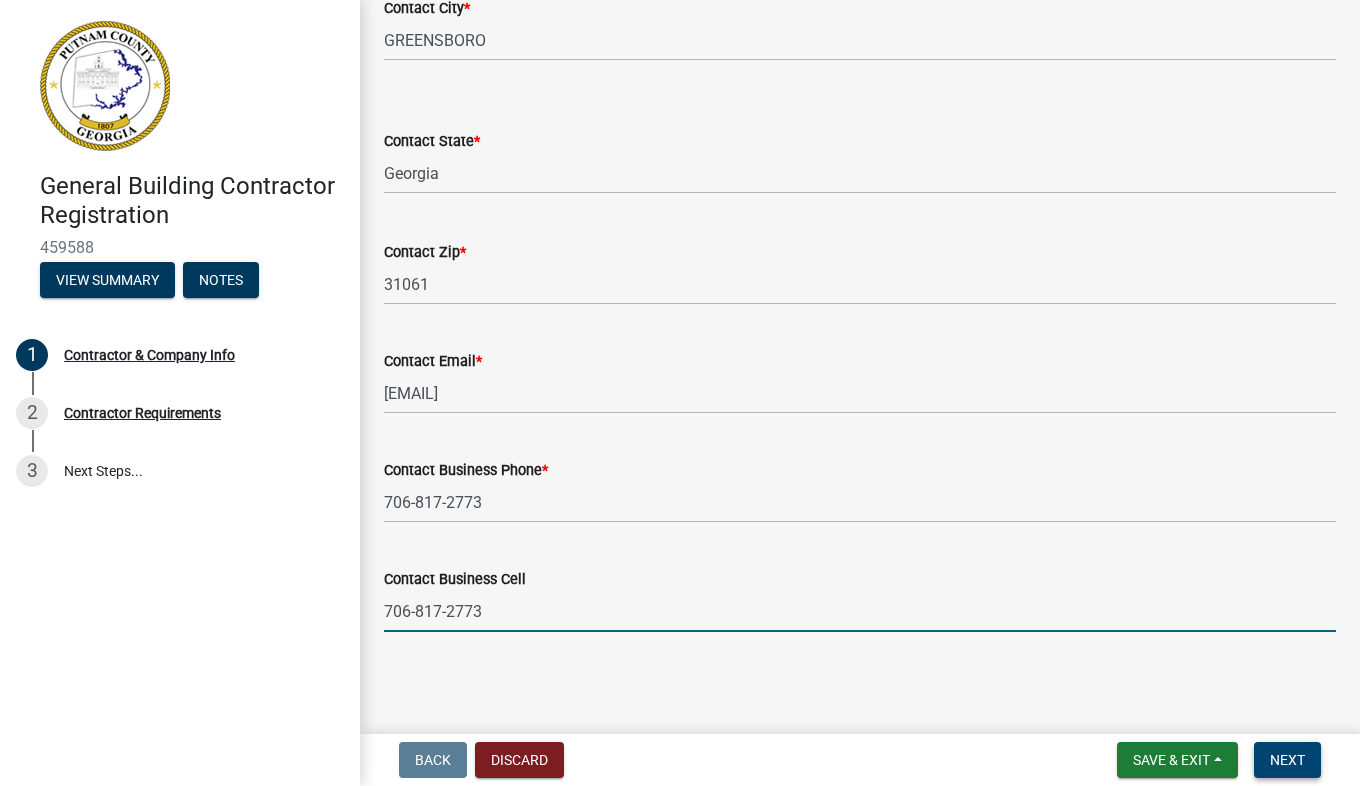 type on "706-817-2773" 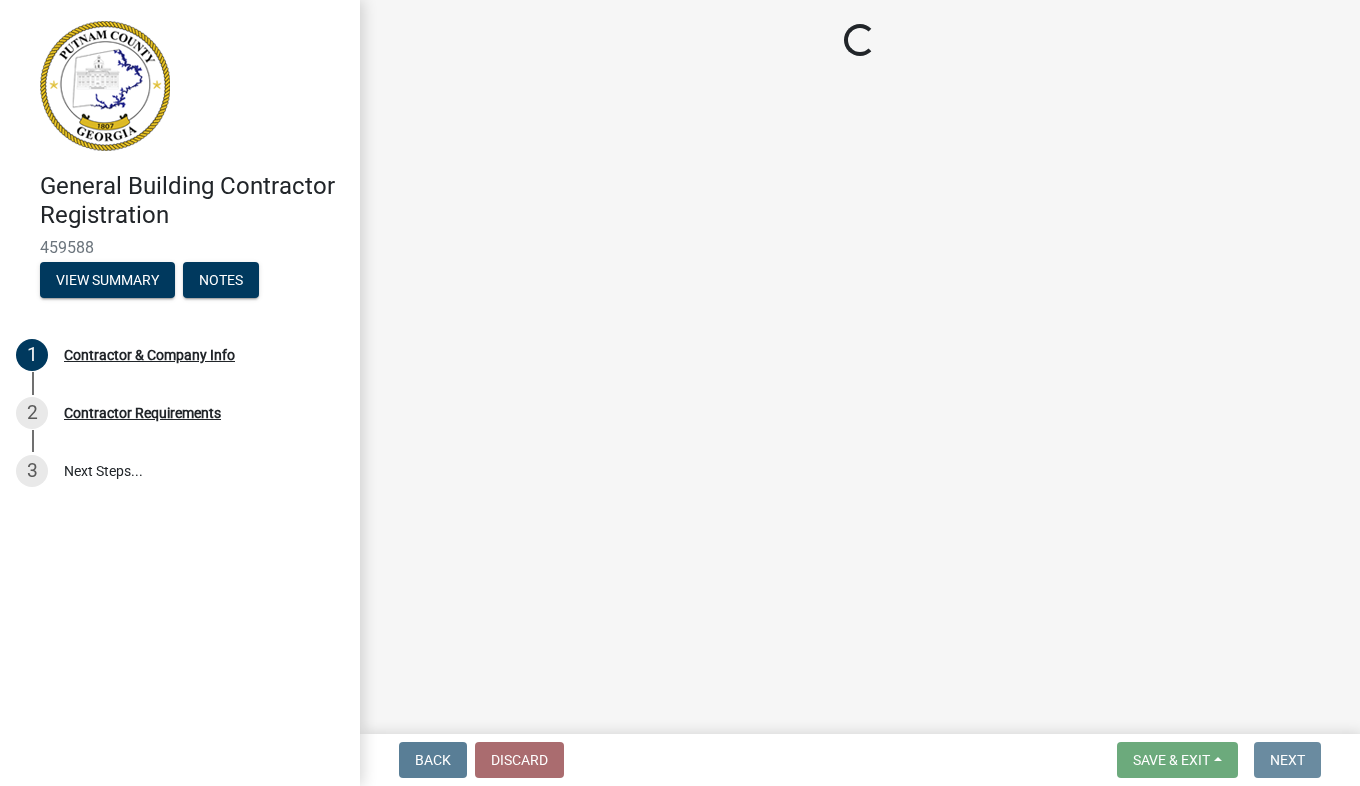 scroll, scrollTop: 0, scrollLeft: 0, axis: both 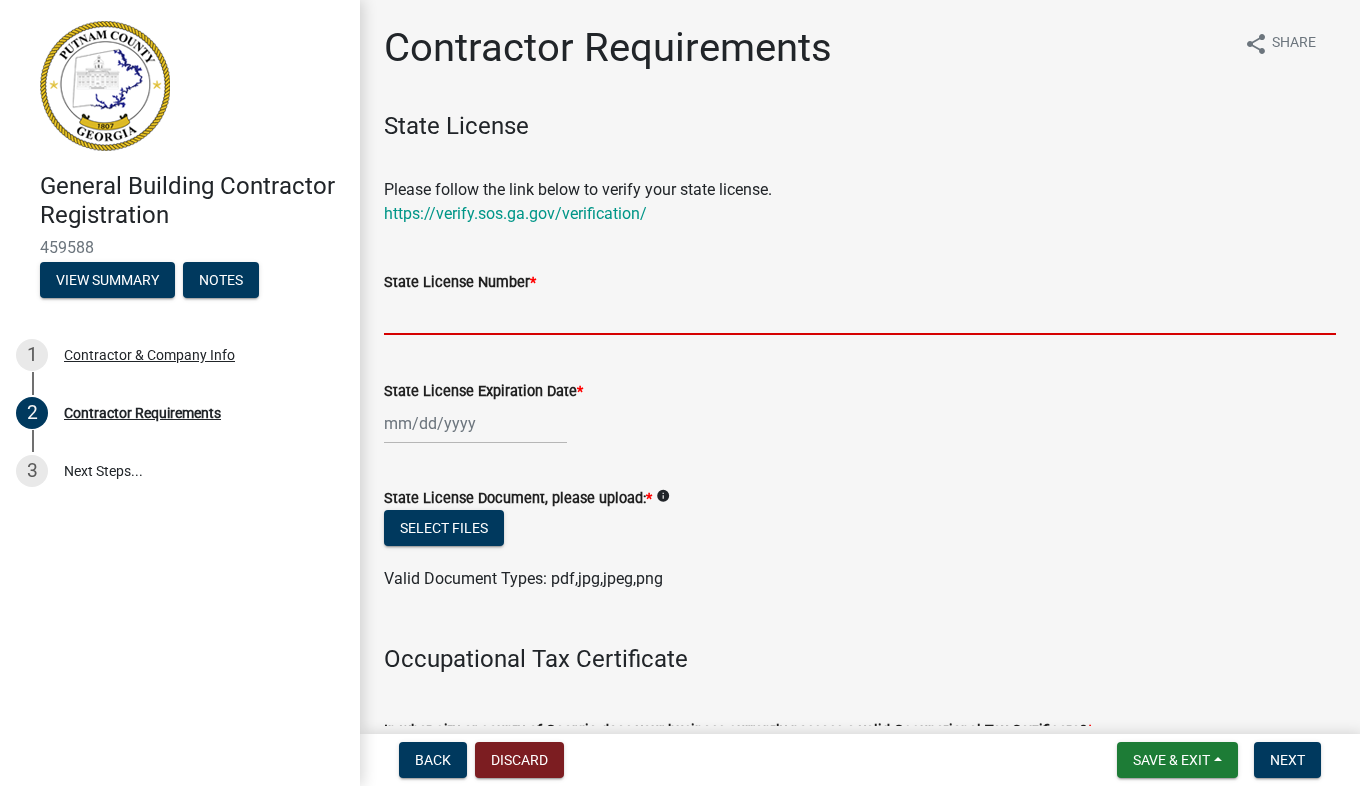 click on "State License Number  *" at bounding box center [860, 314] 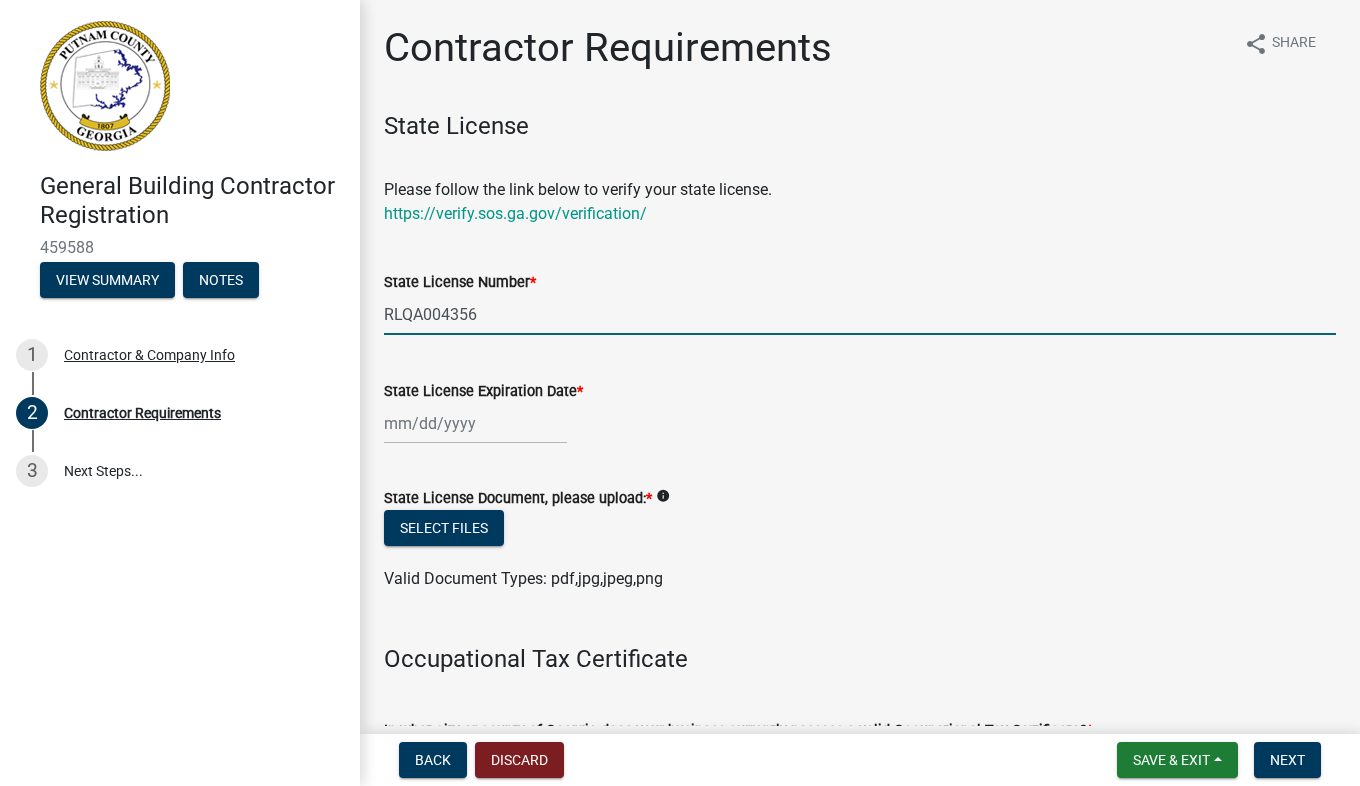 type on "RLQA004356" 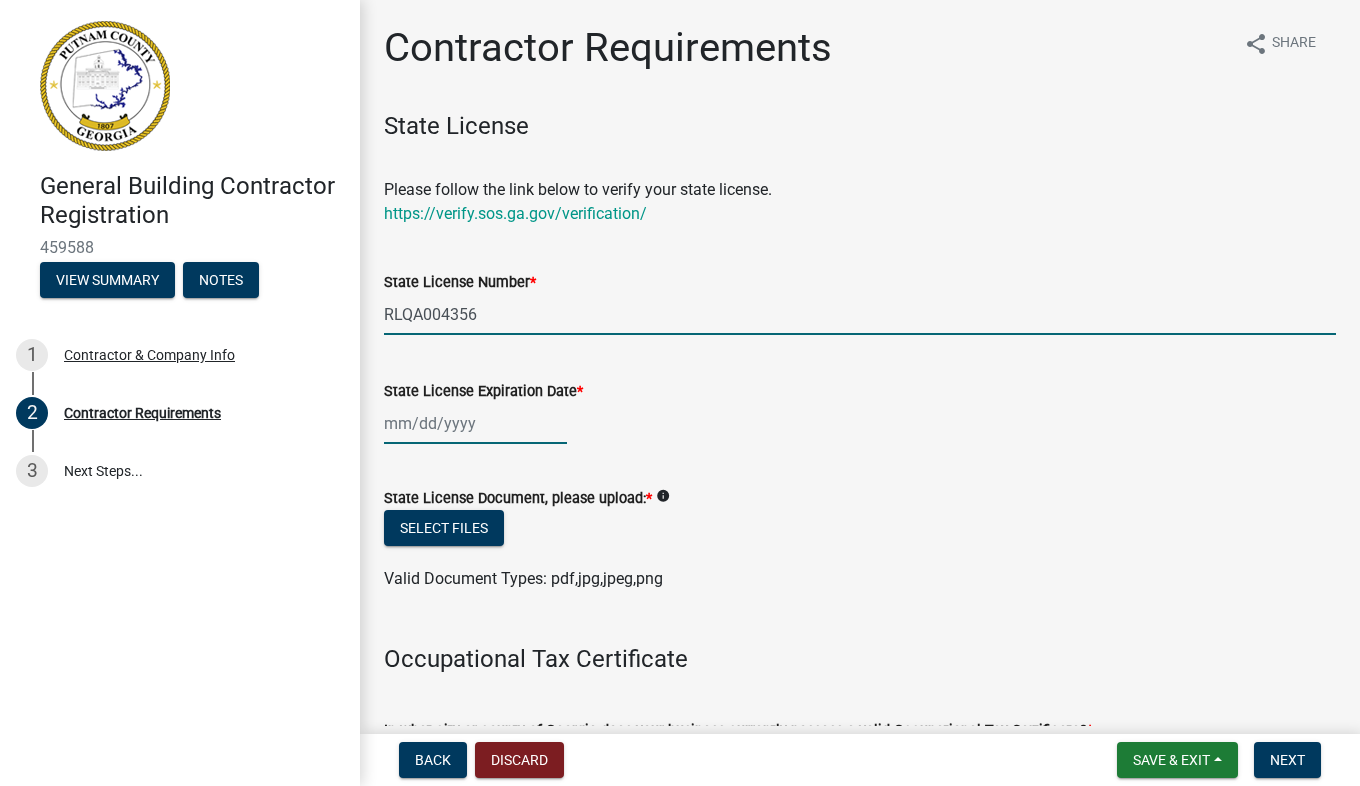 click 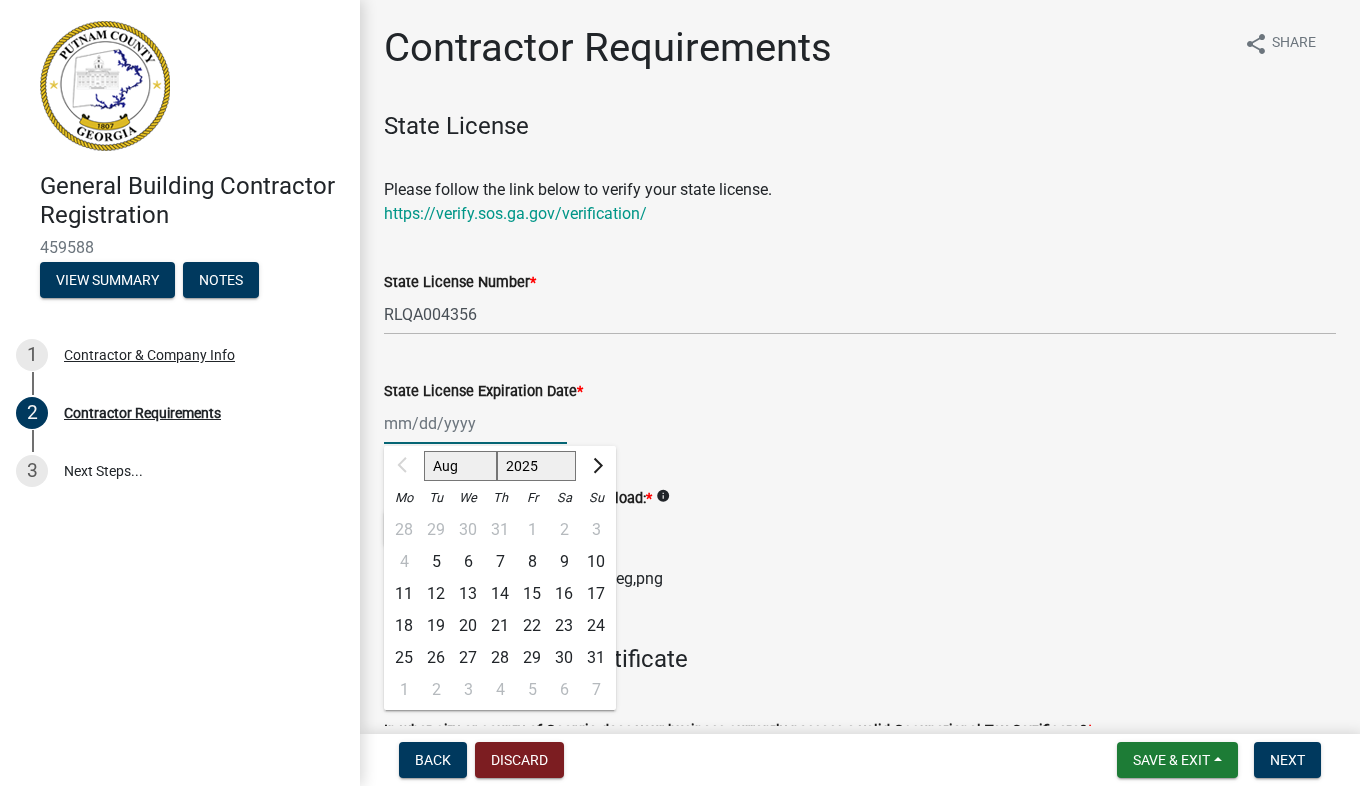 click on "Aug Sep Oct Nov Dec" 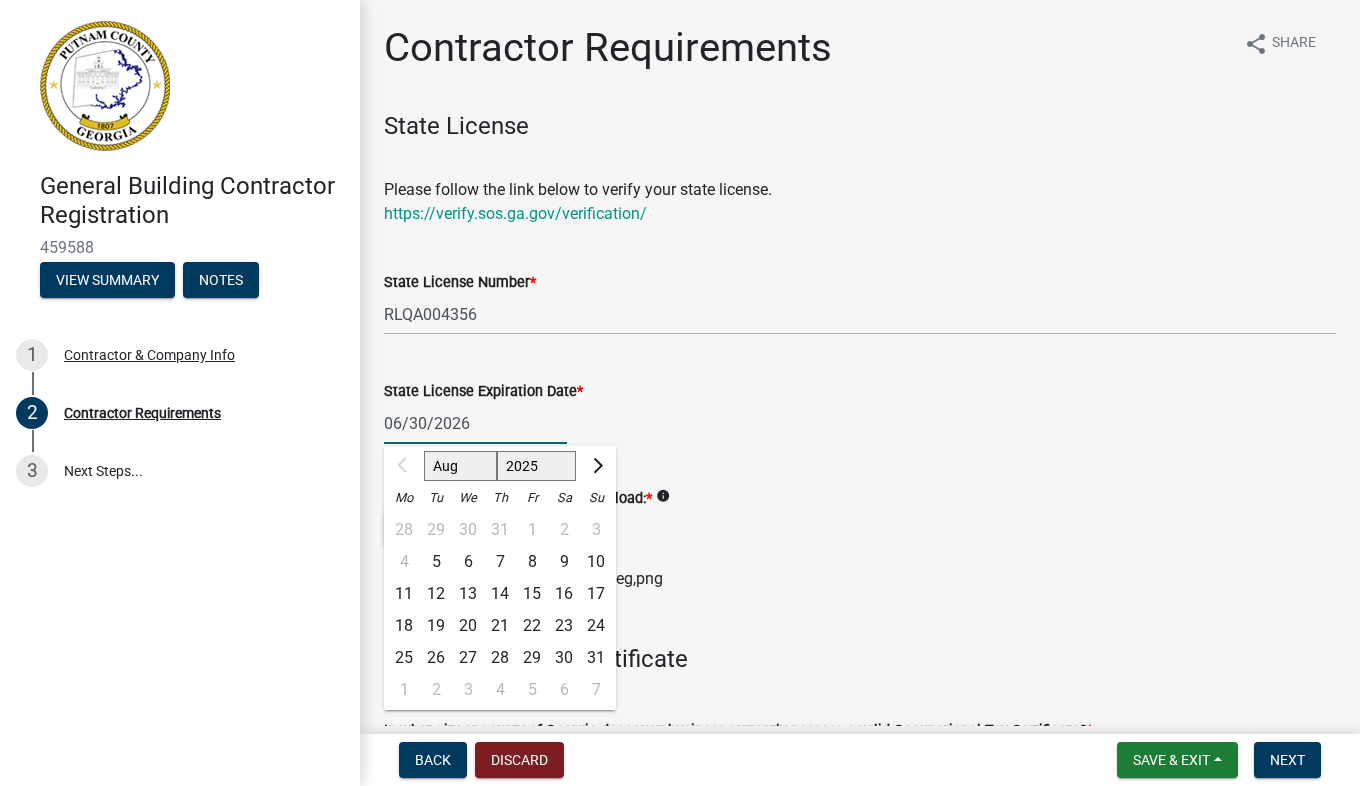 type on "06/30/2026" 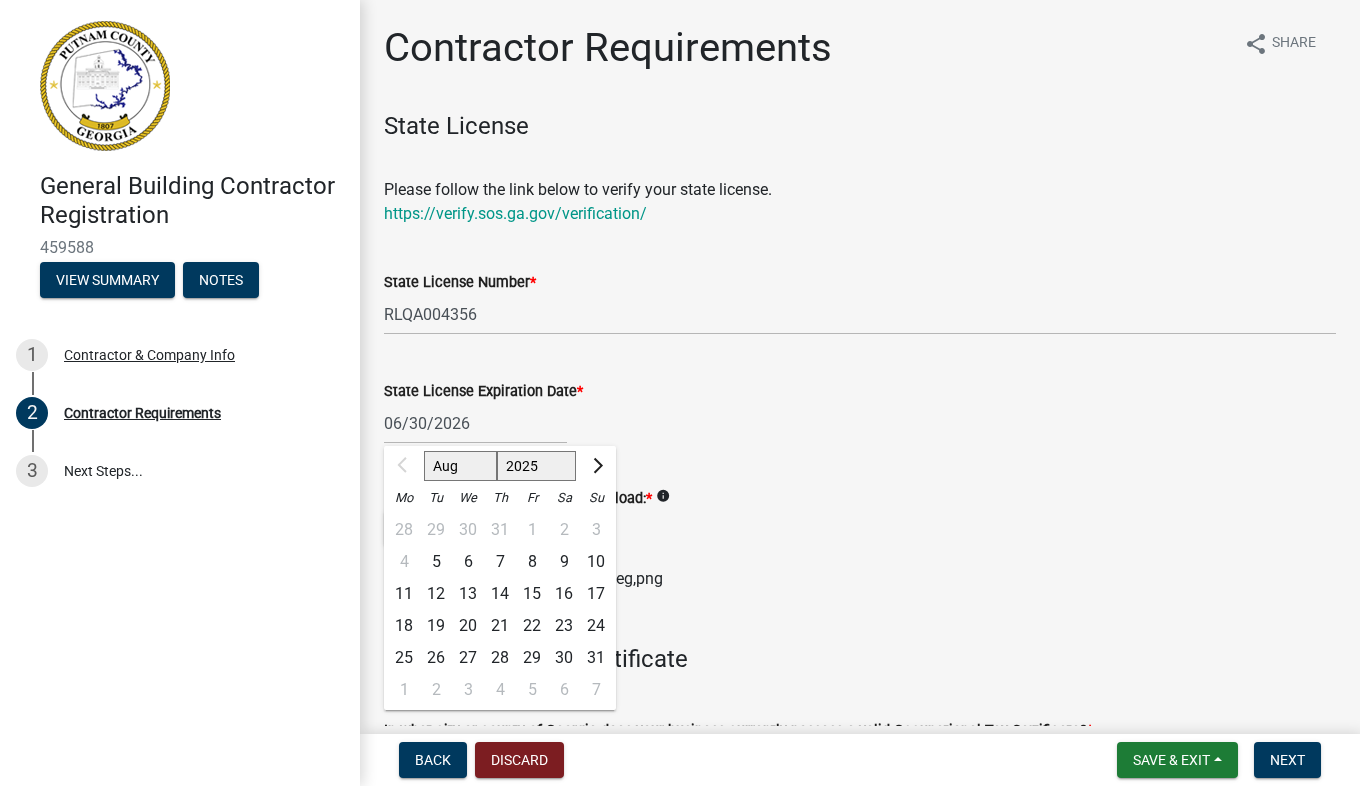 drag, startPoint x: 734, startPoint y: 431, endPoint x: 733, endPoint y: 479, distance: 48.010414 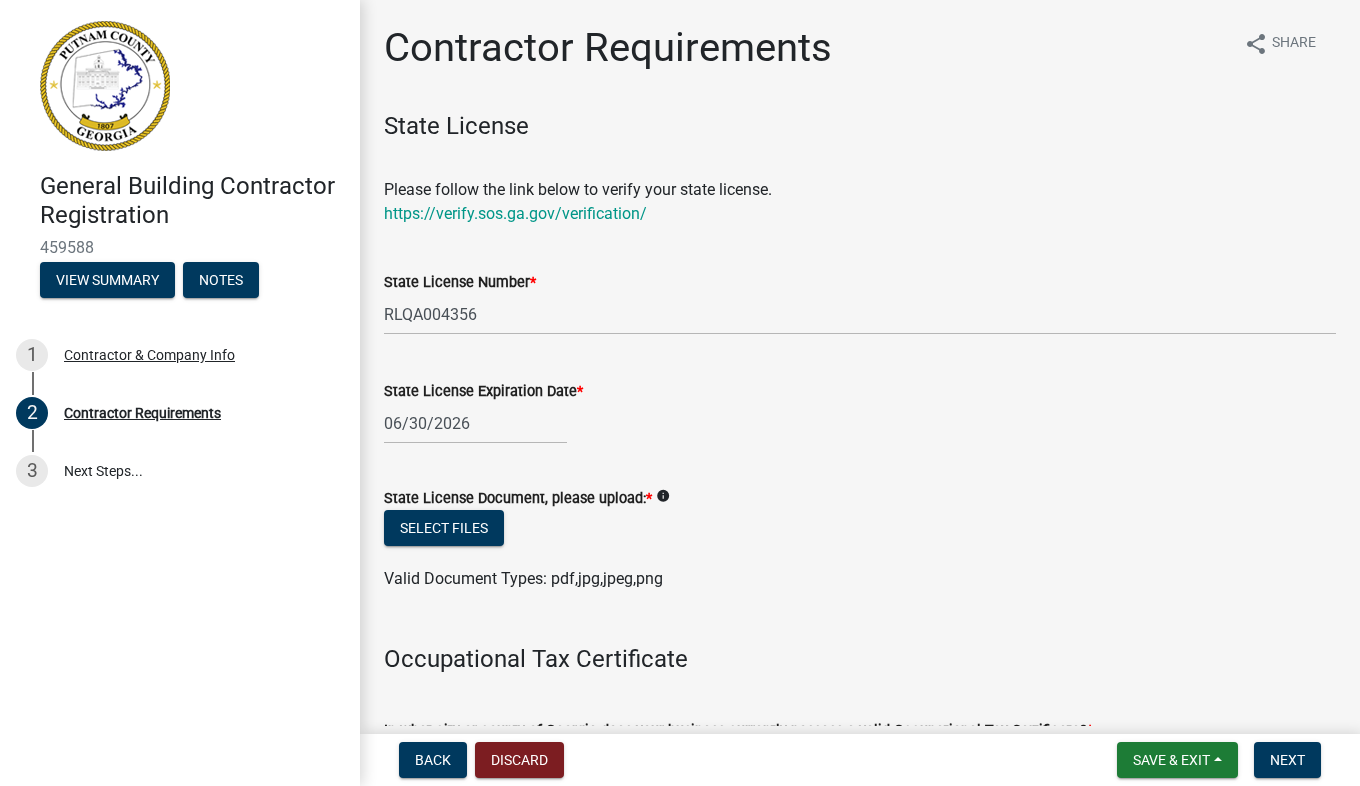 drag, startPoint x: 1348, startPoint y: 311, endPoint x: 644, endPoint y: 529, distance: 736.98035 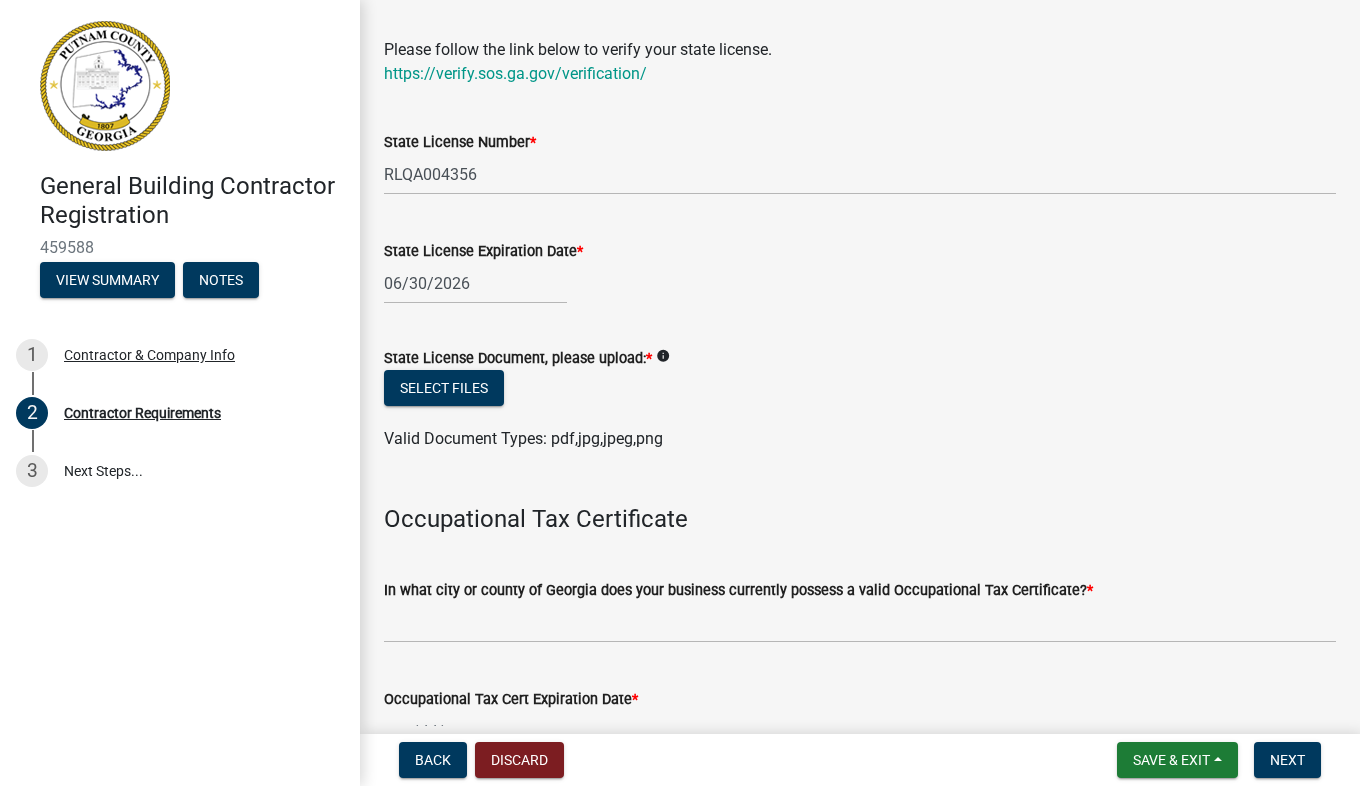 scroll, scrollTop: 145, scrollLeft: 0, axis: vertical 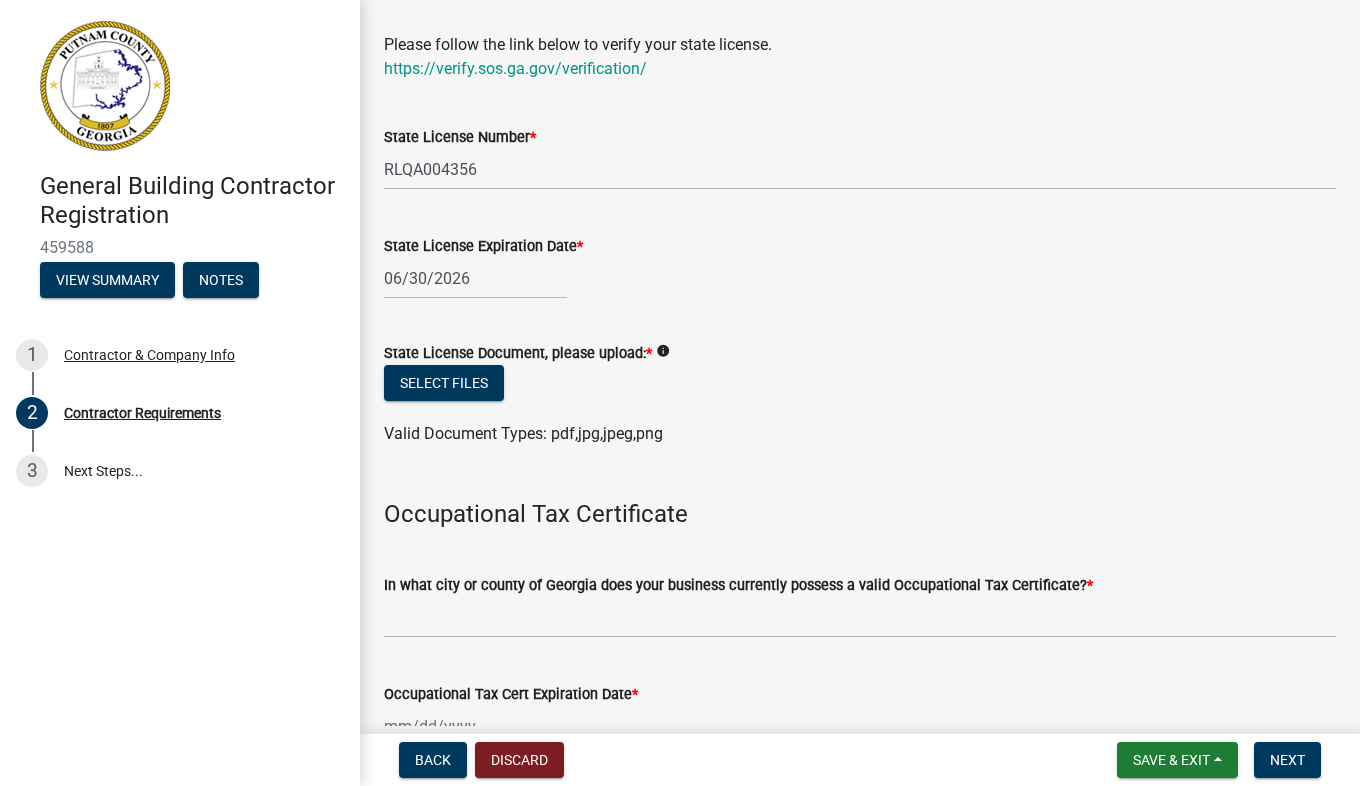 click on "info" 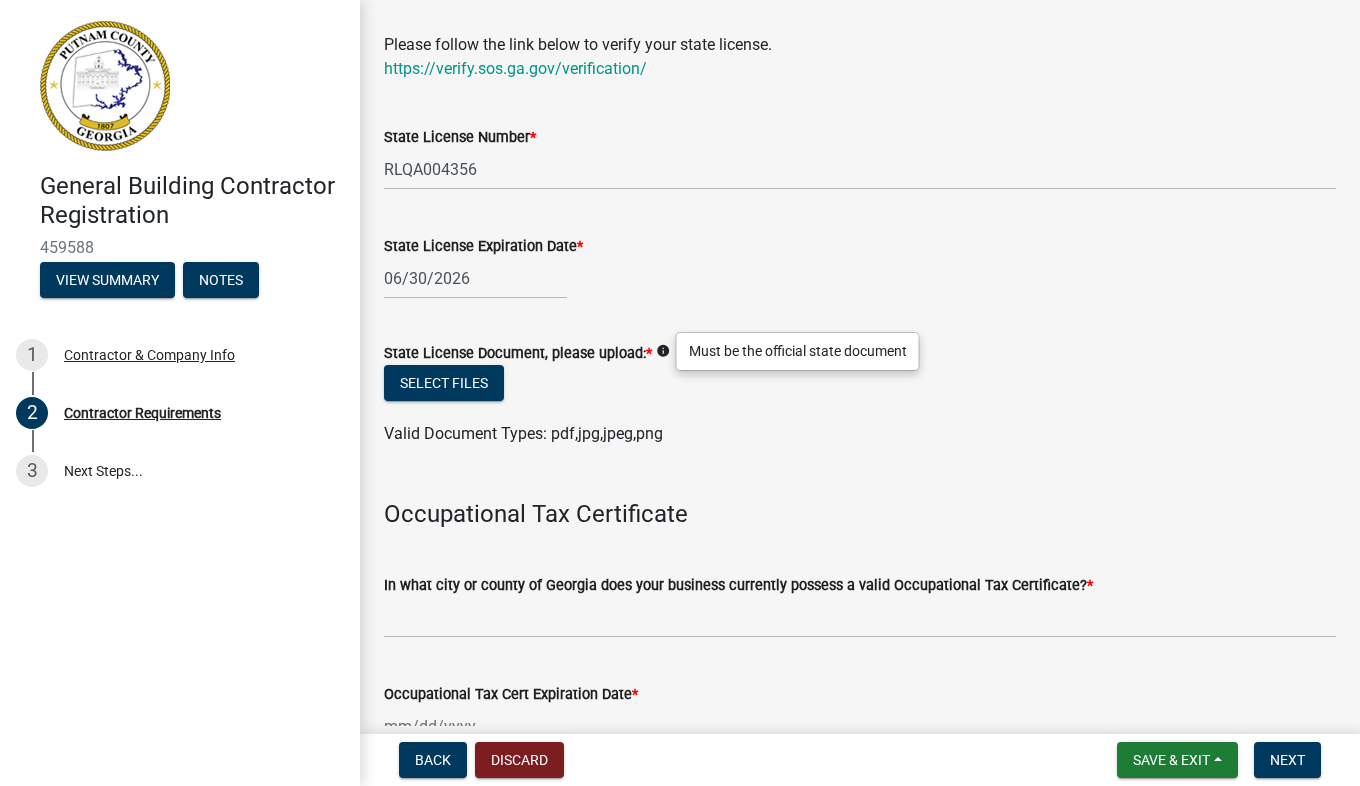 click on "info" 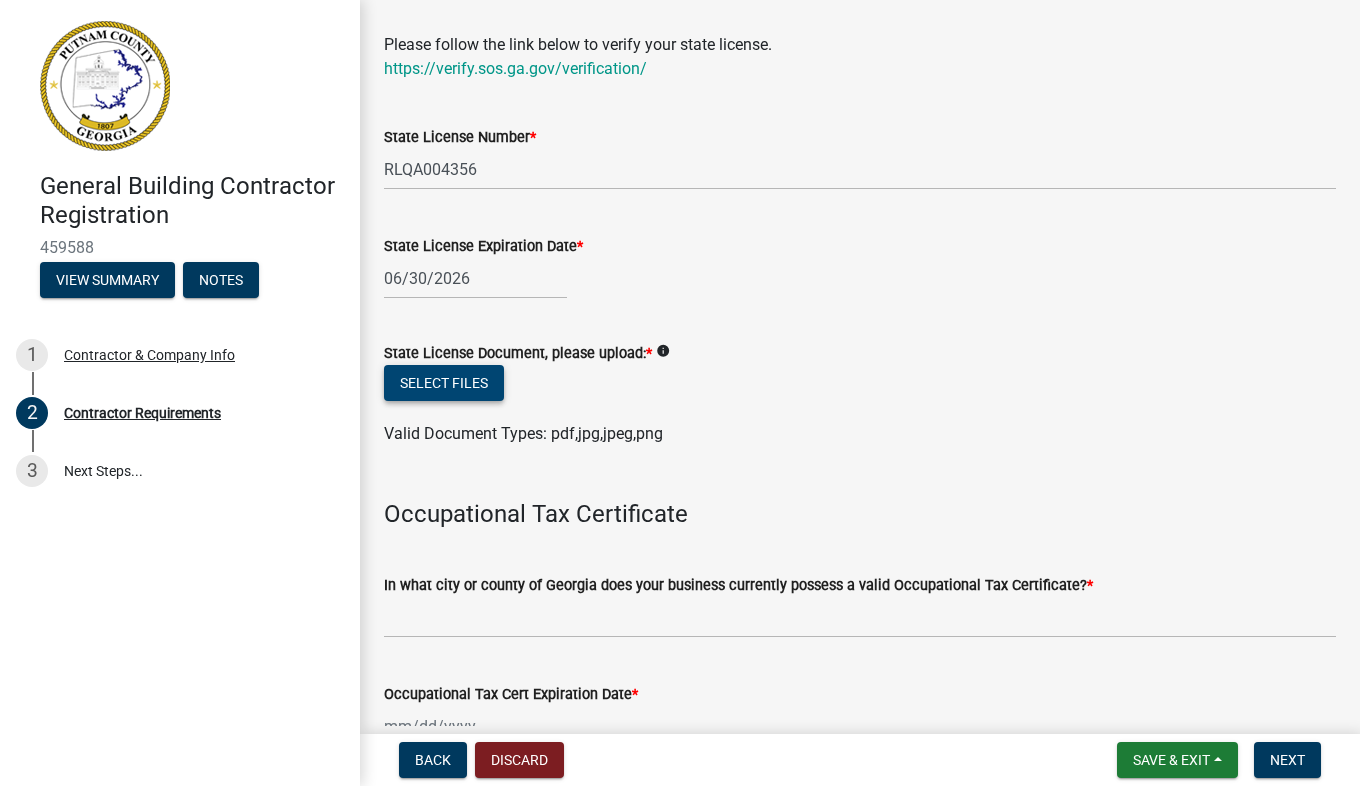 click on "Select files" 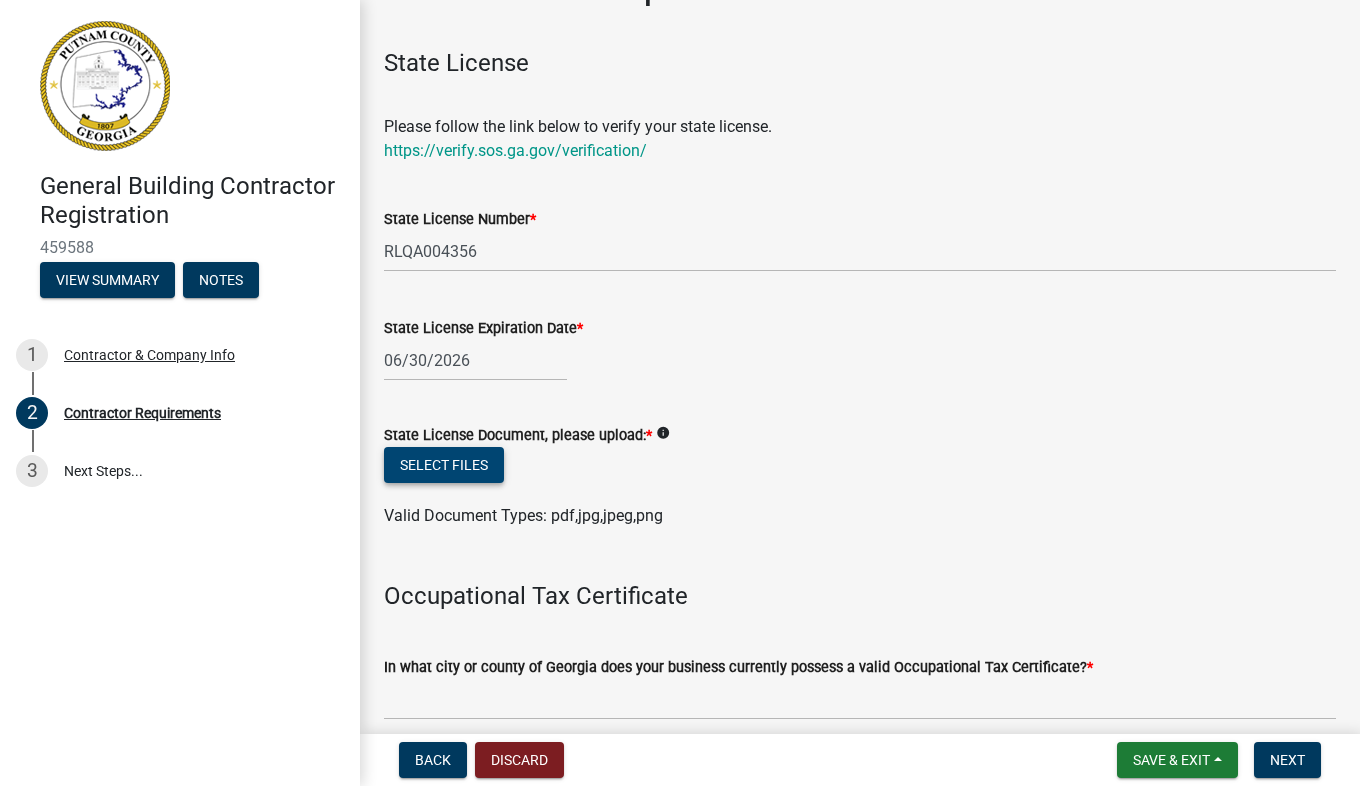 scroll, scrollTop: 72, scrollLeft: 0, axis: vertical 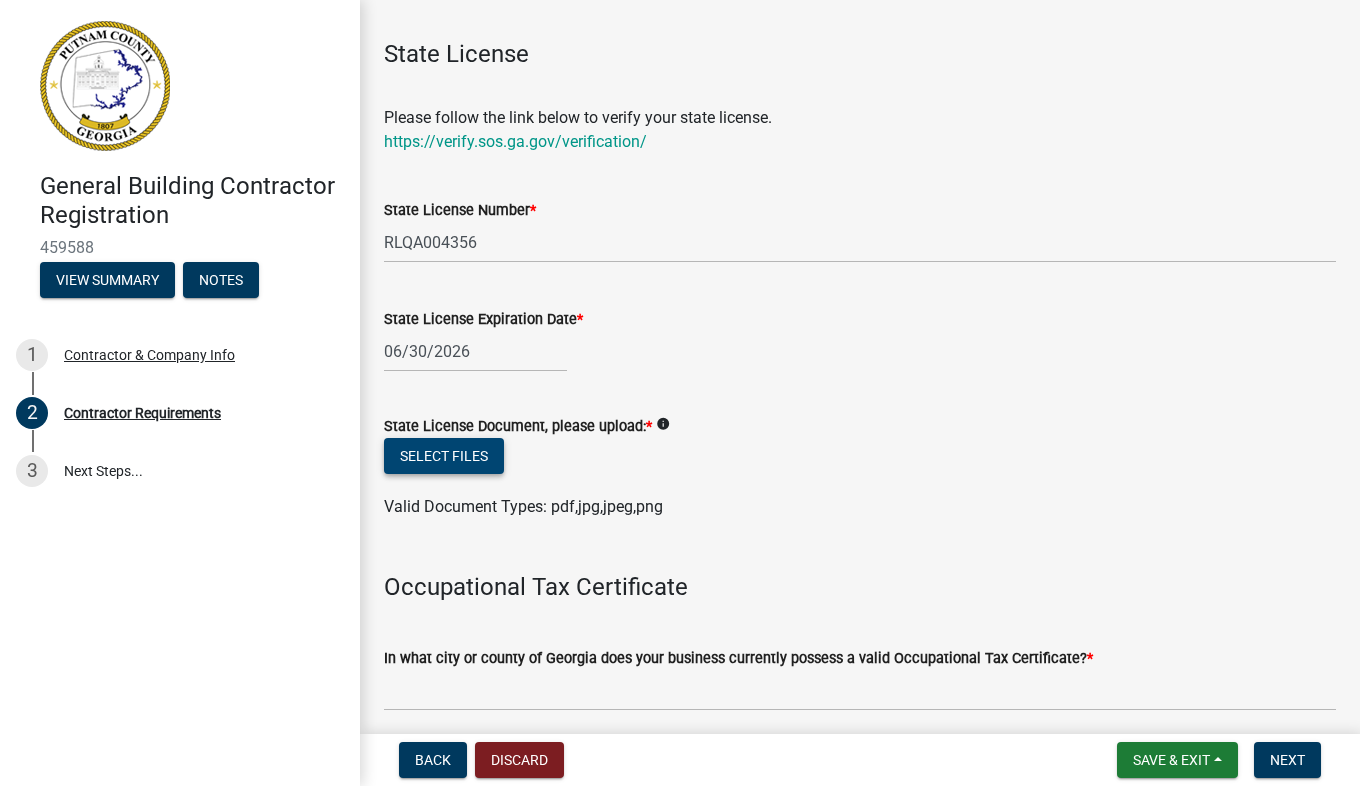 click on "Select files" 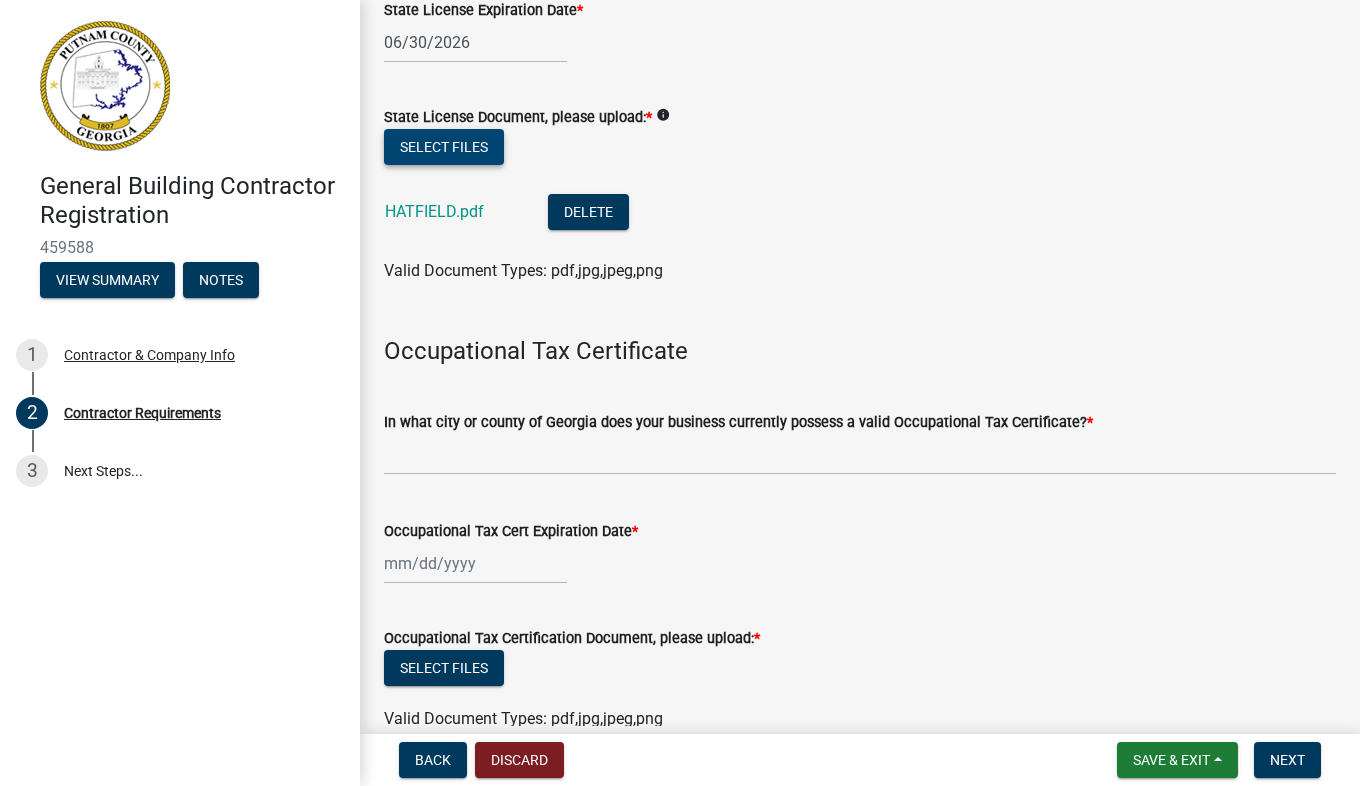 scroll, scrollTop: 382, scrollLeft: 0, axis: vertical 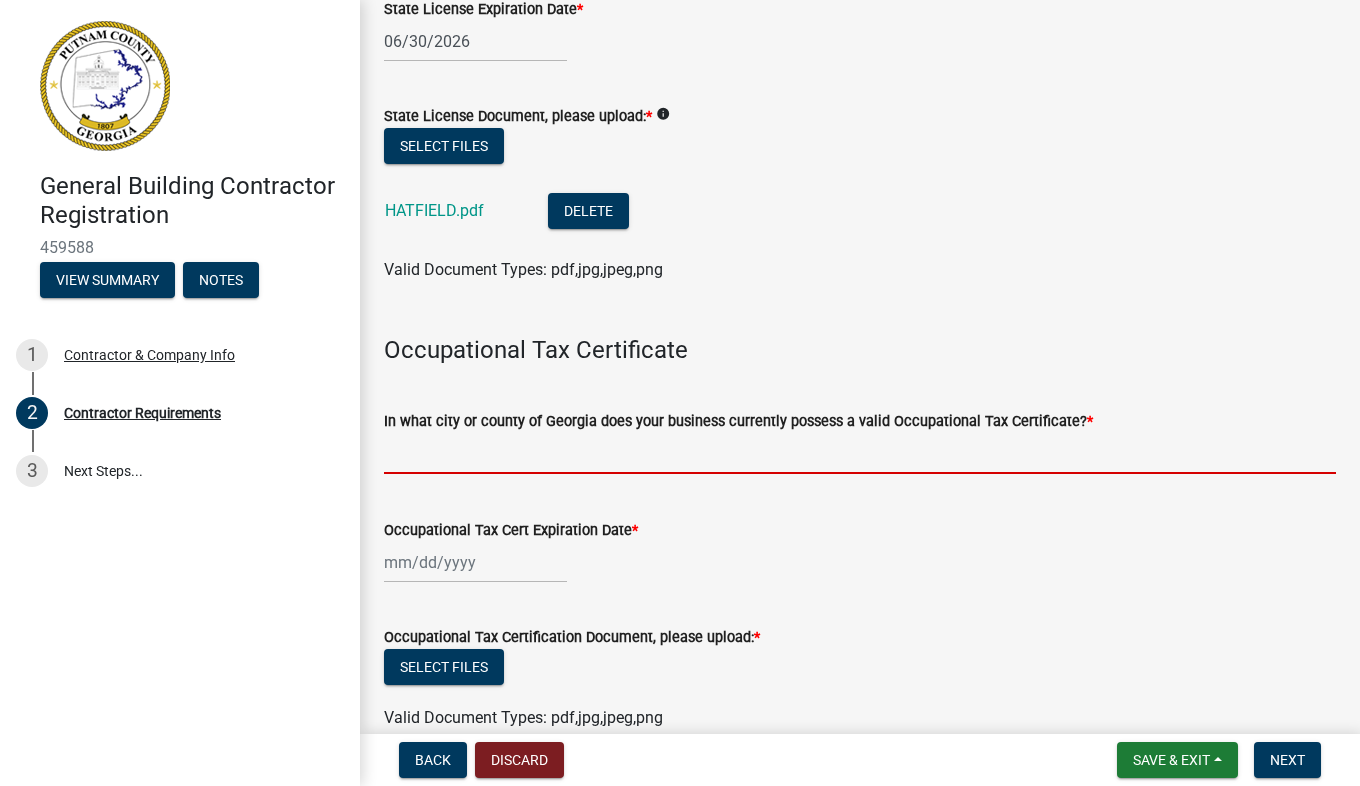 click on "In what city or county of Georgia does your business currently possess a valid Occupational Tax Certificate?  *" at bounding box center (860, 453) 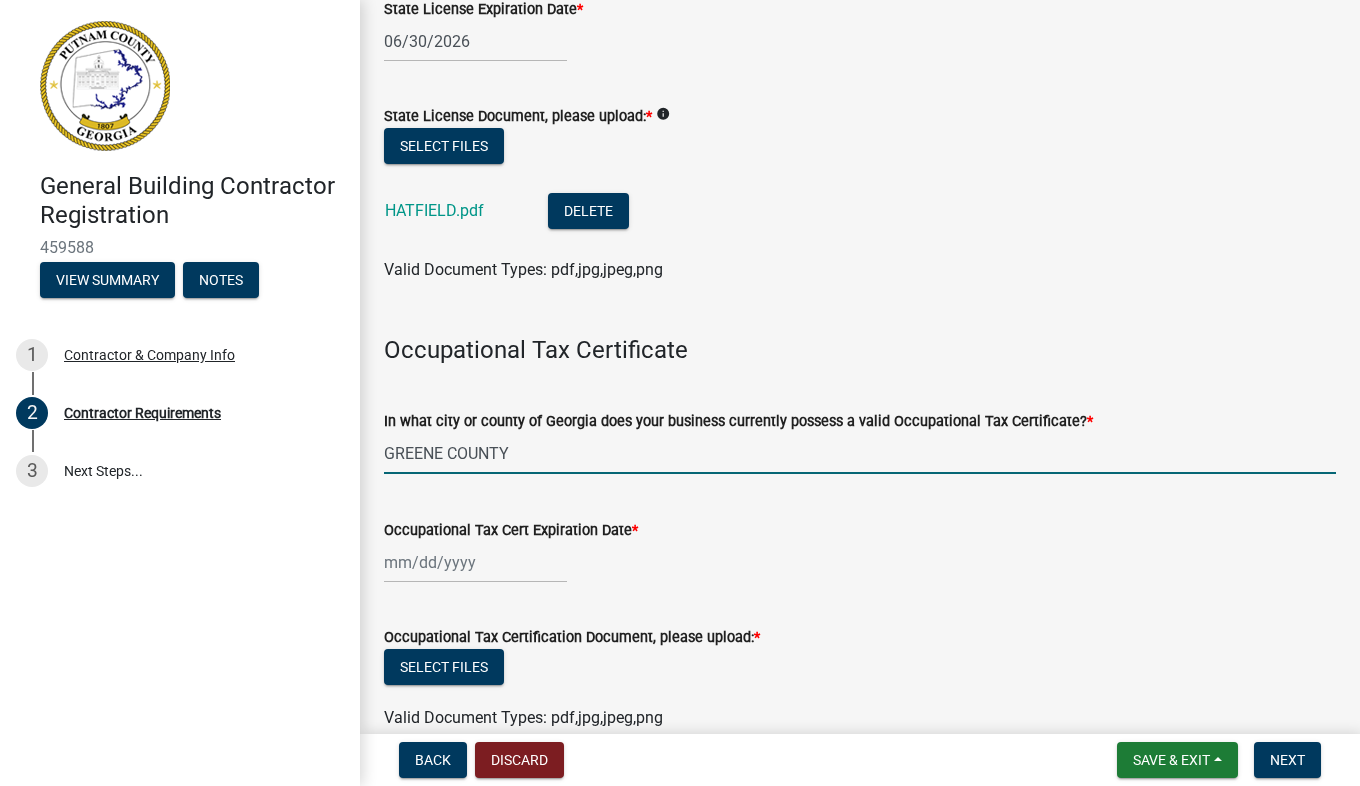 type on "GREENE COUNTY" 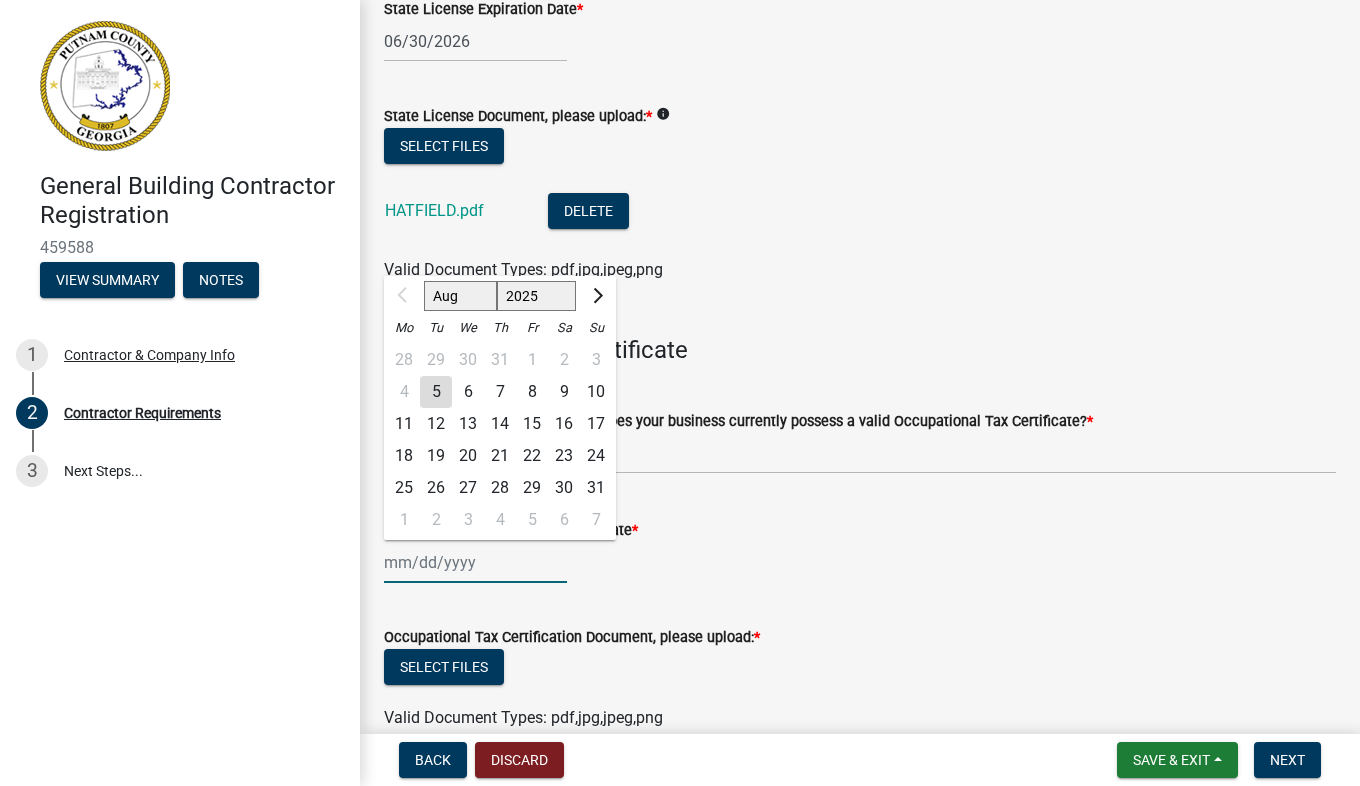 click on "Occupational Tax Cert Expiration Date  *" at bounding box center (475, 562) 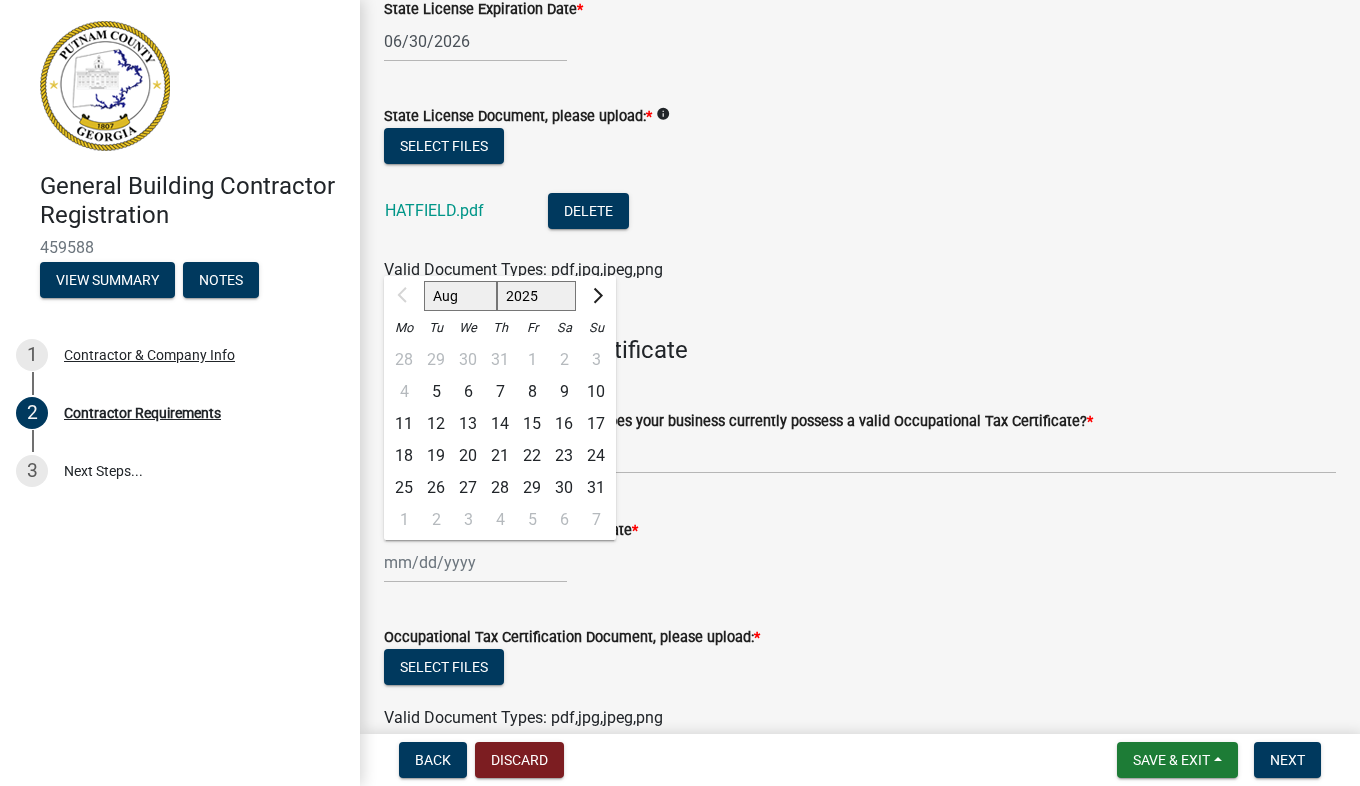 click on "Aug Sep Oct Nov Dec 2025 2026 2027 2028 2029 2030 2031 2032 2033 2034 2035 2036 2037 2038 2039 2040 2041 2042 2043 2044 2045 2046 2047 2048 2049 2050 2051 2052 2053 2054 2055 2056 2057 2058 2059 2060 2061 2062 2063 2064 2065 2066 2067 2068 2069 2070 2071 2072 2073 2074 2075 2076 2077 2078 2079 2080 2081 2082 2083 2084 2085 2086 2087 2088 2089 2090 2091 2092 2093 2094 2095 2096 2097 2098 2099 2100 2101 2102 2103 2104 2105 2106 2107 2108 2109 2110 2111 2112 2113 2114 2115 2116 2117 2118 2119 2120 2121 2122 2123 2124 2125 2126 2127 2128 2129 2130 2131 2132 2133 2134 2135 2136 2137 2138 2139 2140 2141 2142 2143 2144 2145 2146 2147 2148 2149 2150 2151 2152 2153 2154 2155 2156 2157 2158 2159 2160 2161 2162 2163 2164 2165 2166 2167 2168 2169 2170 2171 2172 2173 2174 2175 2176 2177 2178 2179 2180 2181 2182 2183 2184 2185 2186 2187 2188 2189 2190 2191 2192 2193 2194 2195 2196 2197 2198 2199 2200 2201 2202 2203 2204 2205 2206 2207 2208 2209 2210 2211 2212 2213 2214 2215 2216 2217 2218 2219 2220 2221 2222 2223 2224 2225" 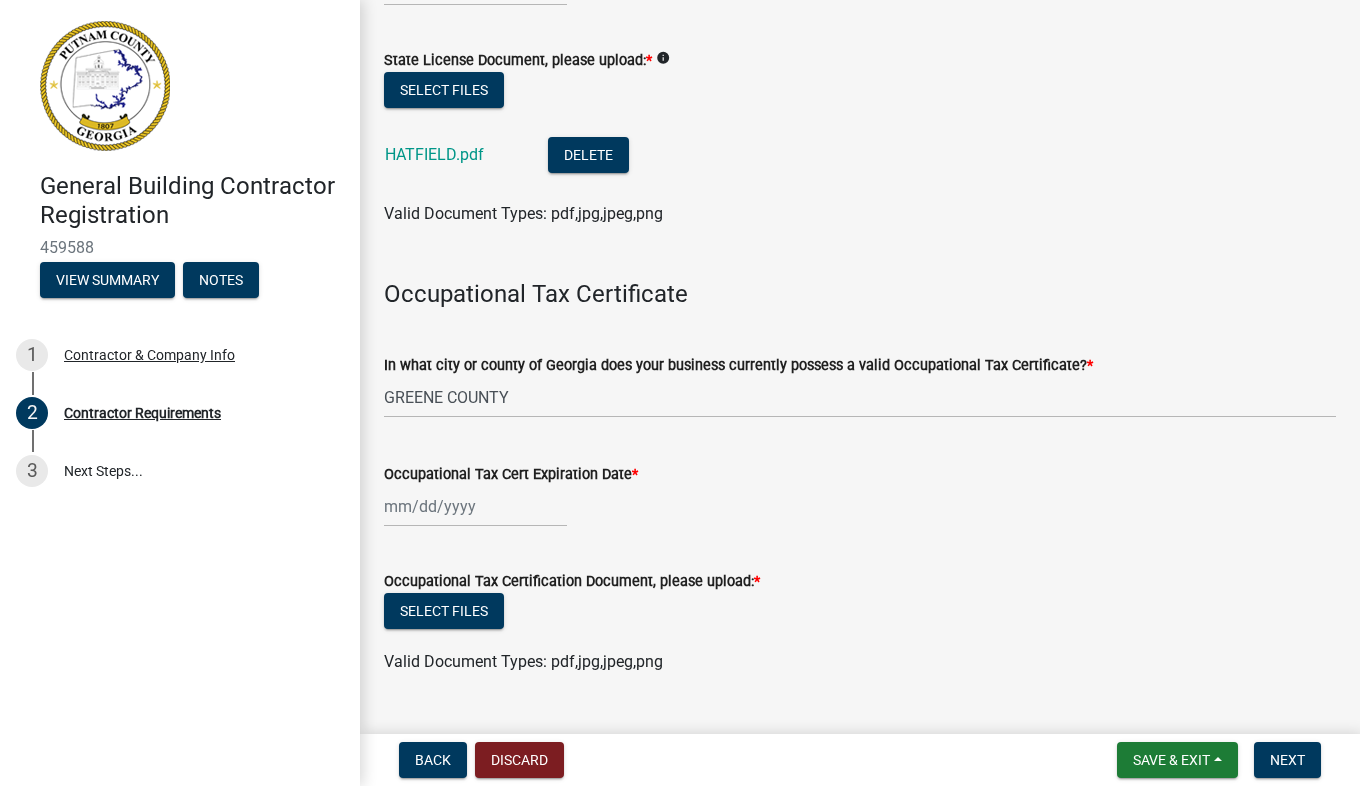 scroll, scrollTop: 437, scrollLeft: 0, axis: vertical 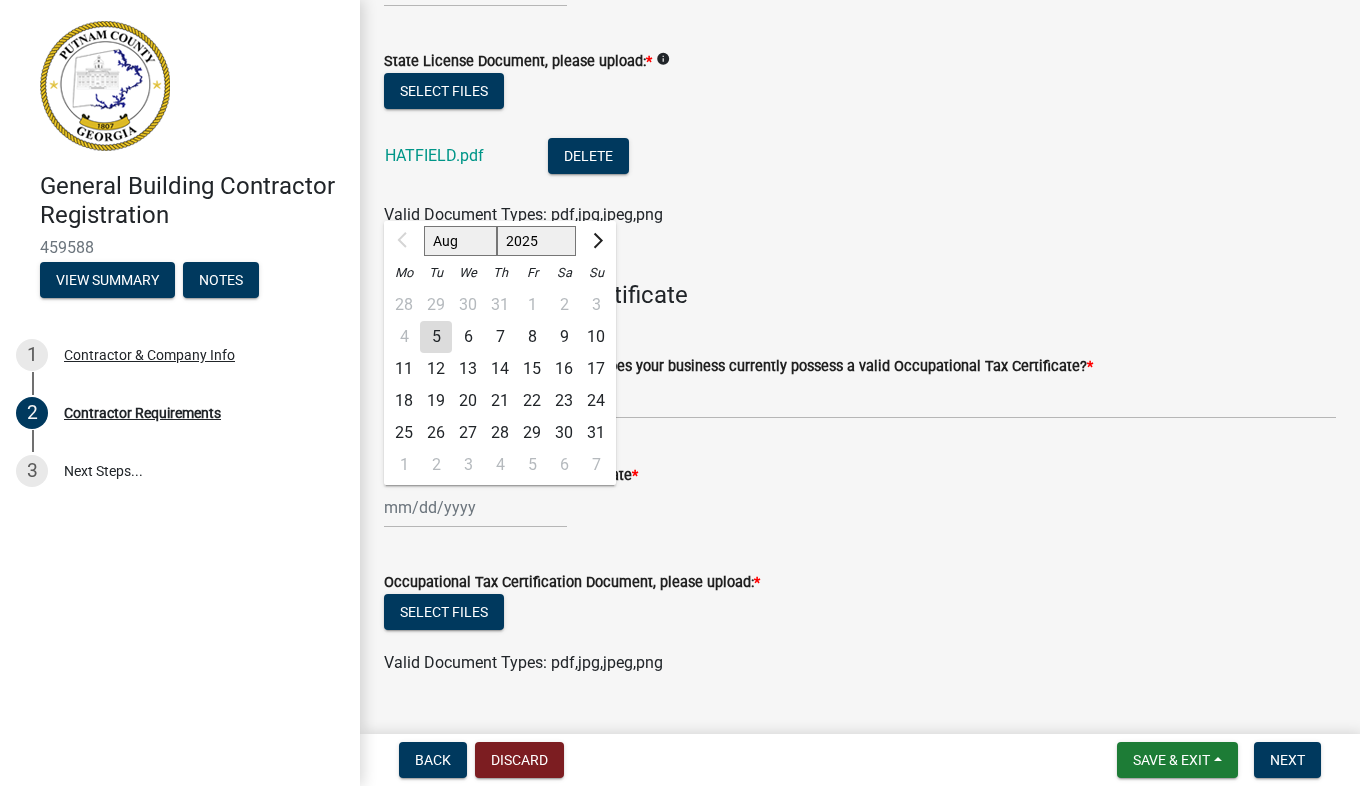 click on "Aug Sep Oct Nov Dec 2025 2026 2027 2028 2029 2030 2031 2032 2033 2034 2035 2036 2037 2038 2039 2040 2041 2042 2043 2044 2045 2046 2047 2048 2049 2050 2051 2052 2053 2054 2055 2056 2057 2058 2059 2060 2061 2062 2063 2064 2065 2066 2067 2068 2069 2070 2071 2072 2073 2074 2075 2076 2077 2078 2079 2080 2081 2082 2083 2084 2085 2086 2087 2088 2089 2090 2091 2092 2093 2094 2095 2096 2097 2098 2099 2100 2101 2102 2103 2104 2105 2106 2107 2108 2109 2110 2111 2112 2113 2114 2115 2116 2117 2118 2119 2120 2121 2122 2123 2124 2125 2126 2127 2128 2129 2130 2131 2132 2133 2134 2135 2136 2137 2138 2139 2140 2141 2142 2143 2144 2145 2146 2147 2148 2149 2150 2151 2152 2153 2154 2155 2156 2157 2158 2159 2160 2161 2162 2163 2164 2165 2166 2167 2168 2169 2170 2171 2172 2173 2174 2175 2176 2177 2178 2179 2180 2181 2182 2183 2184 2185 2186 2187 2188 2189 2190 2191 2192 2193 2194 2195 2196 2197 2198 2199 2200 2201 2202 2203 2204 2205 2206 2207 2208 2209 2210 2211 2212 2213 2214 2215 2216 2217 2218 2219 2220 2221 2222 2223 2224 2225" 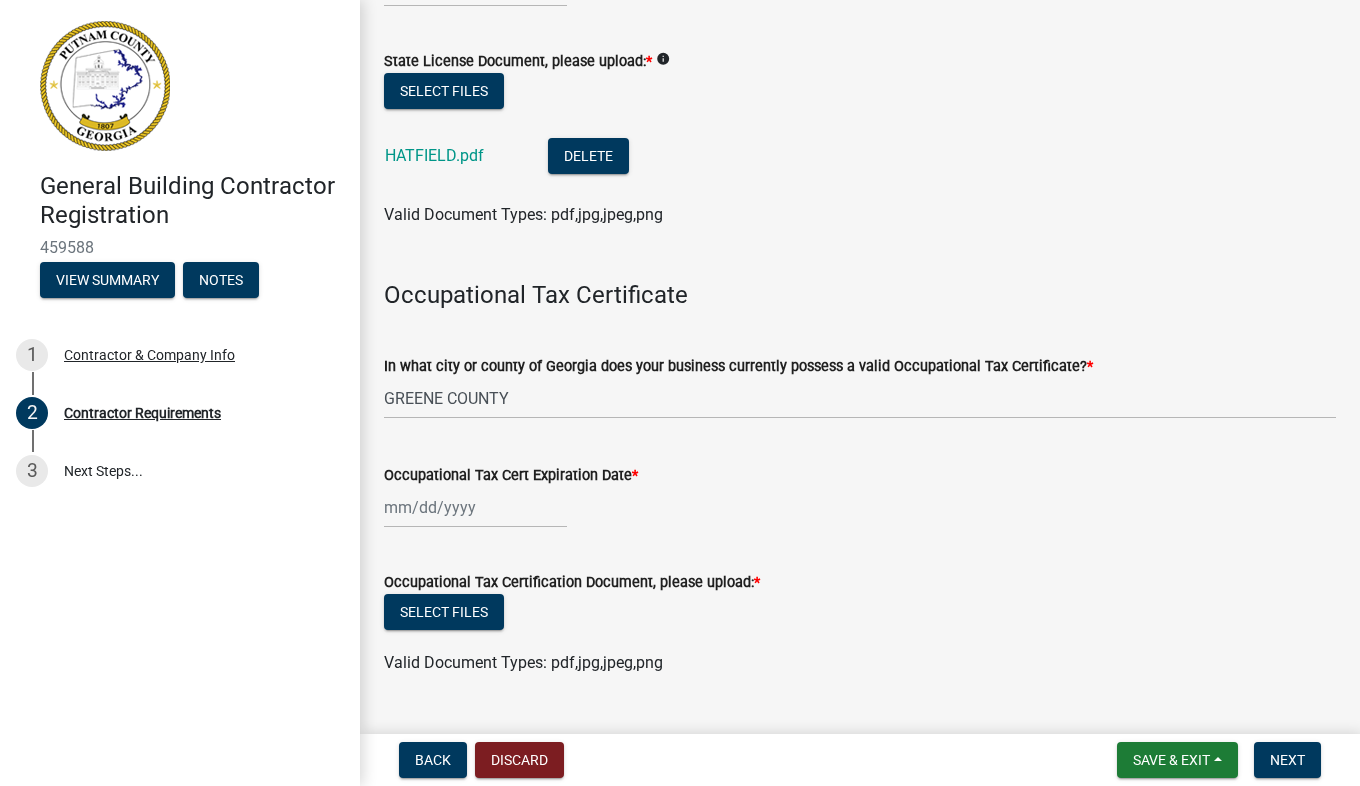 click 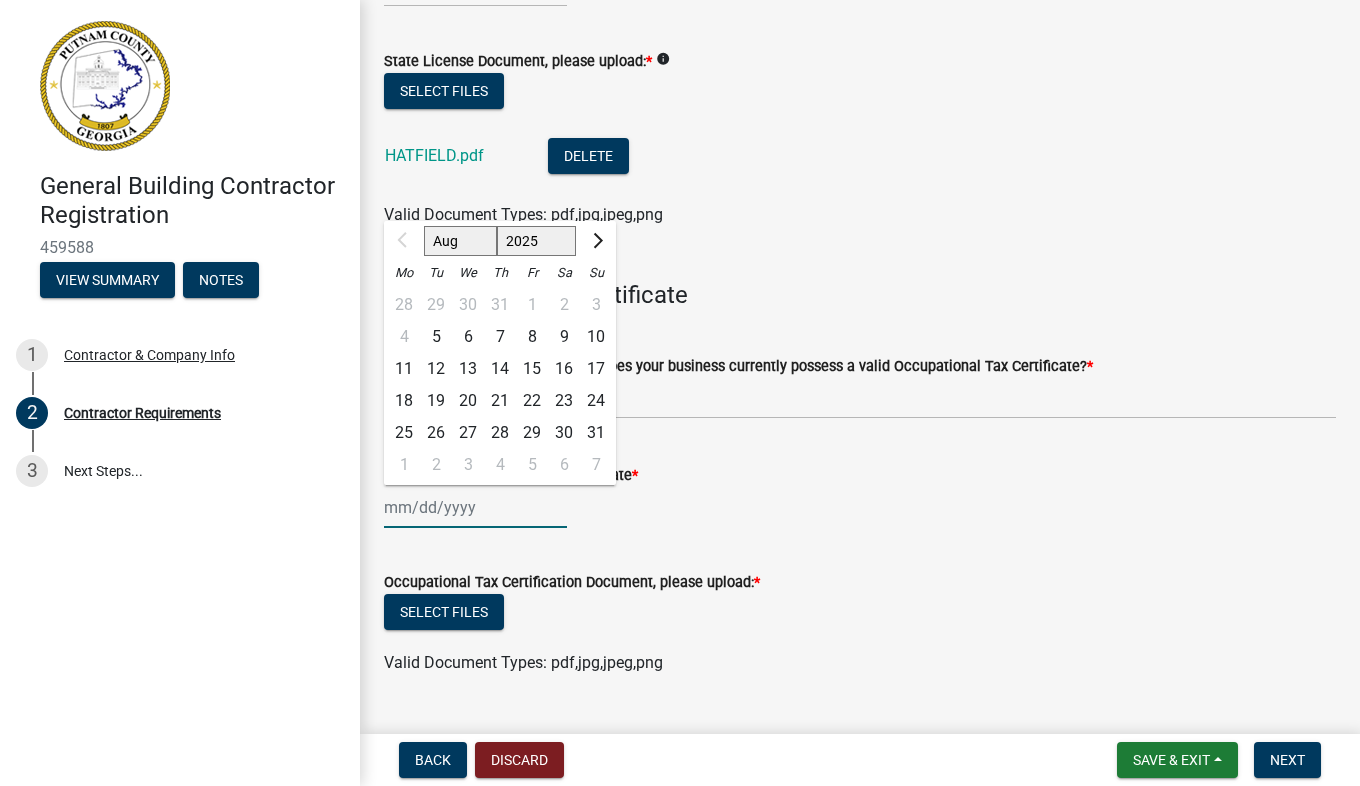 click on "Occupational Tax Cert Expiration Date  *" at bounding box center [475, 507] 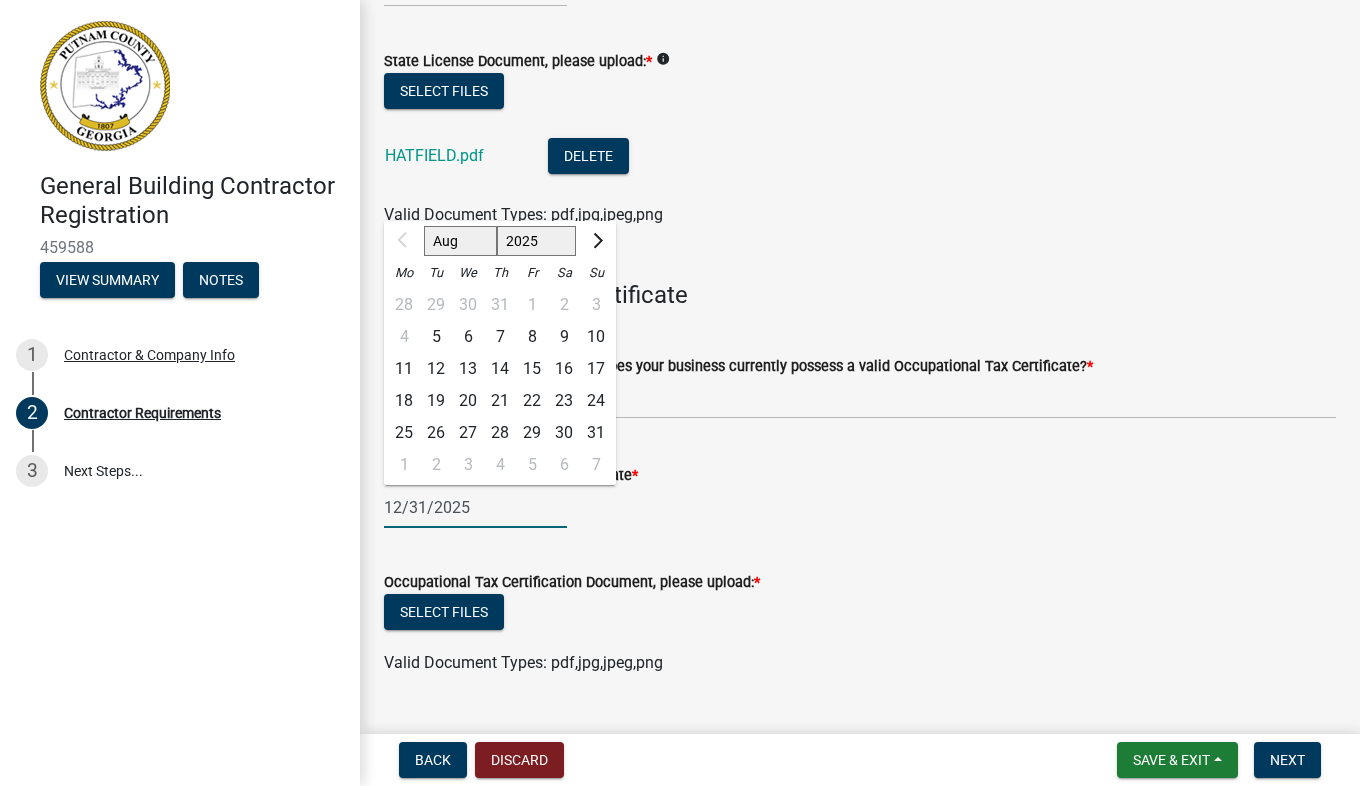 type on "12/31/2025" 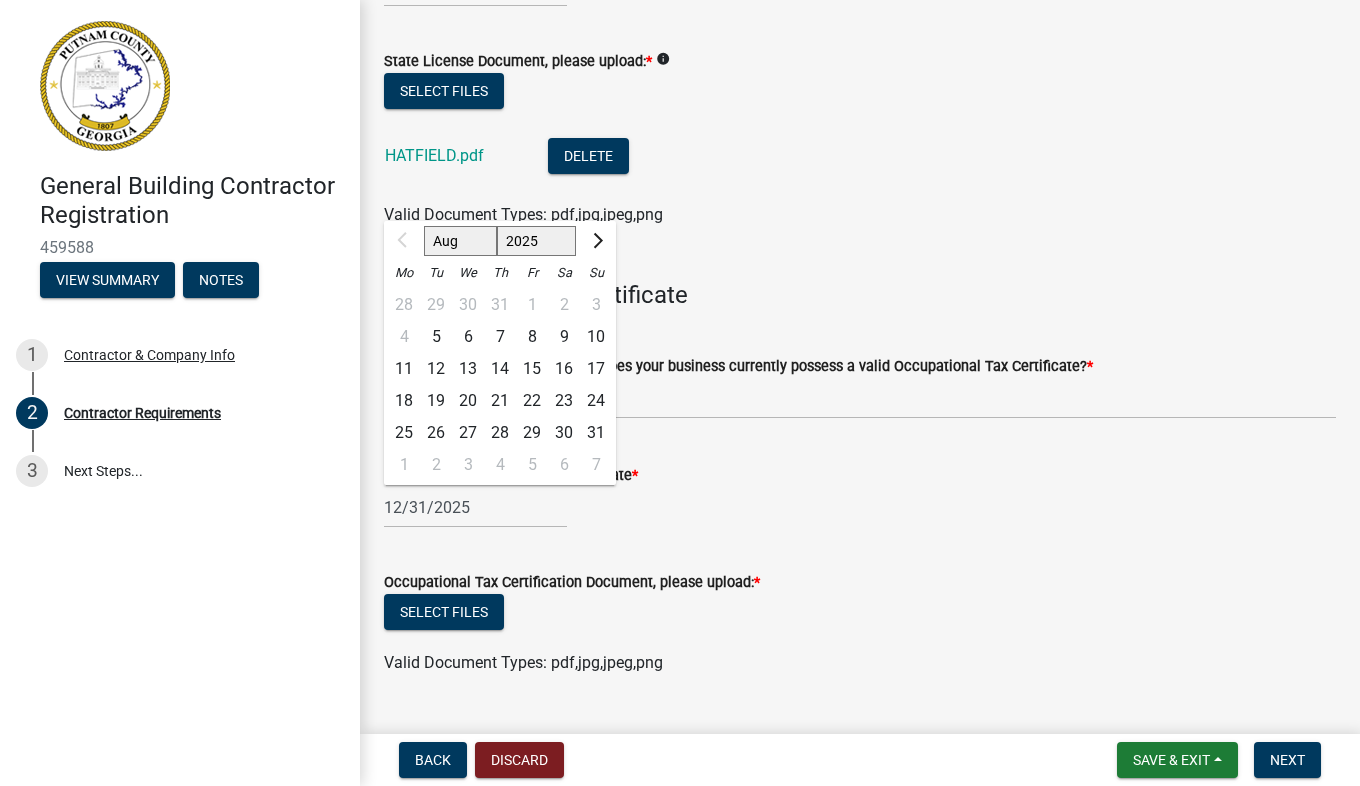 drag, startPoint x: 748, startPoint y: 522, endPoint x: 563, endPoint y: 544, distance: 186.30351 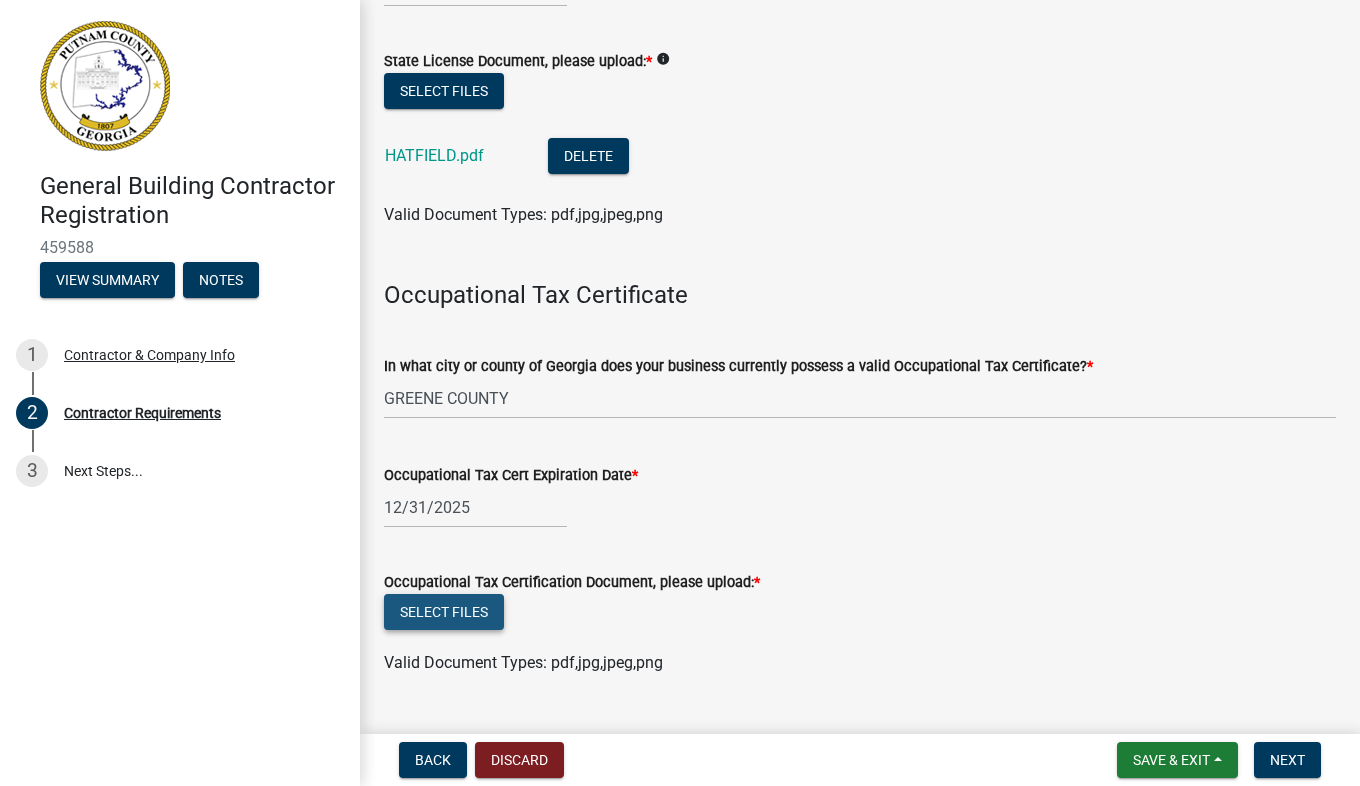 click on "Select files" 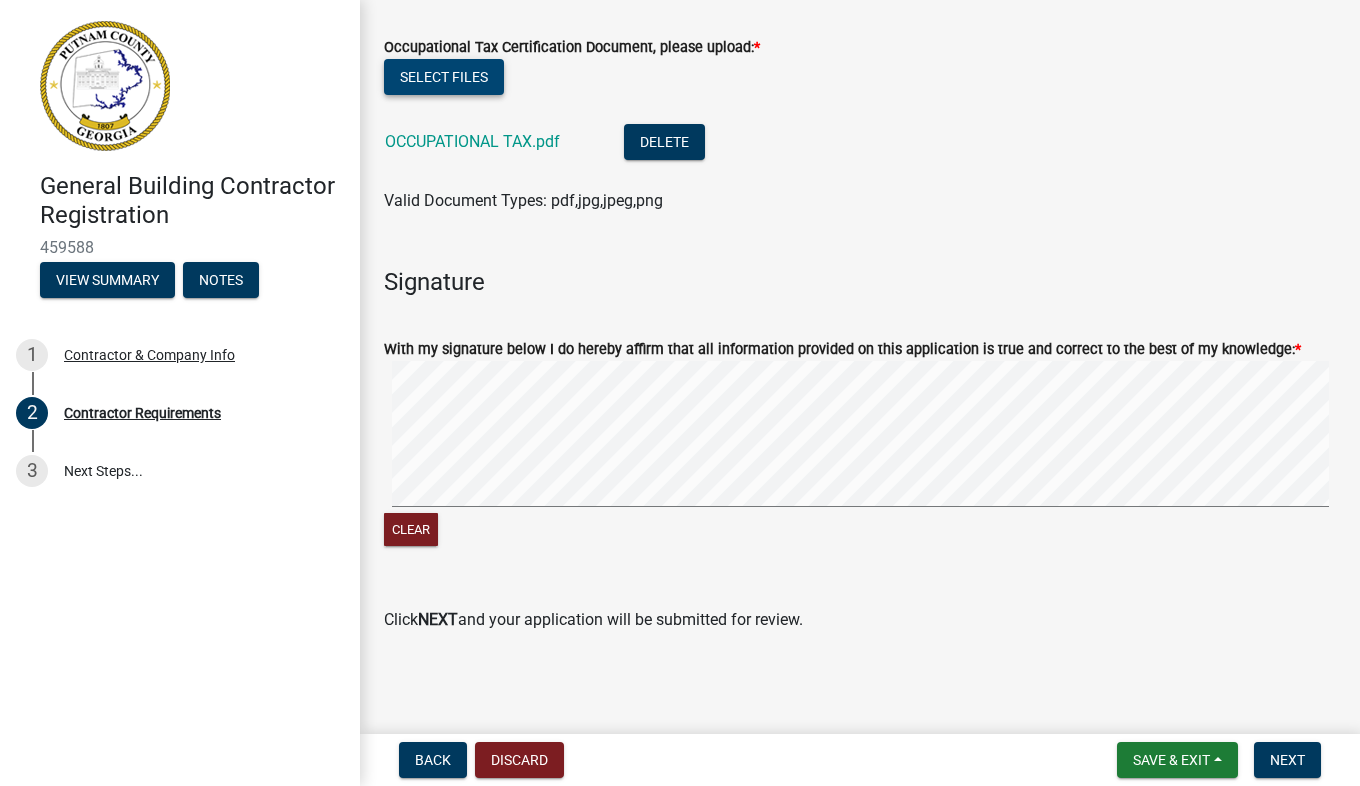 scroll, scrollTop: 972, scrollLeft: 0, axis: vertical 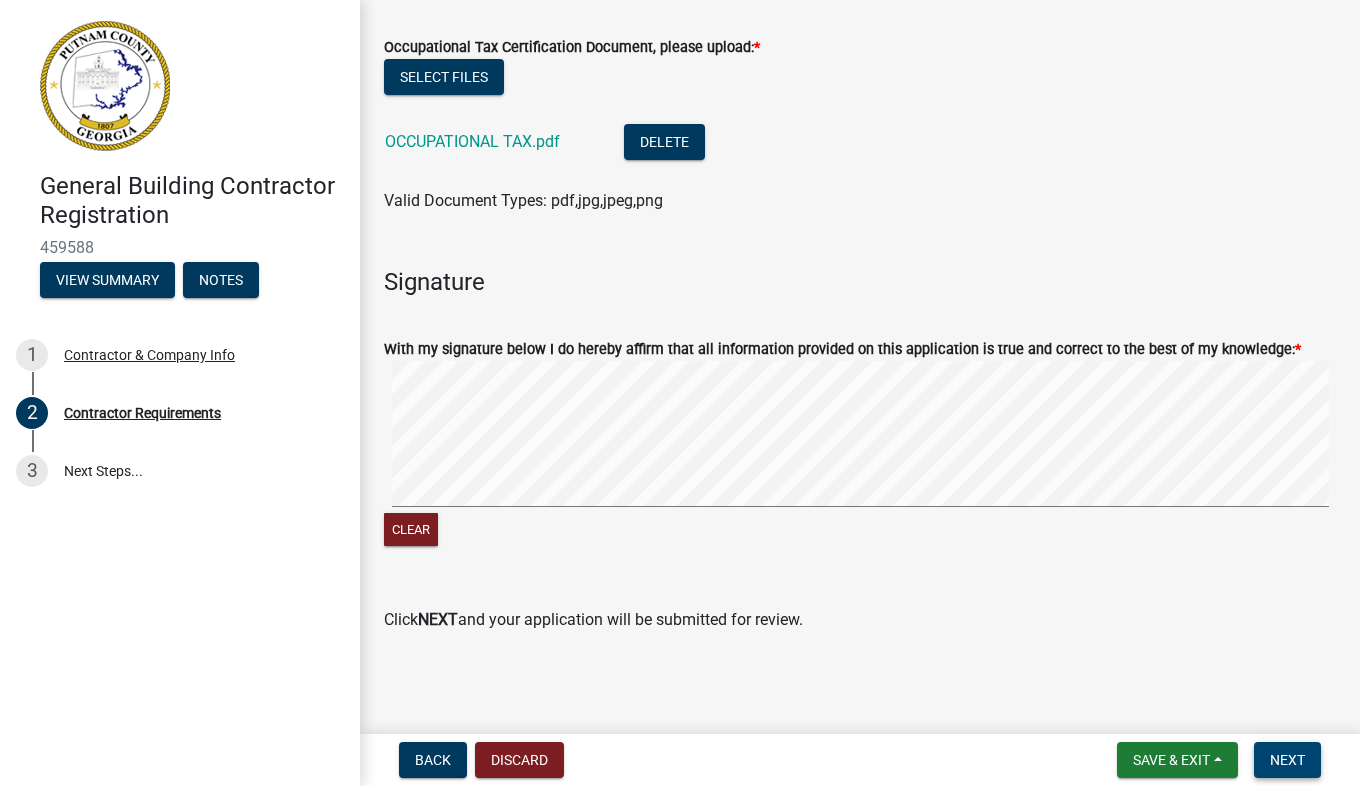 click on "Next" at bounding box center (1287, 760) 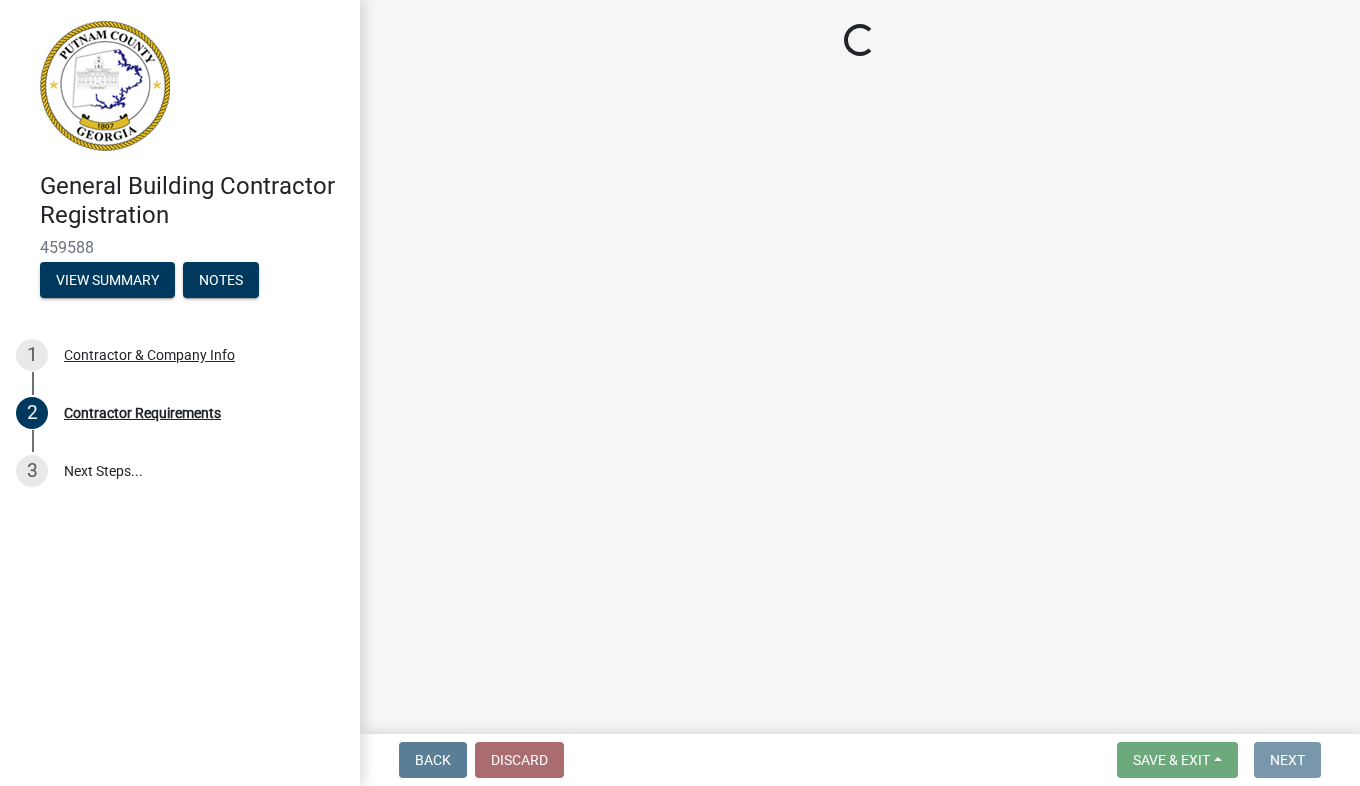 scroll, scrollTop: 0, scrollLeft: 0, axis: both 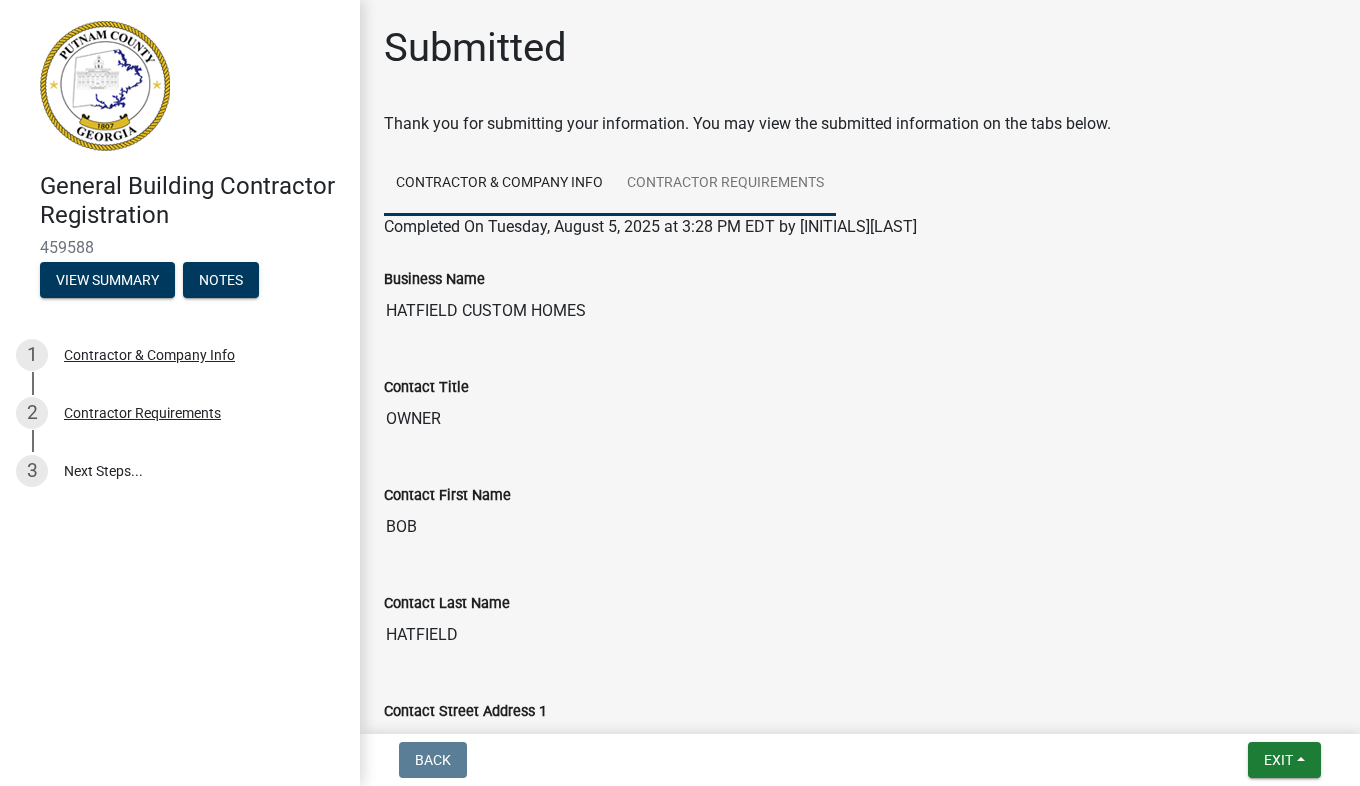 click on "Contractor Requirements" at bounding box center [725, 184] 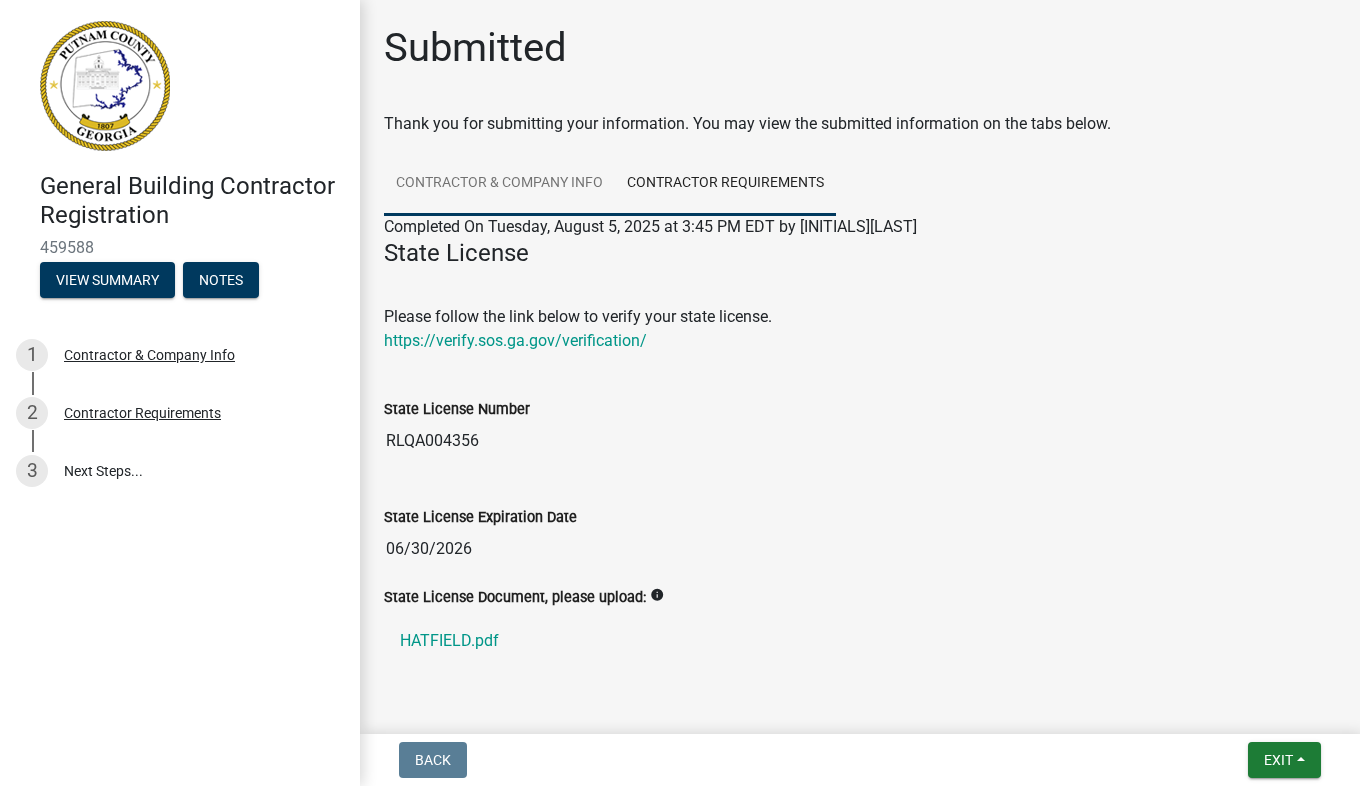 click on "Contractor & Company Info" at bounding box center (499, 184) 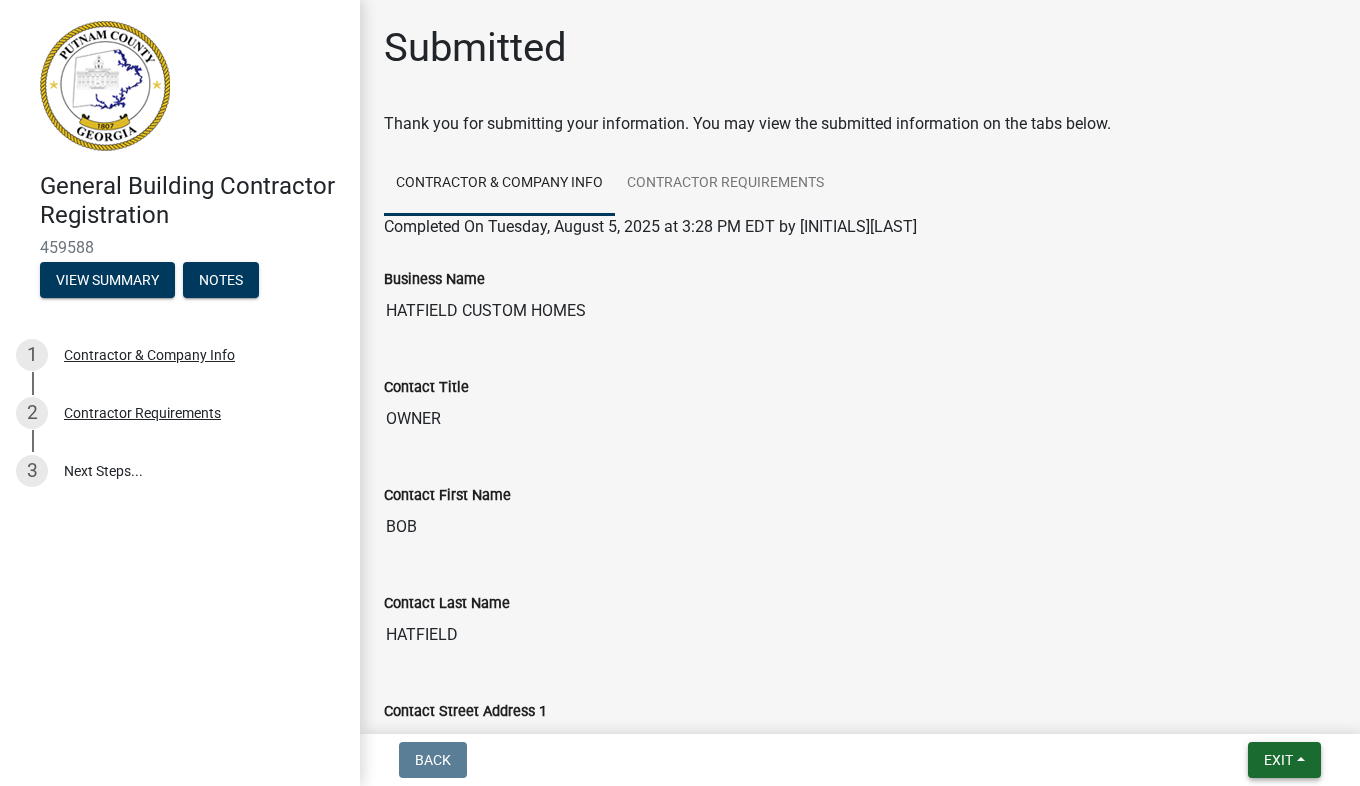 click on "Exit" at bounding box center (1278, 760) 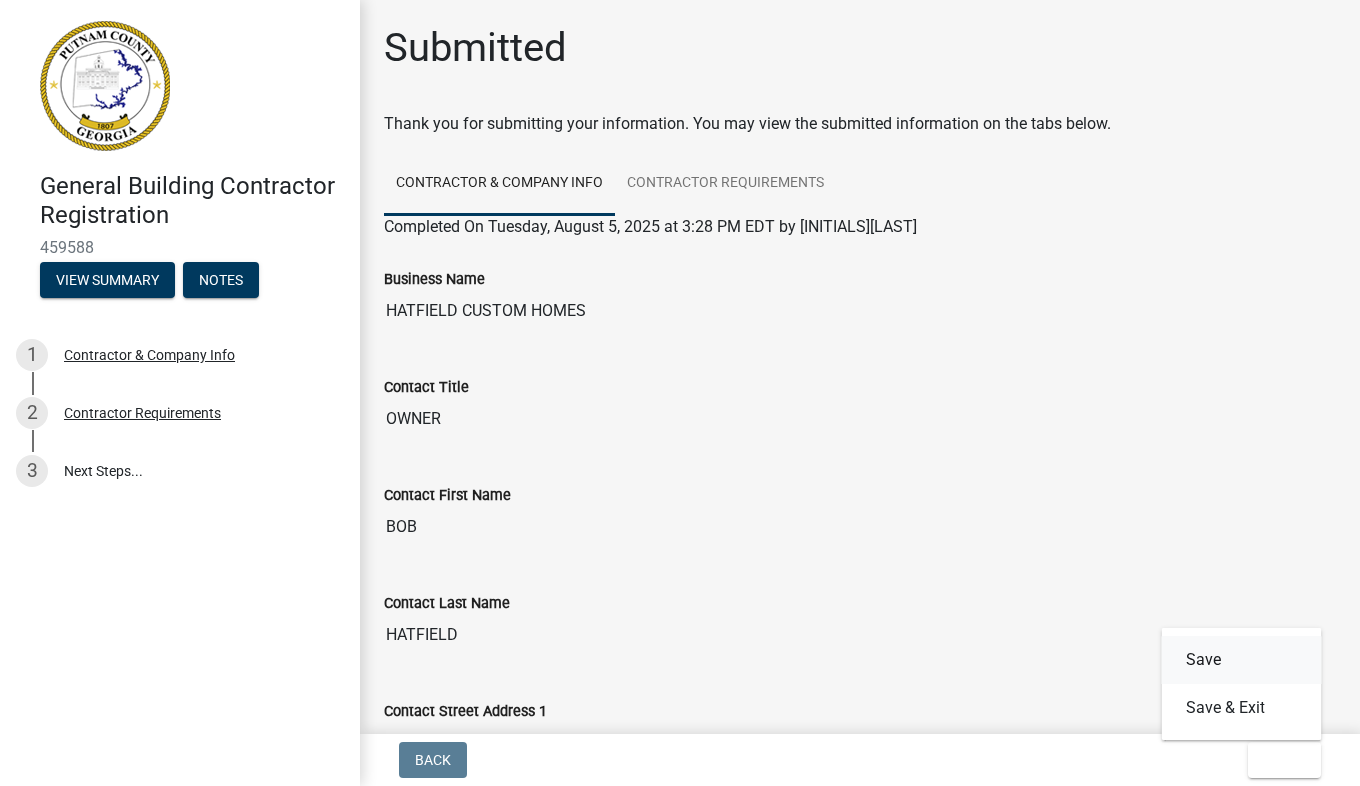 click on "Save" at bounding box center (1242, 660) 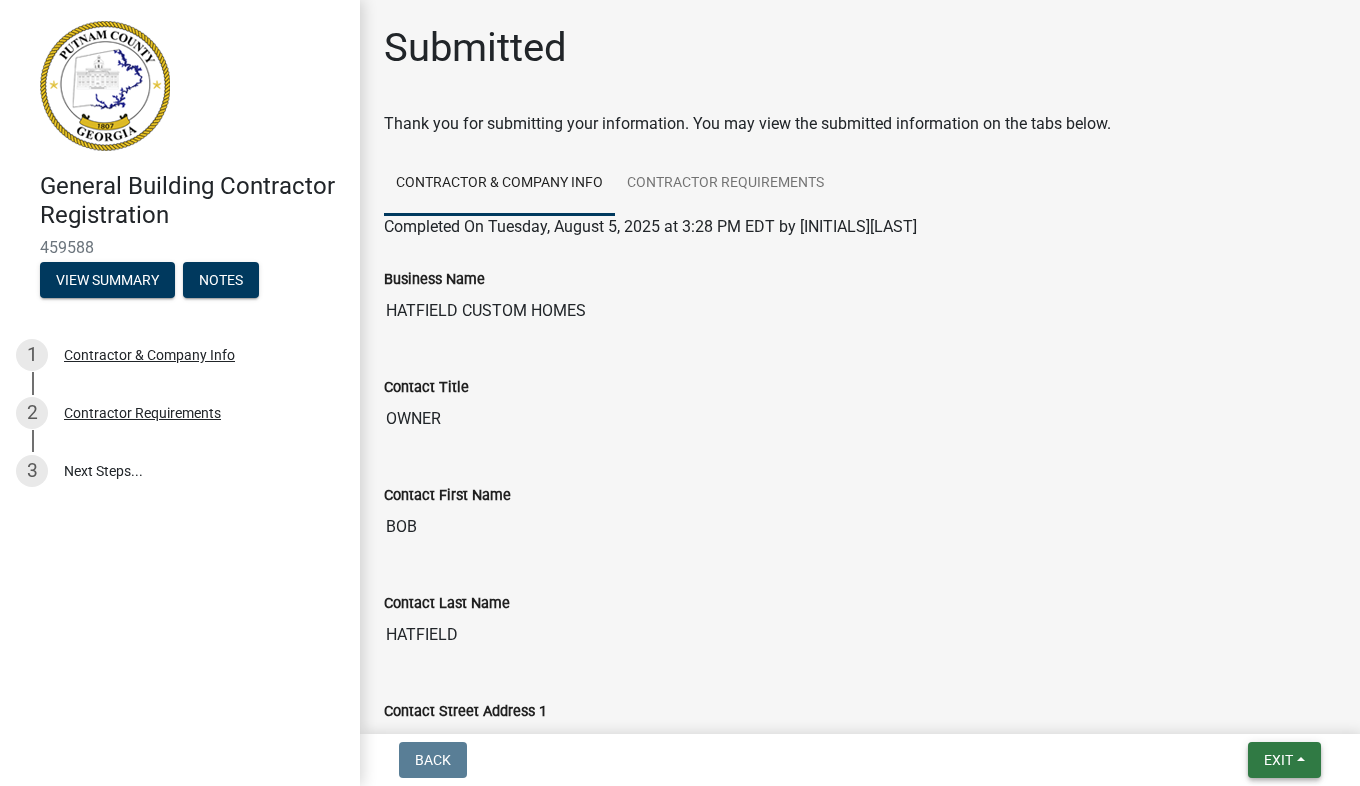 click on "Exit" at bounding box center [1284, 760] 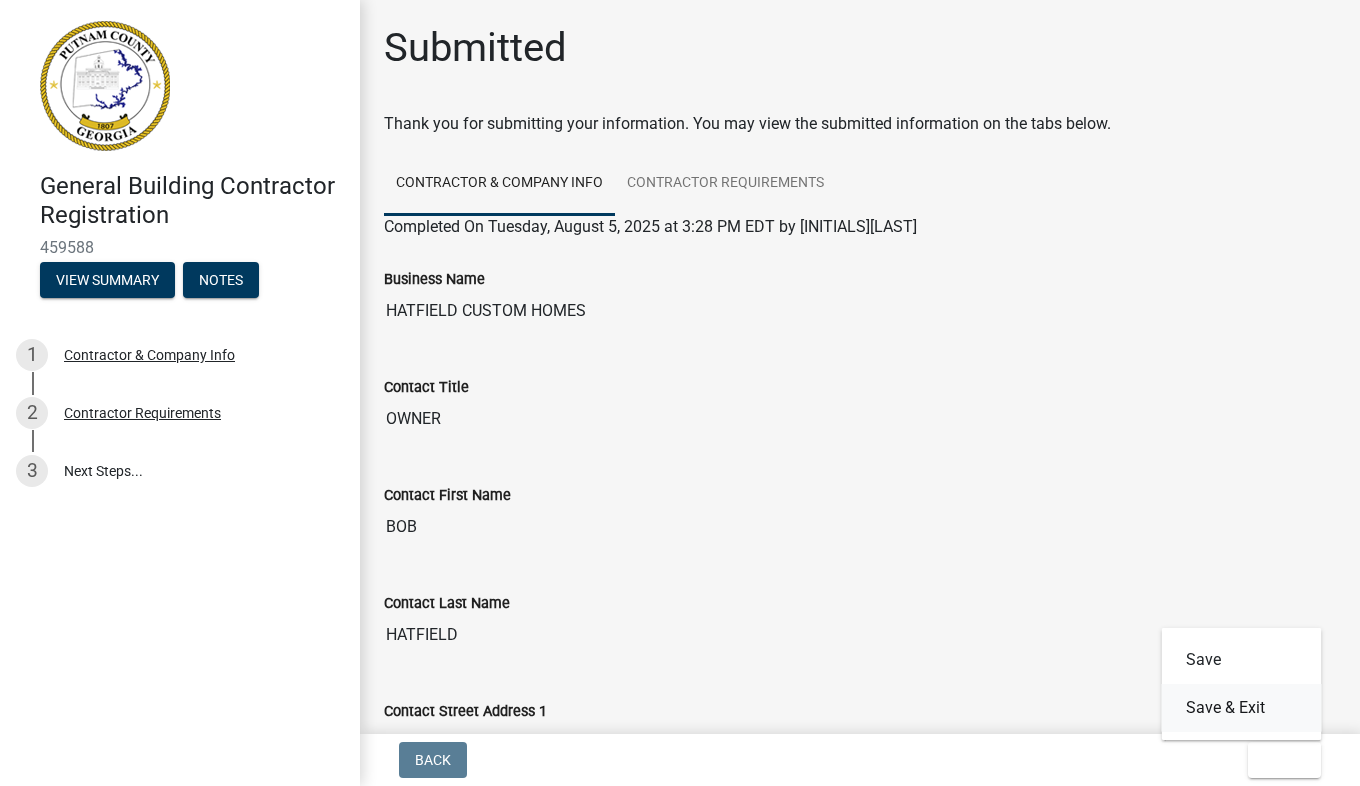 click on "Save & Exit" at bounding box center (1242, 708) 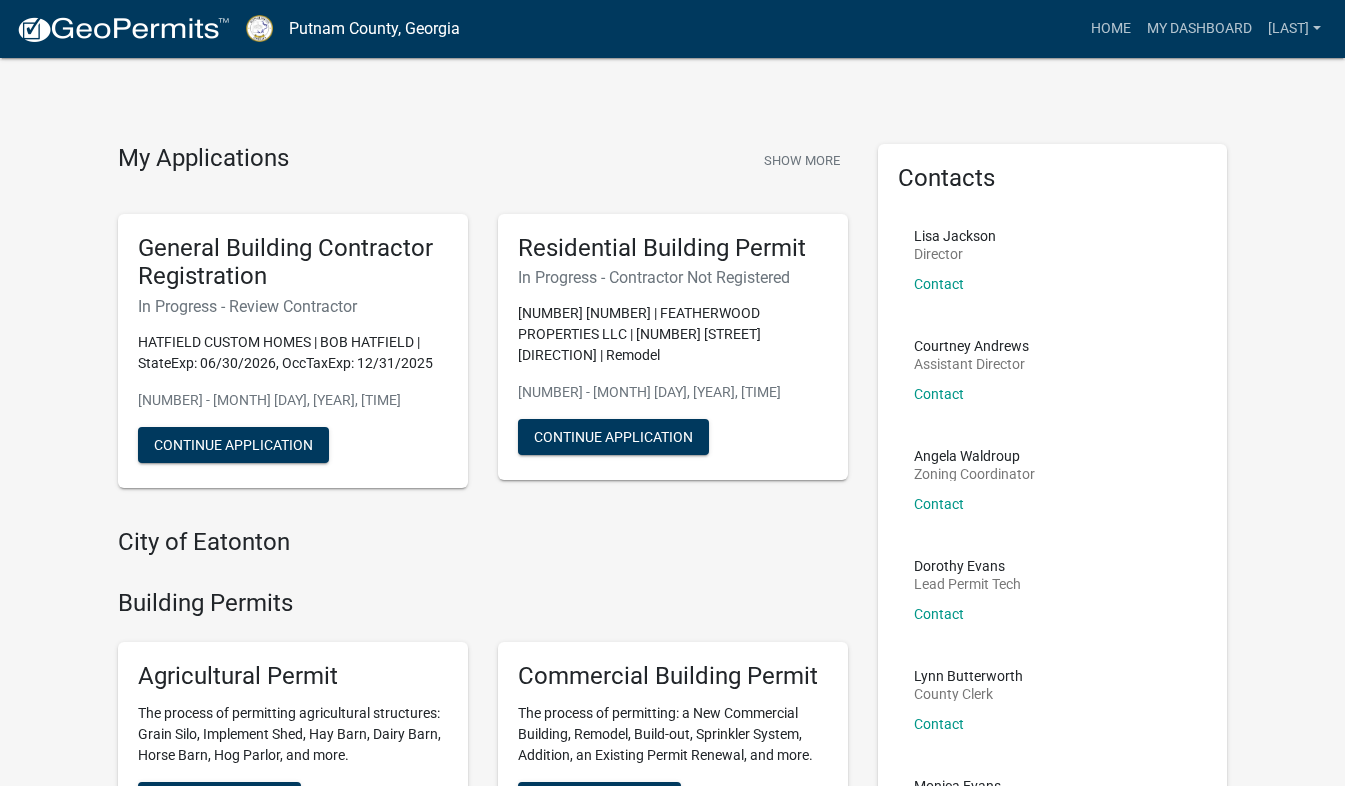 scroll, scrollTop: 0, scrollLeft: 0, axis: both 